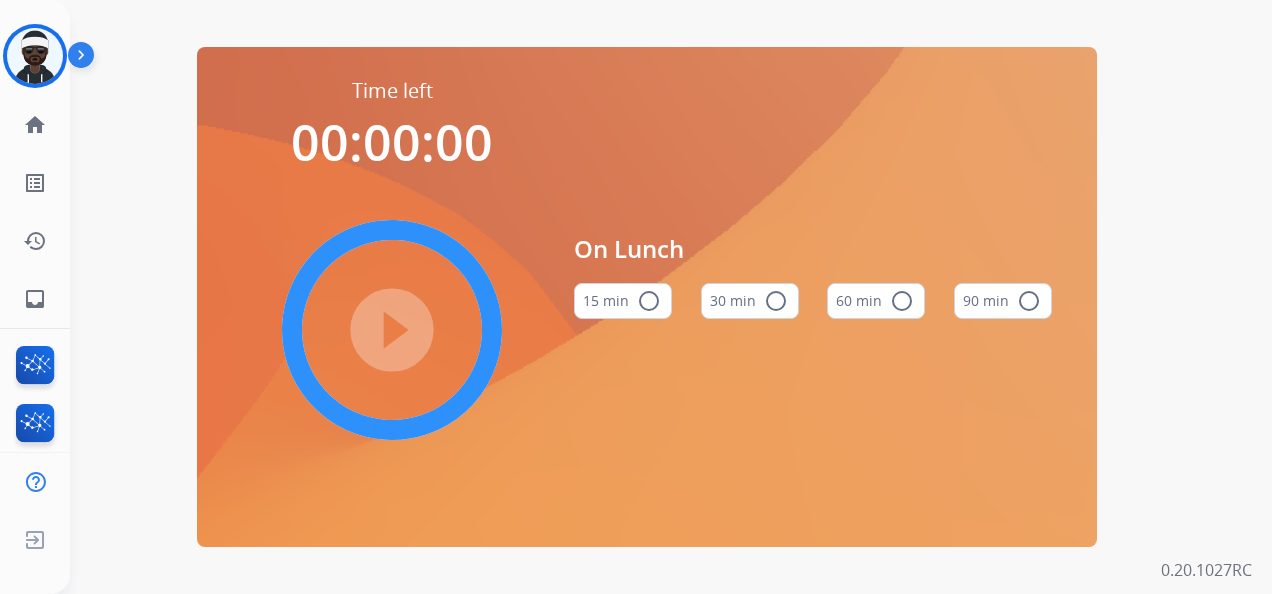 scroll, scrollTop: 0, scrollLeft: 0, axis: both 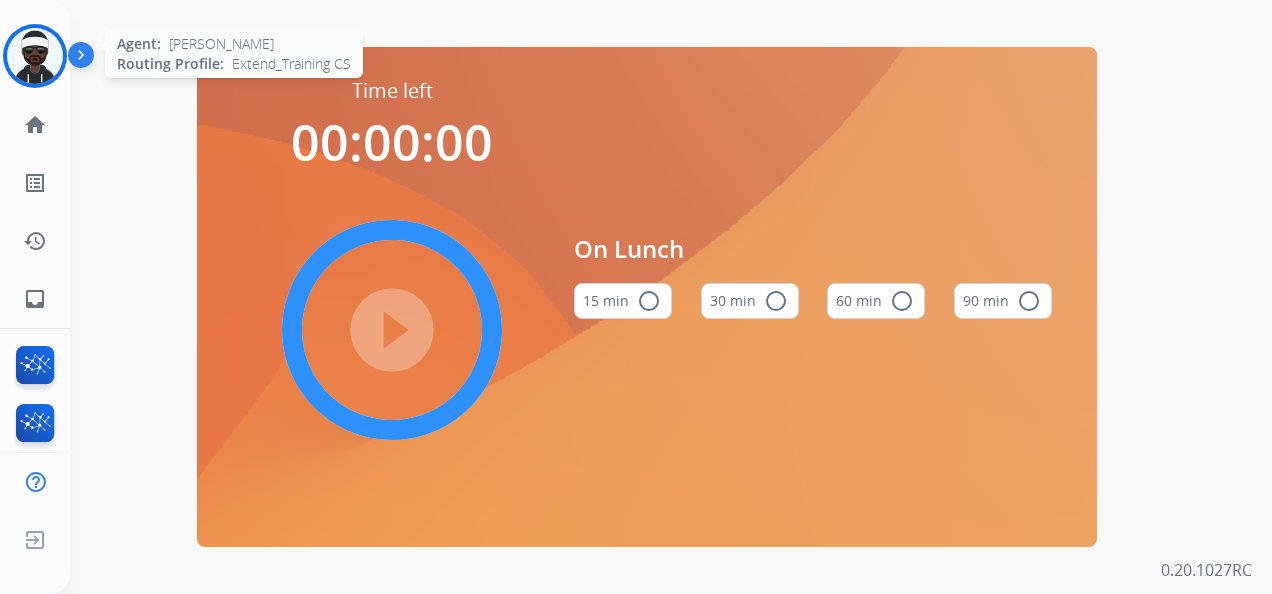 click at bounding box center (35, 56) 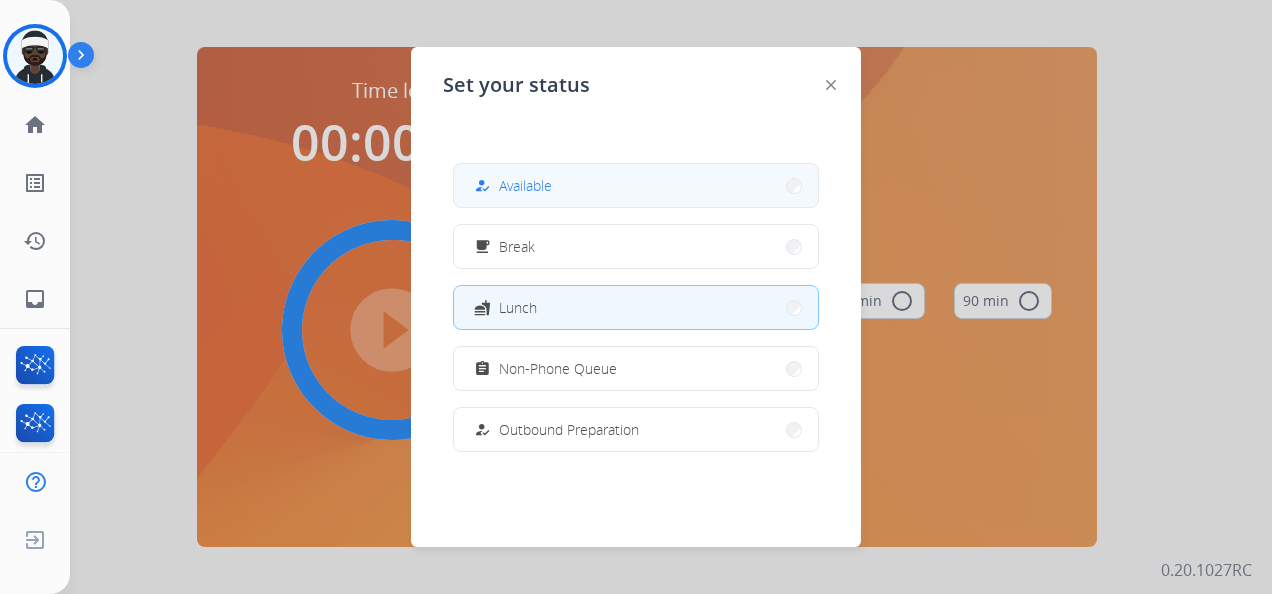 click on "how_to_reg Available" at bounding box center (636, 185) 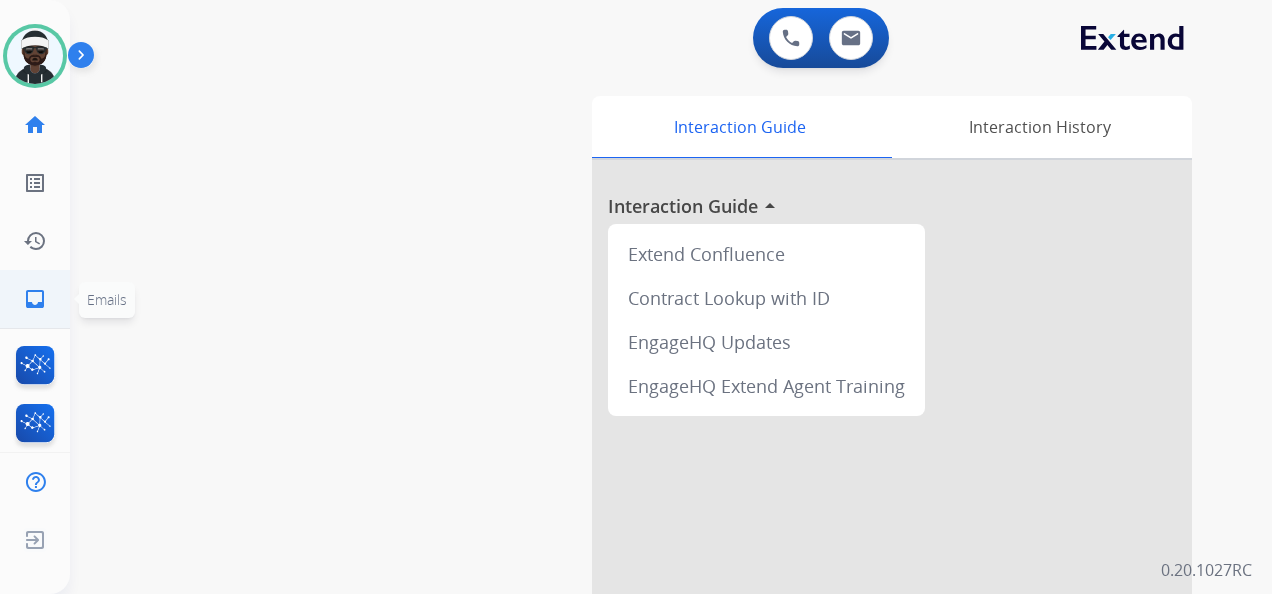 click on "inbox" 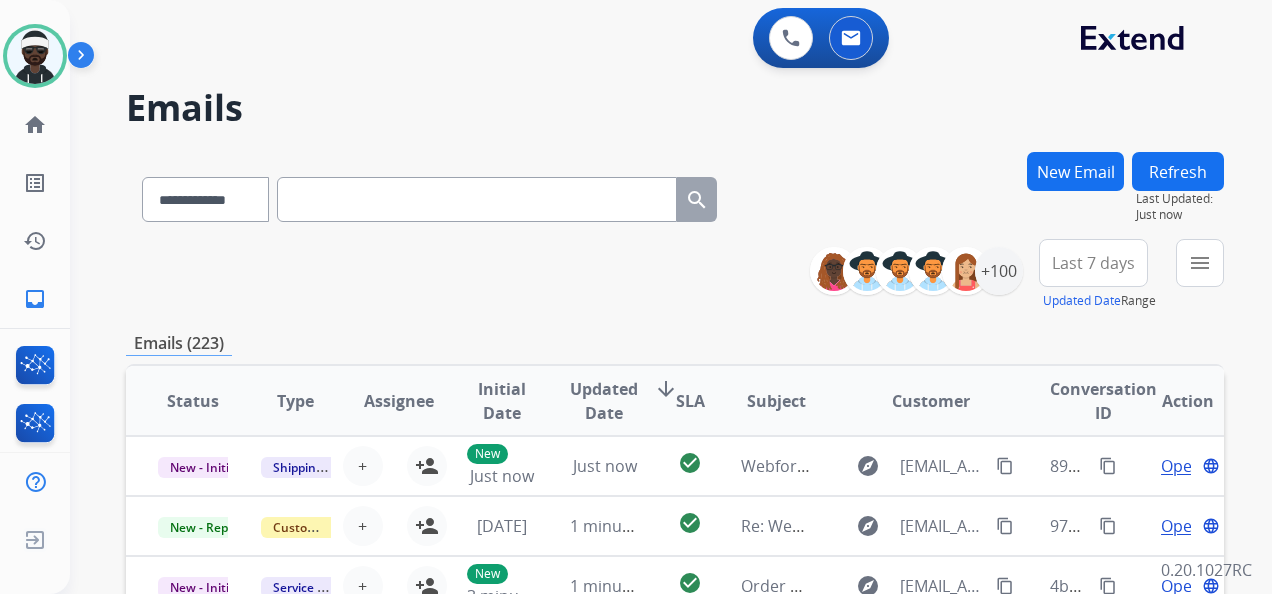 click on "Last 7 days" at bounding box center [1093, 263] 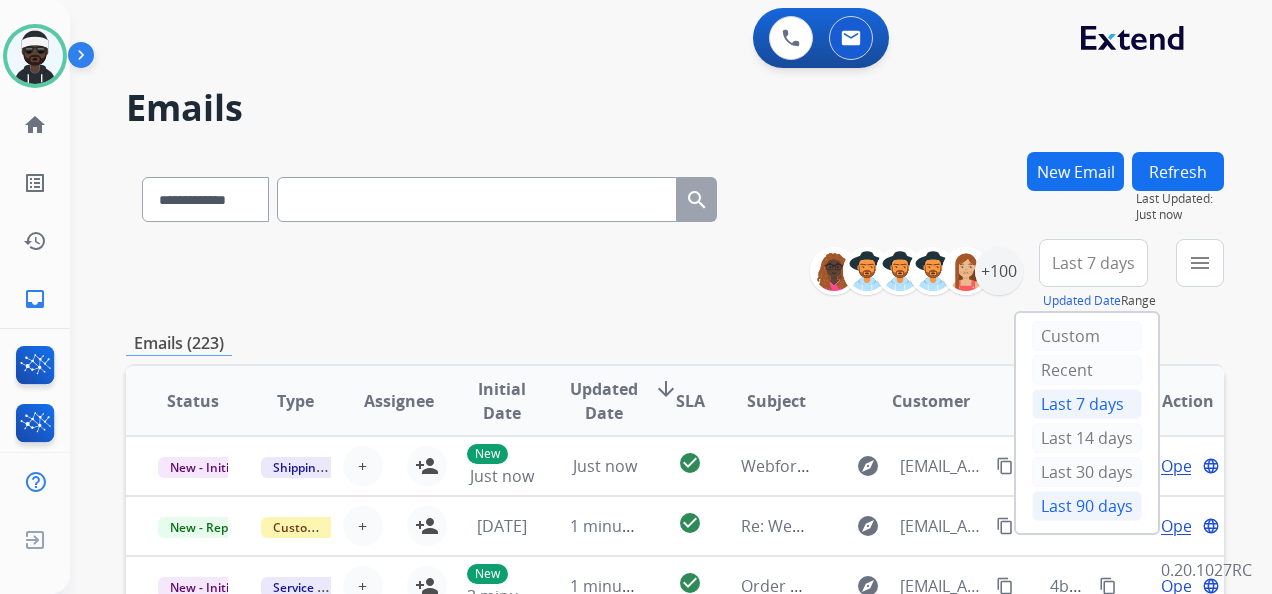 click on "Last 90 days" at bounding box center [1087, 506] 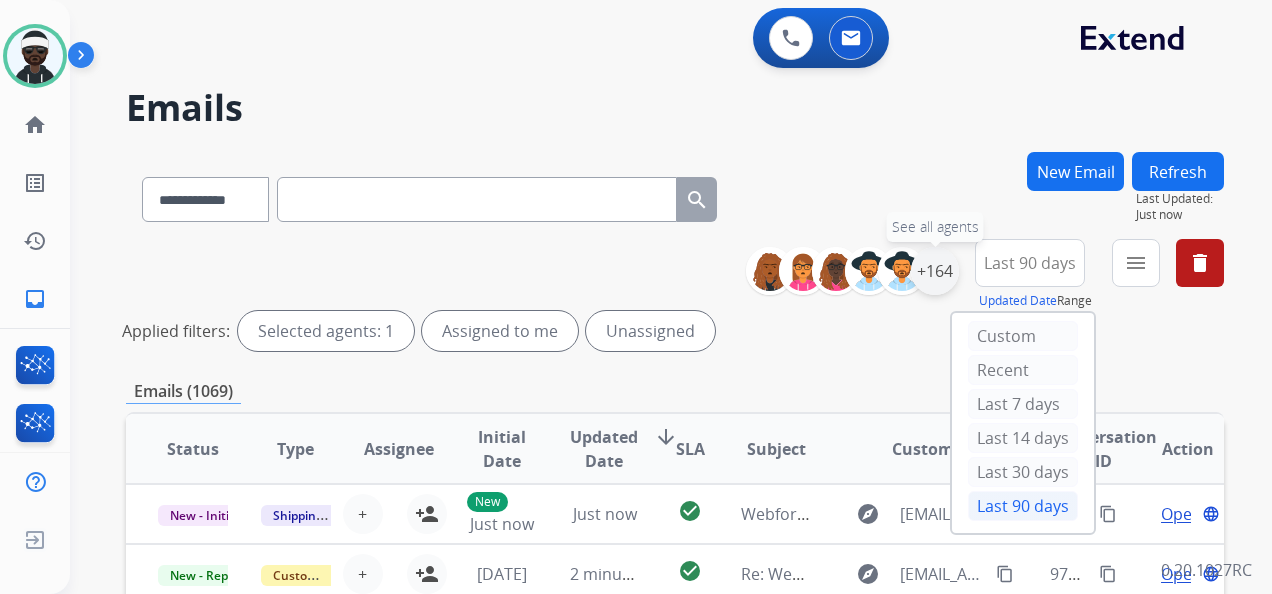 click on "+164" at bounding box center (935, 271) 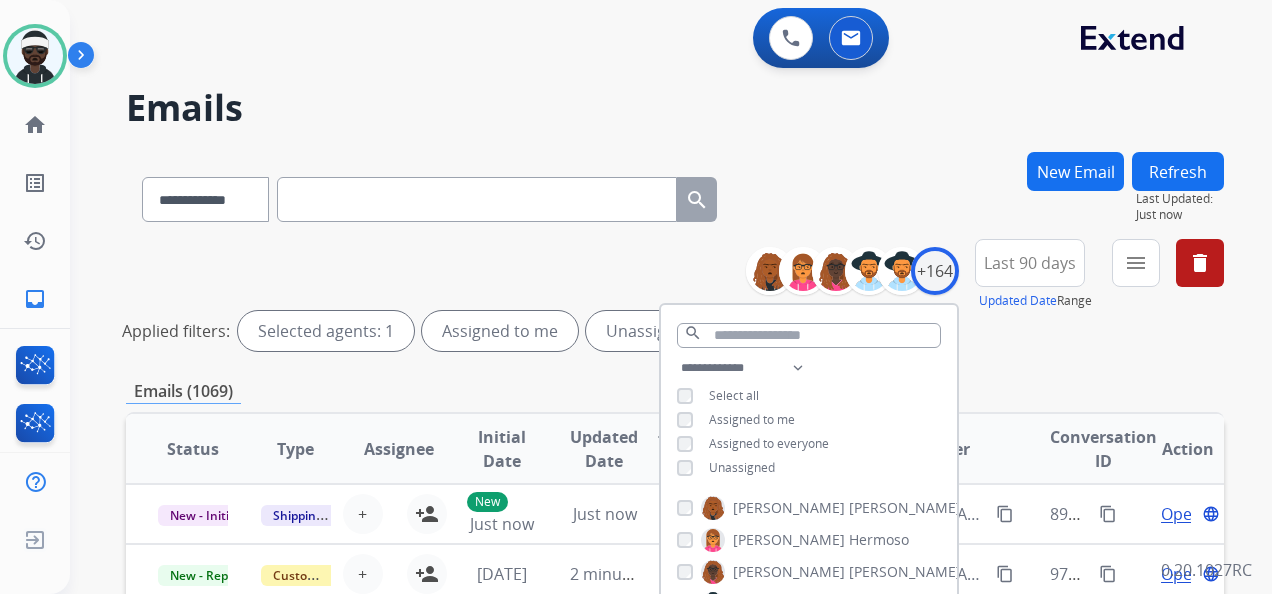 click on "Unassigned" at bounding box center [742, 467] 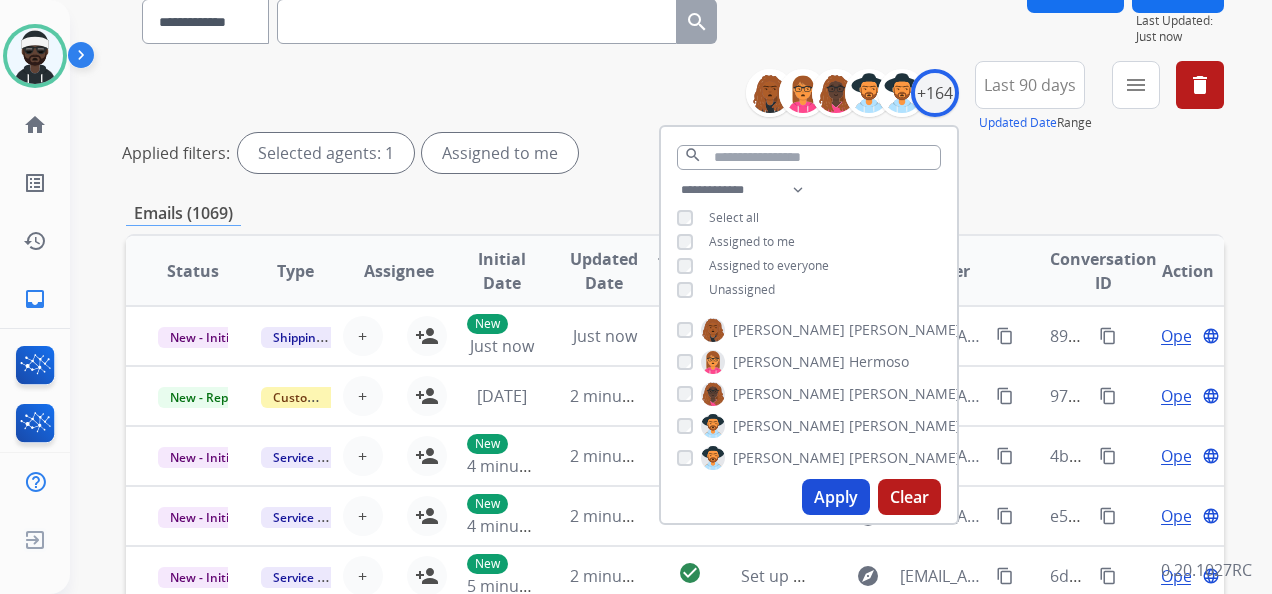 scroll, scrollTop: 400, scrollLeft: 0, axis: vertical 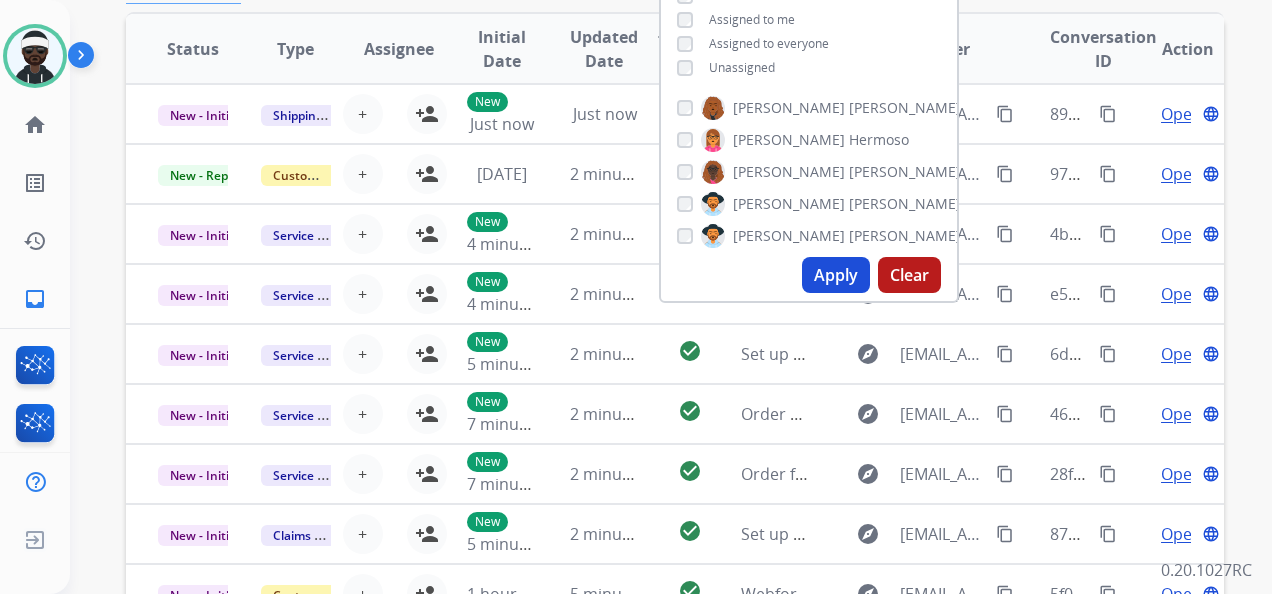 click on "Apply" at bounding box center (836, 275) 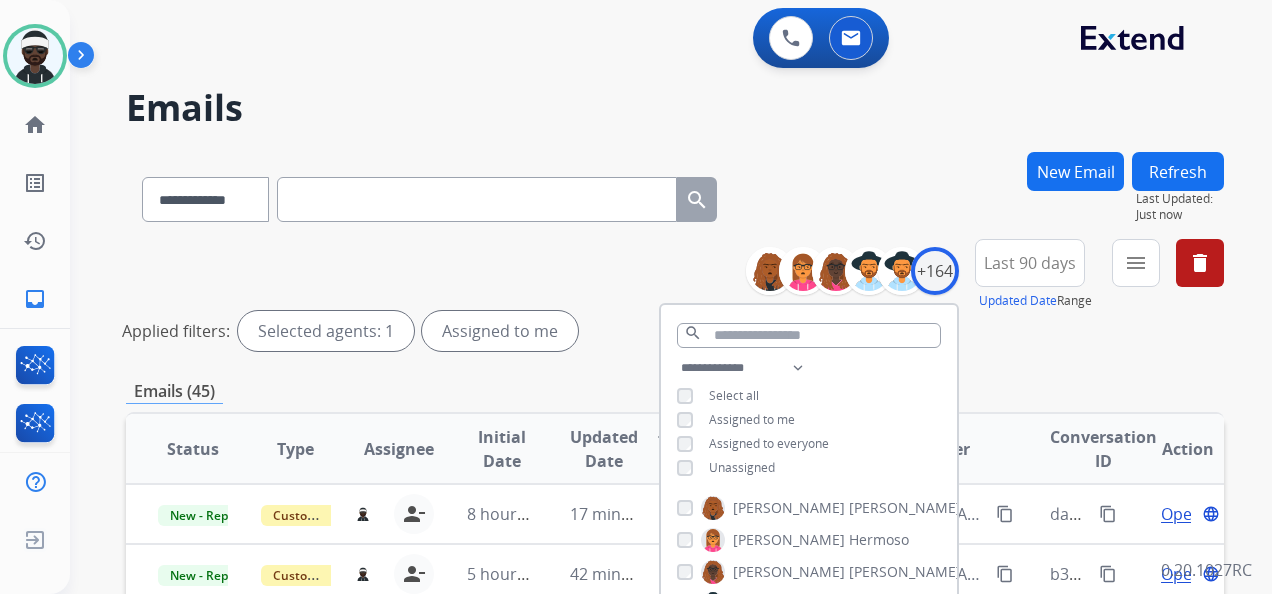 click on "**********" at bounding box center [675, 669] 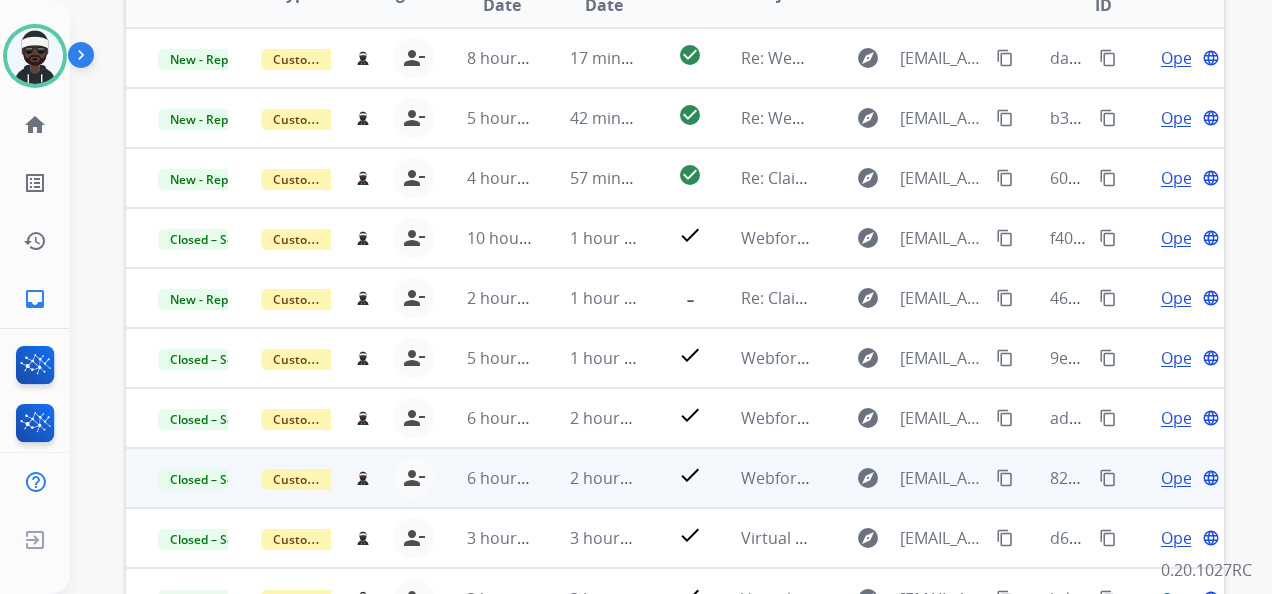 scroll, scrollTop: 500, scrollLeft: 0, axis: vertical 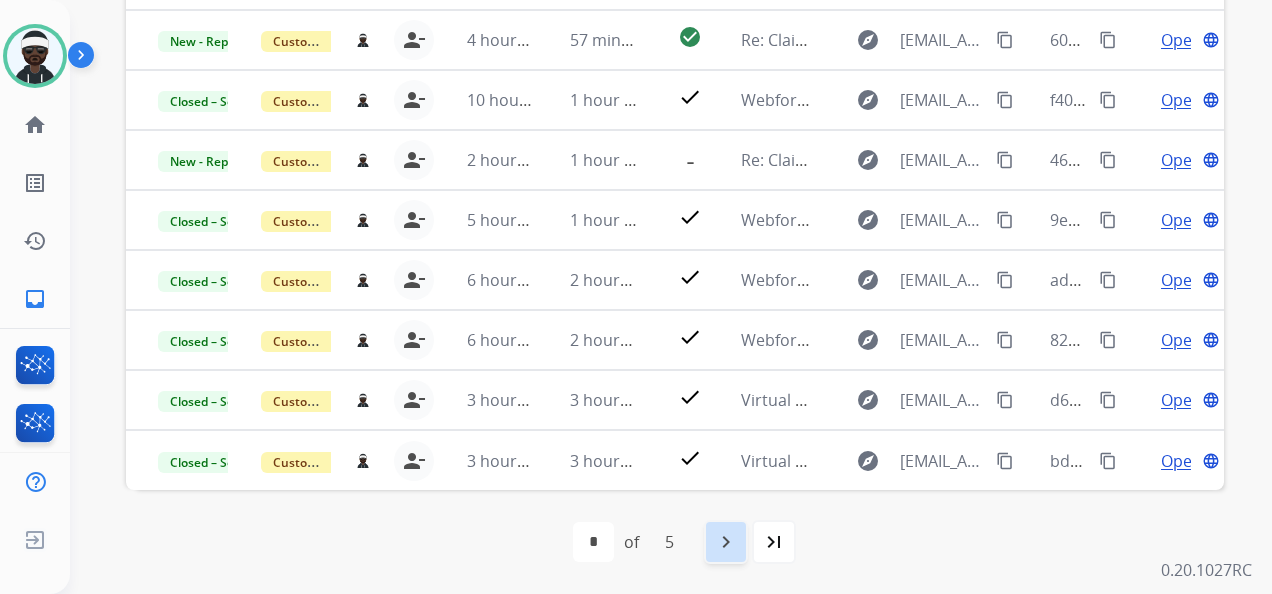 click on "navigate_next" at bounding box center [726, 542] 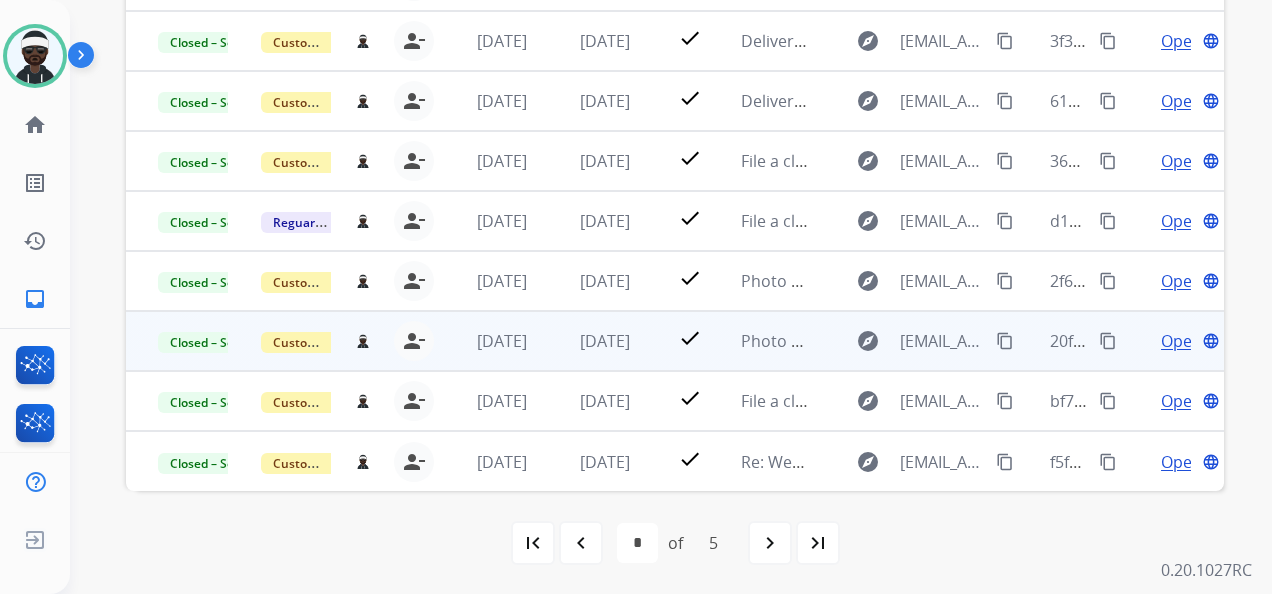 scroll, scrollTop: 592, scrollLeft: 0, axis: vertical 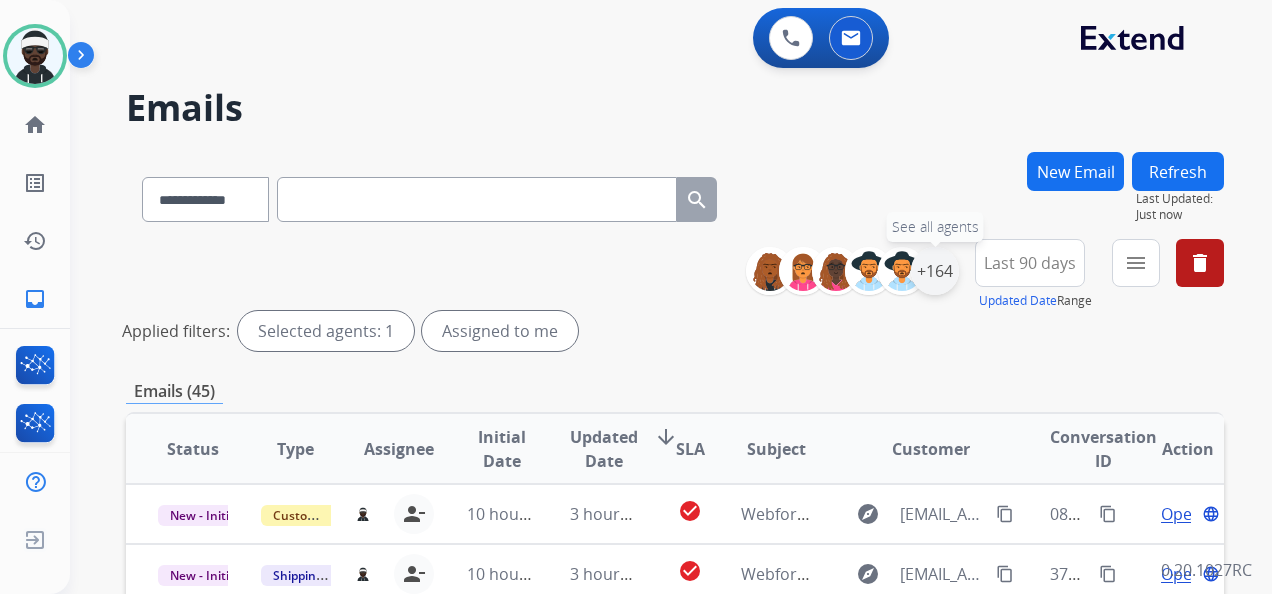 click on "+164" at bounding box center (935, 271) 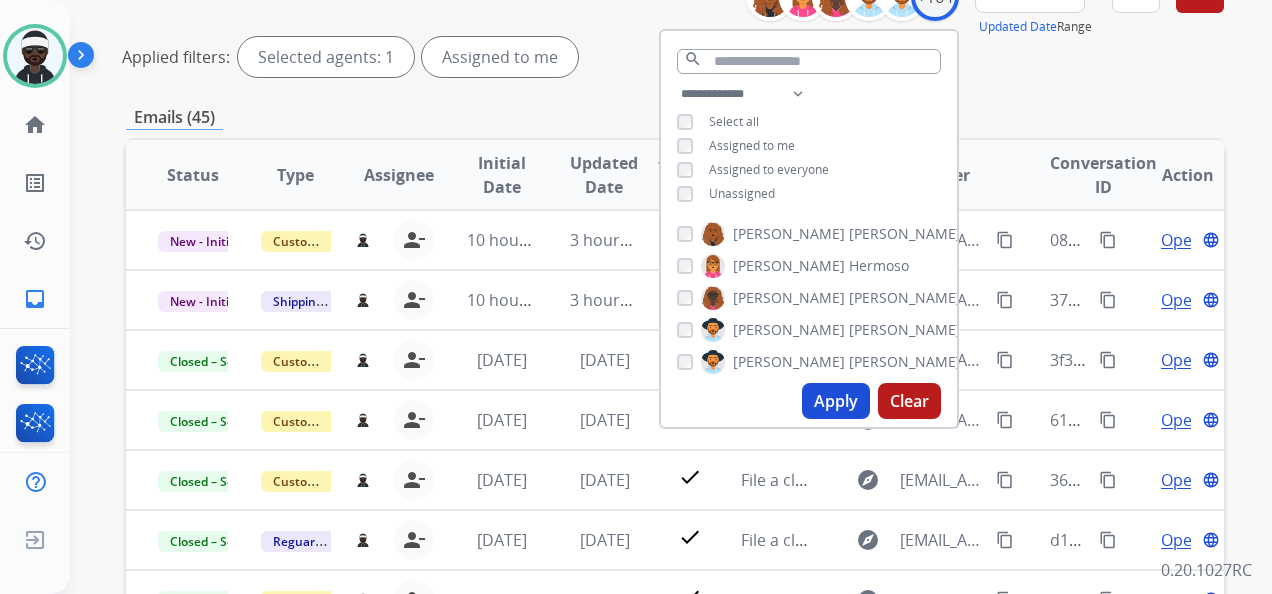 scroll, scrollTop: 0, scrollLeft: 0, axis: both 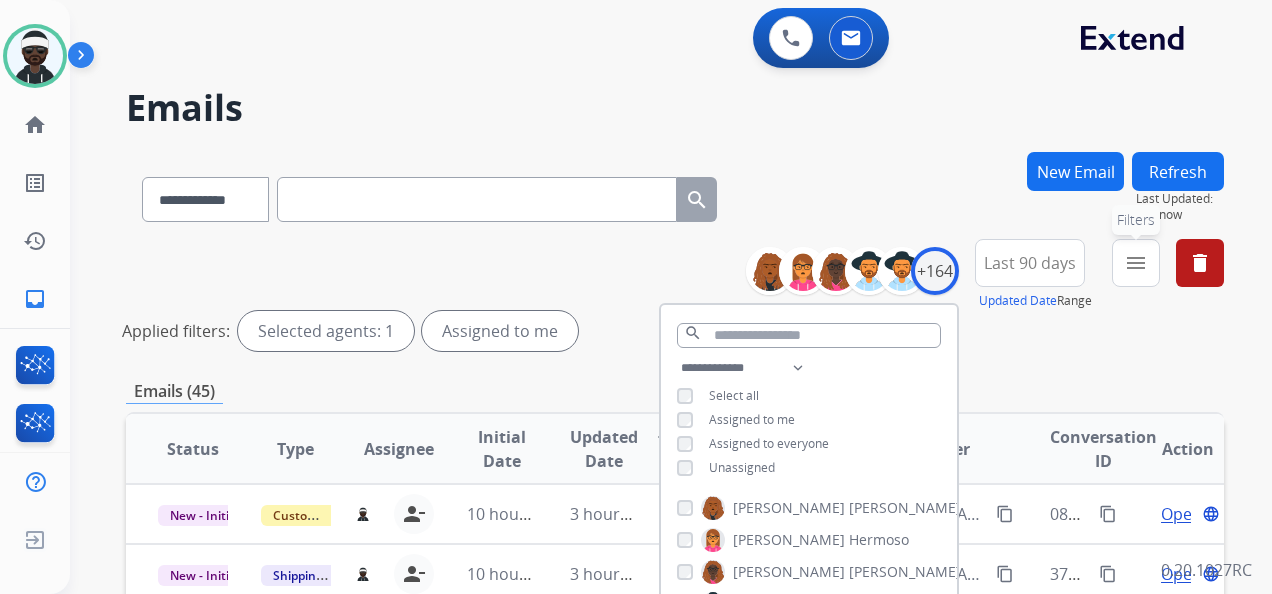 click on "menu  Filters" at bounding box center (1136, 263) 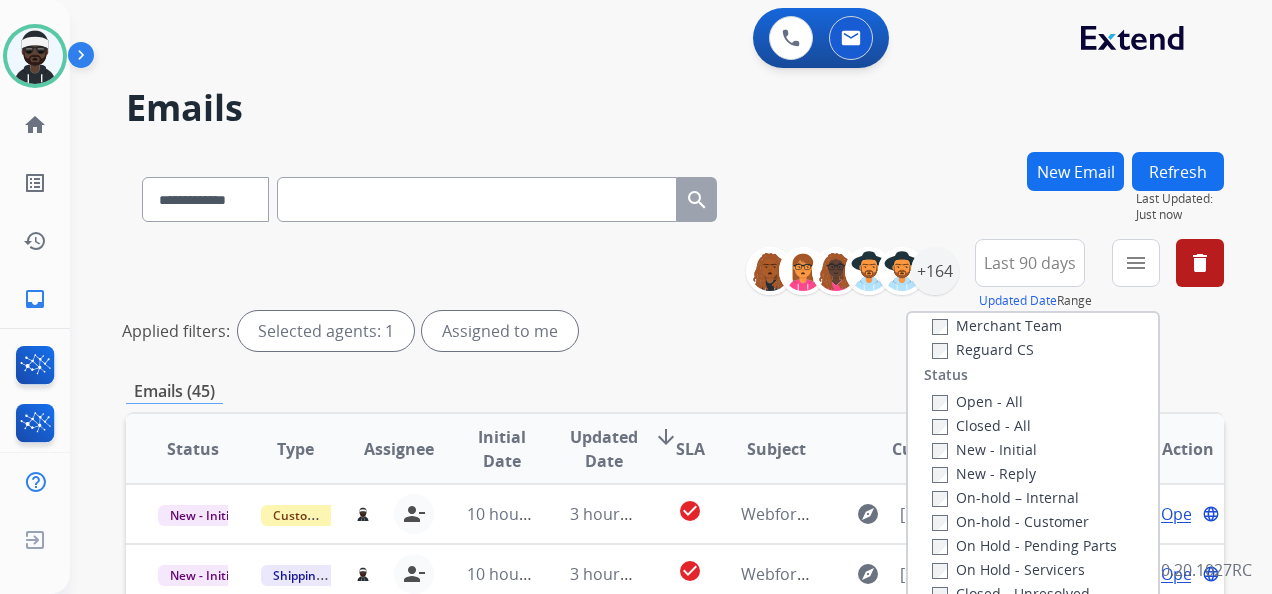 scroll, scrollTop: 128, scrollLeft: 0, axis: vertical 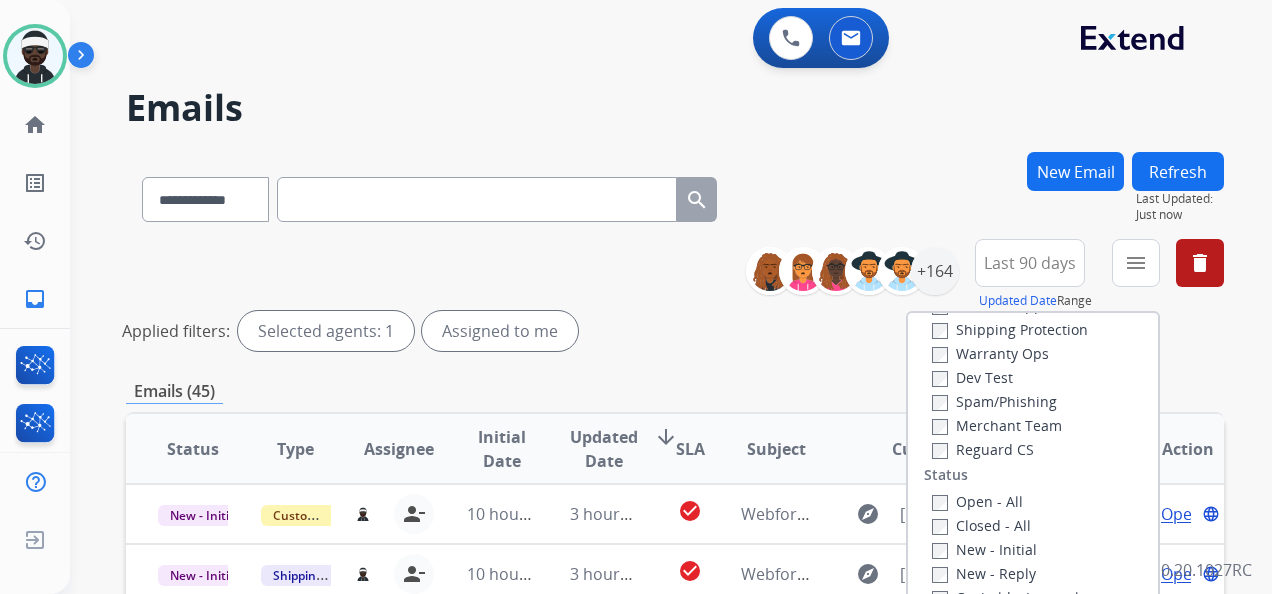 click on "Open - All" at bounding box center [977, 501] 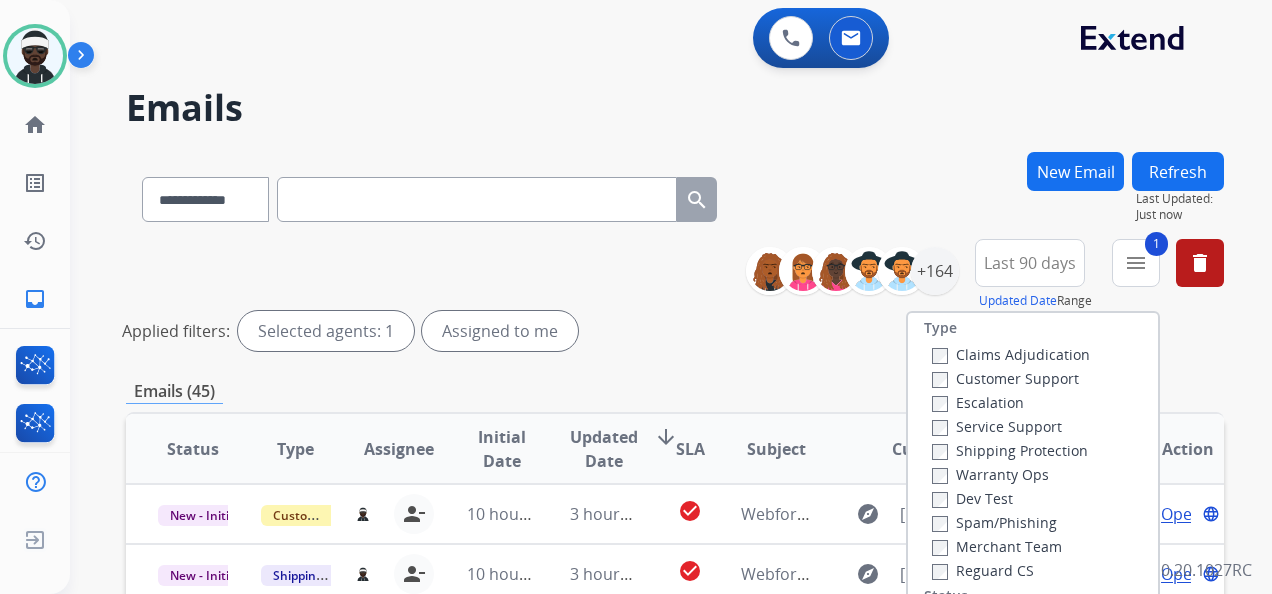 scroll, scrollTop: 0, scrollLeft: 0, axis: both 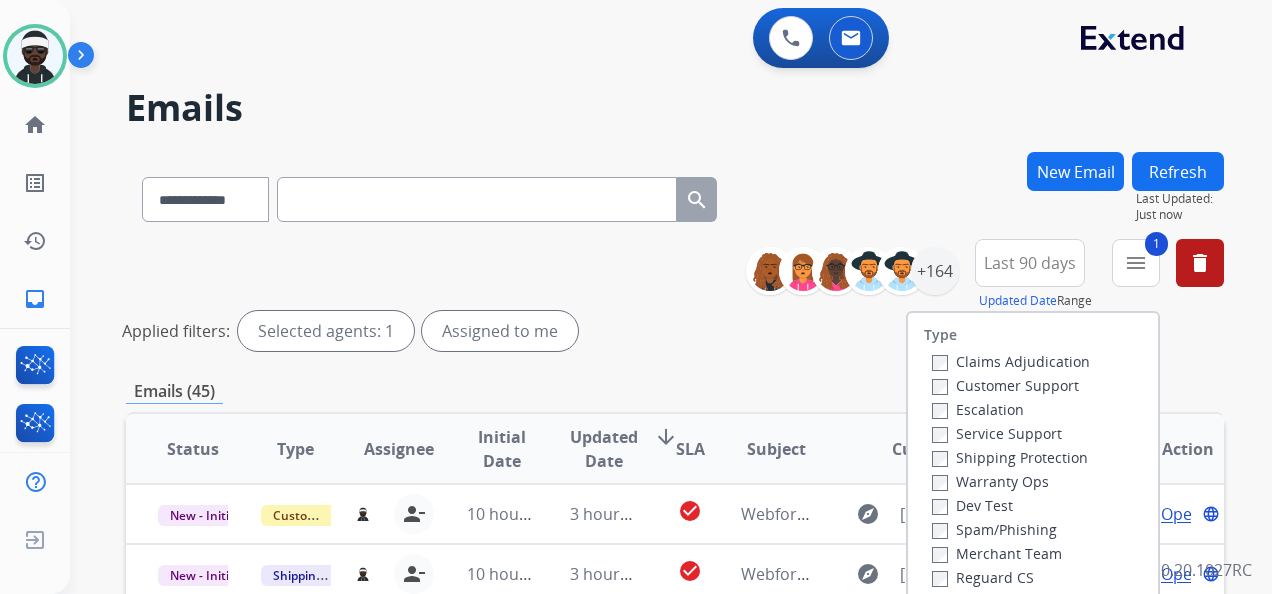click on "Customer Support" at bounding box center [1005, 385] 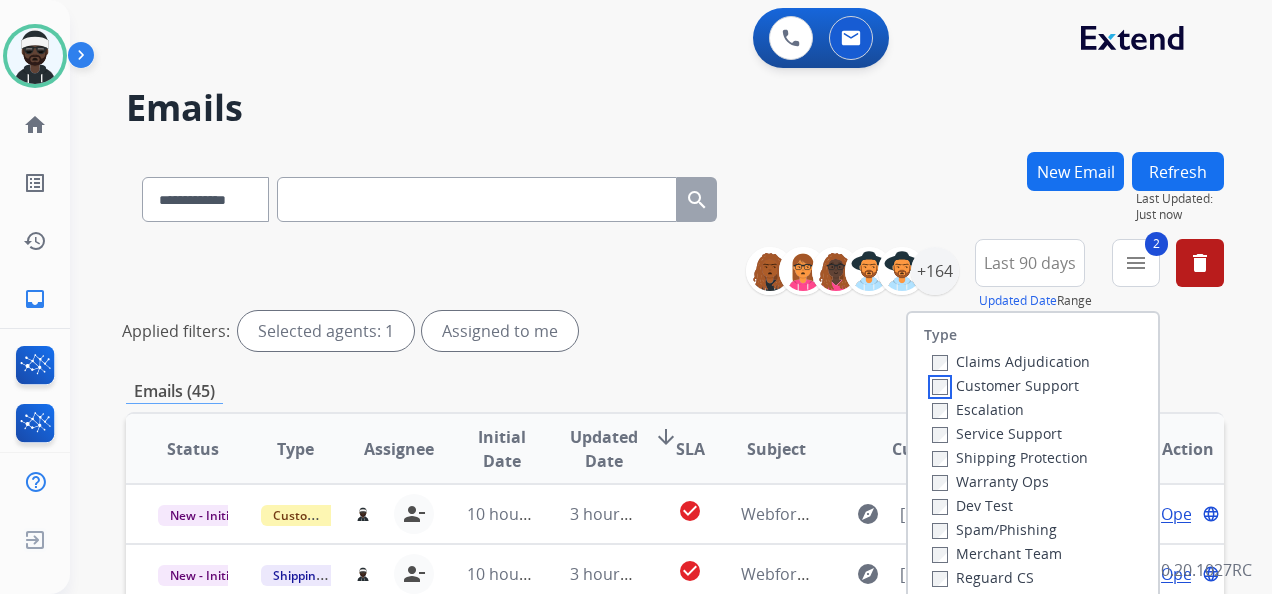 scroll, scrollTop: 2, scrollLeft: 0, axis: vertical 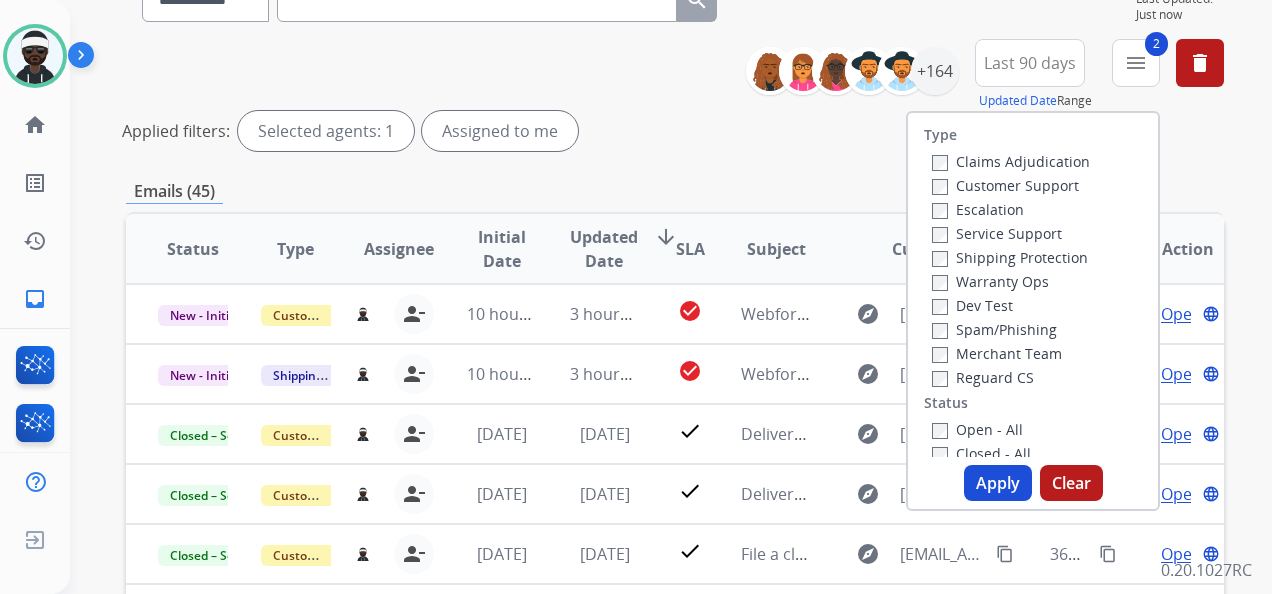 click on "Shipping Protection" at bounding box center (1010, 257) 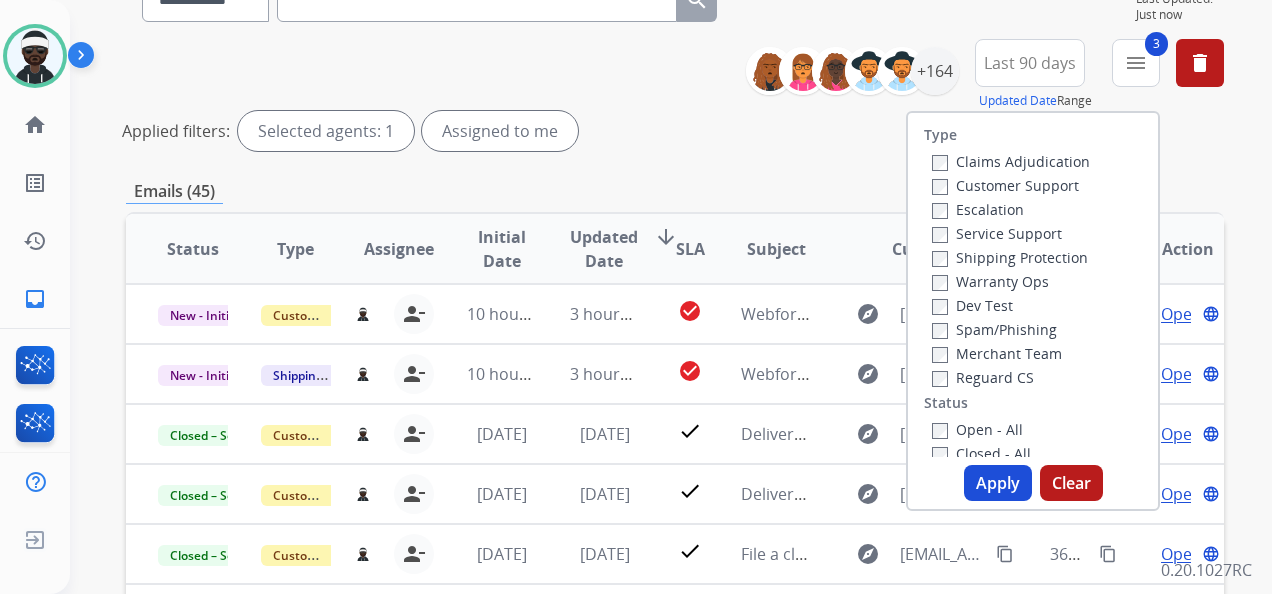 click on "Reguard CS" at bounding box center [983, 377] 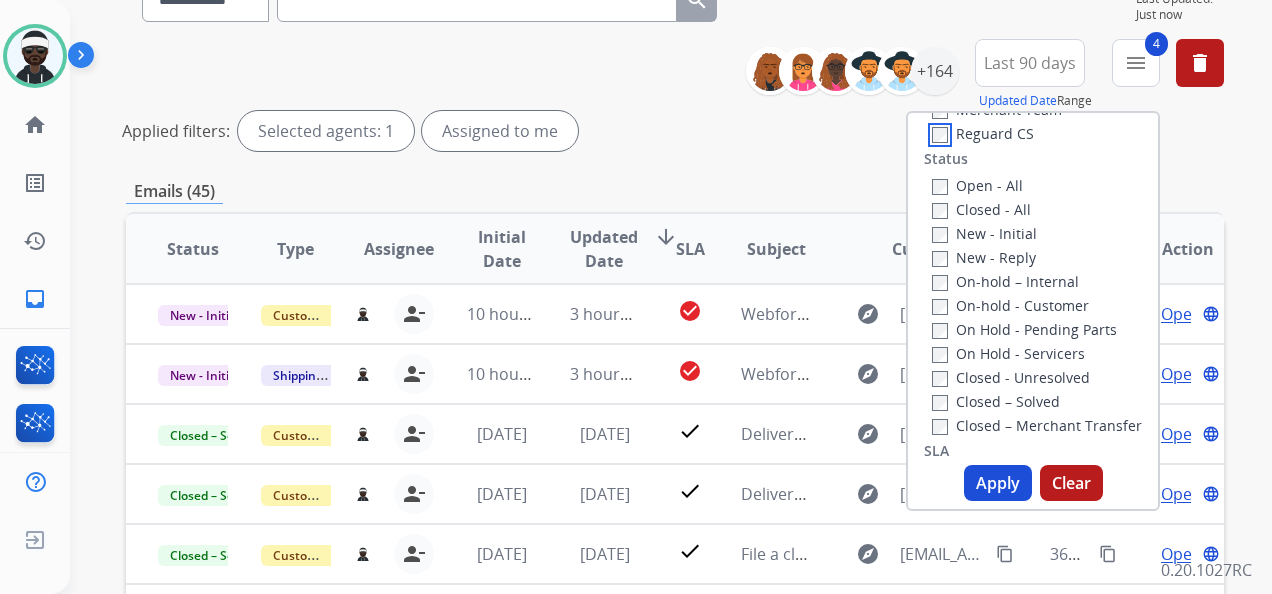 scroll, scrollTop: 200, scrollLeft: 0, axis: vertical 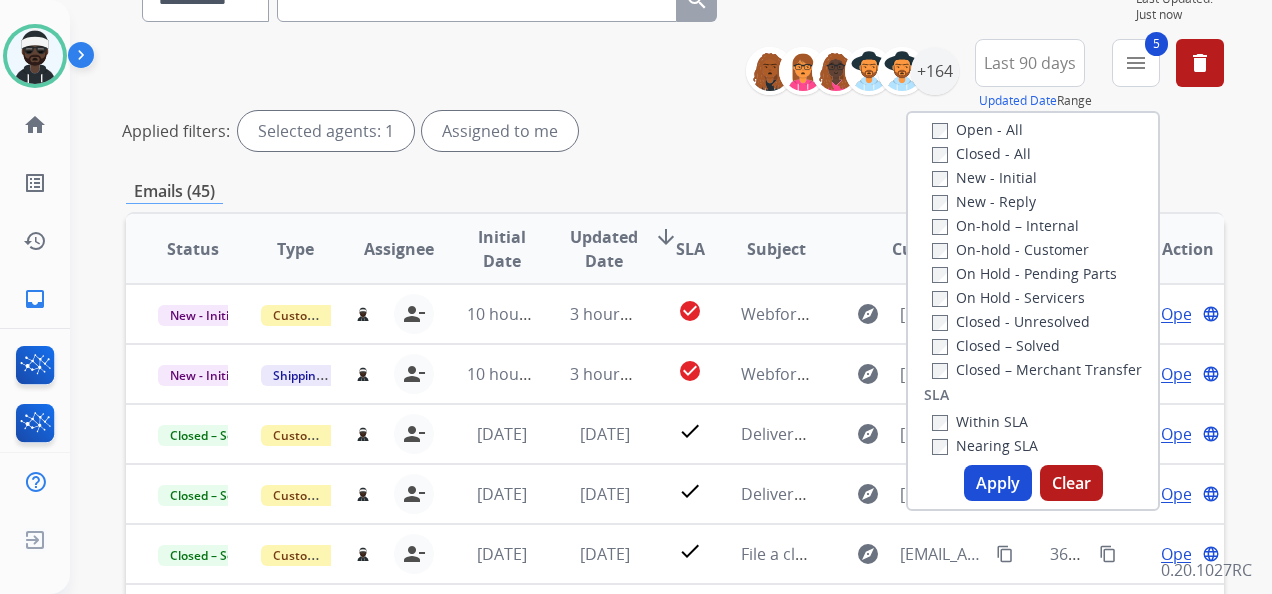 click on "Apply" at bounding box center (998, 483) 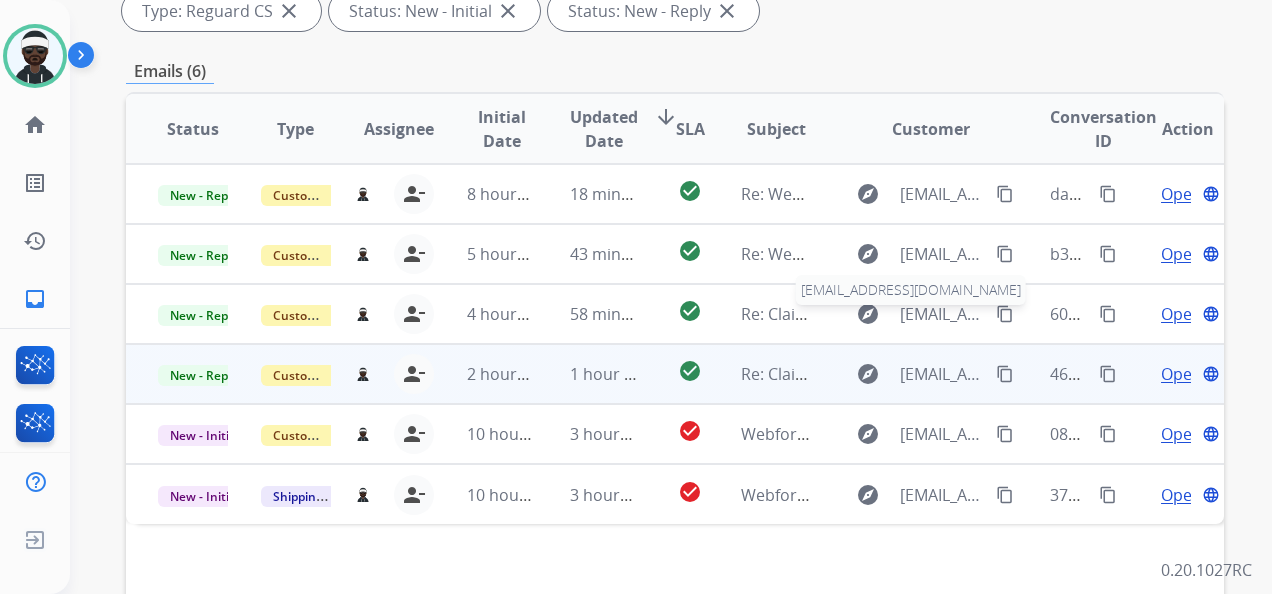 scroll, scrollTop: 400, scrollLeft: 0, axis: vertical 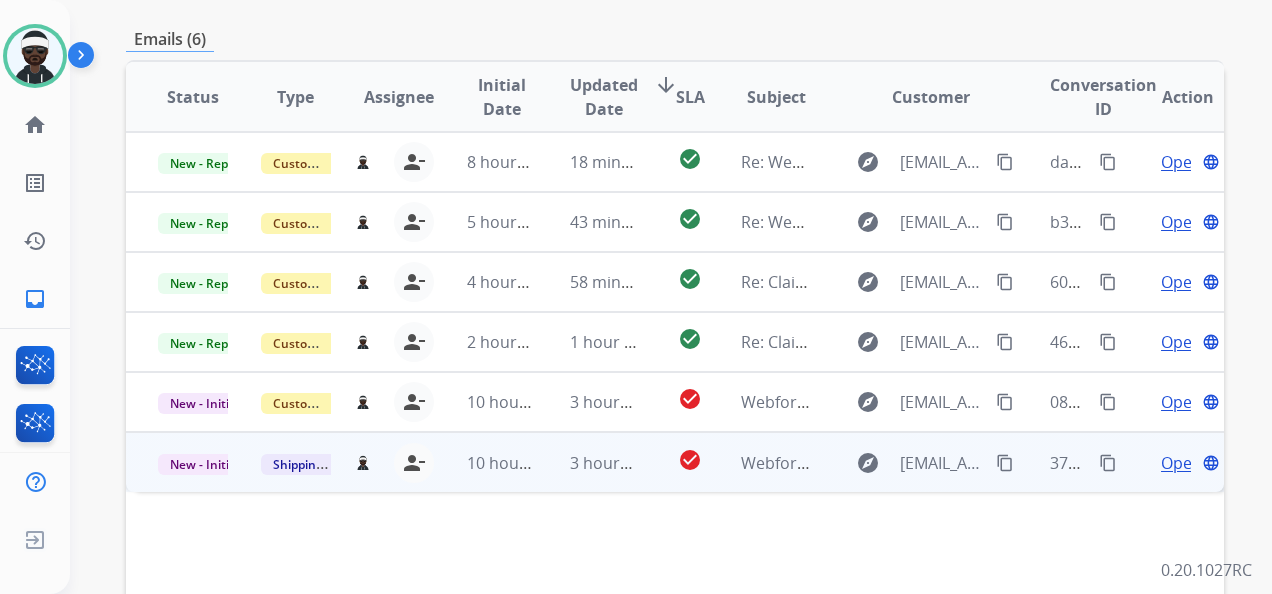 click on "Open" at bounding box center (1181, 463) 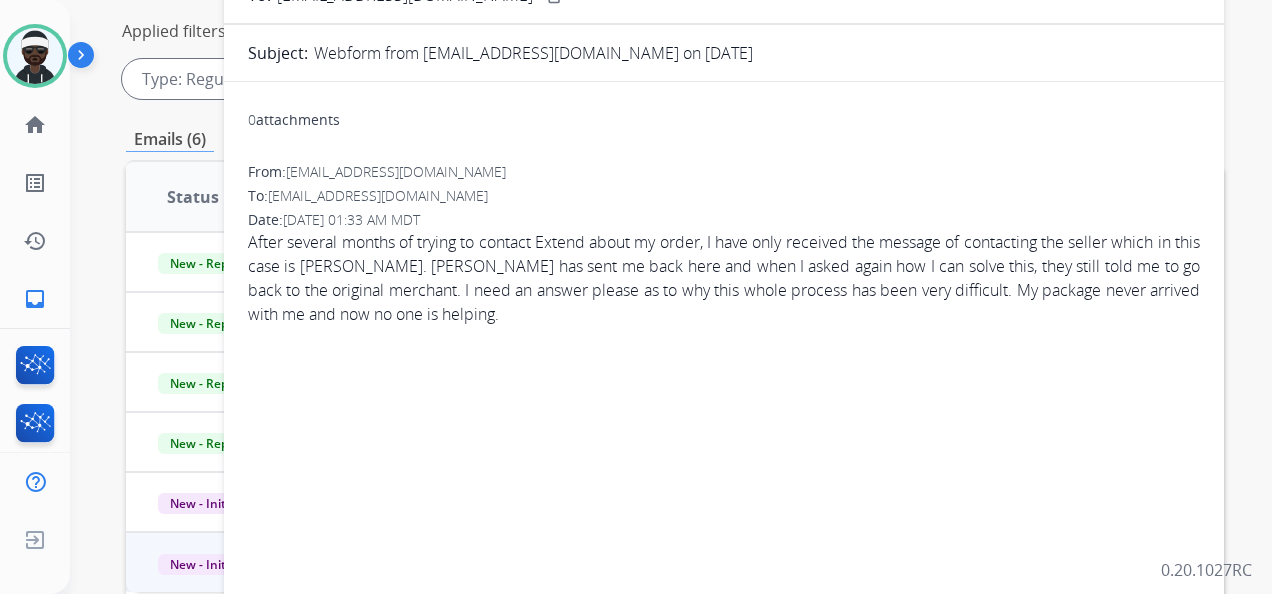 scroll, scrollTop: 0, scrollLeft: 0, axis: both 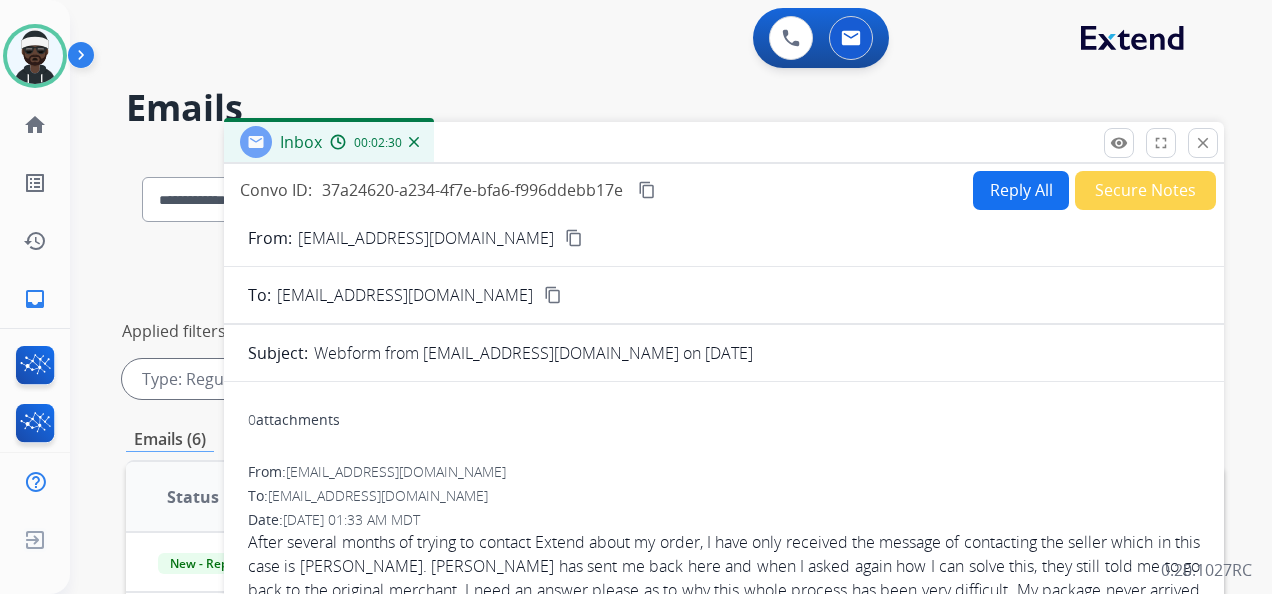click on "Reply All" at bounding box center (1021, 190) 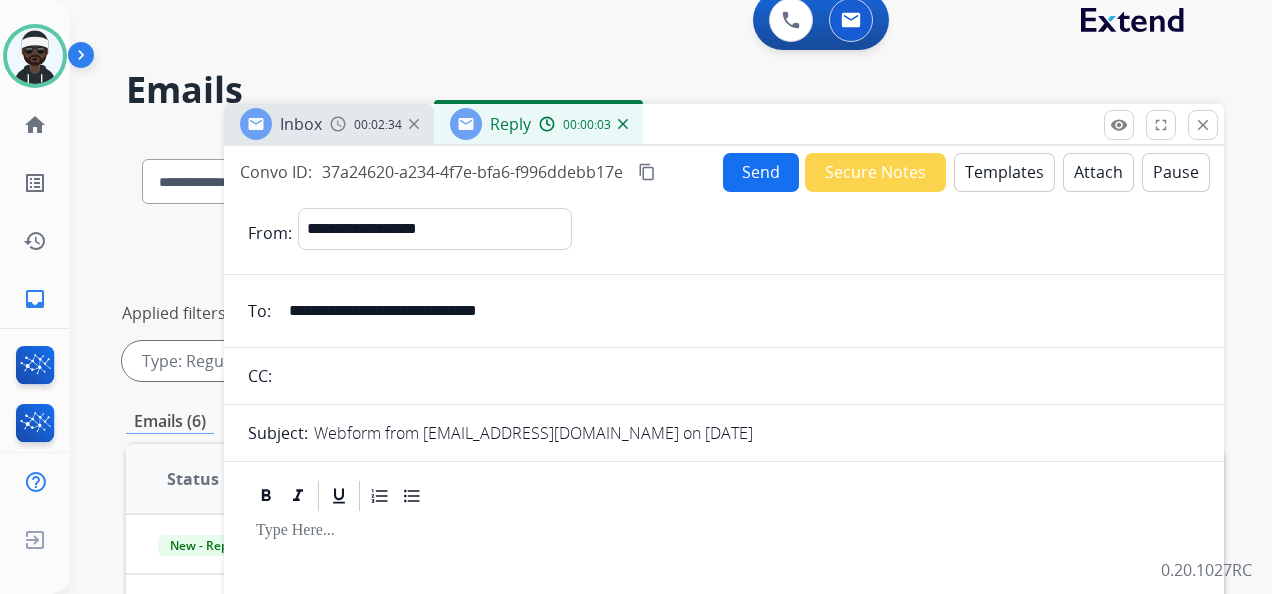 scroll, scrollTop: 0, scrollLeft: 0, axis: both 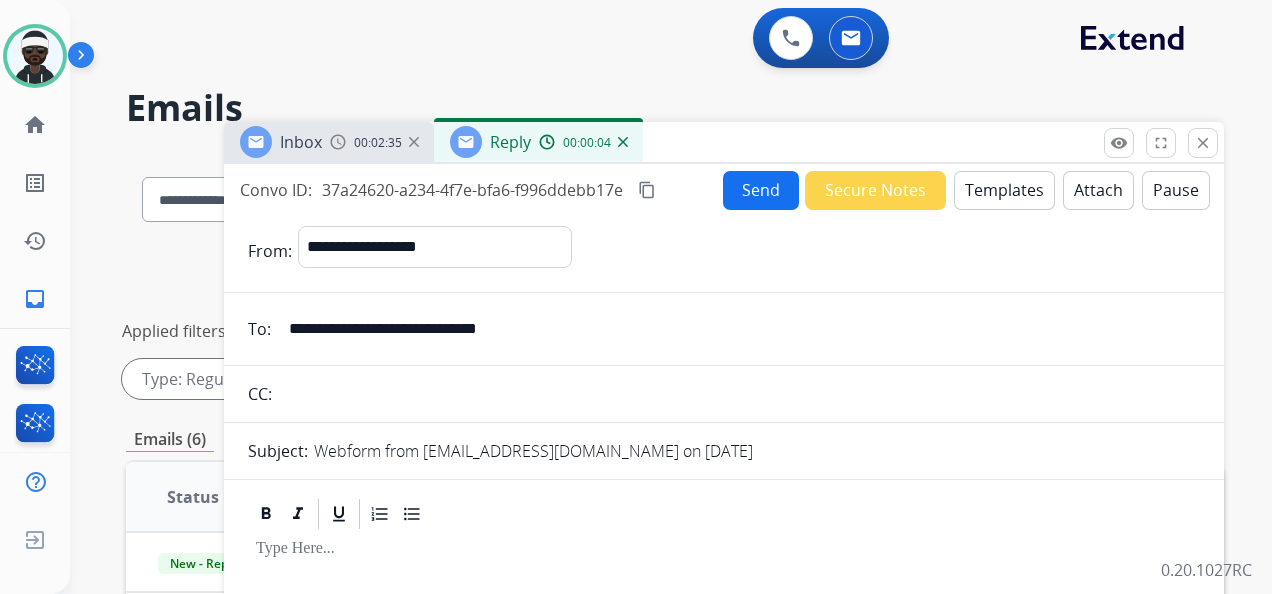 click on "Templates" at bounding box center [1004, 190] 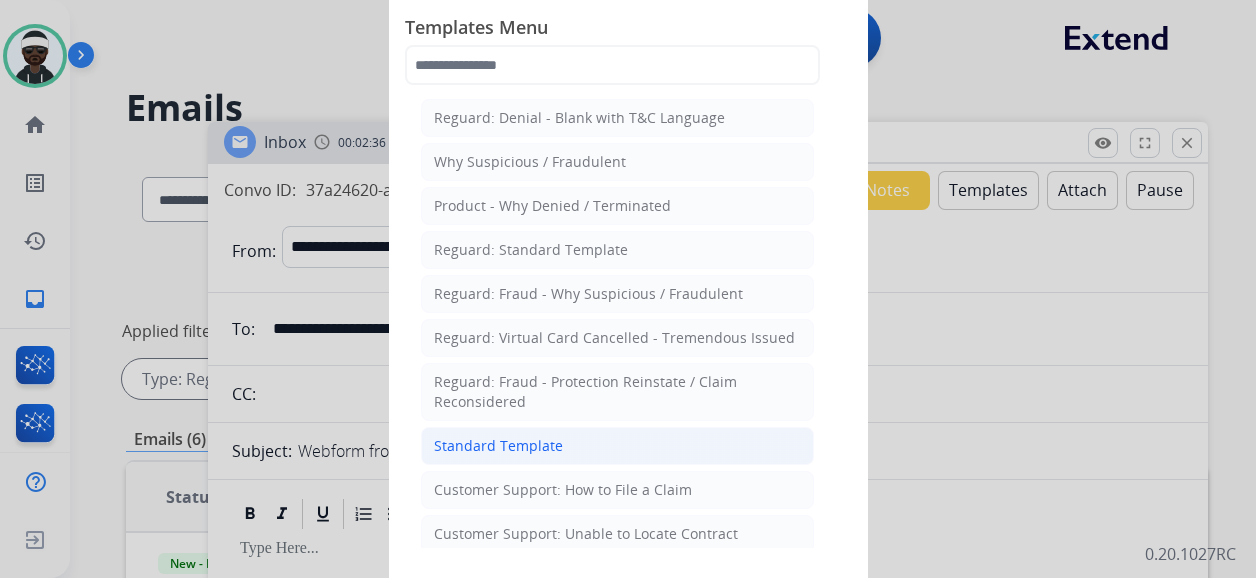 click on "Standard Template" 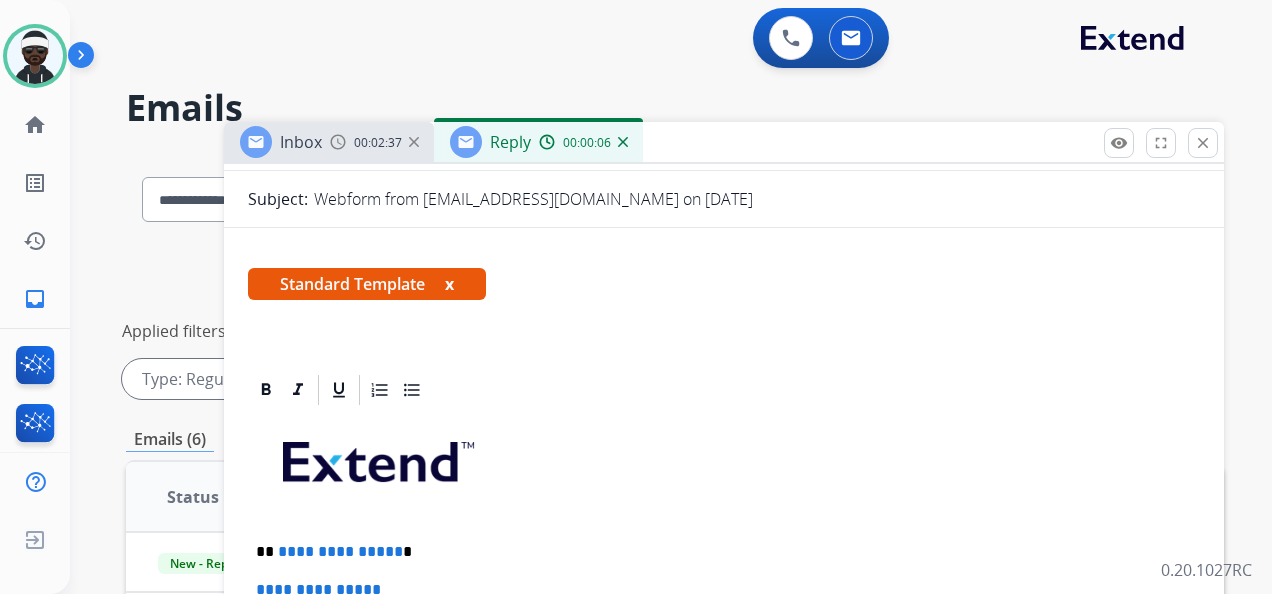 scroll, scrollTop: 300, scrollLeft: 0, axis: vertical 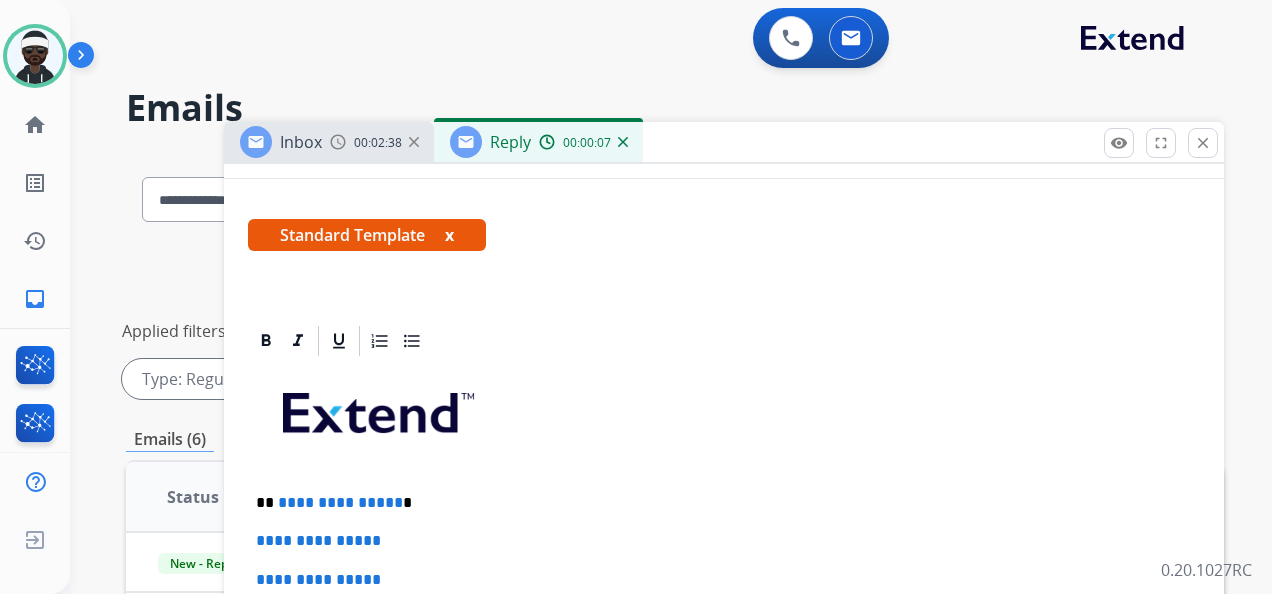 click on "x" at bounding box center (449, 235) 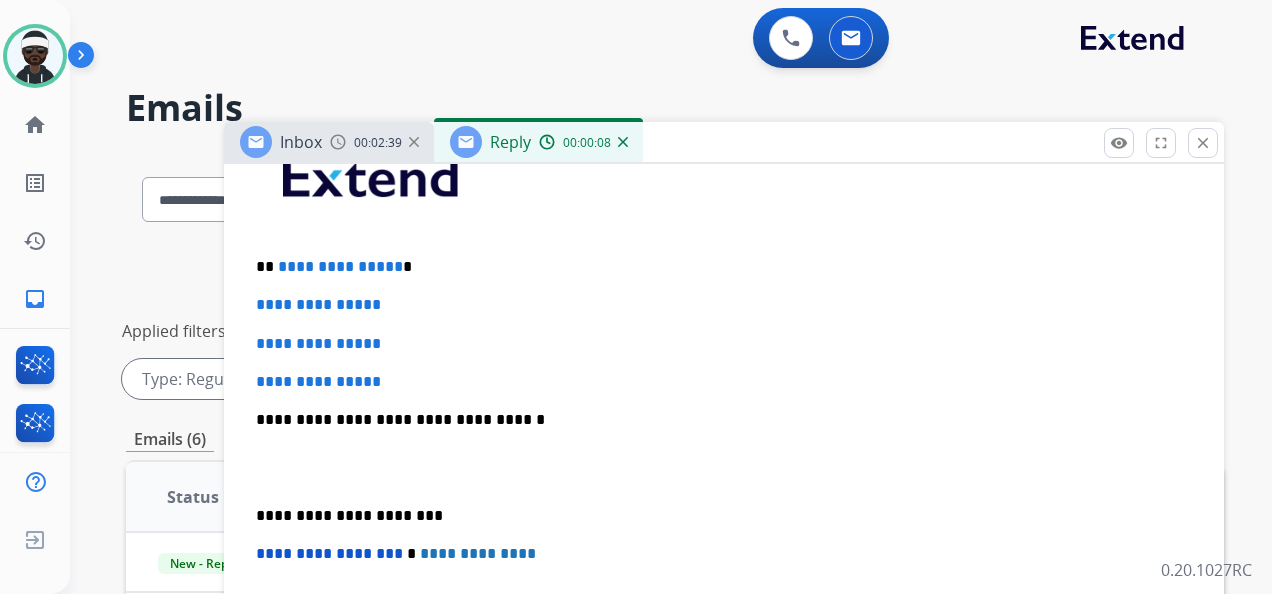 scroll, scrollTop: 419, scrollLeft: 0, axis: vertical 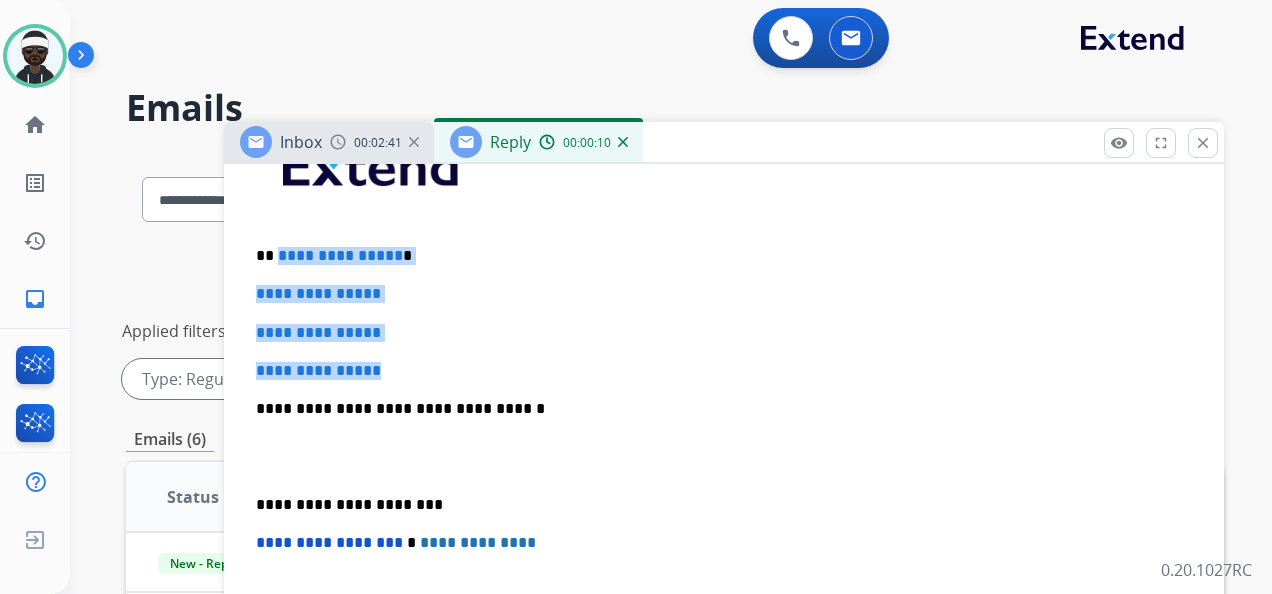 drag, startPoint x: 419, startPoint y: 369, endPoint x: 276, endPoint y: 257, distance: 181.63976 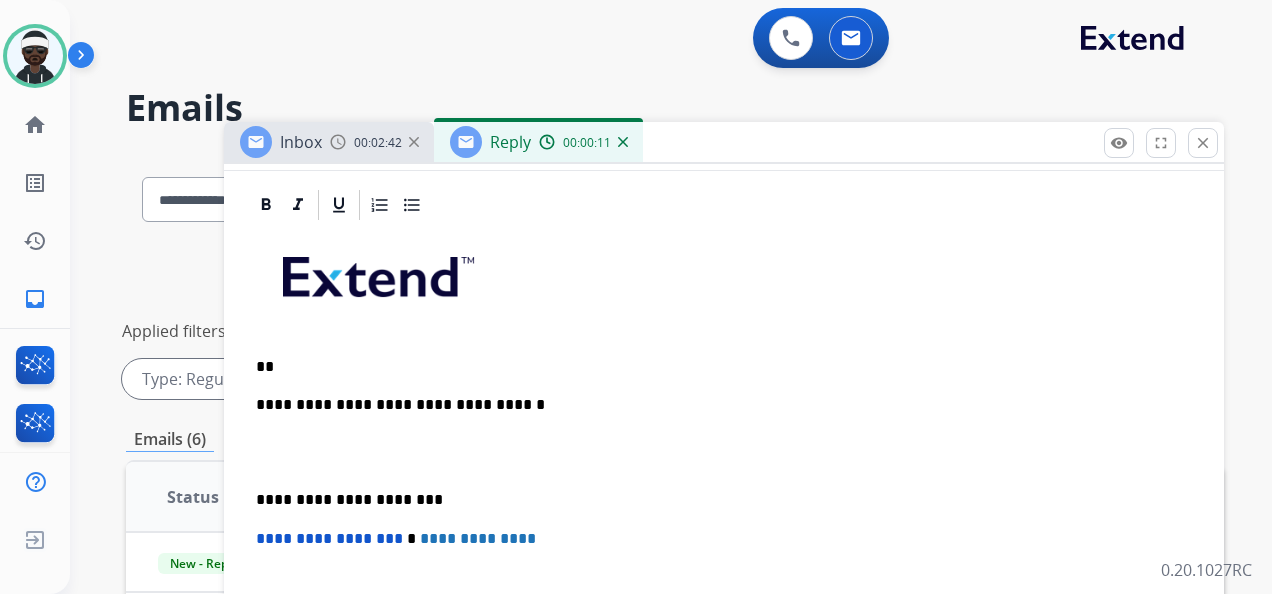 scroll, scrollTop: 304, scrollLeft: 0, axis: vertical 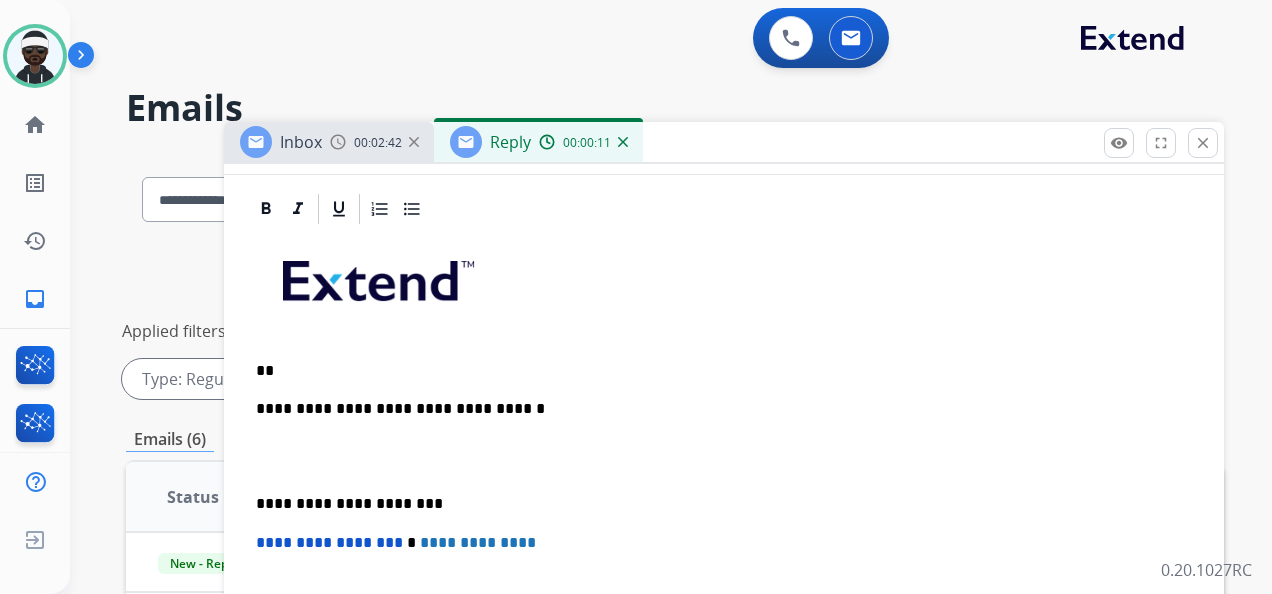 type 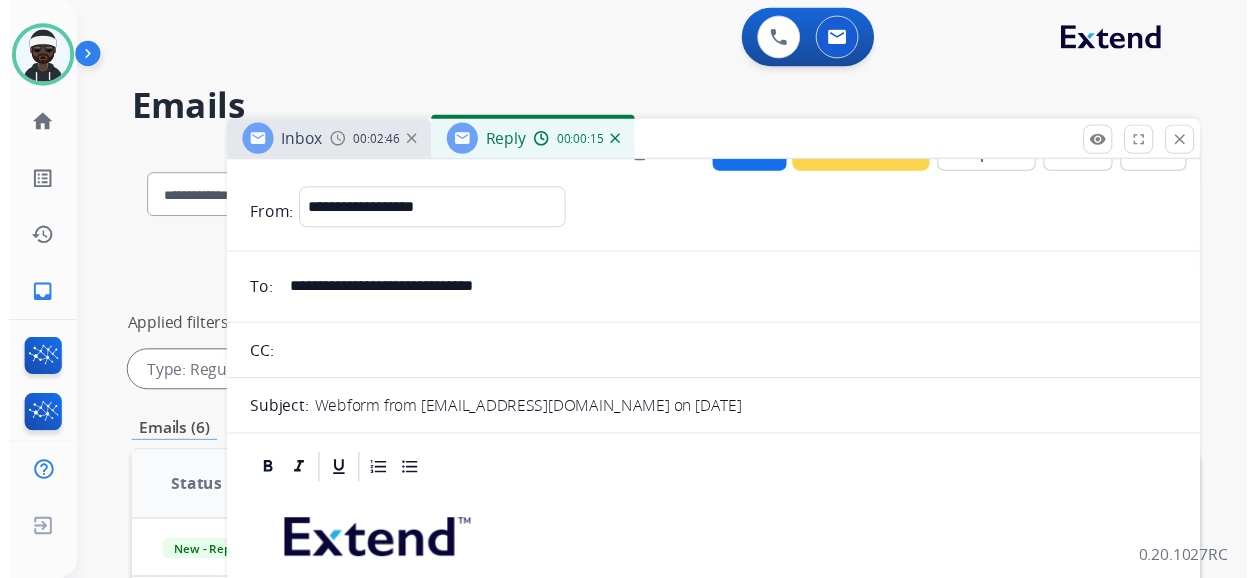 scroll, scrollTop: 0, scrollLeft: 0, axis: both 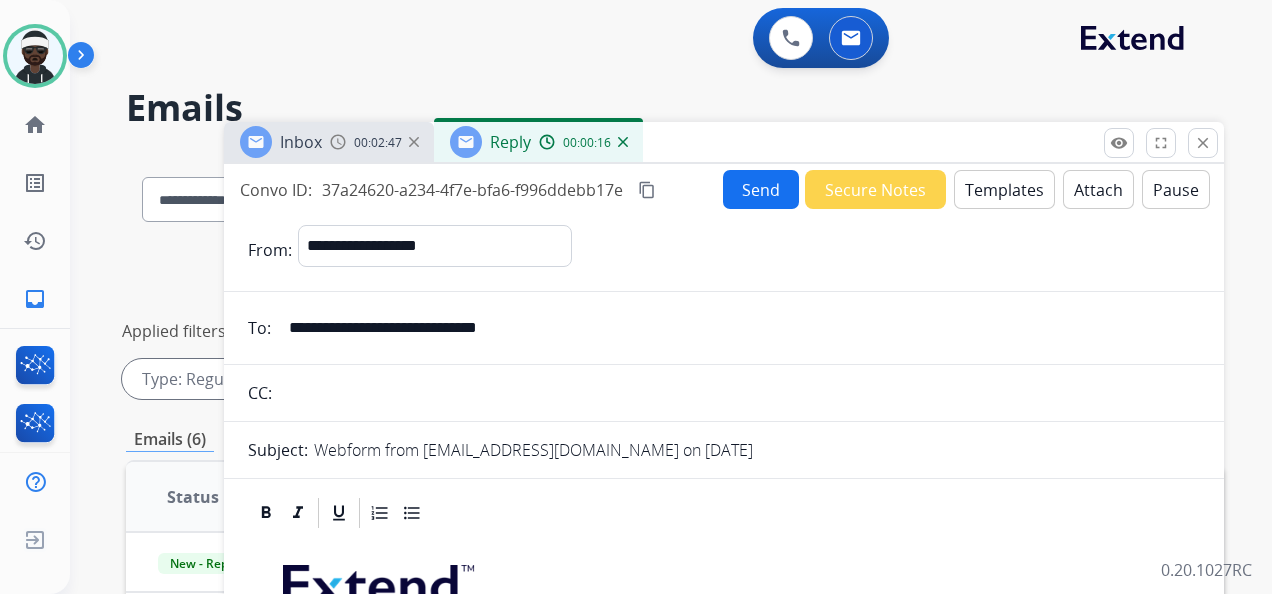 click on "Templates" at bounding box center [1004, 189] 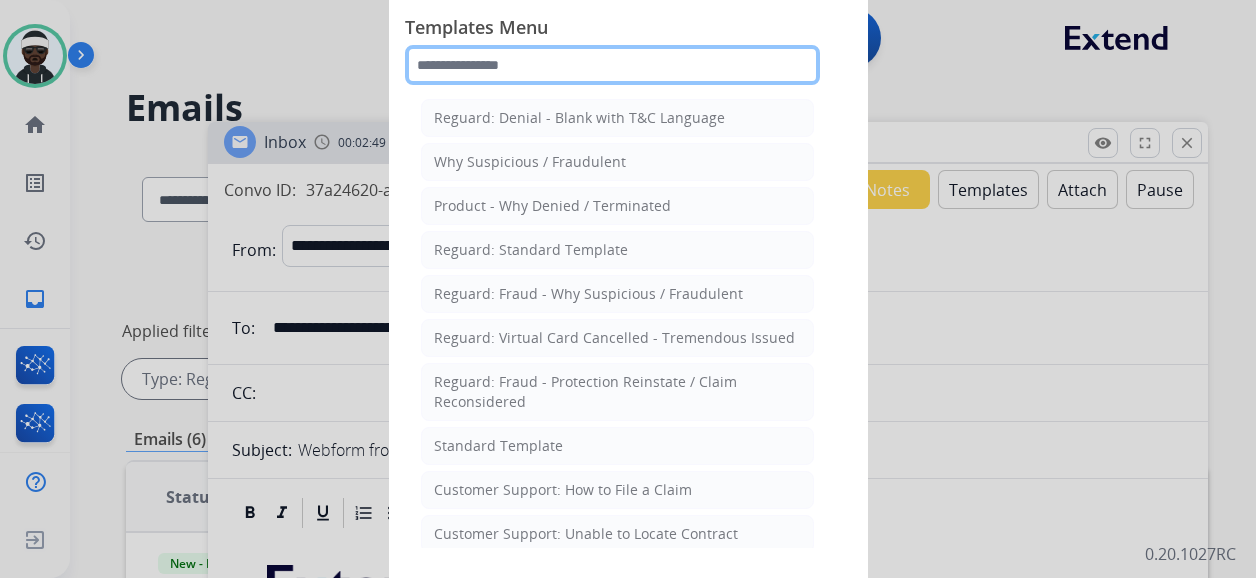 click 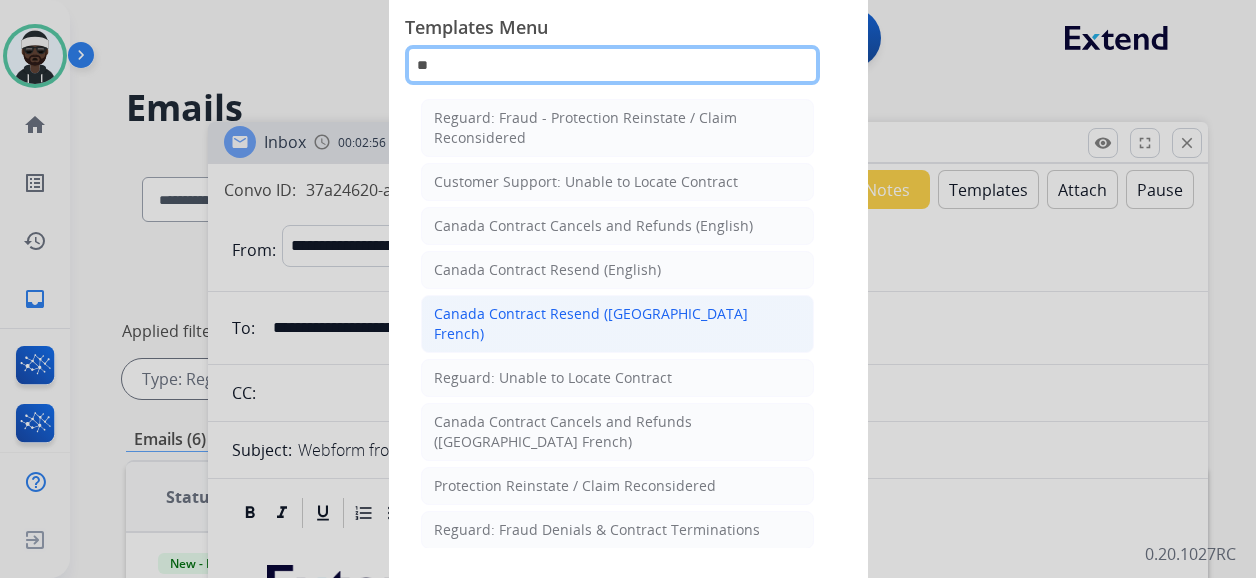 type on "*" 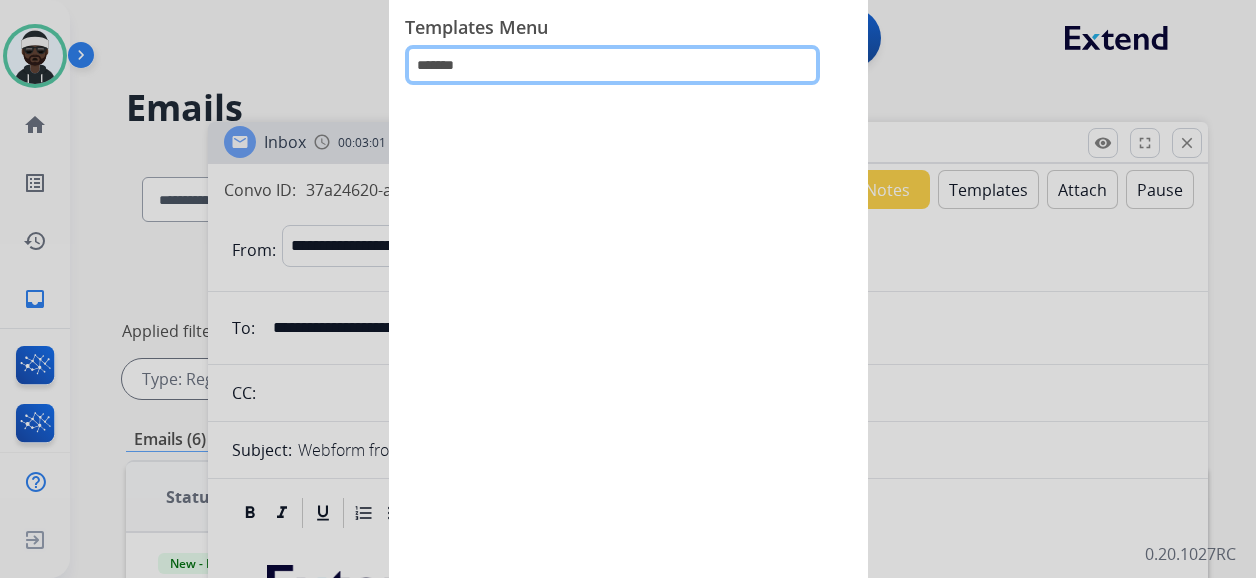 drag, startPoint x: 486, startPoint y: 54, endPoint x: 291, endPoint y: 67, distance: 195.43285 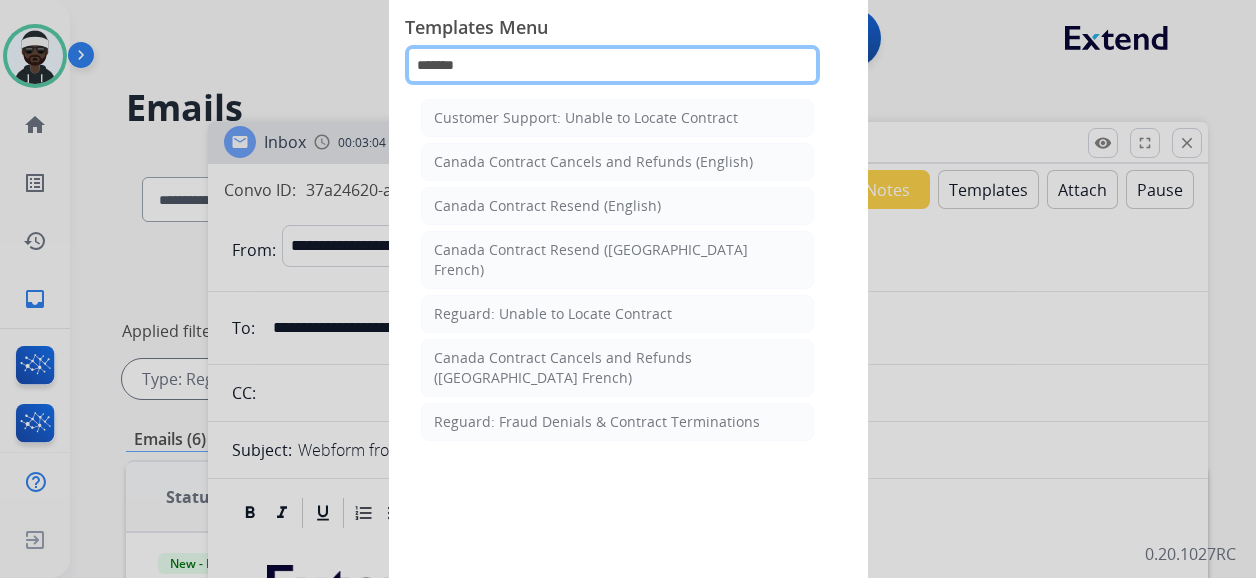 type on "********" 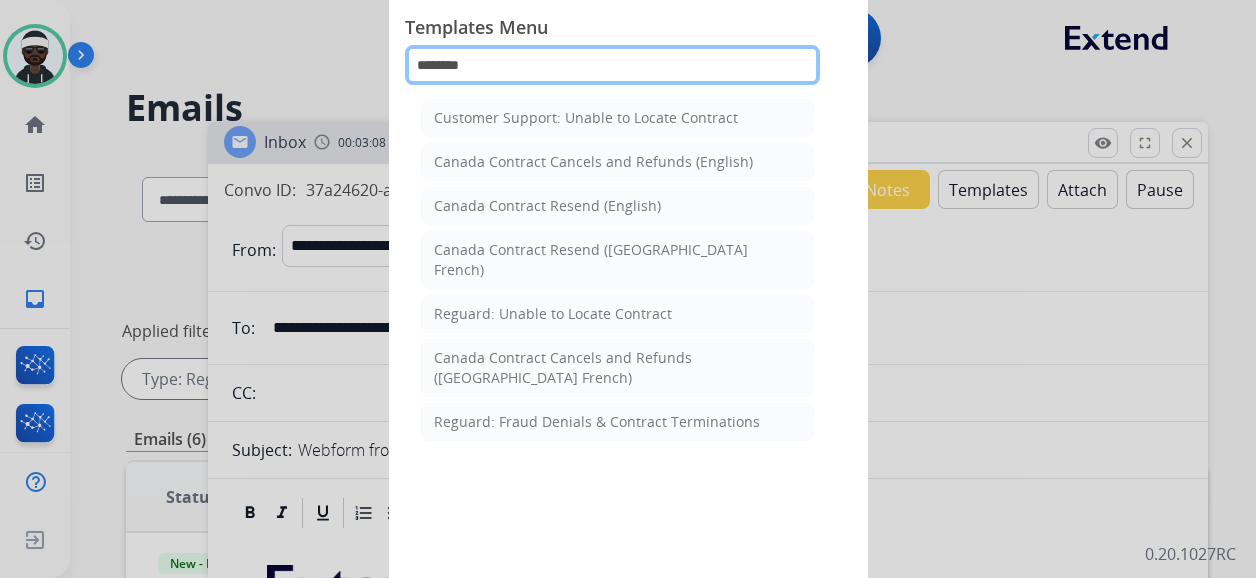 drag, startPoint x: 504, startPoint y: 76, endPoint x: 374, endPoint y: 59, distance: 131.10683 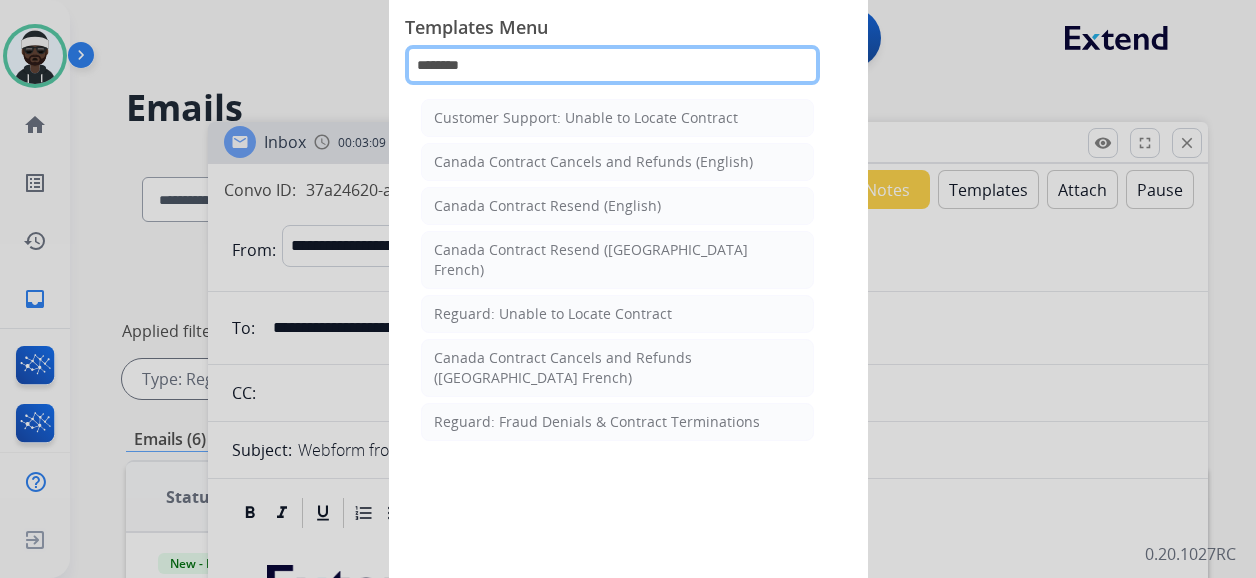 type 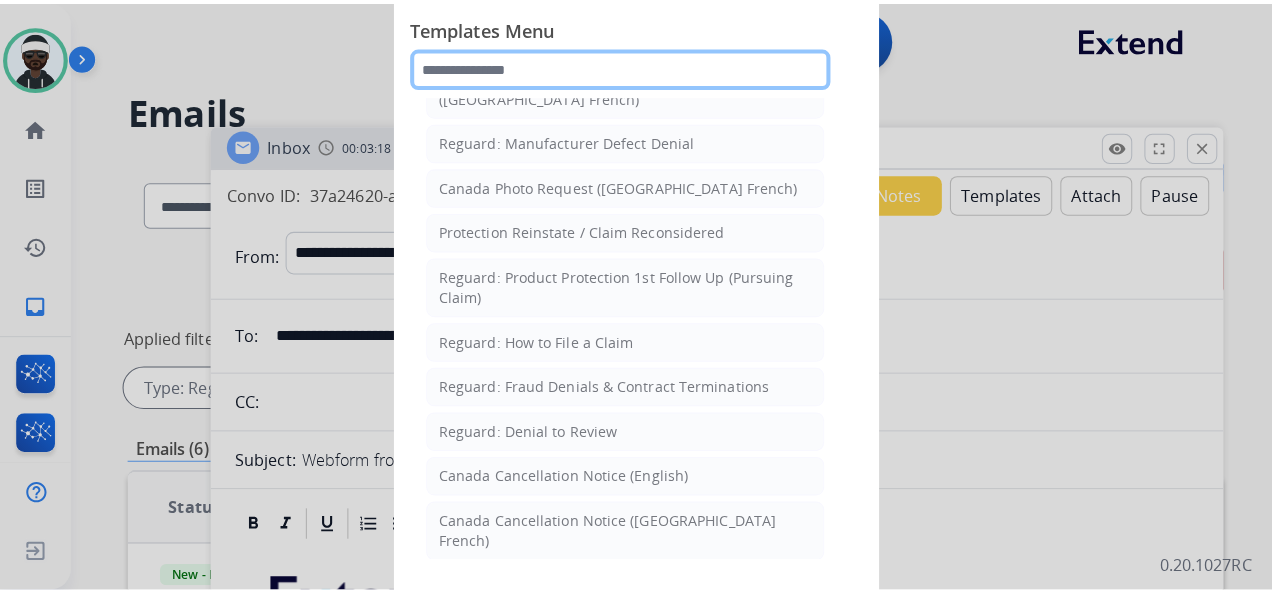 scroll, scrollTop: 2020, scrollLeft: 0, axis: vertical 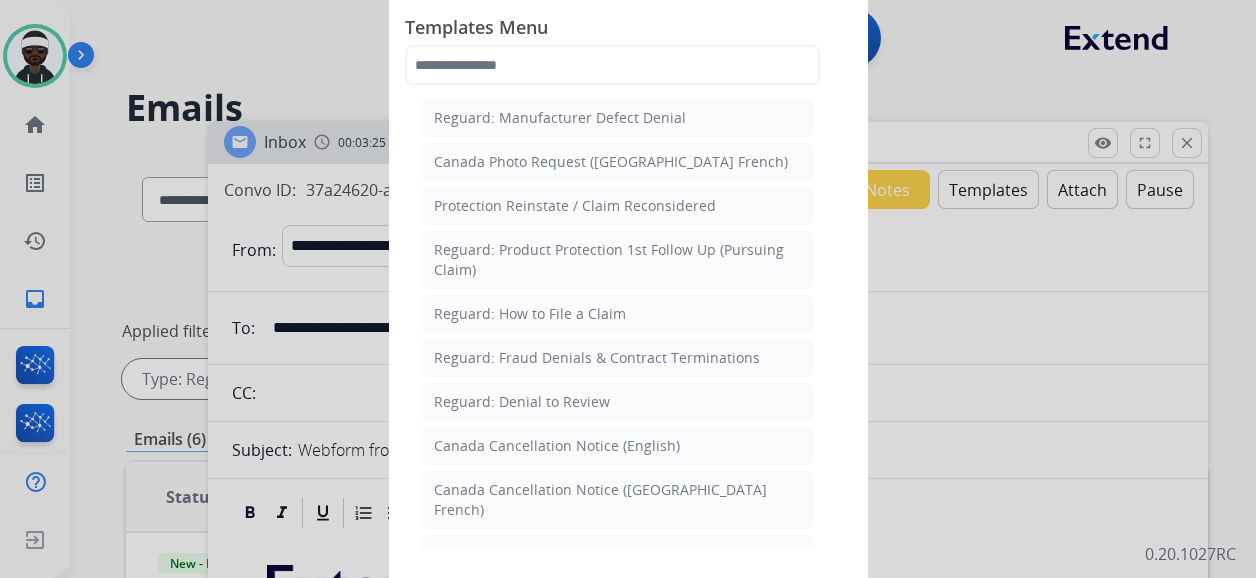 click 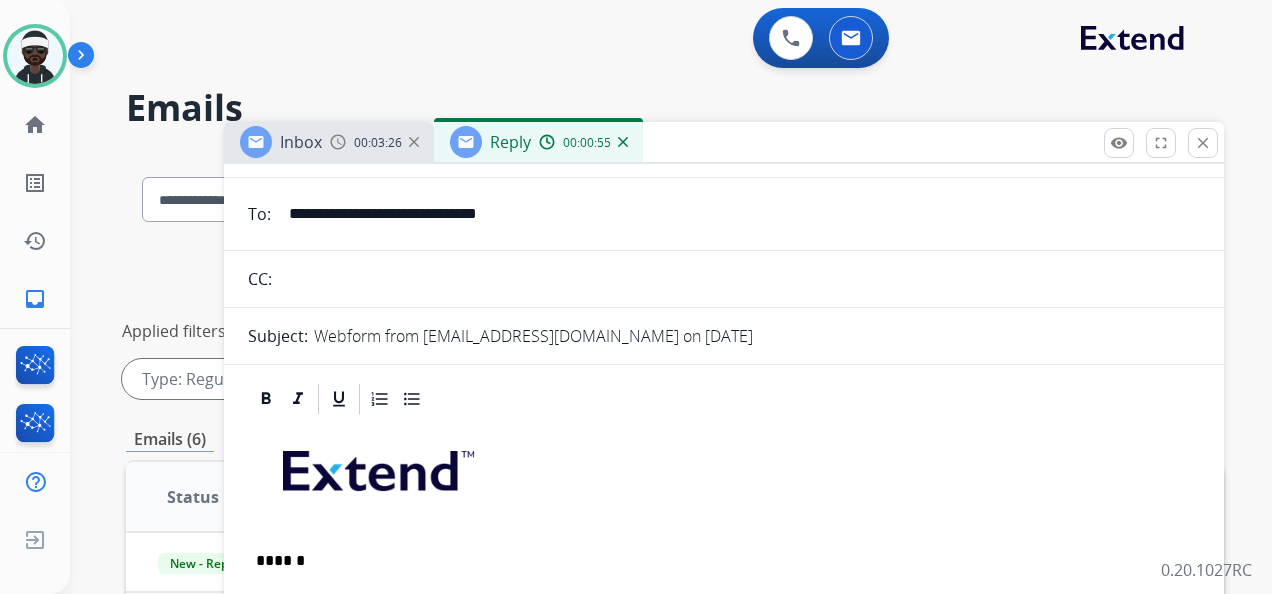 scroll, scrollTop: 300, scrollLeft: 0, axis: vertical 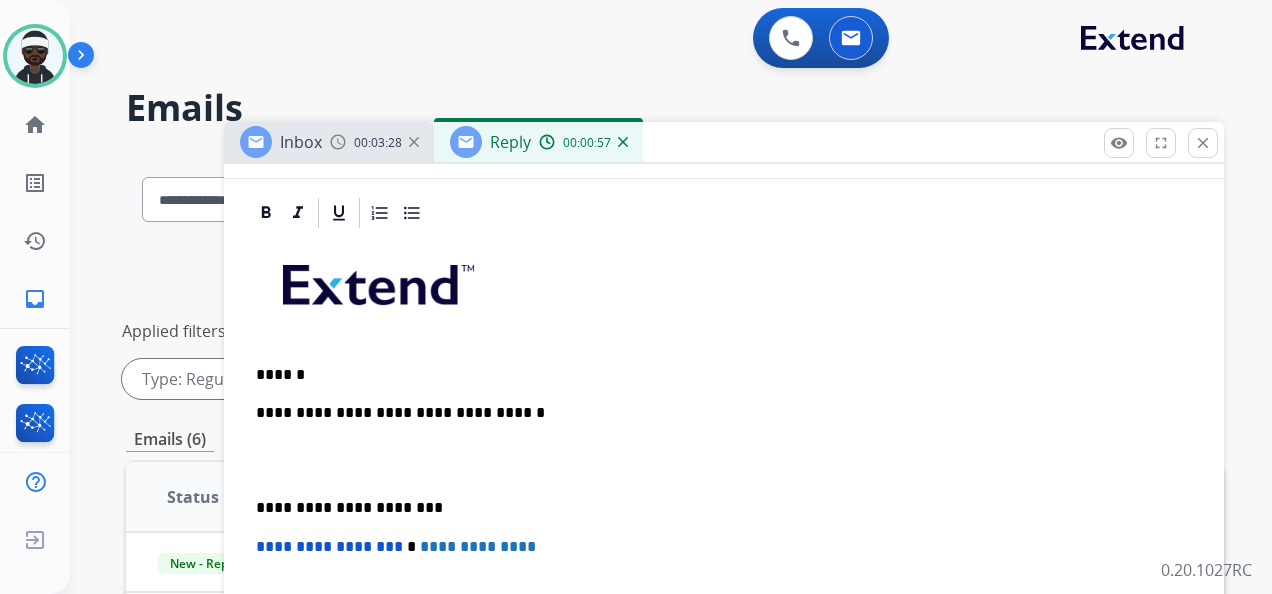 click on "******" at bounding box center (716, 375) 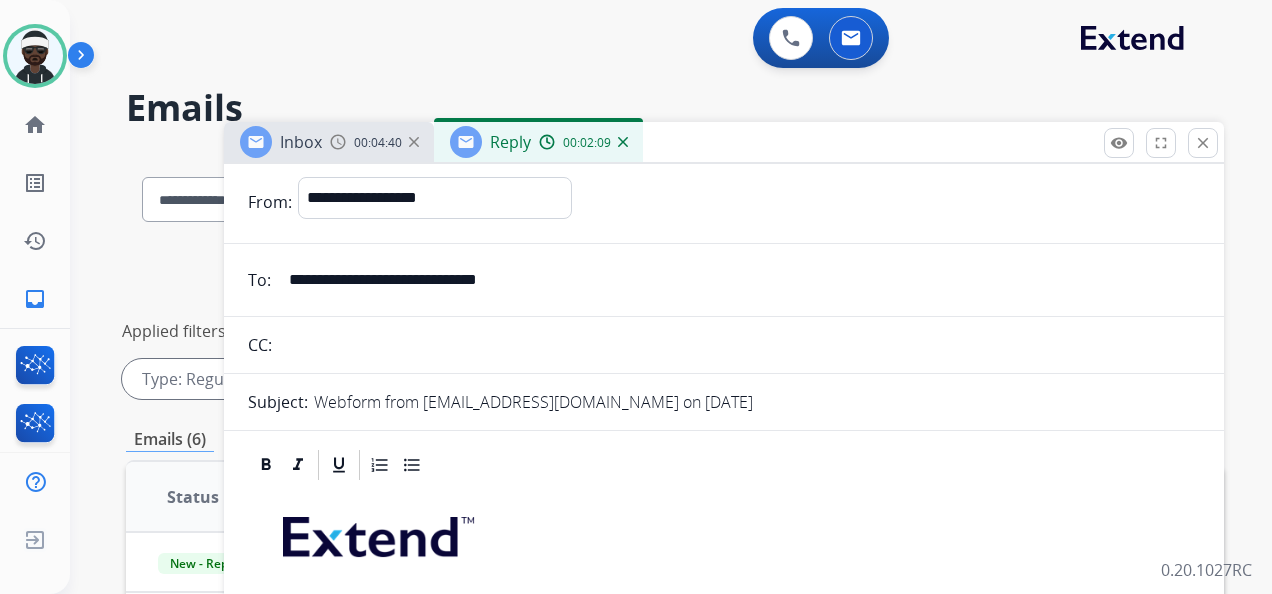 scroll, scrollTop: 0, scrollLeft: 0, axis: both 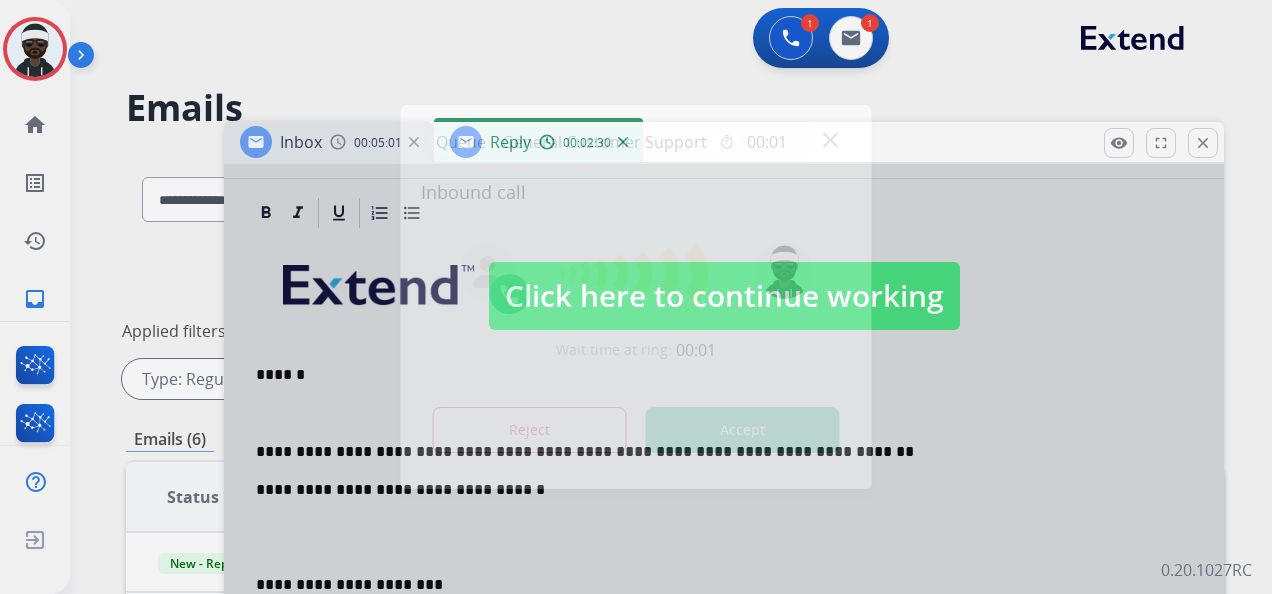 click on "Accept" at bounding box center (743, 430) 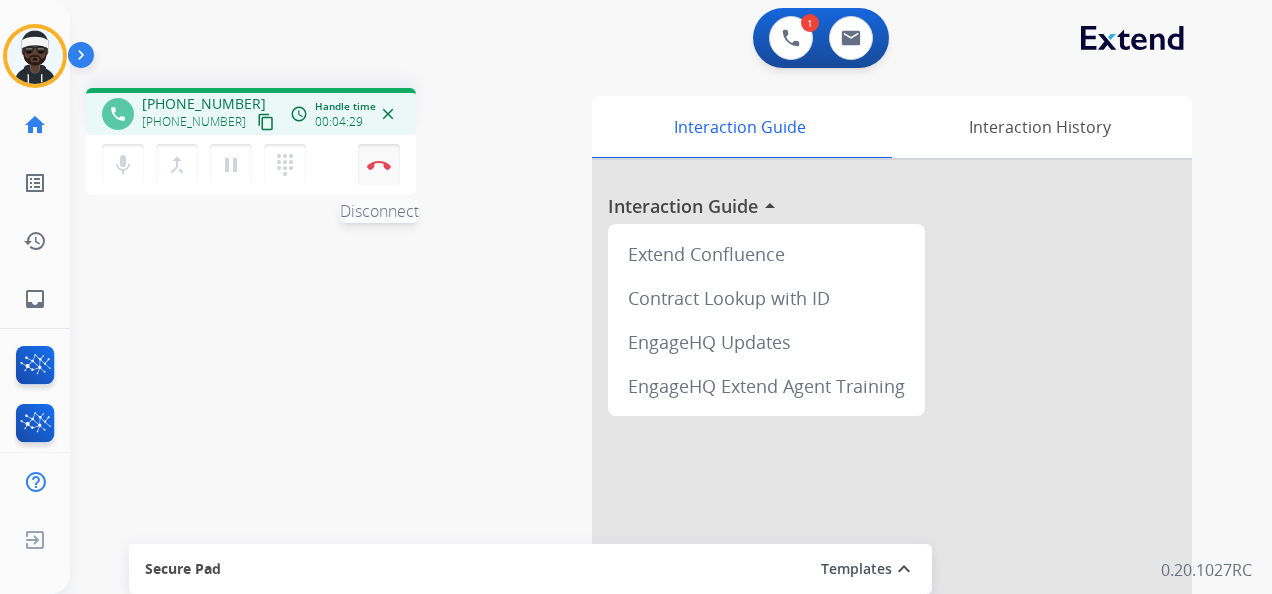 click on "Disconnect" at bounding box center (379, 165) 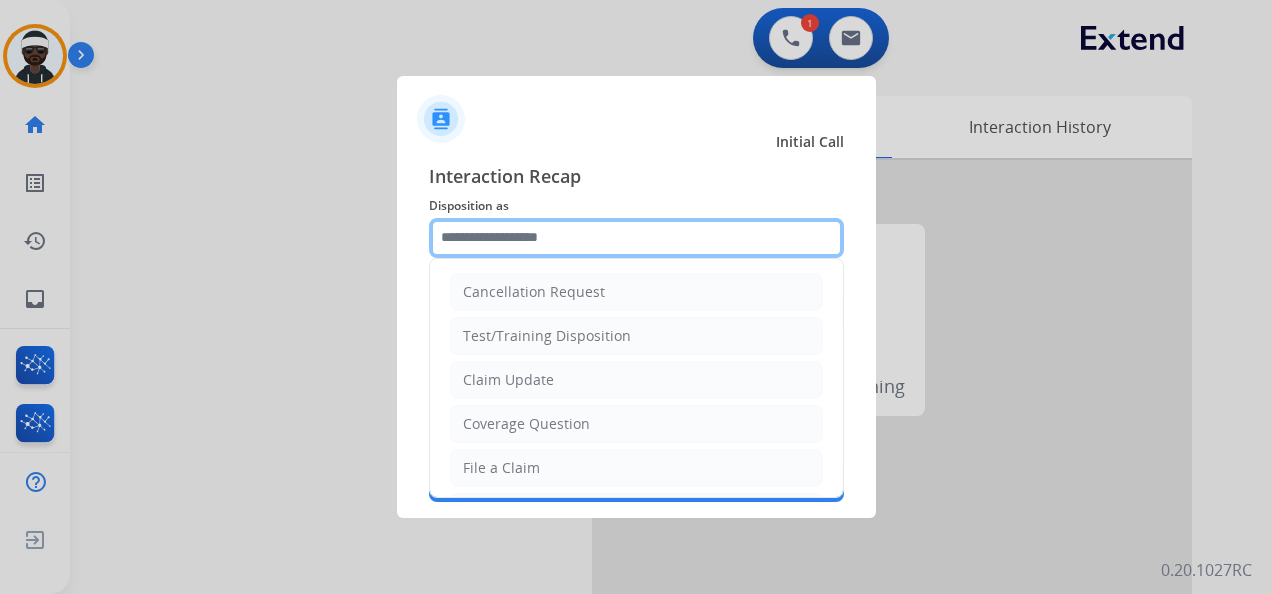 click 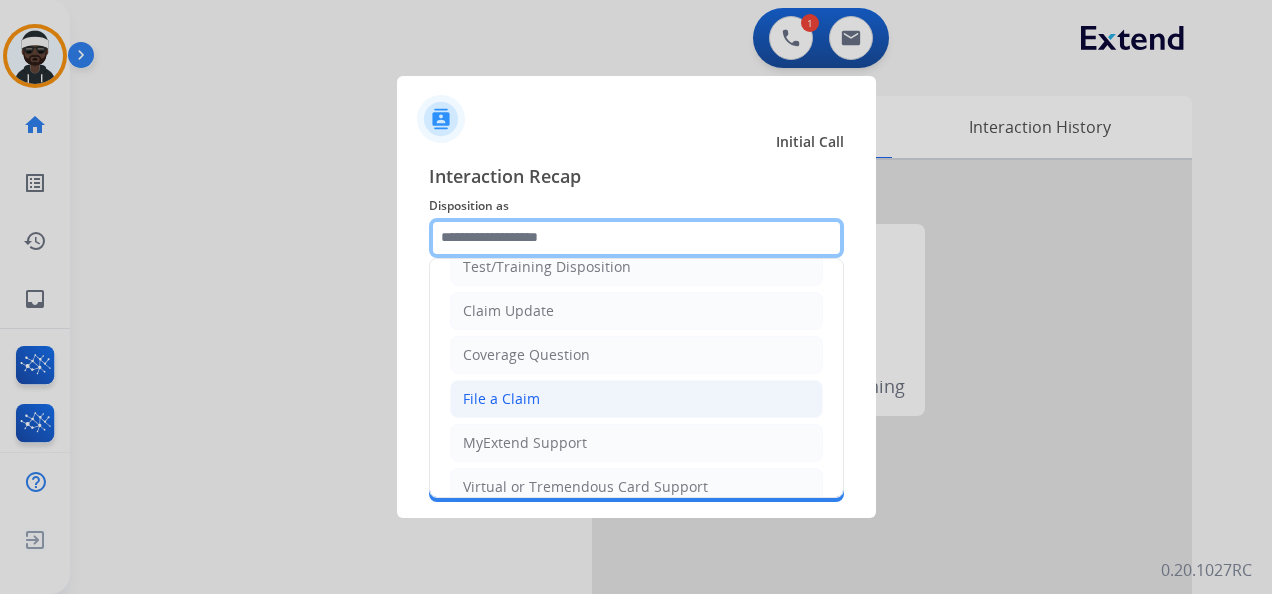 scroll, scrollTop: 100, scrollLeft: 0, axis: vertical 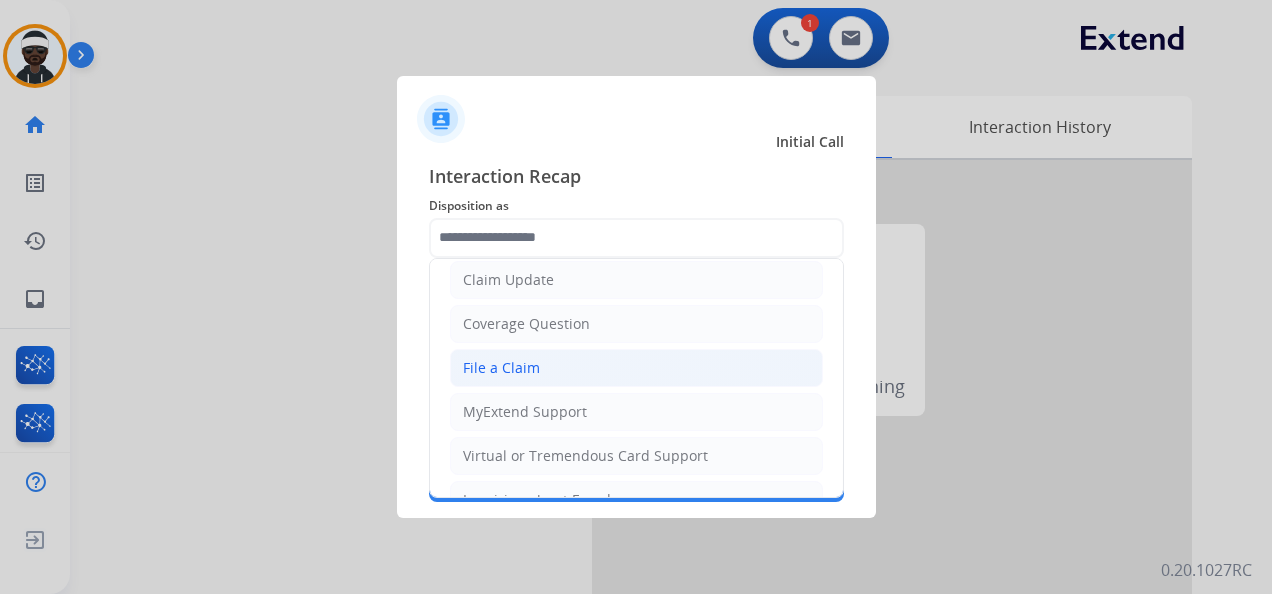 click on "File a Claim" 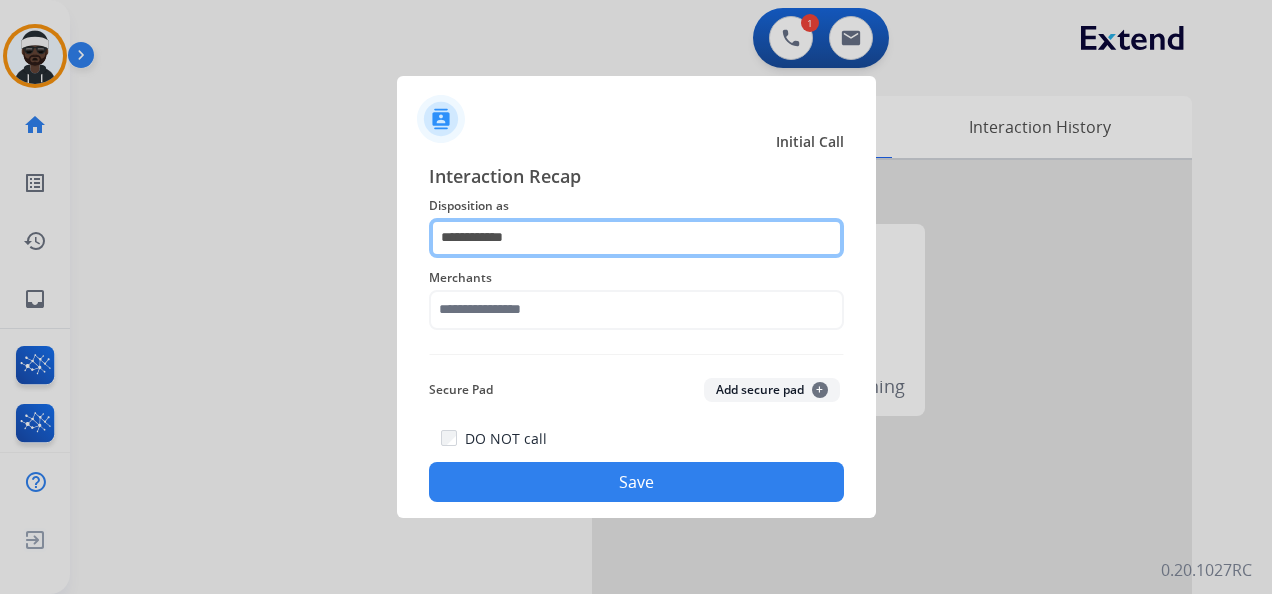 click on "**********" 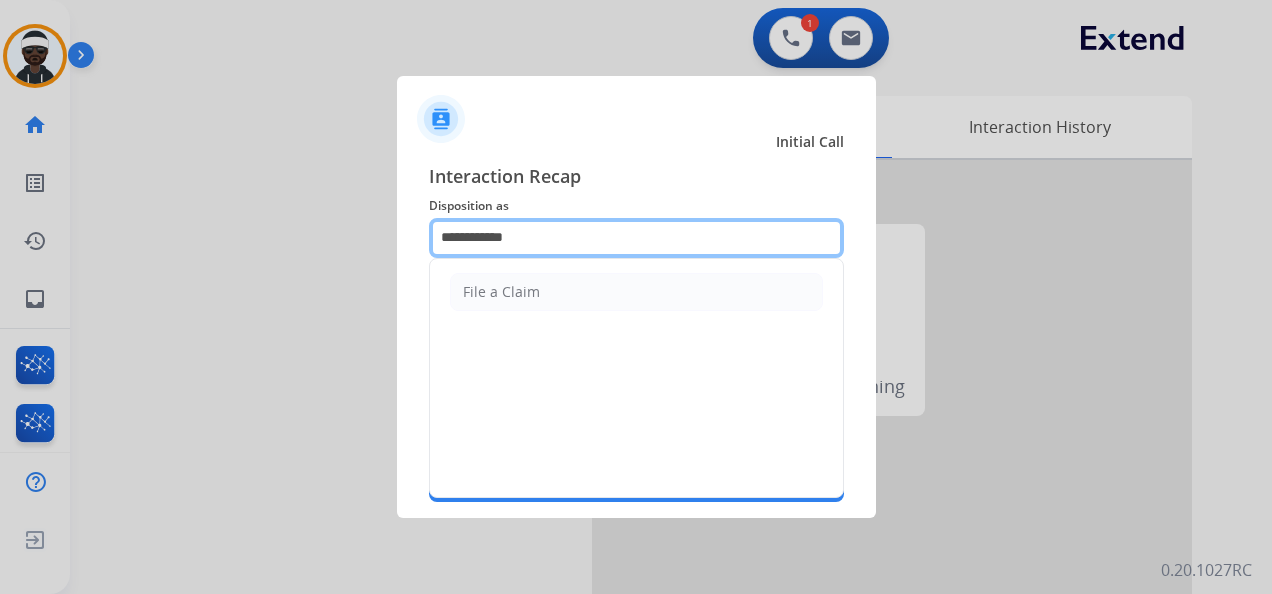 drag, startPoint x: 482, startPoint y: 228, endPoint x: 358, endPoint y: 223, distance: 124.10077 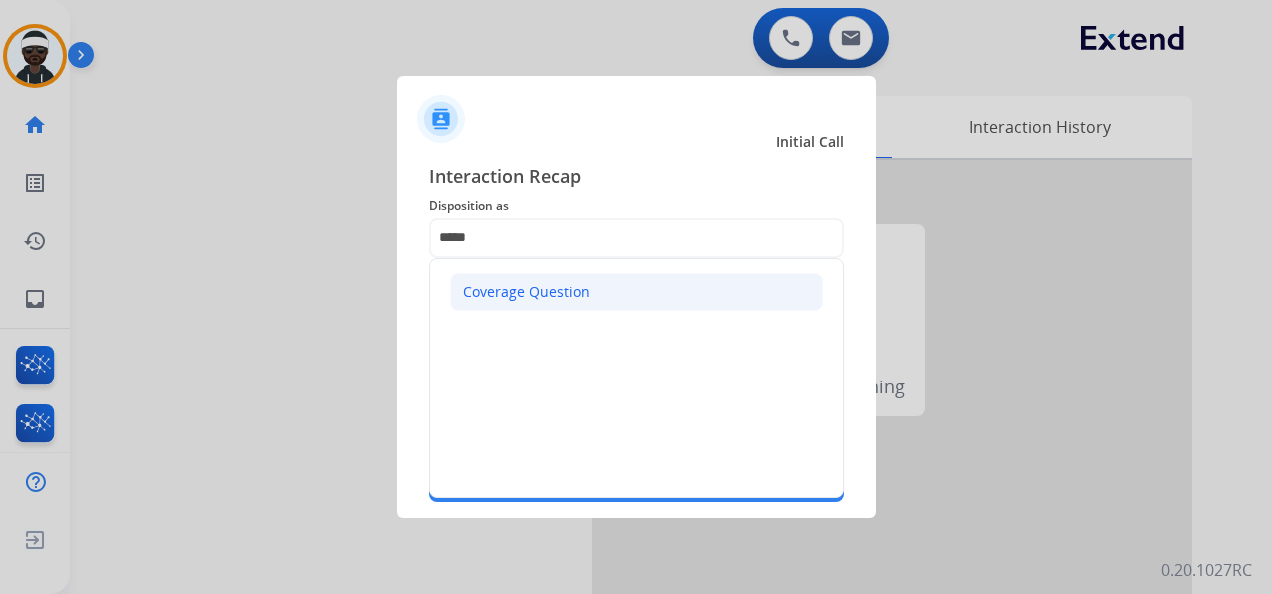 click on "Coverage Question" 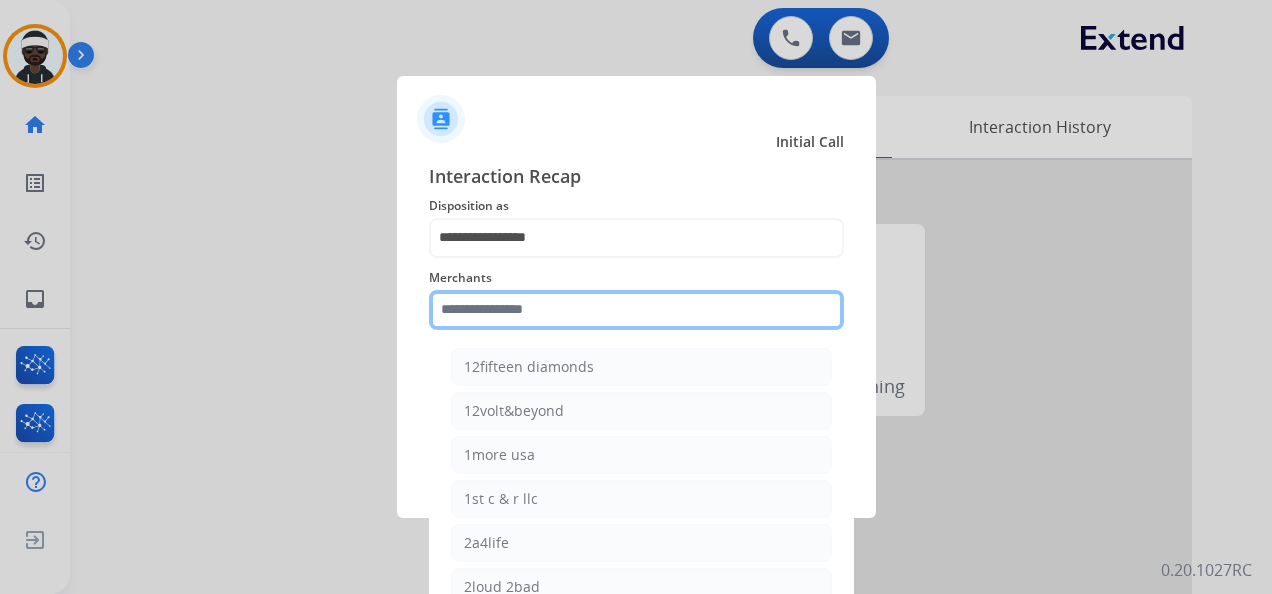 click 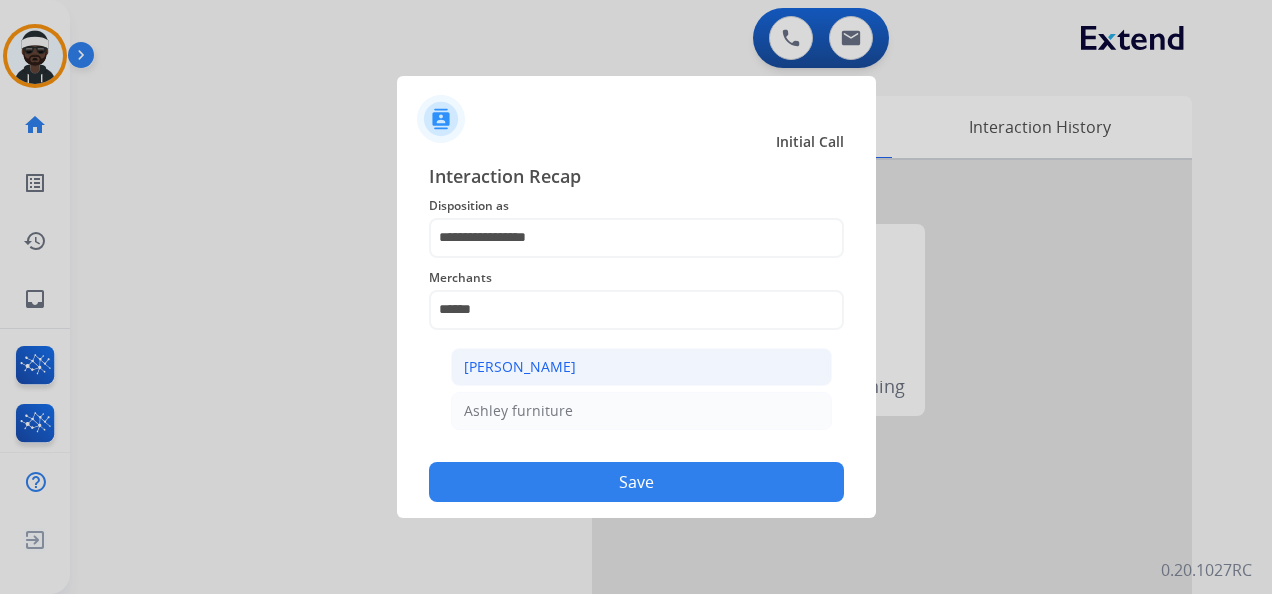 click on "[PERSON_NAME]" 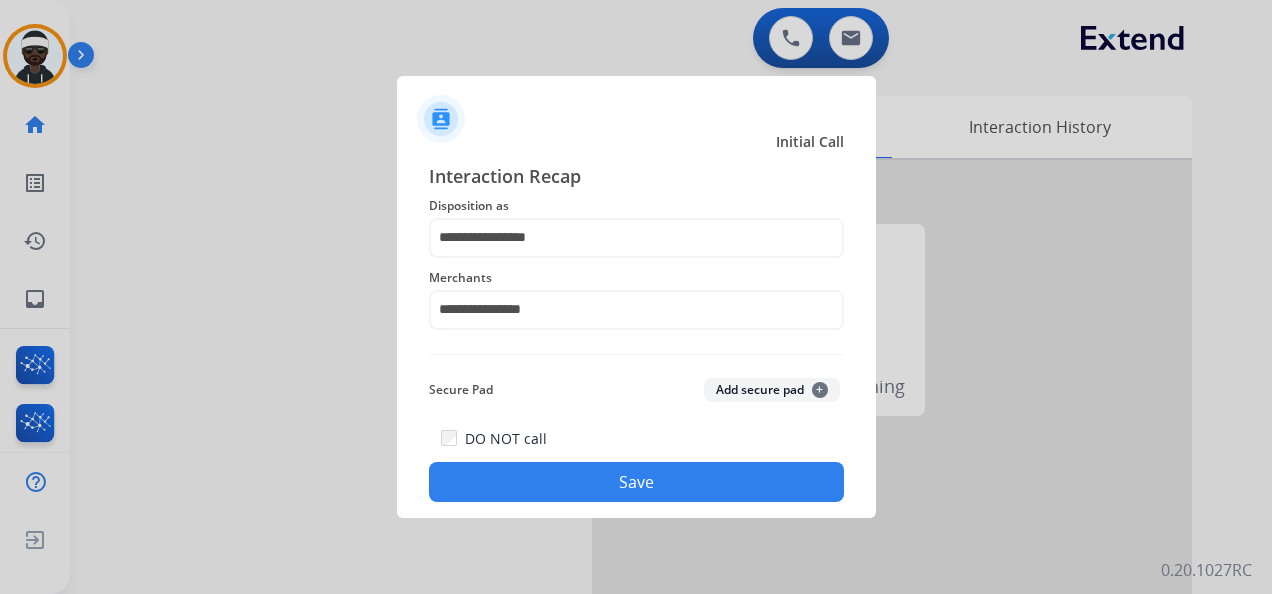 click on "Save" 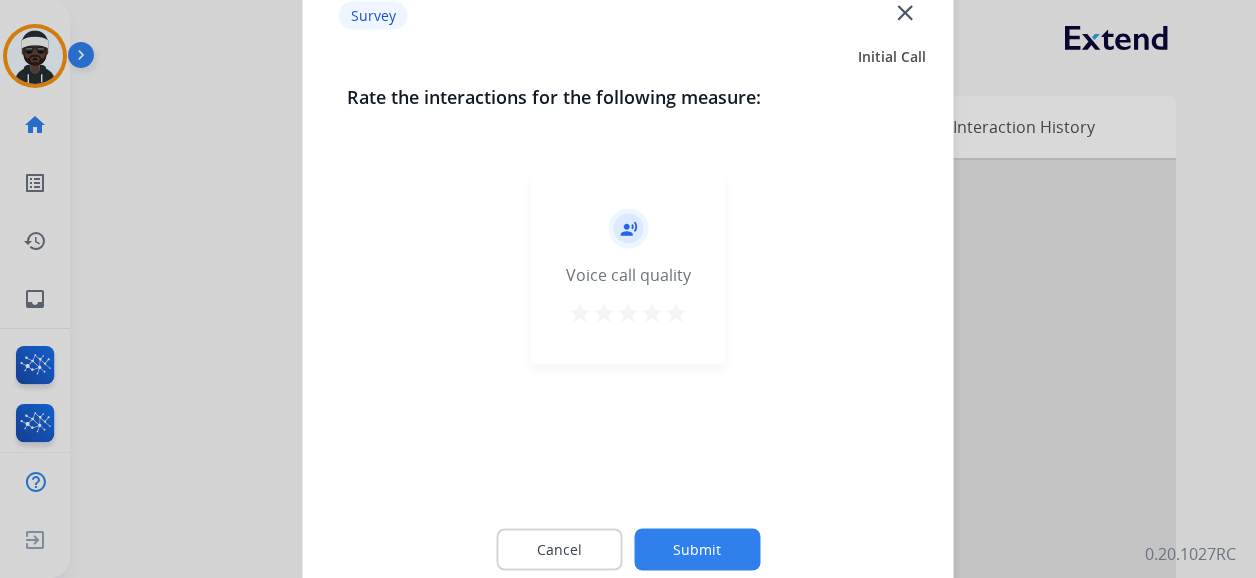 drag, startPoint x: 675, startPoint y: 320, endPoint x: 682, endPoint y: 342, distance: 23.086792 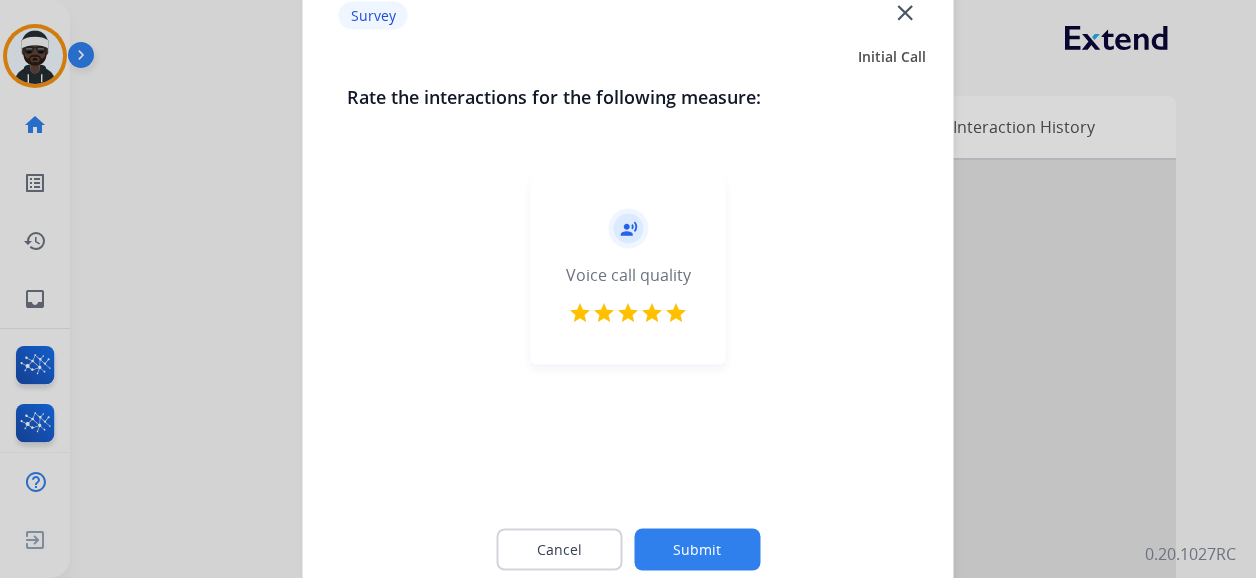 click on "Submit" 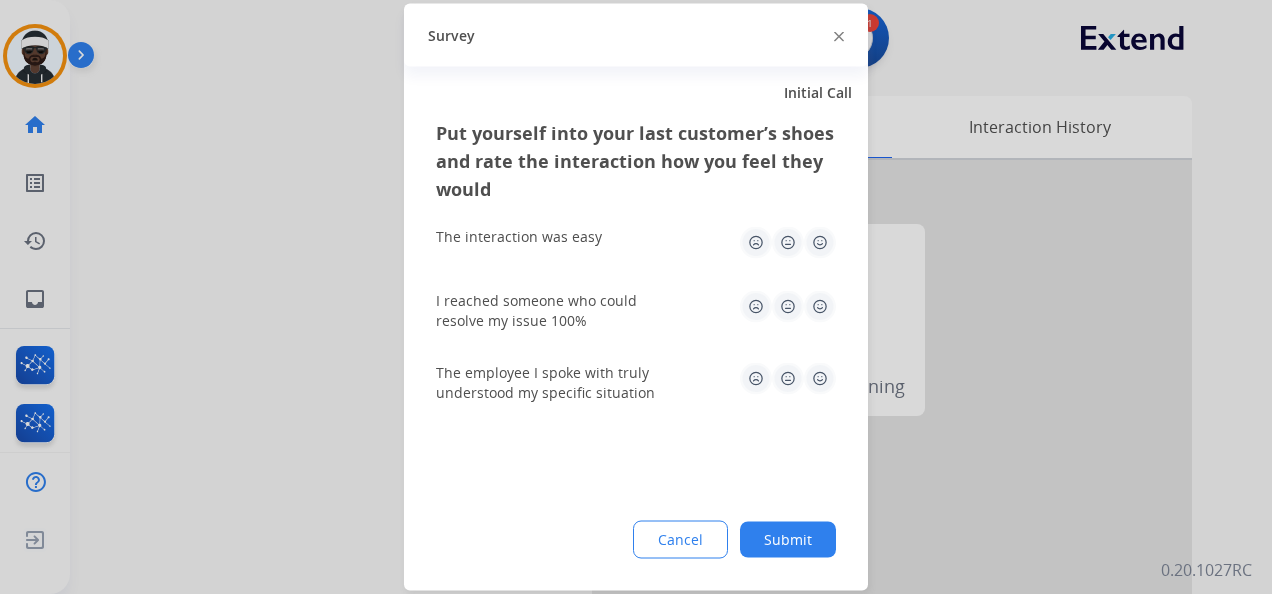drag, startPoint x: 816, startPoint y: 240, endPoint x: 823, endPoint y: 258, distance: 19.313208 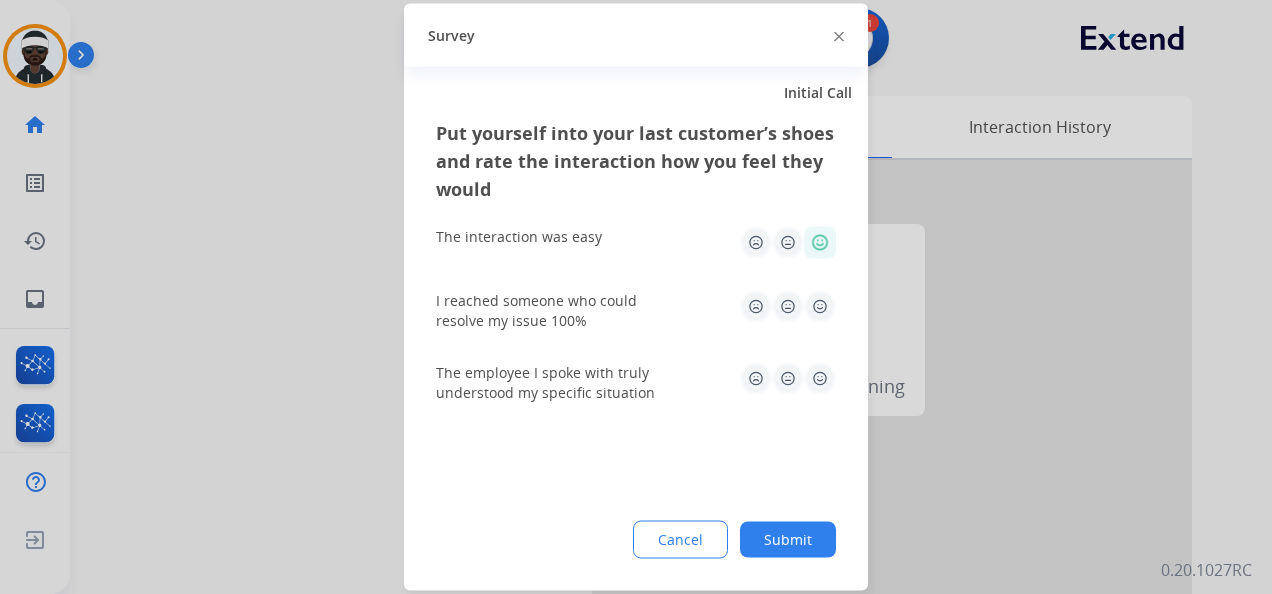 click 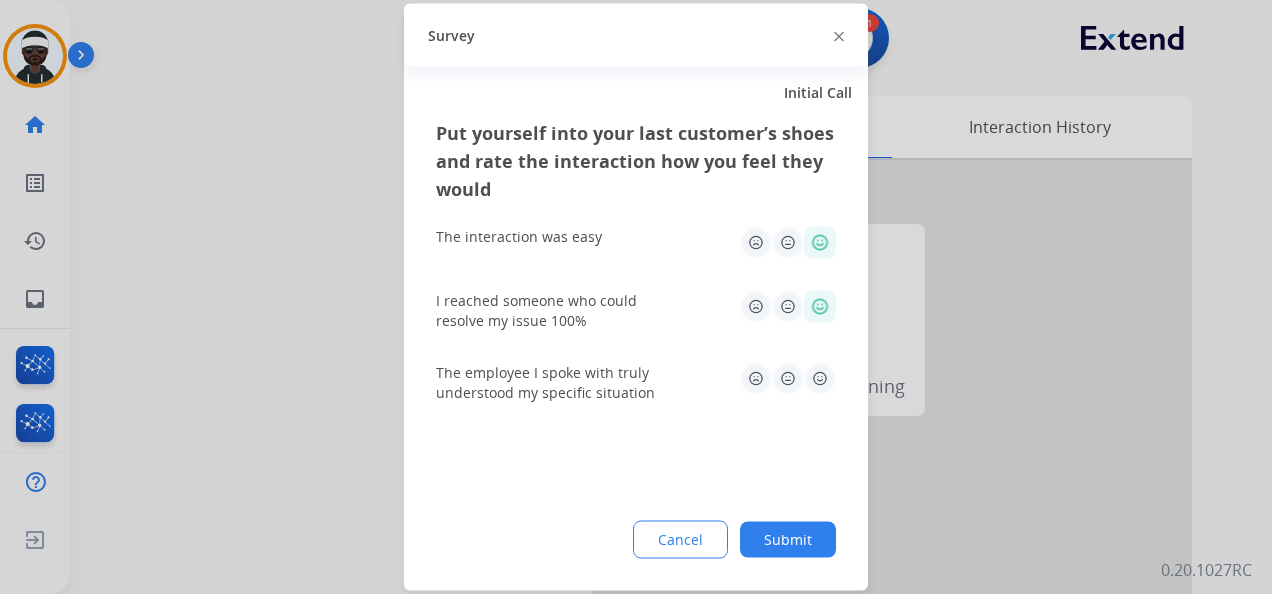drag, startPoint x: 814, startPoint y: 371, endPoint x: 835, endPoint y: 395, distance: 31.890438 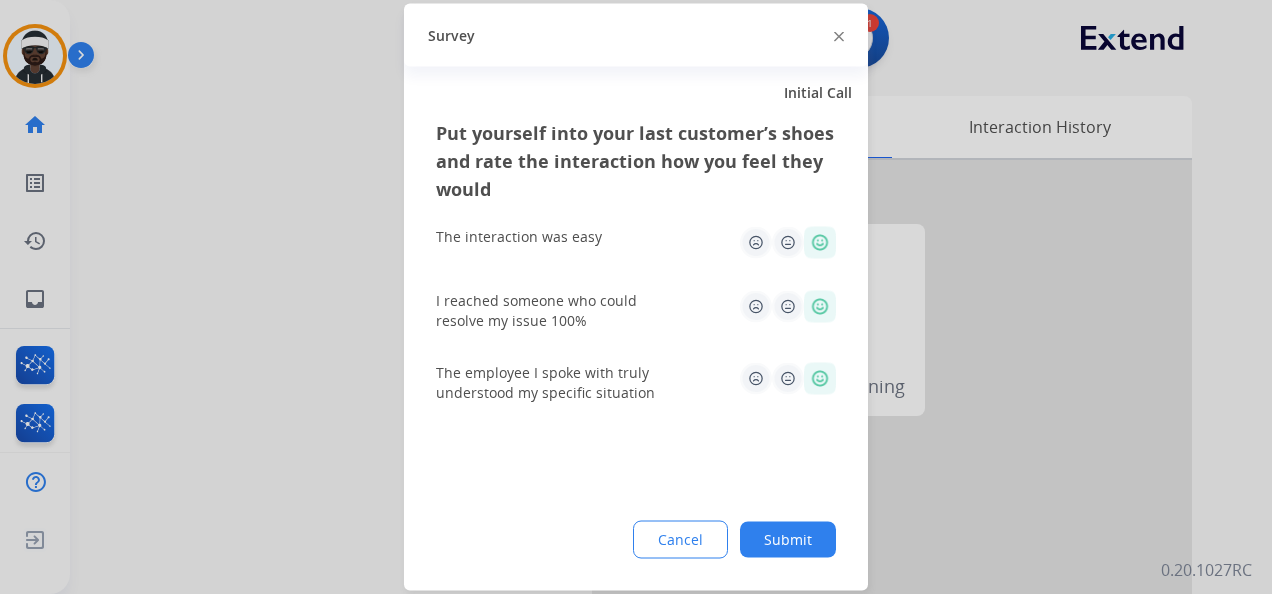 click on "Put yourself into your last customer’s shoes and rate the interaction how you feel they would  The interaction was easy   I reached someone who could resolve my issue 100%   The employee I spoke with truly understood my specific situation  Cancel Submit" 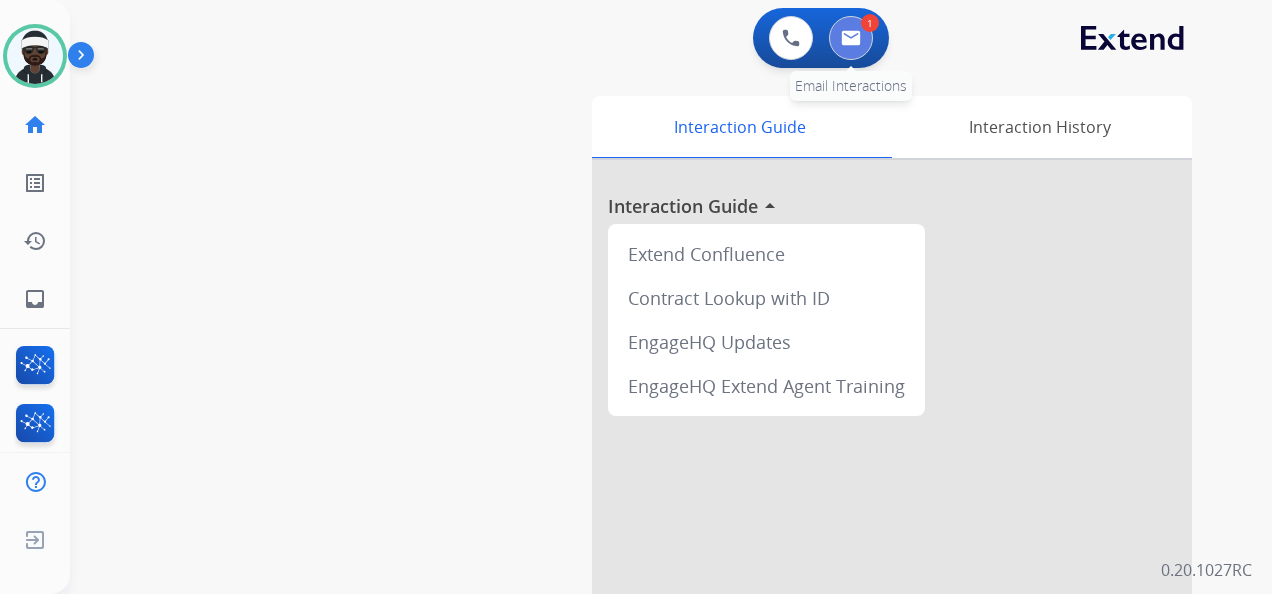 click at bounding box center [851, 38] 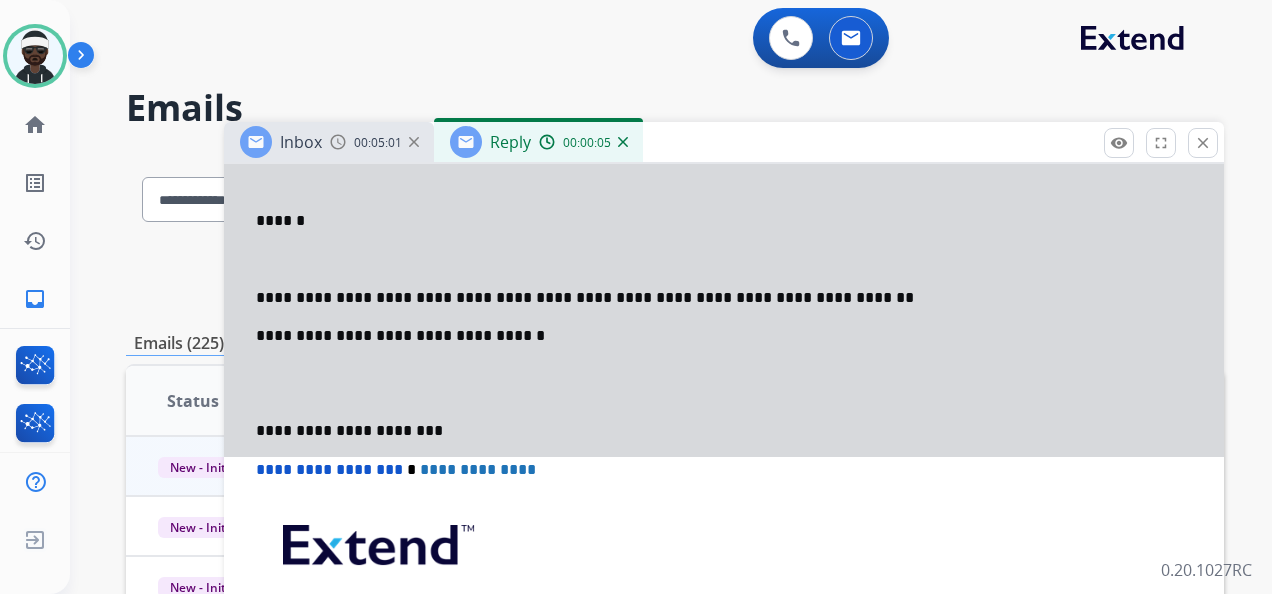 scroll, scrollTop: 458, scrollLeft: 0, axis: vertical 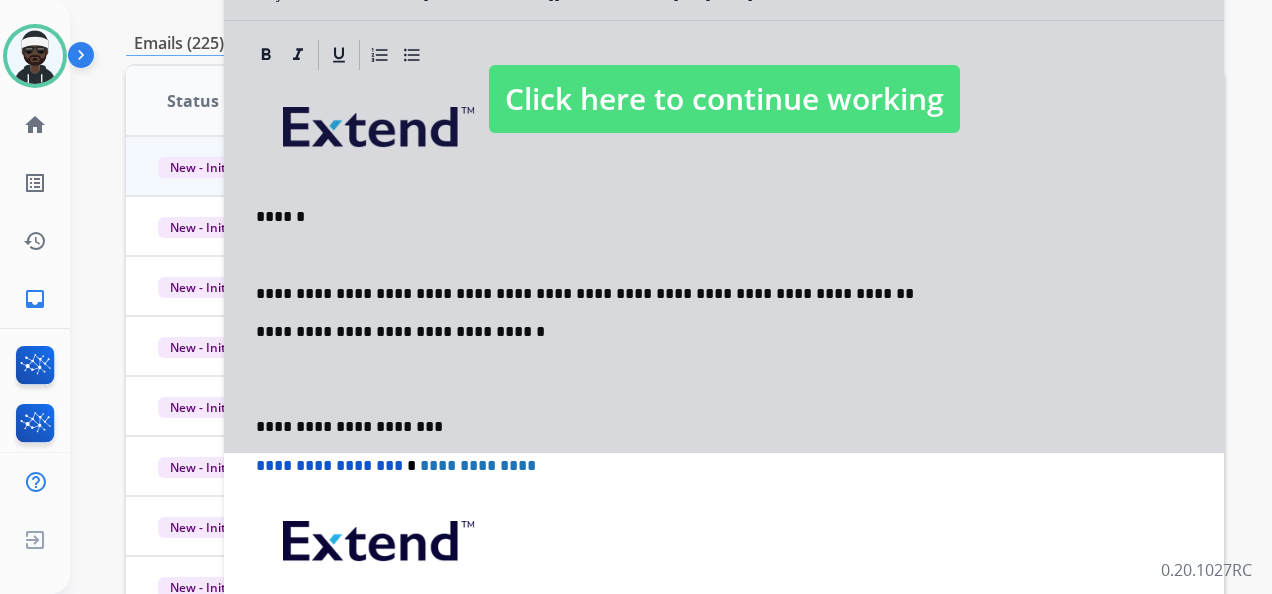 click at bounding box center [724, 79] 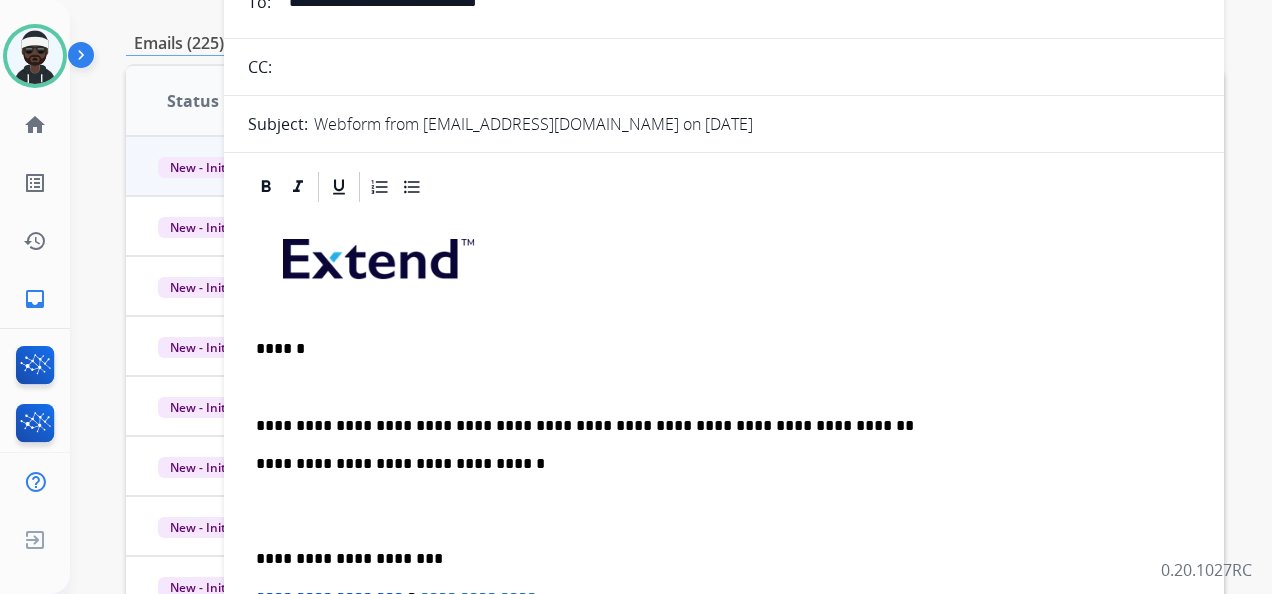 scroll, scrollTop: 0, scrollLeft: 0, axis: both 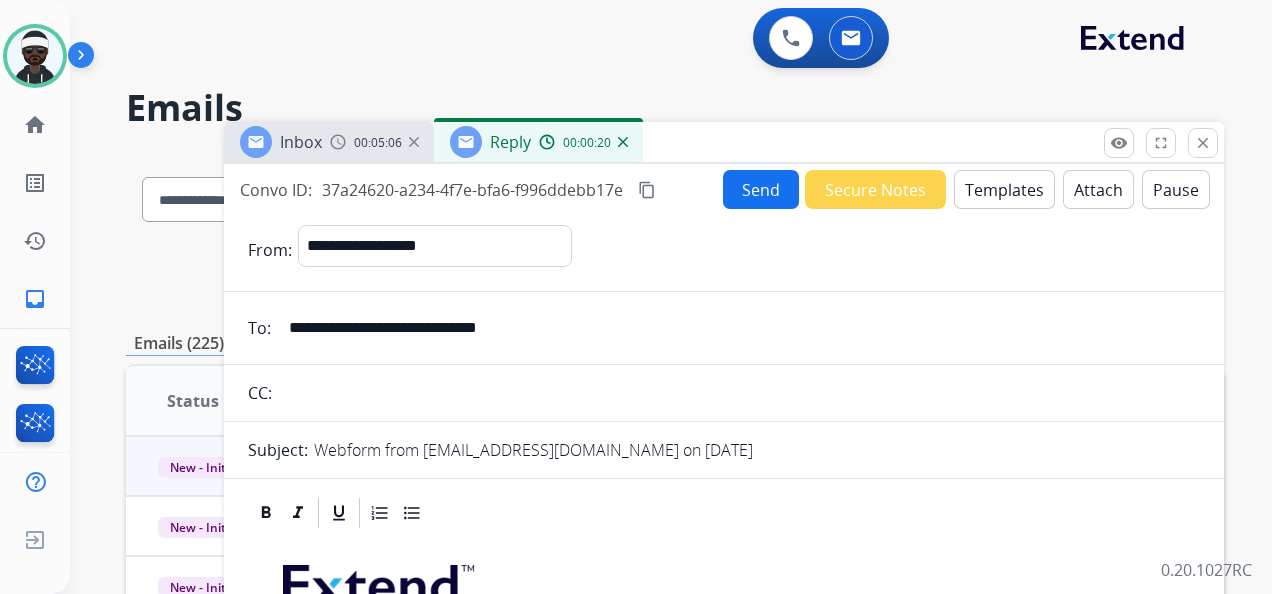 click on "Send" at bounding box center [761, 189] 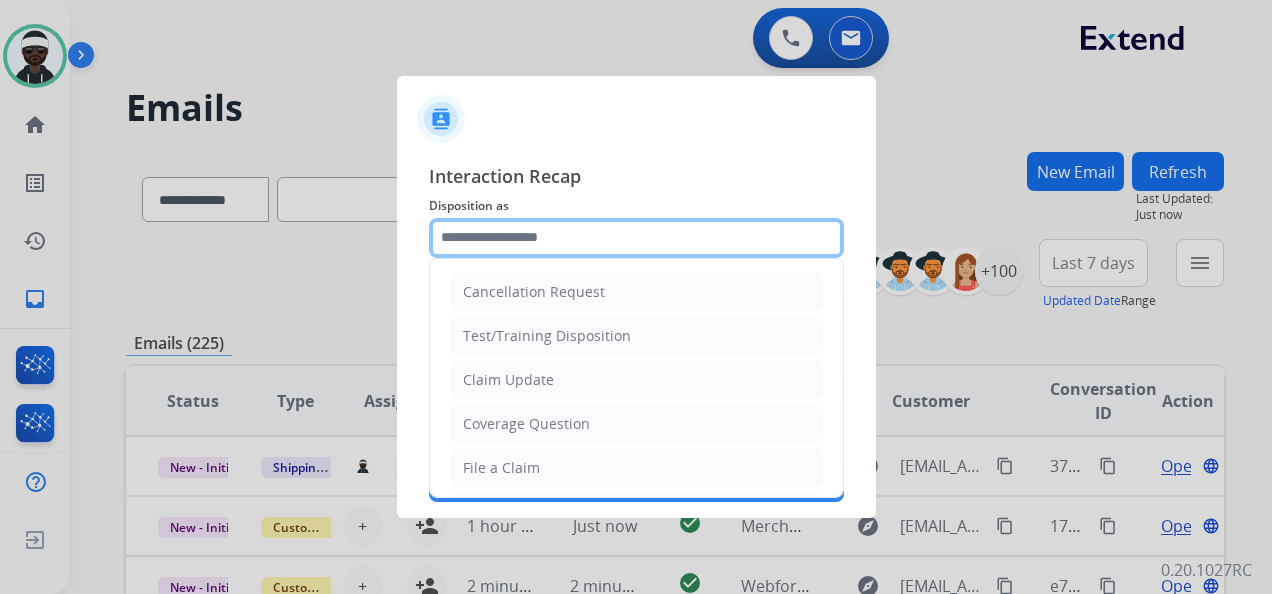 click 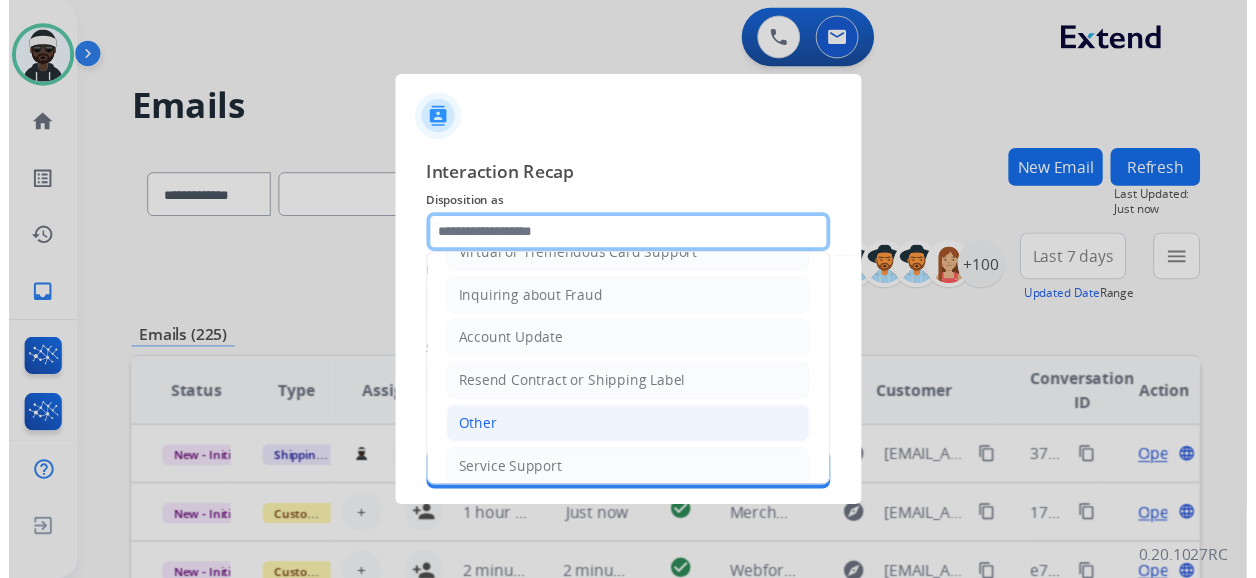 scroll, scrollTop: 303, scrollLeft: 0, axis: vertical 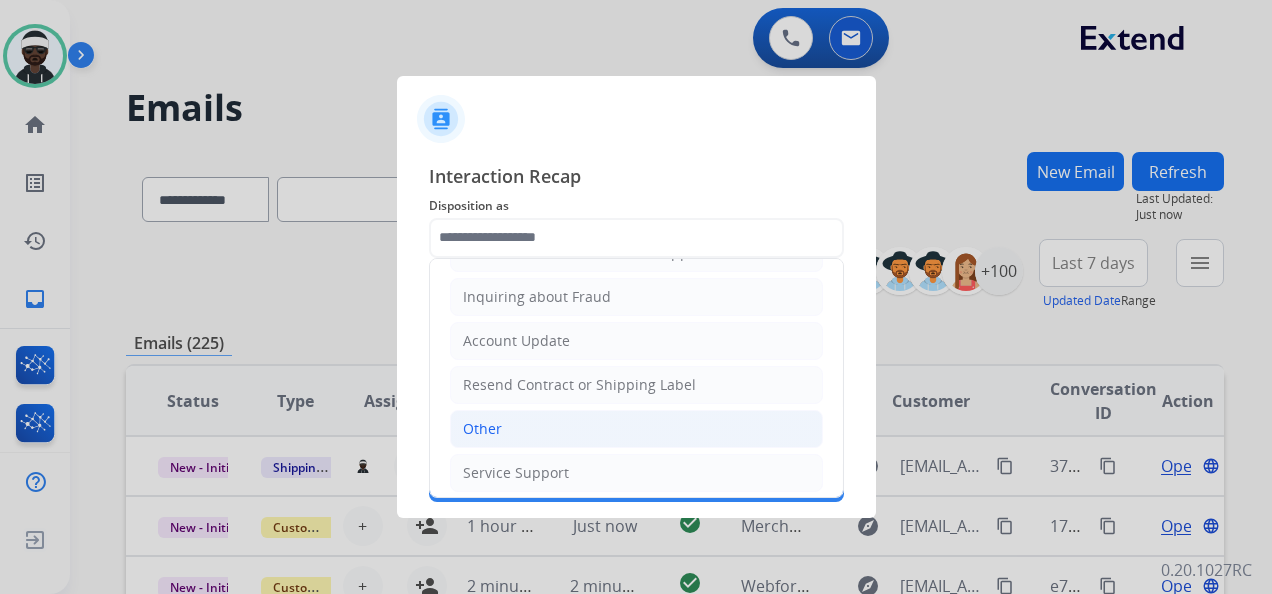 click on "Other" 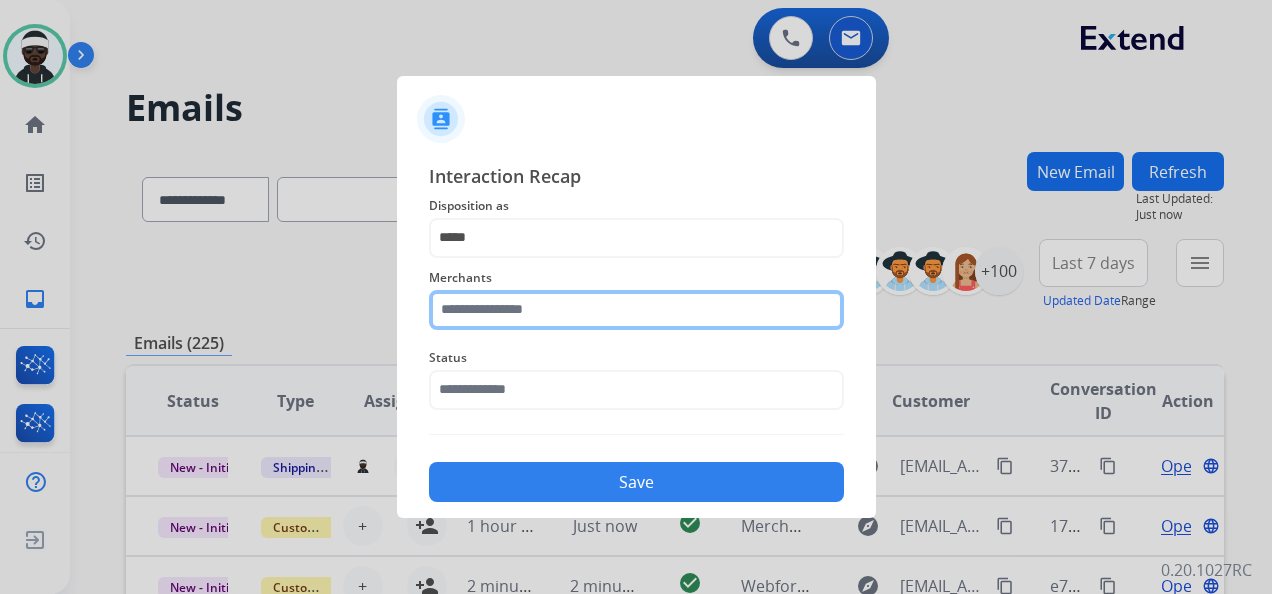 click 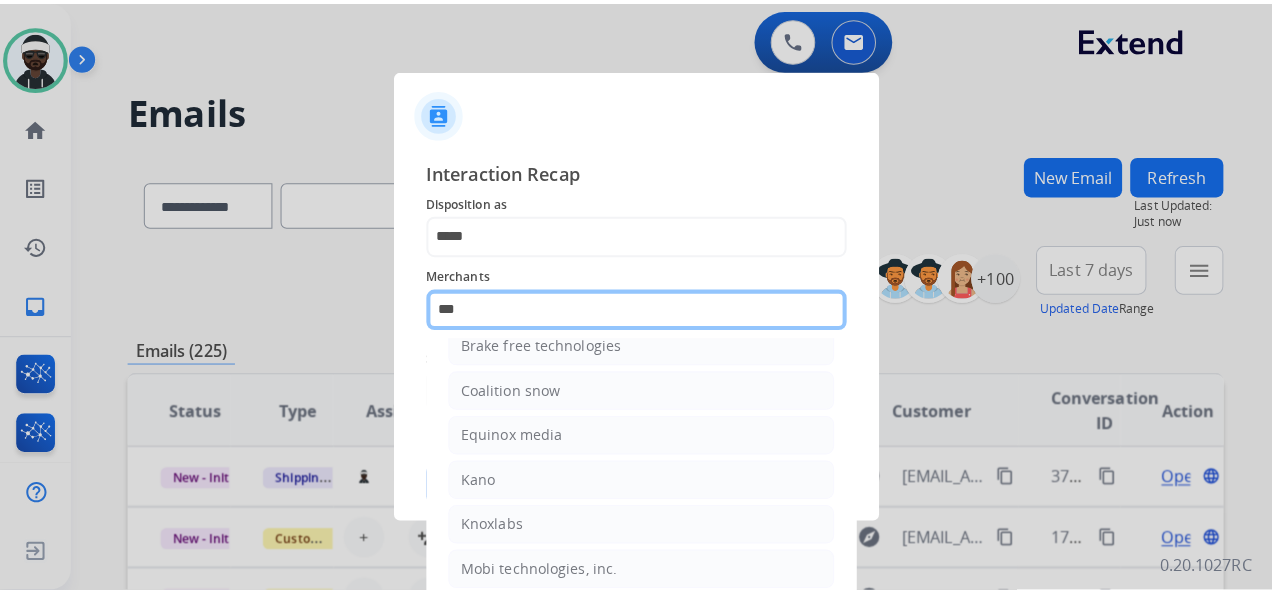 scroll, scrollTop: 0, scrollLeft: 0, axis: both 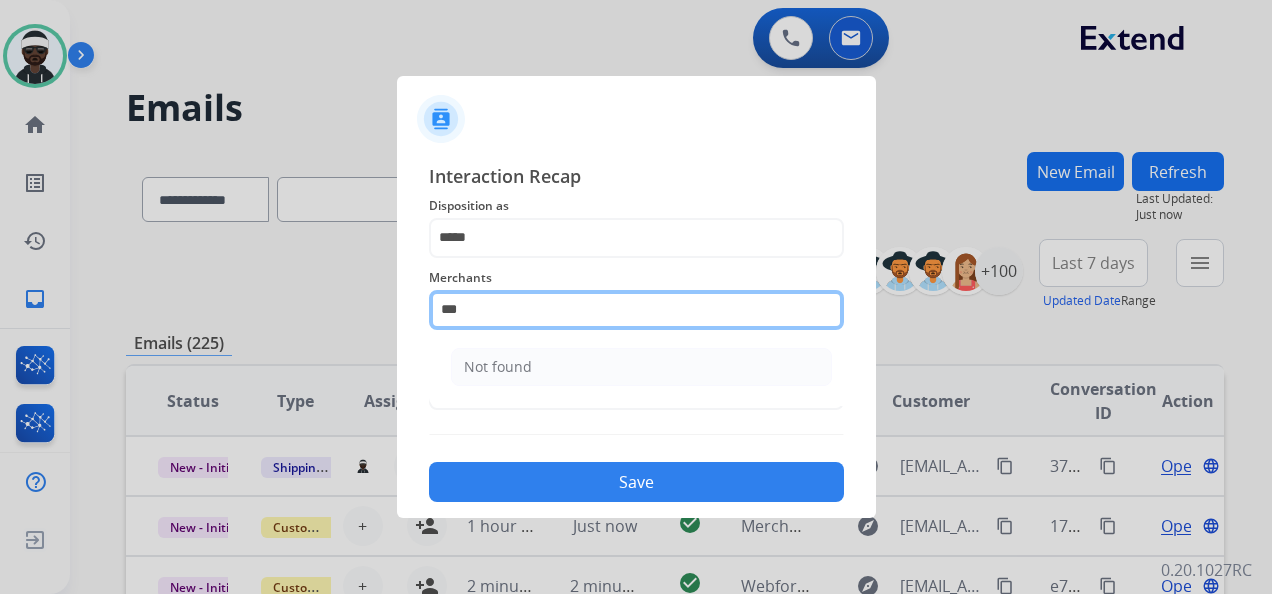drag, startPoint x: 568, startPoint y: 315, endPoint x: 368, endPoint y: 306, distance: 200.2024 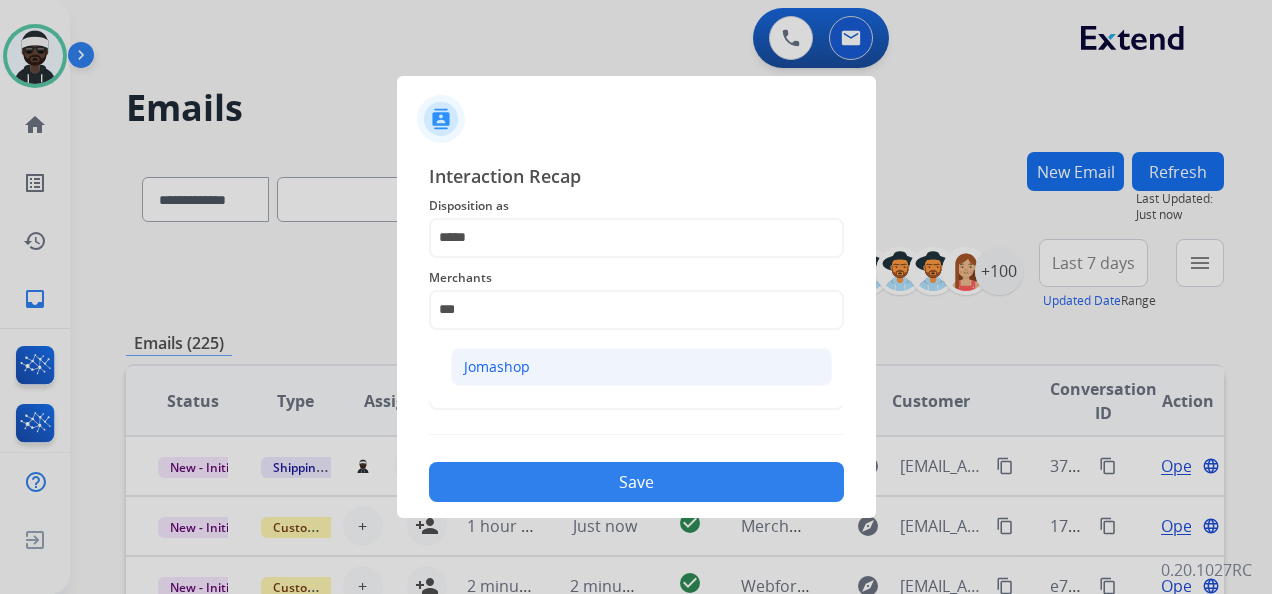 click on "Jomashop" 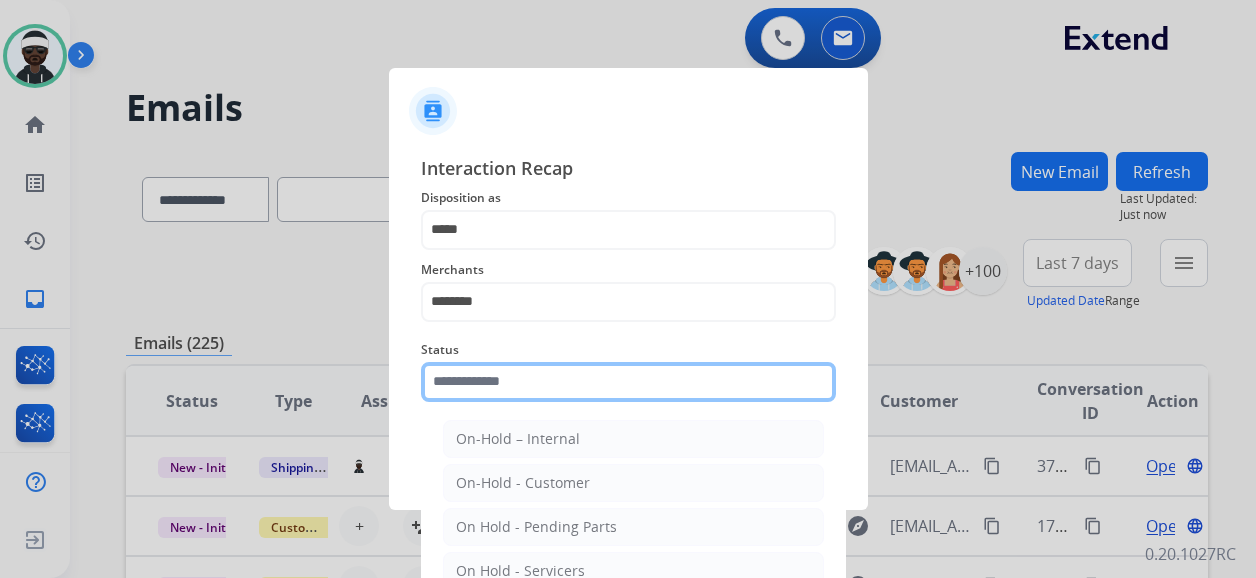click 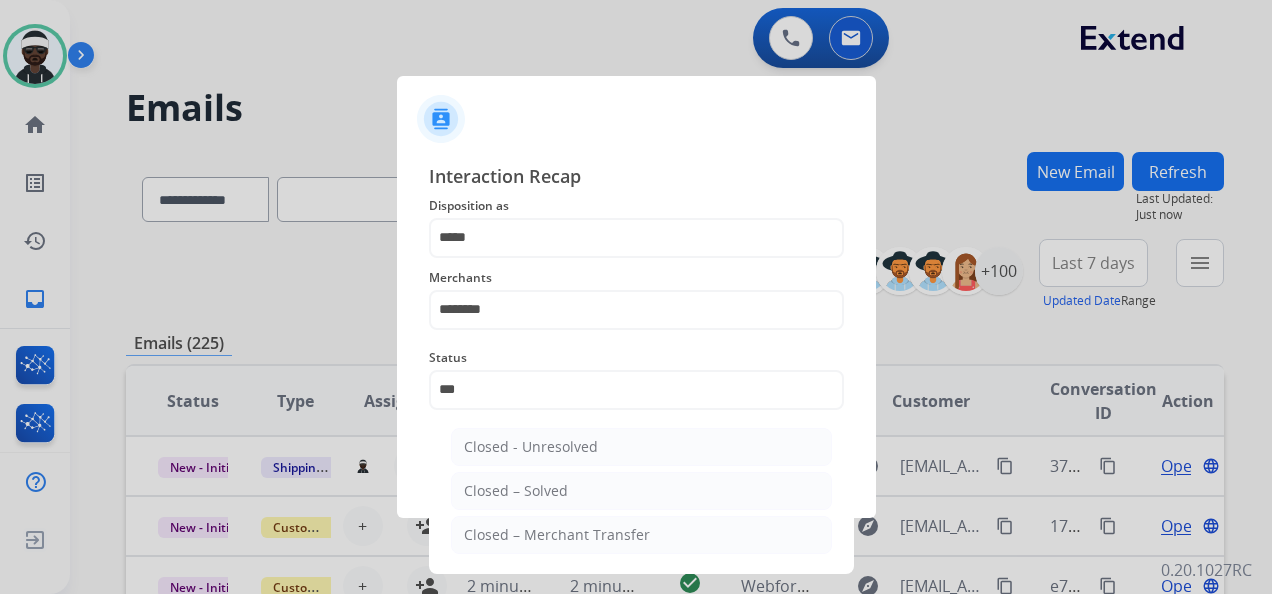 click on "Closed – Solved" 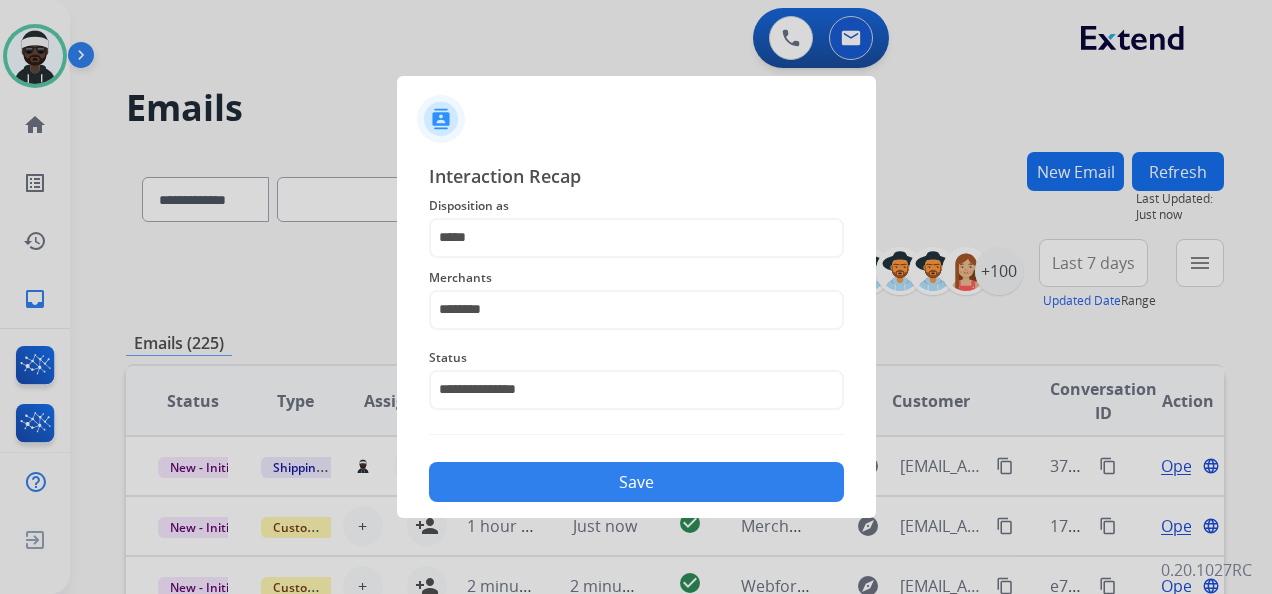 click on "Save" 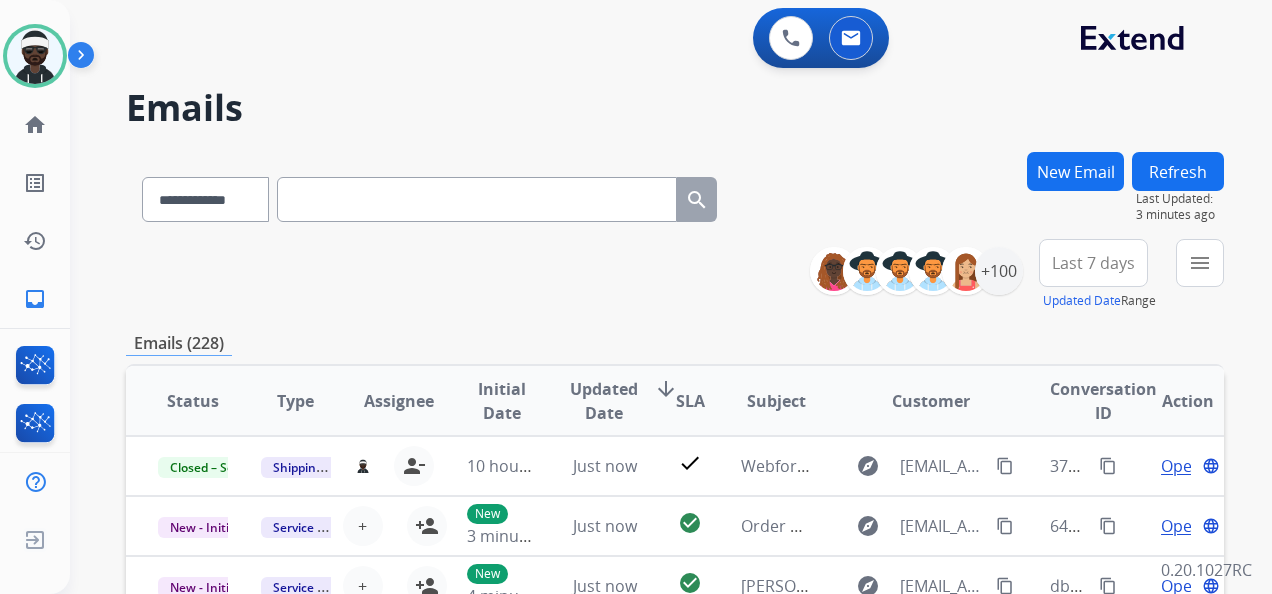 click on "New Email" at bounding box center (1075, 171) 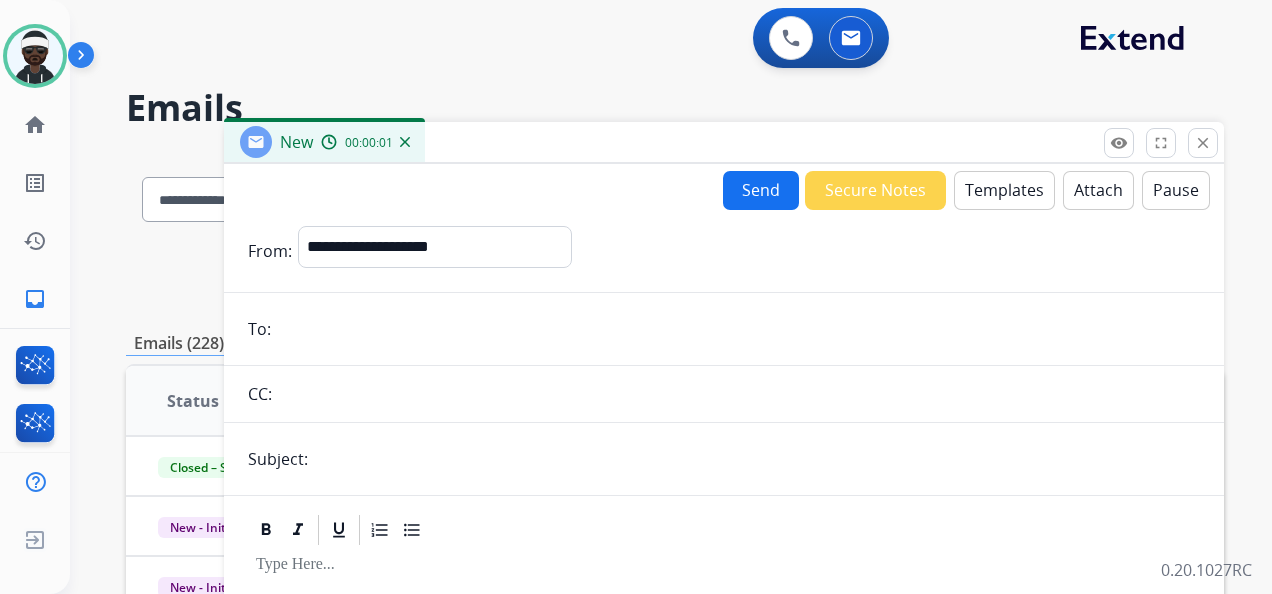 click on "Templates" at bounding box center [1004, 190] 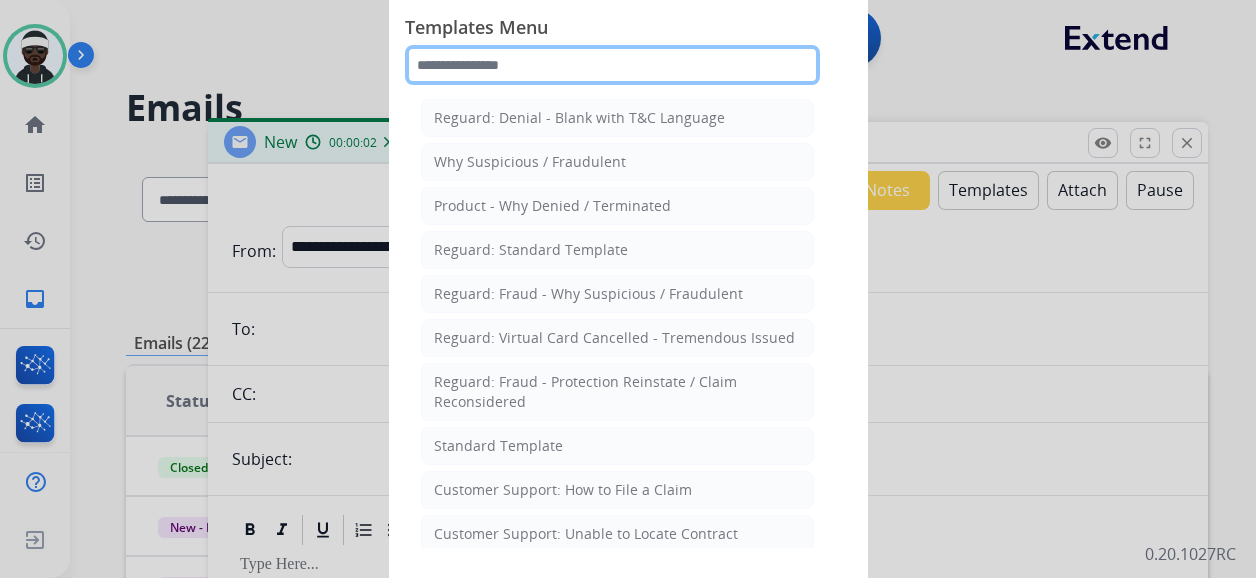 click 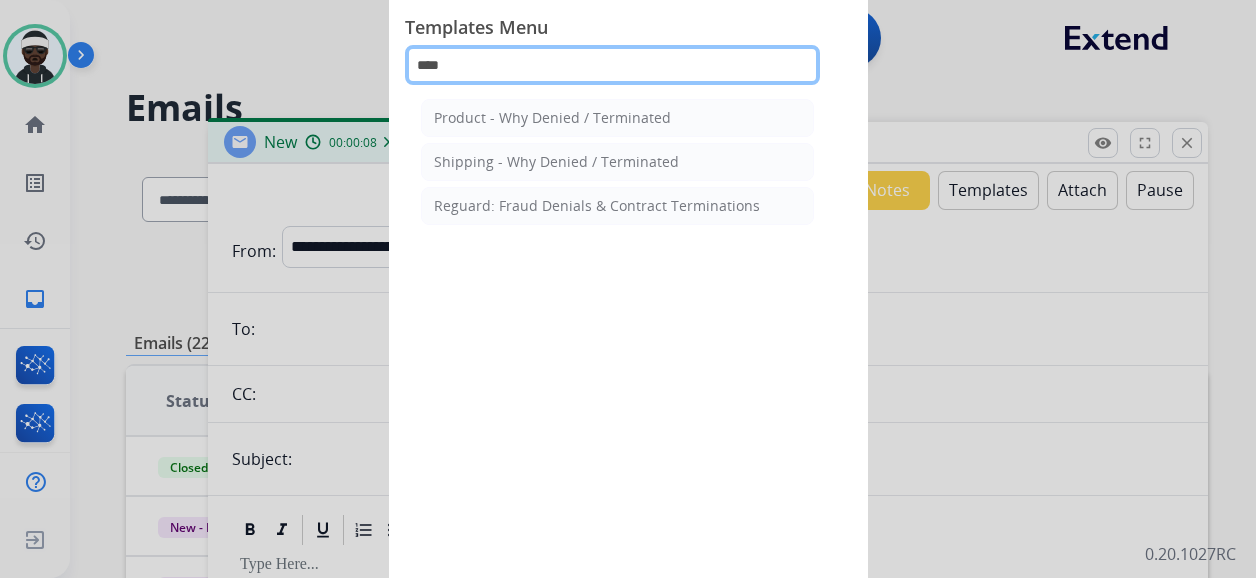 drag, startPoint x: 407, startPoint y: 64, endPoint x: 372, endPoint y: 62, distance: 35.057095 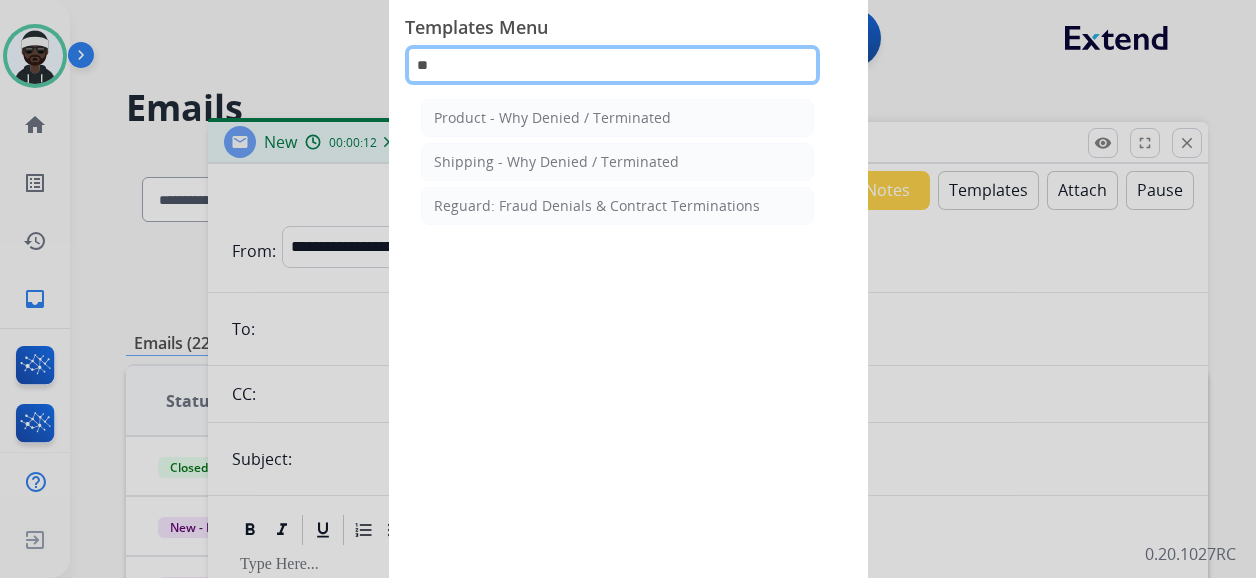 type on "*" 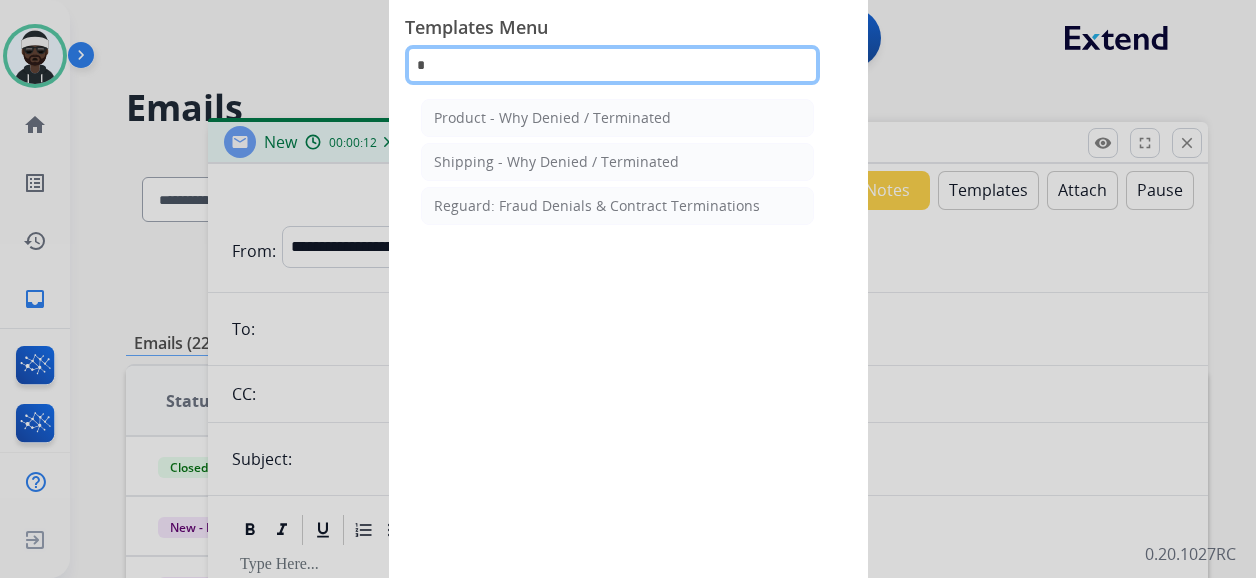 type 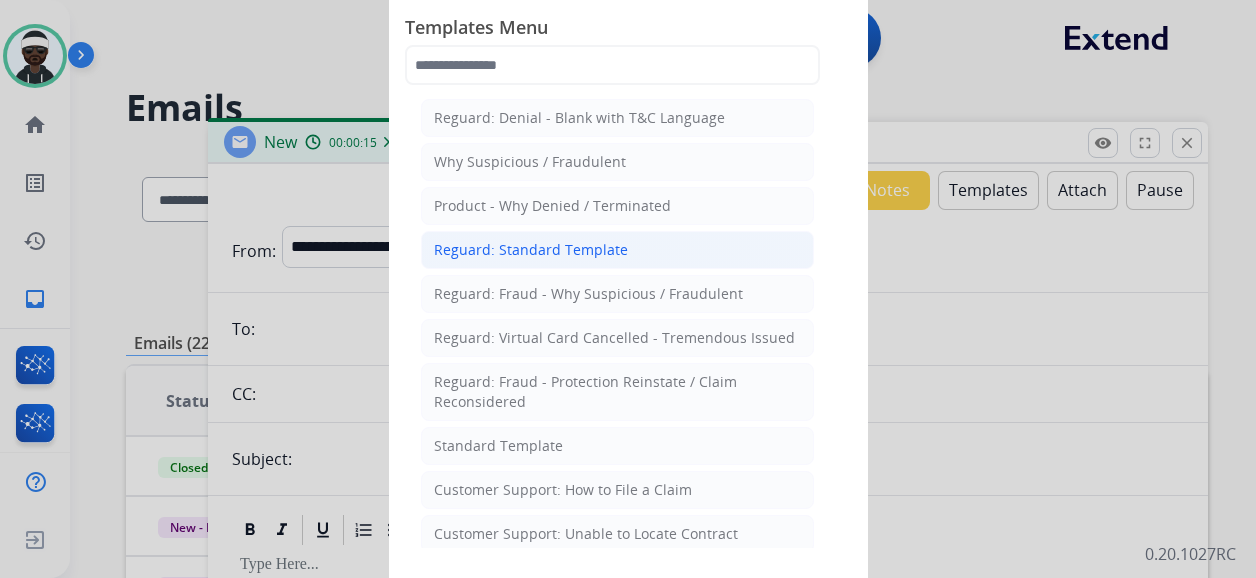 click on "Reguard: Standard Template" 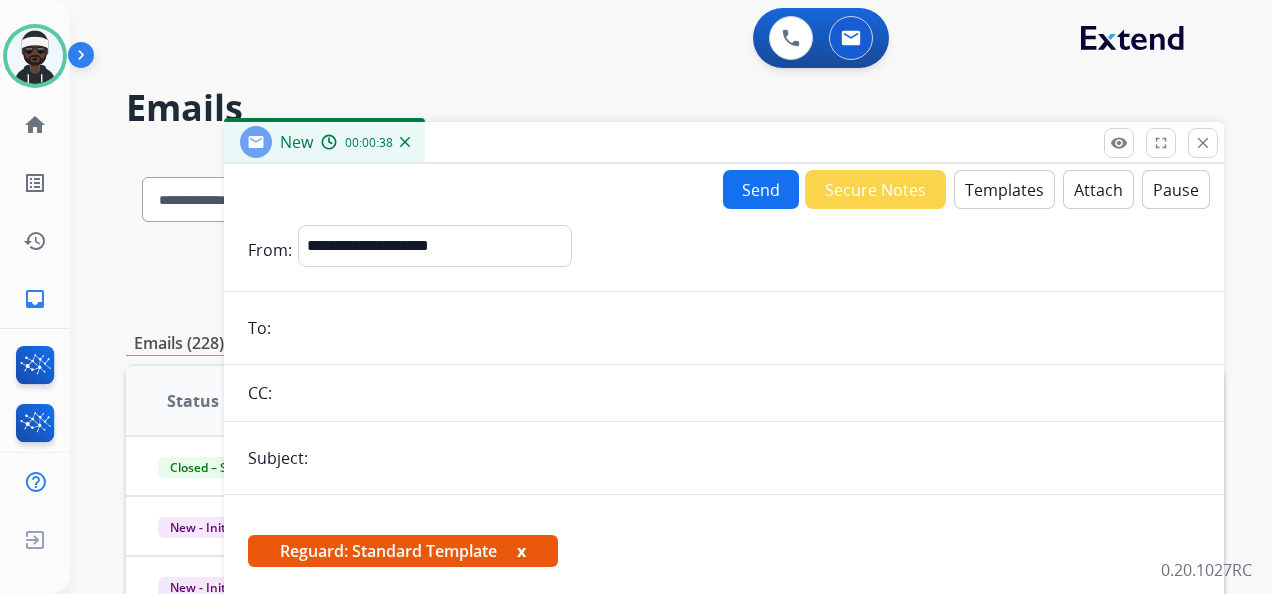 drag, startPoint x: 468, startPoint y: 209, endPoint x: 471, endPoint y: 226, distance: 17.262676 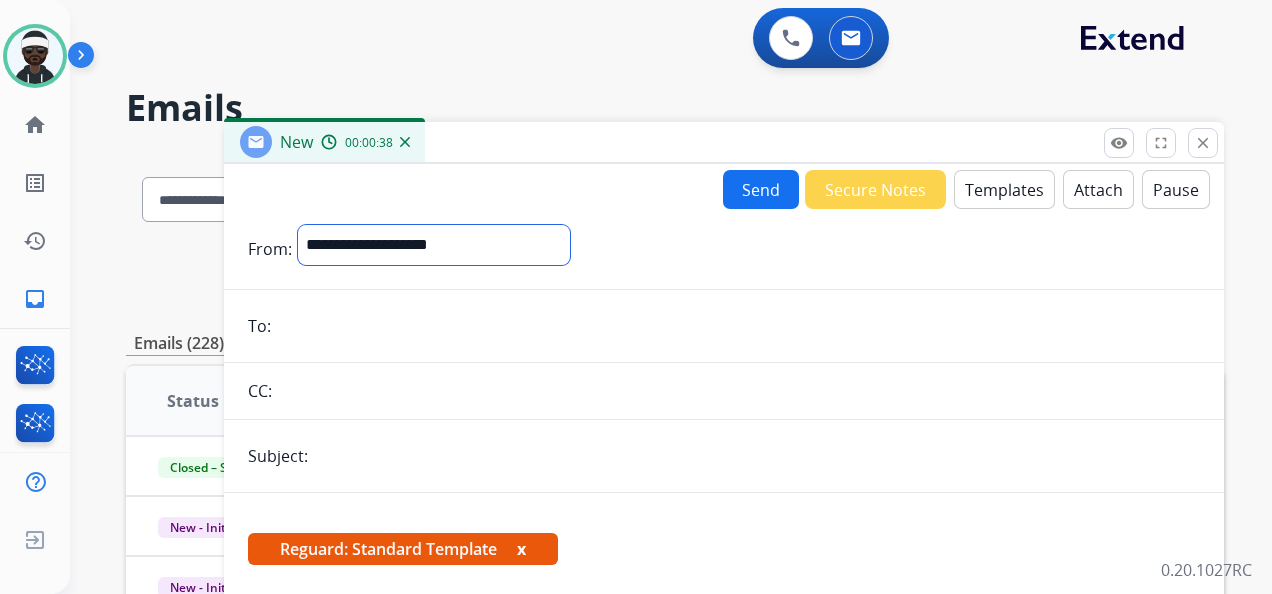 click on "**********" at bounding box center [434, 245] 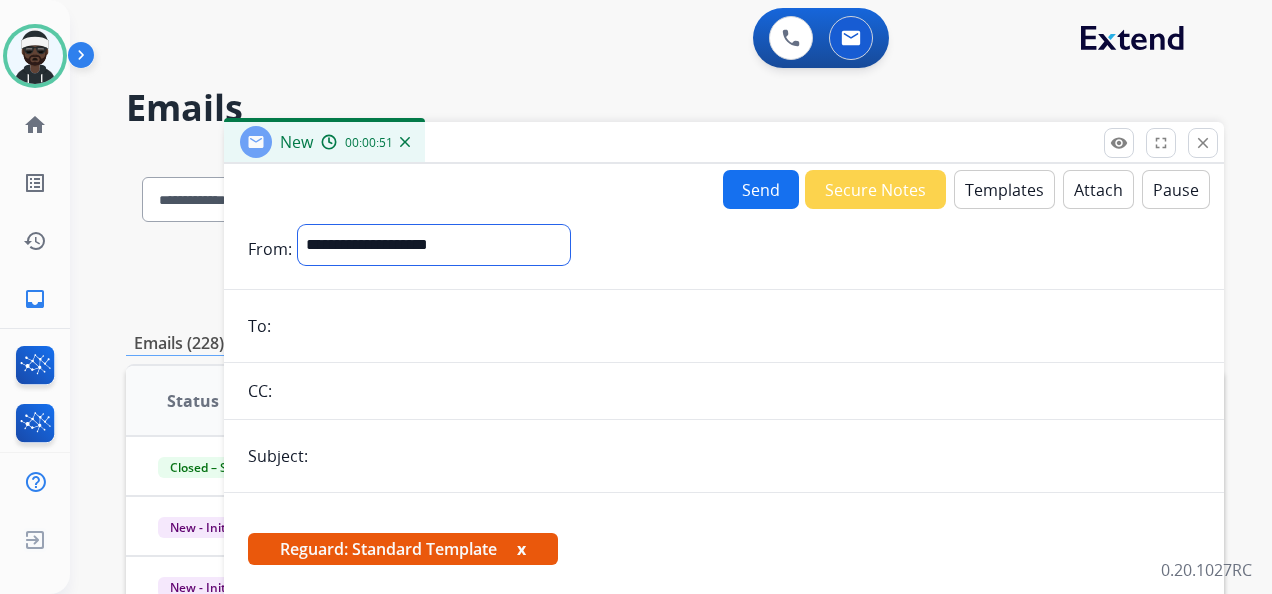 select on "**********" 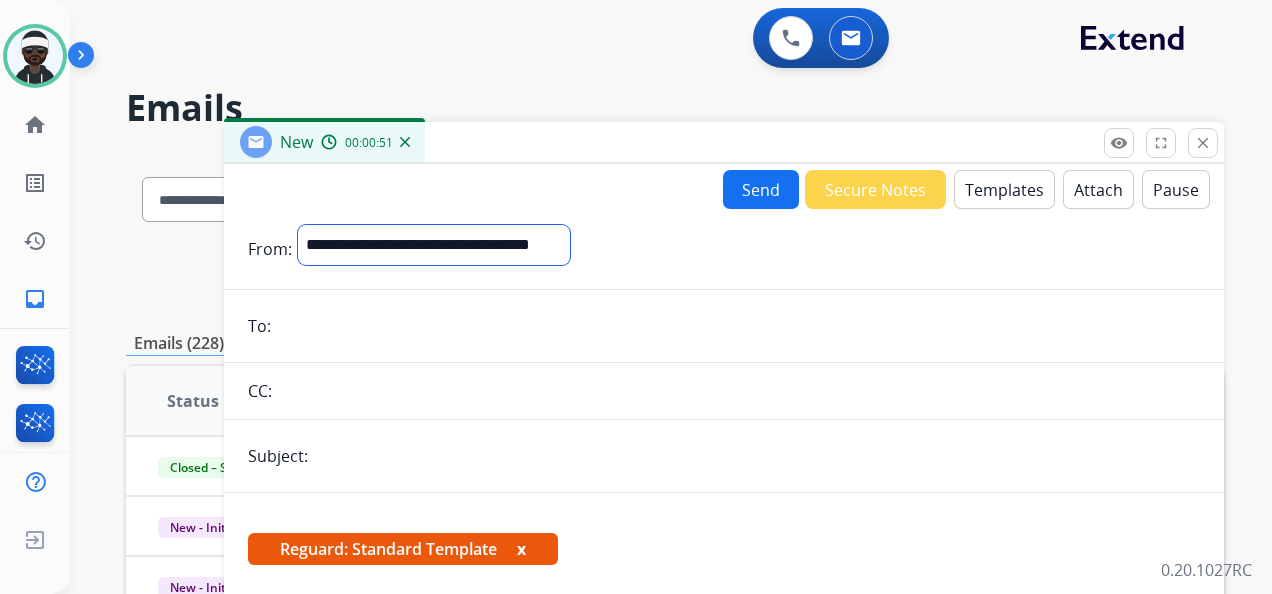 click on "**********" at bounding box center (434, 245) 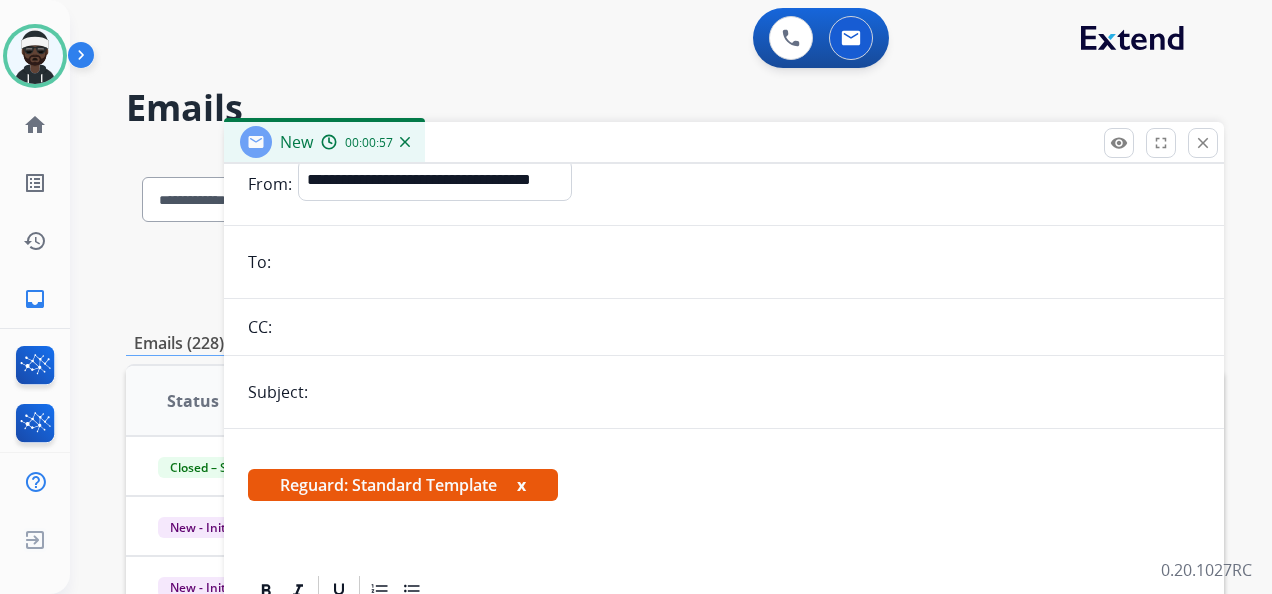 scroll, scrollTop: 40, scrollLeft: 0, axis: vertical 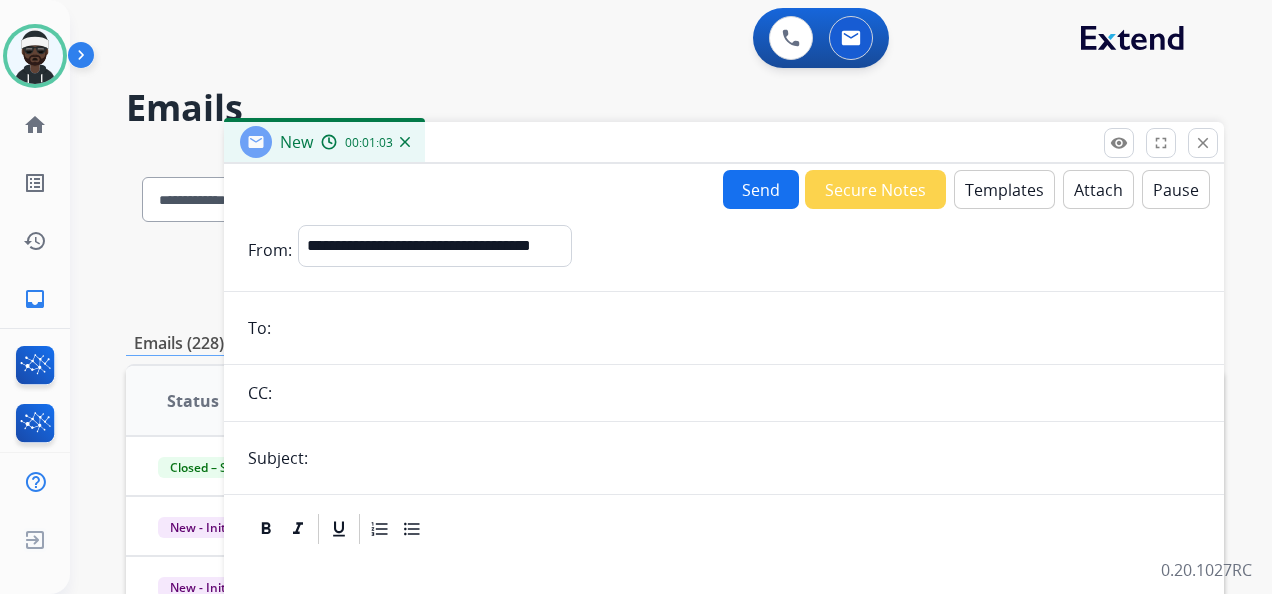 click on "**********" at bounding box center [724, 581] 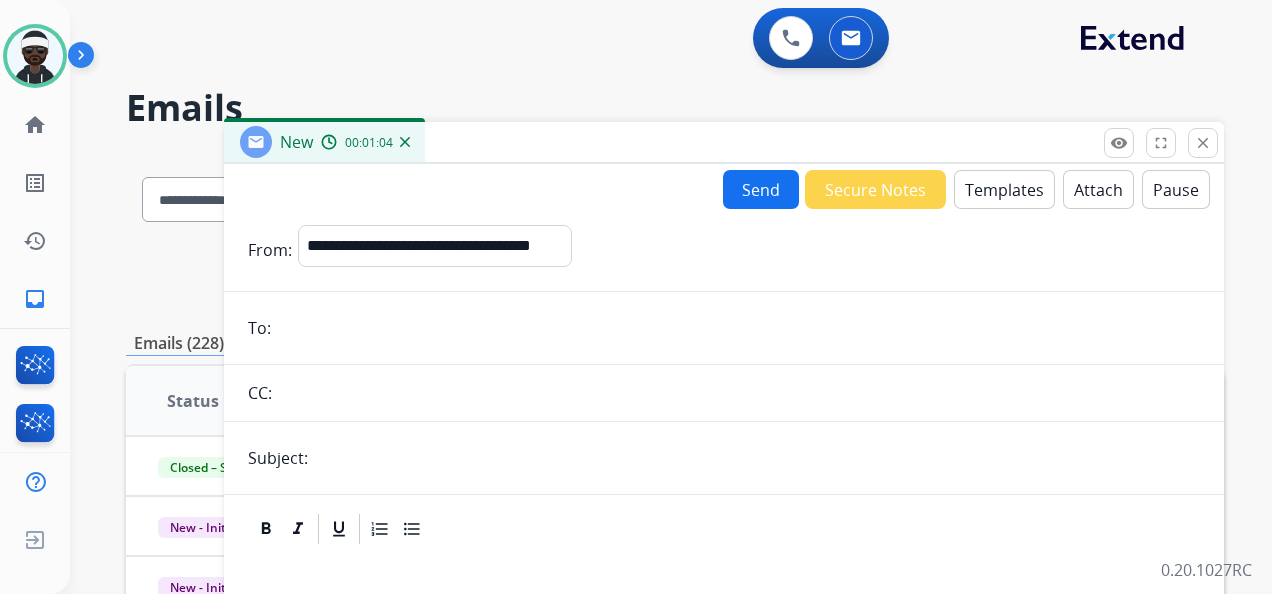 click at bounding box center (738, 328) 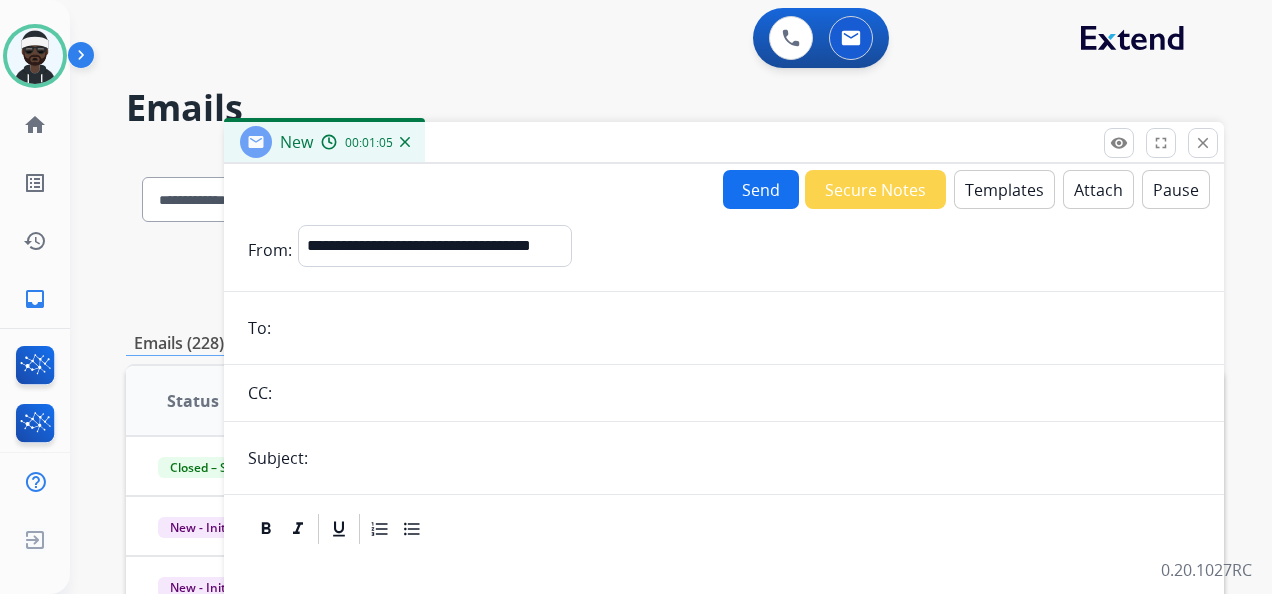 paste on "**********" 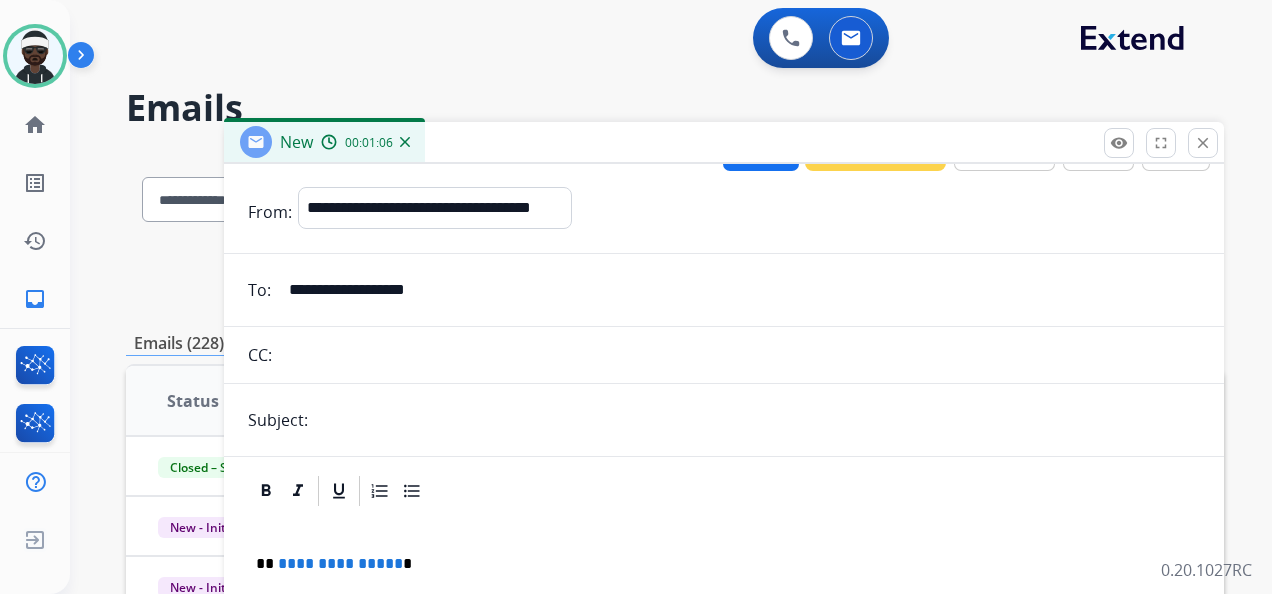 scroll, scrollTop: 40, scrollLeft: 0, axis: vertical 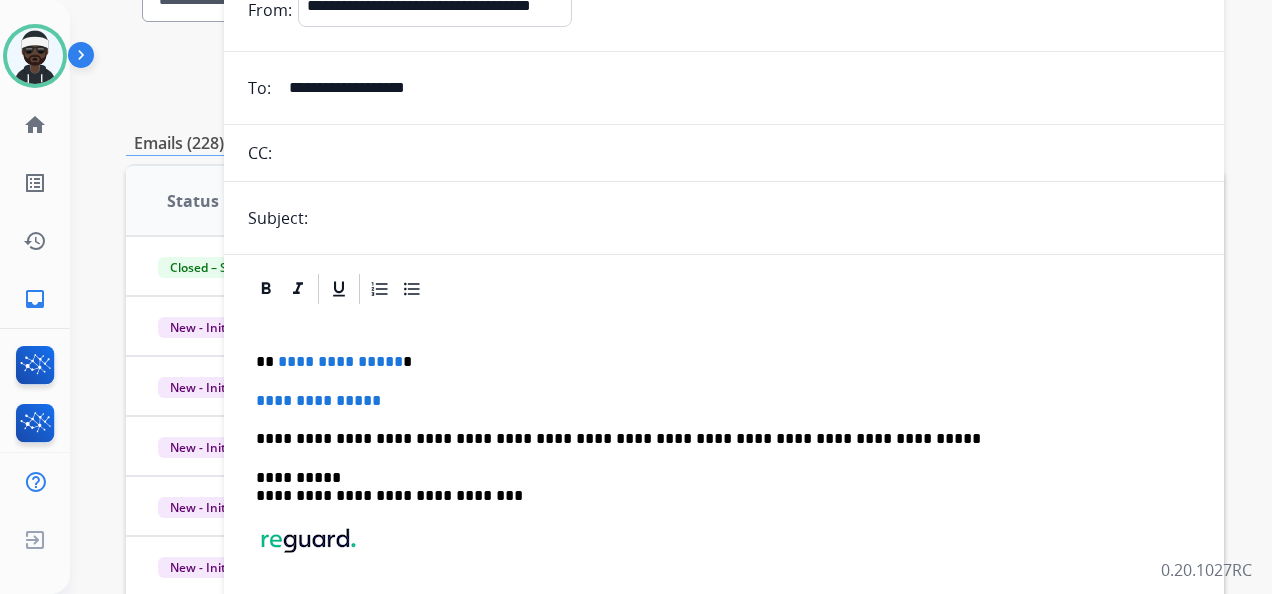 type on "**********" 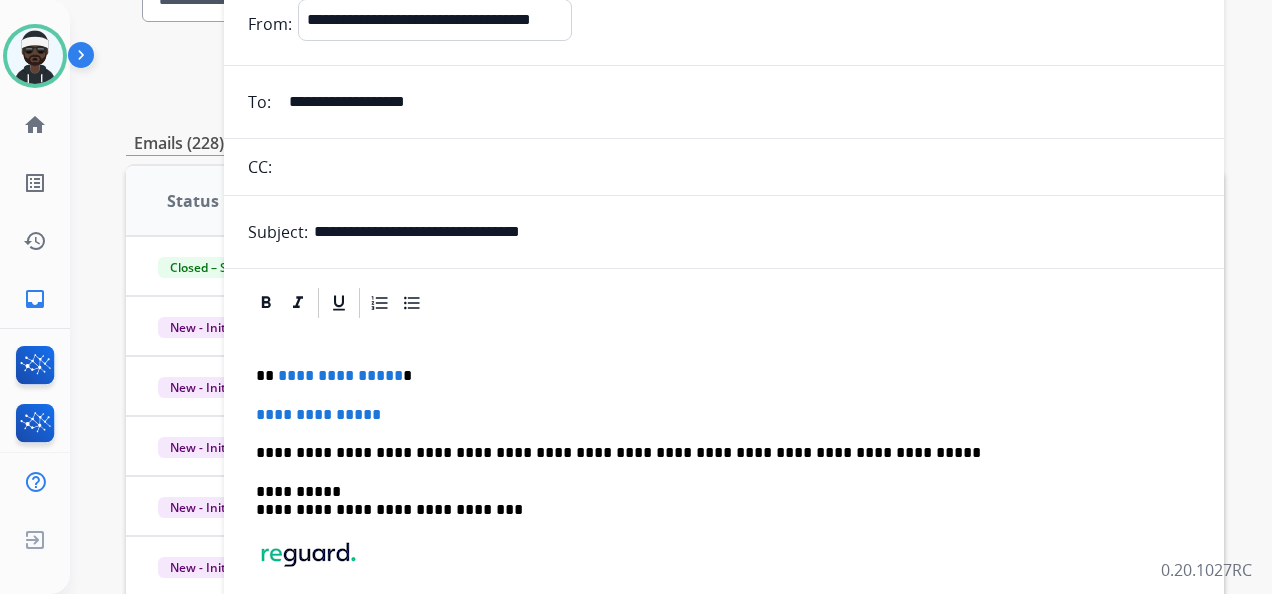 scroll, scrollTop: 40, scrollLeft: 0, axis: vertical 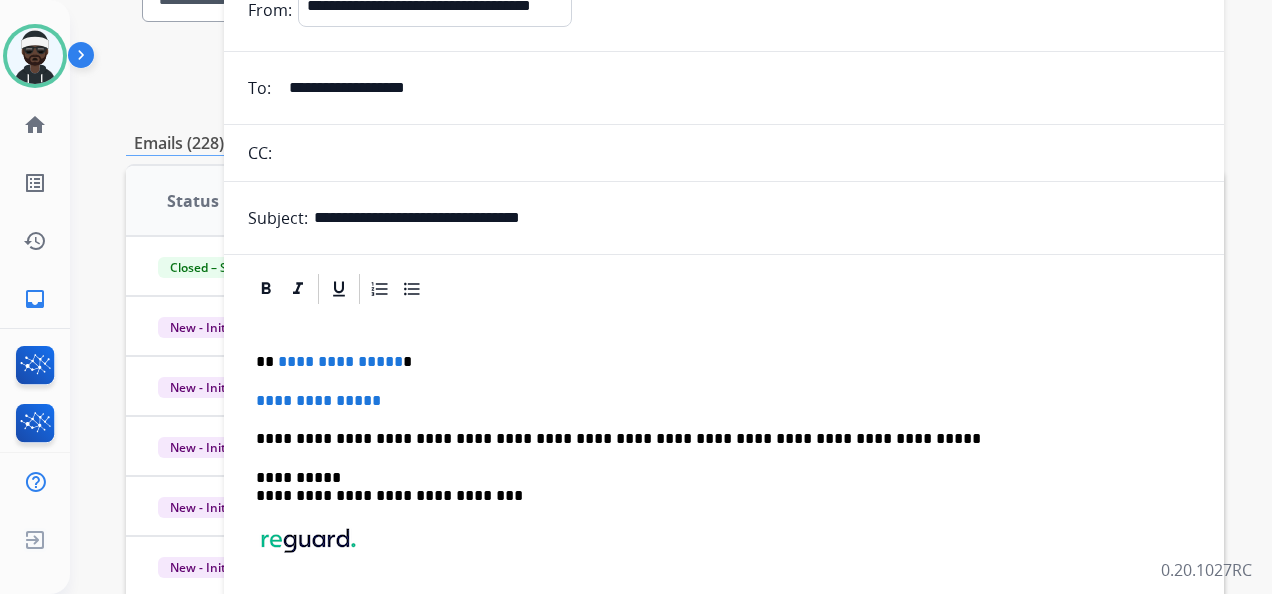 type on "**********" 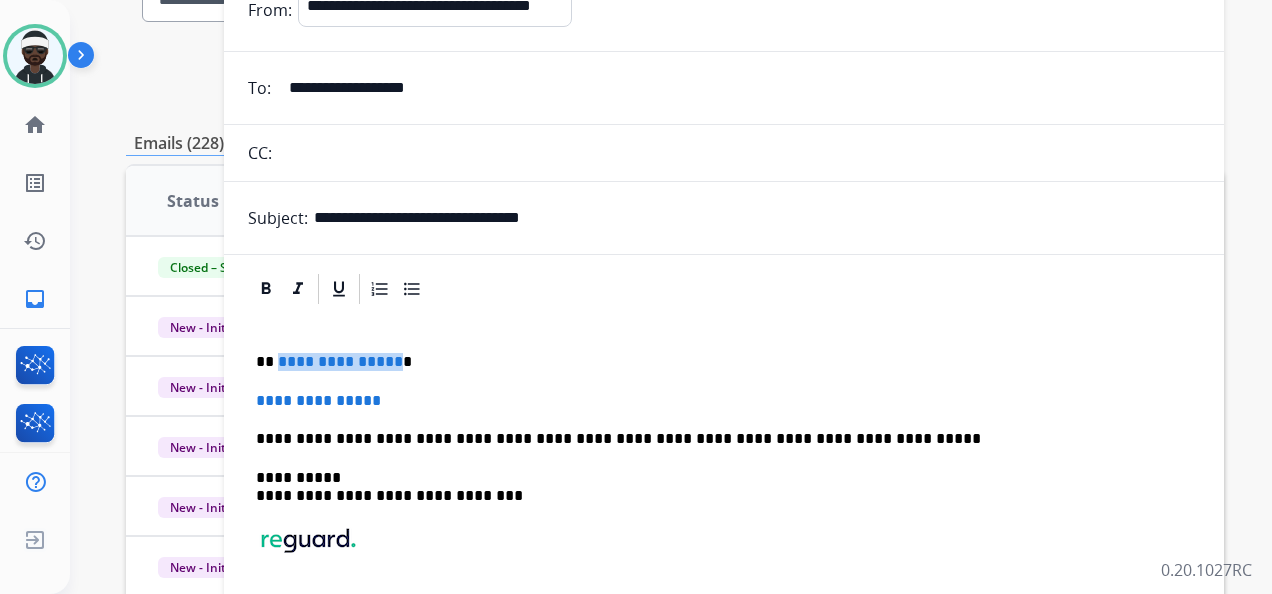drag, startPoint x: 391, startPoint y: 358, endPoint x: 471, endPoint y: 404, distance: 92.28217 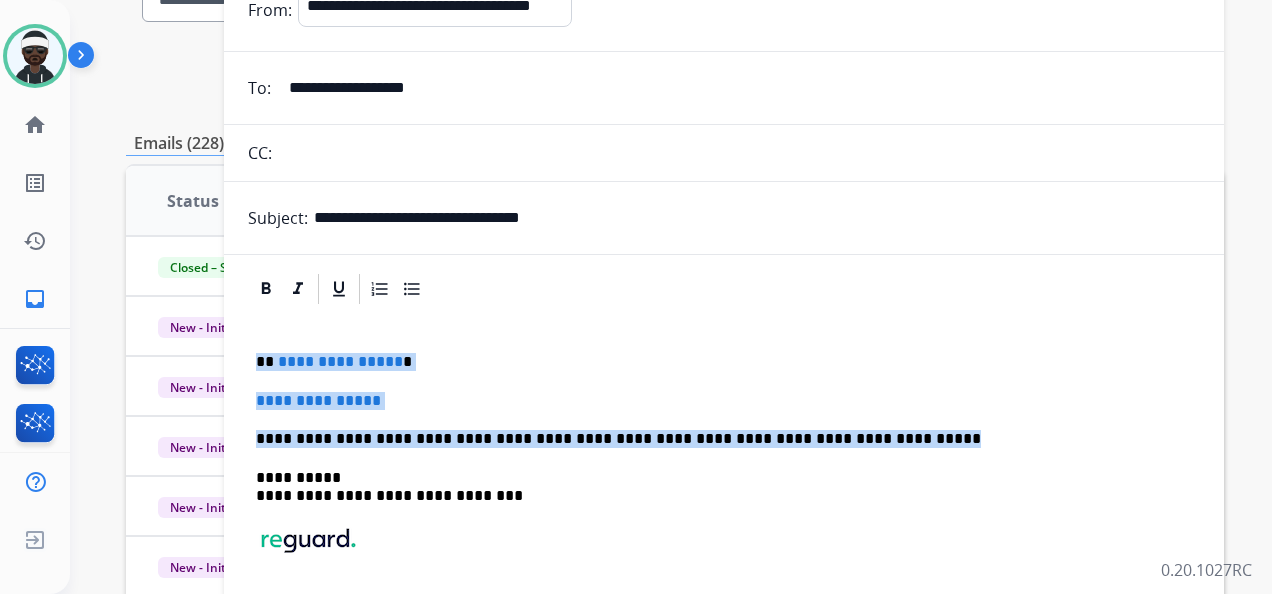 drag, startPoint x: 847, startPoint y: 442, endPoint x: 257, endPoint y: 364, distance: 595.1336 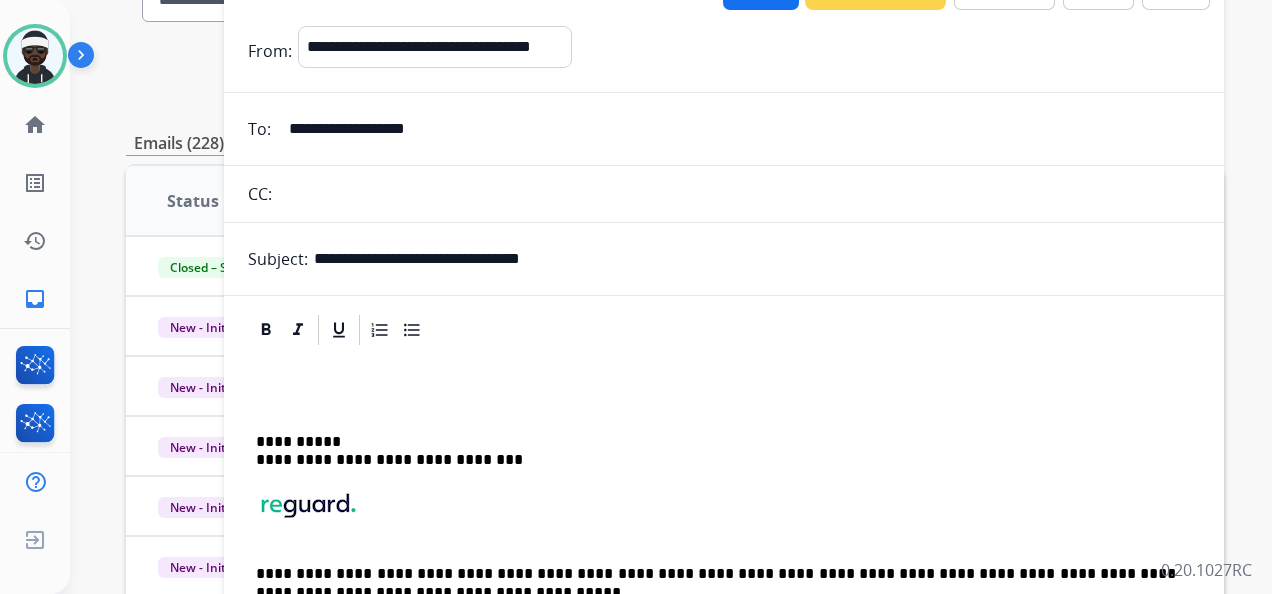 scroll, scrollTop: 0, scrollLeft: 0, axis: both 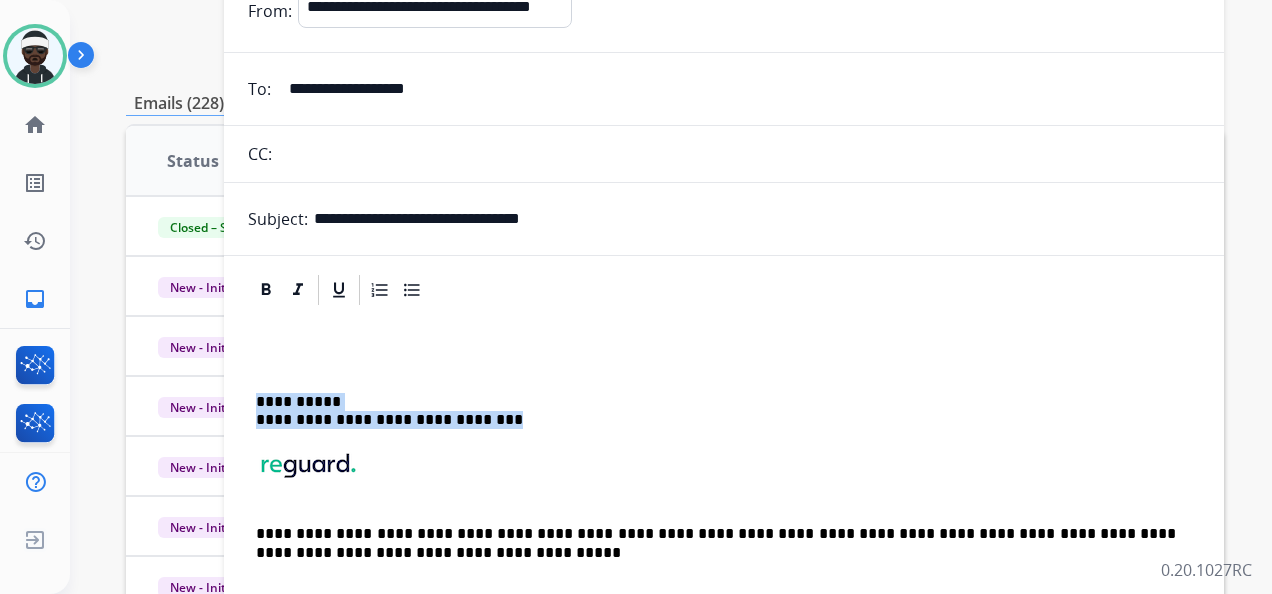 drag, startPoint x: 550, startPoint y: 416, endPoint x: 265, endPoint y: 368, distance: 289.01385 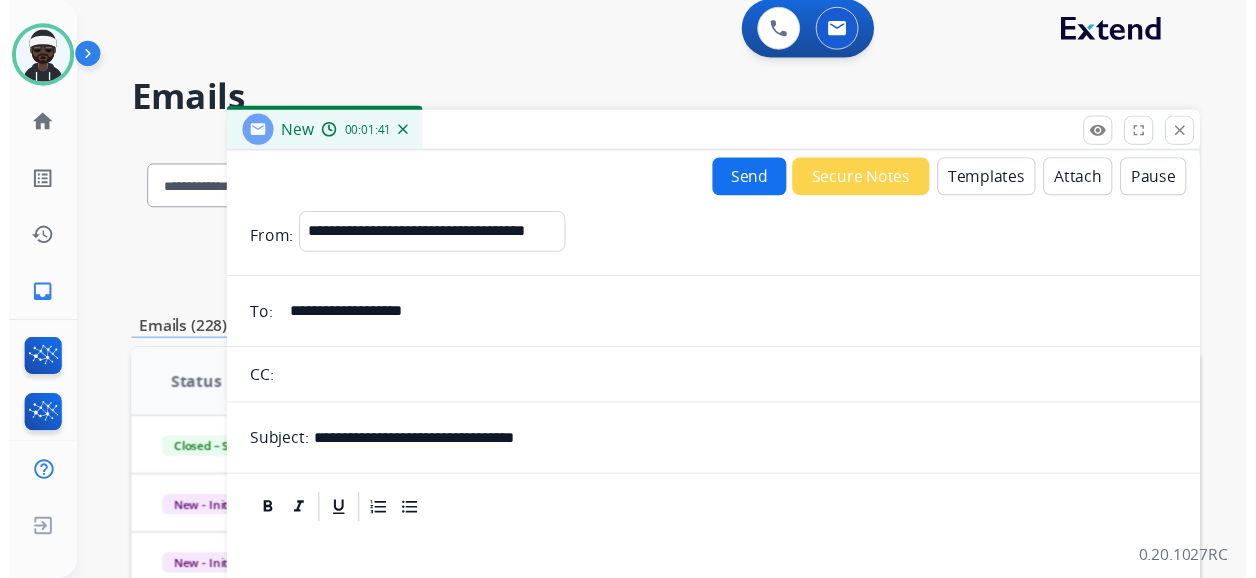 scroll, scrollTop: 0, scrollLeft: 0, axis: both 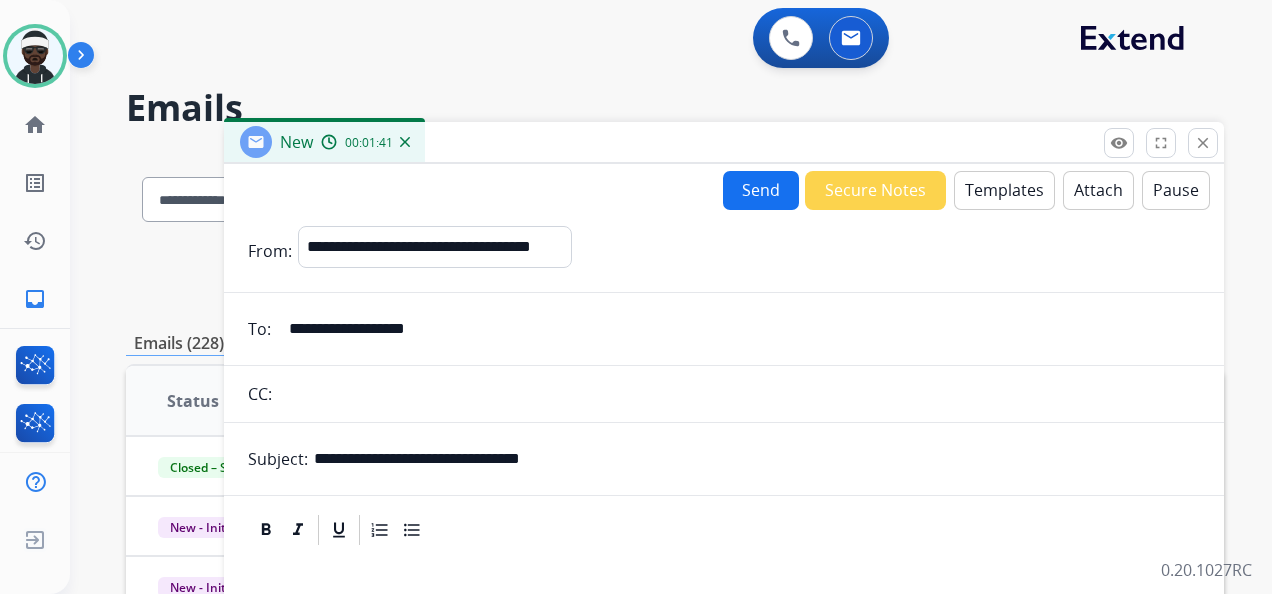 click on "Templates" at bounding box center (1004, 190) 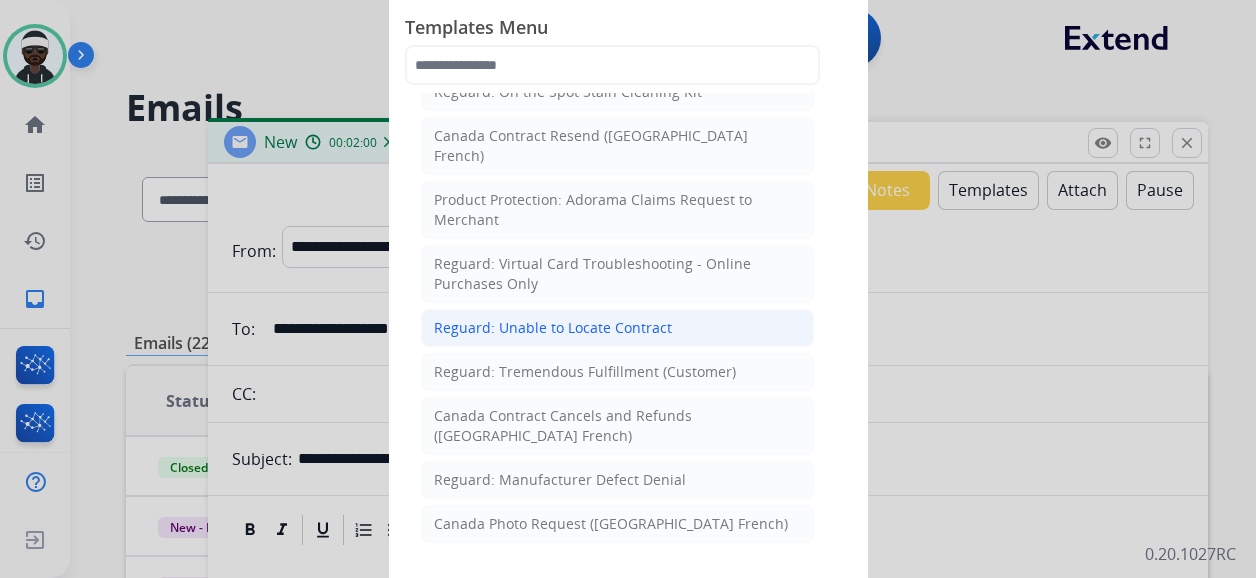 scroll, scrollTop: 1700, scrollLeft: 0, axis: vertical 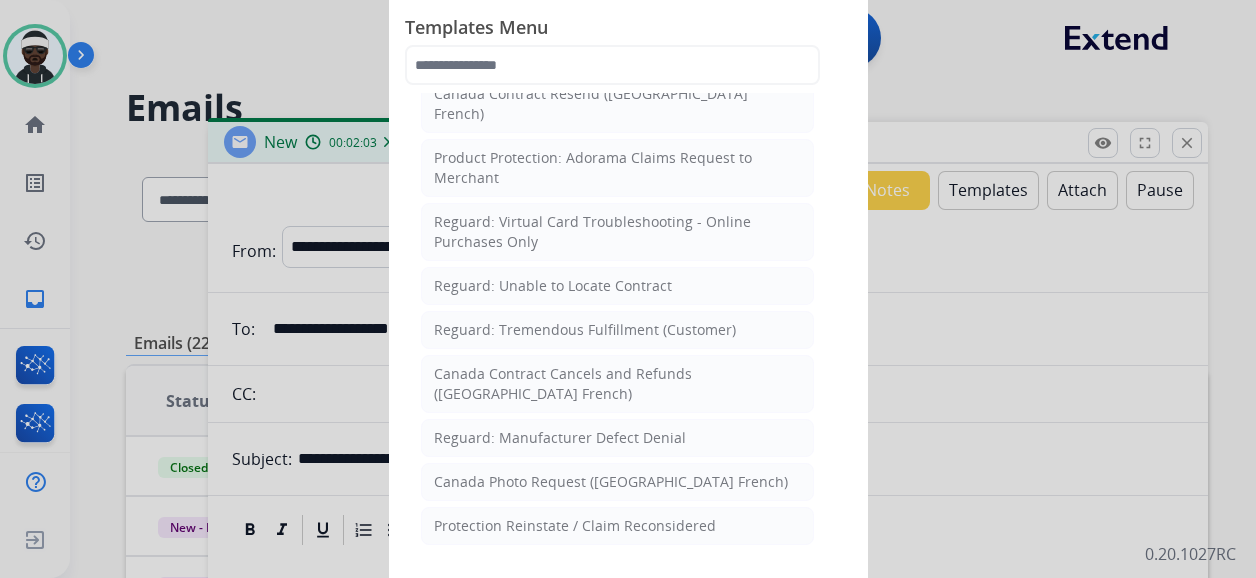 click on "Templates Menu  Reguard: Denial - Blank with T&C Language   Why Suspicious / Fraudulent   Product - Why Denied / Terminated   Reguard: Standard Template   Reguard: Fraud - Why Suspicious / Fraudulent   Reguard: Virtual Card Cancelled - Tremendous Issued   Reguard: Fraud - Protection Reinstate / Claim Reconsidered   Standard Template    Customer Support: How to File a Claim    Customer Support: Unable to Locate Contract    Product Protection: Denial-Blank with T&C Language    Shipping Protection: Need Additional Information    Product Protection: Tire & Wheel: Need Additional Information    Customer Support: Virtual Card Troubleshooting    Shipping Protection: Virtual Card SP Fulfillment (To Customer)   Product Protection Follow Up Process: 1st Follow Up (Pursuing Claim)    Product Protection: Manufacturer Defect Denial    Tremendous Fulfillment (Customer)   Product Protection: On the Spot Stain Cleaning Kit    Product Protection:Wheel Photo Request   Canada Contract Cancels and Refunds (English)" 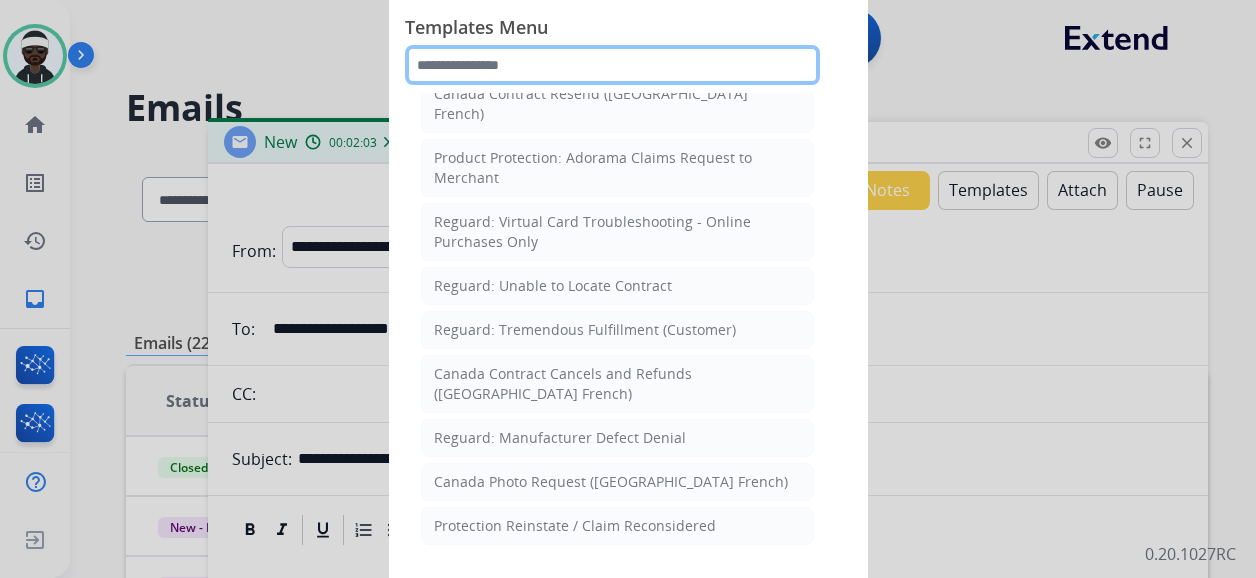 click 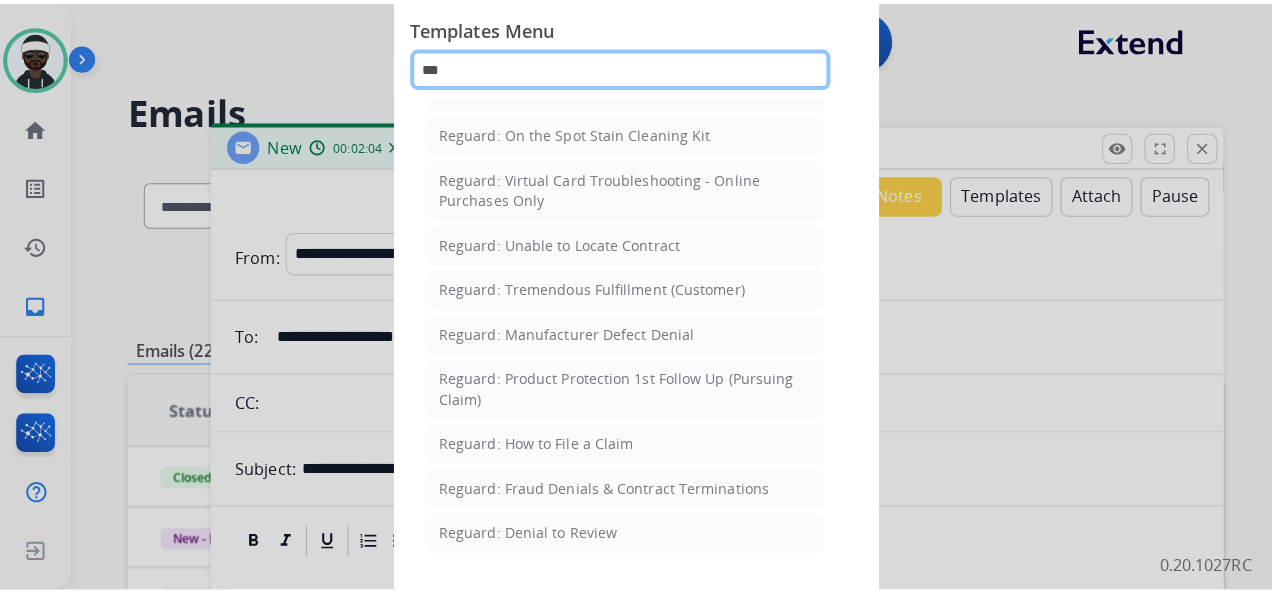 scroll, scrollTop: 217, scrollLeft: 0, axis: vertical 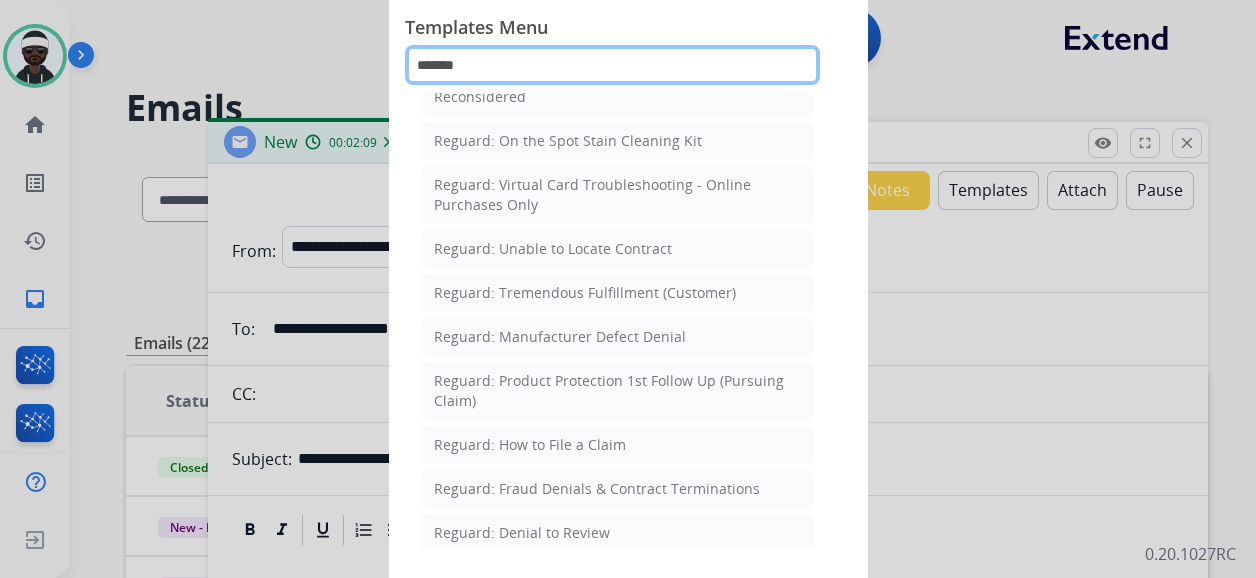 type on "*******" 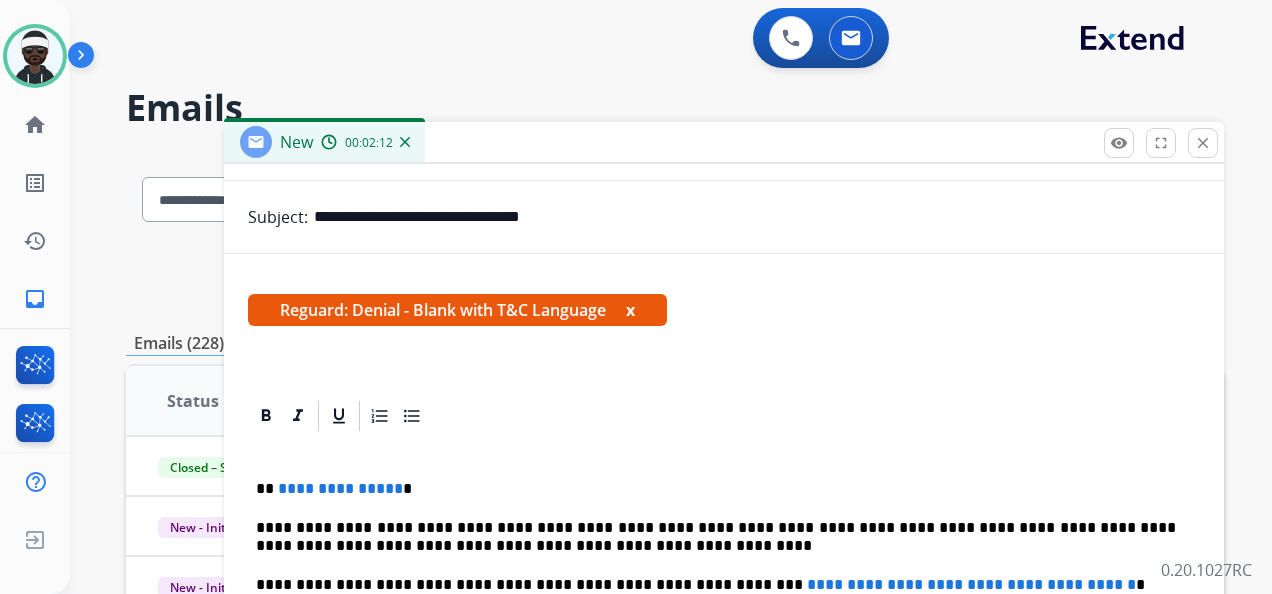 scroll, scrollTop: 263, scrollLeft: 0, axis: vertical 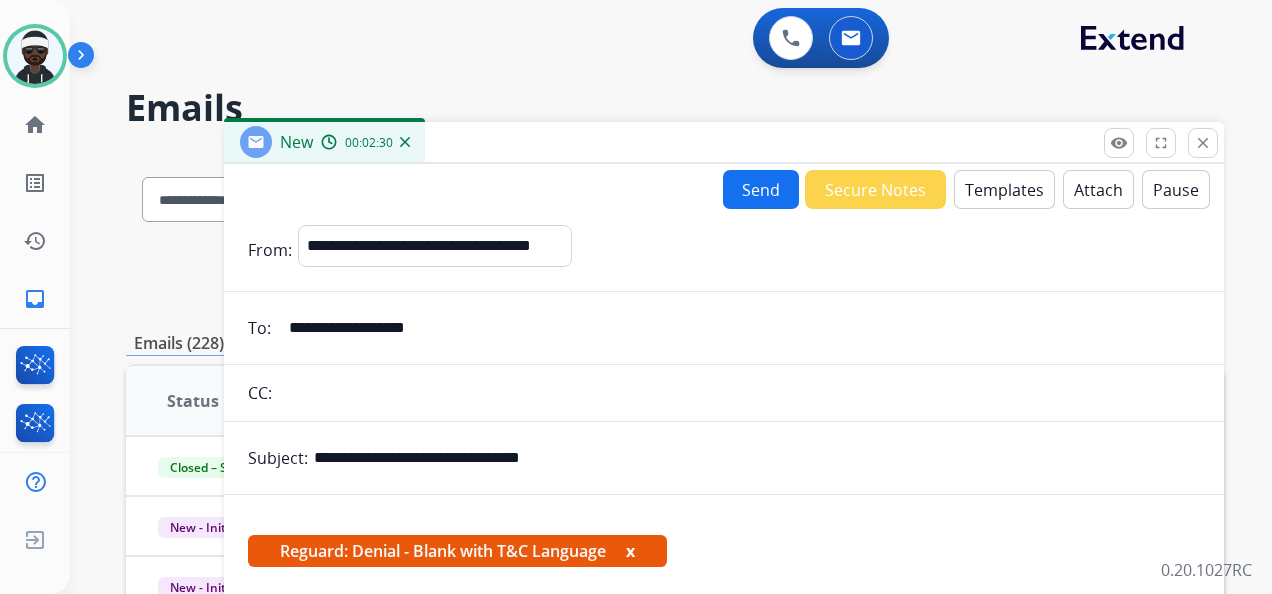 click on "Templates" at bounding box center [1004, 189] 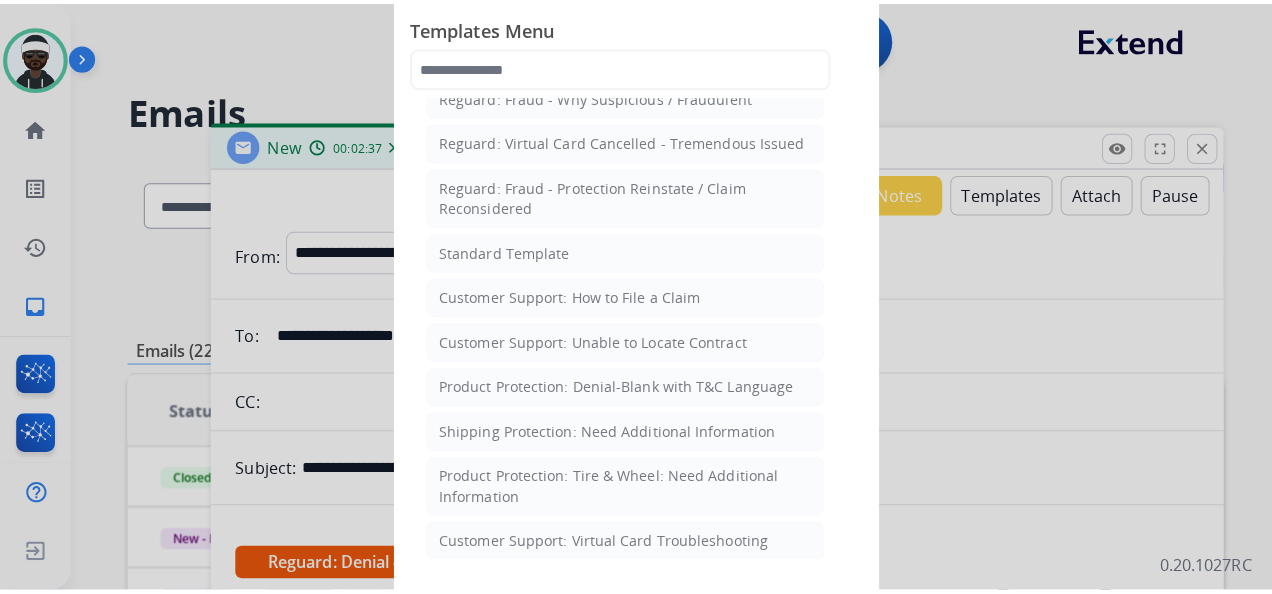scroll, scrollTop: 100, scrollLeft: 0, axis: vertical 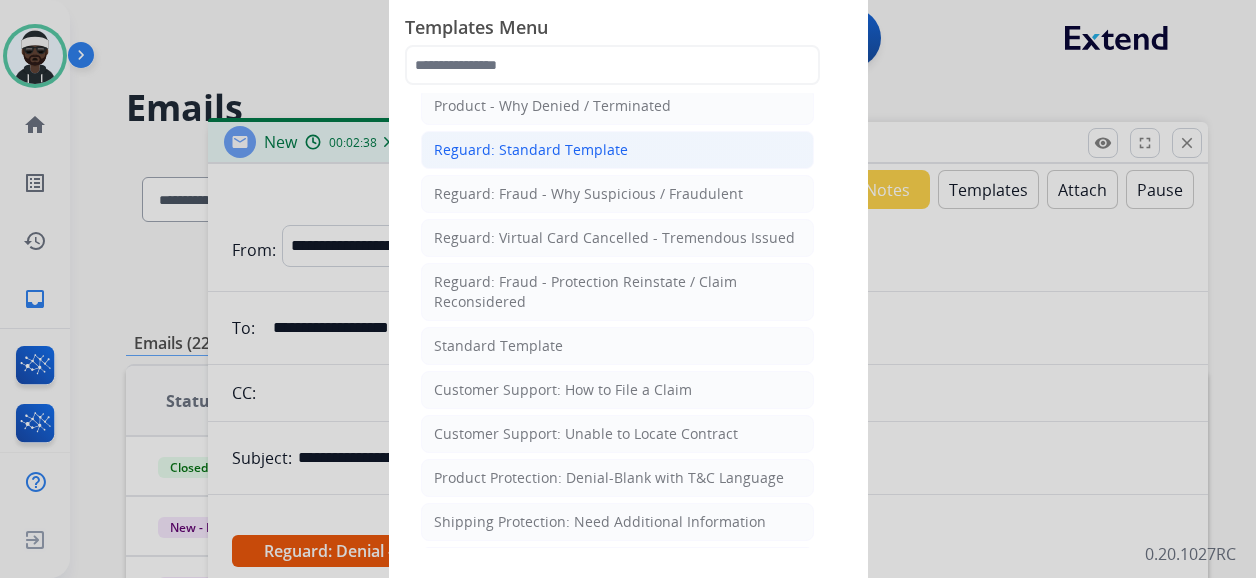 click on "Reguard: Standard Template" 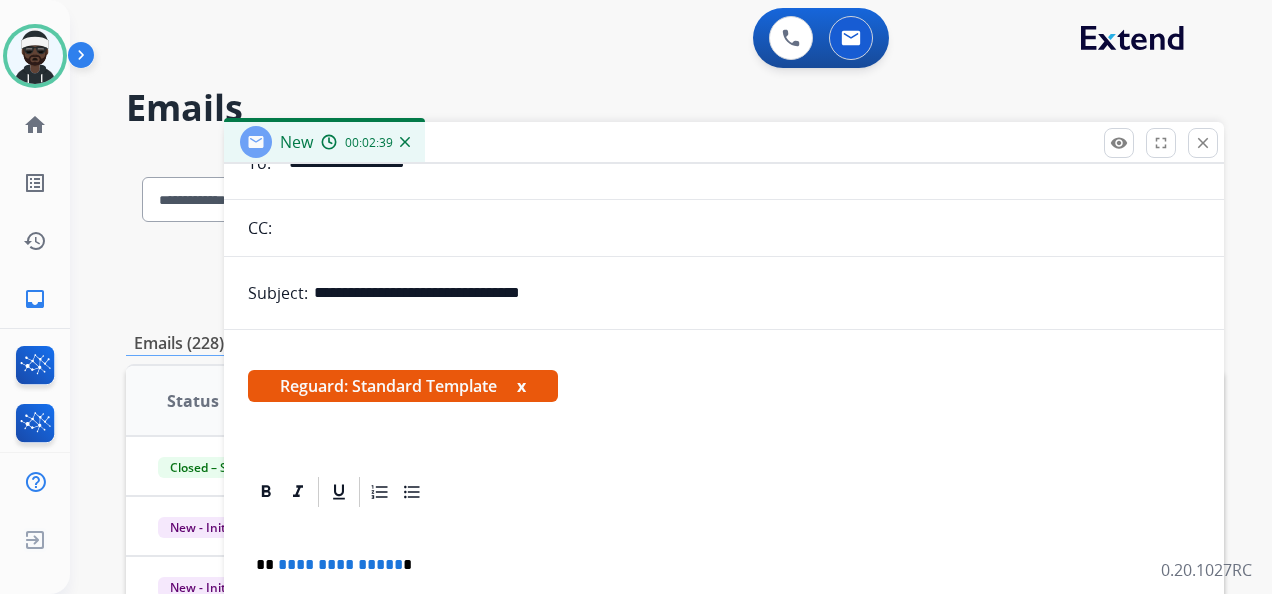 scroll, scrollTop: 168, scrollLeft: 0, axis: vertical 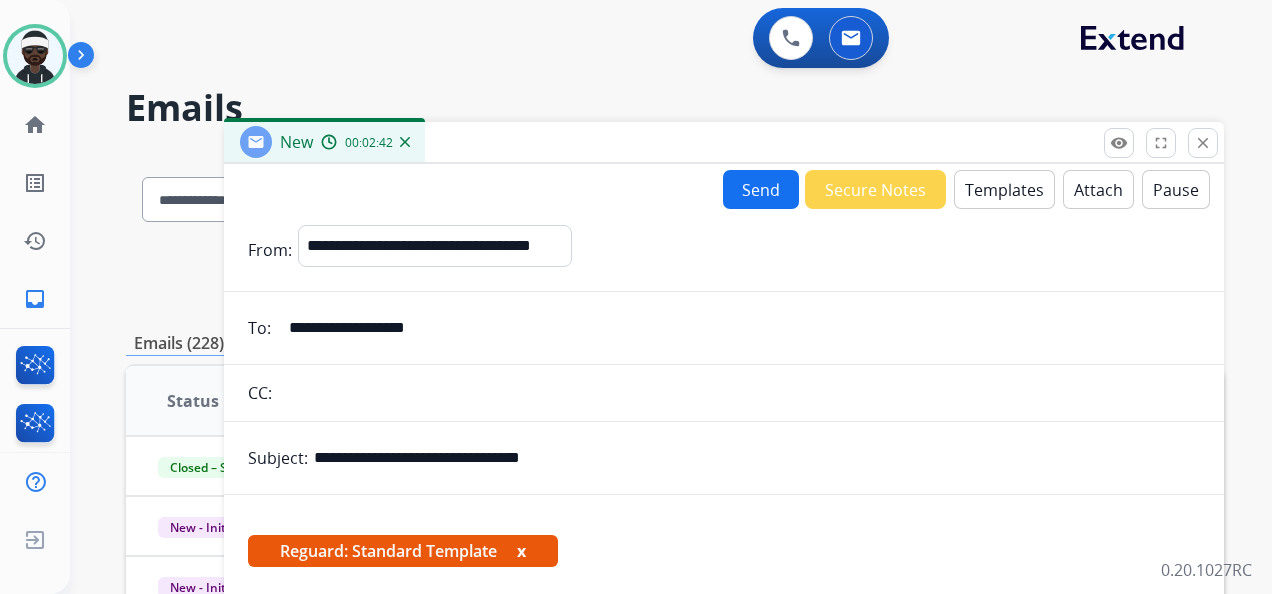 click on "Templates" at bounding box center (1004, 189) 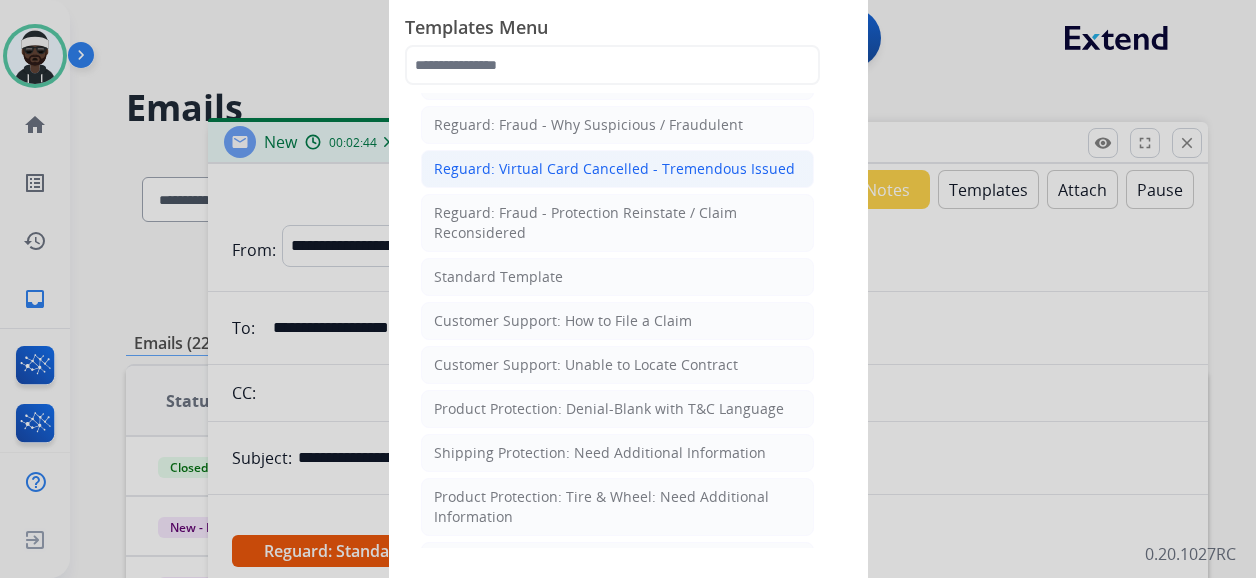 scroll, scrollTop: 200, scrollLeft: 0, axis: vertical 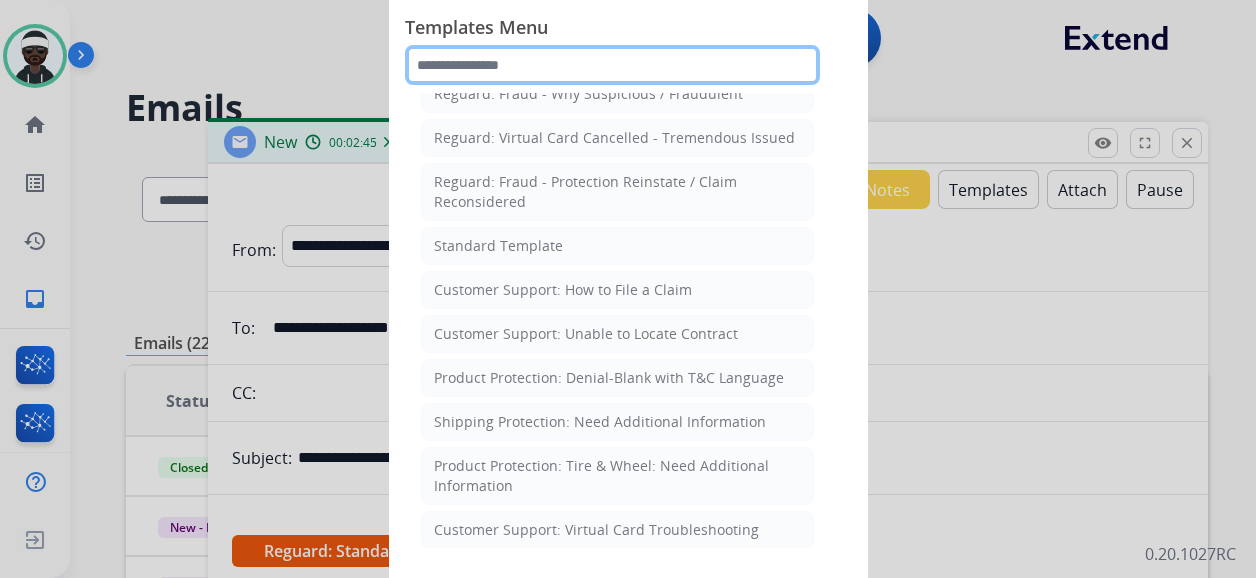 click 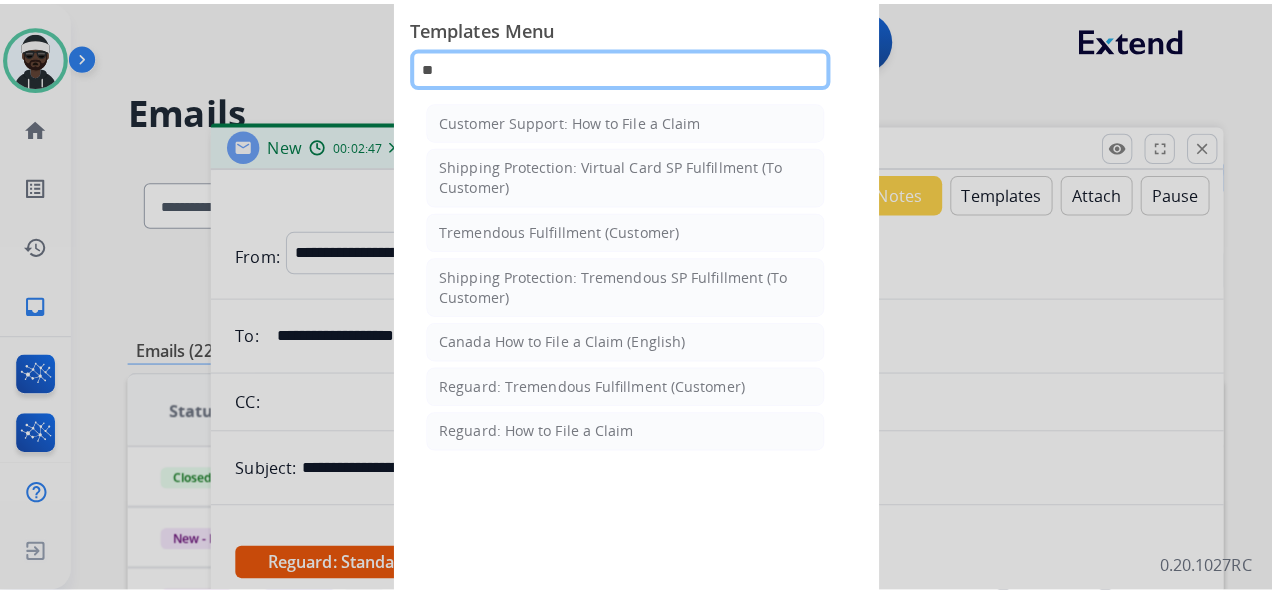 scroll, scrollTop: 0, scrollLeft: 0, axis: both 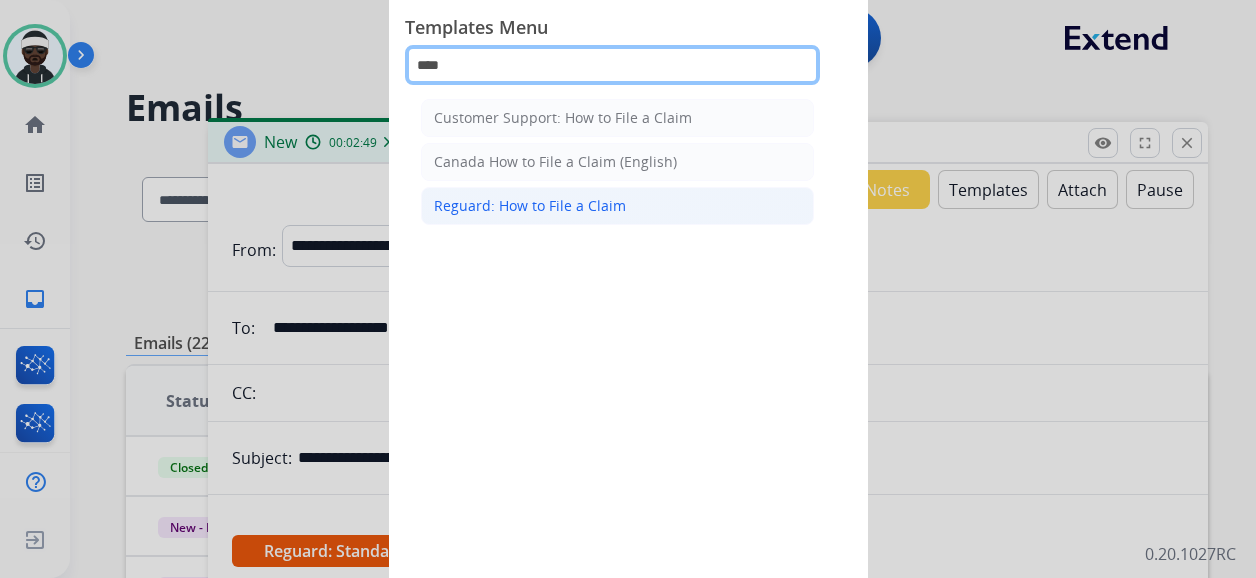 type on "****" 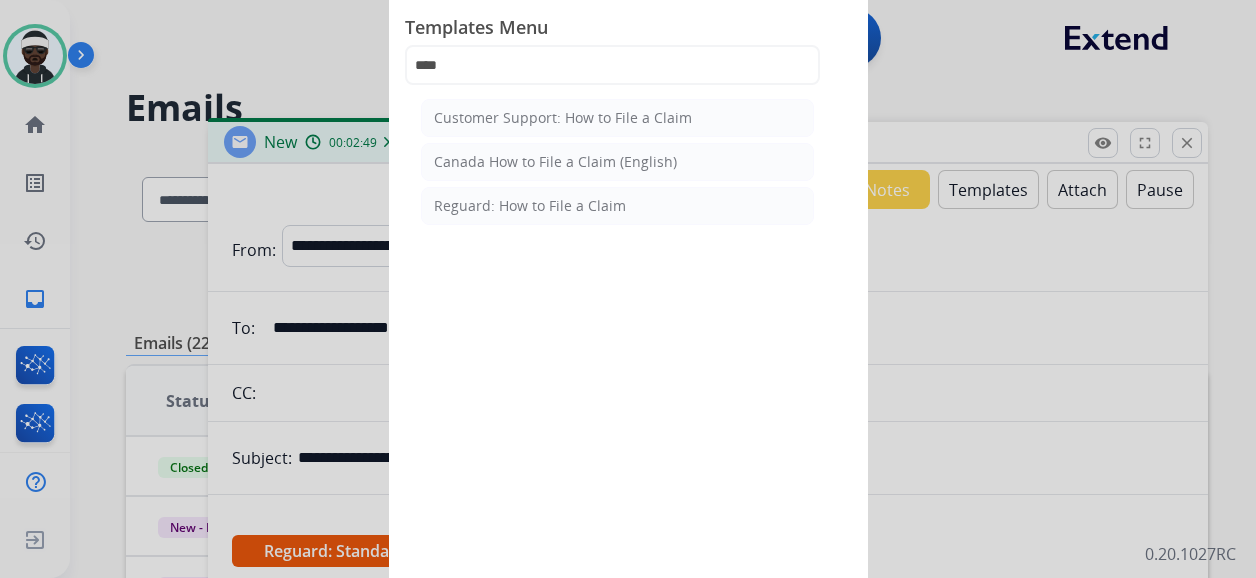 click on "Reguard: How to File a Claim" 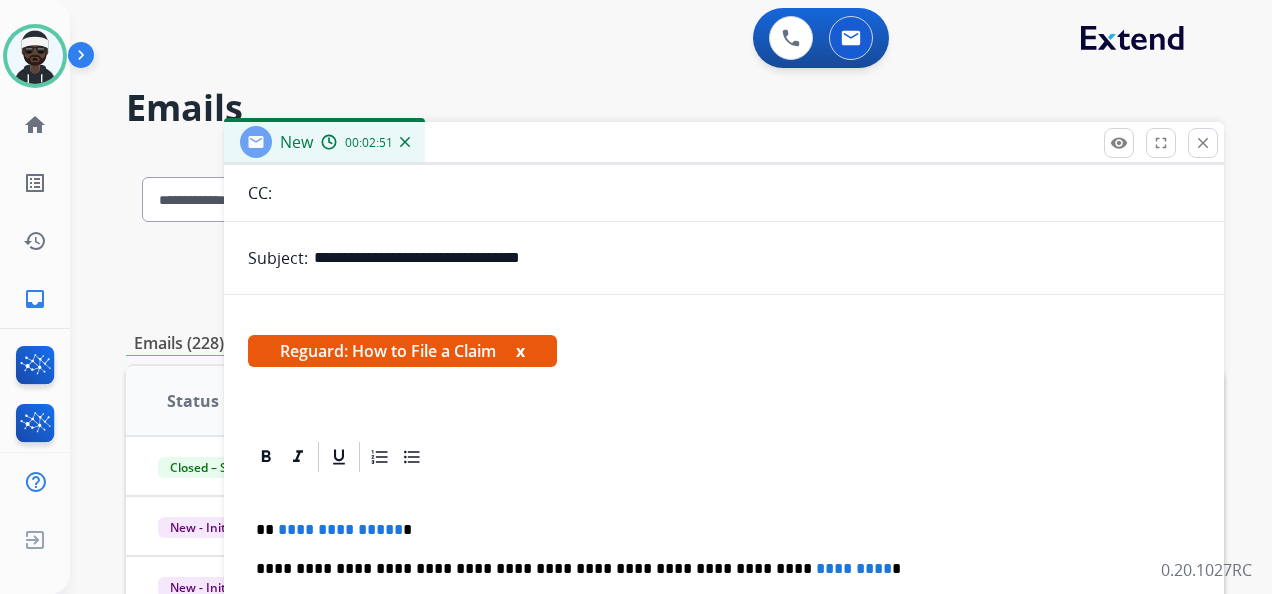 scroll, scrollTop: 225, scrollLeft: 0, axis: vertical 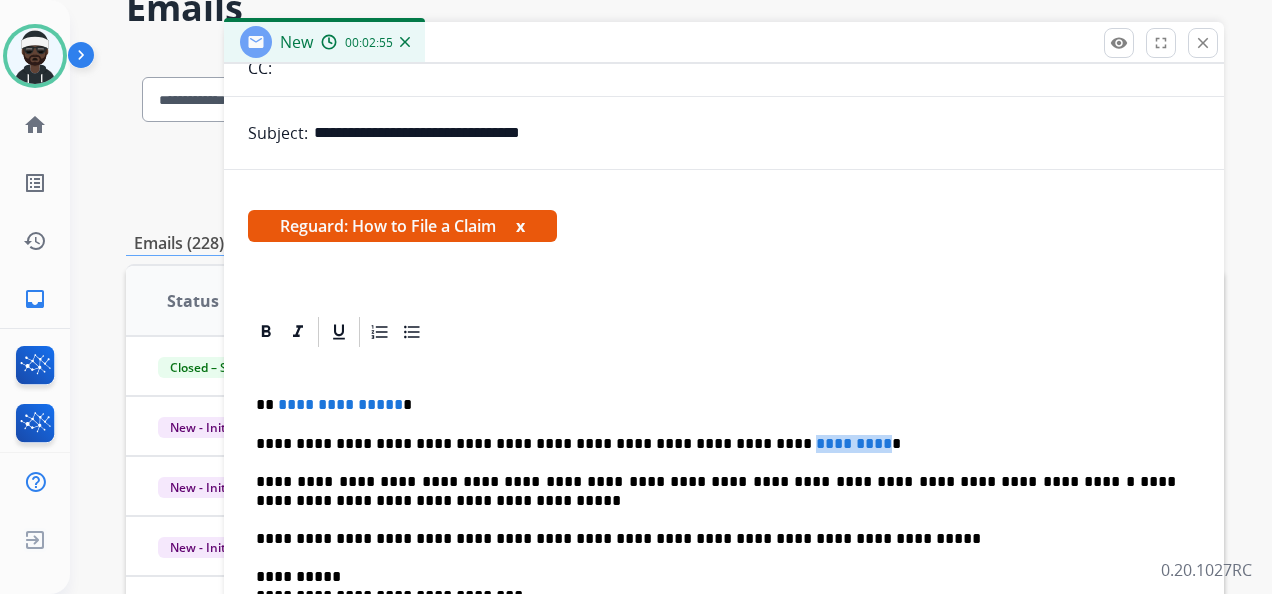 drag, startPoint x: 719, startPoint y: 442, endPoint x: 800, endPoint y: 447, distance: 81.154175 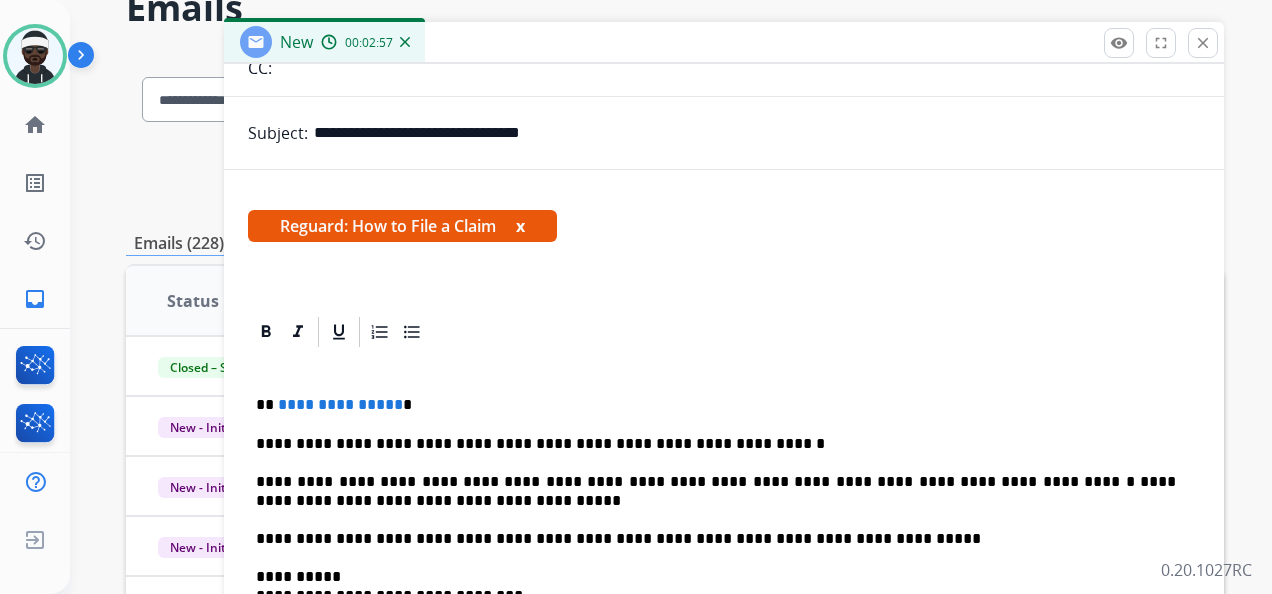 type 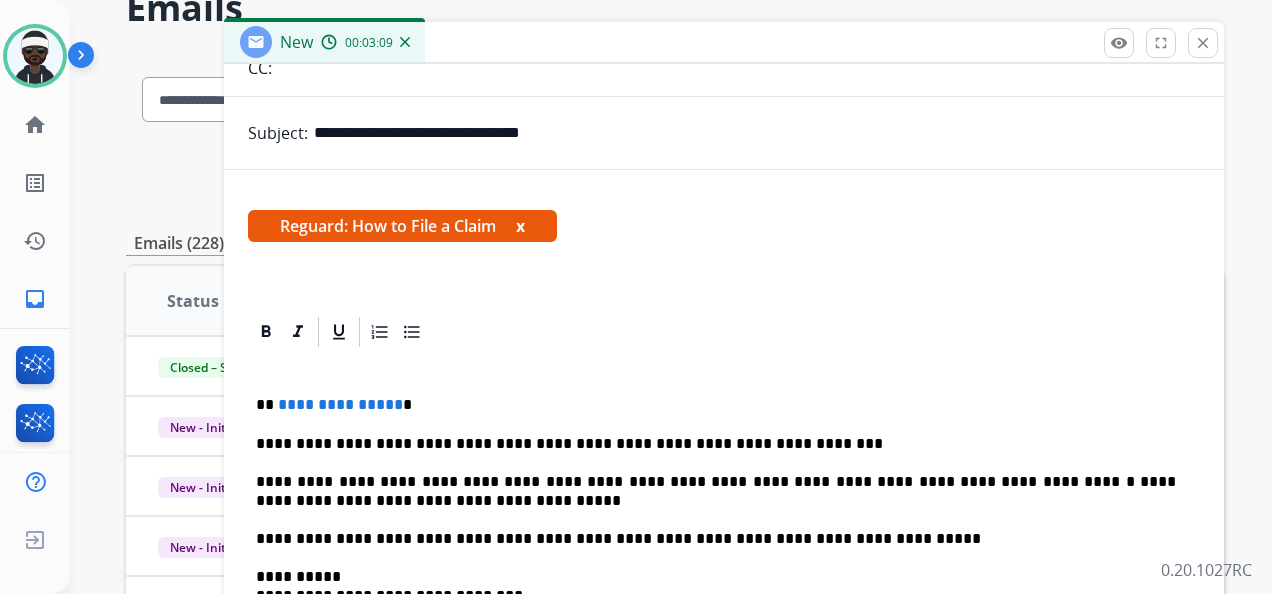 click at bounding box center [716, 367] 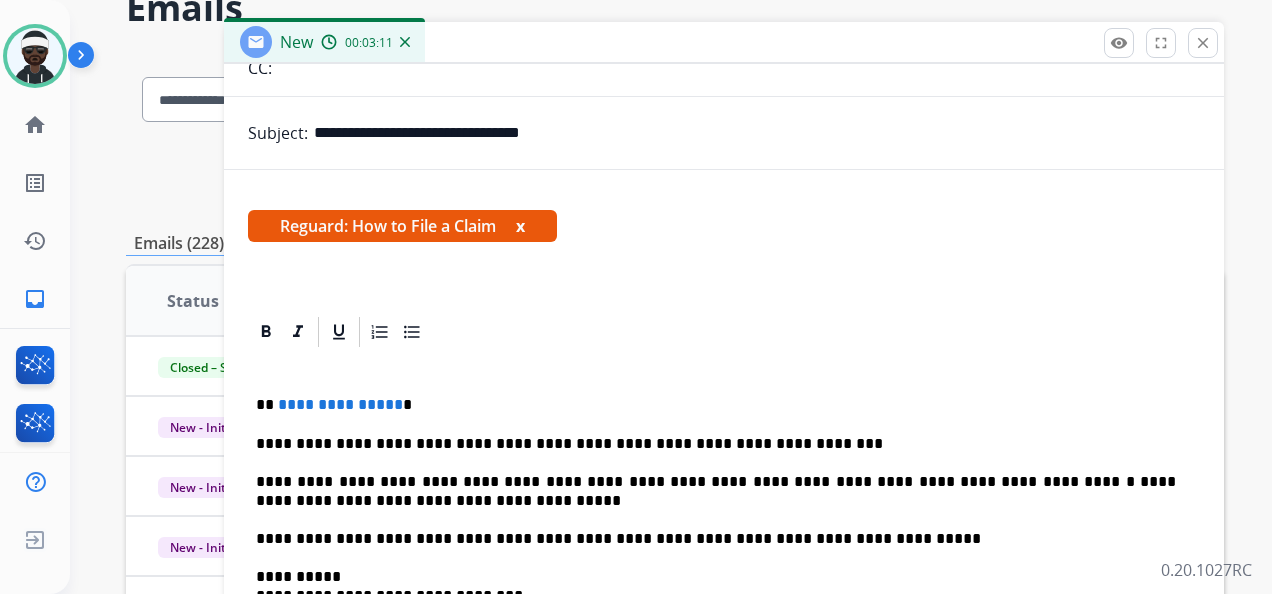 click on "x" at bounding box center [520, 226] 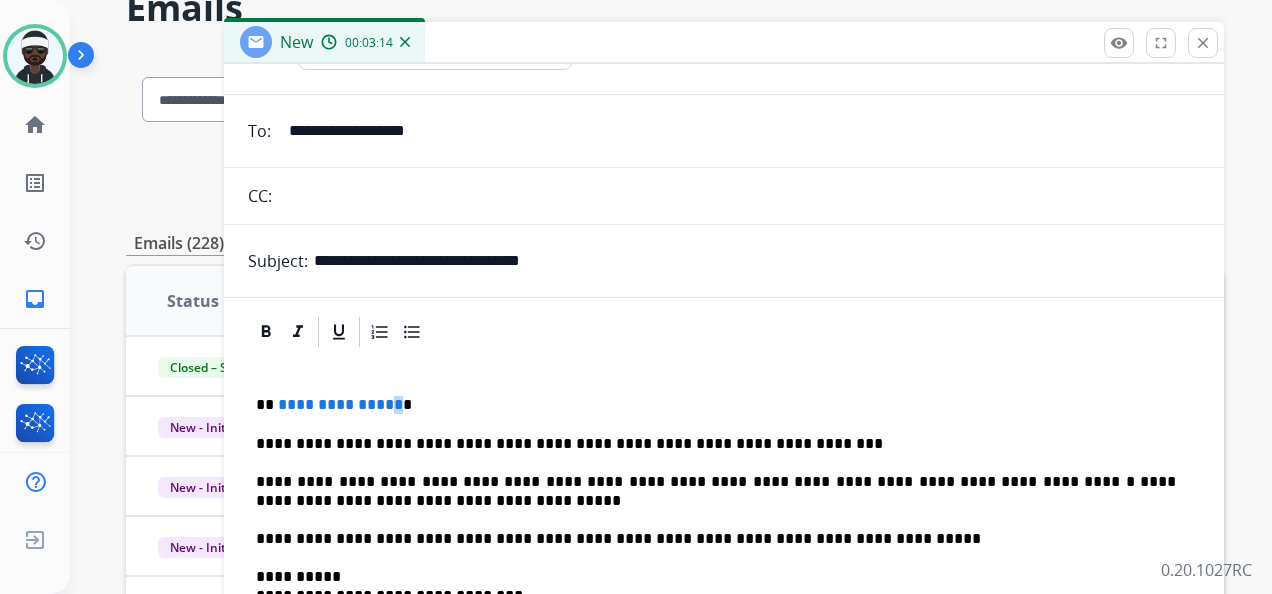 click on "**********" at bounding box center [340, 404] 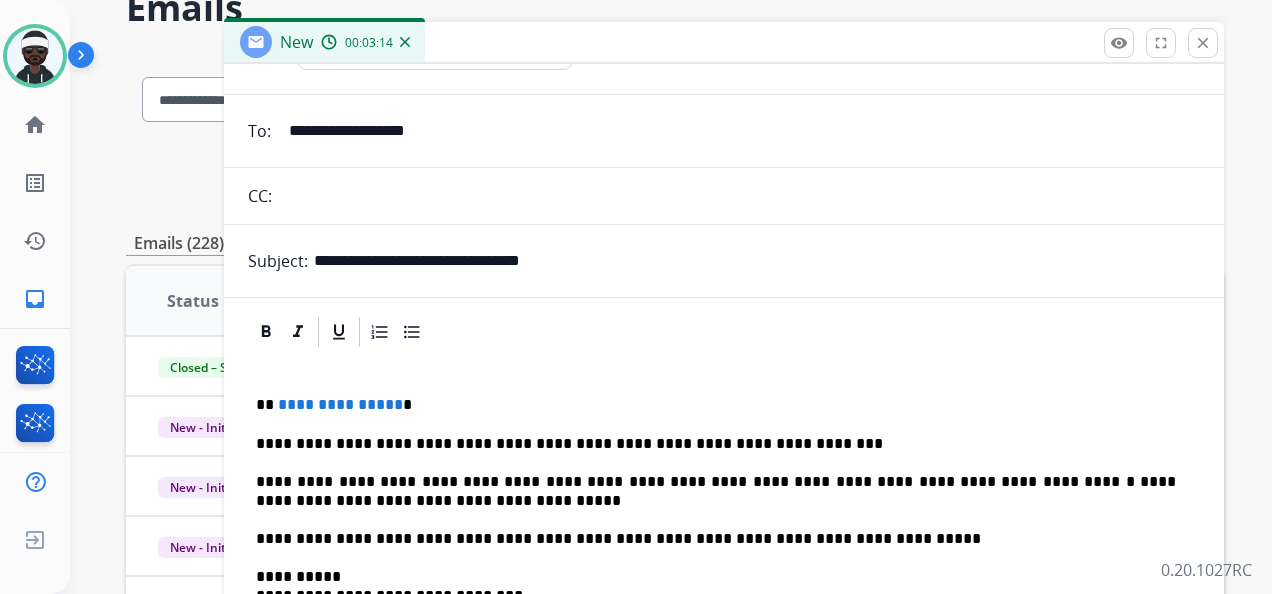 click on "**********" at bounding box center (716, 405) 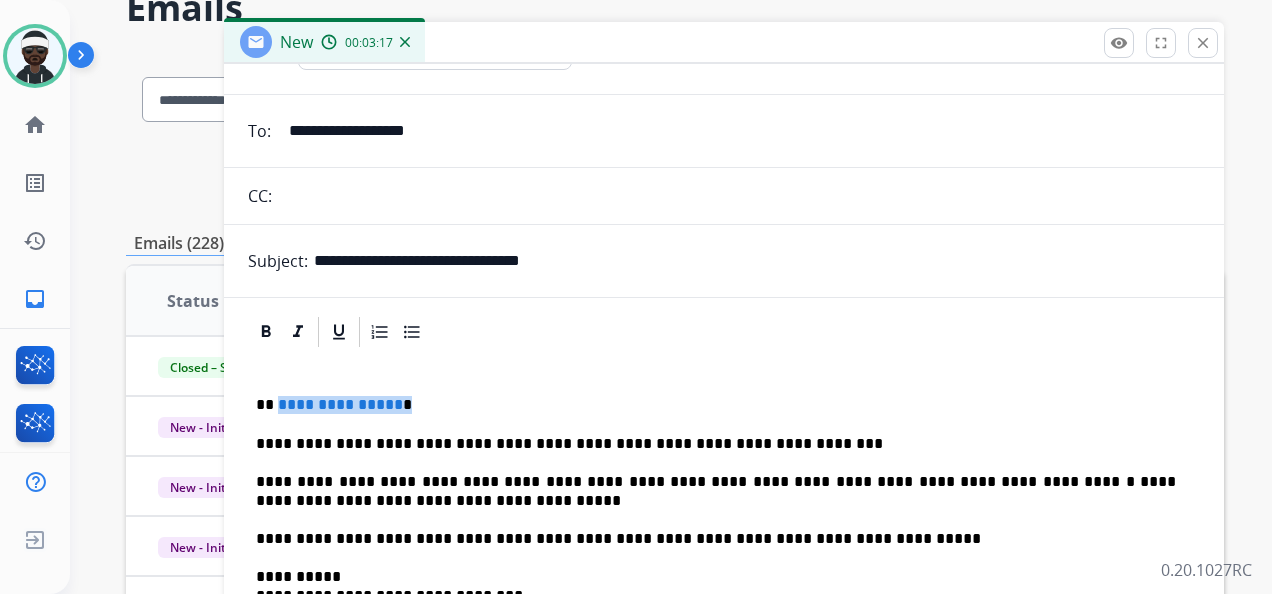 drag, startPoint x: 395, startPoint y: 404, endPoint x: 274, endPoint y: 399, distance: 121.103264 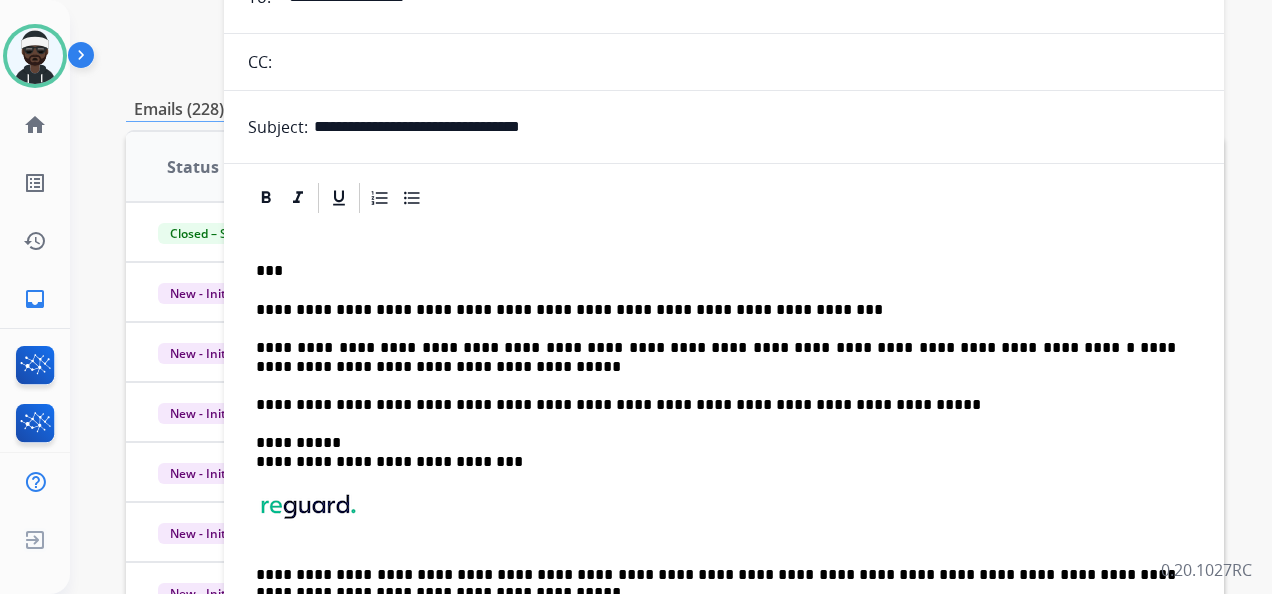 scroll, scrollTop: 300, scrollLeft: 0, axis: vertical 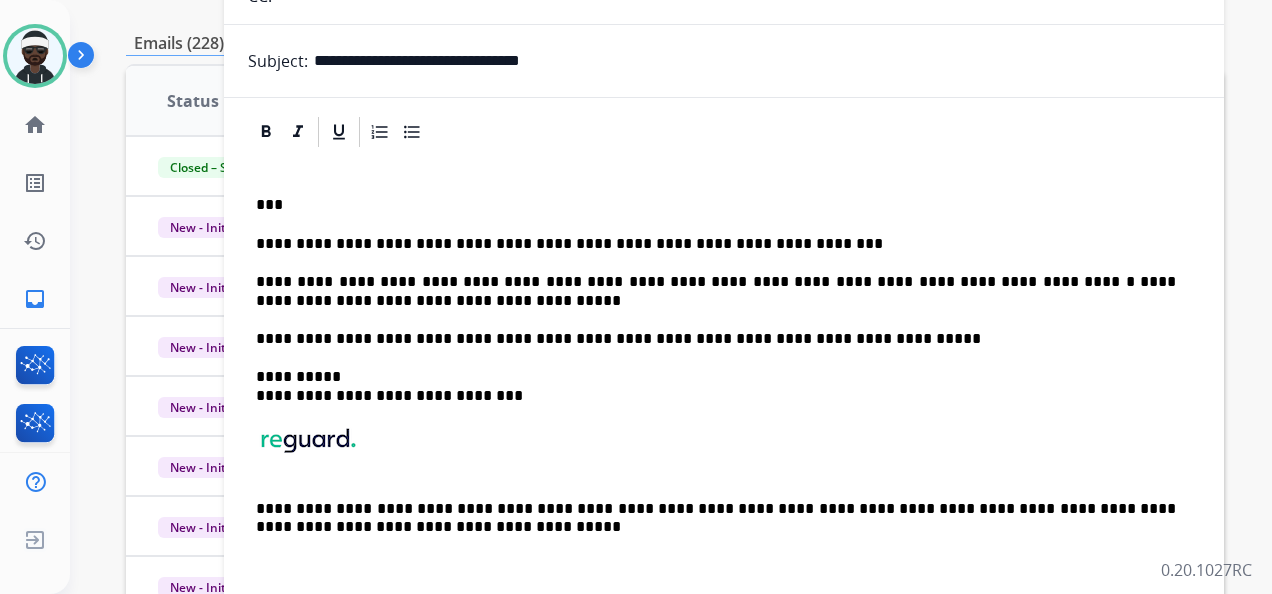 click on "**********" at bounding box center (716, 291) 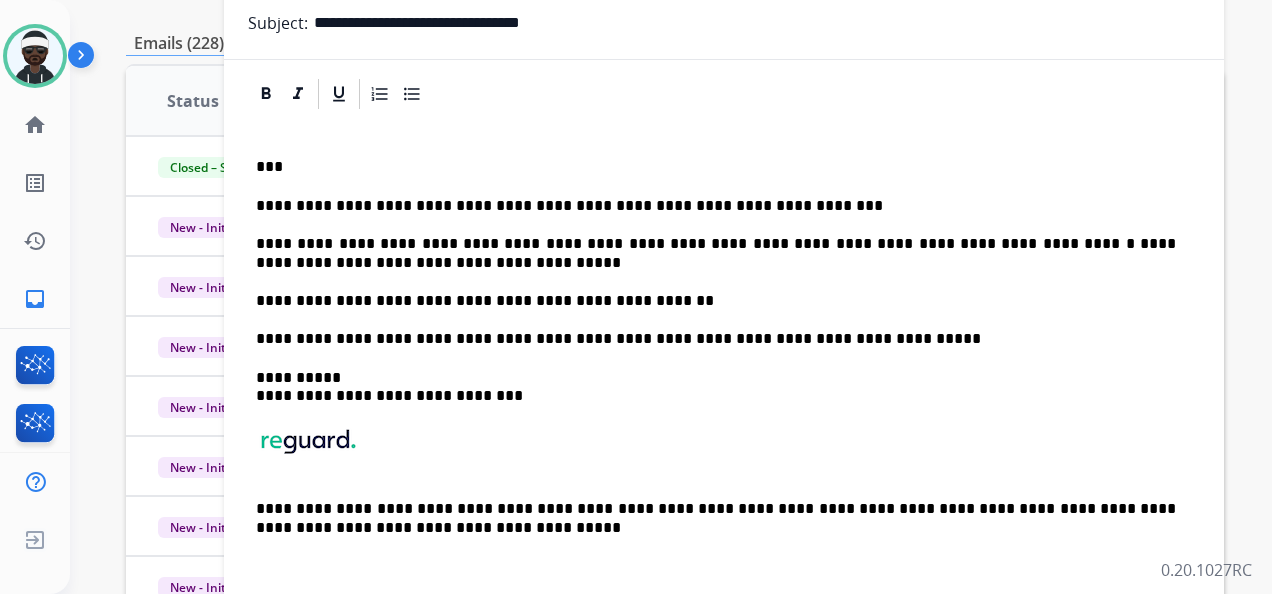 scroll, scrollTop: 0, scrollLeft: 0, axis: both 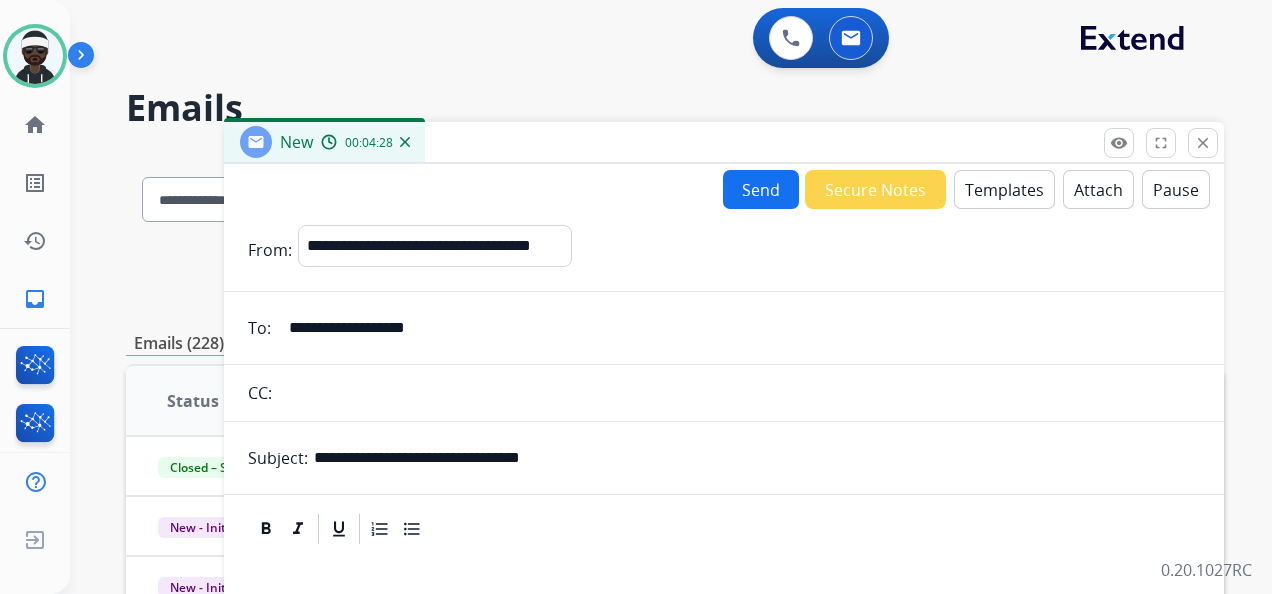 click on "Attach" at bounding box center [1098, 189] 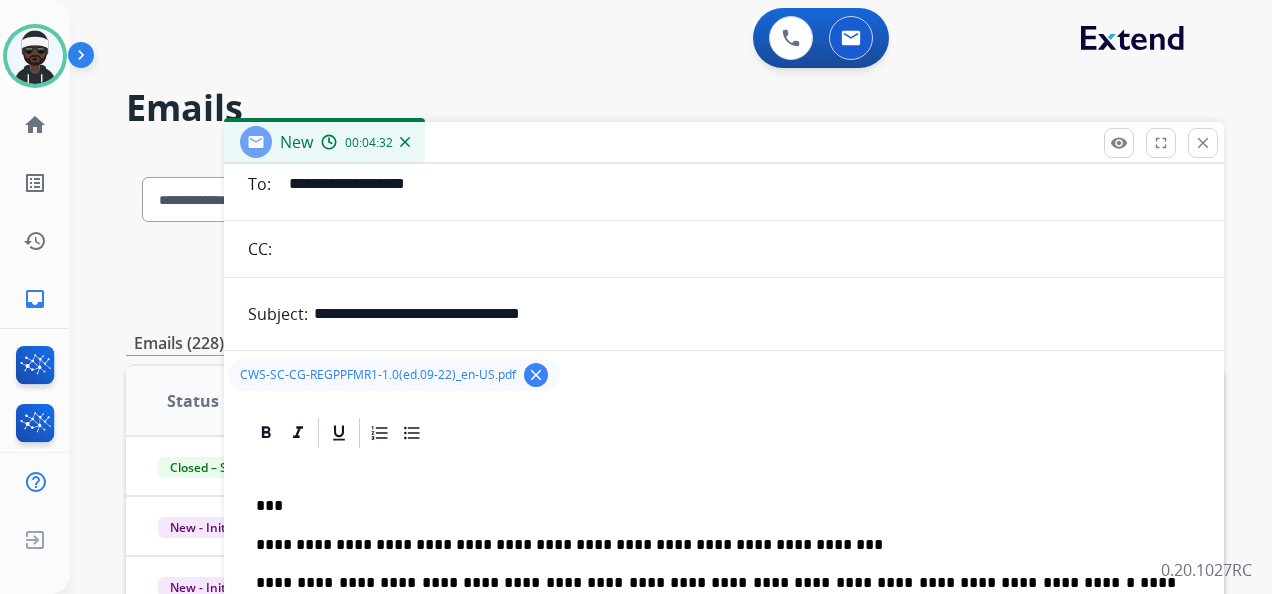 scroll, scrollTop: 183, scrollLeft: 0, axis: vertical 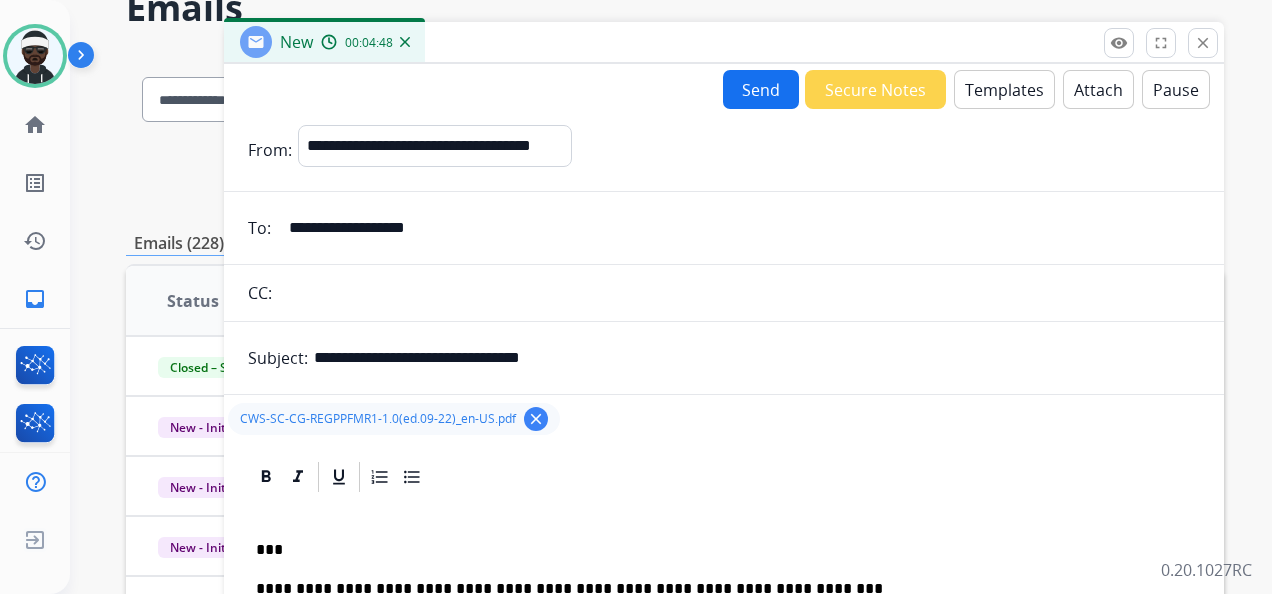 click on "Send" at bounding box center (761, 89) 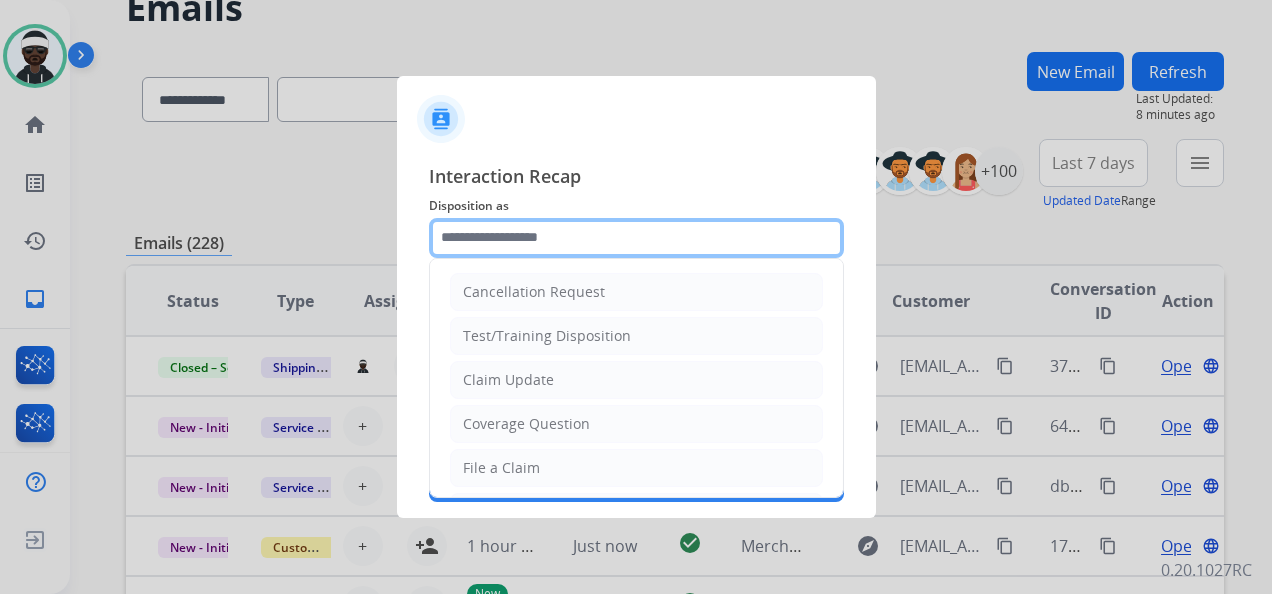 click 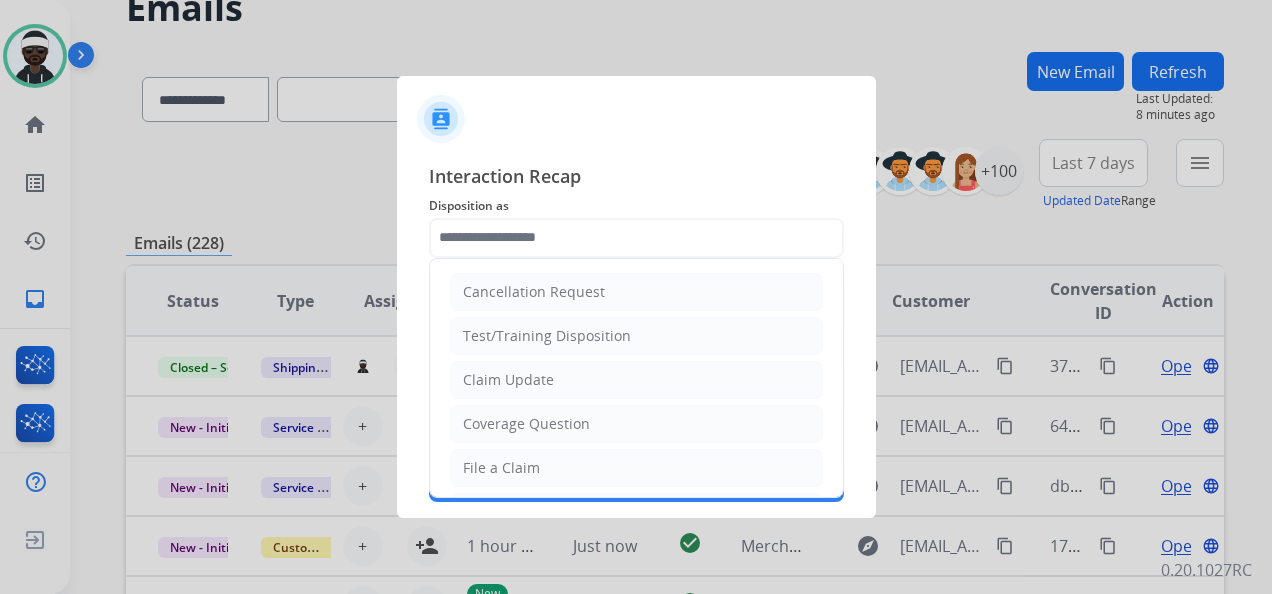 click on "Coverage Question" 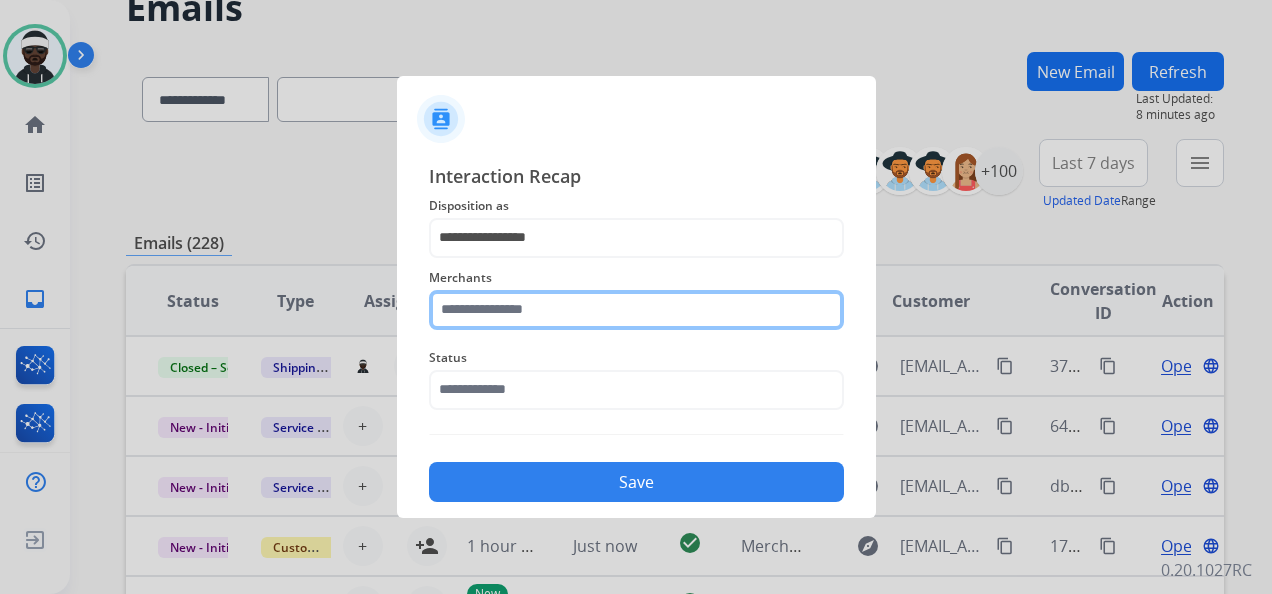 click 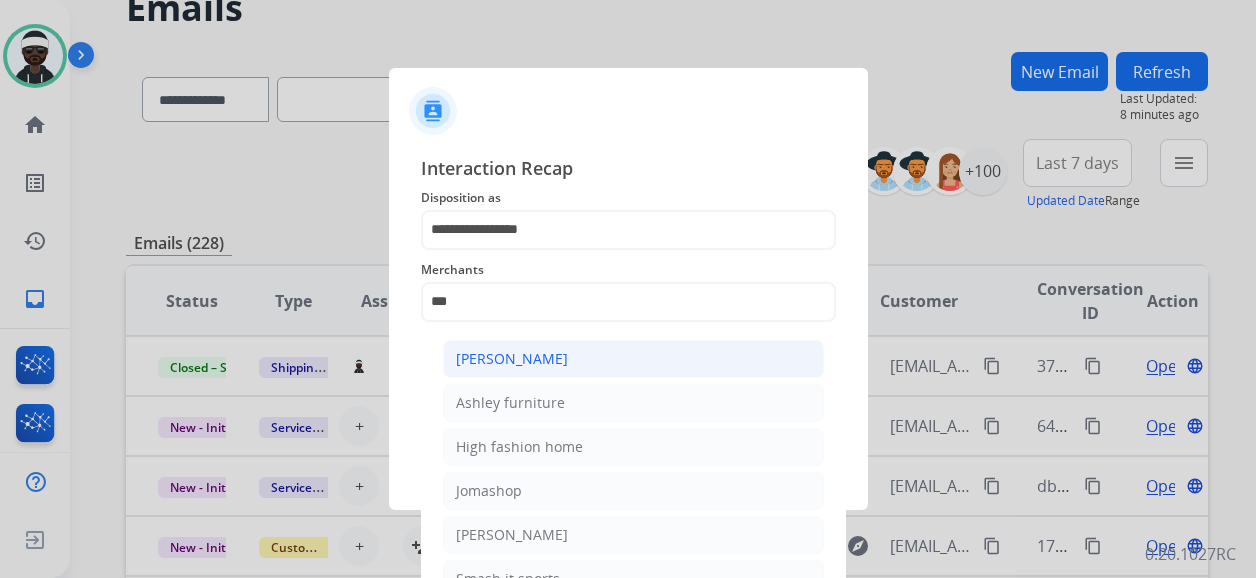 click on "[PERSON_NAME]" 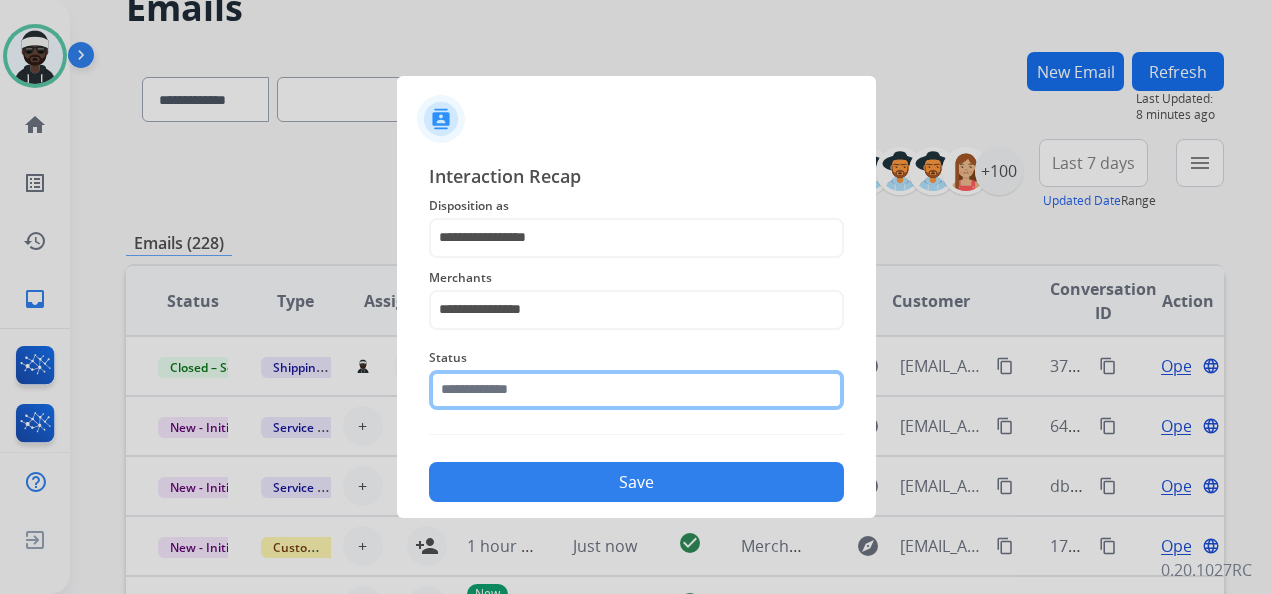 click 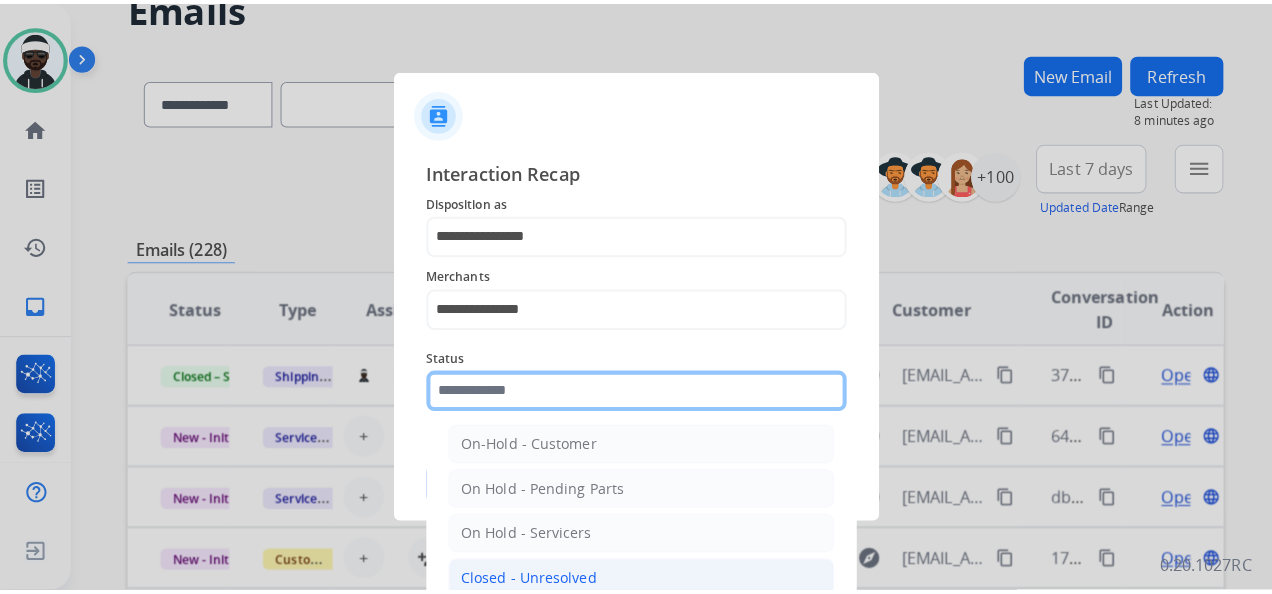 scroll, scrollTop: 114, scrollLeft: 0, axis: vertical 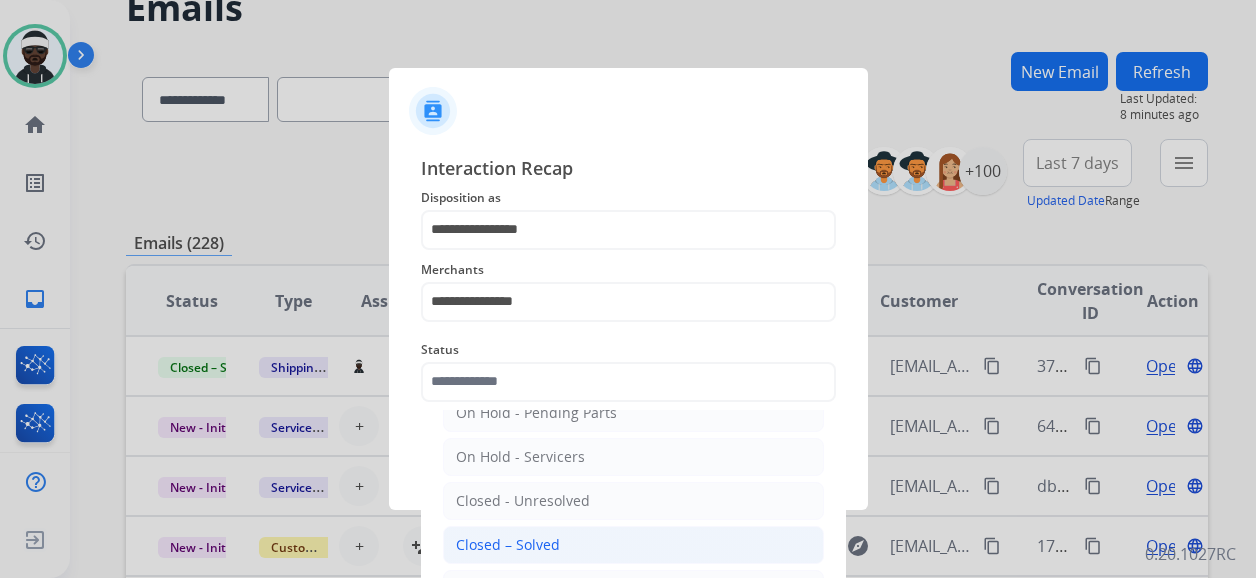click on "Closed – Solved" 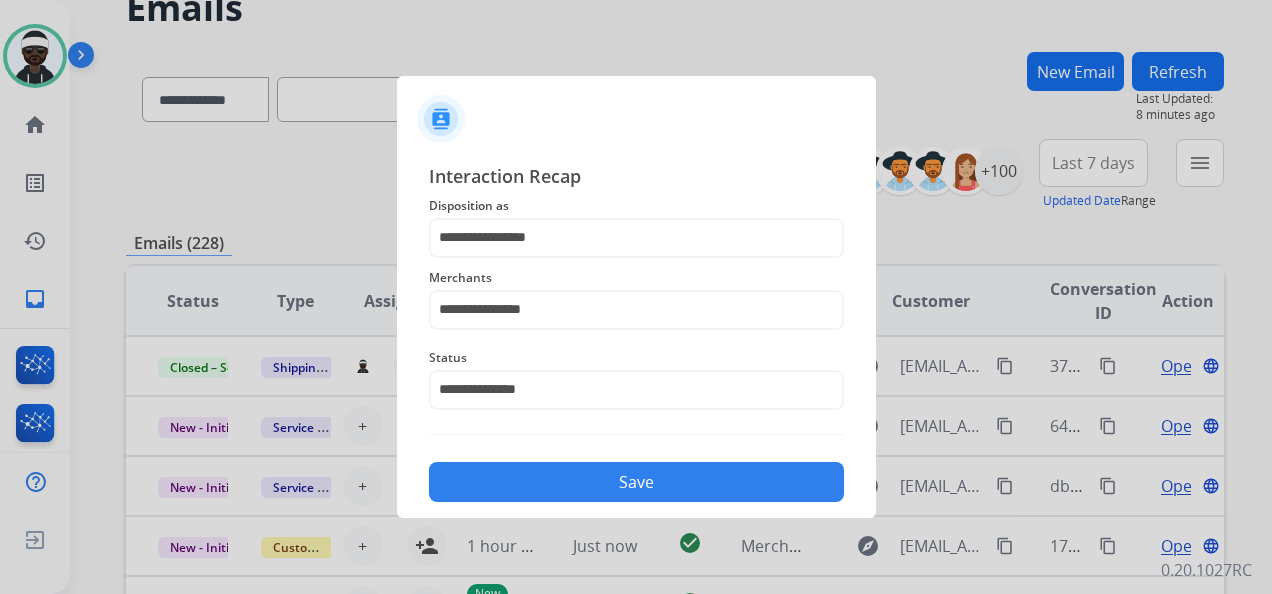 click on "Save" 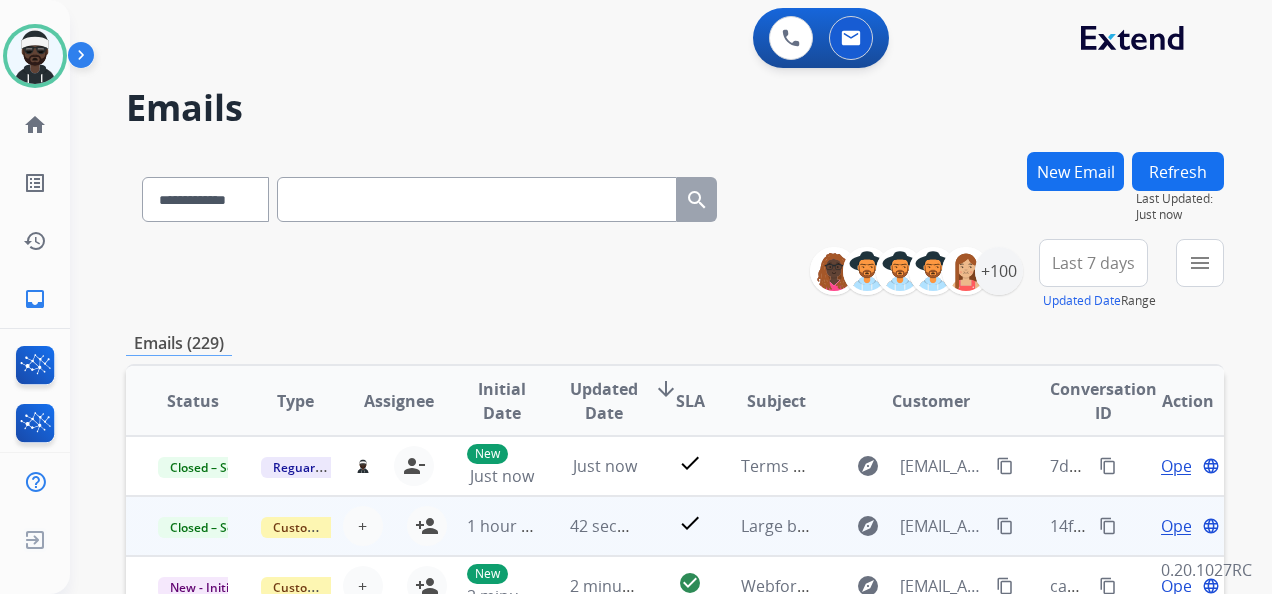 scroll, scrollTop: 100, scrollLeft: 0, axis: vertical 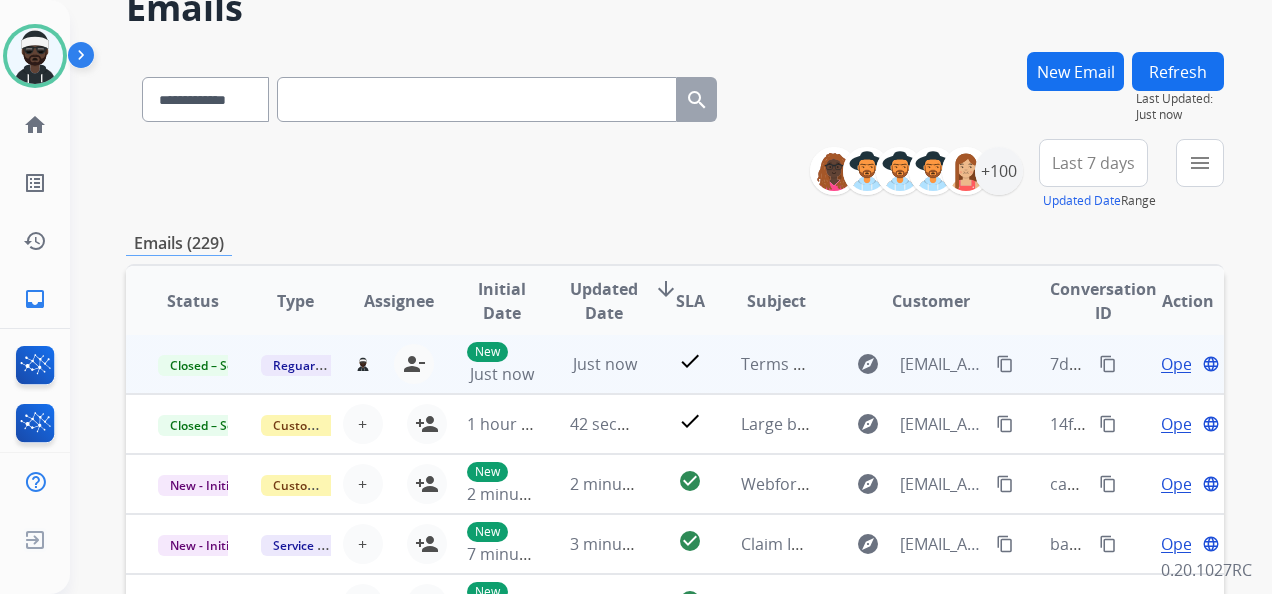 click on "content_copy" at bounding box center [1108, 364] 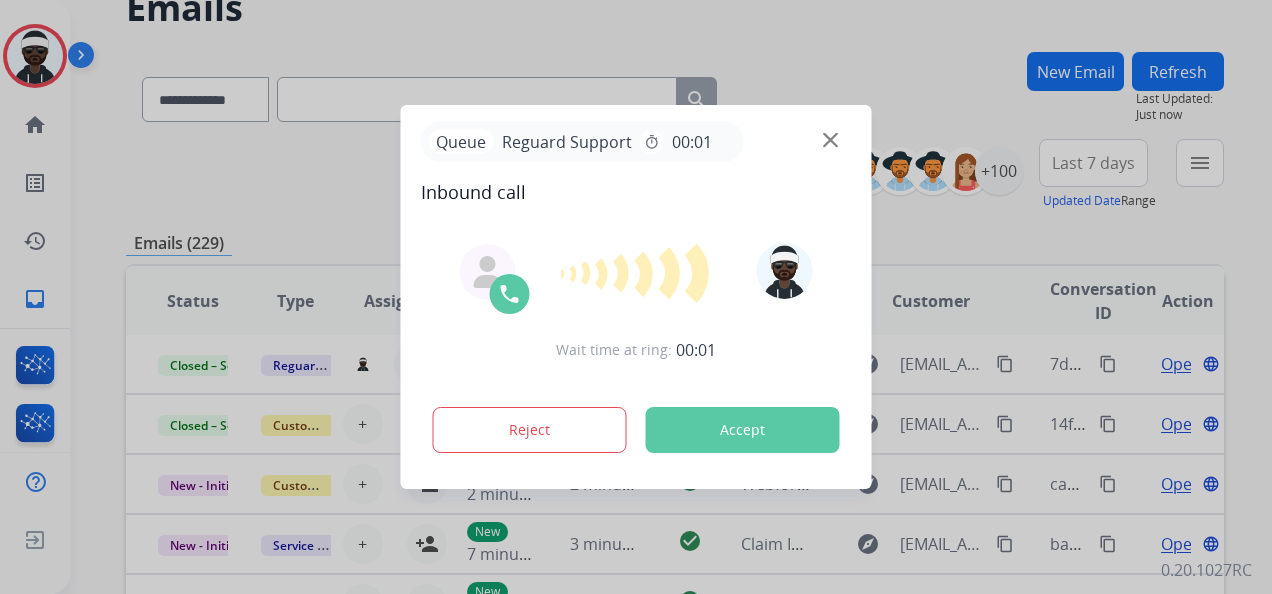 click on "Accept" at bounding box center (743, 430) 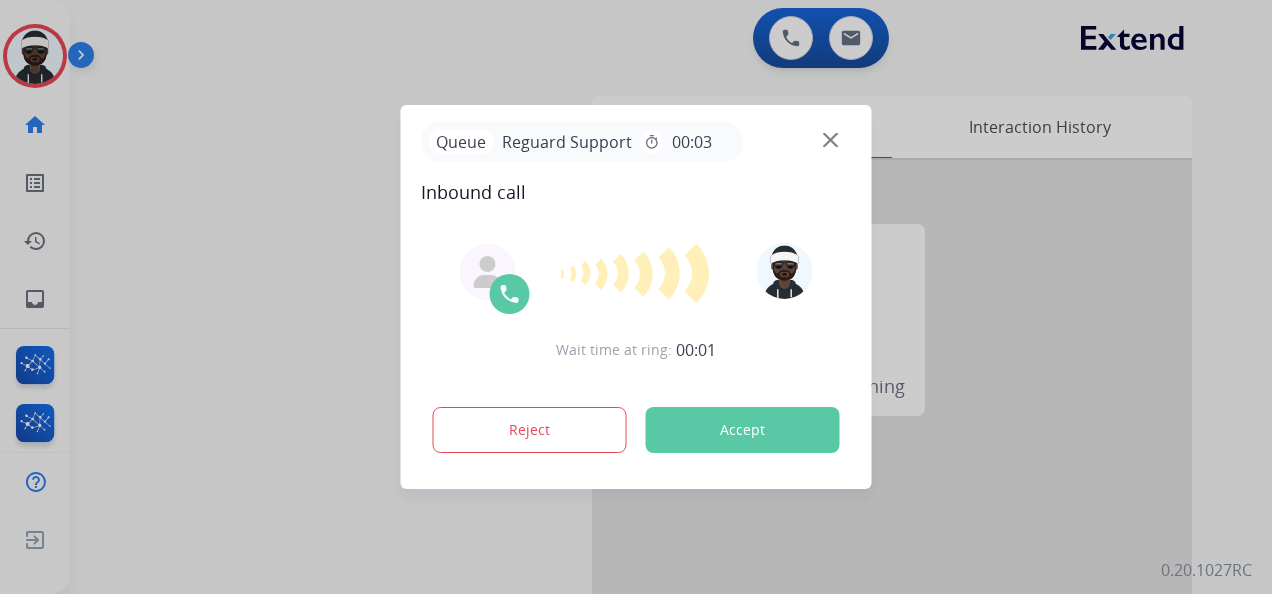 click on "Accept" at bounding box center (743, 430) 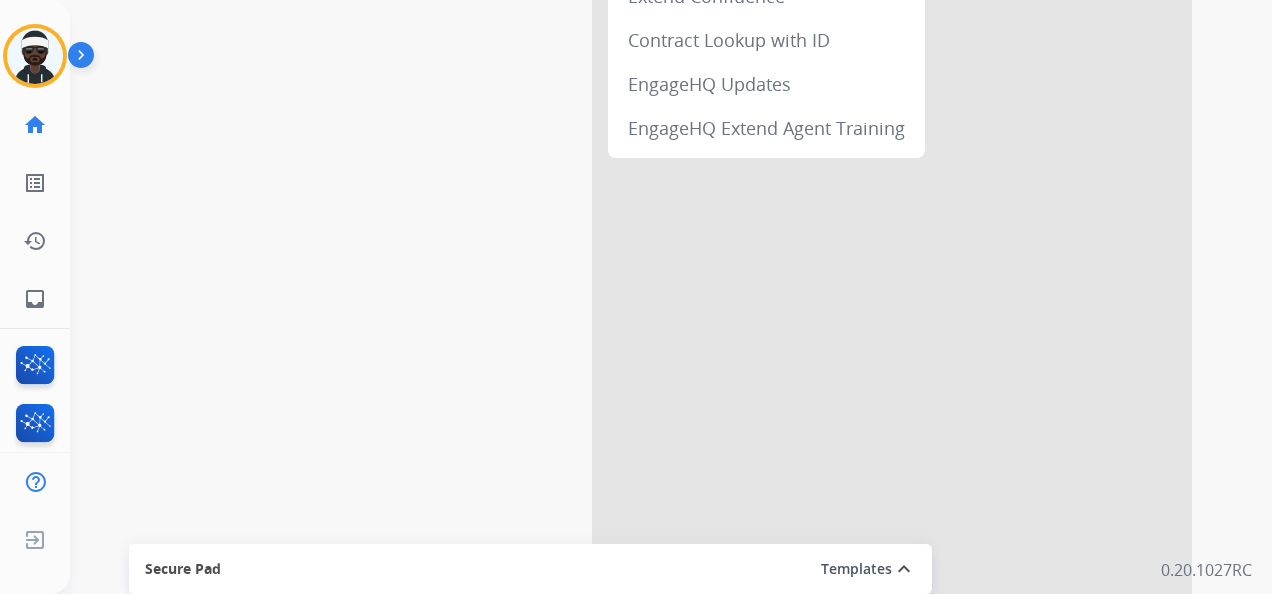 scroll, scrollTop: 300, scrollLeft: 0, axis: vertical 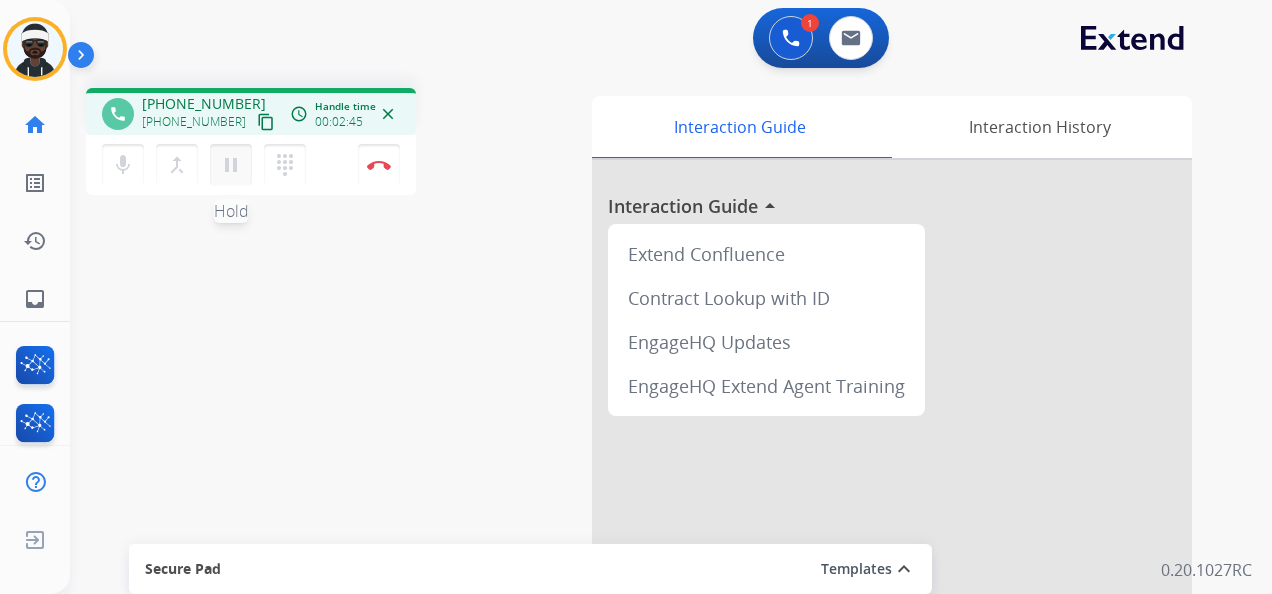 click on "pause" at bounding box center (231, 165) 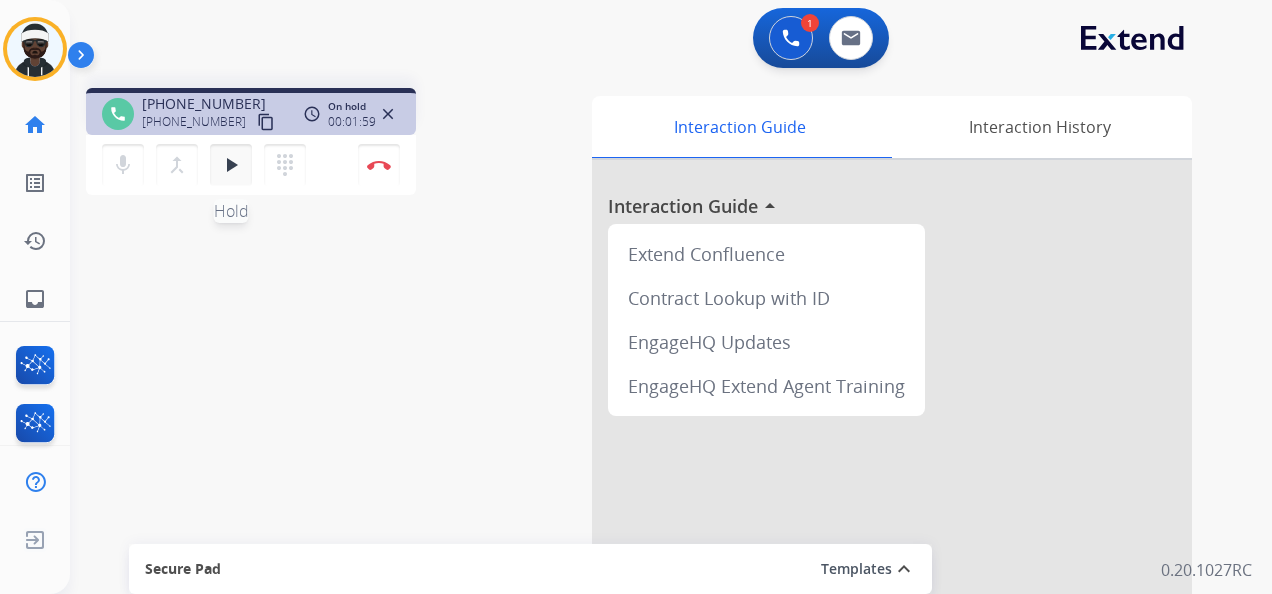 click on "play_arrow" at bounding box center [231, 165] 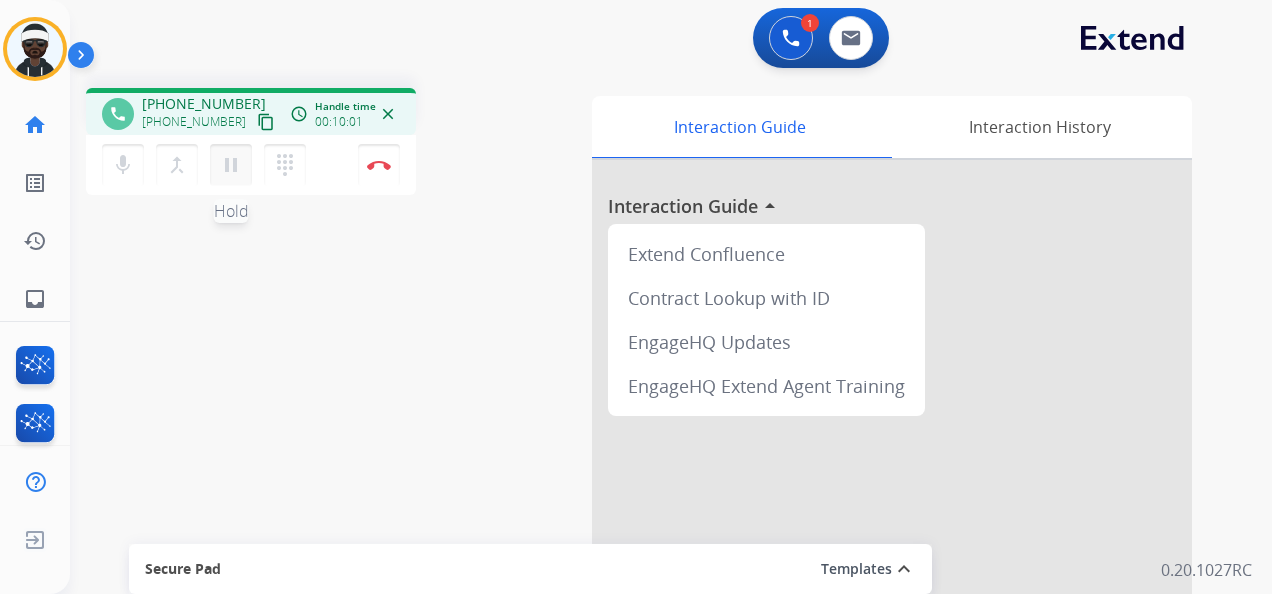 click on "pause" at bounding box center (231, 165) 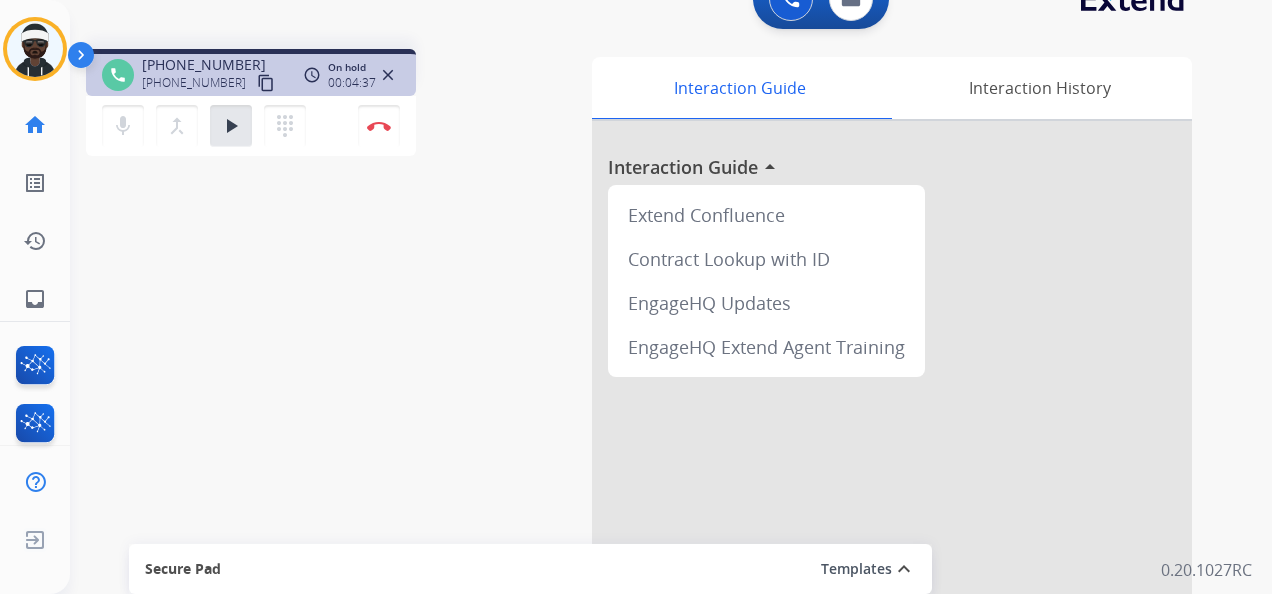 scroll, scrollTop: 100, scrollLeft: 0, axis: vertical 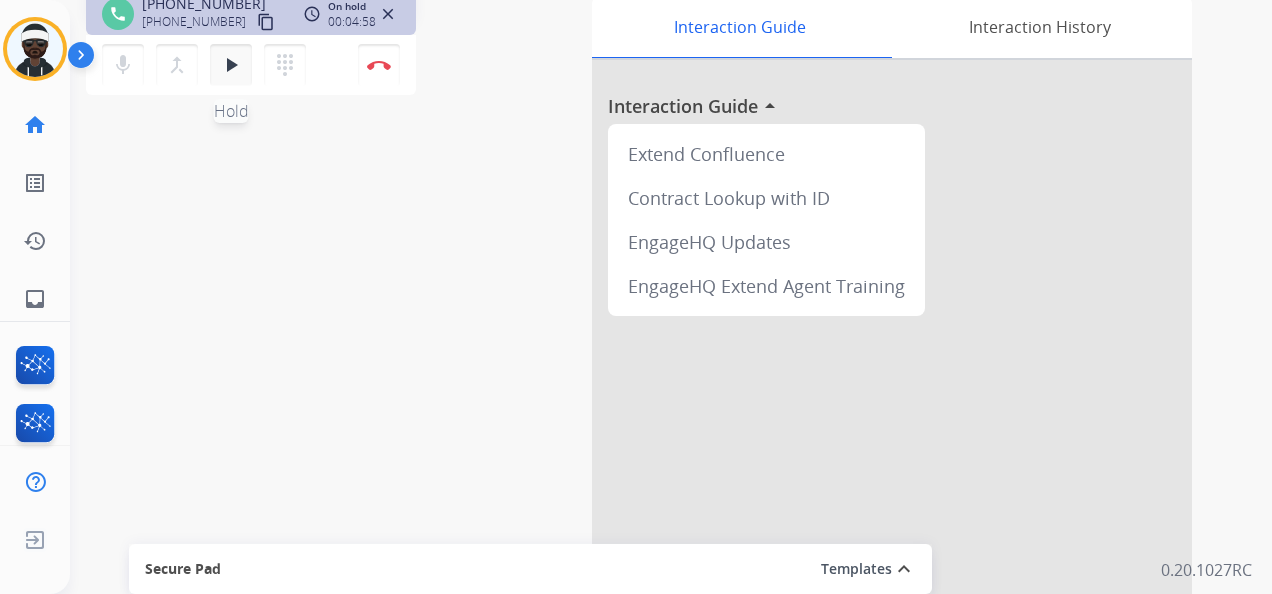 click on "play_arrow Hold" at bounding box center (231, 65) 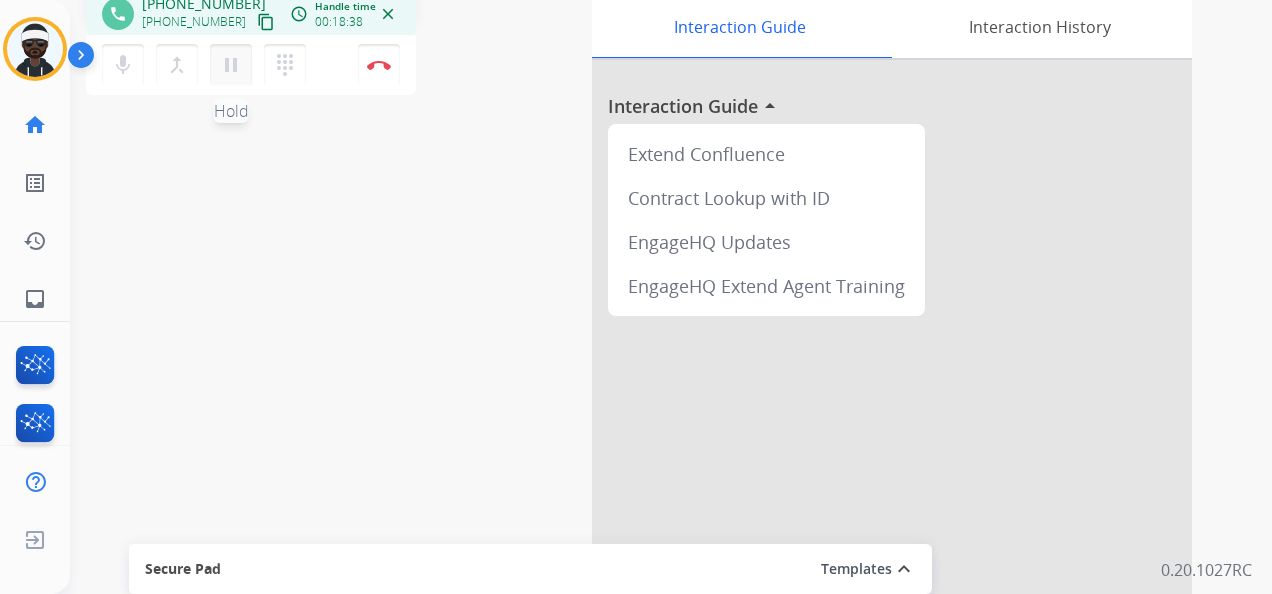 click on "pause" at bounding box center [231, 65] 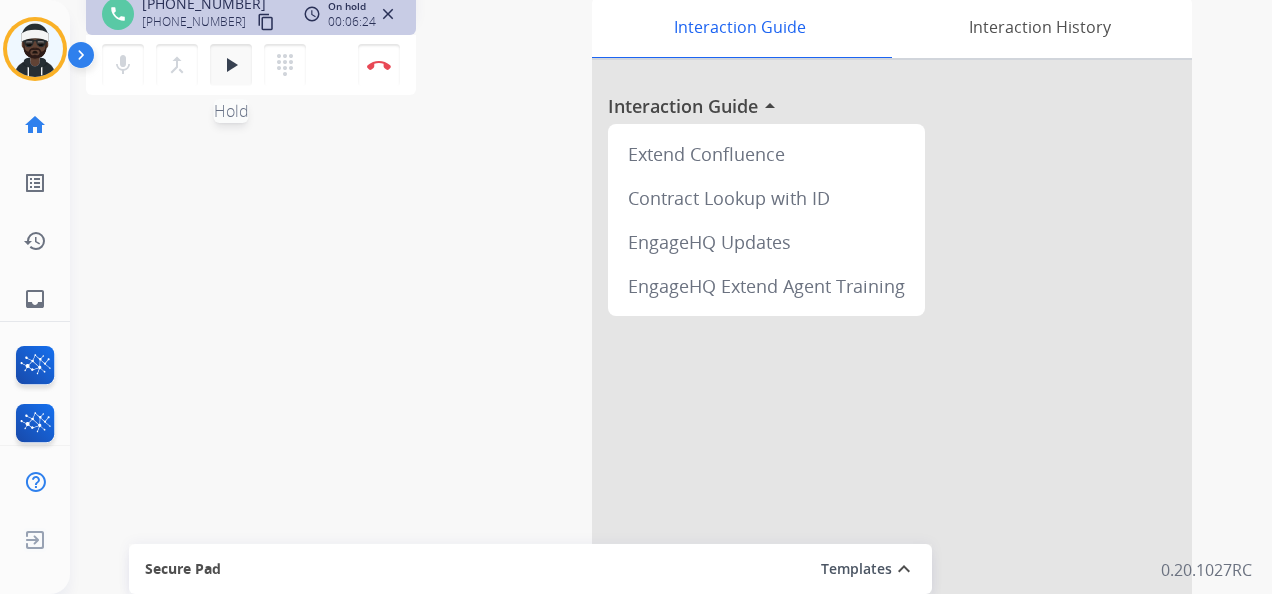 click on "play_arrow" at bounding box center (231, 65) 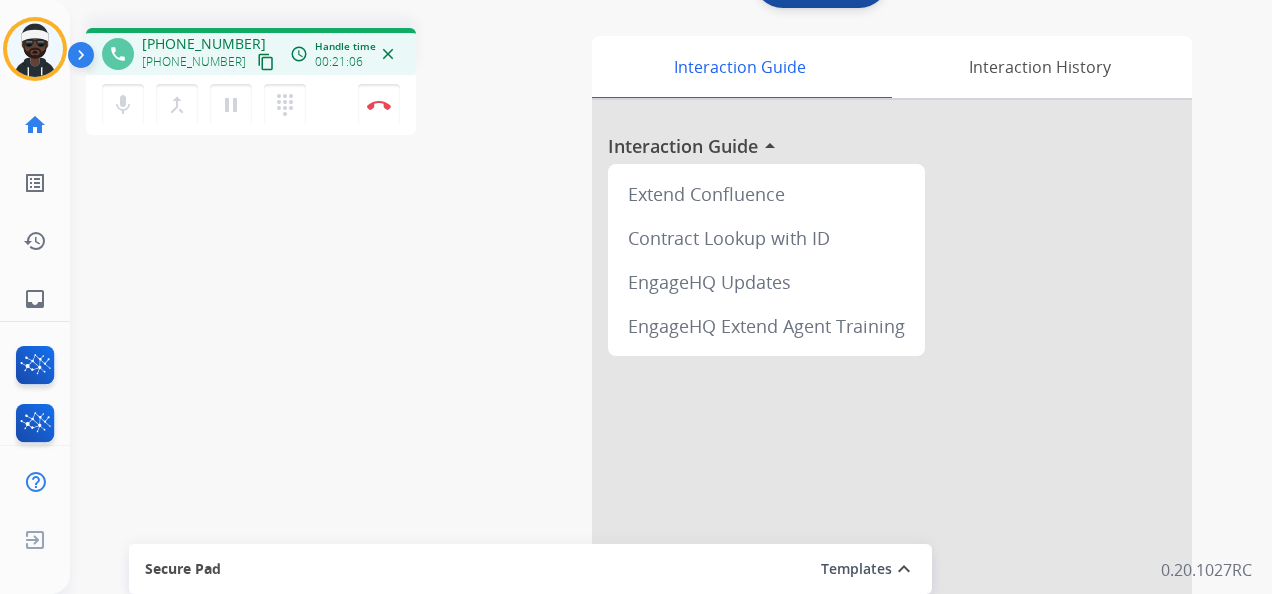 scroll, scrollTop: 0, scrollLeft: 0, axis: both 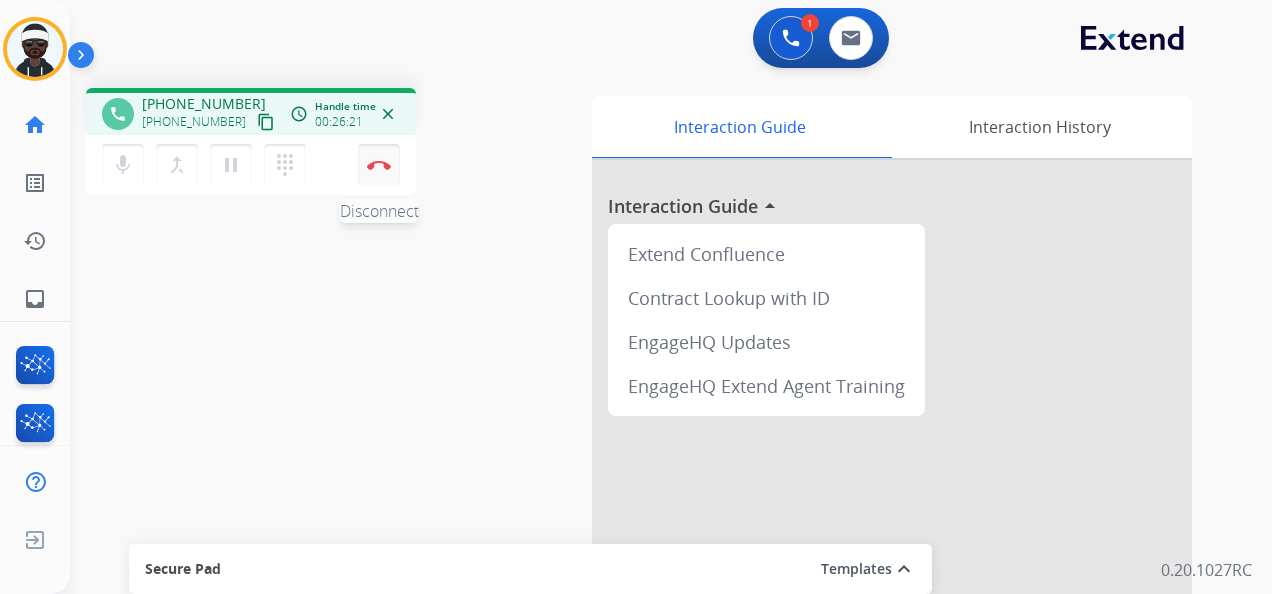 click on "Disconnect" at bounding box center [379, 165] 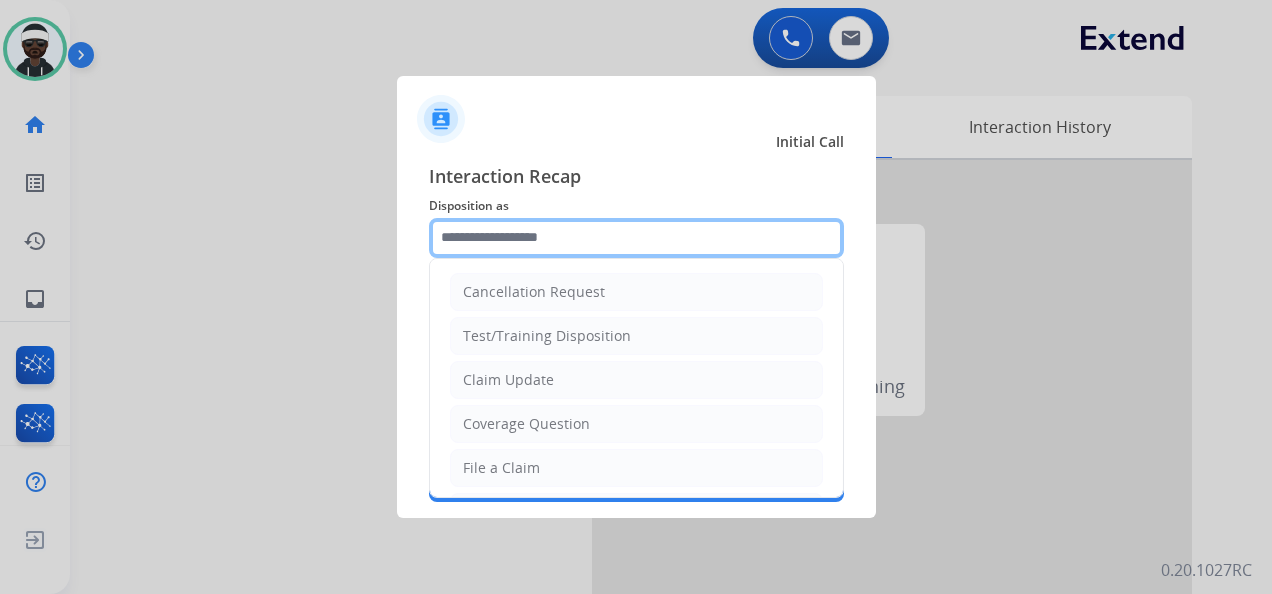 click 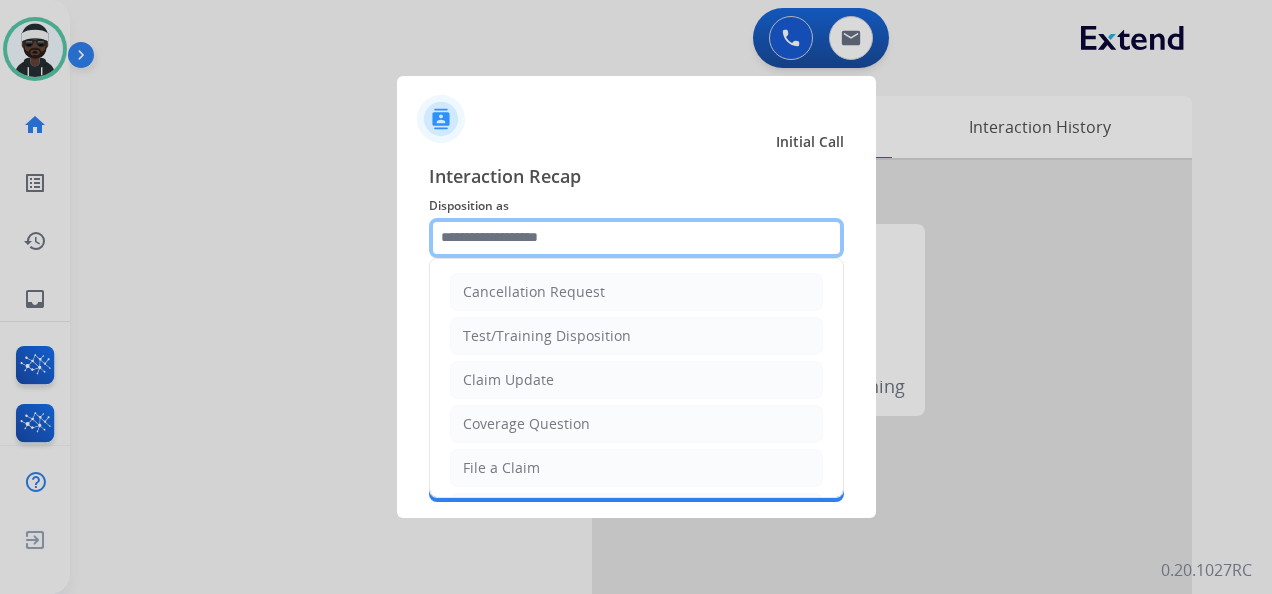 scroll, scrollTop: 100, scrollLeft: 0, axis: vertical 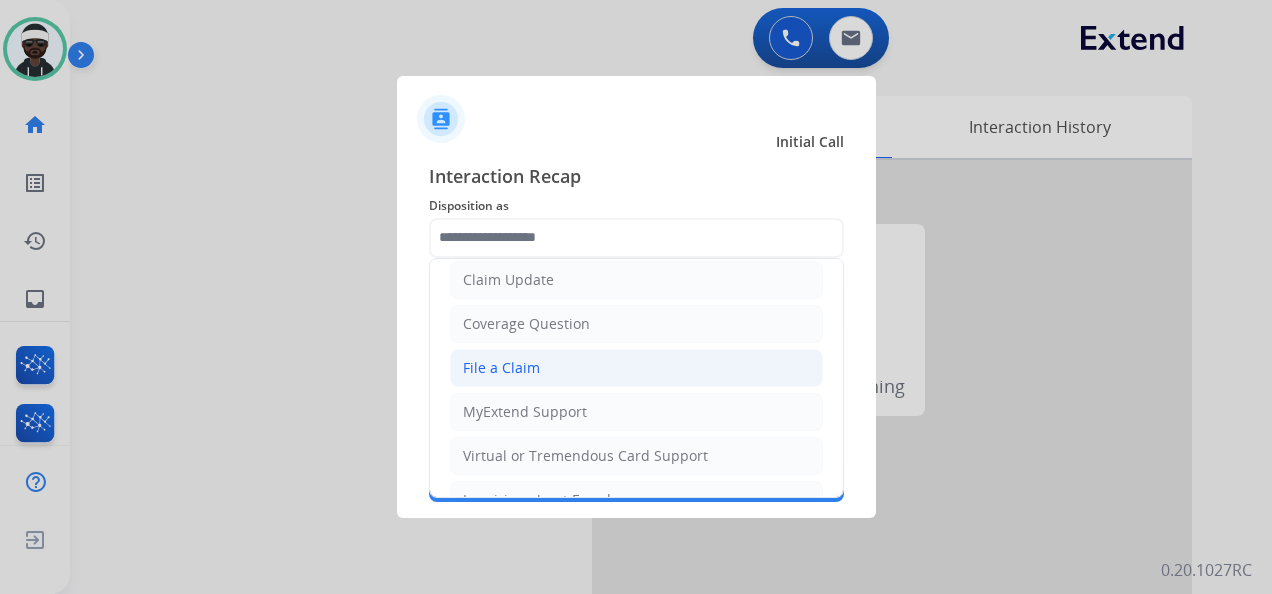 click on "File a Claim" 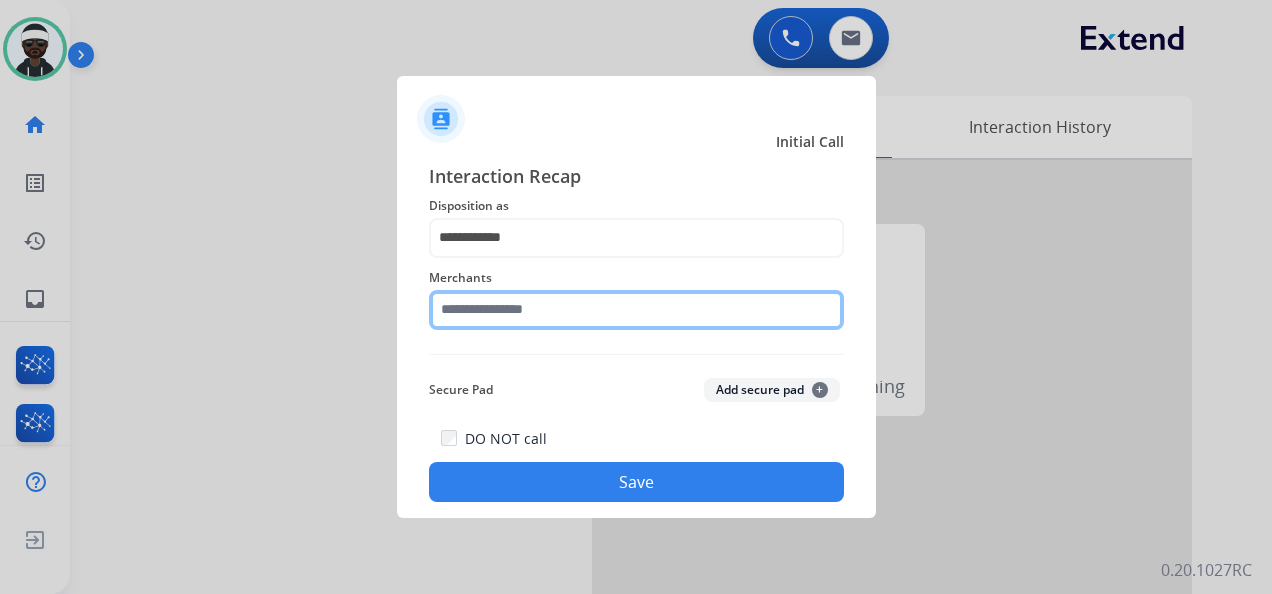 click on "Merchants" 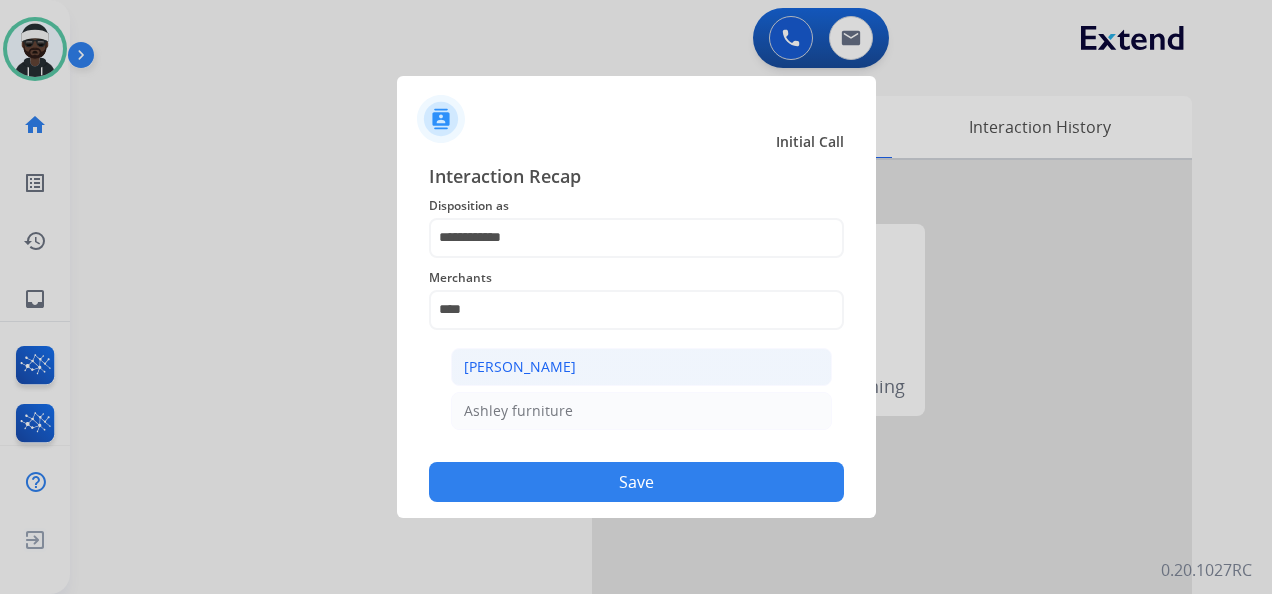 click on "[PERSON_NAME]" 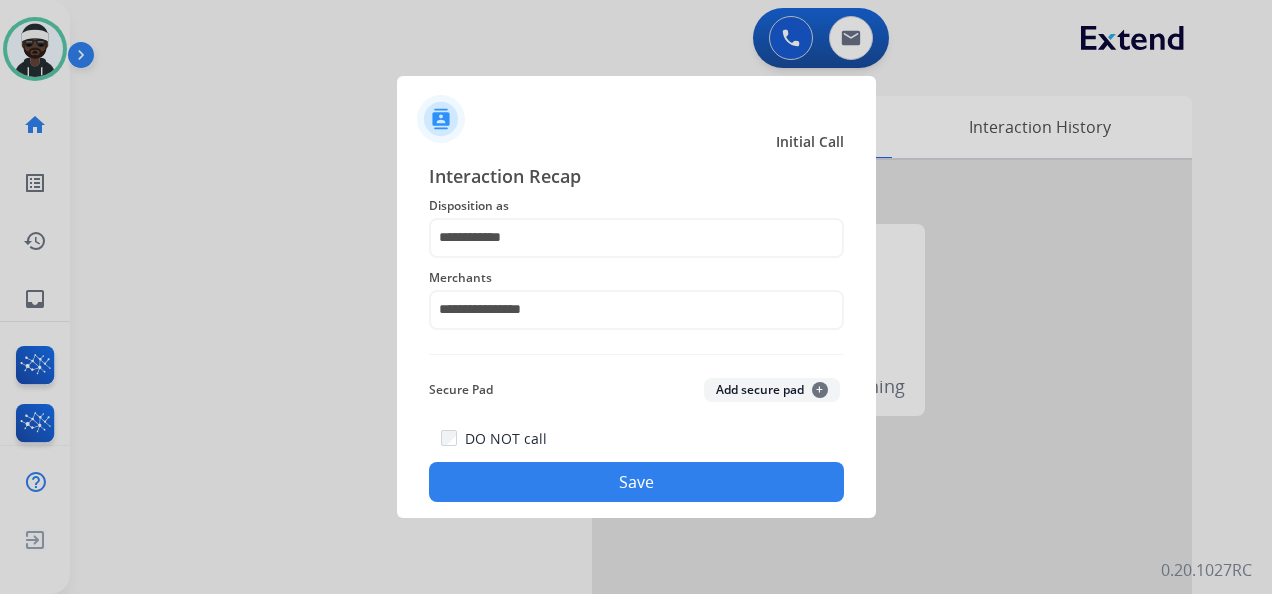 click on "DO NOT call   Save" 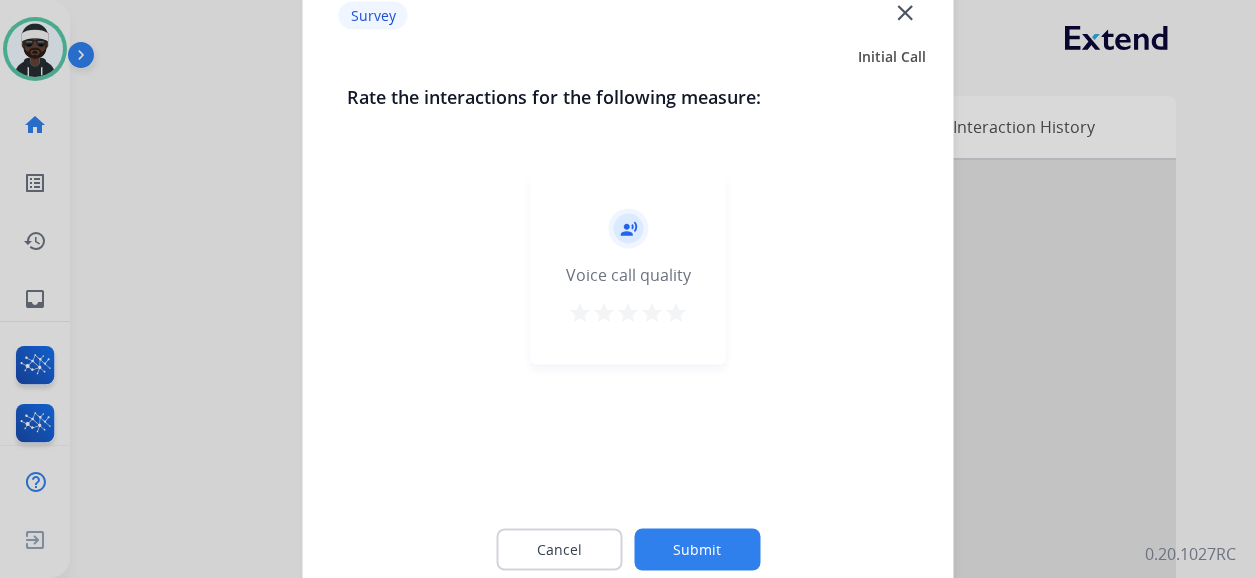 click on "Submit" 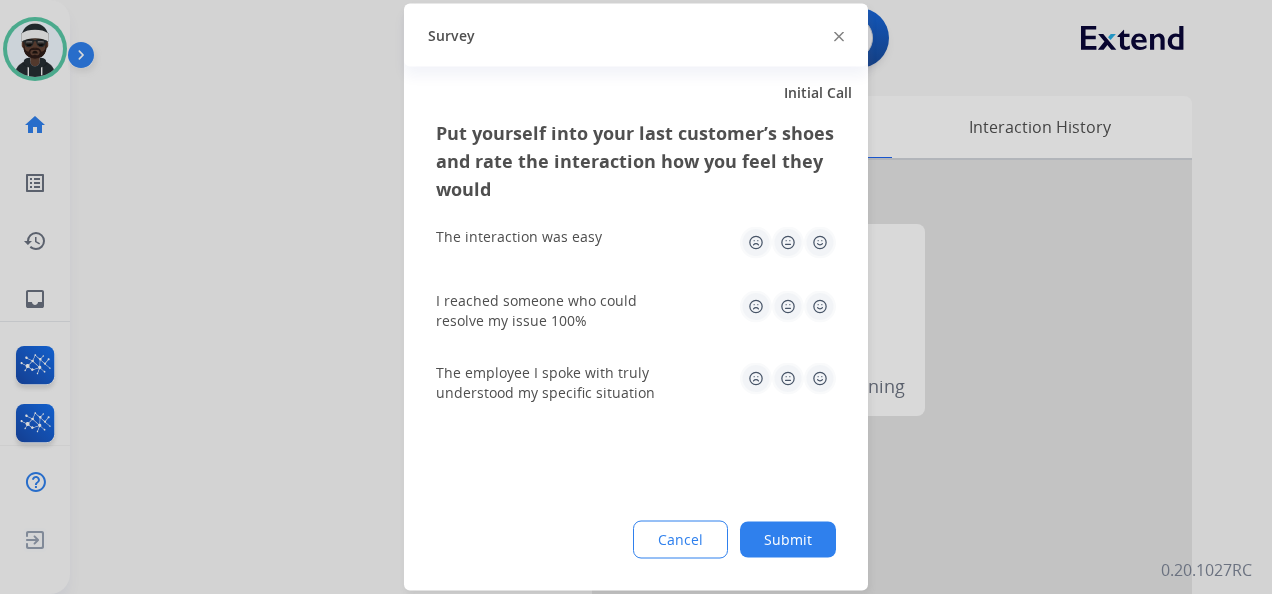 click 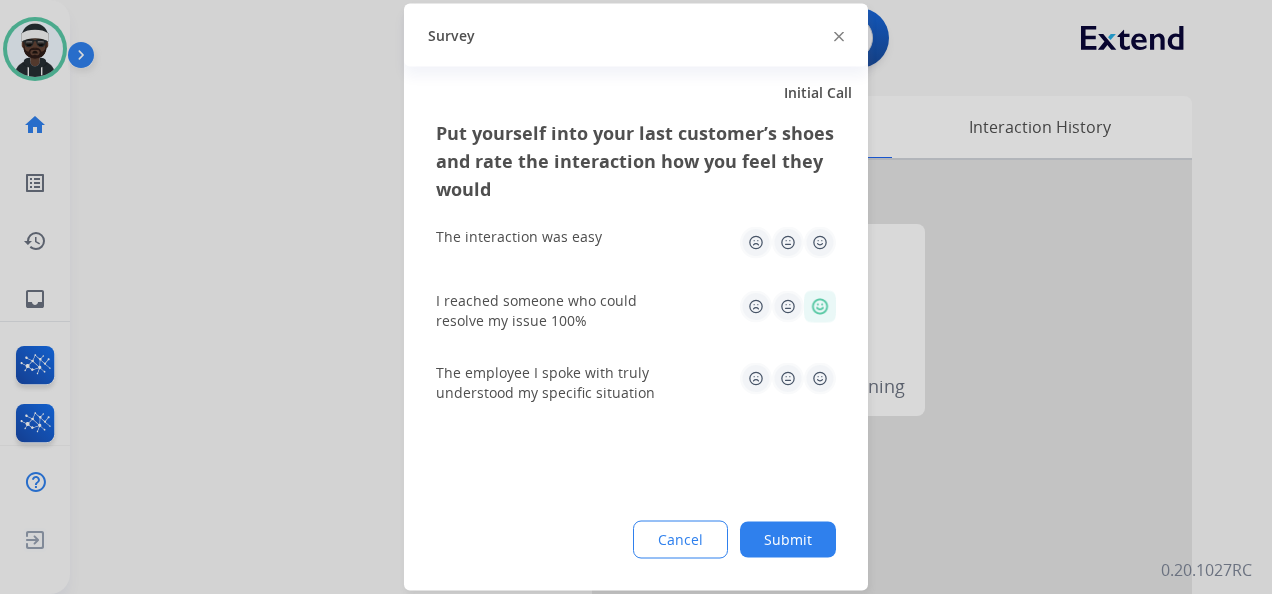 drag, startPoint x: 820, startPoint y: 374, endPoint x: 816, endPoint y: 288, distance: 86.09297 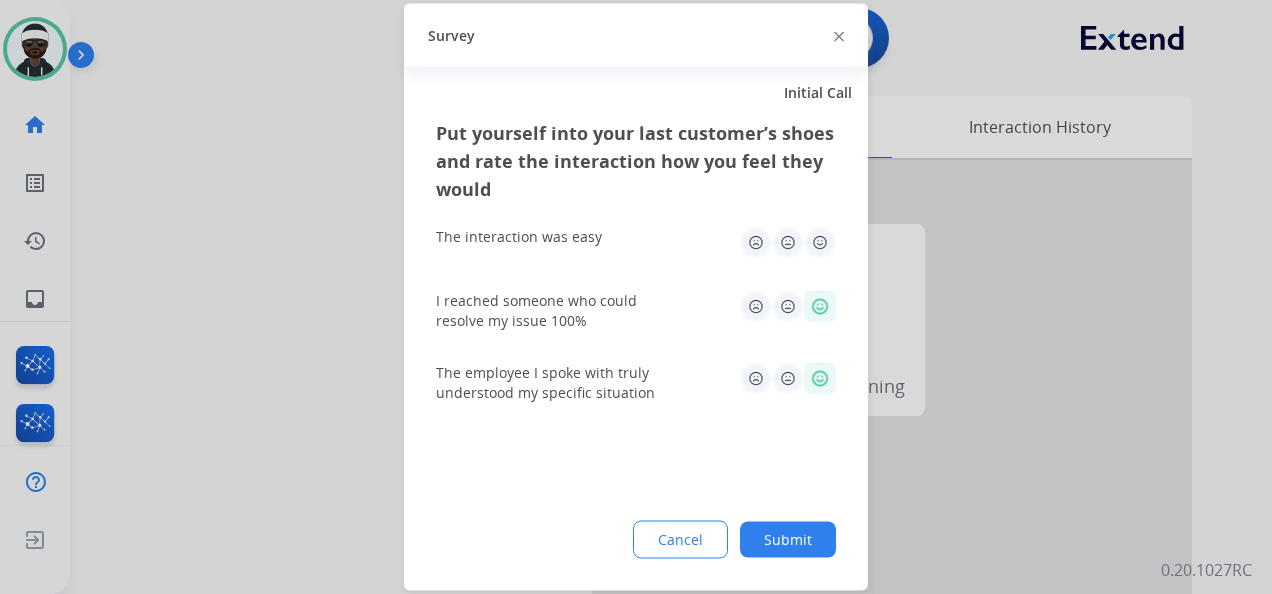 drag, startPoint x: 820, startPoint y: 241, endPoint x: 804, endPoint y: 381, distance: 140.91132 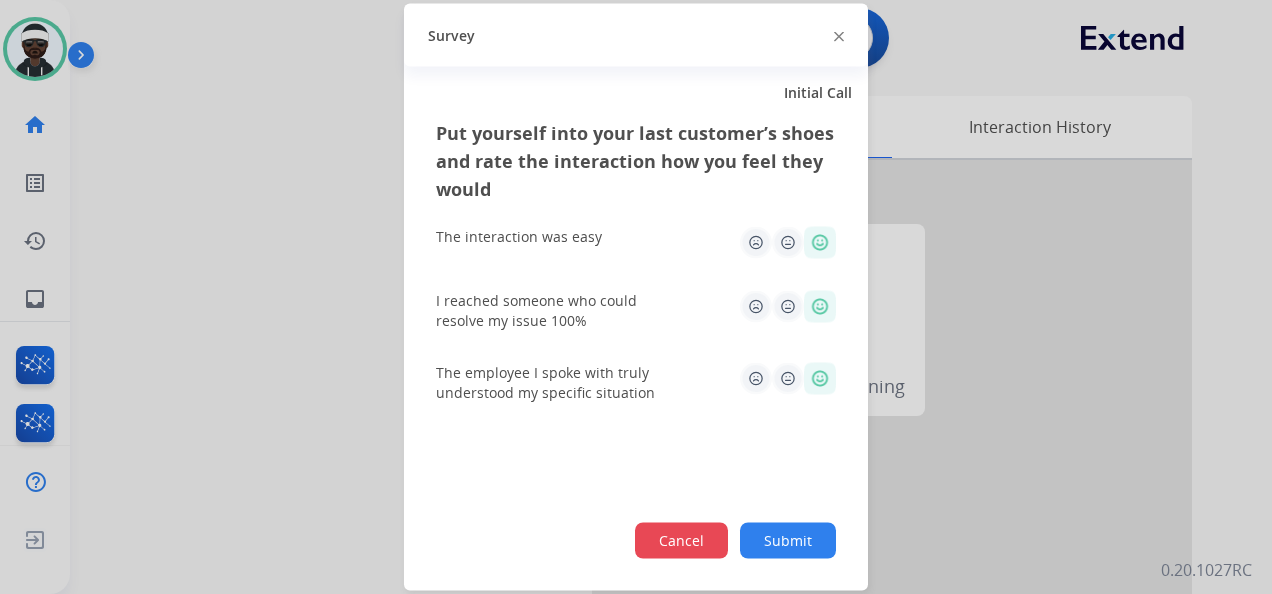 click on "Cancel" 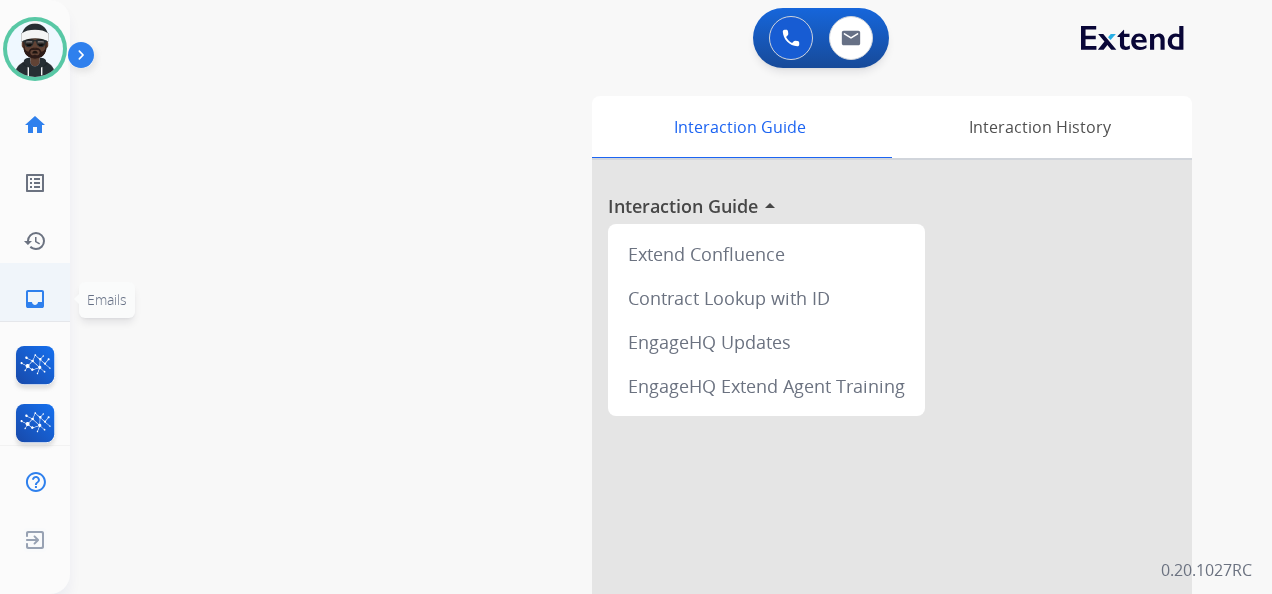 click on "inbox  Emails" 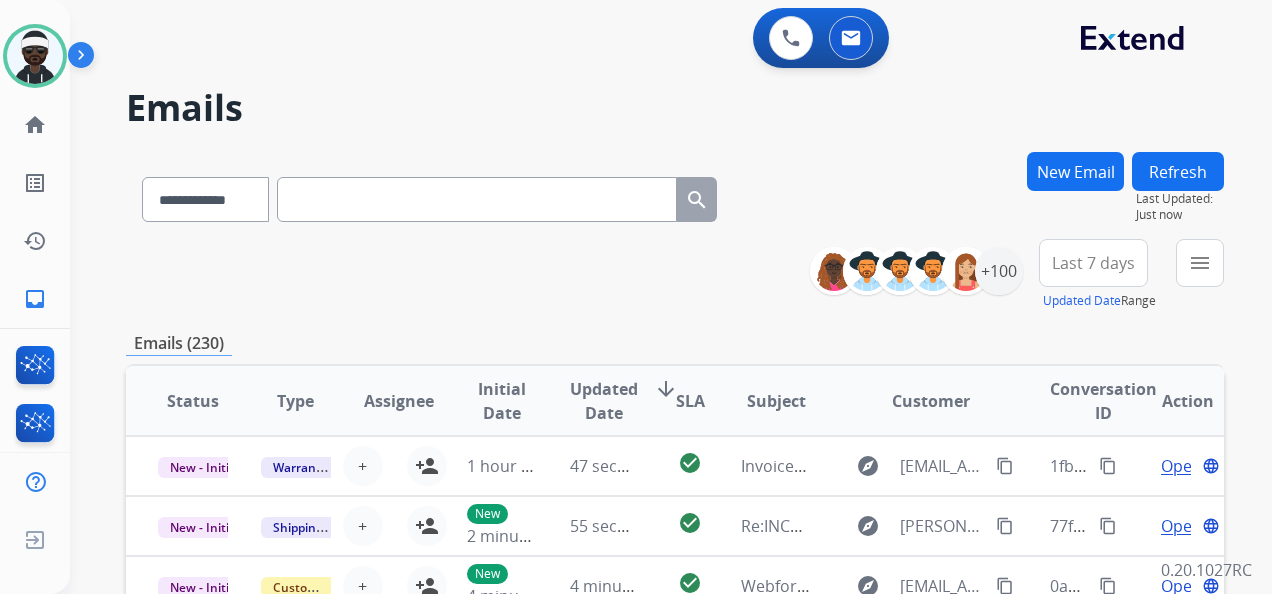 click at bounding box center (477, 199) 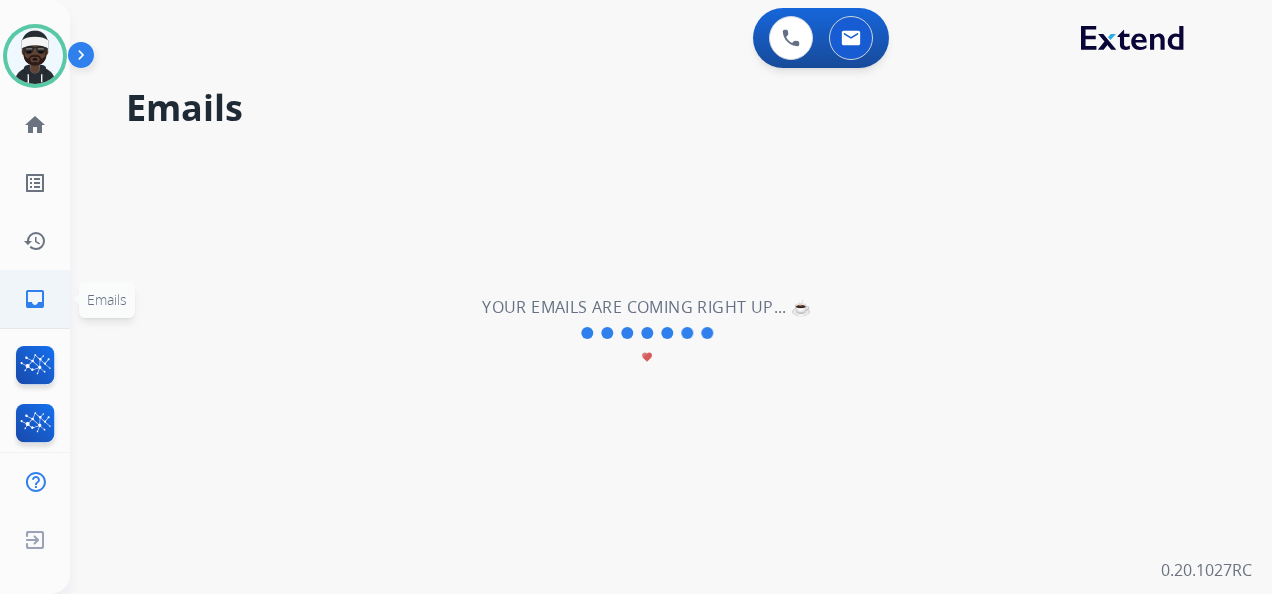 click on "inbox" 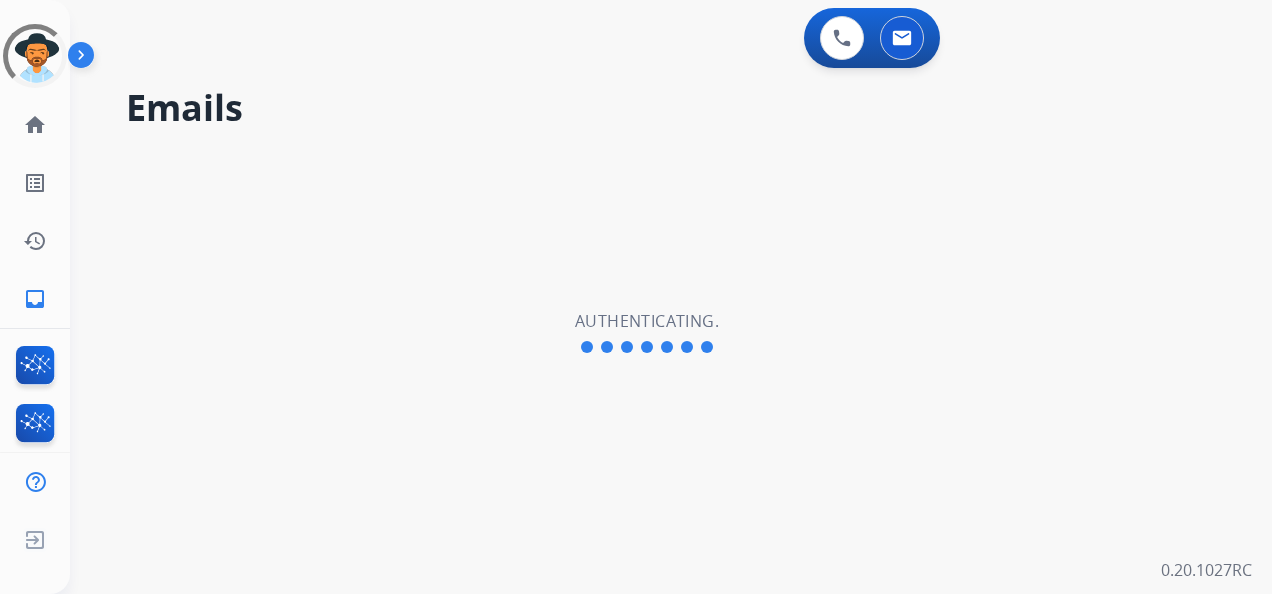 scroll, scrollTop: 0, scrollLeft: 0, axis: both 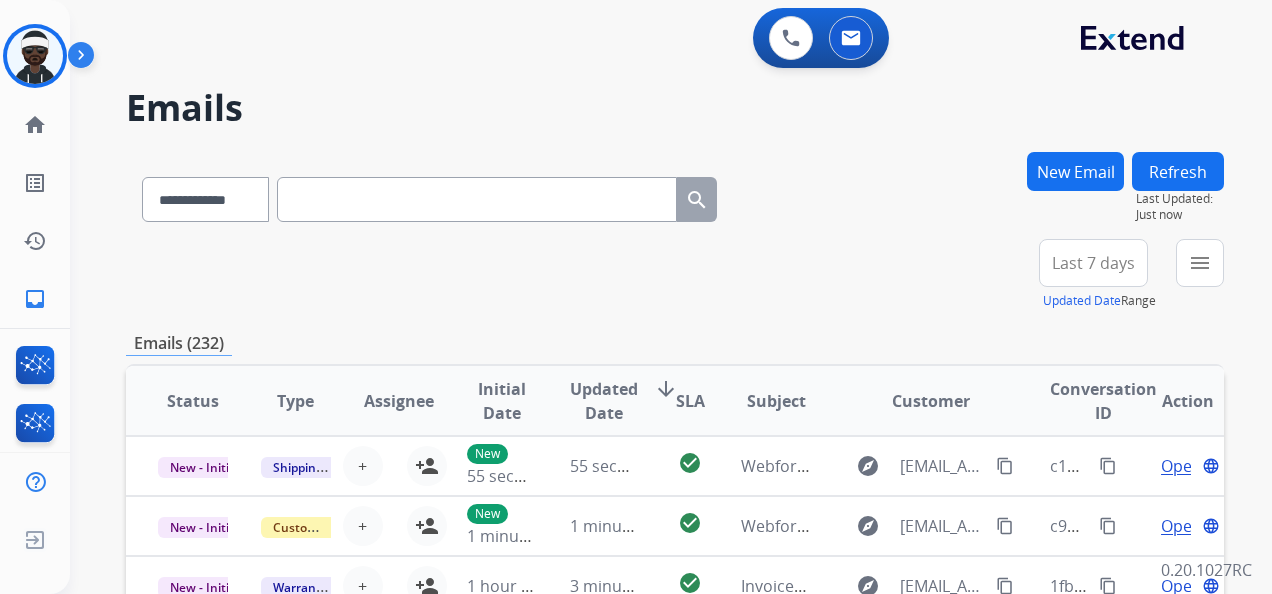 click at bounding box center (477, 199) 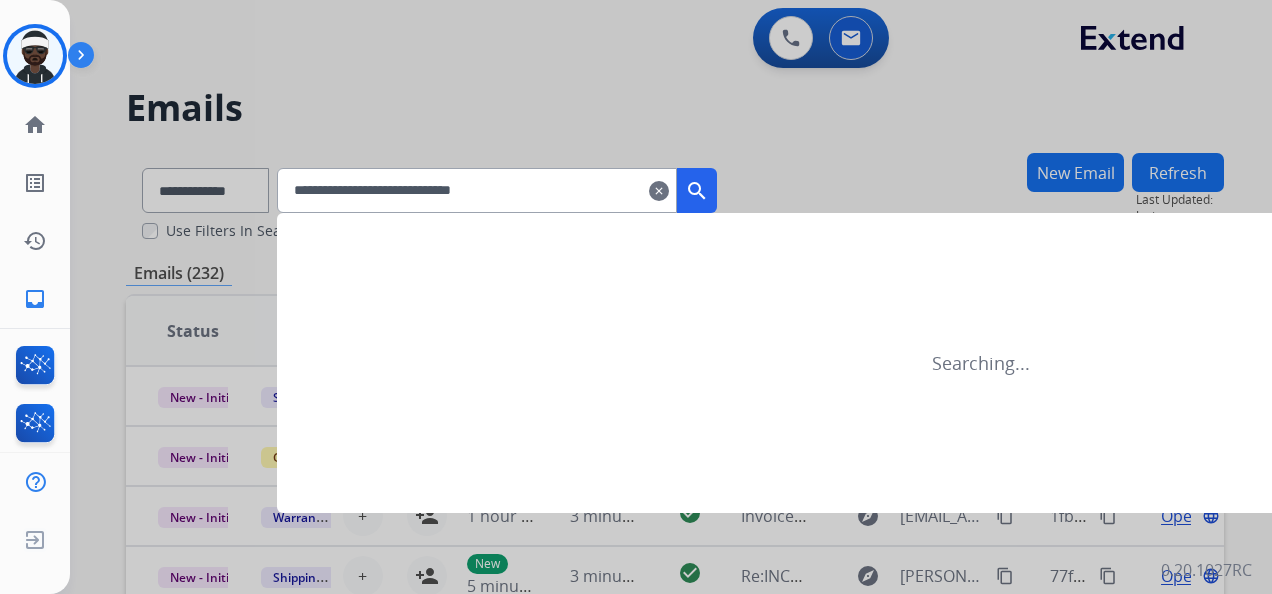 type on "**********" 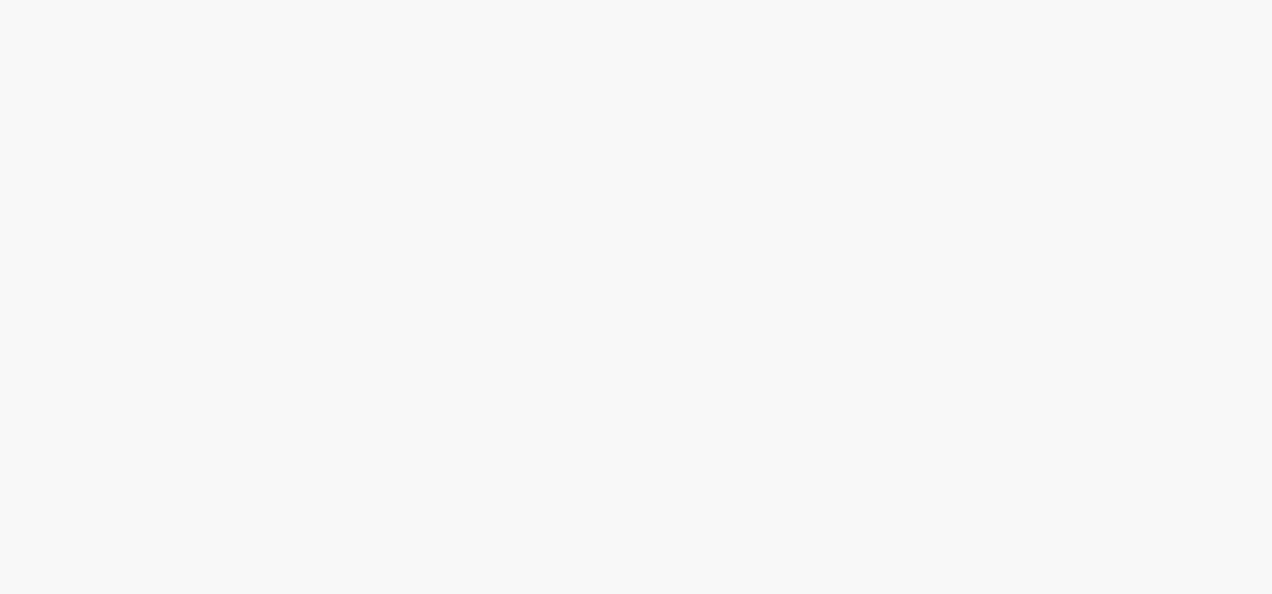 scroll, scrollTop: 0, scrollLeft: 0, axis: both 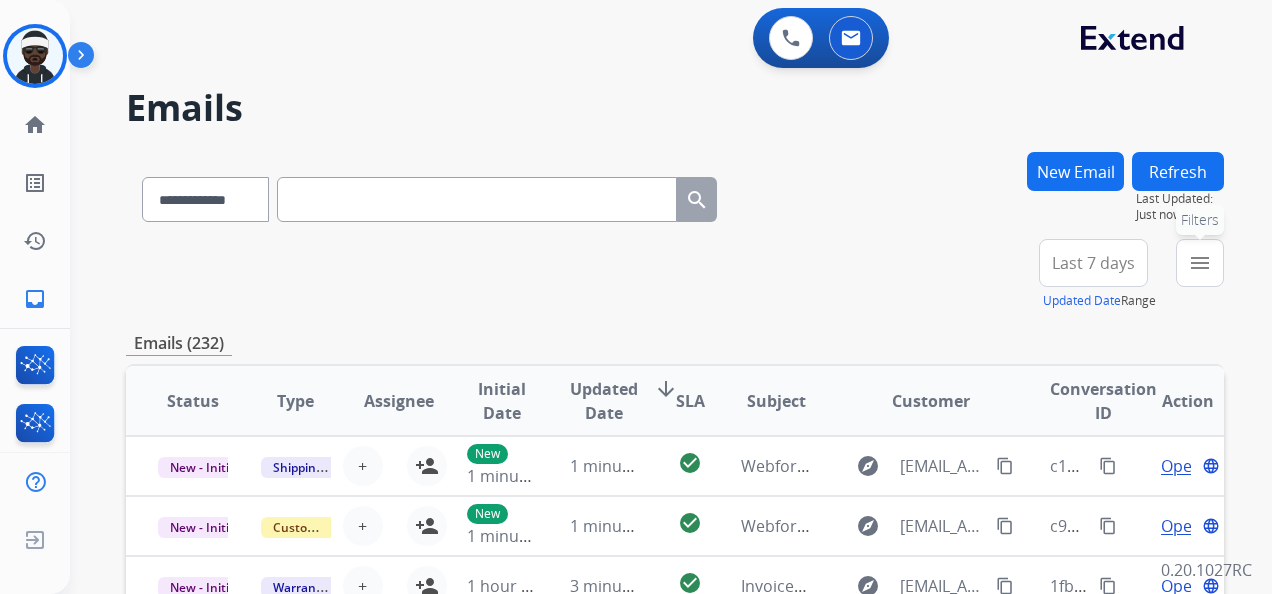 drag, startPoint x: 1188, startPoint y: 252, endPoint x: 1172, endPoint y: 260, distance: 17.888544 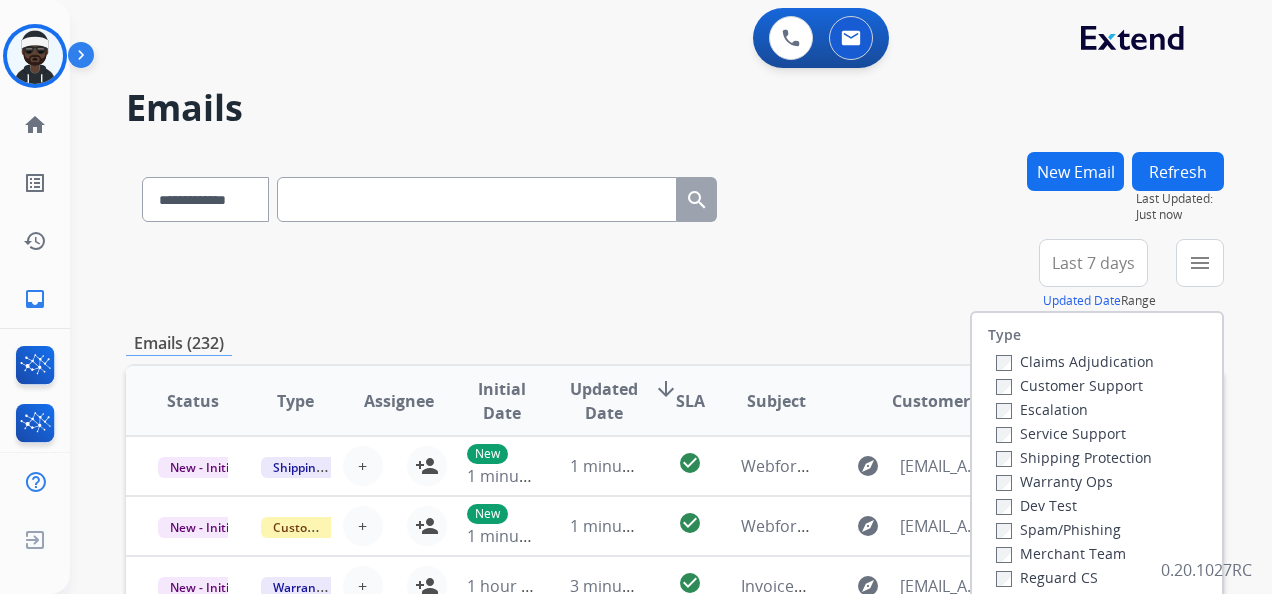 click on "Customer Support" at bounding box center (1069, 385) 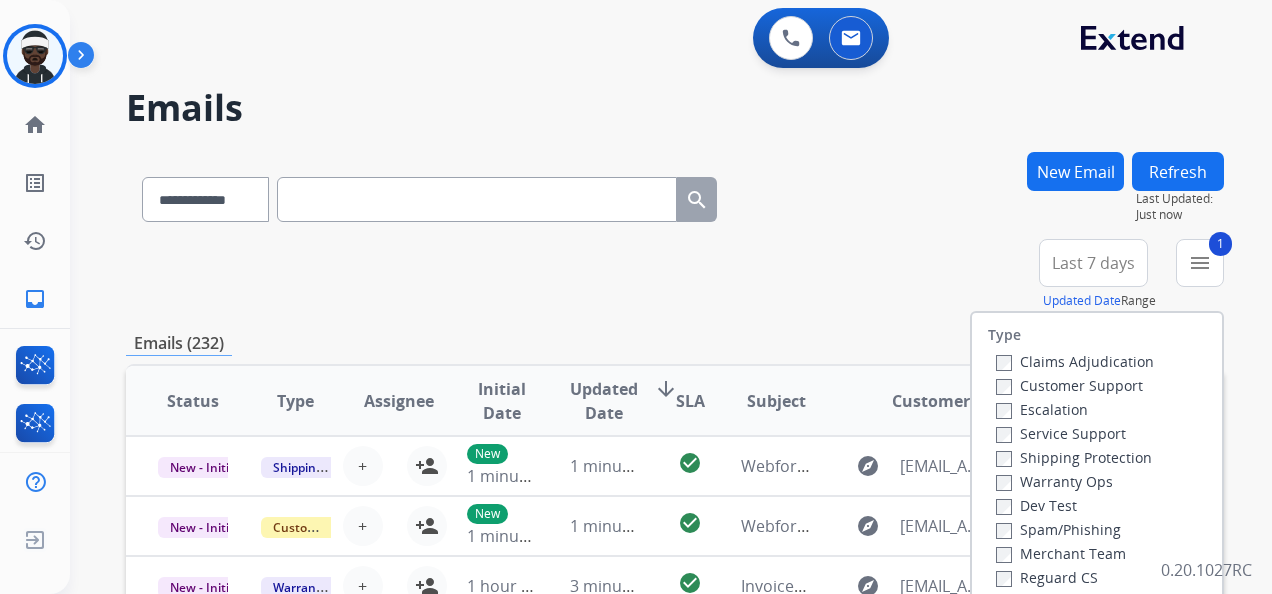 click on "Shipping Protection" at bounding box center (1074, 457) 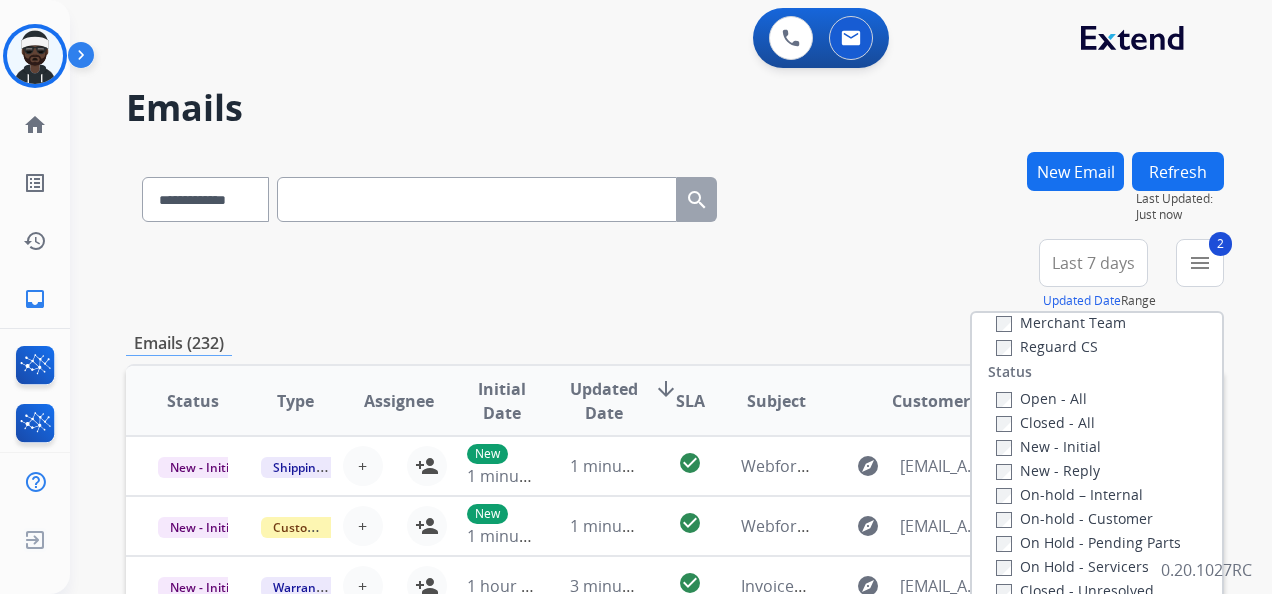 scroll, scrollTop: 200, scrollLeft: 0, axis: vertical 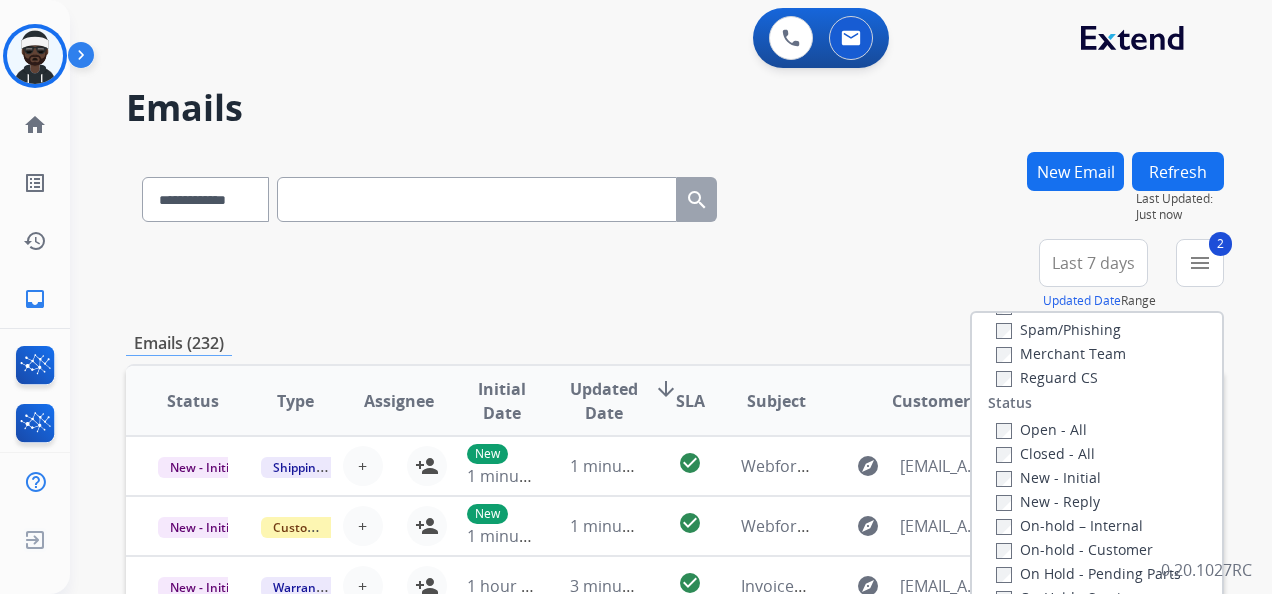 click on "Reguard CS" at bounding box center [1047, 377] 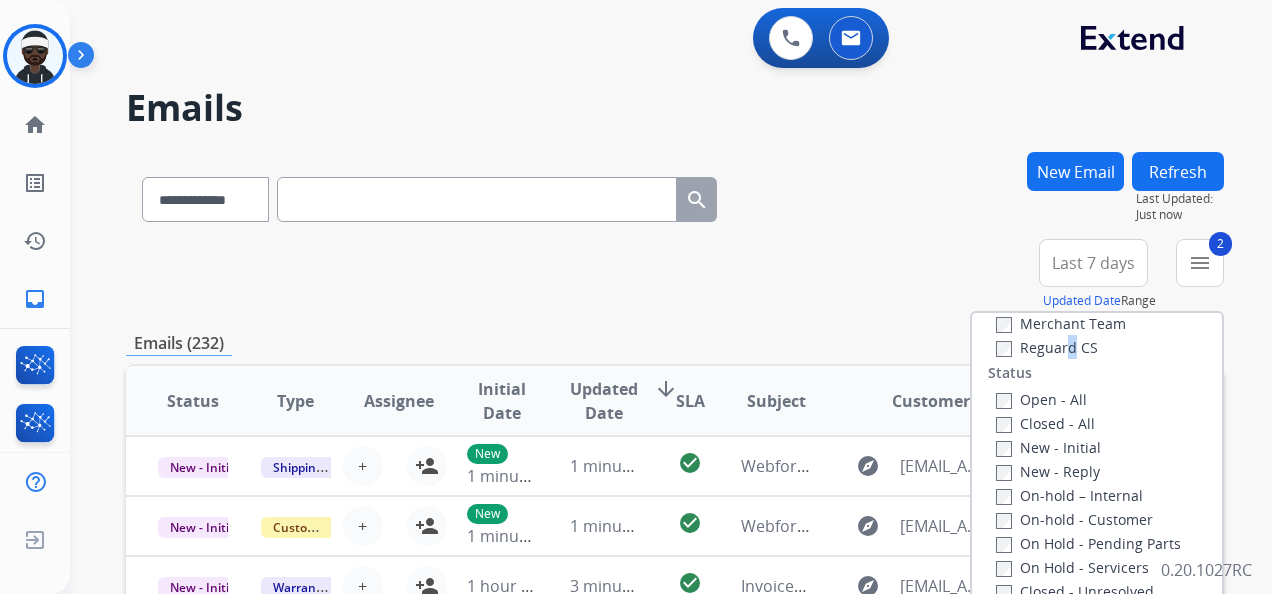 scroll, scrollTop: 200, scrollLeft: 0, axis: vertical 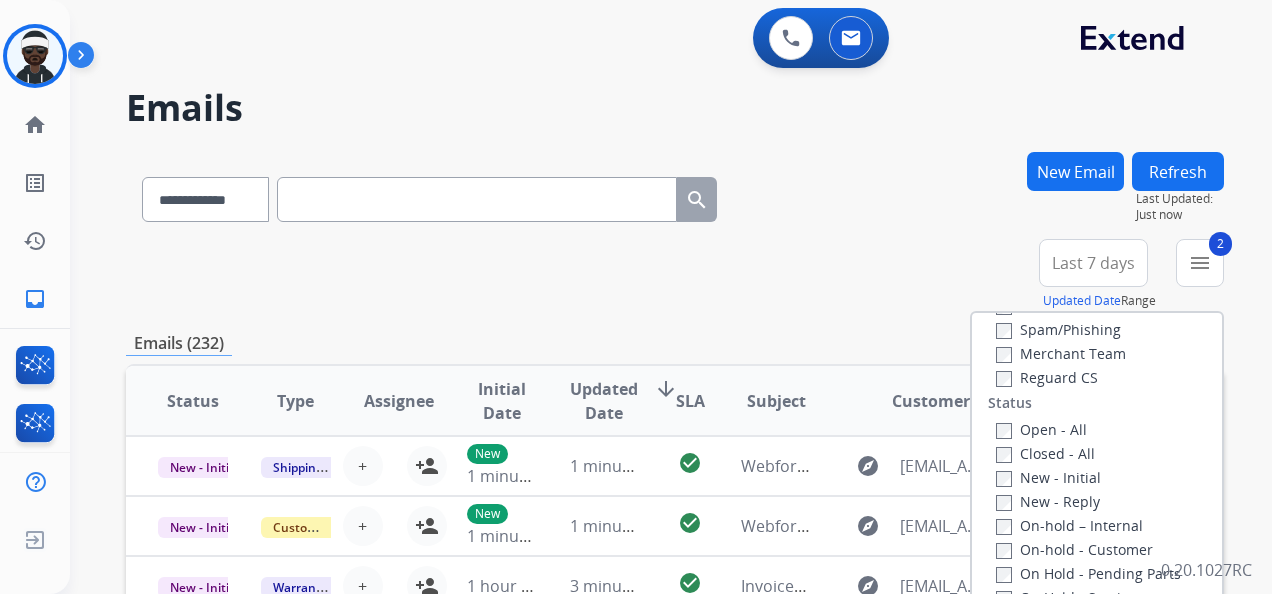 click on "Reguard CS" at bounding box center (1047, 377) 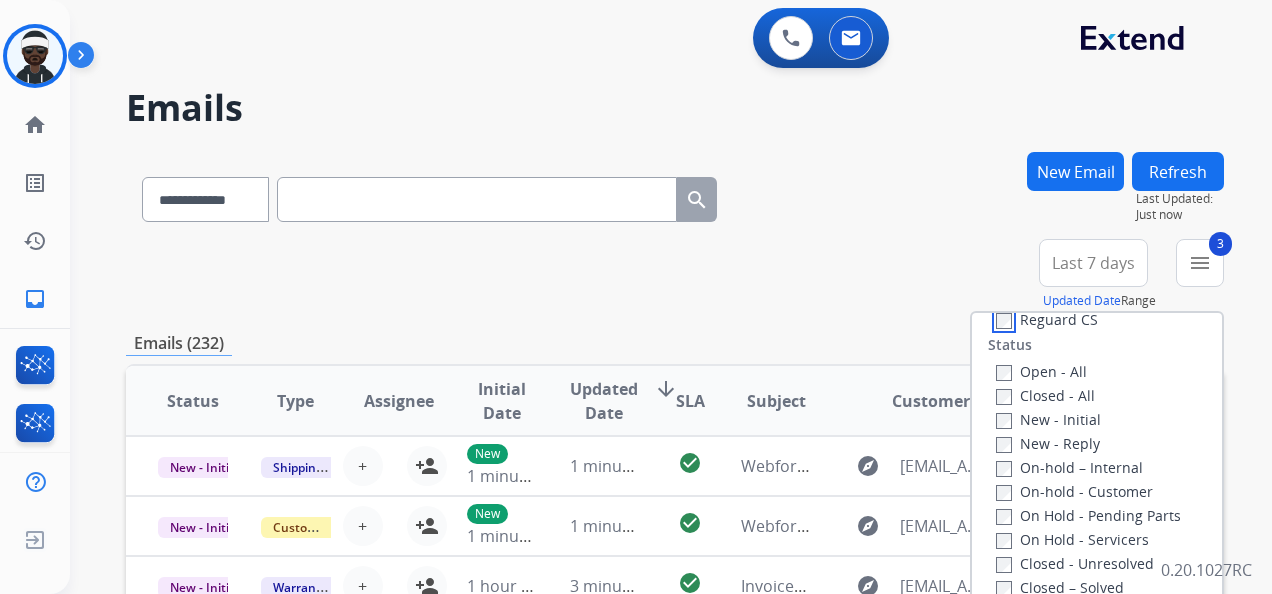 scroll, scrollTop: 300, scrollLeft: 0, axis: vertical 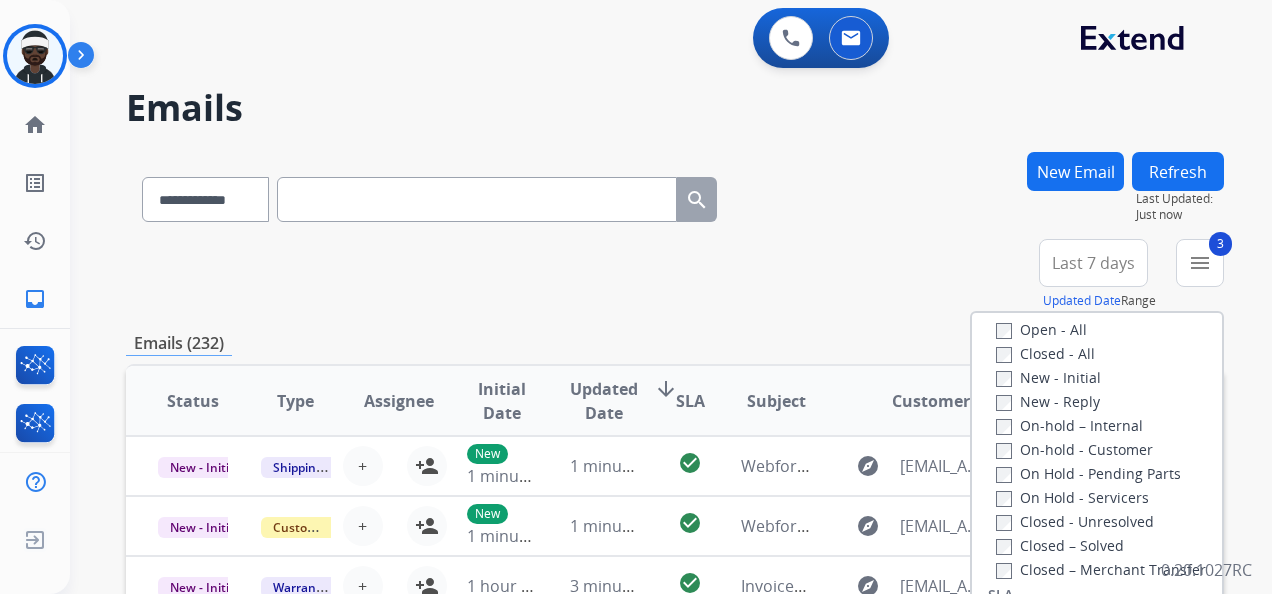 click on "Closed – Solved" at bounding box center [1060, 545] 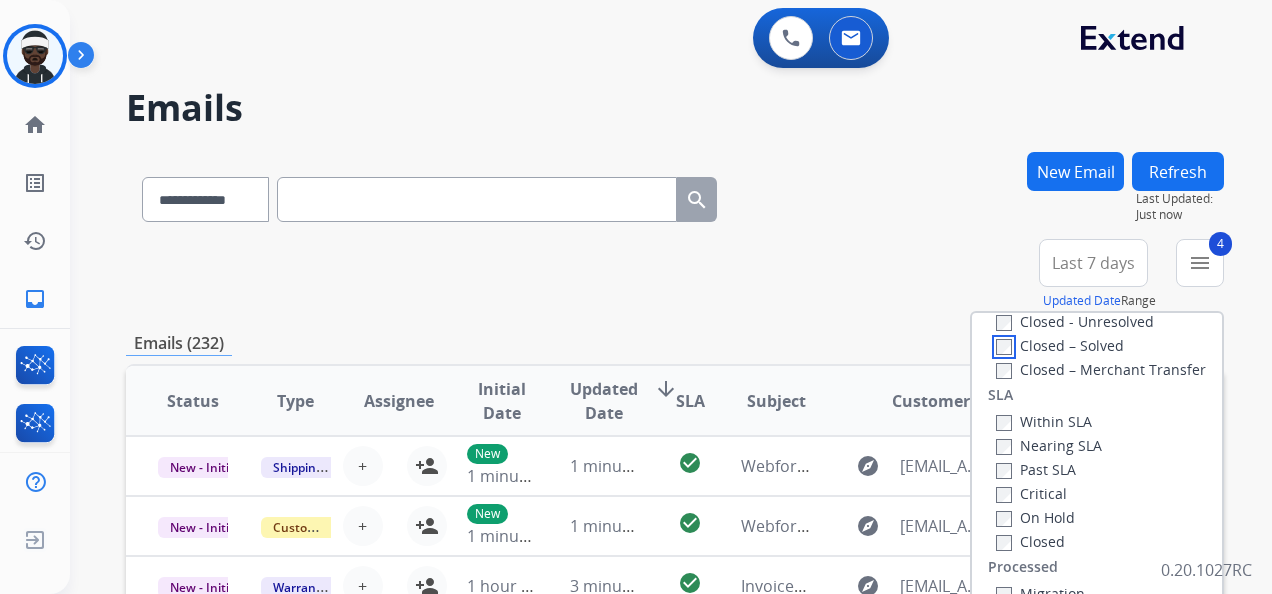 scroll, scrollTop: 528, scrollLeft: 0, axis: vertical 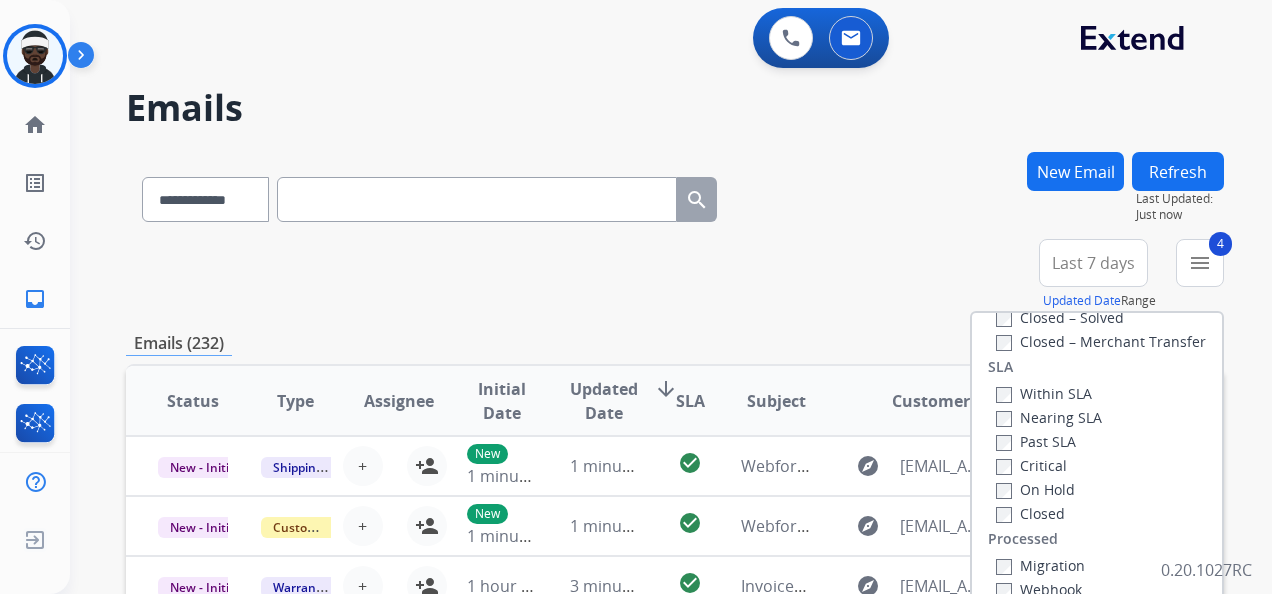 click on "Last 7 days" at bounding box center [1093, 263] 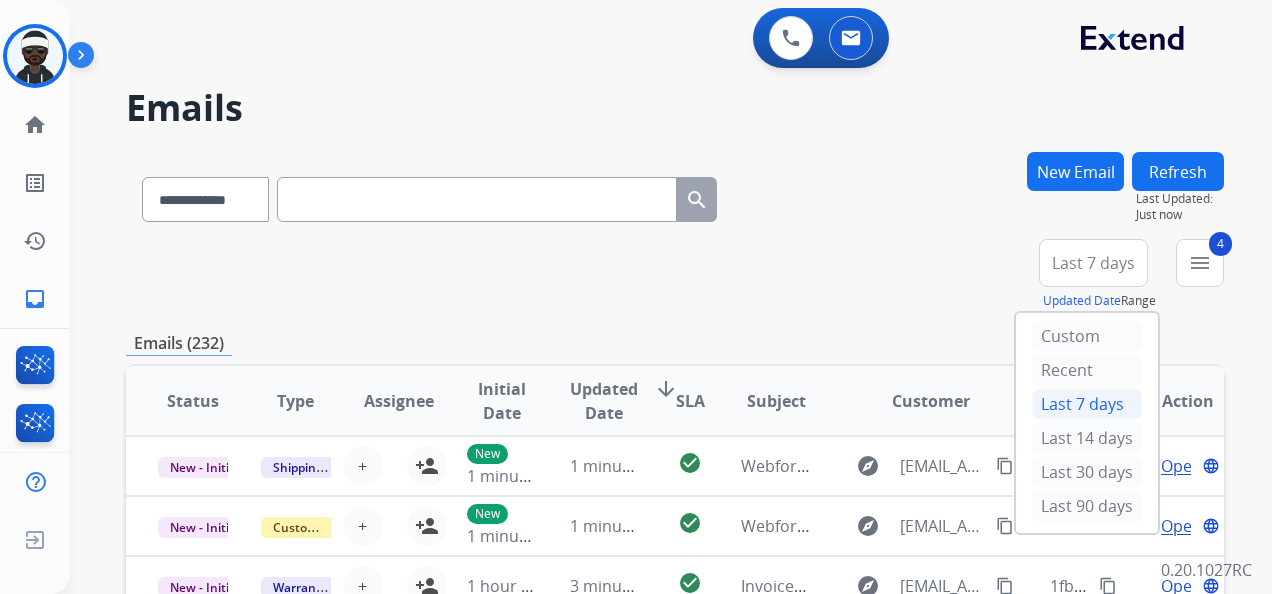 click on "Last 7 days" at bounding box center (1087, 404) 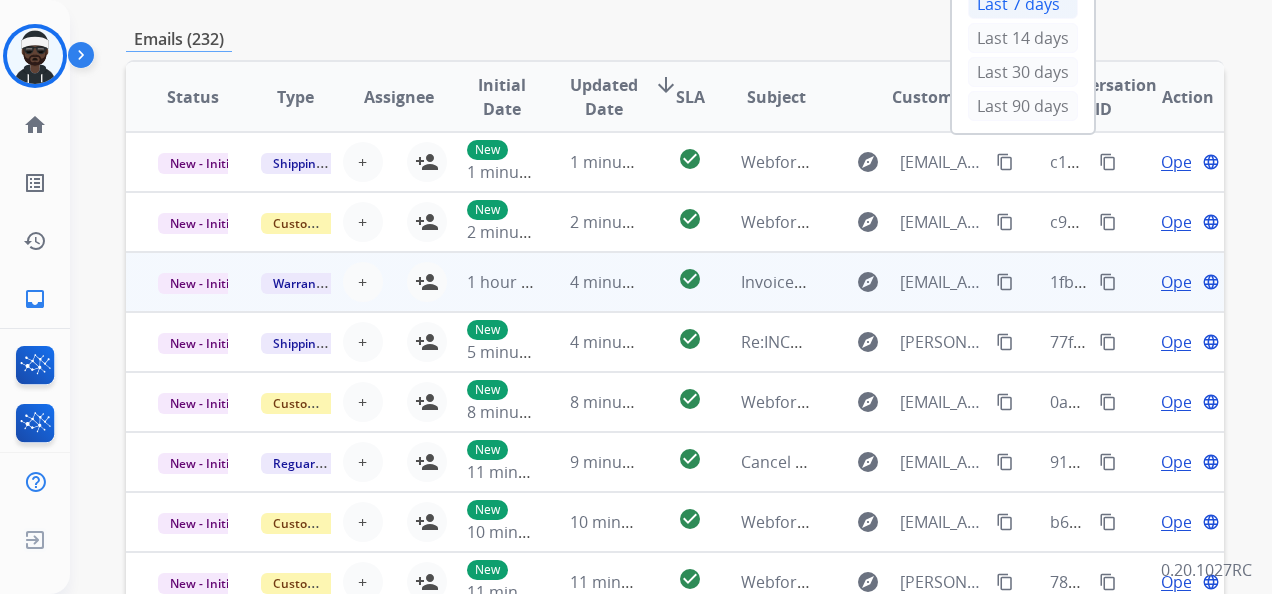 scroll, scrollTop: 0, scrollLeft: 0, axis: both 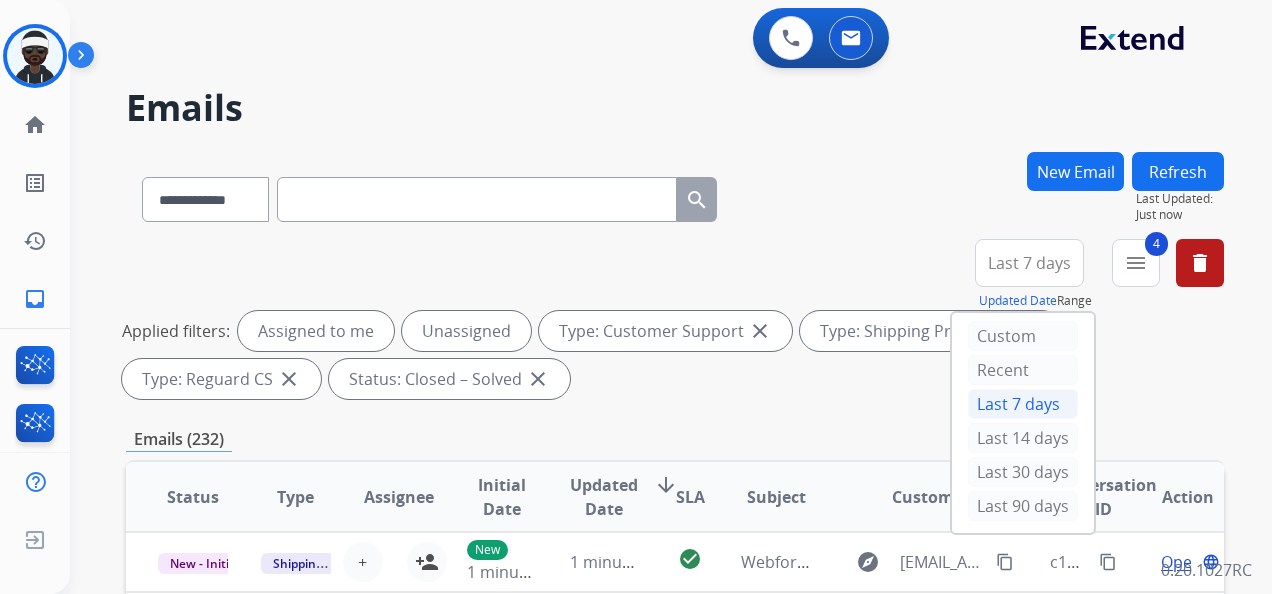 click on "Last 7 days" at bounding box center (1029, 263) 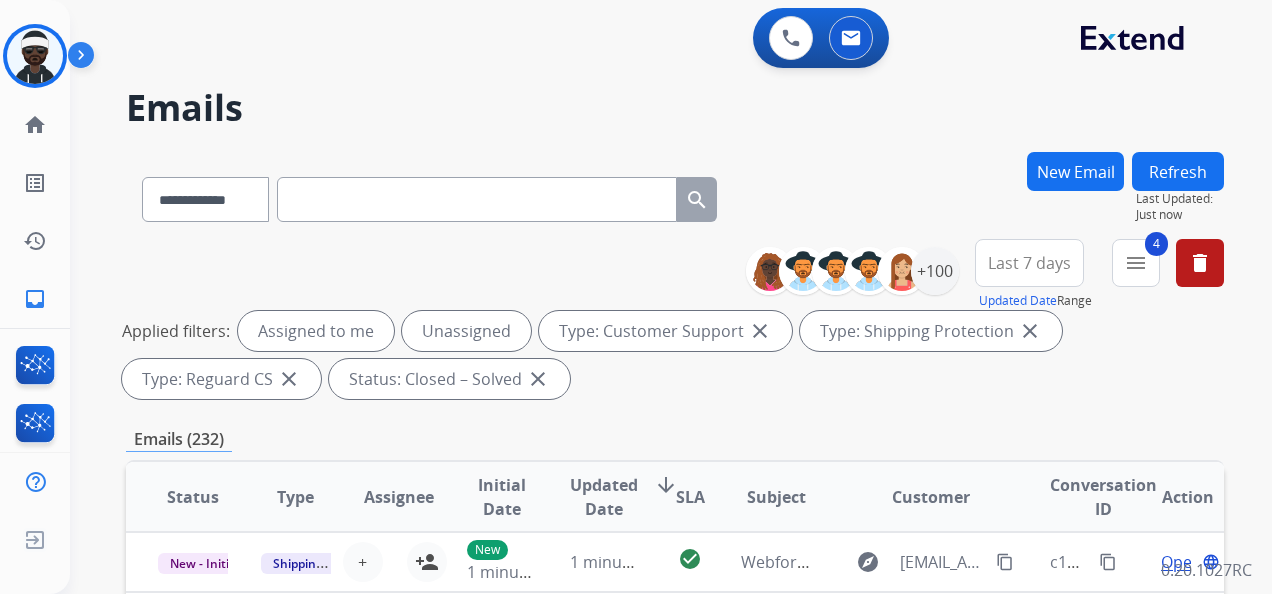 click on "Last 7 days" at bounding box center (1029, 263) 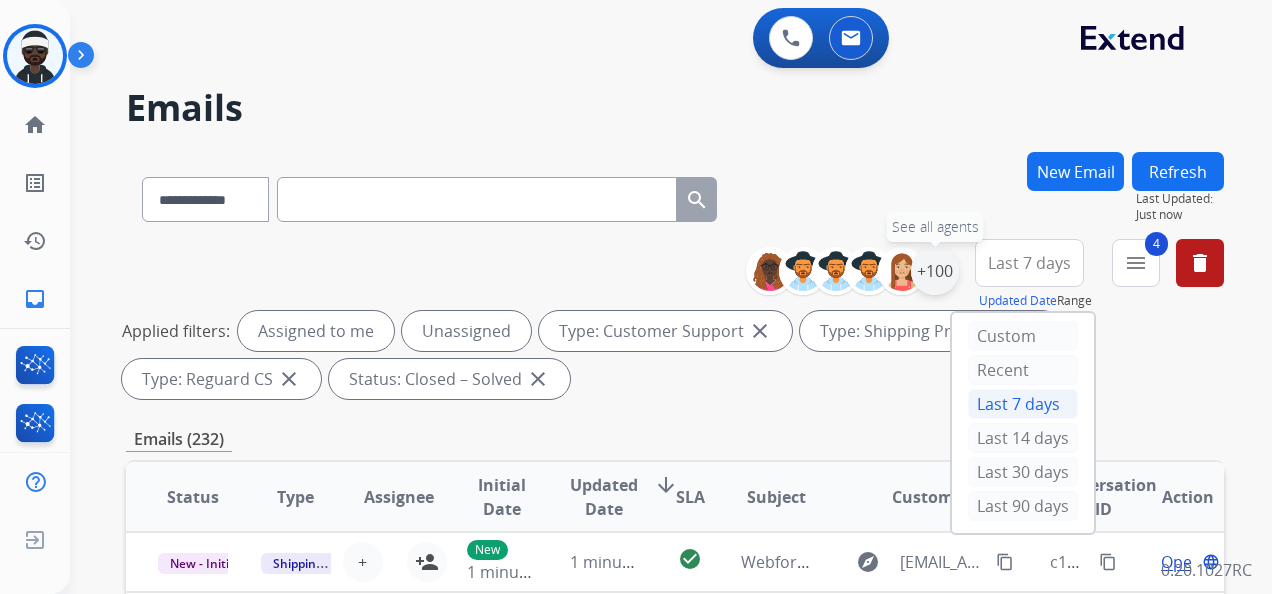 click on "+100" at bounding box center [935, 271] 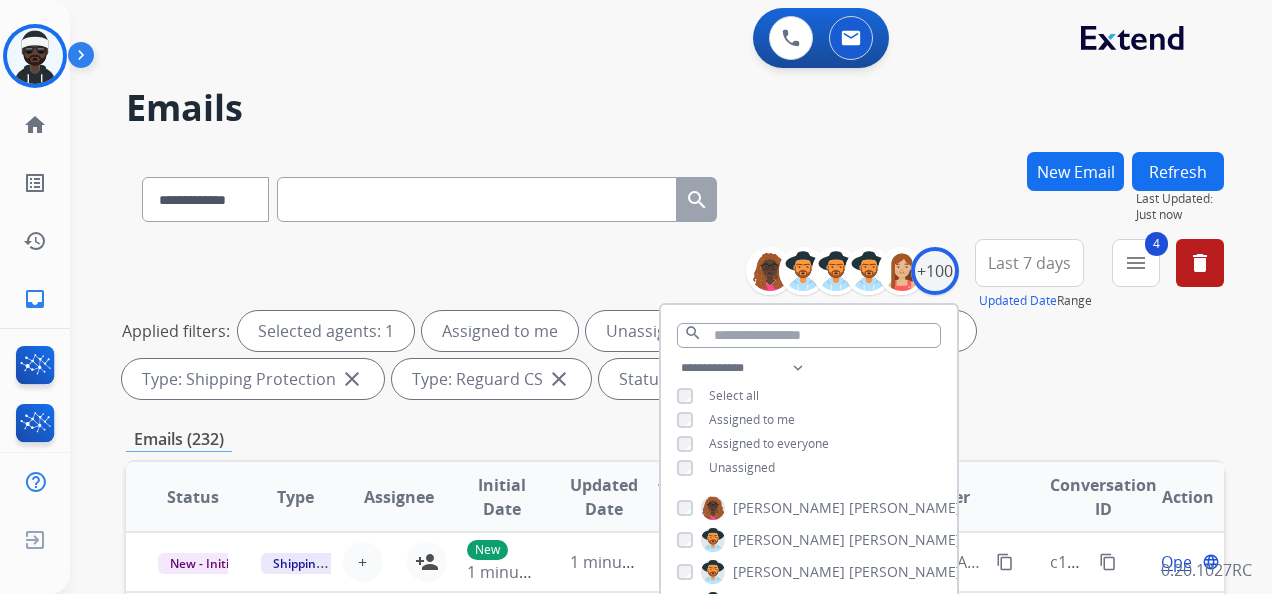 click on "Last 7 days" at bounding box center (1029, 263) 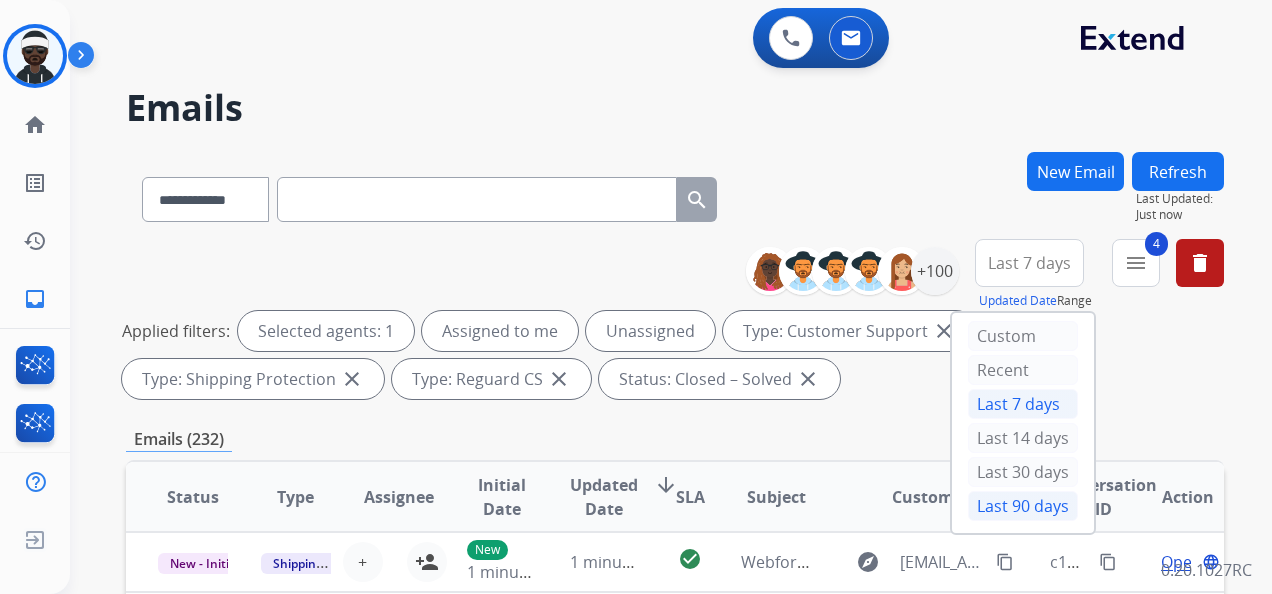 click on "Last 90 days" at bounding box center (1023, 506) 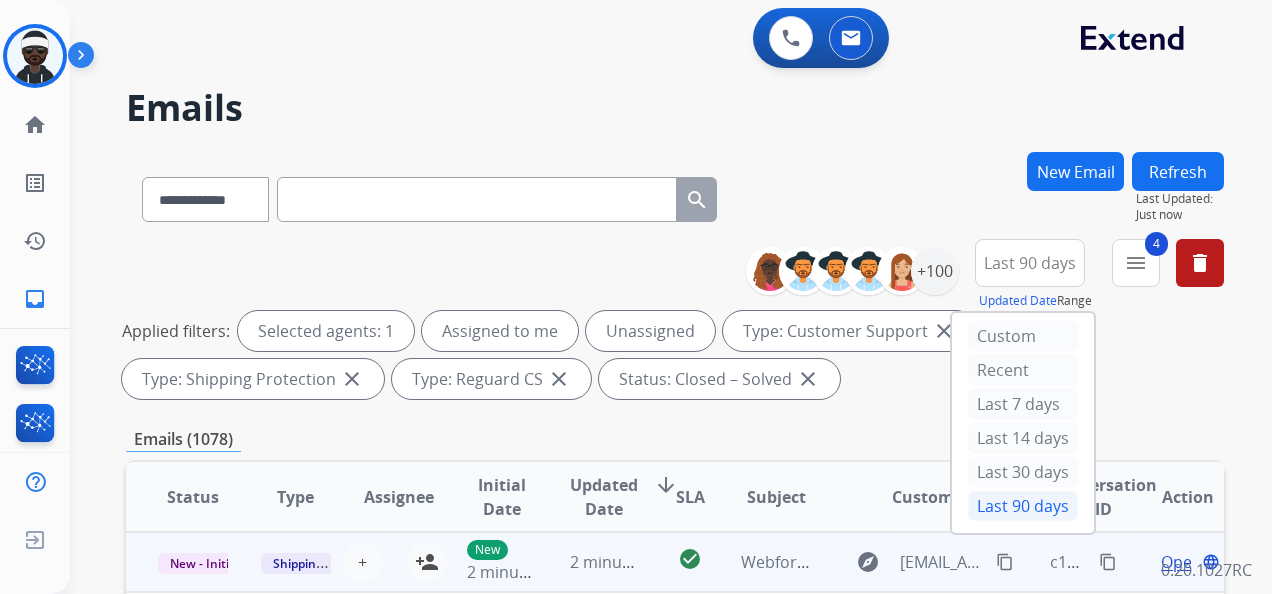 scroll, scrollTop: 100, scrollLeft: 0, axis: vertical 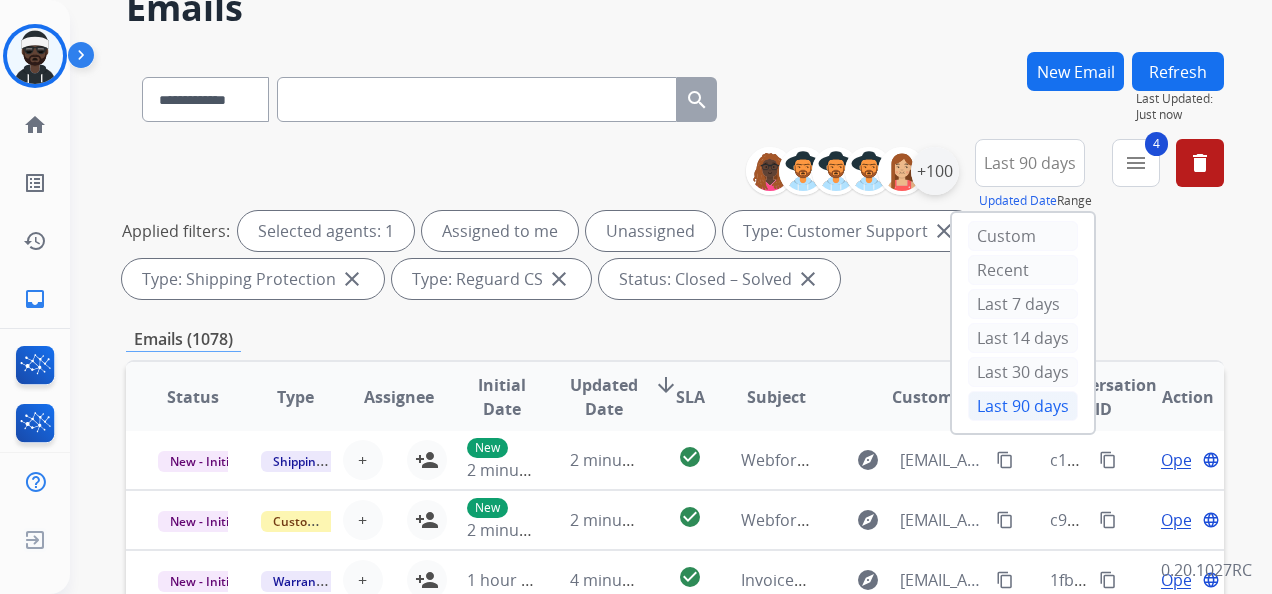 drag, startPoint x: 937, startPoint y: 148, endPoint x: 932, endPoint y: 157, distance: 10.29563 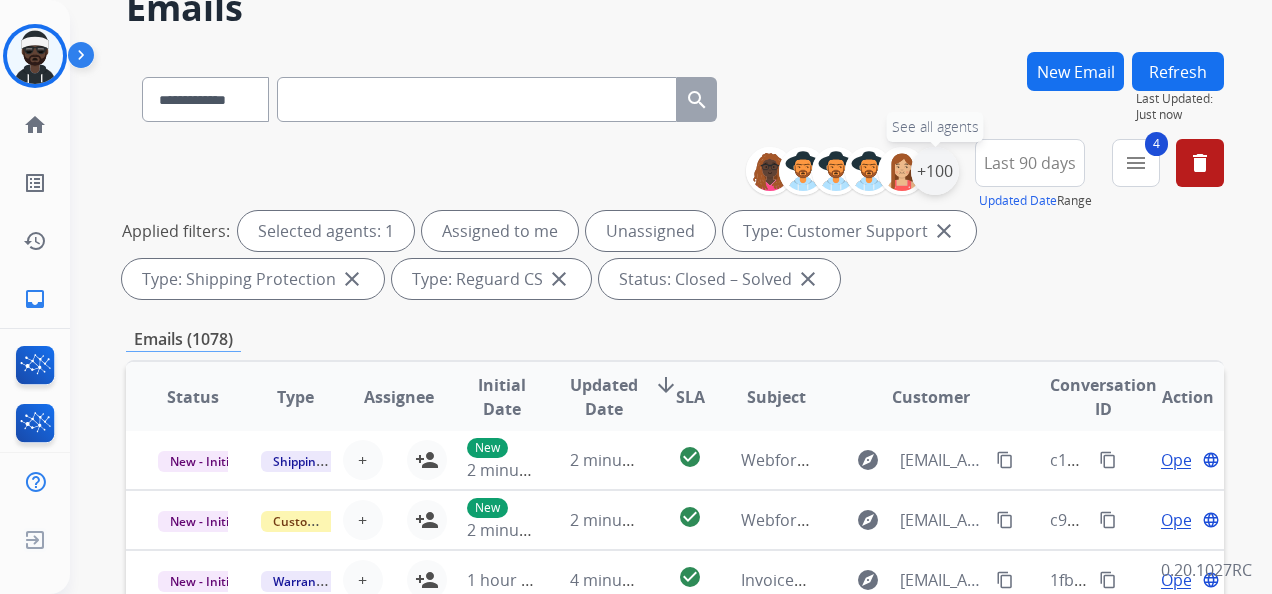 click on "+100" at bounding box center (935, 171) 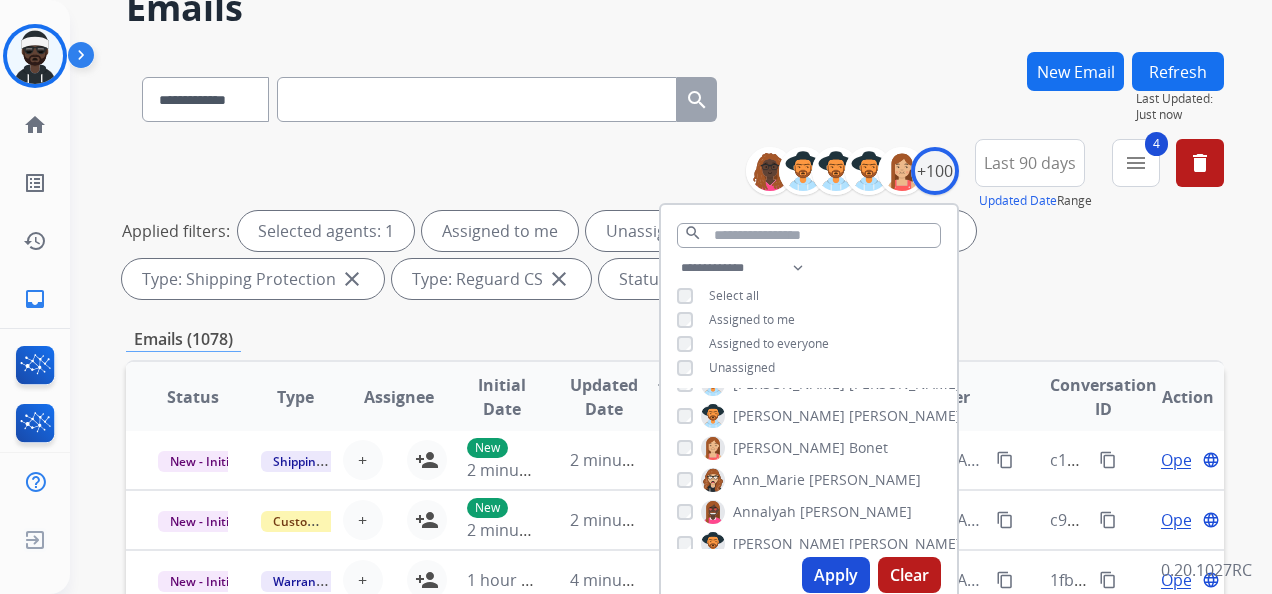 scroll, scrollTop: 200, scrollLeft: 0, axis: vertical 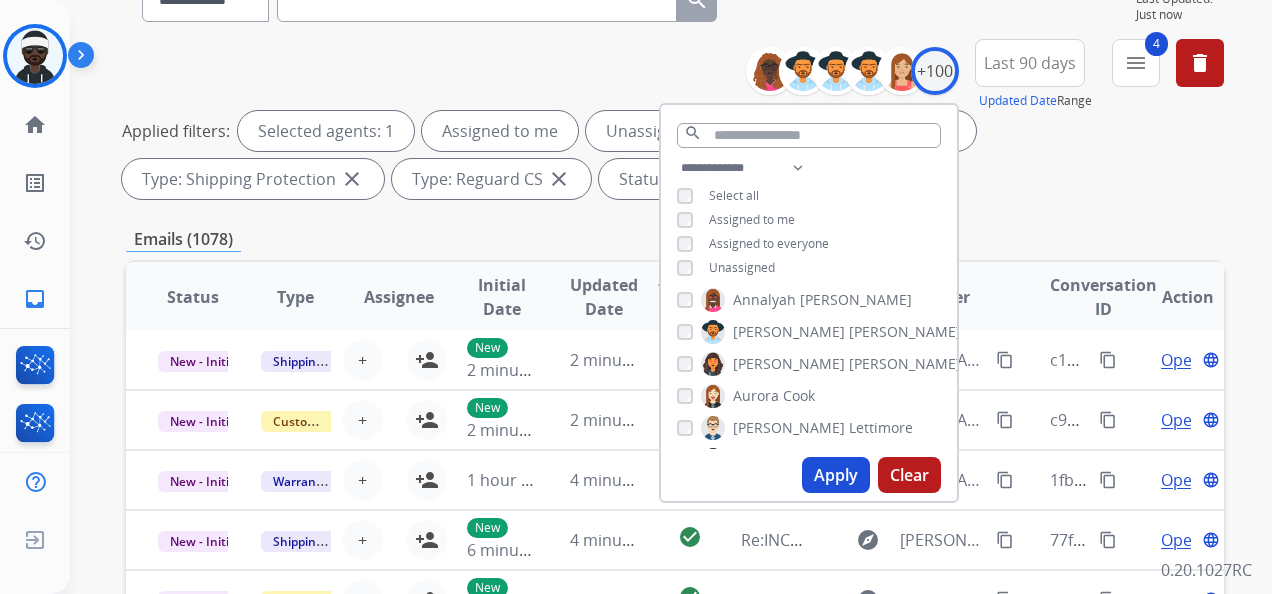 click on "Unassigned" at bounding box center [742, 267] 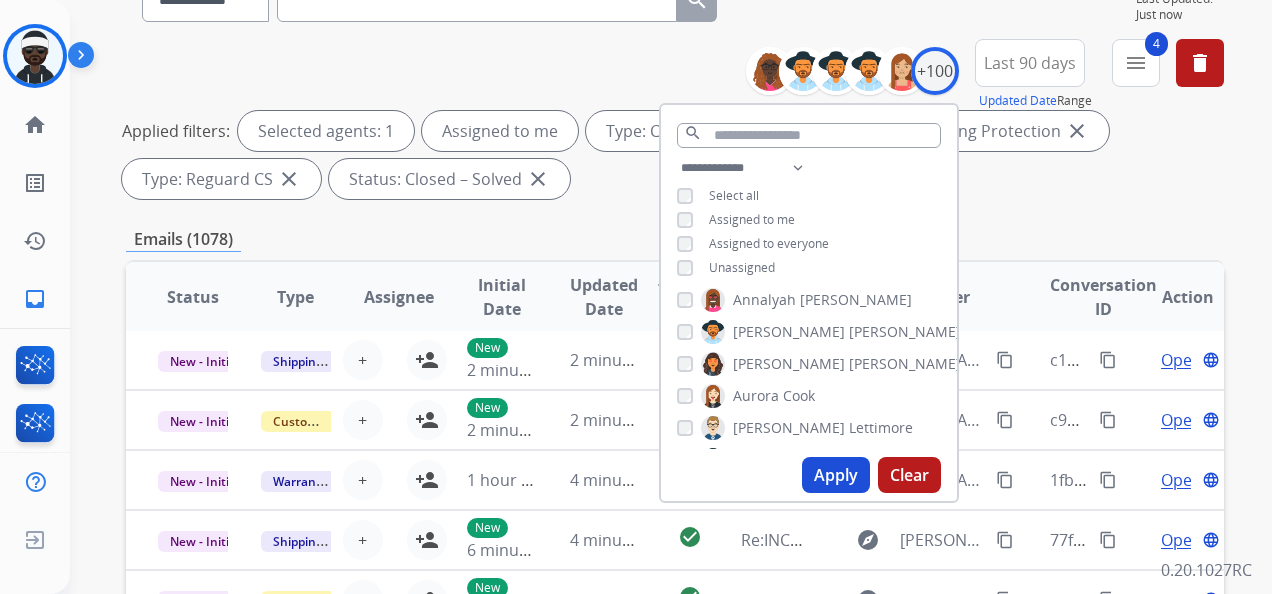 click on "Apply" at bounding box center [836, 475] 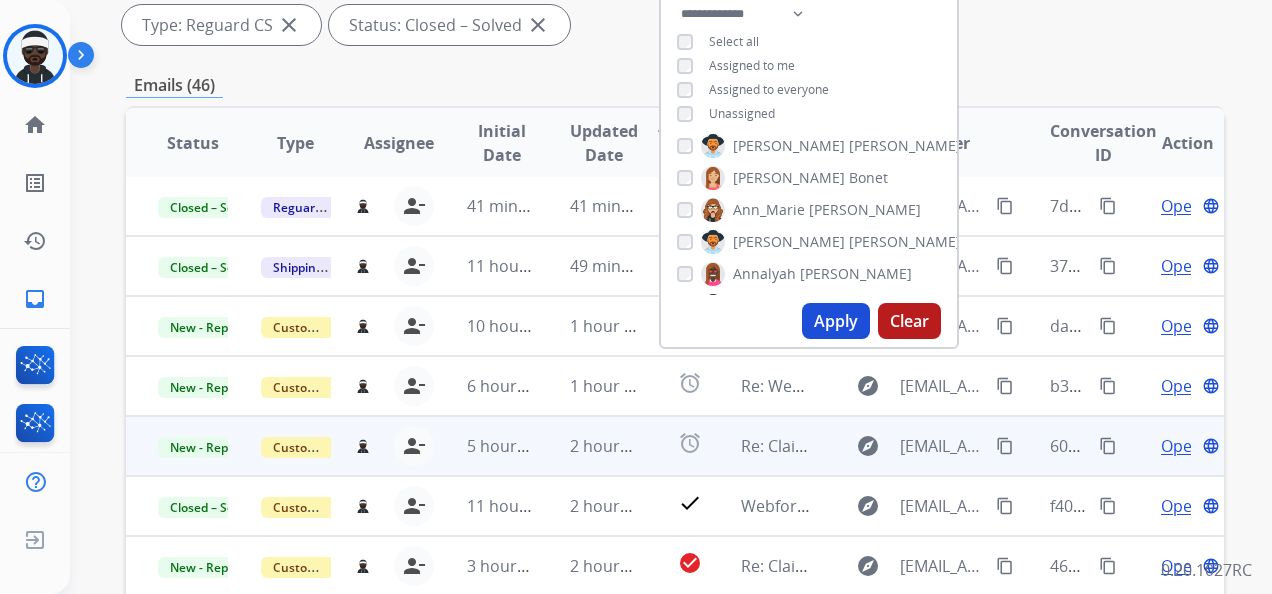 scroll, scrollTop: 400, scrollLeft: 0, axis: vertical 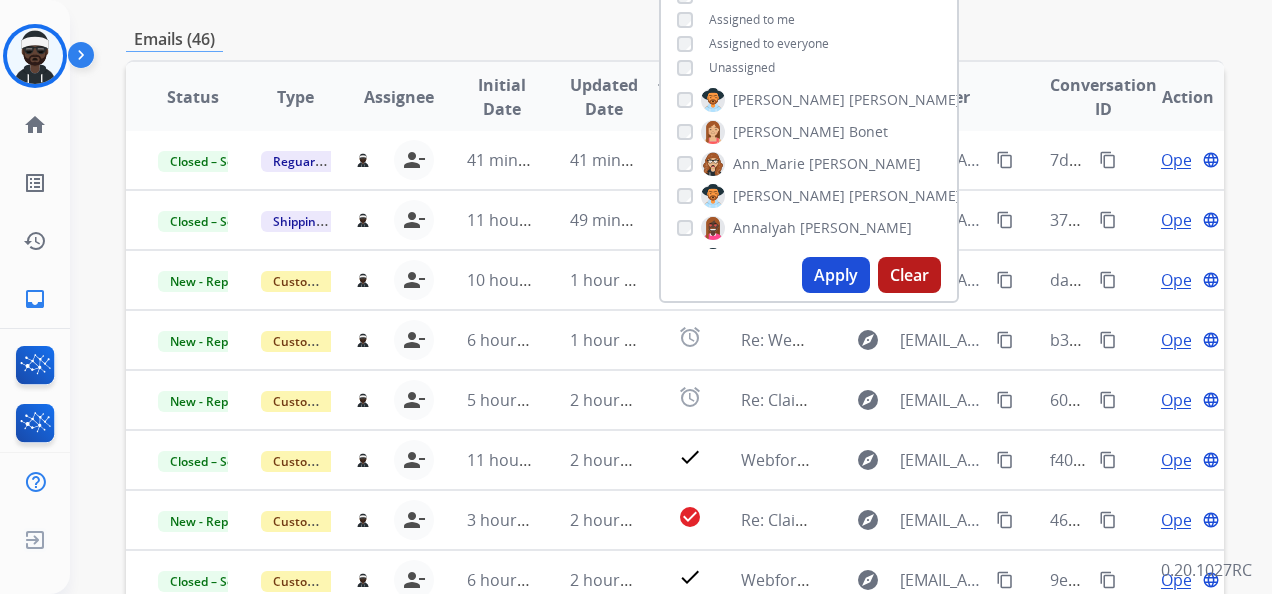 click on "Emails (46)" at bounding box center (675, 39) 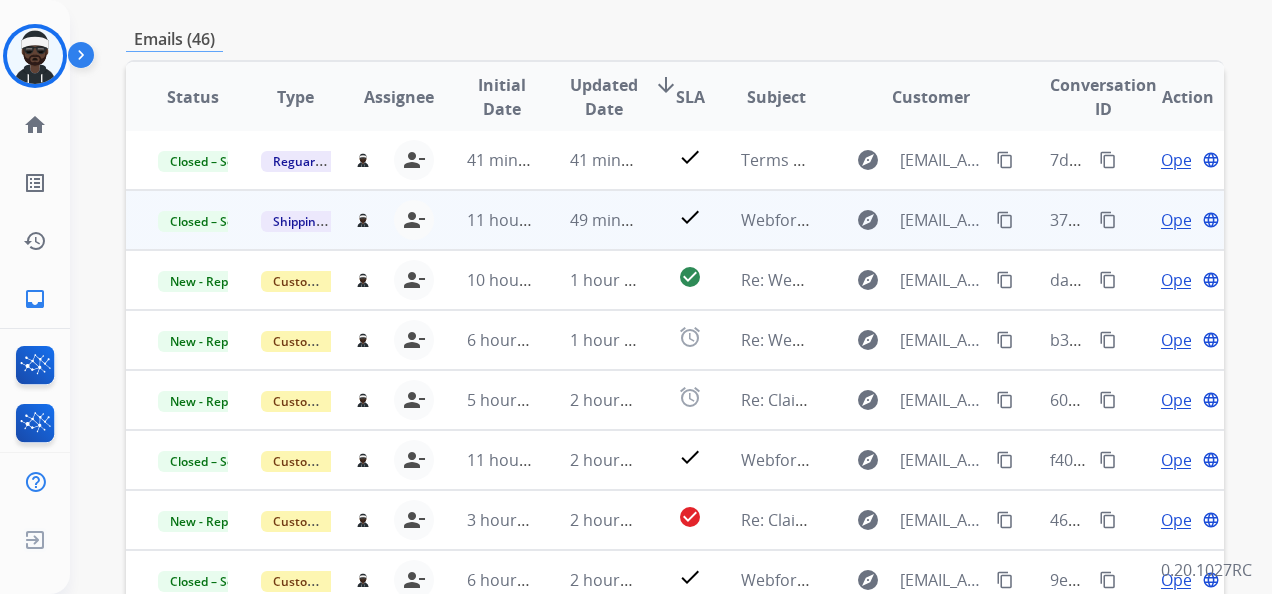click on "Open" at bounding box center (1181, 220) 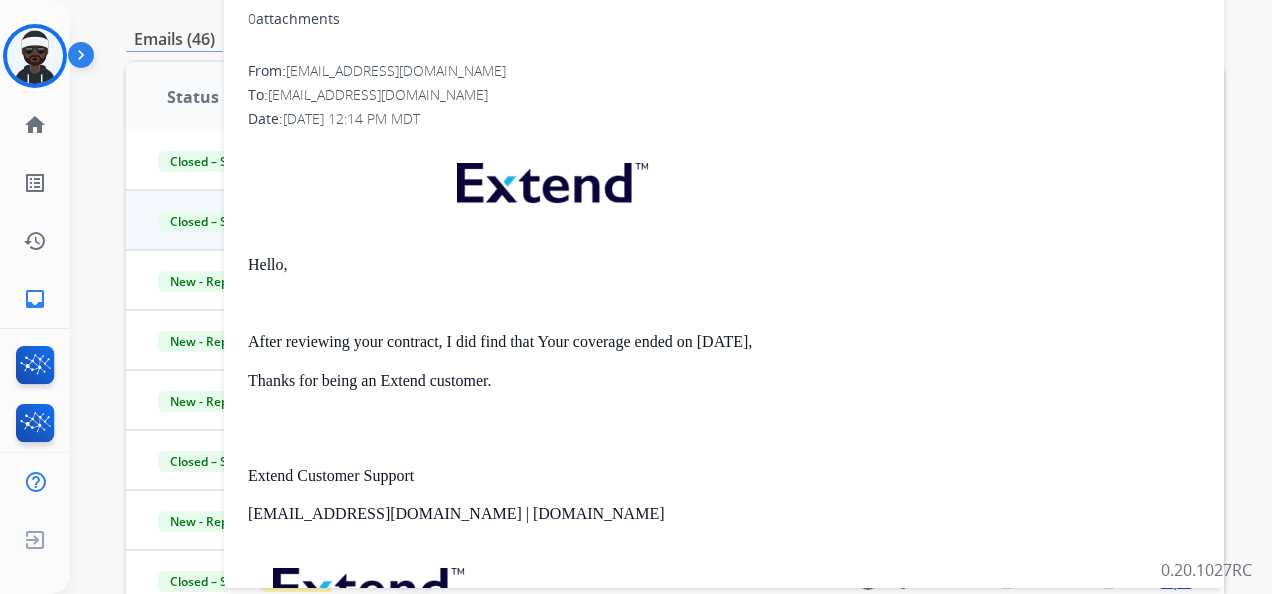 click on "Status" at bounding box center [177, 97] 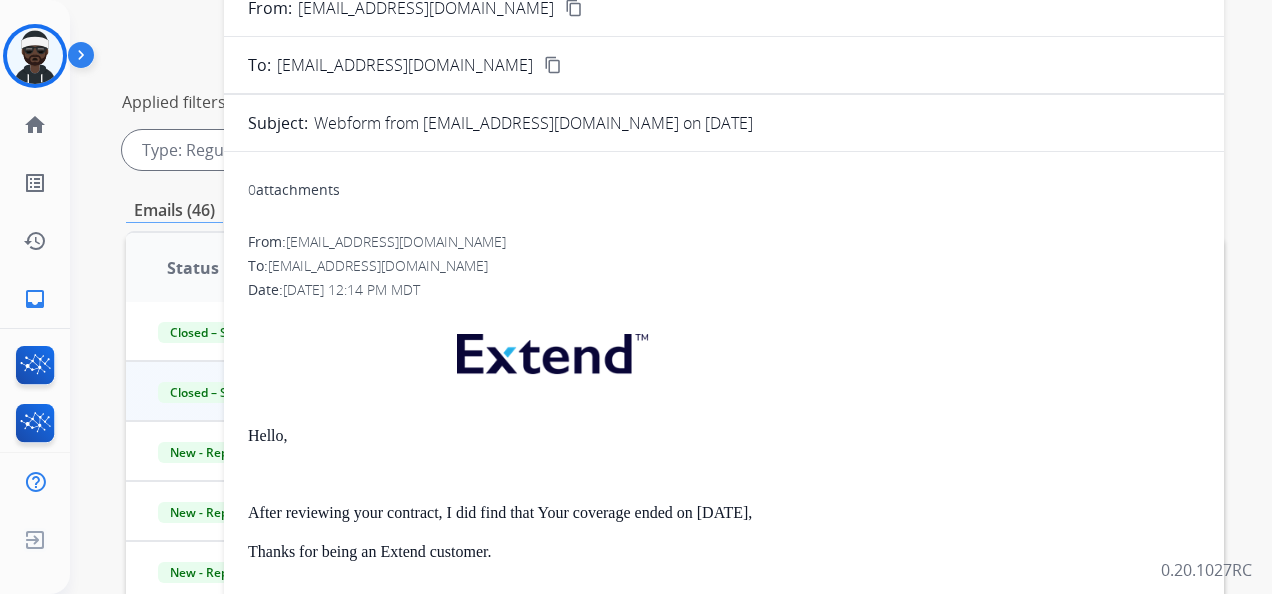 scroll, scrollTop: 0, scrollLeft: 0, axis: both 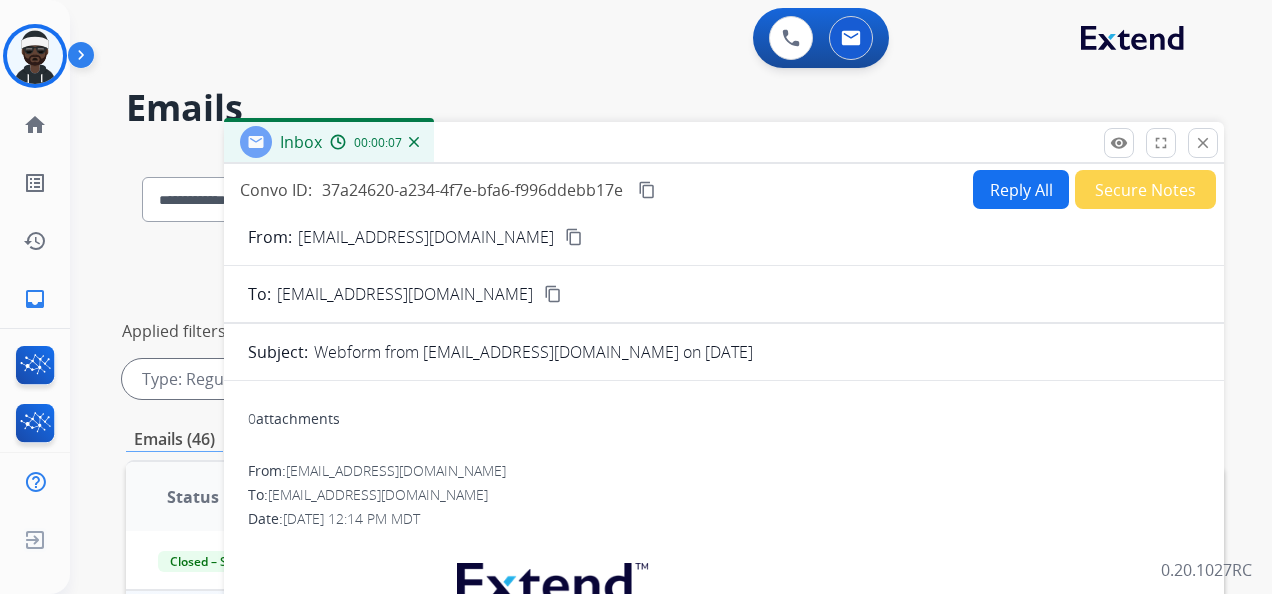 click on "content_copy" at bounding box center [647, 190] 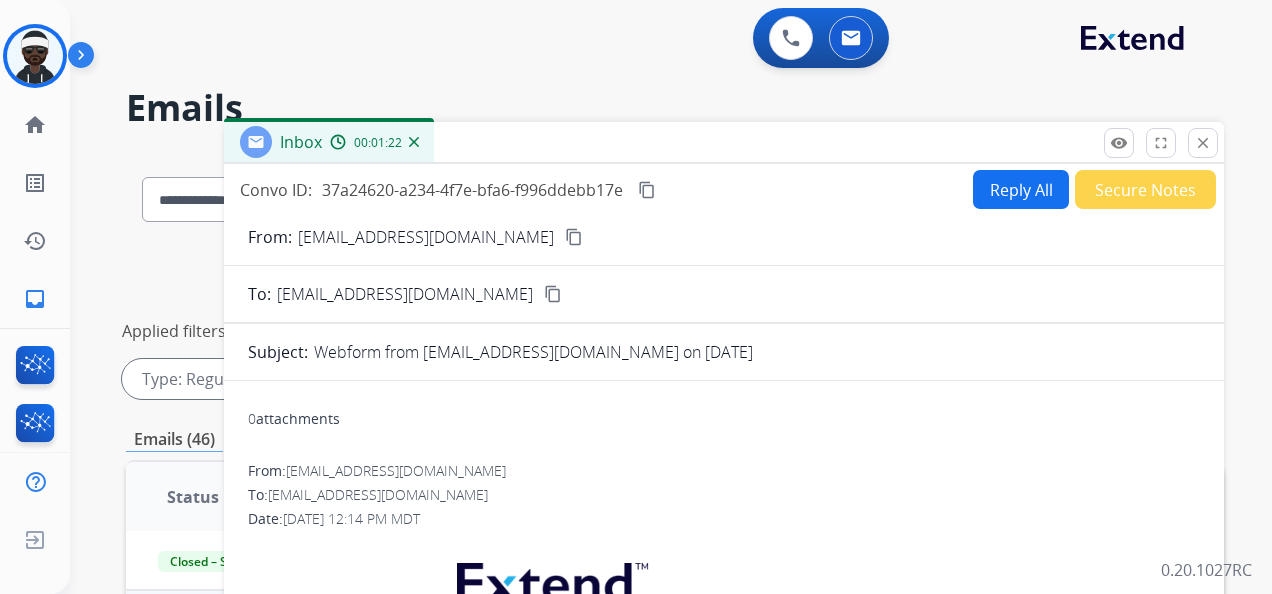click on "close Close" at bounding box center [1203, 143] 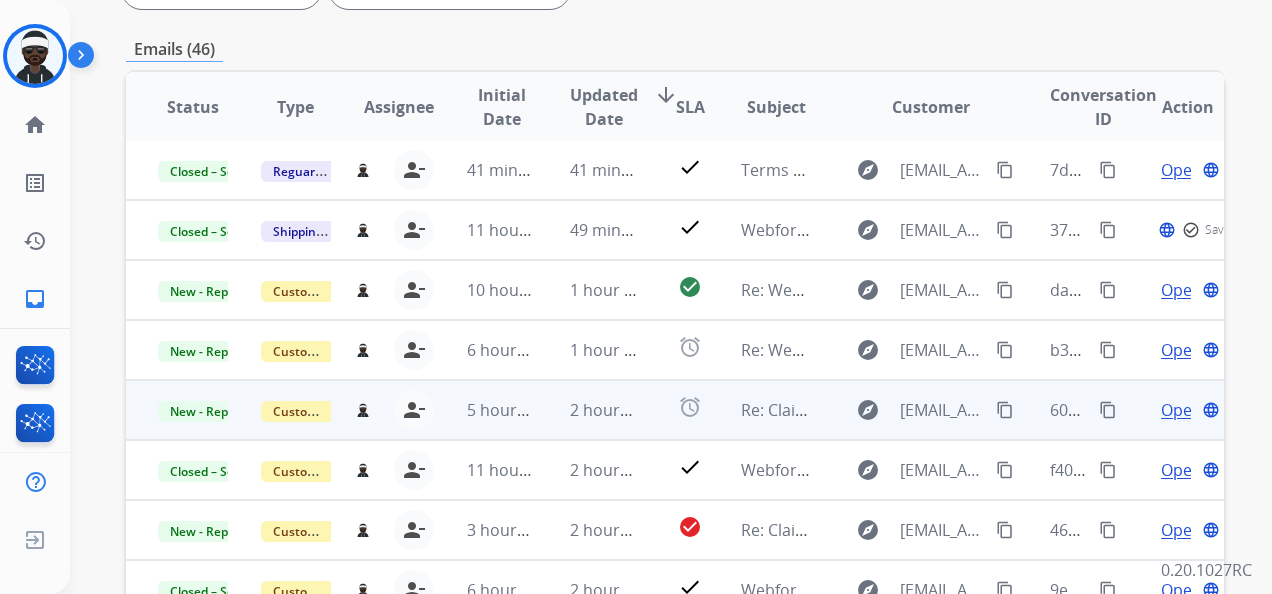 scroll, scrollTop: 400, scrollLeft: 0, axis: vertical 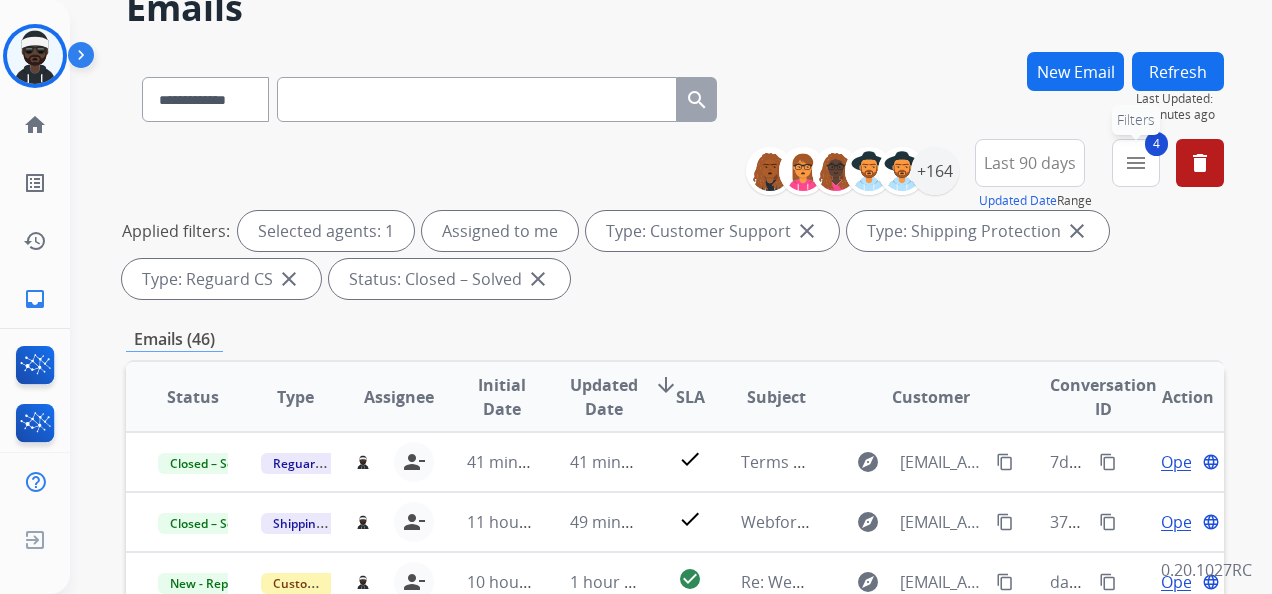 click on "4 menu  Filters" at bounding box center (1136, 163) 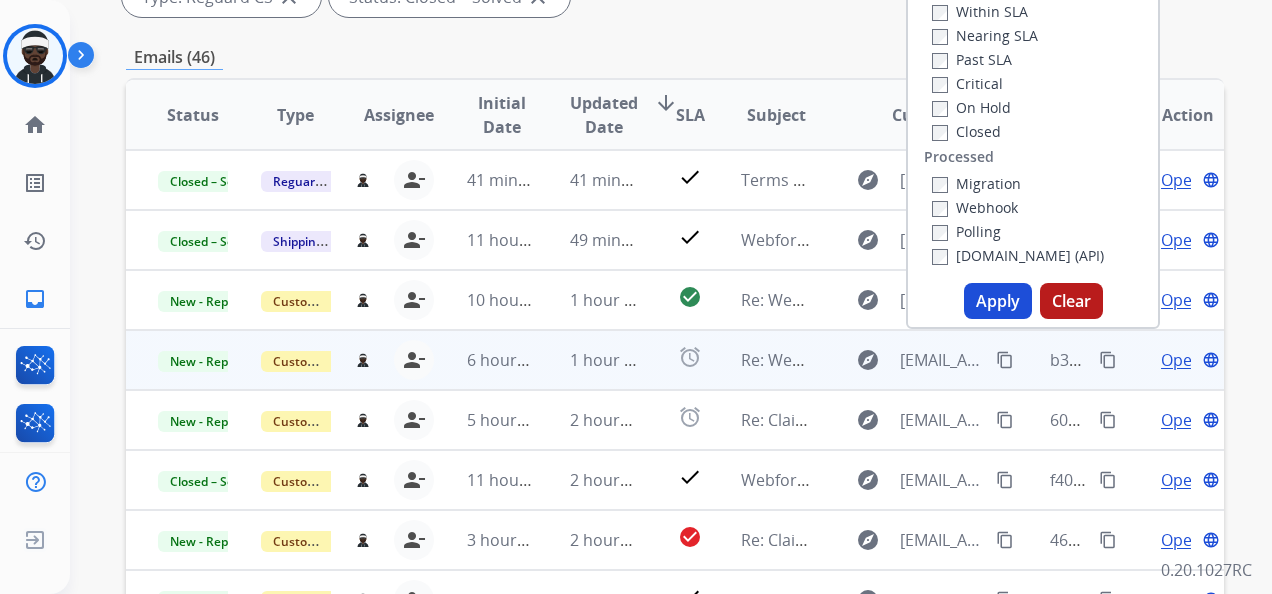 scroll, scrollTop: 400, scrollLeft: 0, axis: vertical 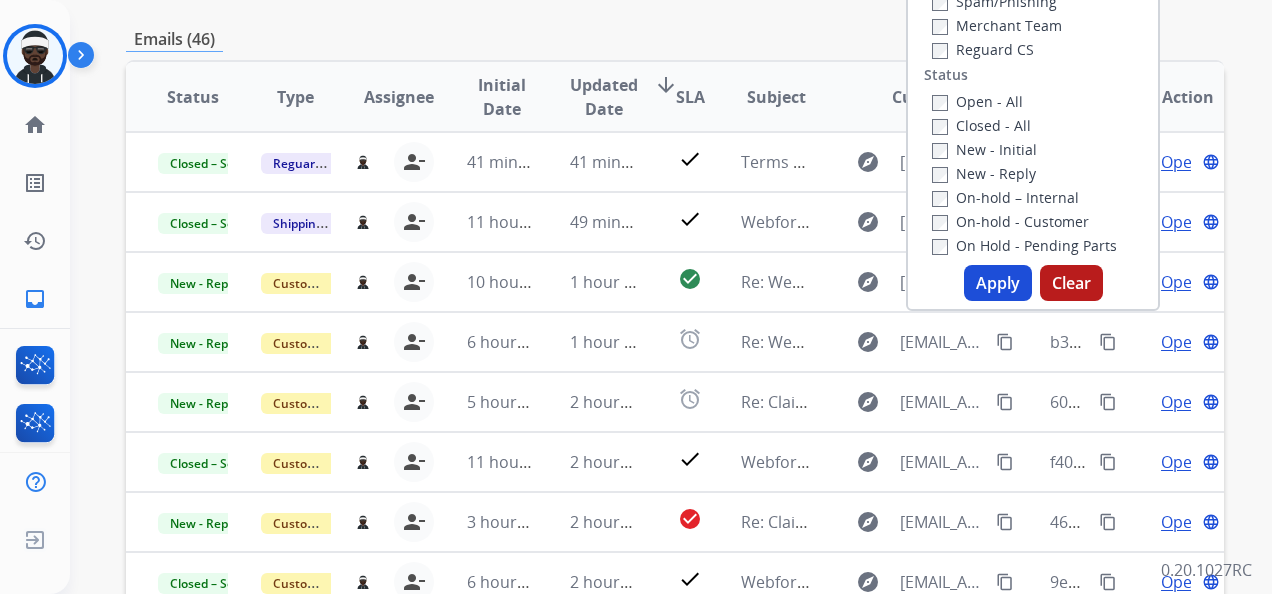 click on "Apply" at bounding box center (998, 283) 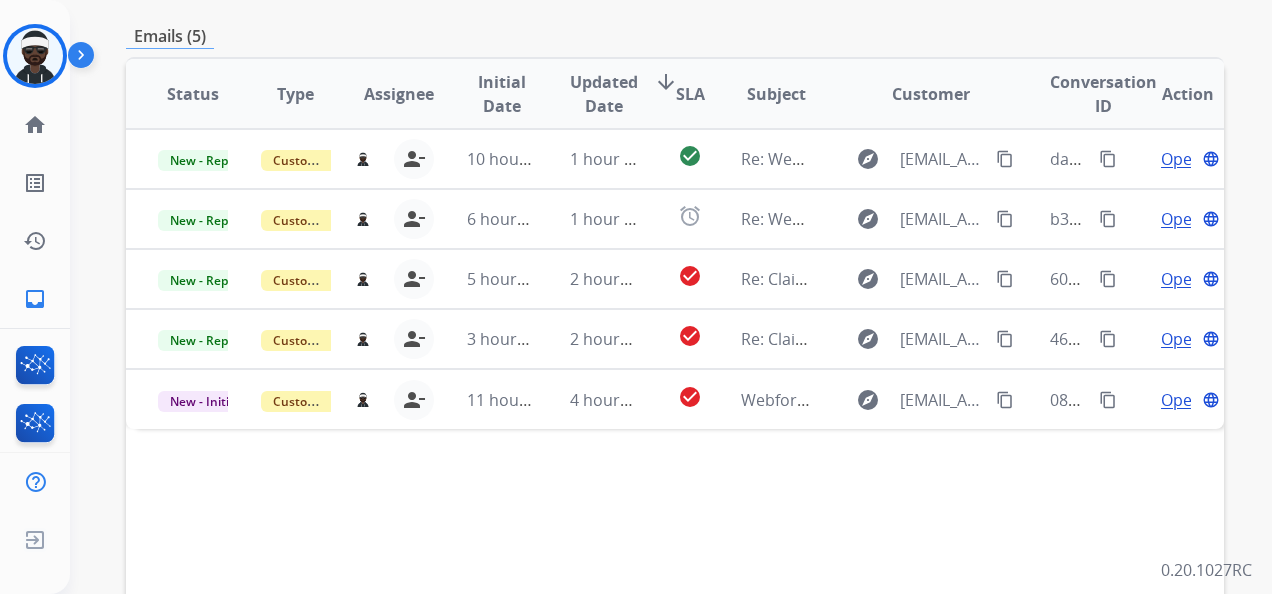 scroll, scrollTop: 500, scrollLeft: 0, axis: vertical 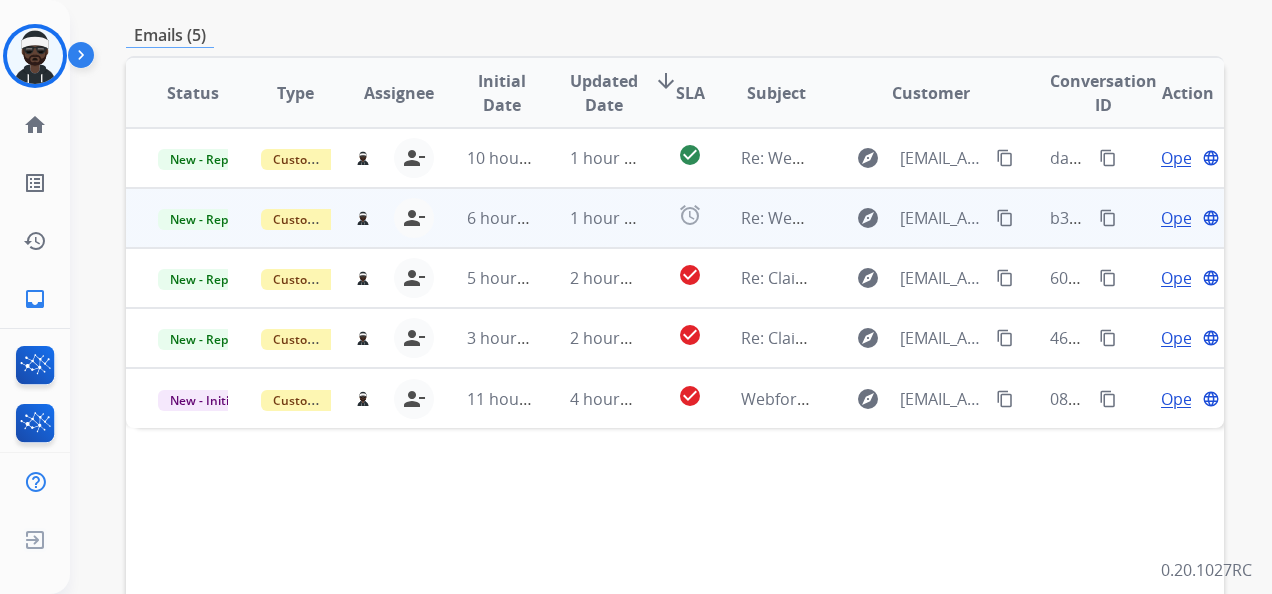 click on "Open" at bounding box center [1181, 218] 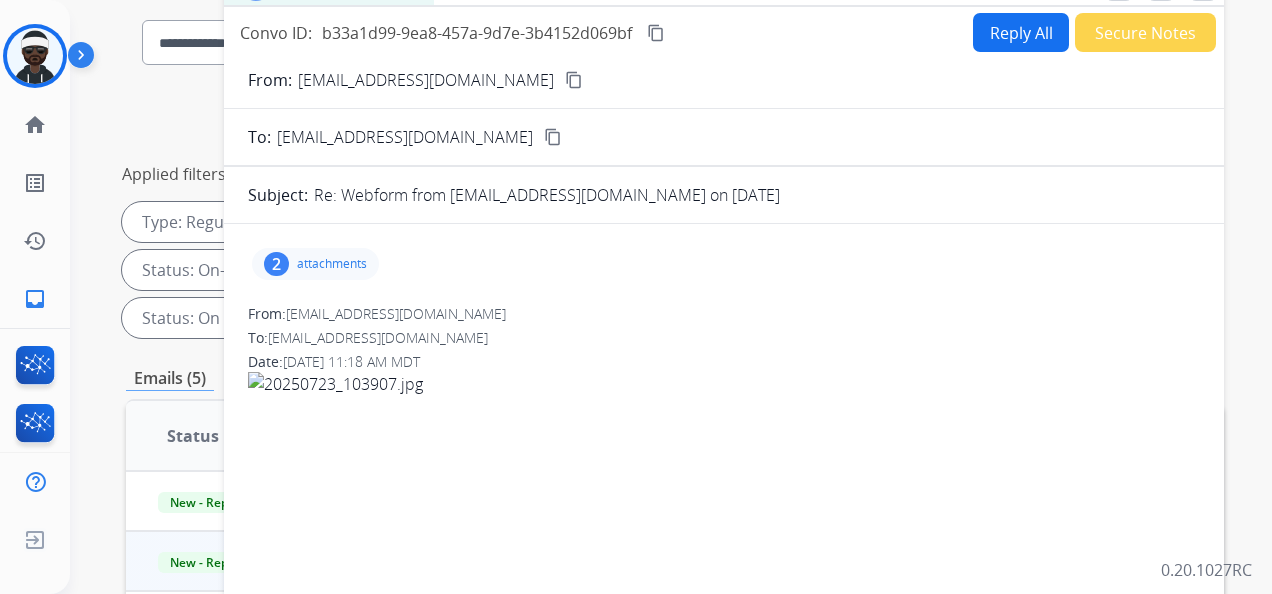 scroll, scrollTop: 100, scrollLeft: 0, axis: vertical 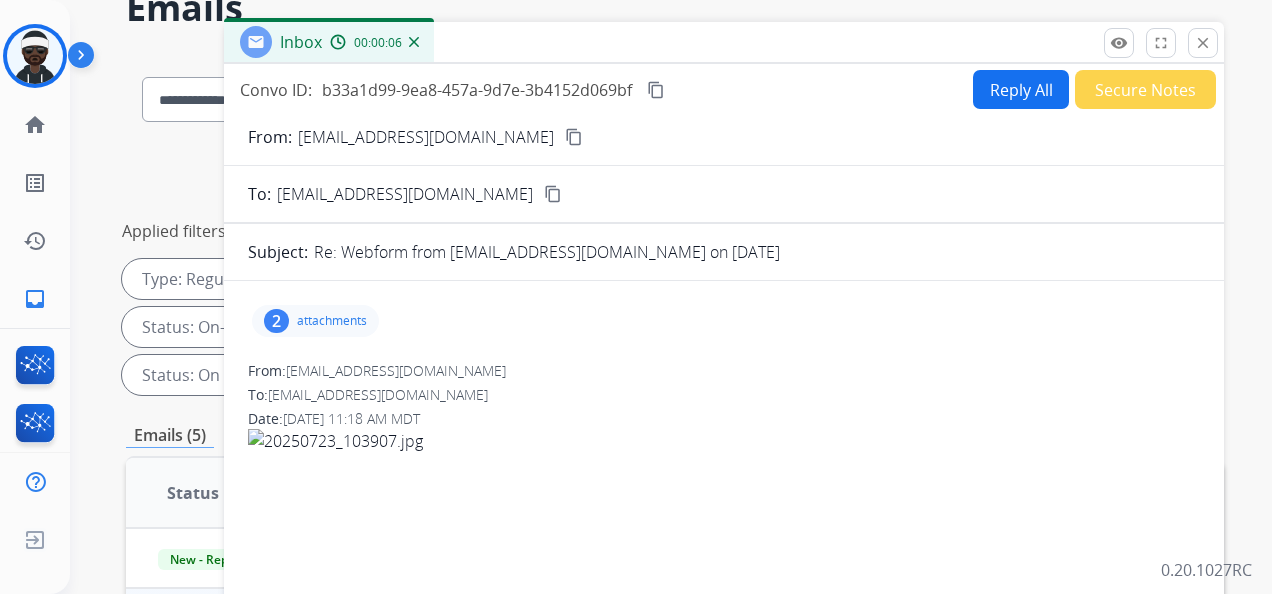 click on "attachments" at bounding box center [332, 321] 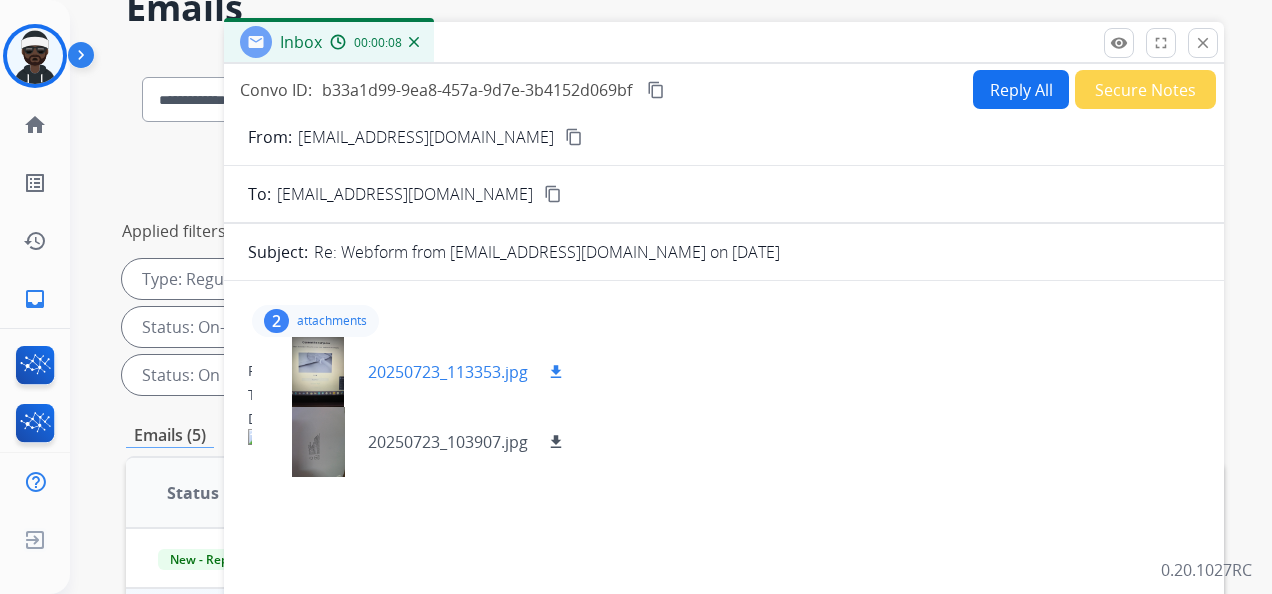 click at bounding box center [318, 372] 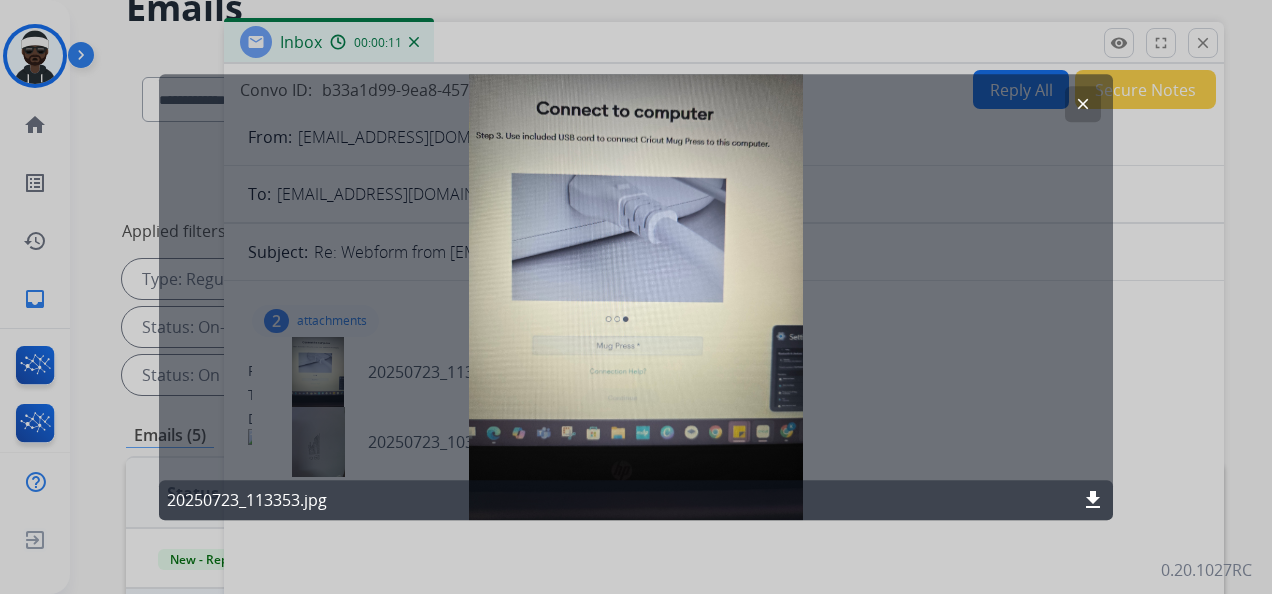 drag, startPoint x: 871, startPoint y: 332, endPoint x: 844, endPoint y: 331, distance: 27.018513 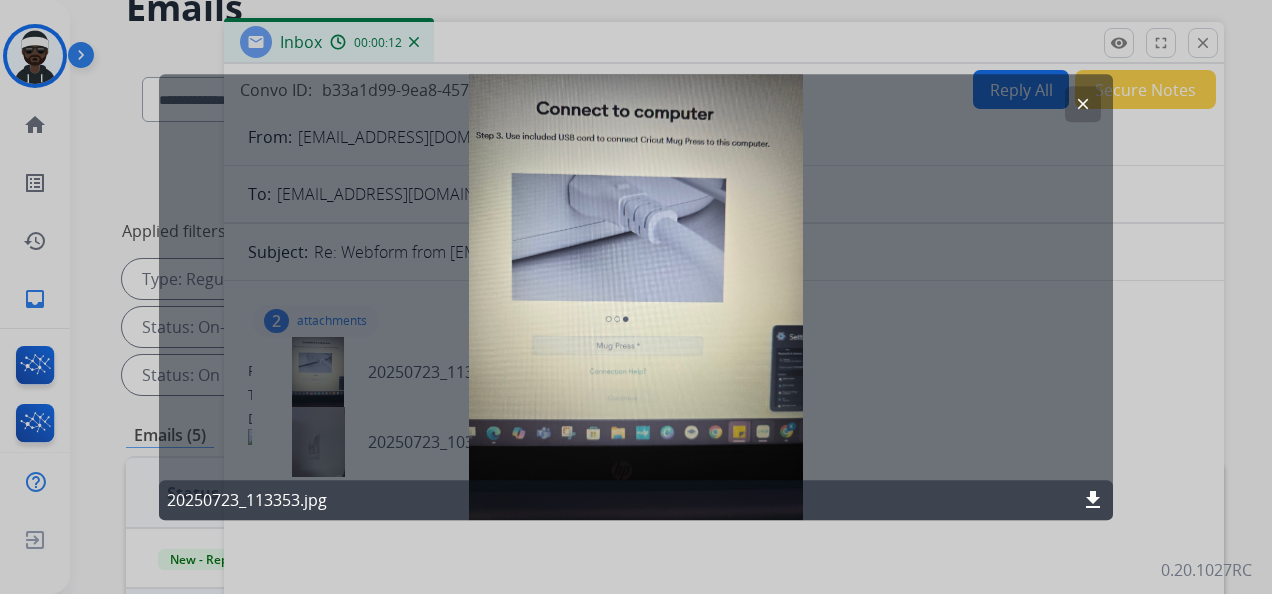 click on "clear 20250723_113353.jpg download" 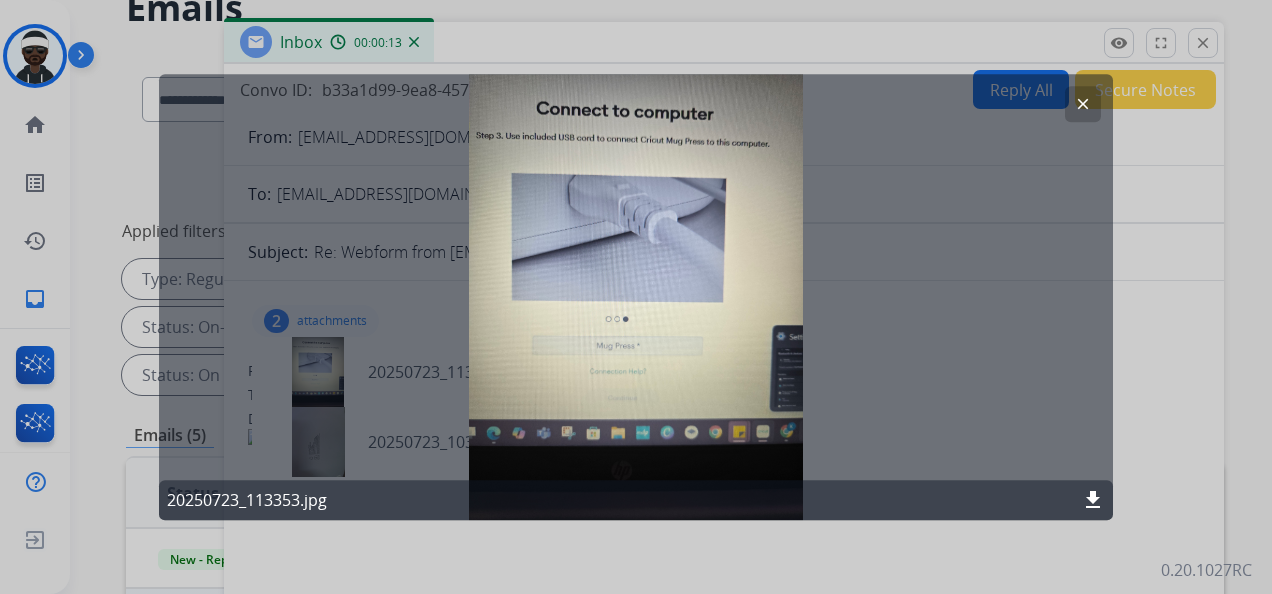 click on "clear" 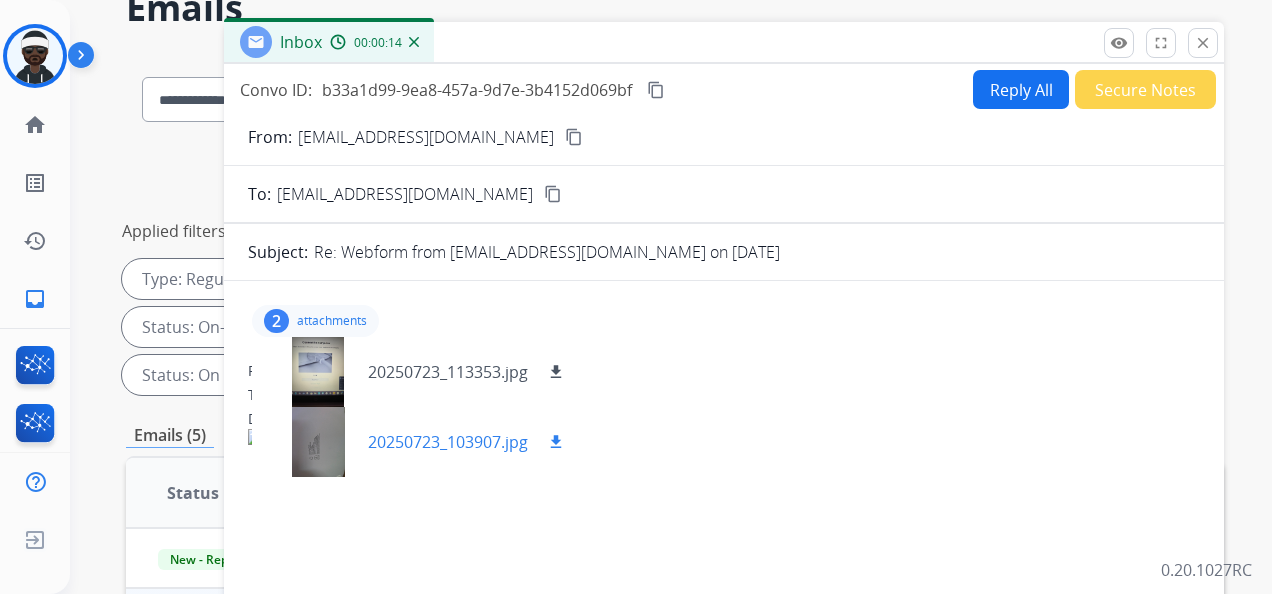 click at bounding box center [318, 442] 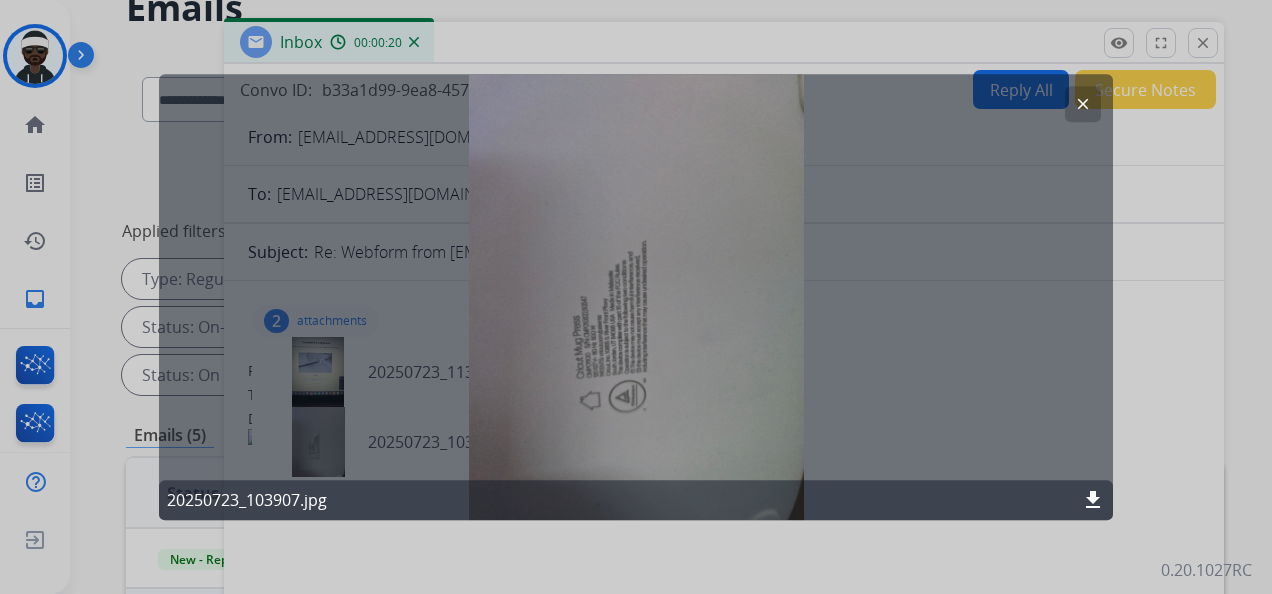 click on "clear" 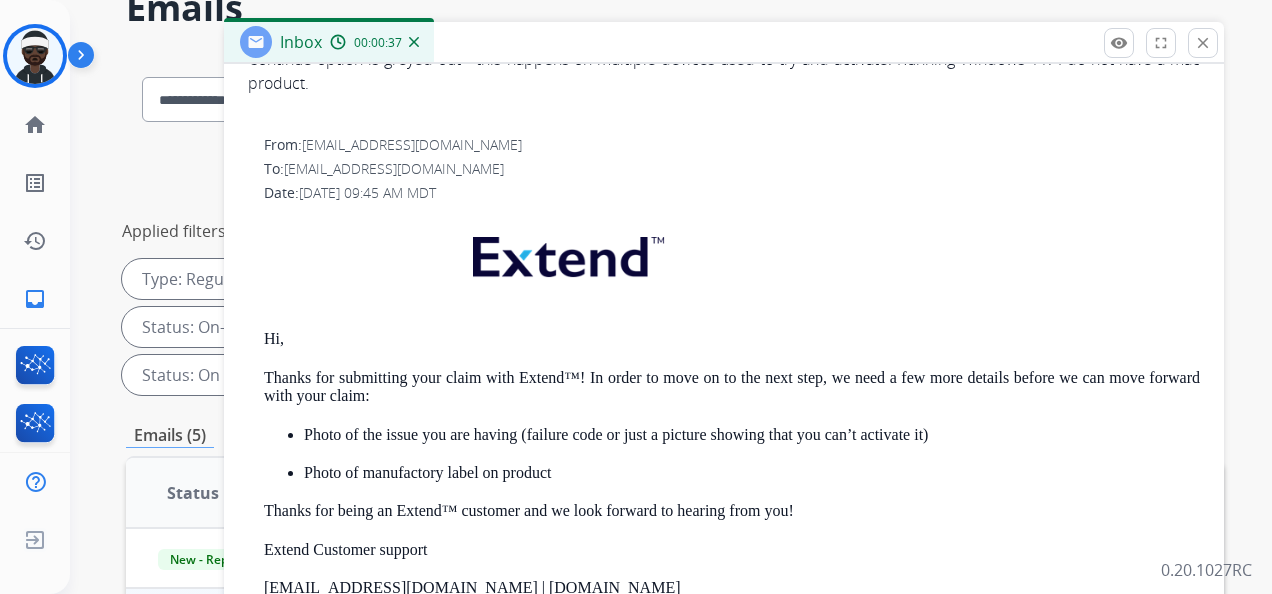 scroll, scrollTop: 1556, scrollLeft: 0, axis: vertical 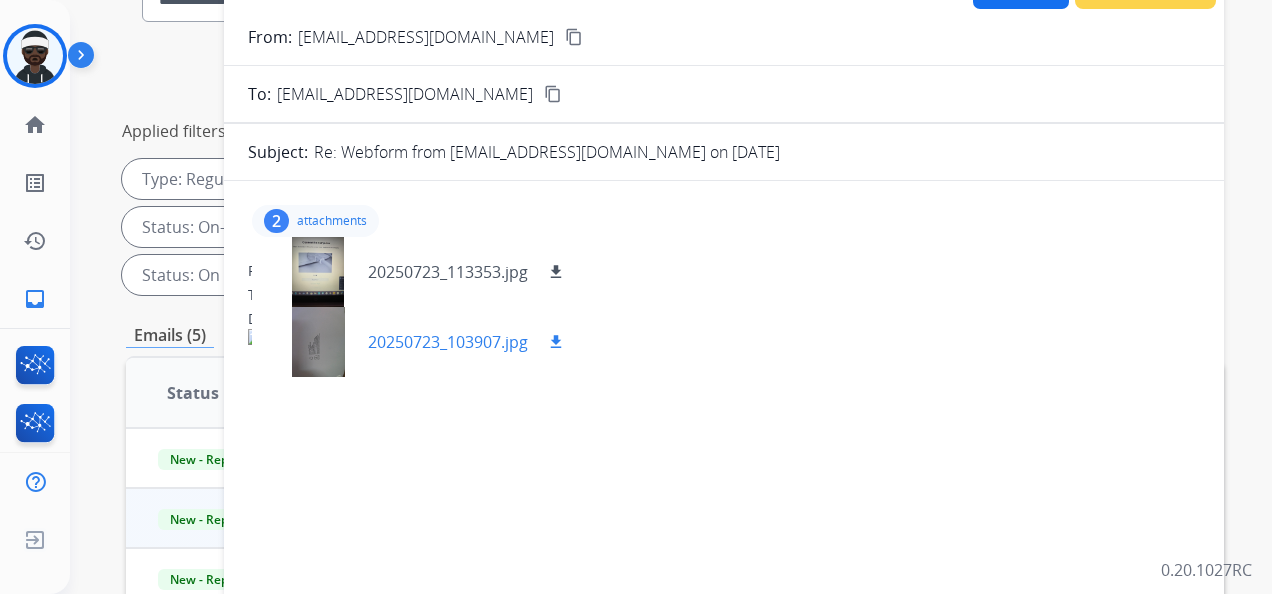 click at bounding box center [318, 342] 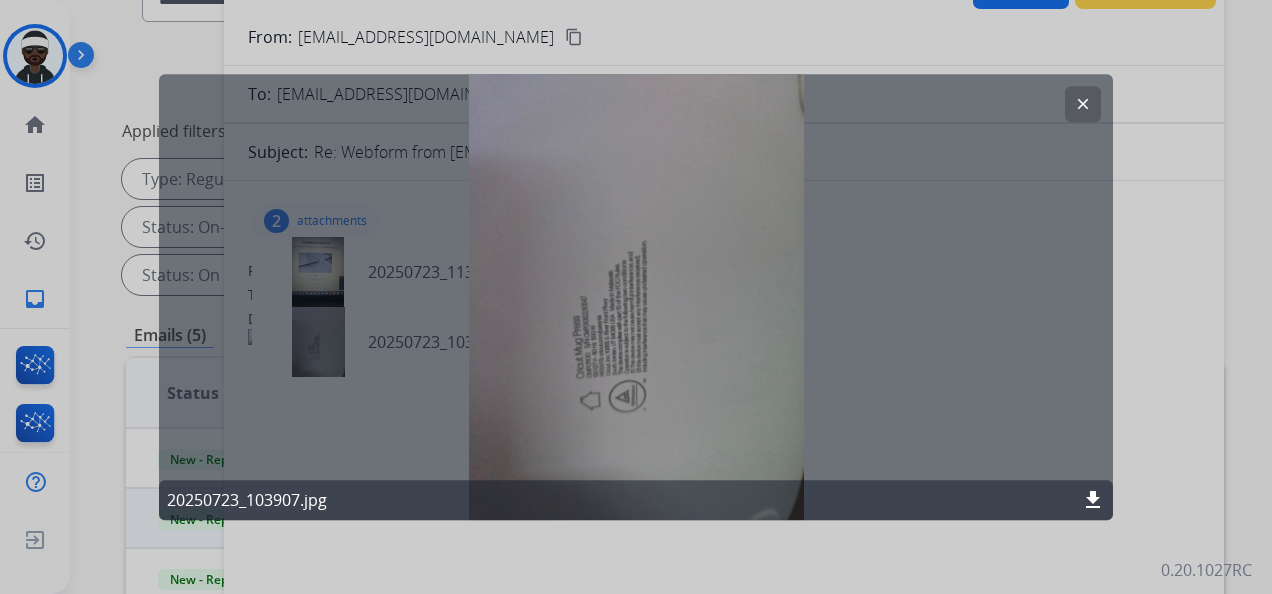 click on "clear" 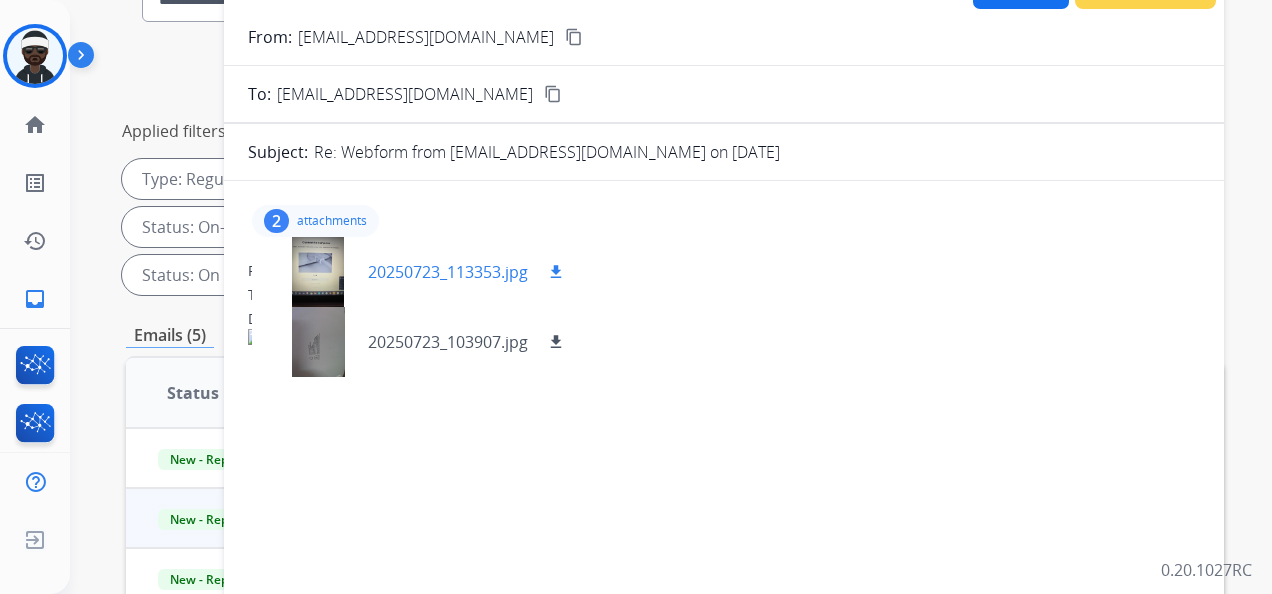 click at bounding box center [318, 272] 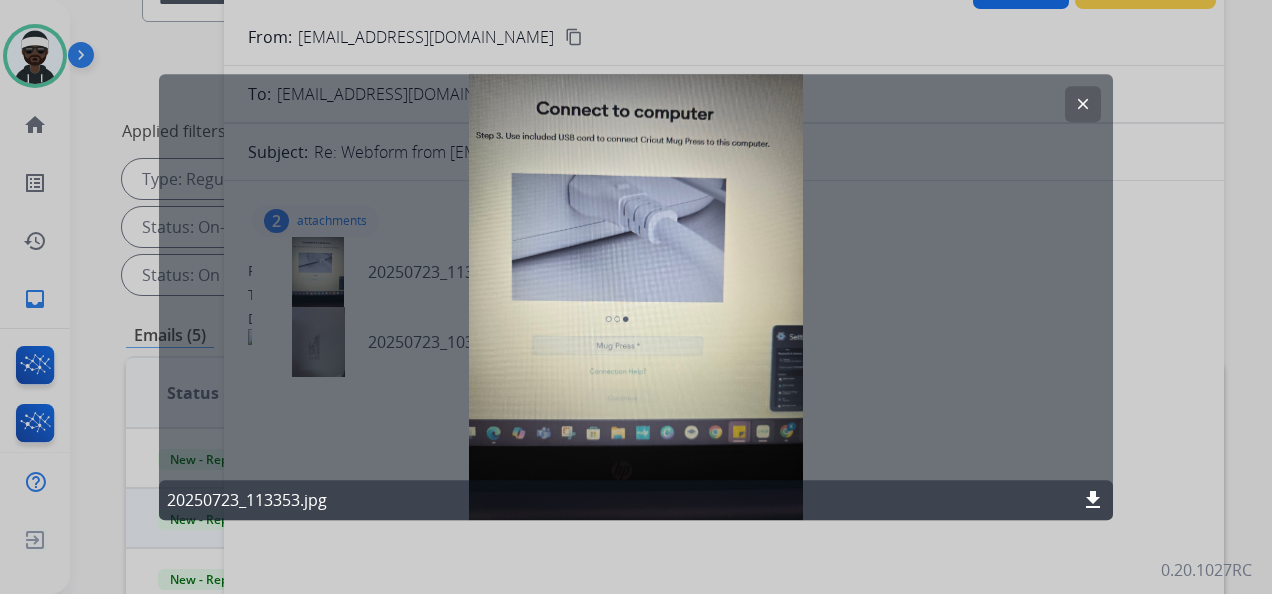 click on "clear 20250723_113353.jpg download" 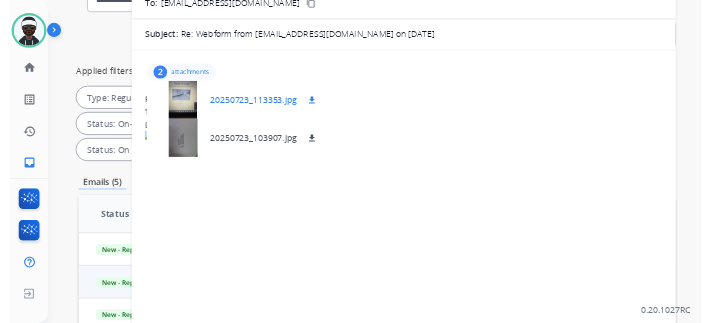 scroll, scrollTop: 0, scrollLeft: 0, axis: both 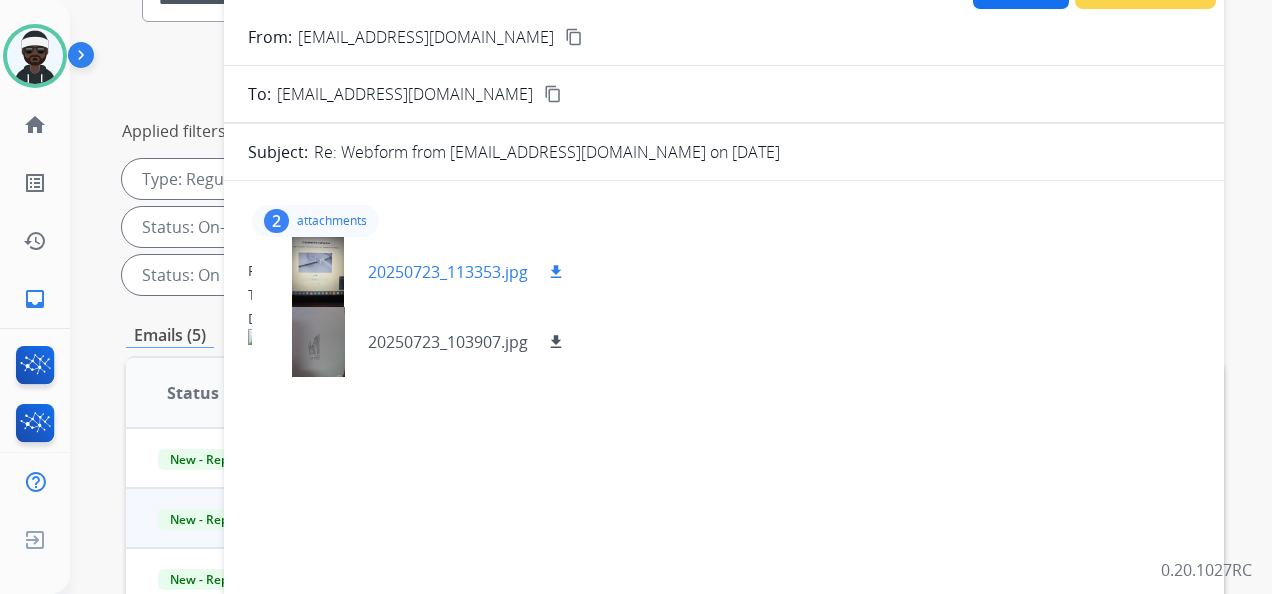 click at bounding box center (318, 272) 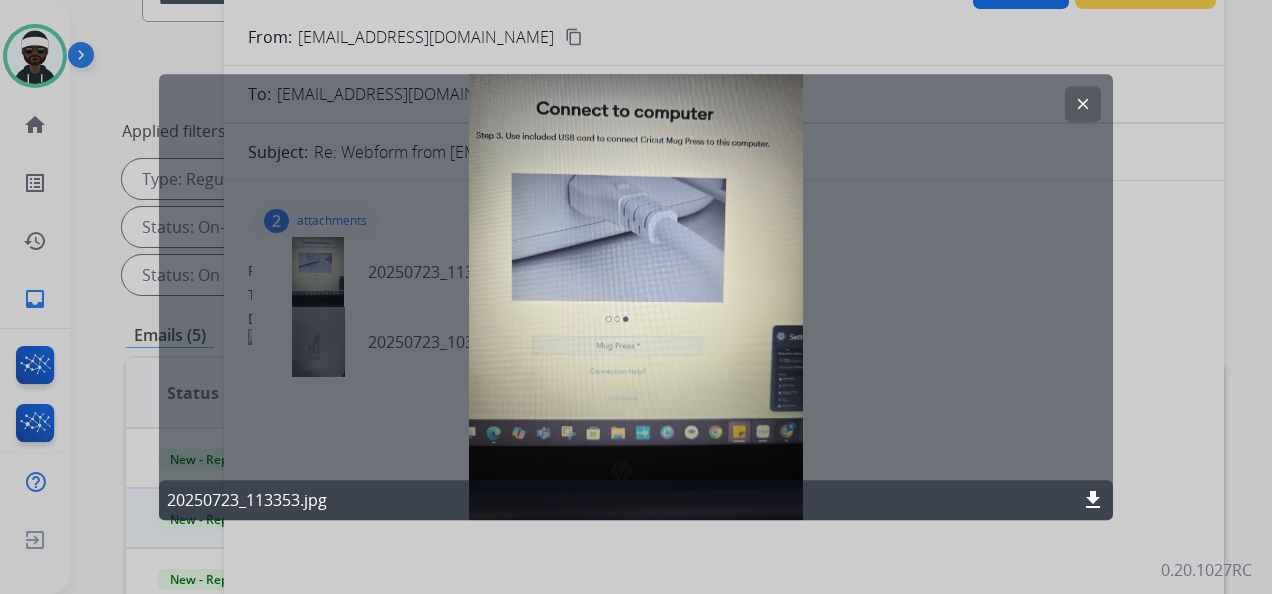drag, startPoint x: 460, startPoint y: 382, endPoint x: 321, endPoint y: 345, distance: 143.8402 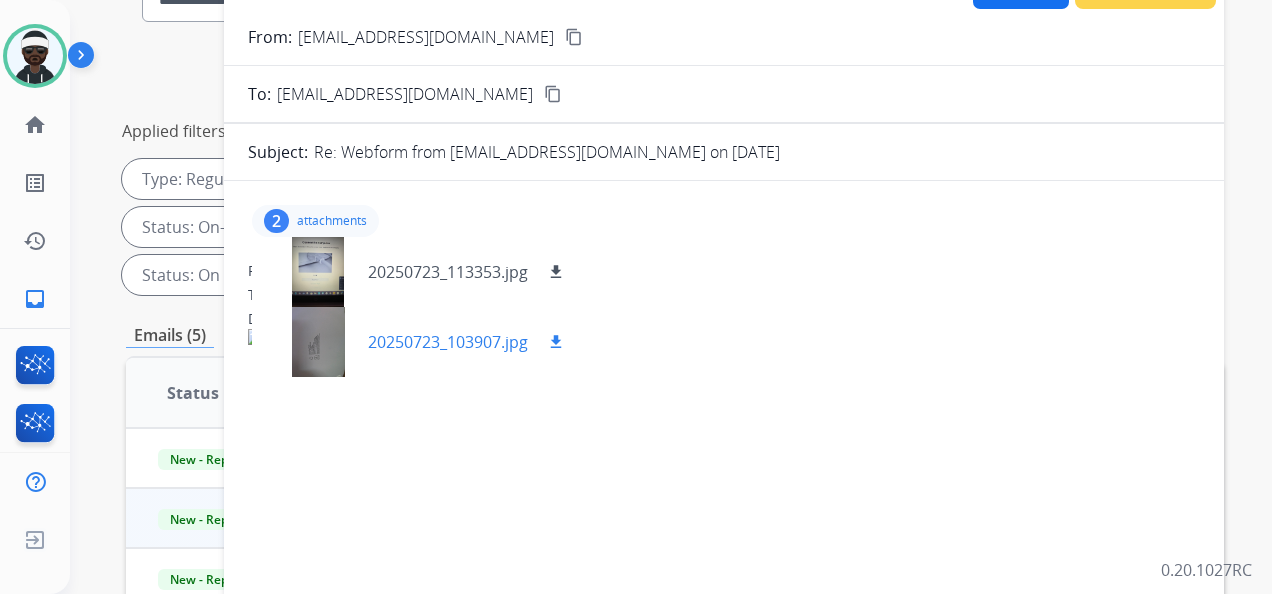 click at bounding box center [318, 342] 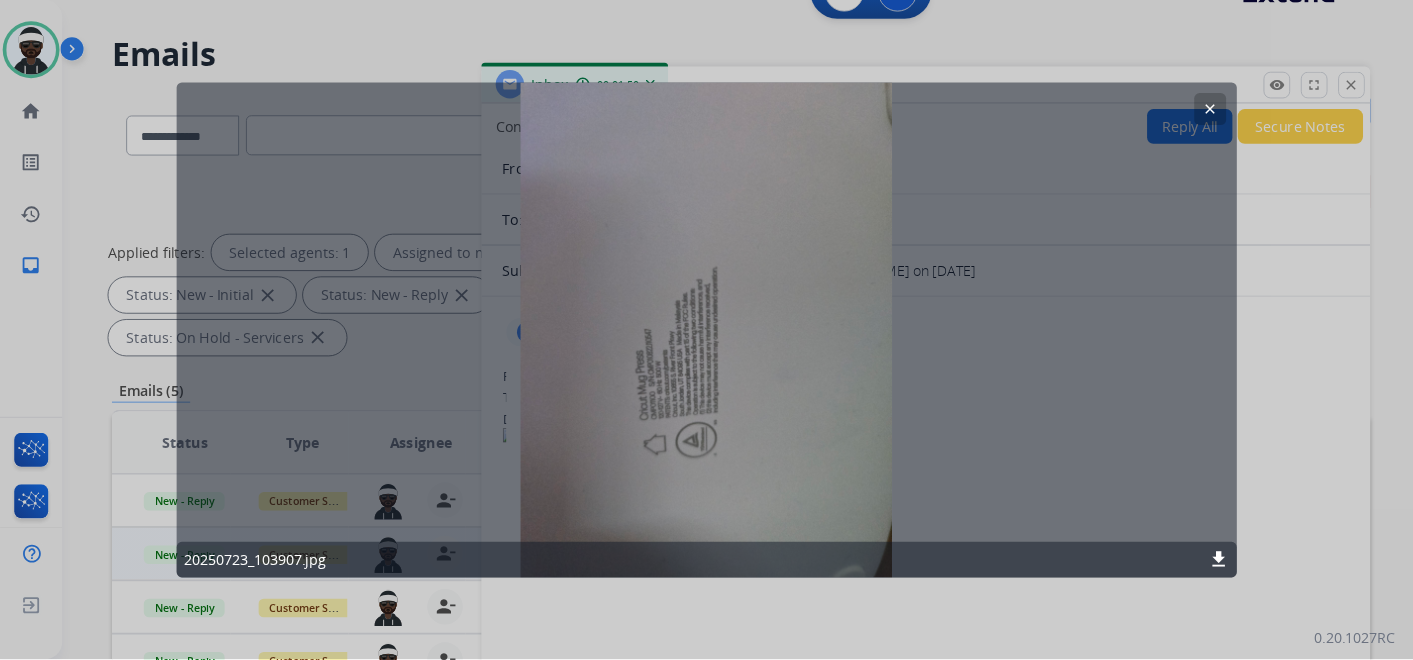 scroll, scrollTop: 47, scrollLeft: 0, axis: vertical 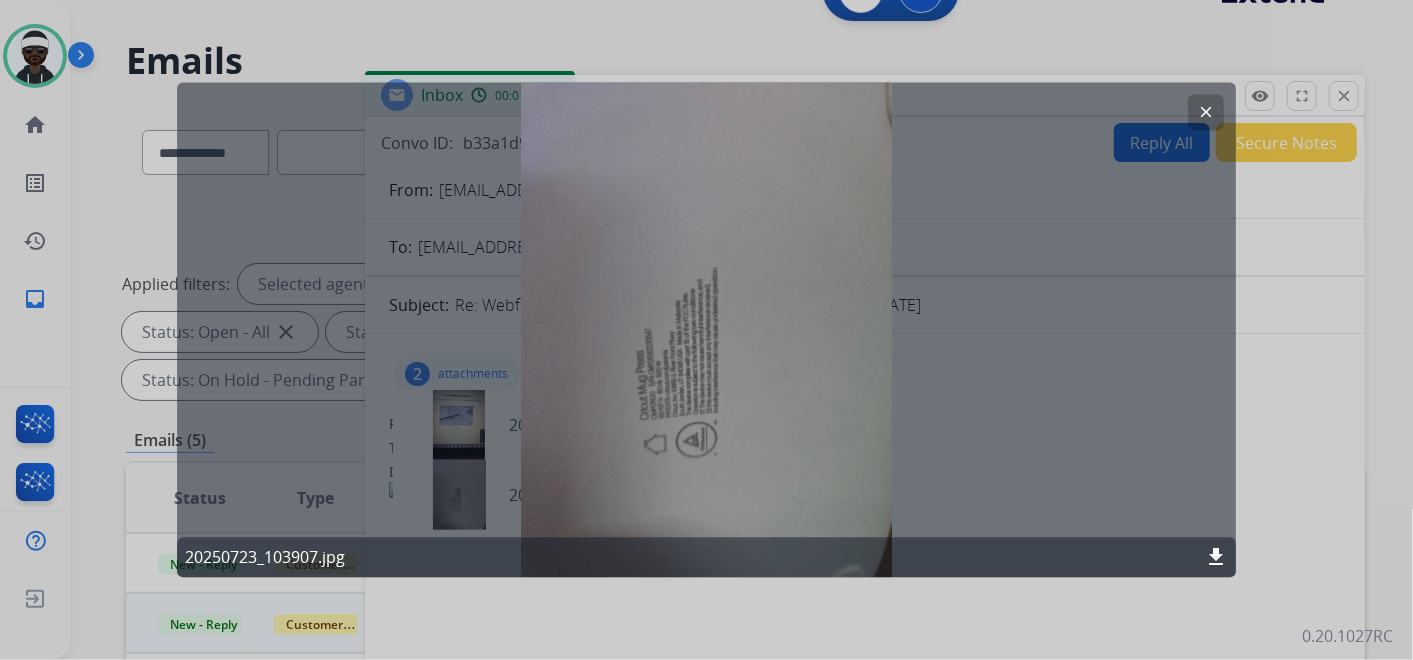 click on "clear" 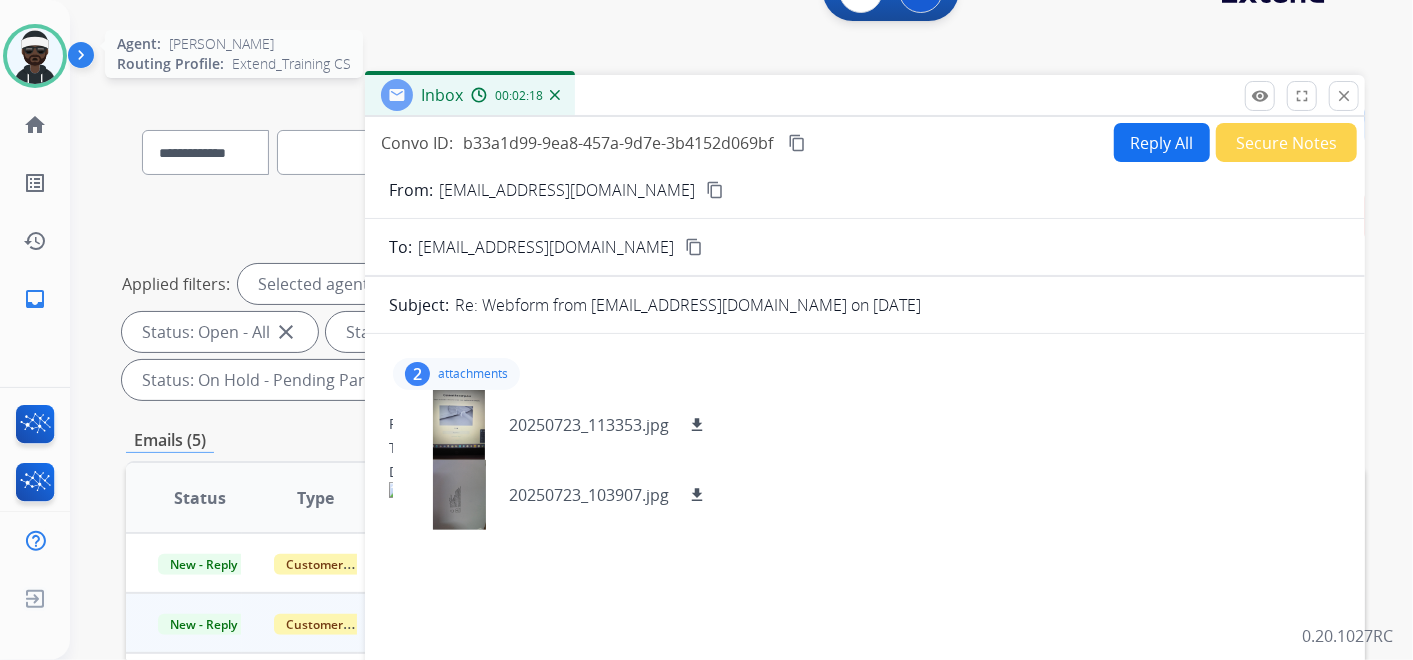 click at bounding box center [35, 56] 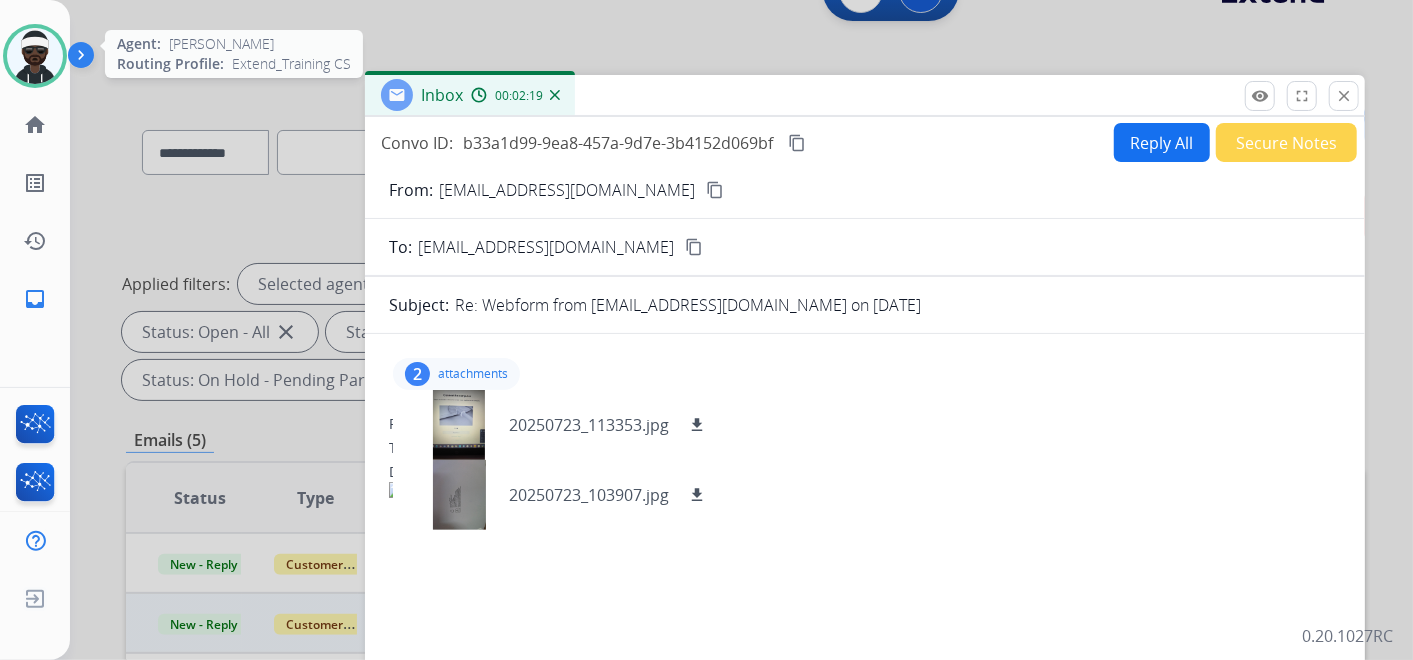 click at bounding box center [35, 56] 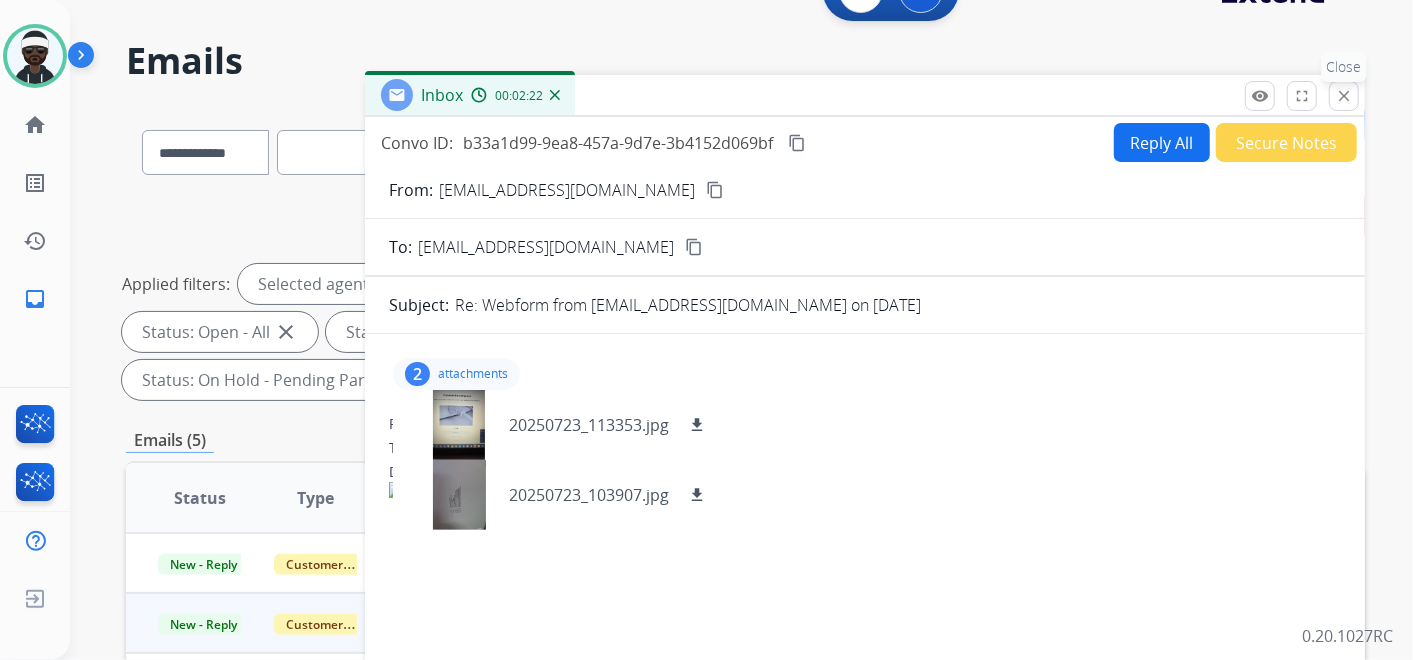 click on "close" at bounding box center (1344, 96) 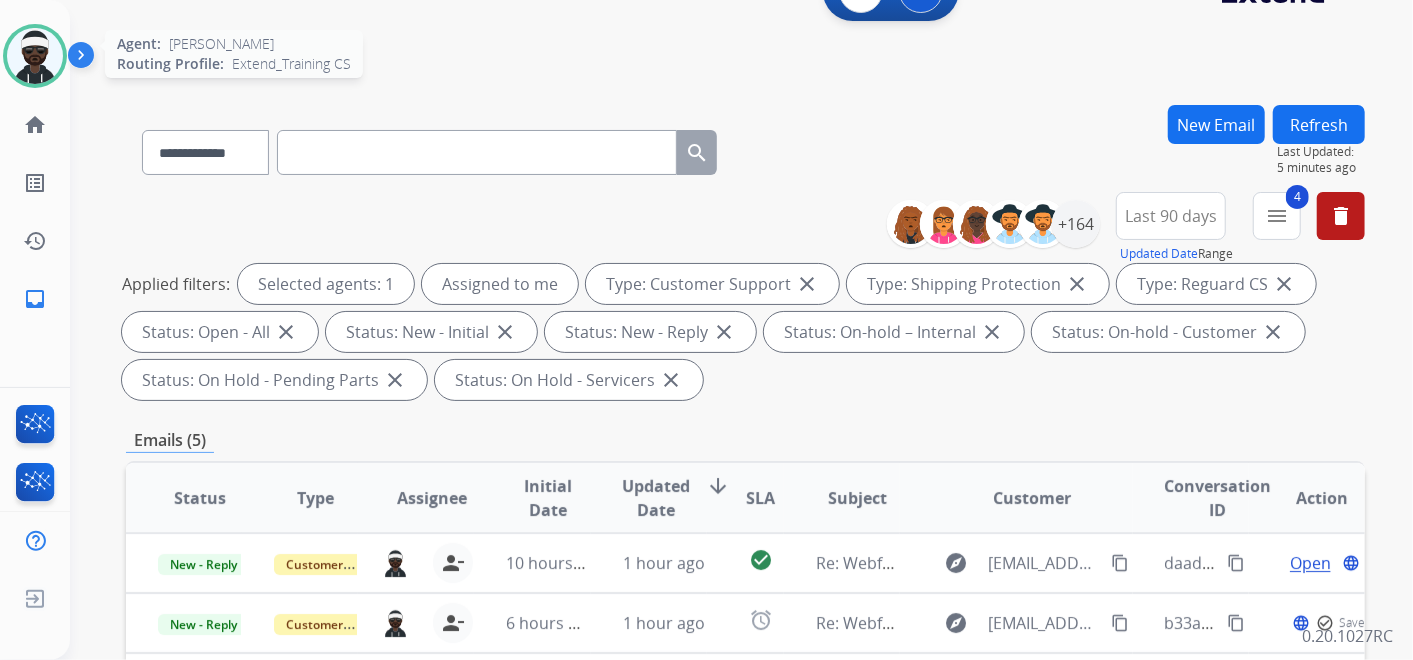 click at bounding box center (35, 56) 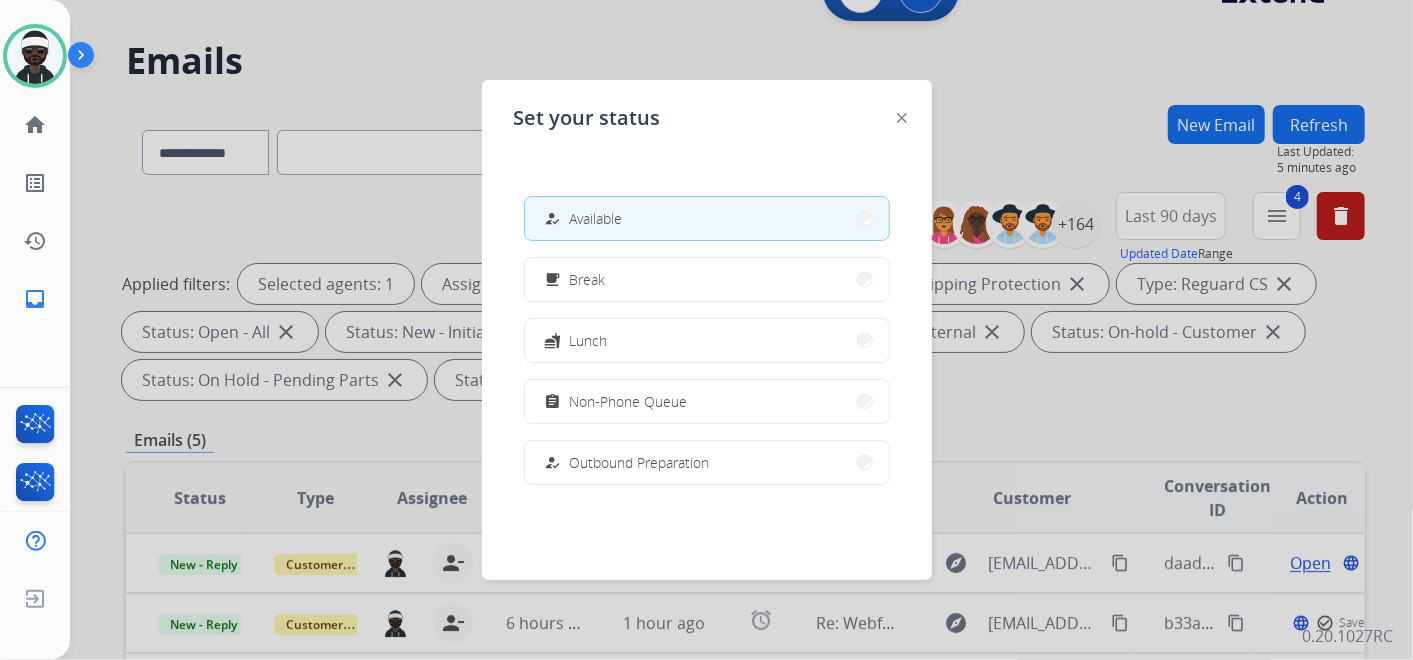 drag, startPoint x: 442, startPoint y: 9, endPoint x: 508, endPoint y: 19, distance: 66.75328 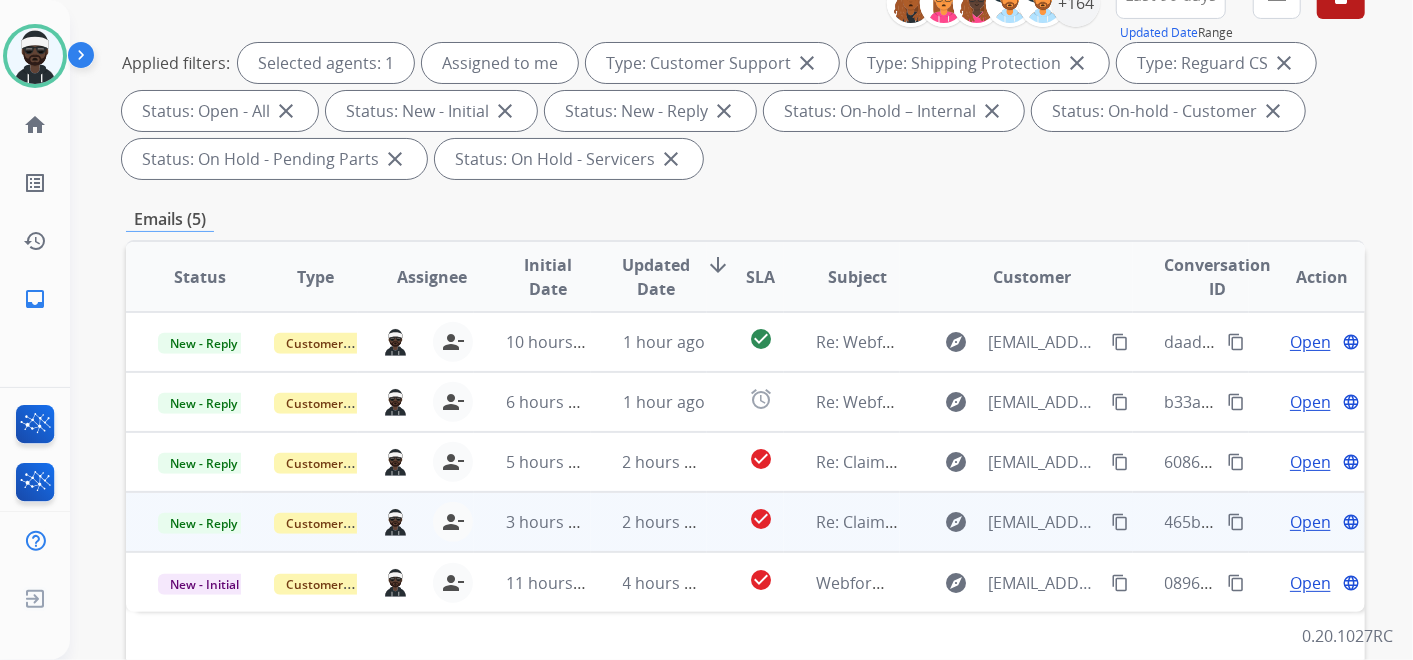 scroll, scrollTop: 269, scrollLeft: 0, axis: vertical 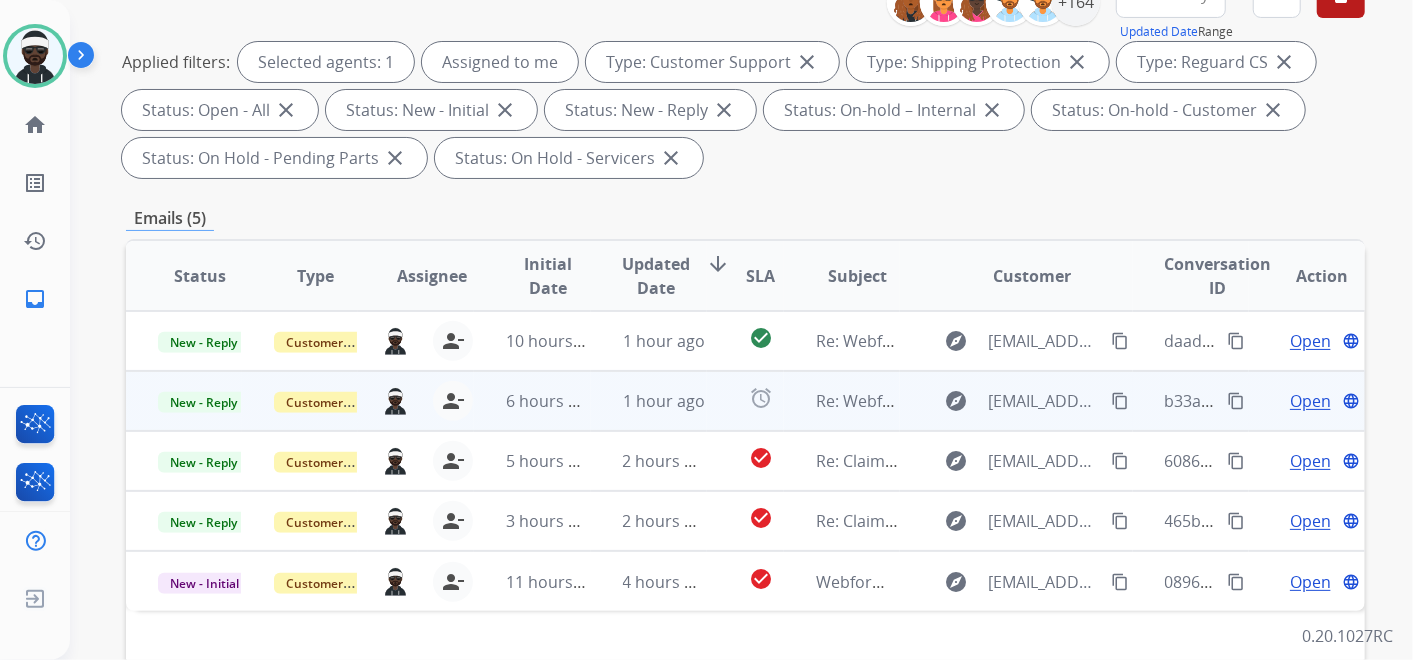 click on "Open" at bounding box center (1310, 401) 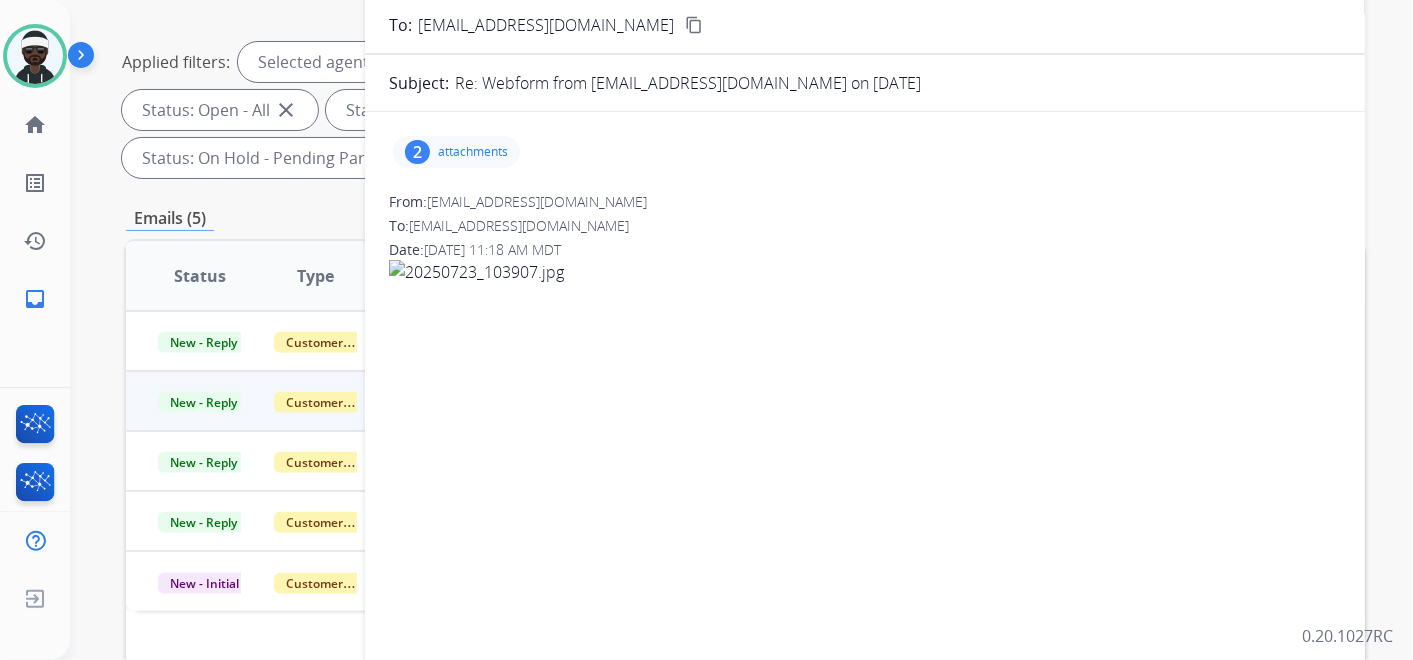 click on "attachments" at bounding box center [473, 152] 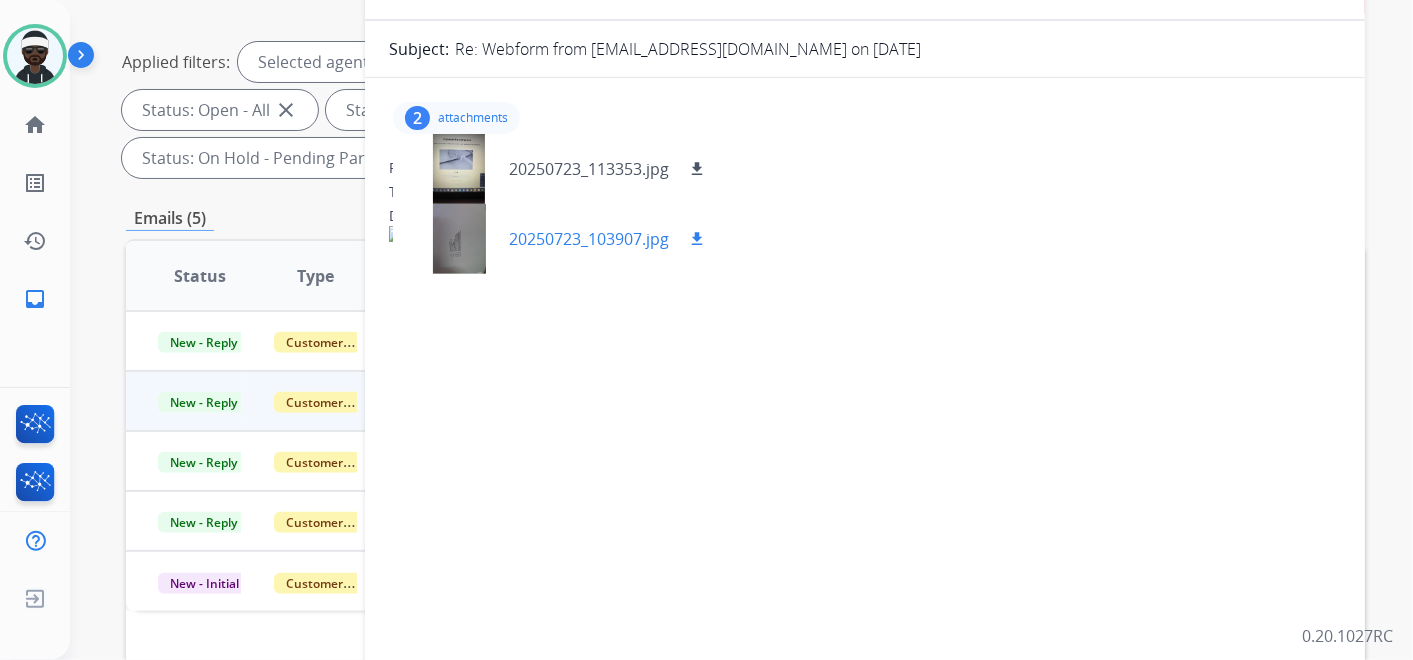 scroll, scrollTop: 0, scrollLeft: 0, axis: both 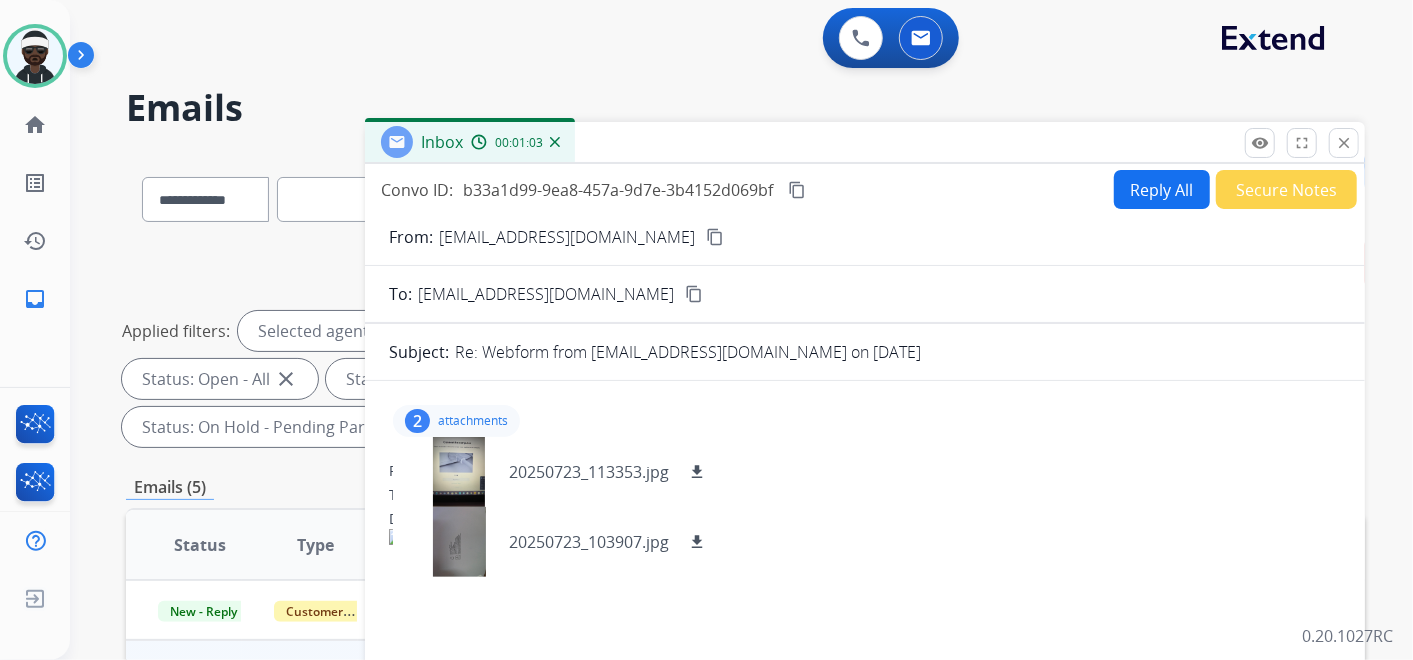 click on "content_copy" at bounding box center [715, 237] 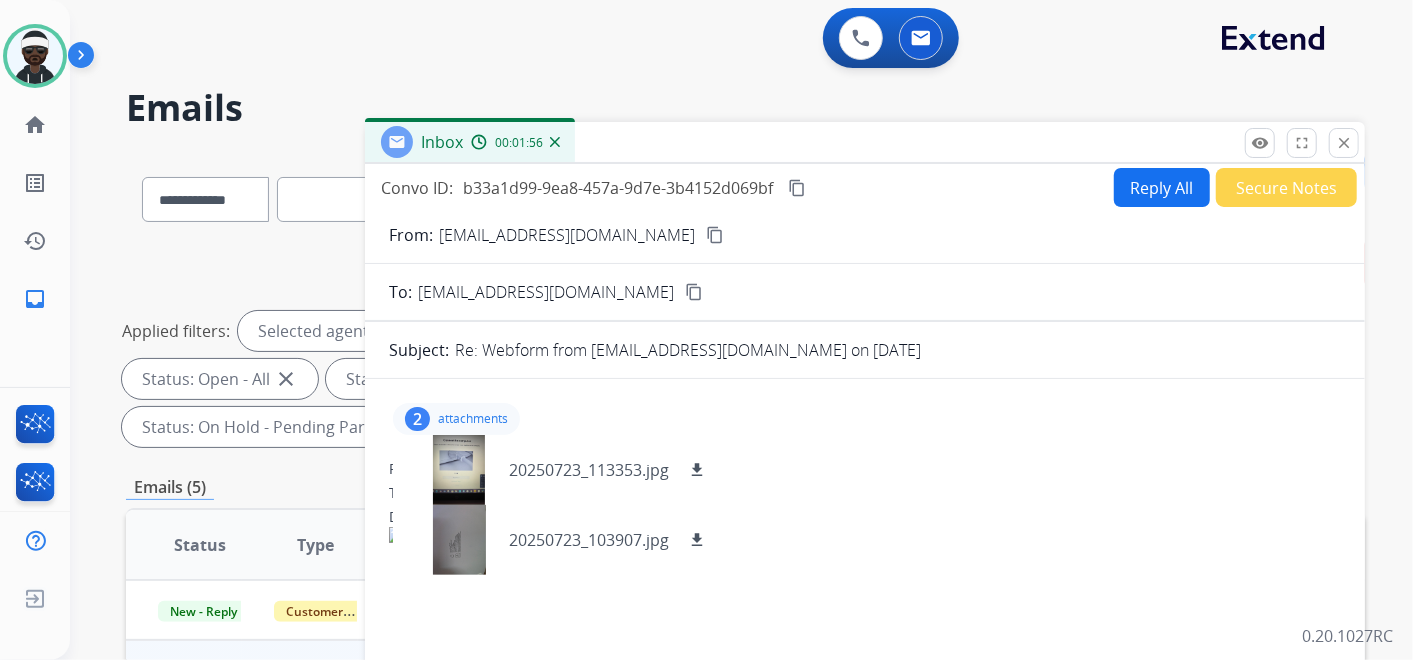 scroll, scrollTop: 0, scrollLeft: 0, axis: both 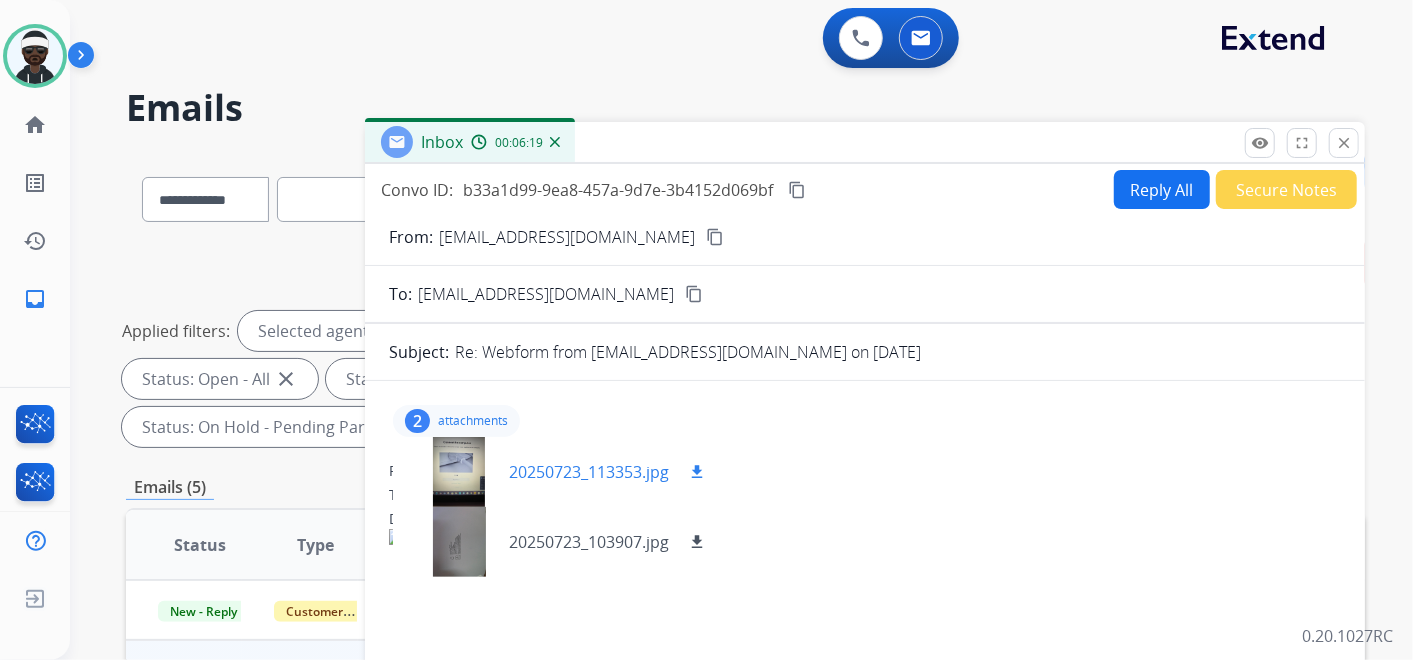 click at bounding box center [459, 472] 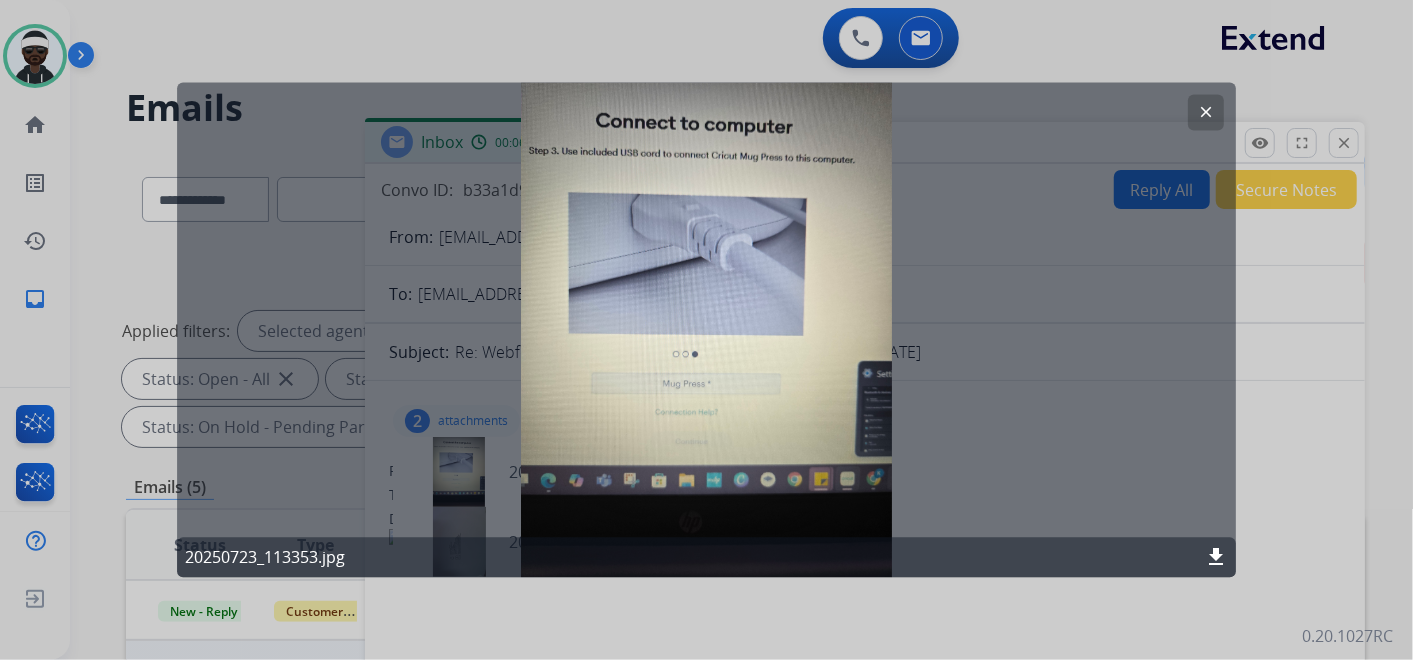click on "clear 20250723_113353.jpg download" 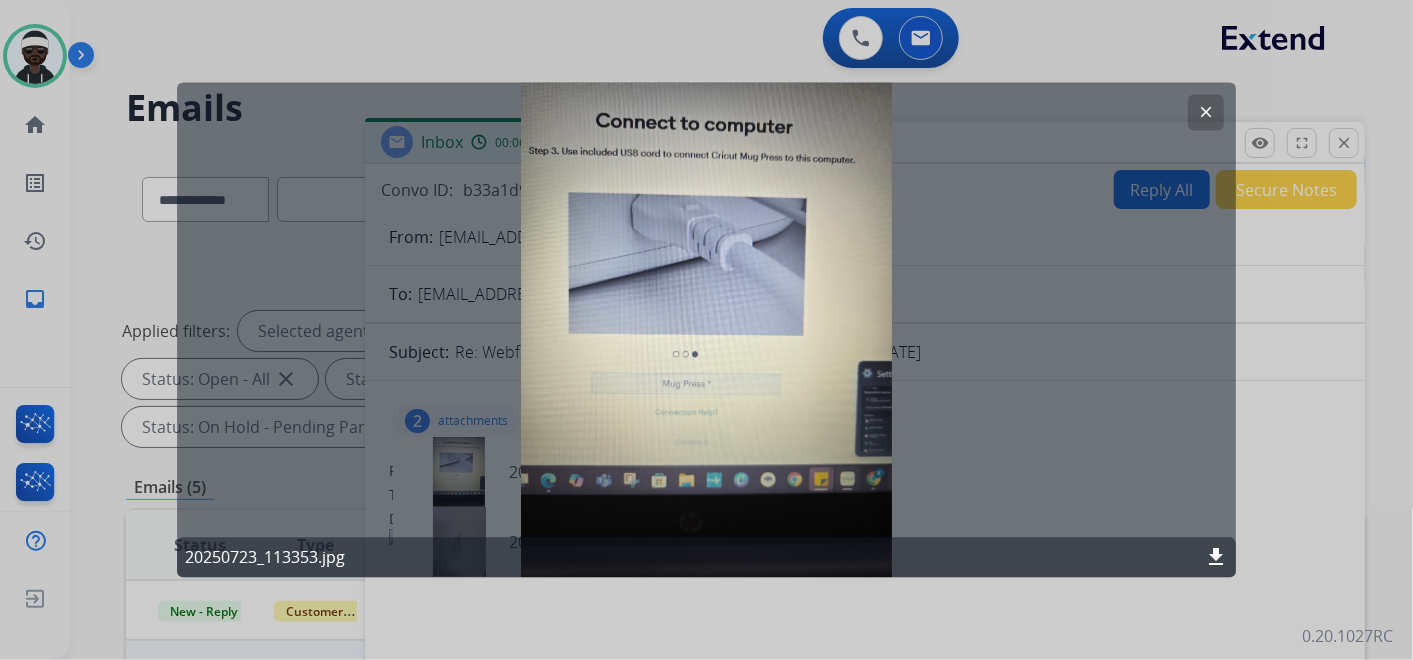 click on "clear" 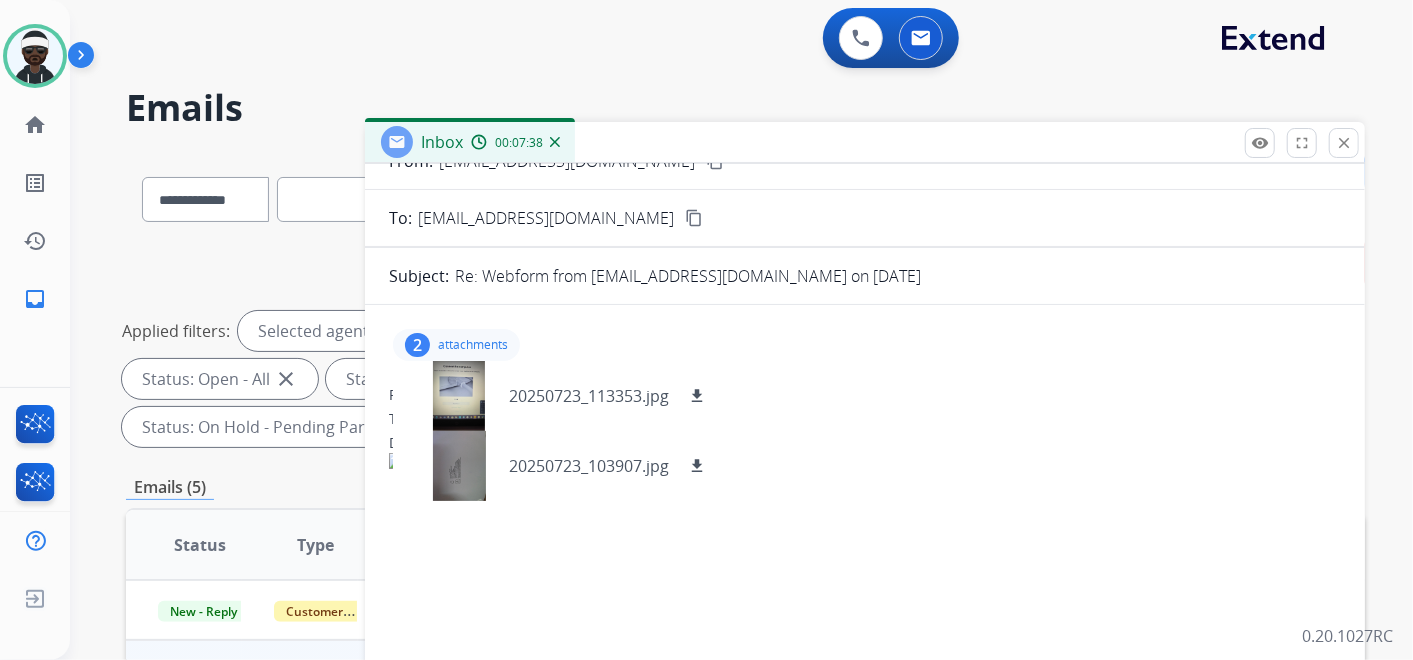 scroll, scrollTop: 111, scrollLeft: 0, axis: vertical 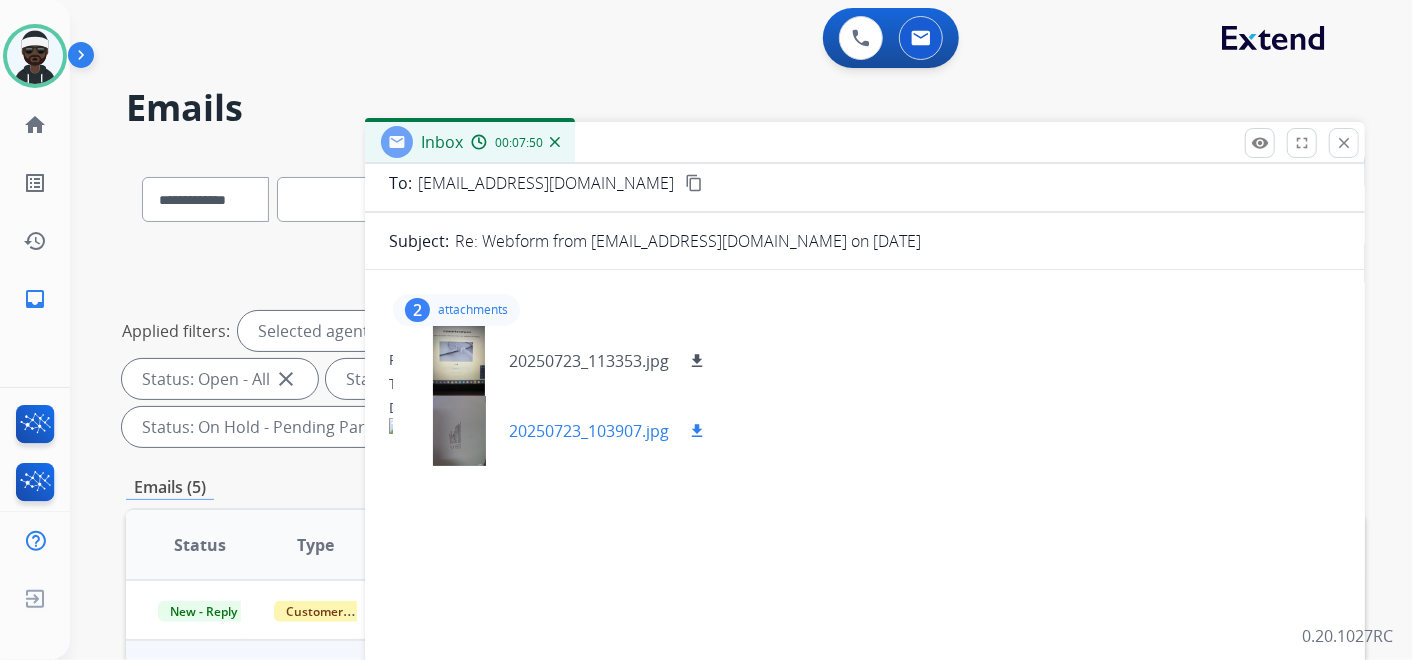 click at bounding box center (459, 431) 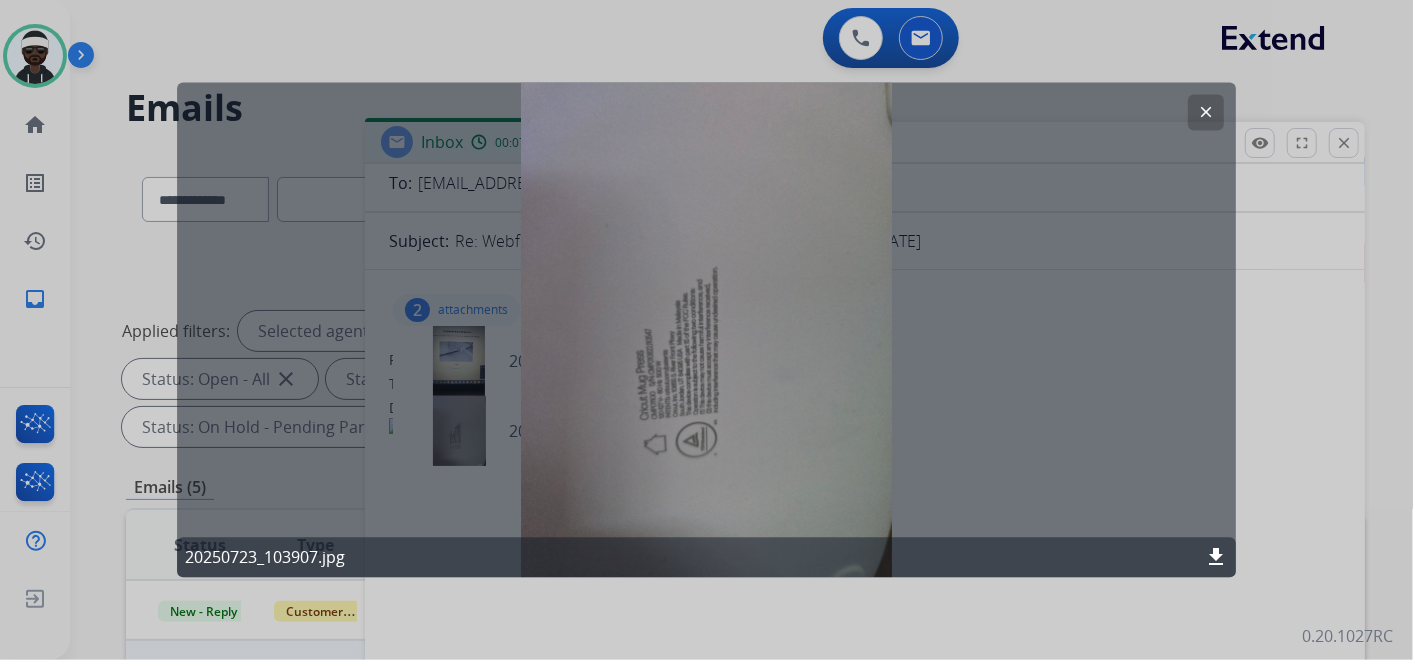 click on "clear 20250723_103907.jpg download" 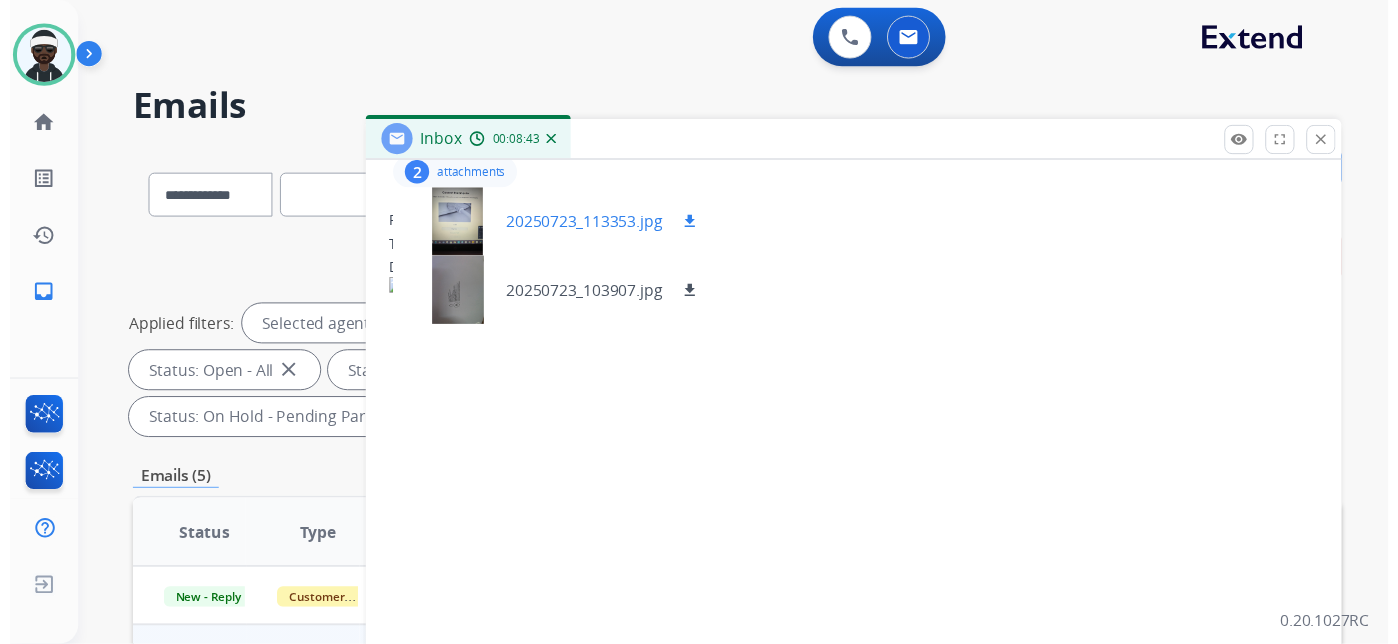 scroll, scrollTop: 111, scrollLeft: 0, axis: vertical 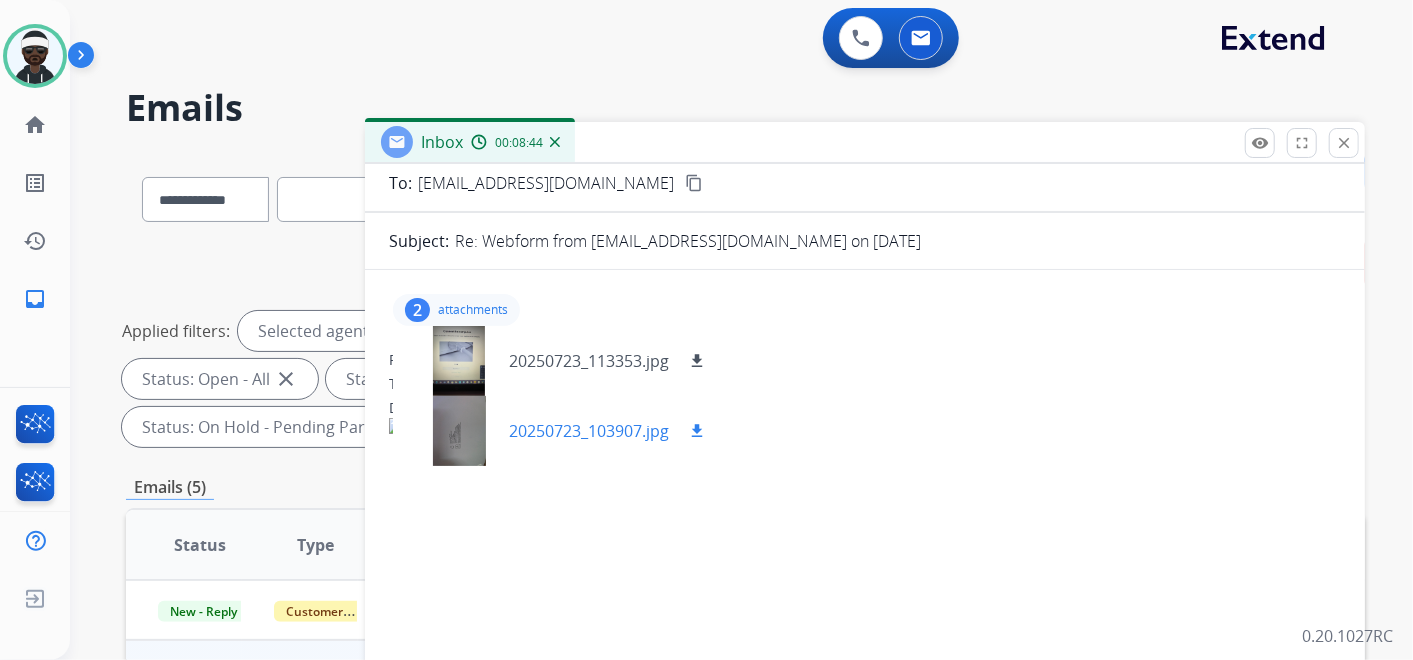 click at bounding box center [459, 431] 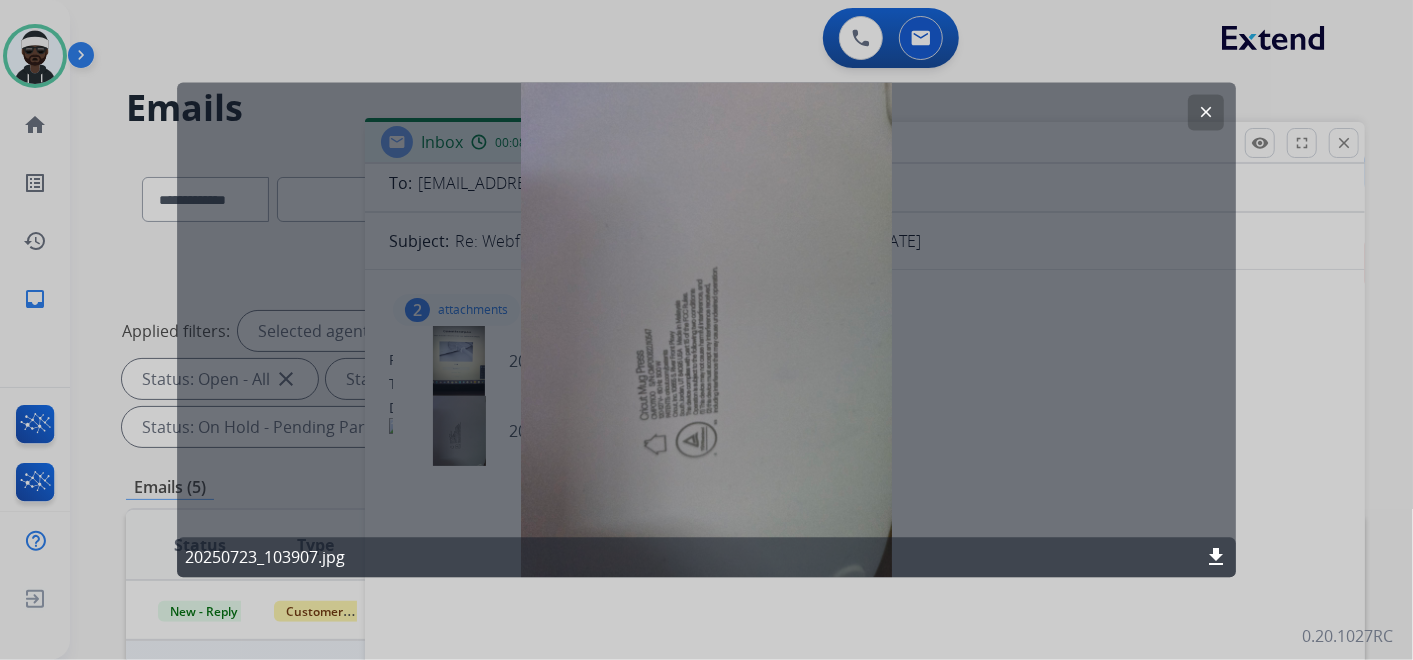 click on "clear 20250723_103907.jpg download" 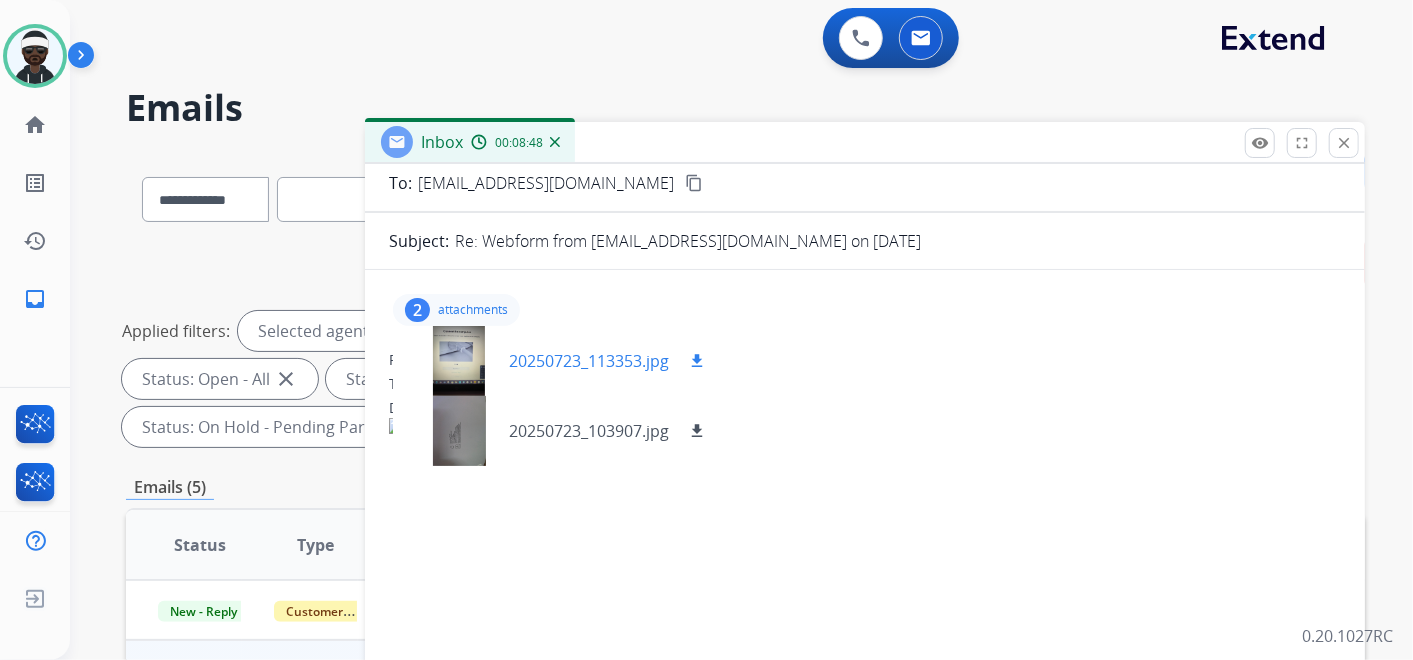 click at bounding box center [459, 361] 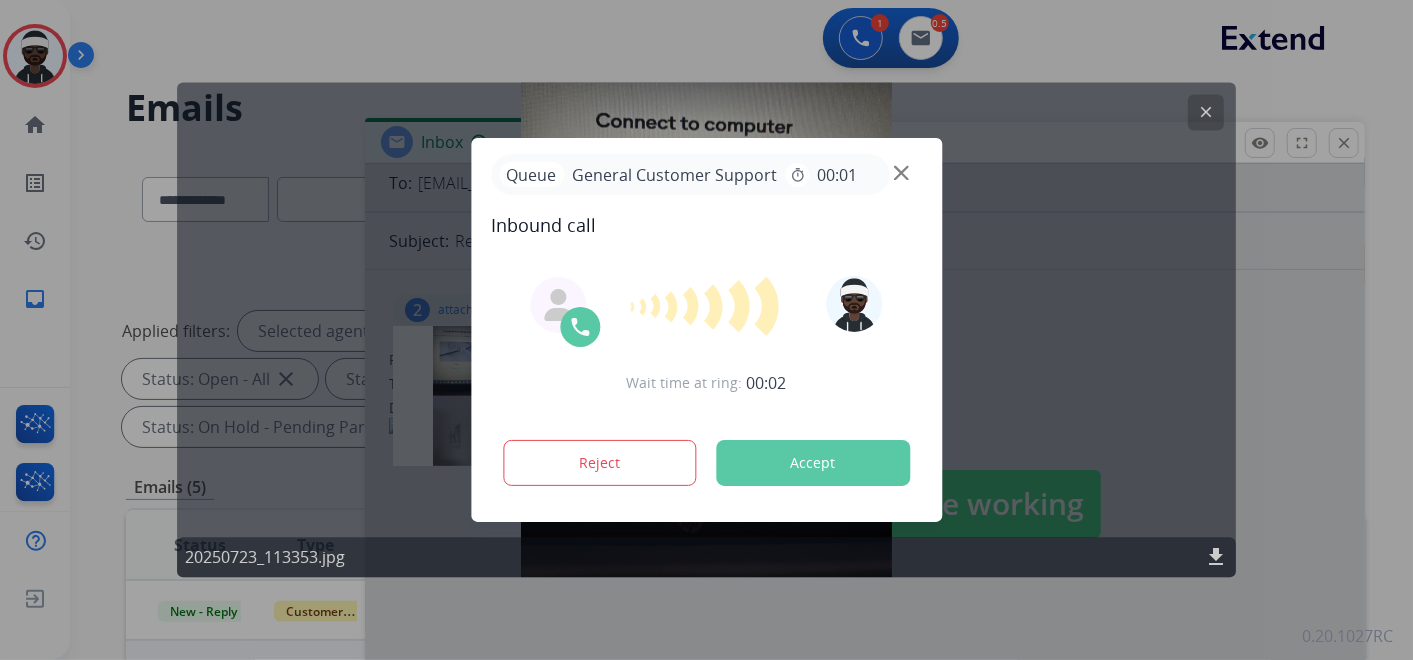 click on "Accept" at bounding box center [813, 463] 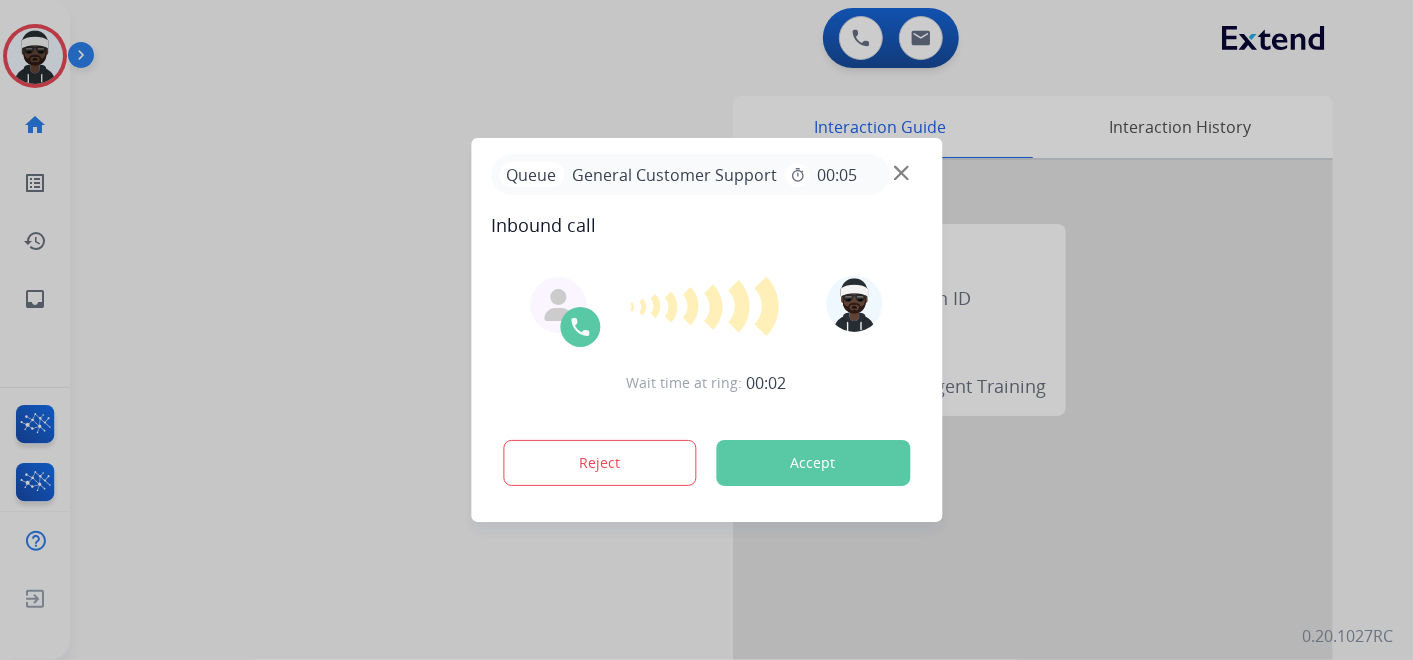 click on "Accept" at bounding box center [813, 463] 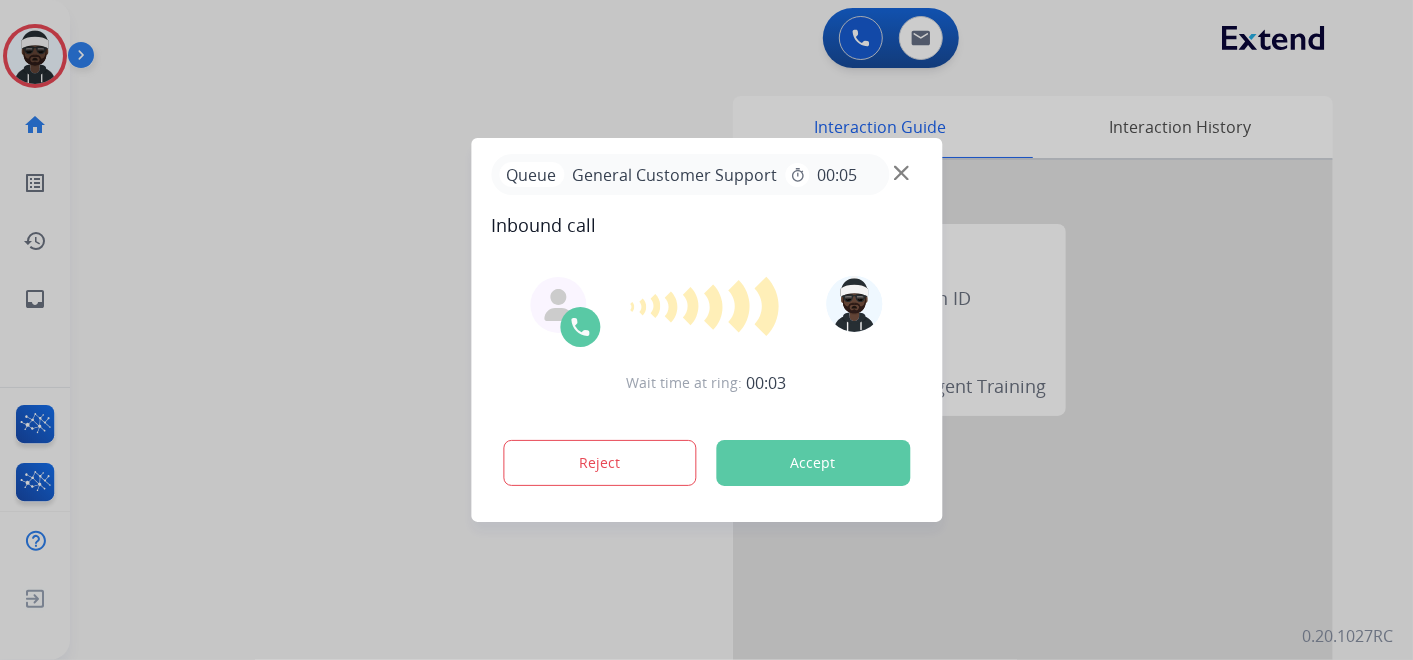 click at bounding box center (706, 330) 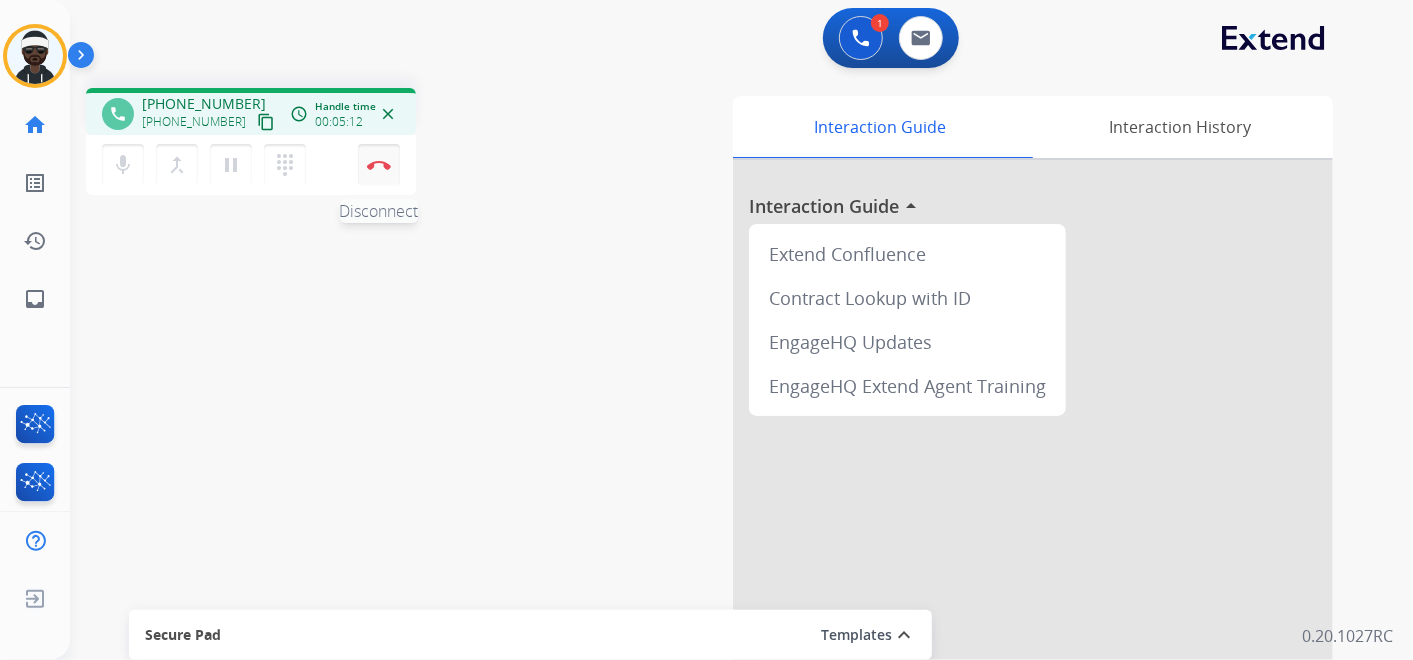 click on "Disconnect" at bounding box center [379, 165] 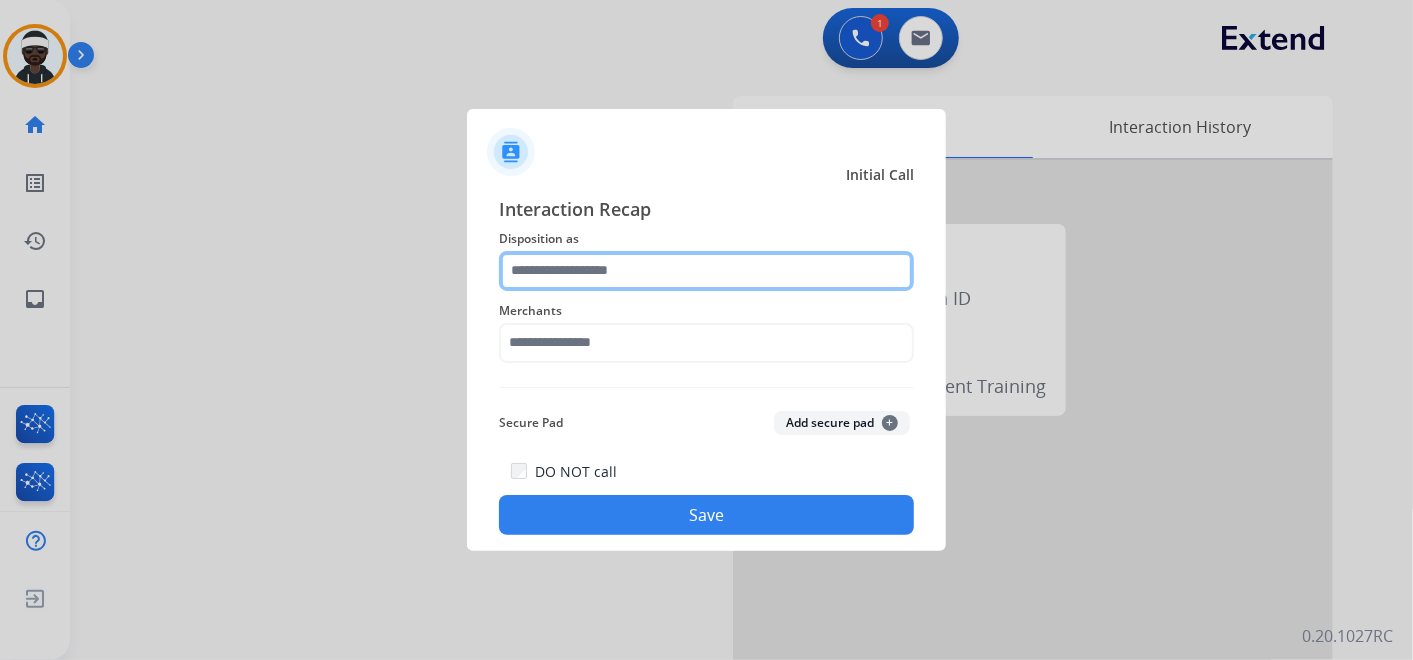 click 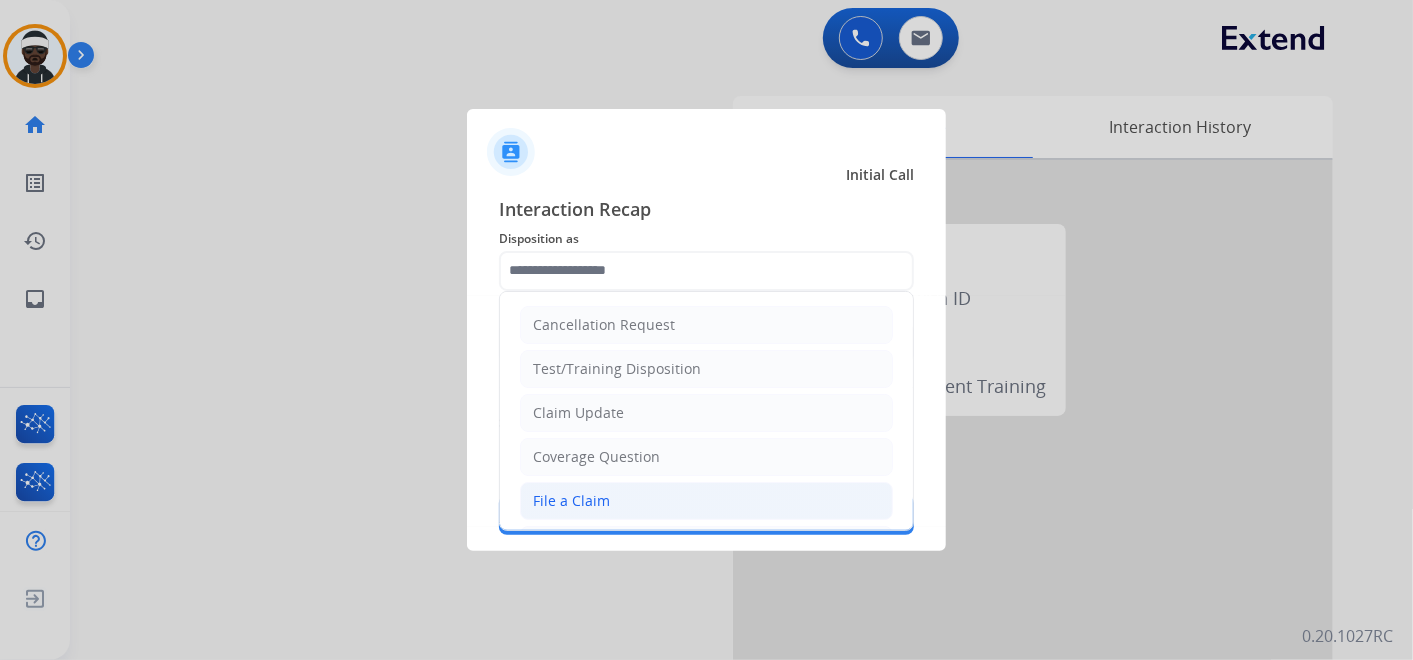 click on "File a Claim" 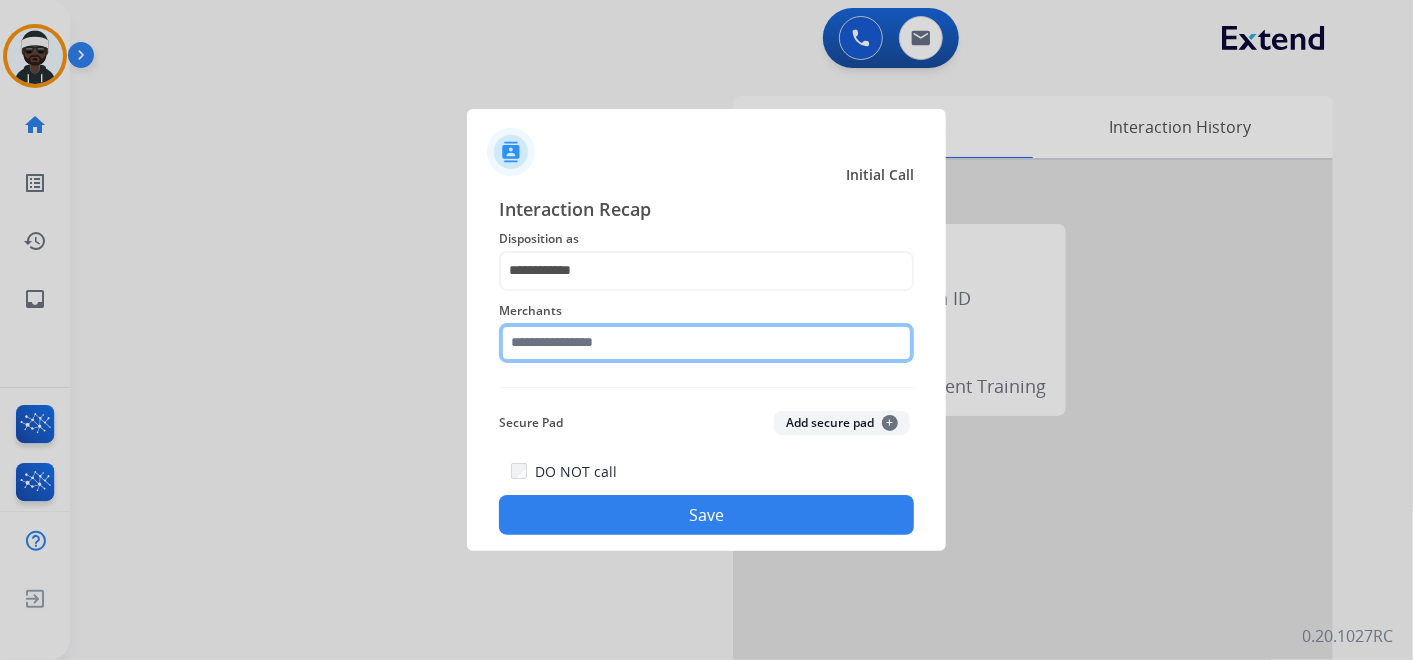 click 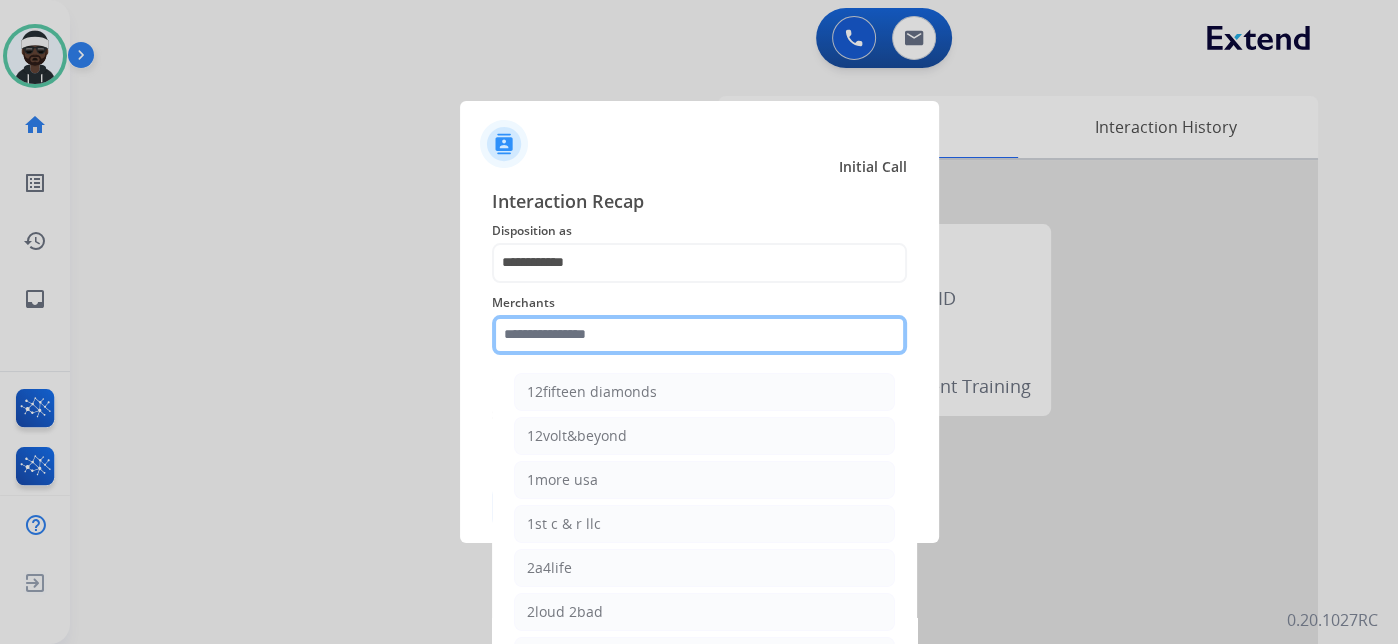 click 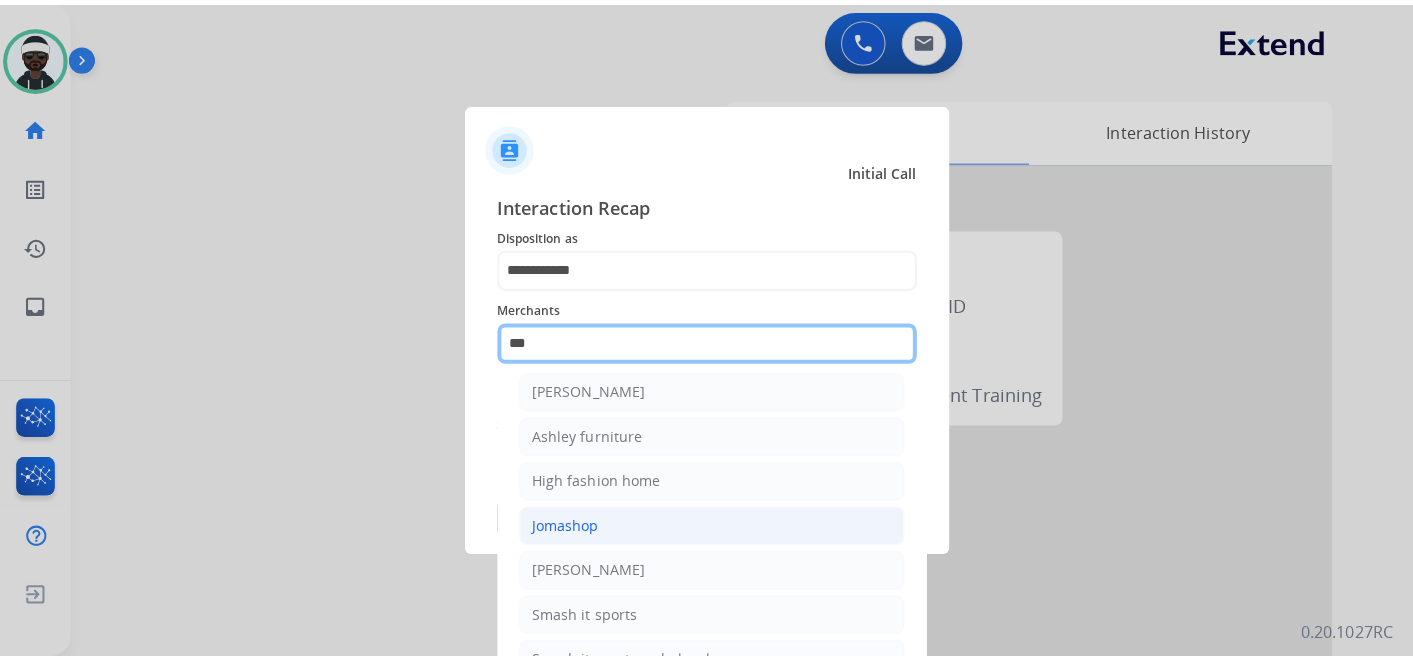 scroll, scrollTop: 0, scrollLeft: 0, axis: both 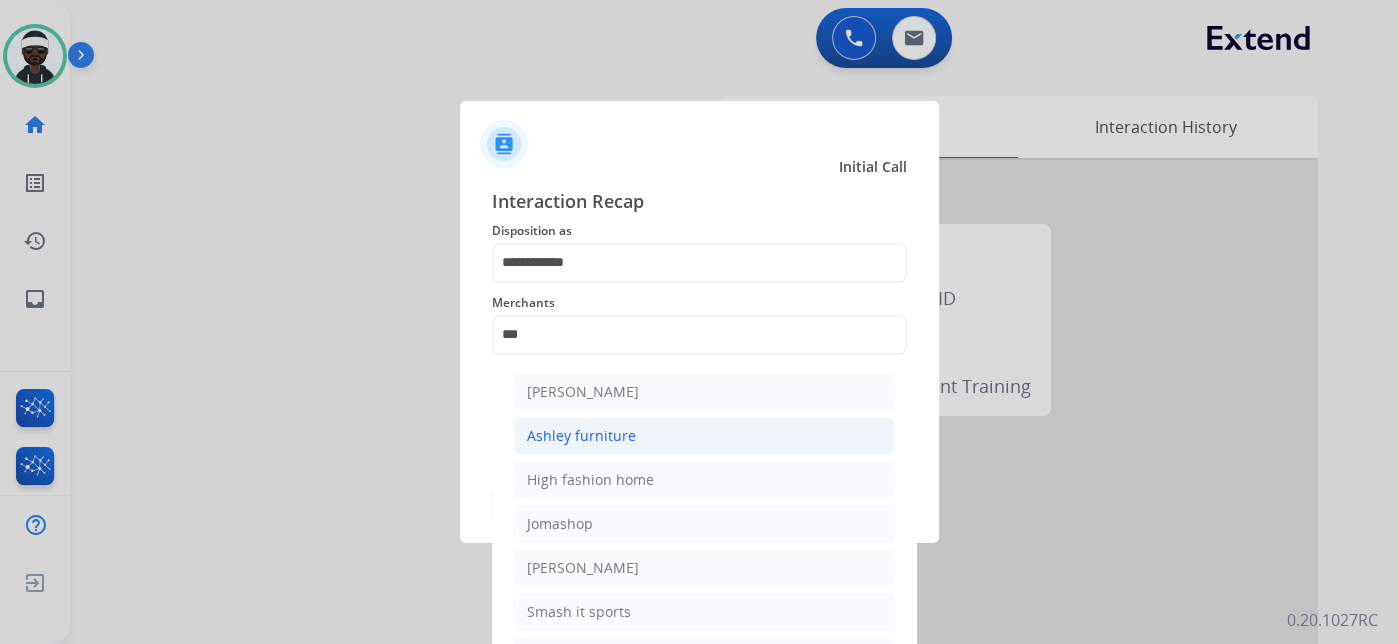 click on "Ashley furniture" 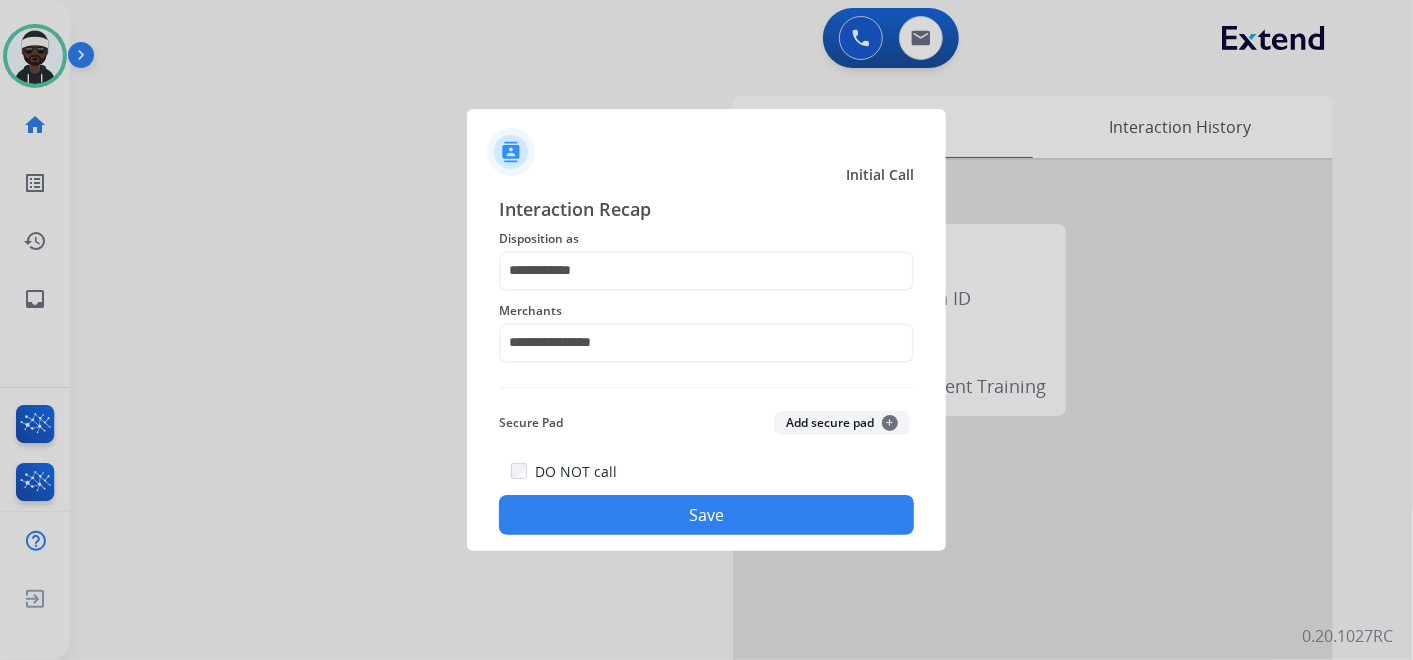 click on "Save" 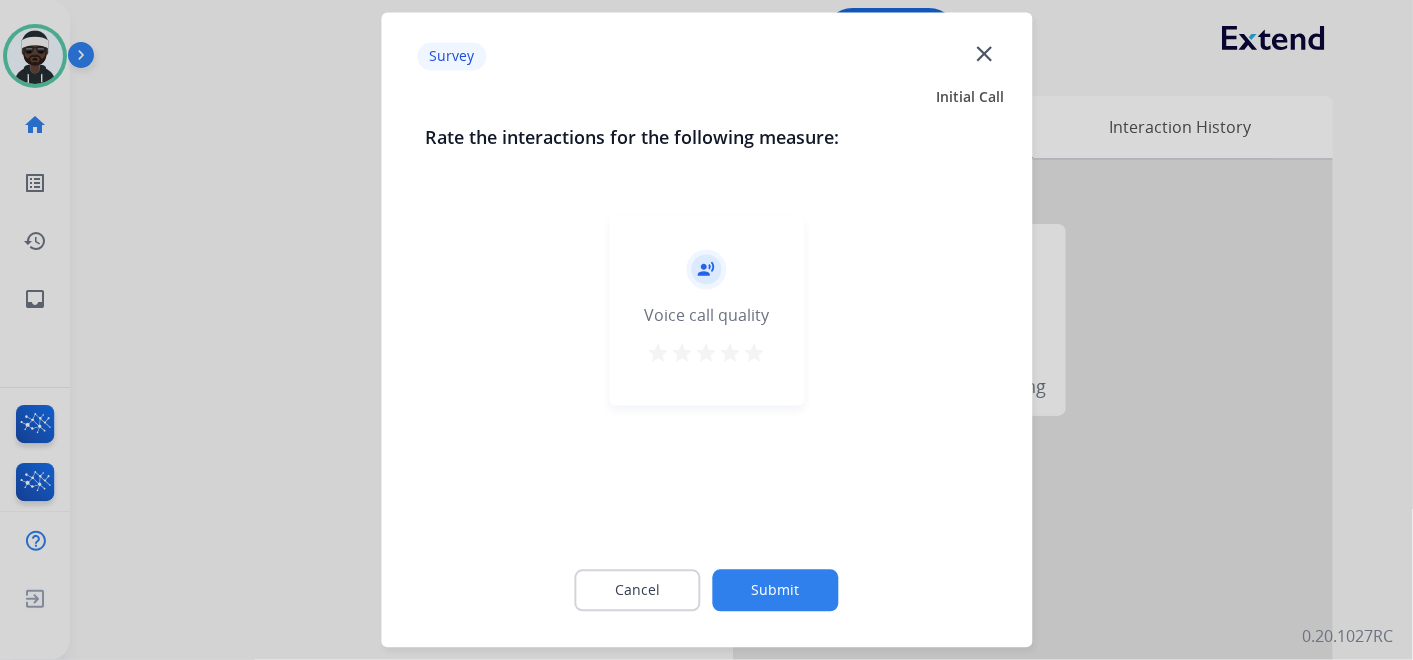 click on "Submit" 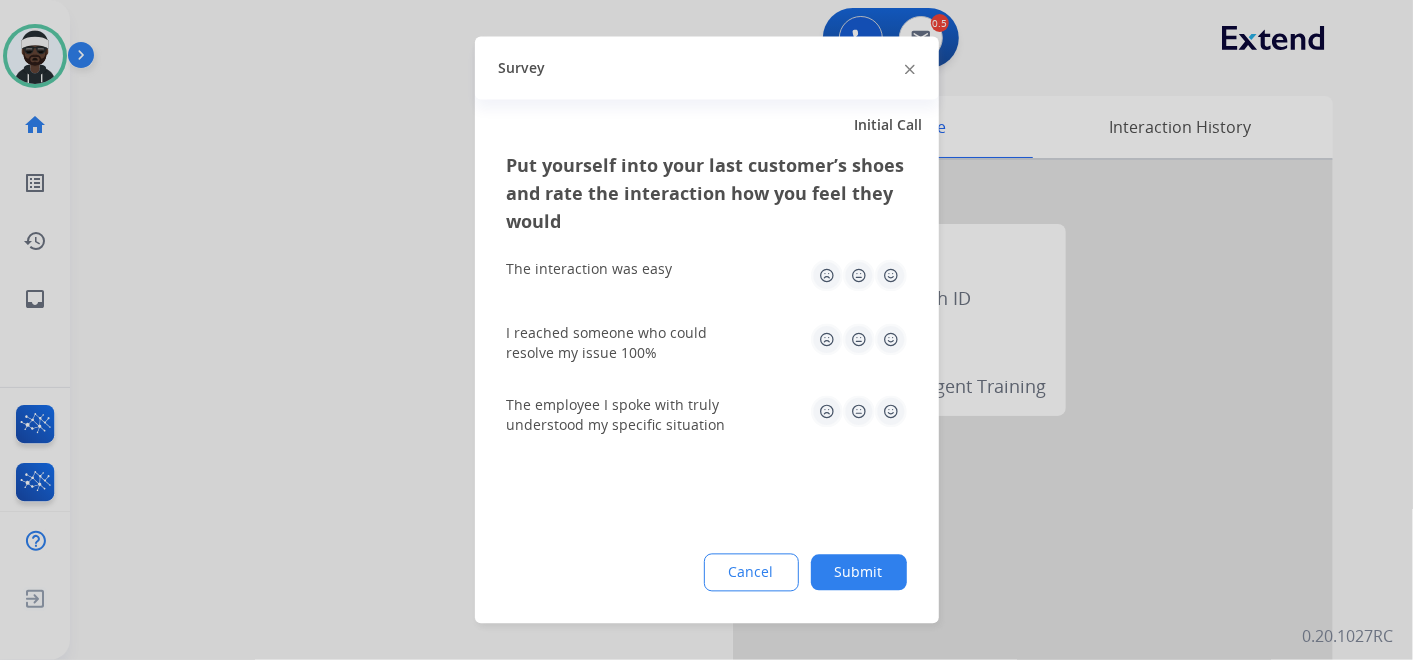click on "Submit" 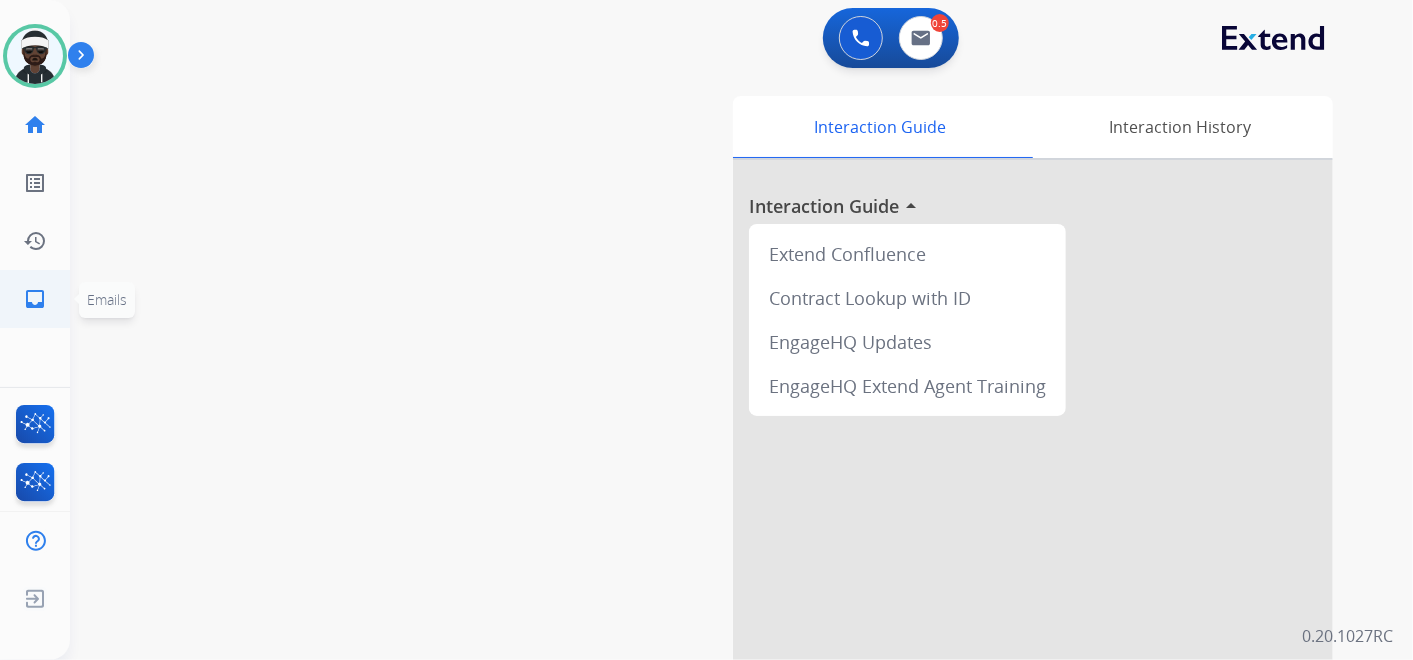 click on "inbox" 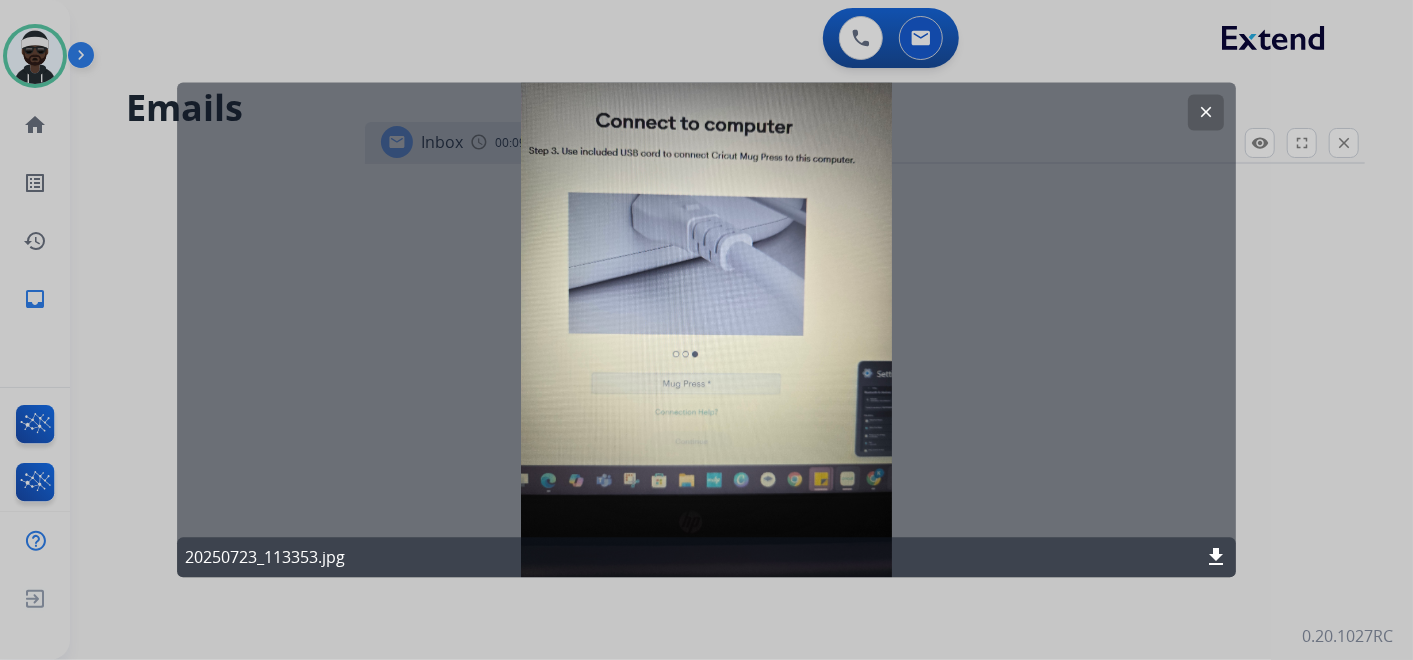 select on "**********" 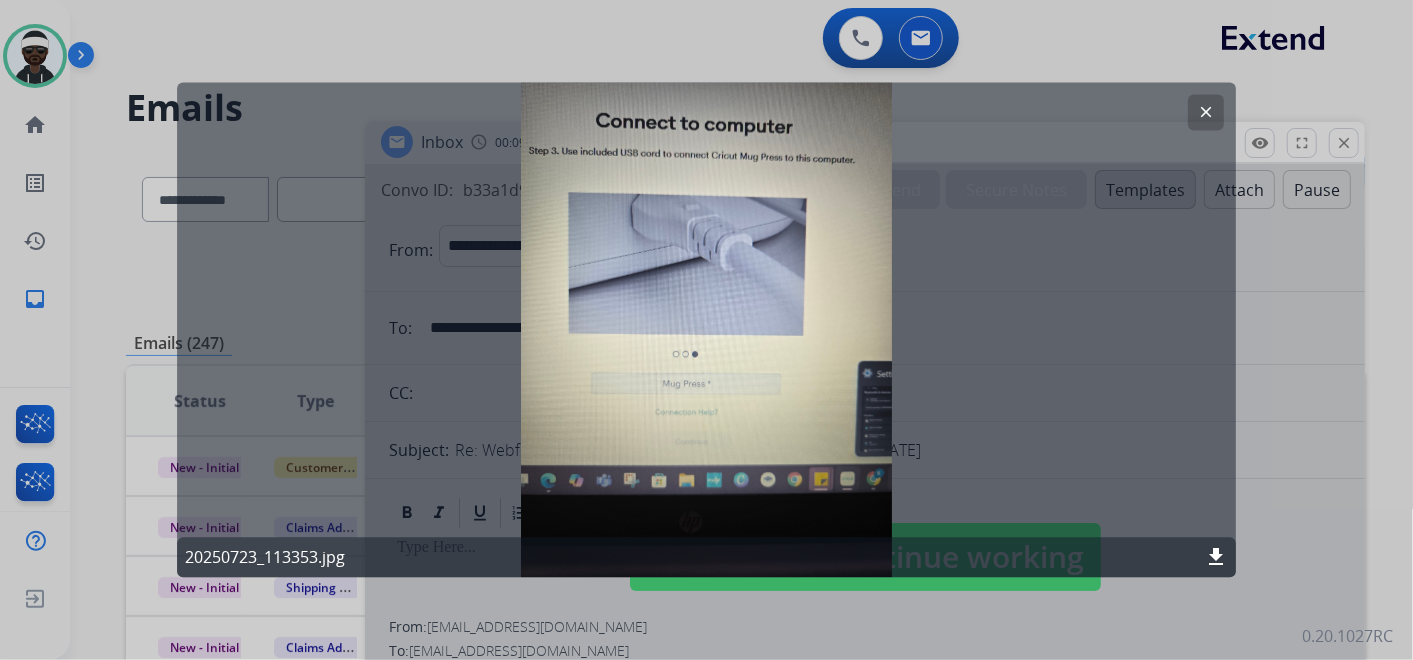 click on "clear" 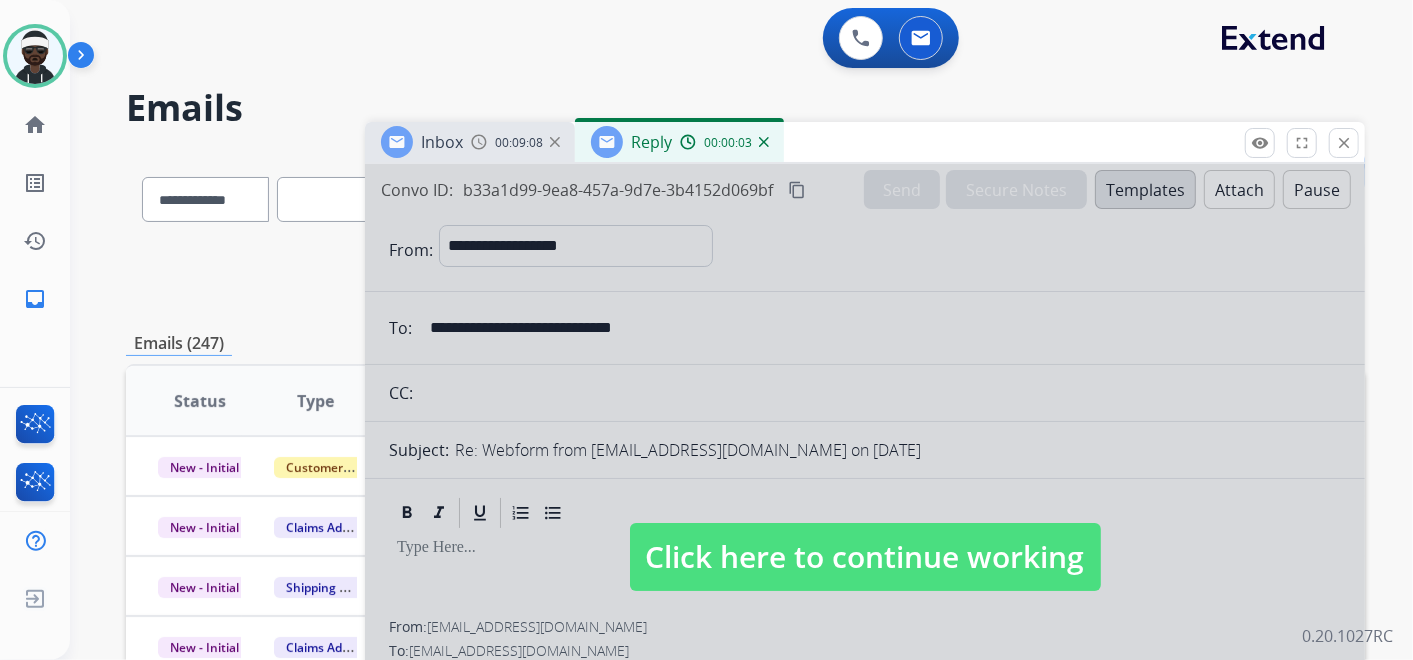 click on "Click here to continue working" at bounding box center (865, 557) 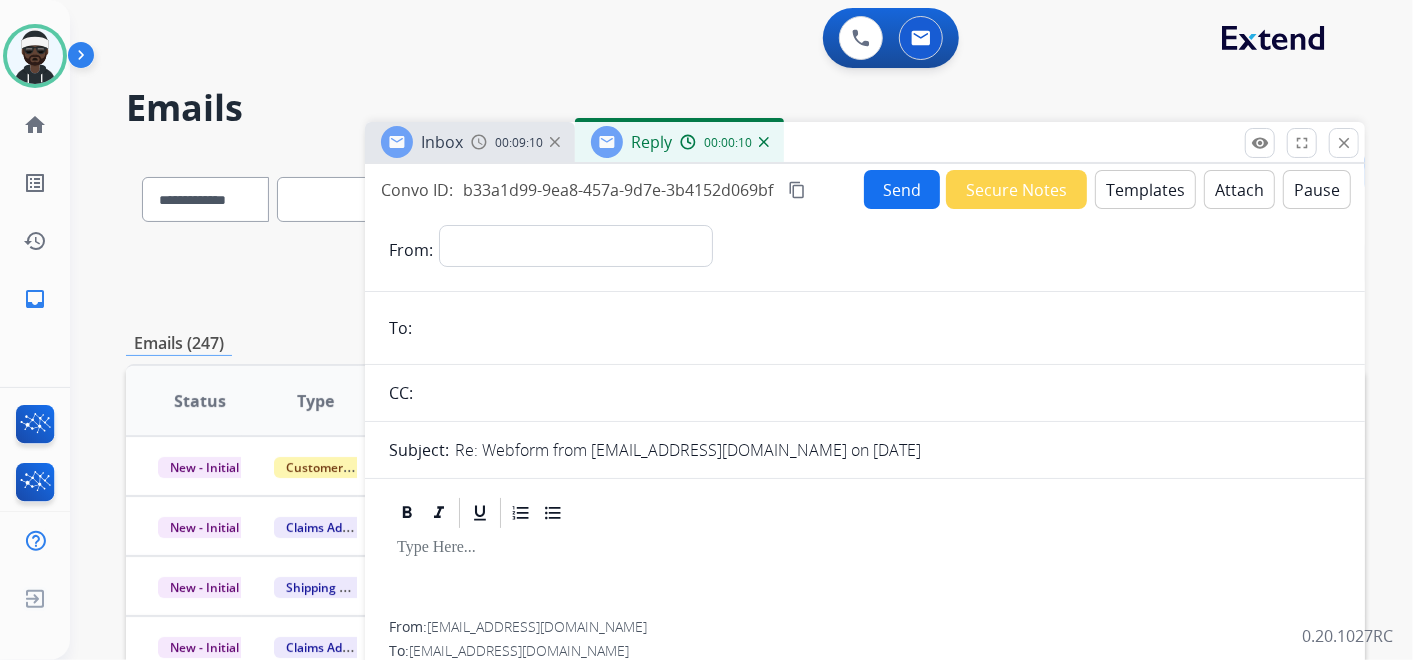 click on "Emails" at bounding box center (745, 108) 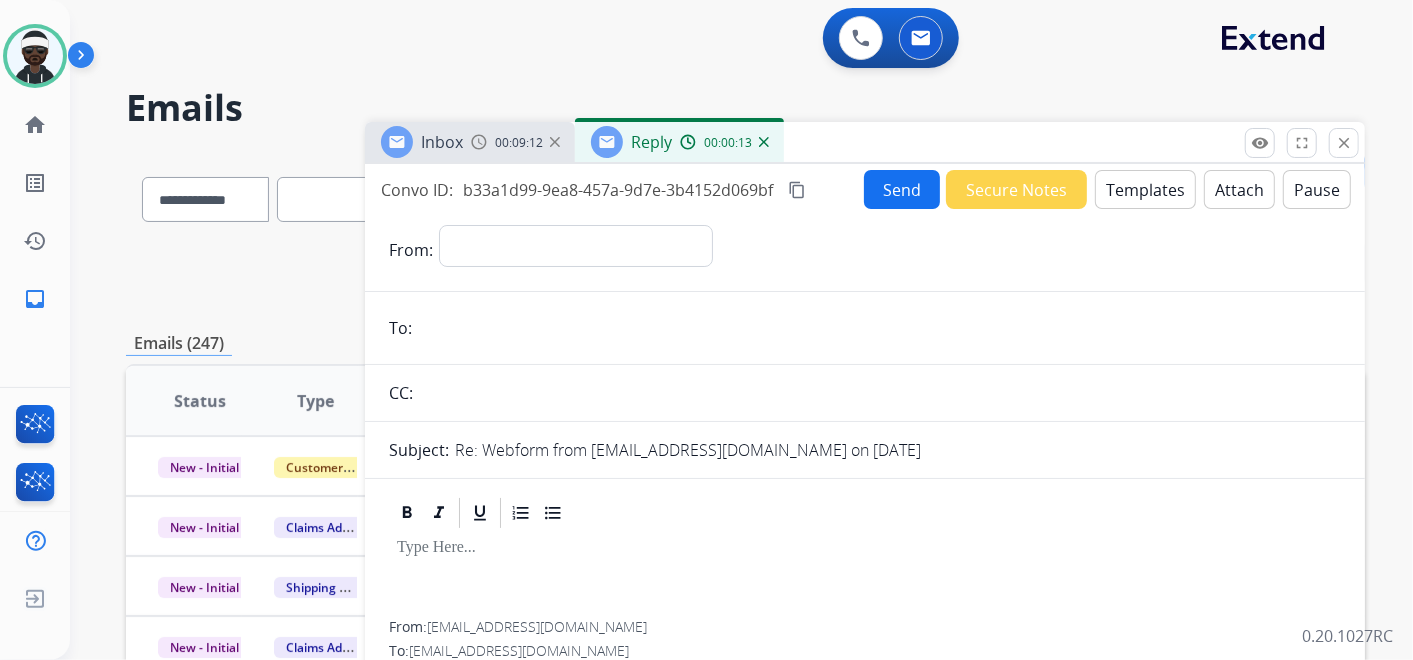click on "**********" at bounding box center (745, 275) 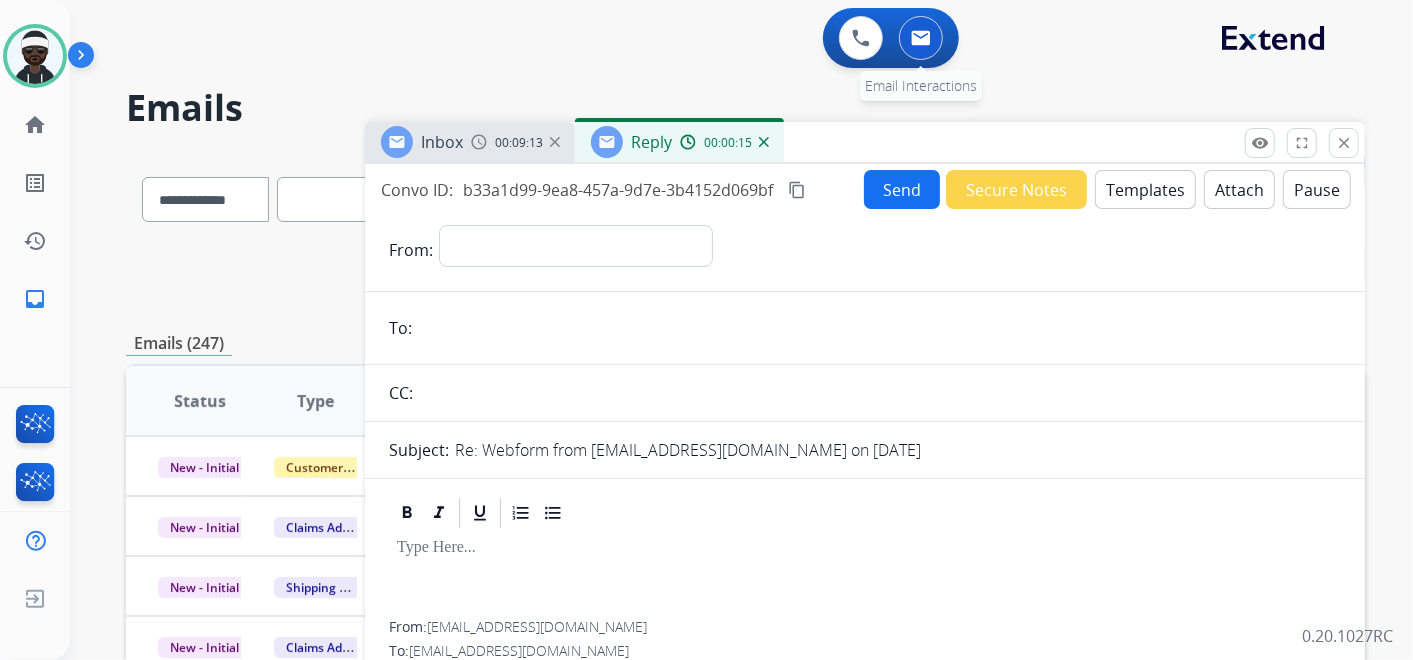 click at bounding box center (921, 38) 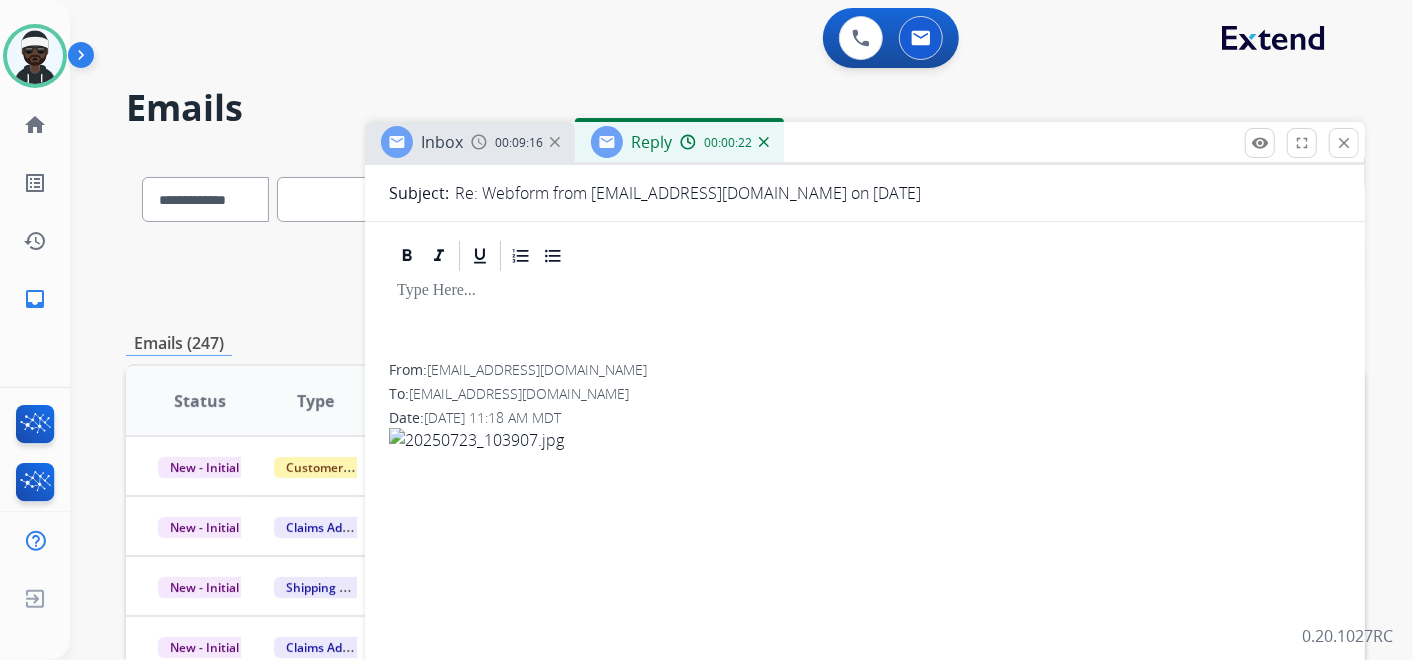 scroll, scrollTop: 111, scrollLeft: 0, axis: vertical 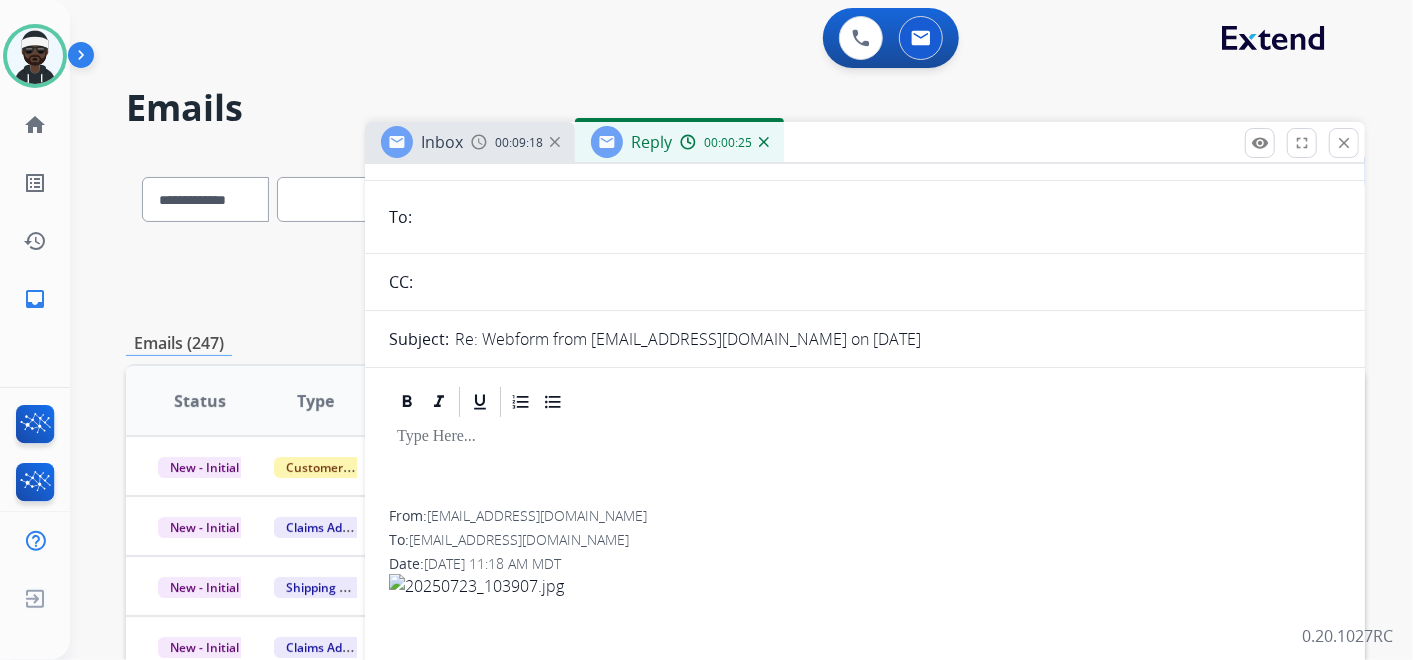click at bounding box center [865, 437] 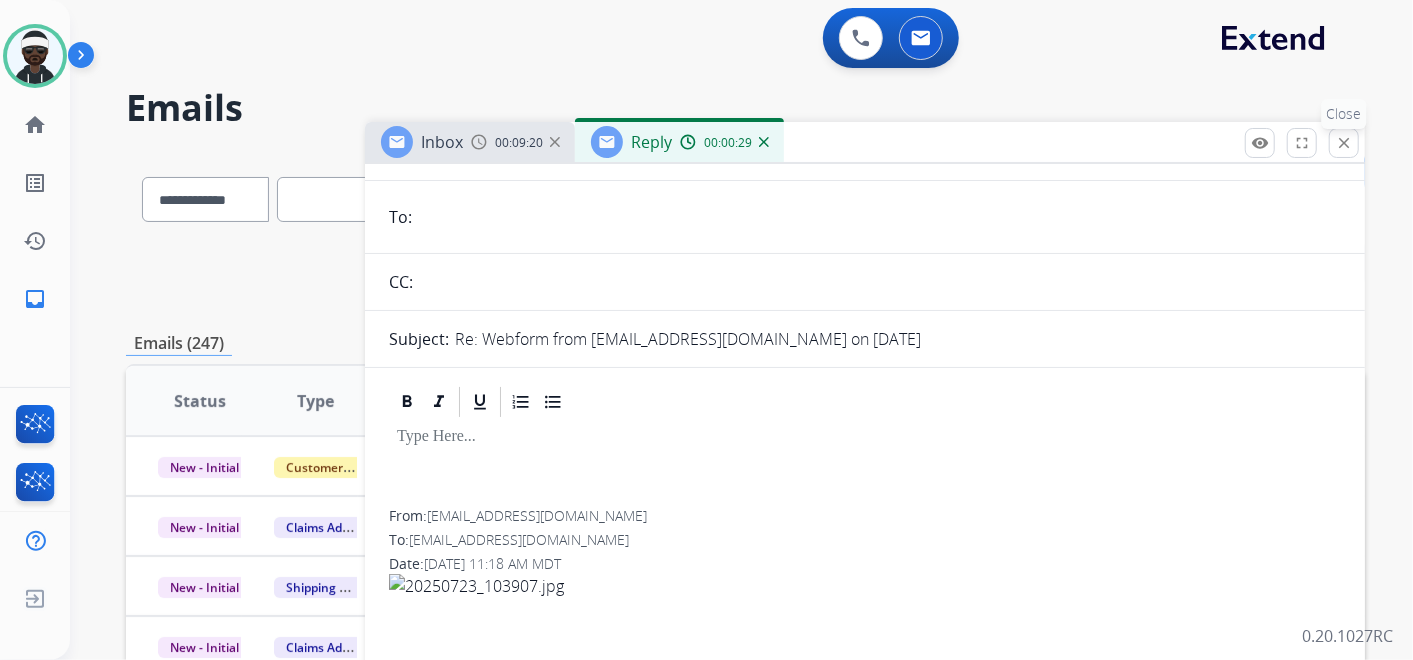 click on "close Close" at bounding box center (1344, 143) 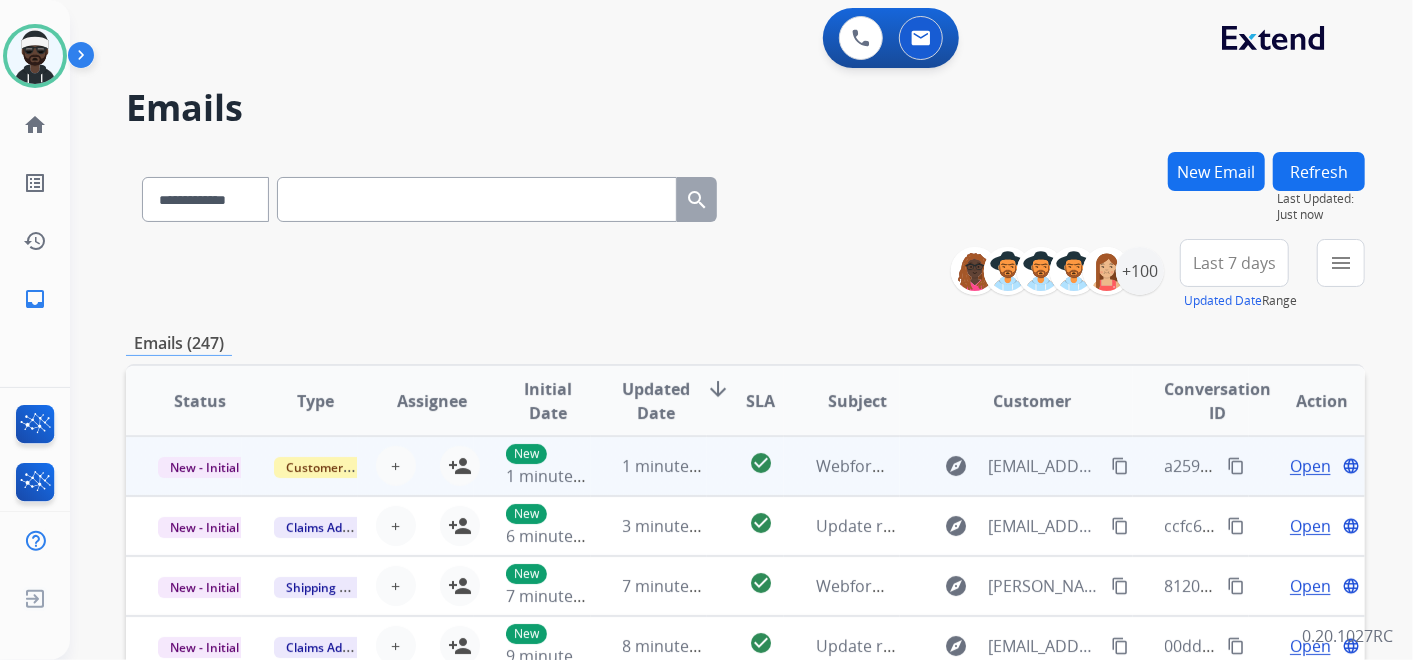 scroll, scrollTop: 1, scrollLeft: 0, axis: vertical 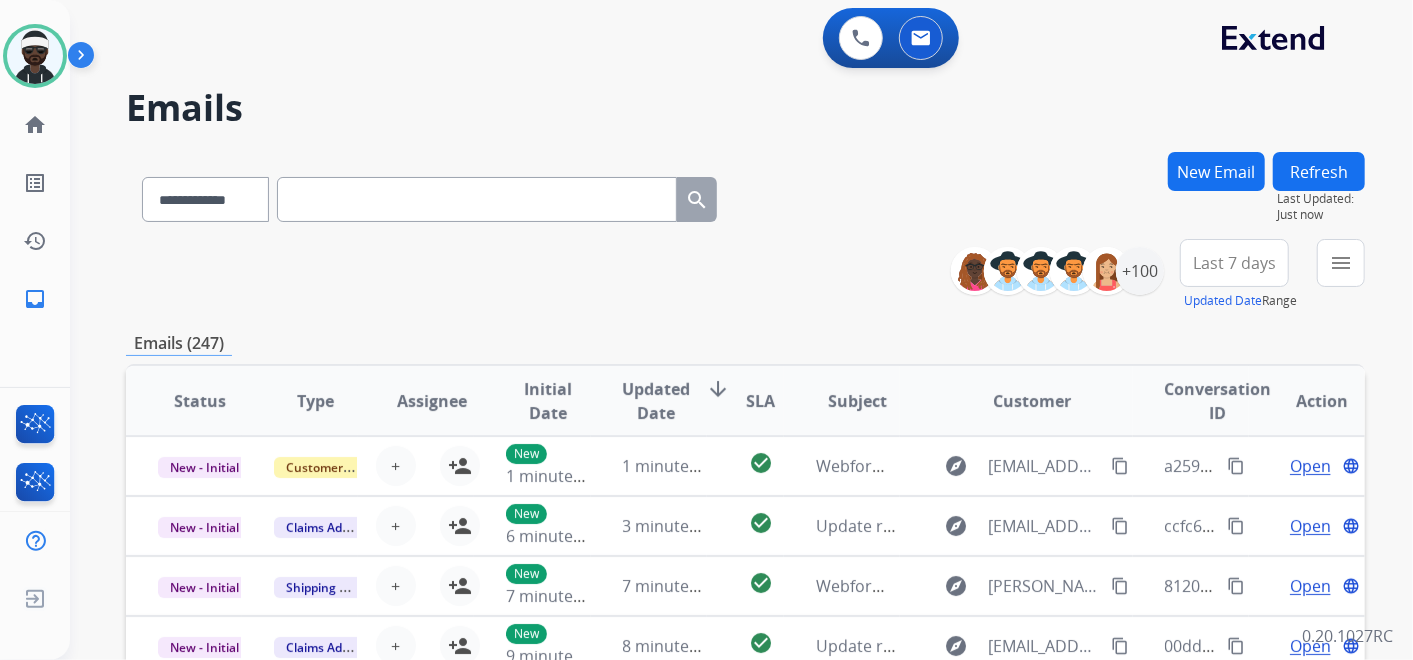 click on "New Email" at bounding box center [1216, 171] 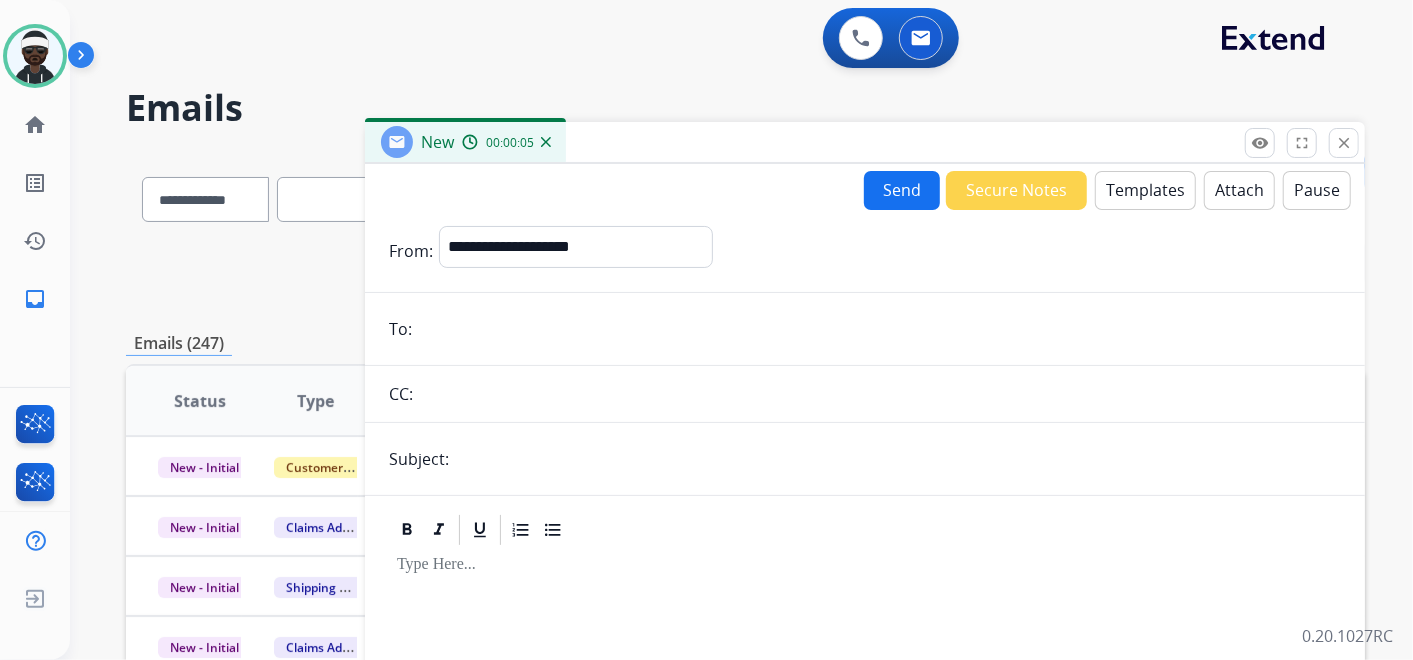click at bounding box center [879, 329] 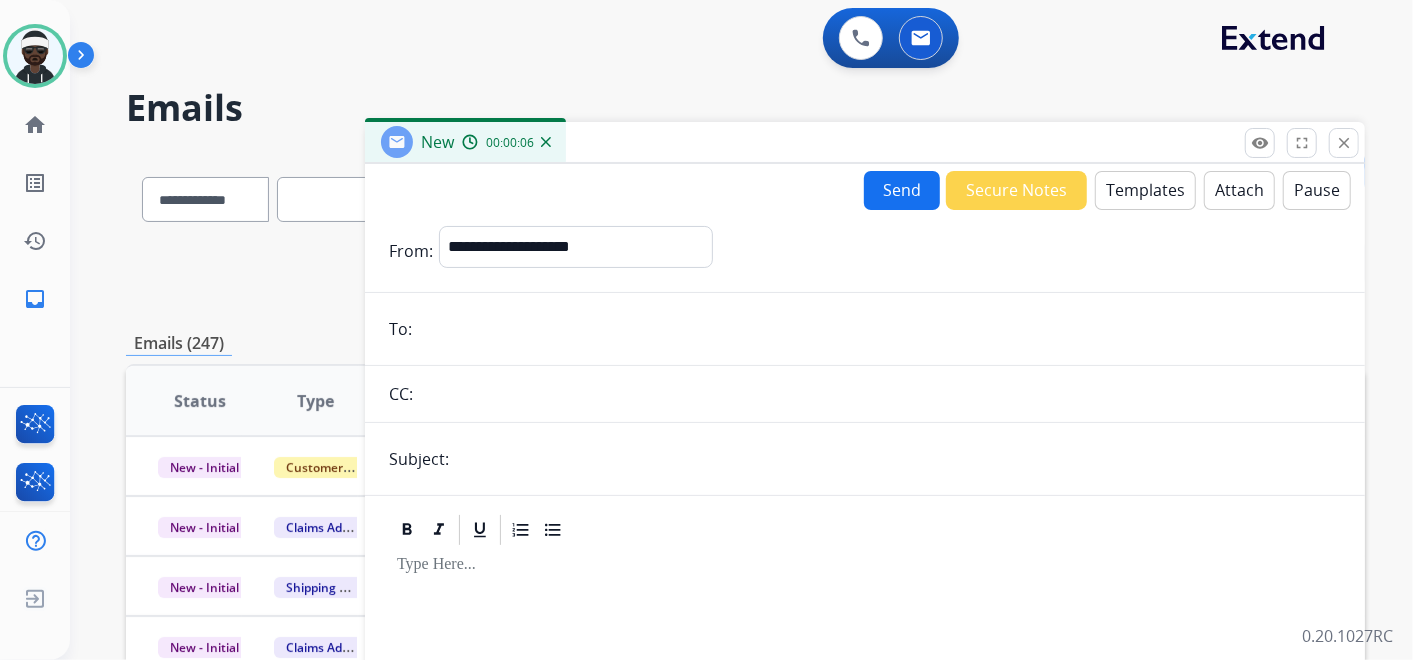 paste on "**********" 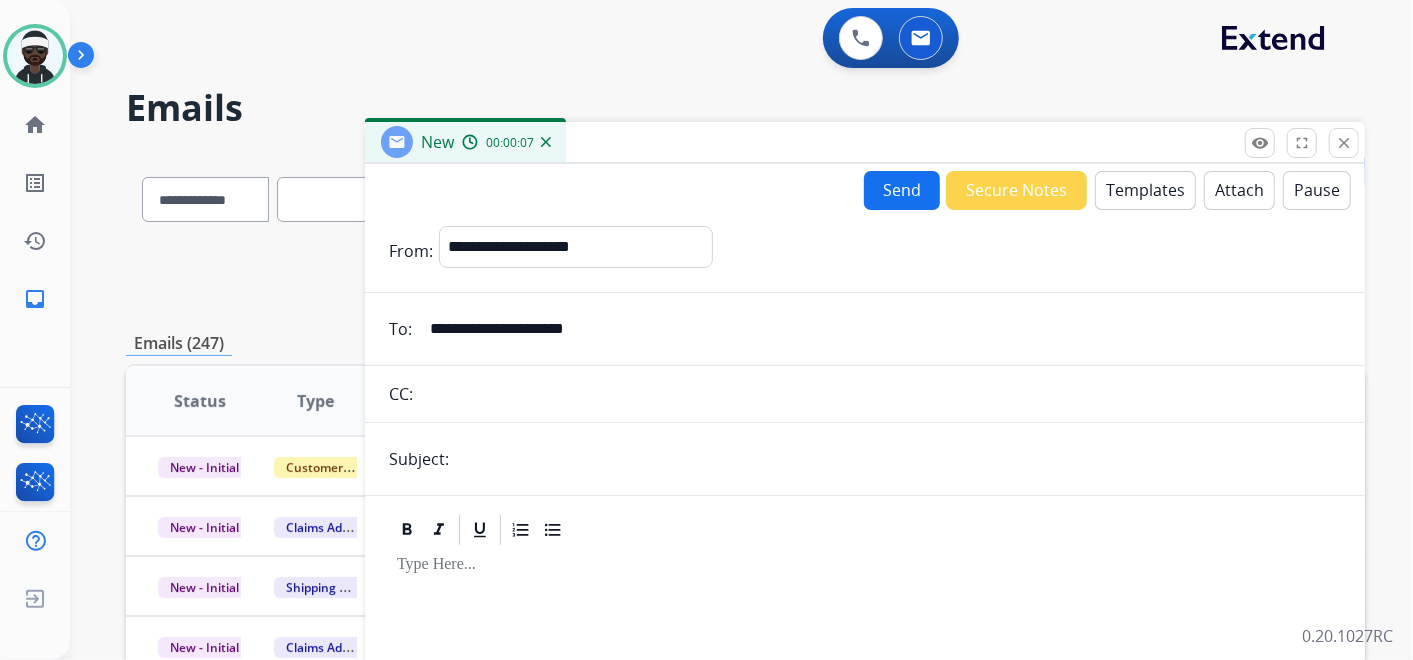 type on "**********" 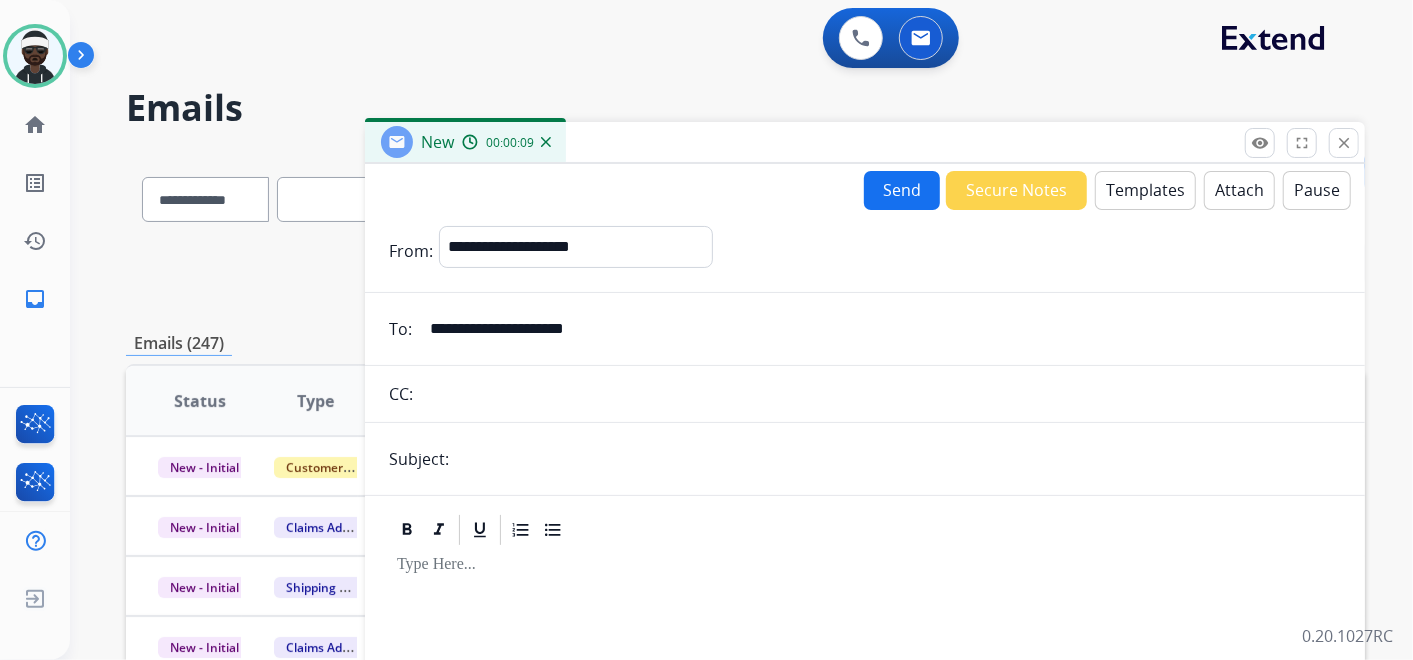 type on "**********" 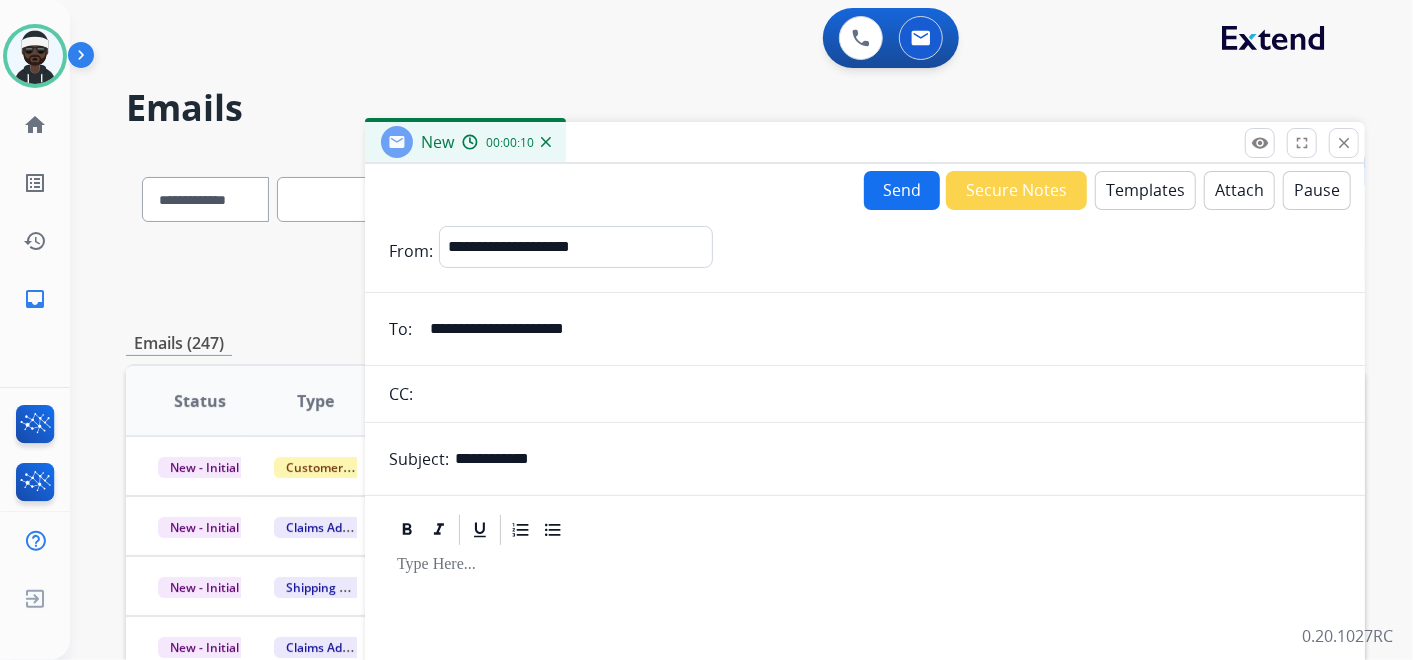 click on "Templates" at bounding box center [1145, 190] 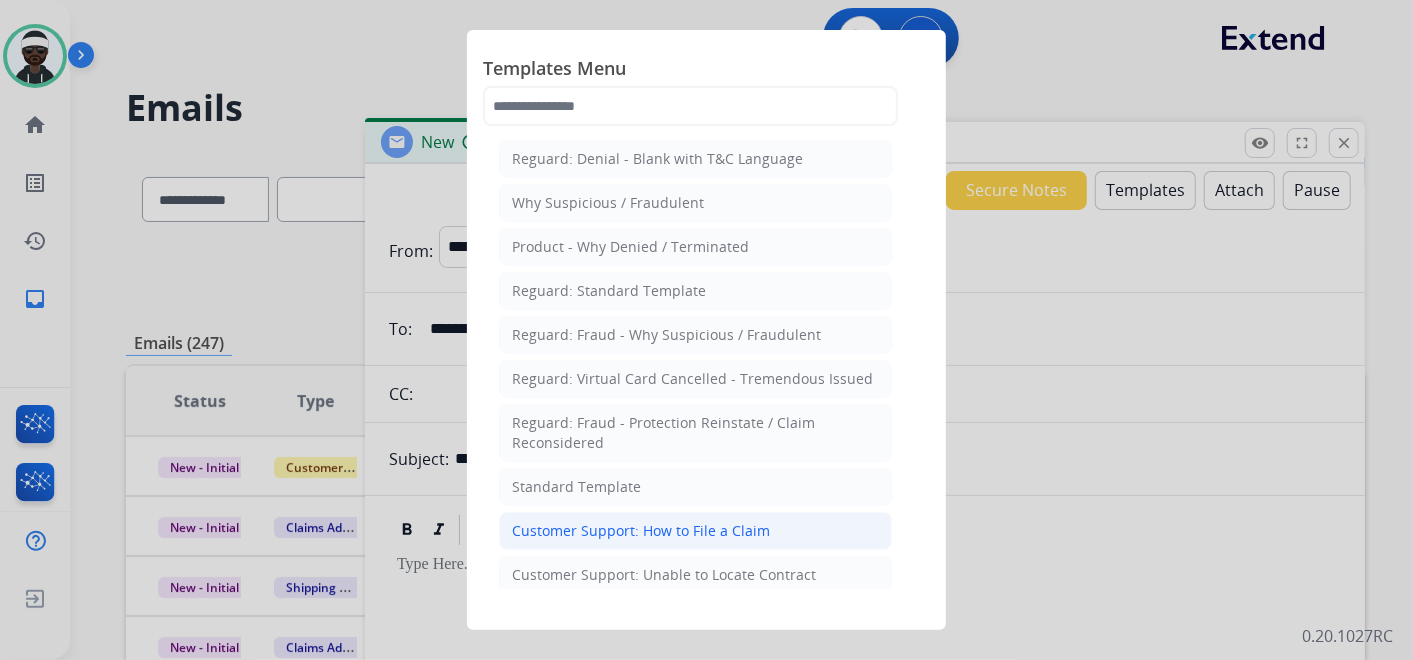 click on "Customer Support: How to File a Claim" 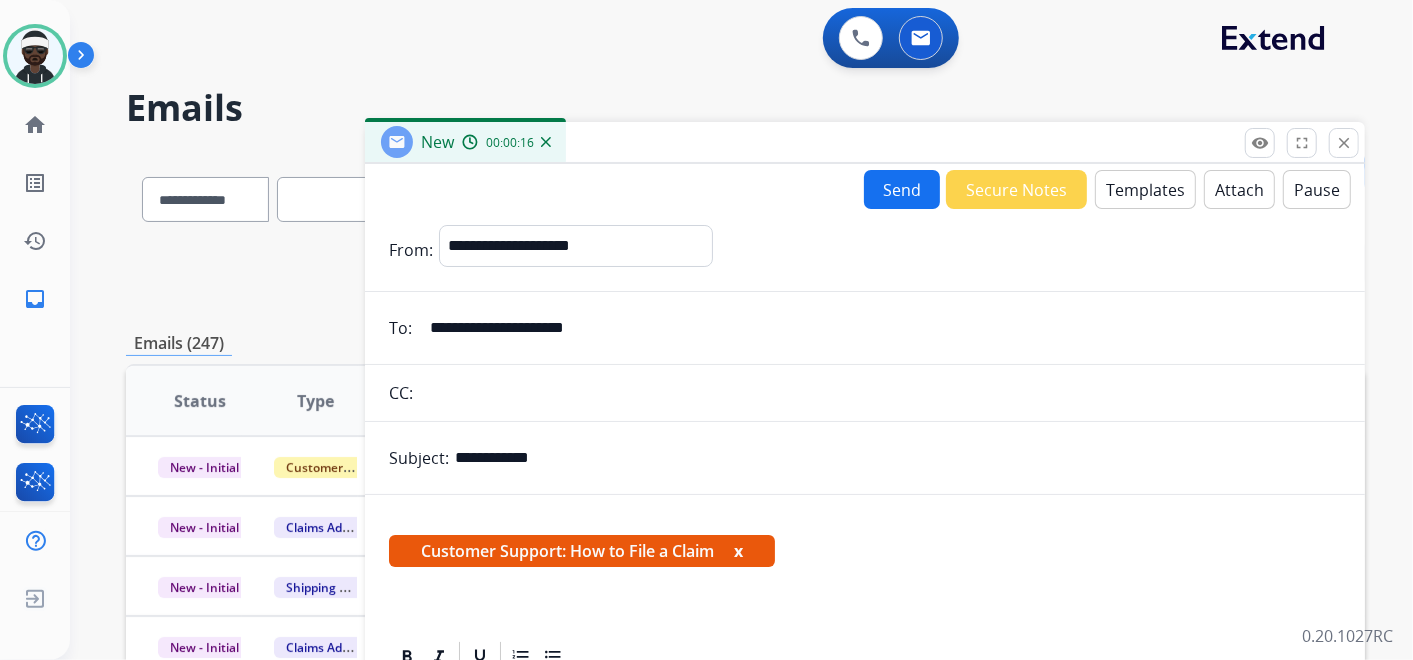 click on "x" at bounding box center [738, 551] 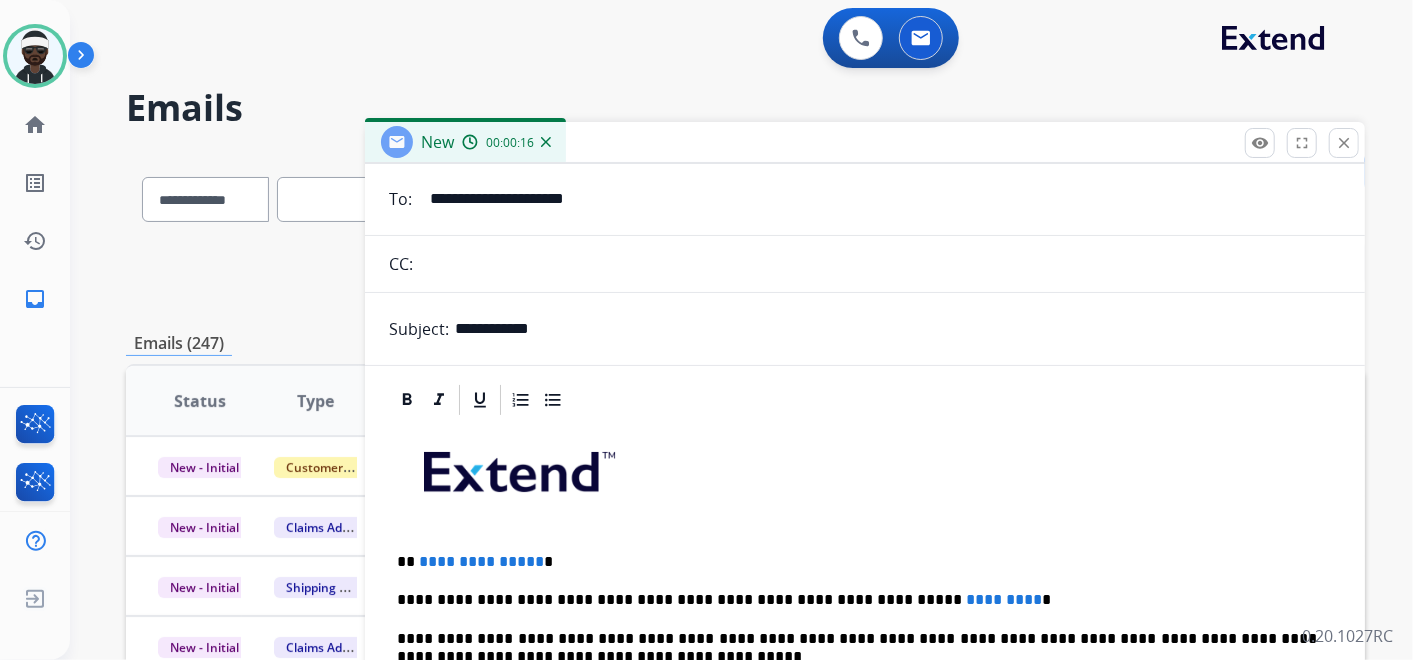 scroll, scrollTop: 254, scrollLeft: 0, axis: vertical 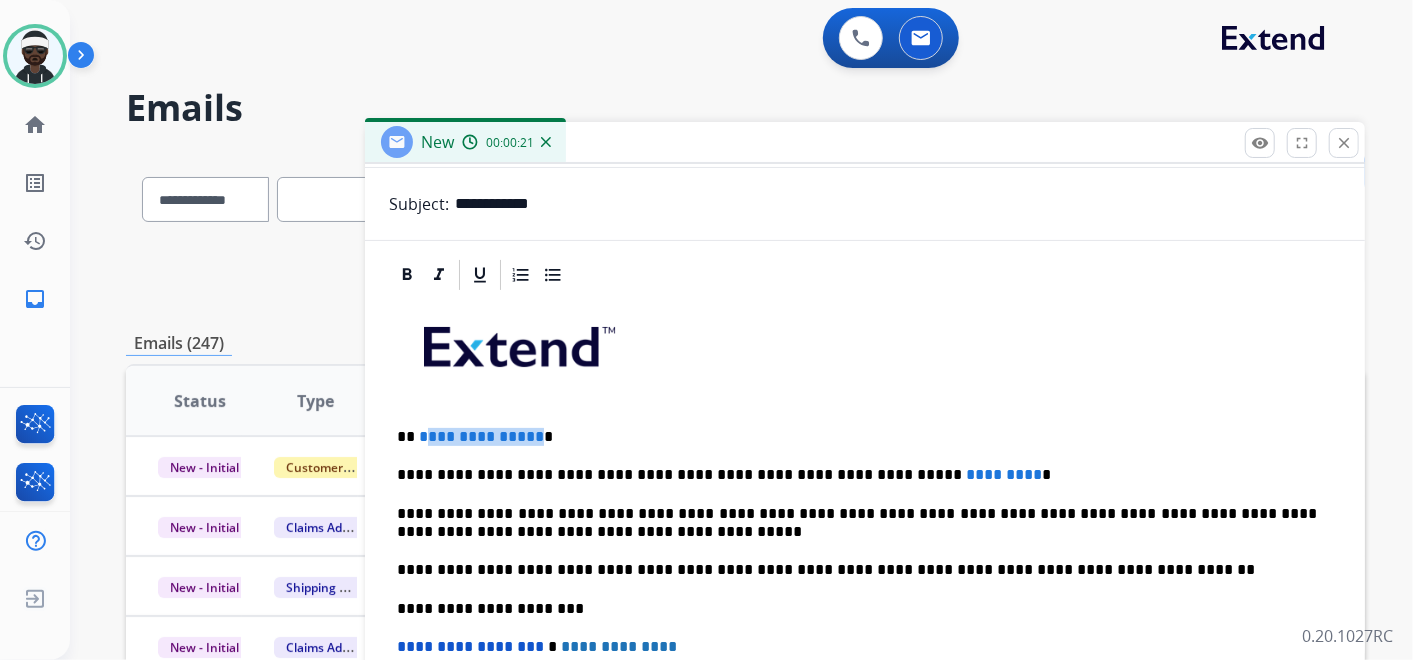 drag, startPoint x: 531, startPoint y: 434, endPoint x: 423, endPoint y: 426, distance: 108.29589 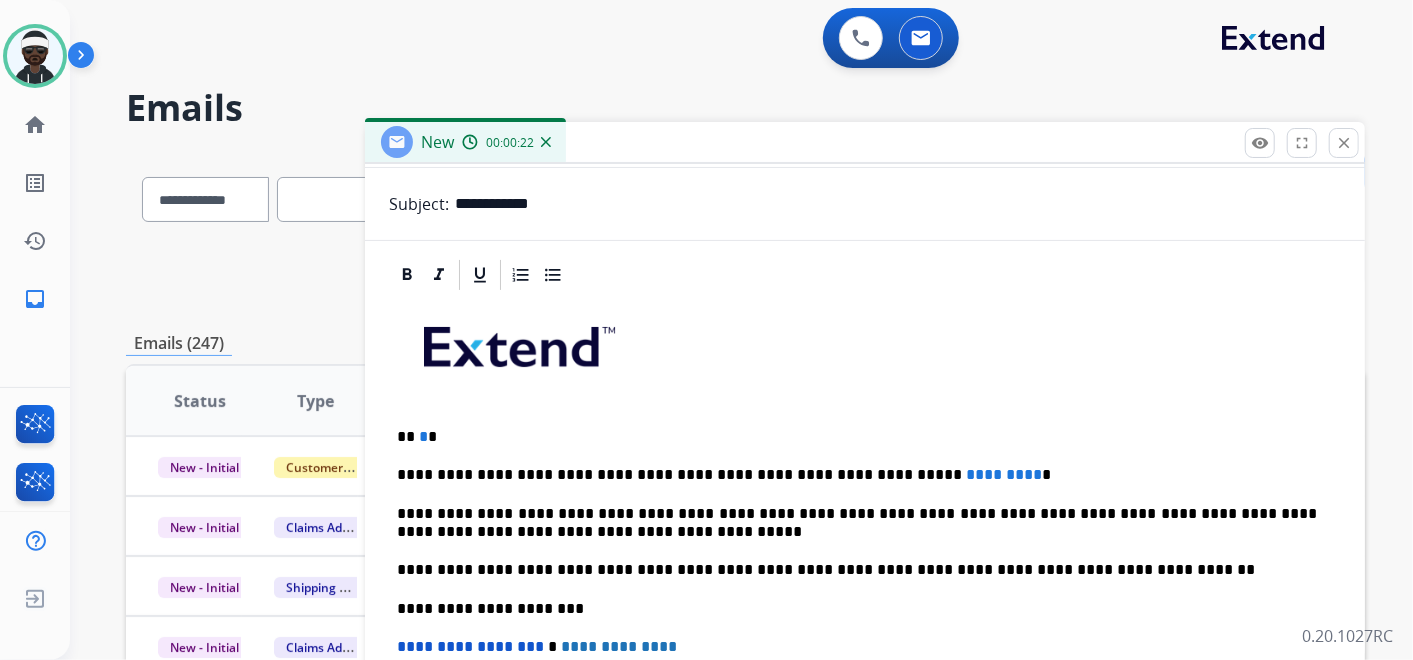 type 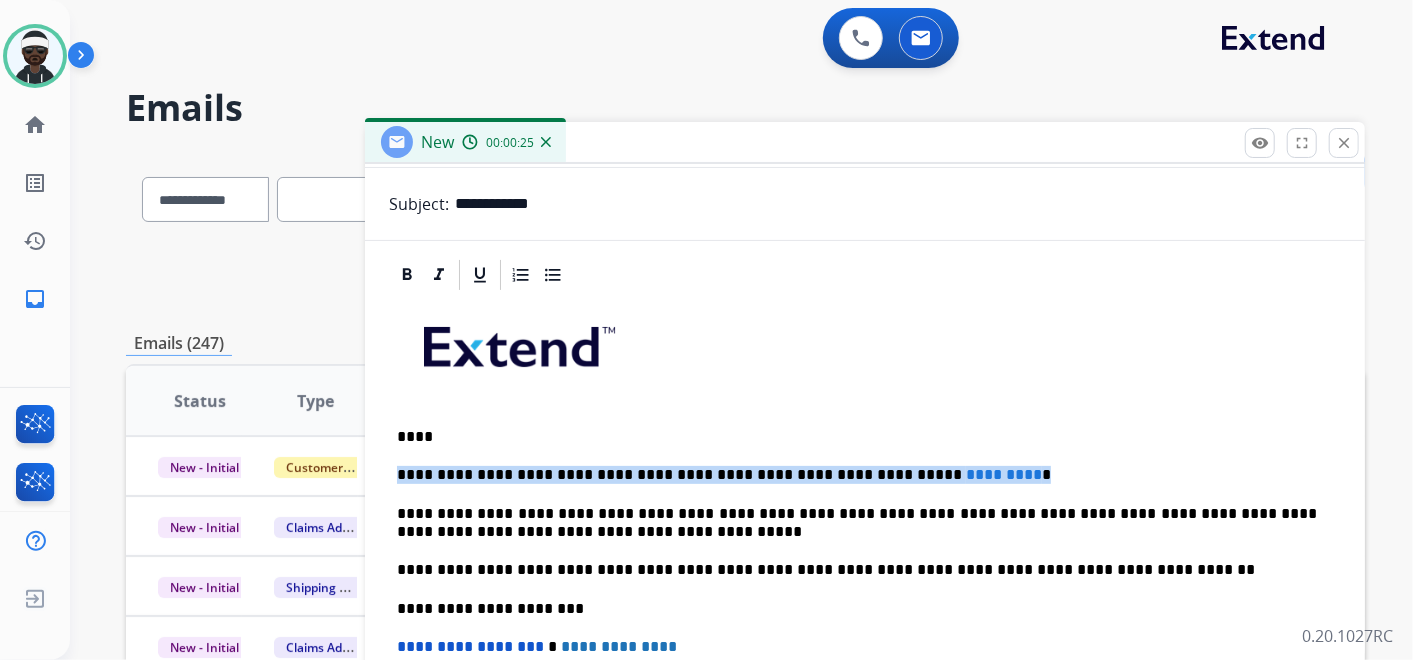 drag, startPoint x: 946, startPoint y: 467, endPoint x: 834, endPoint y: 423, distance: 120.33287 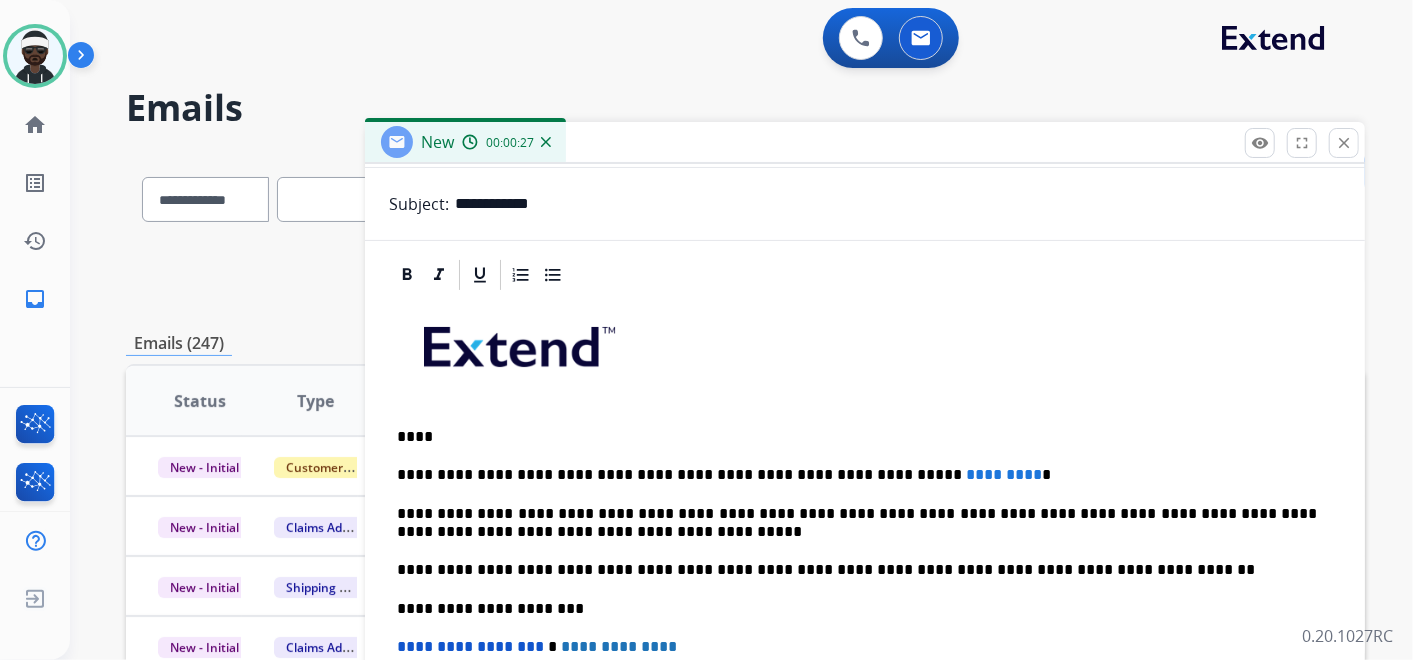 click on "**********" at bounding box center [865, 598] 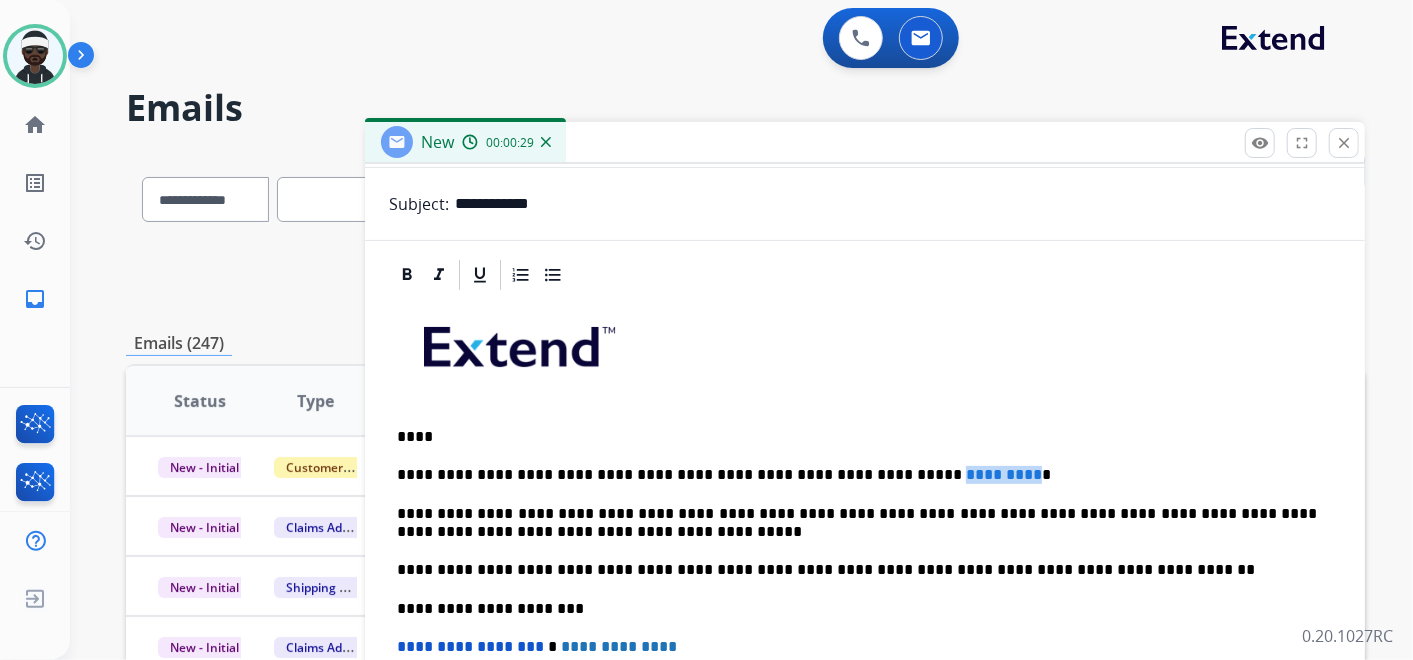 drag, startPoint x: 856, startPoint y: 467, endPoint x: 942, endPoint y: 468, distance: 86.00581 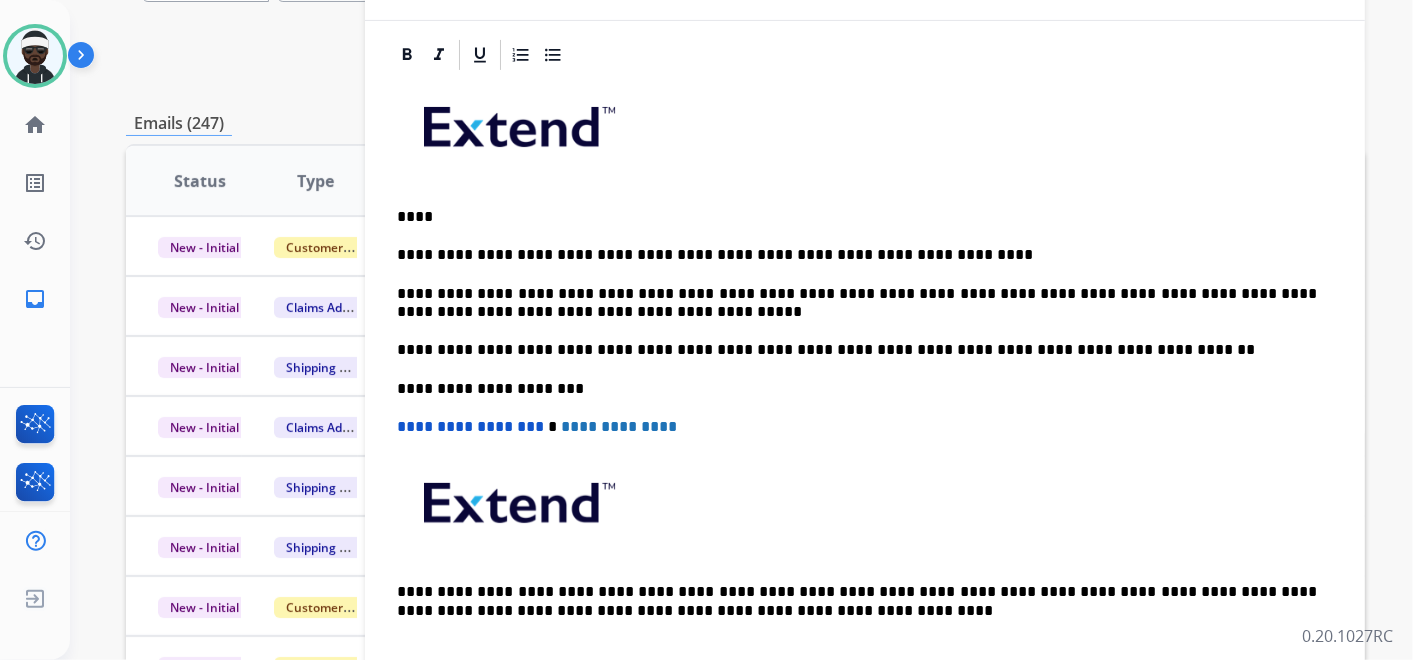 scroll, scrollTop: 222, scrollLeft: 0, axis: vertical 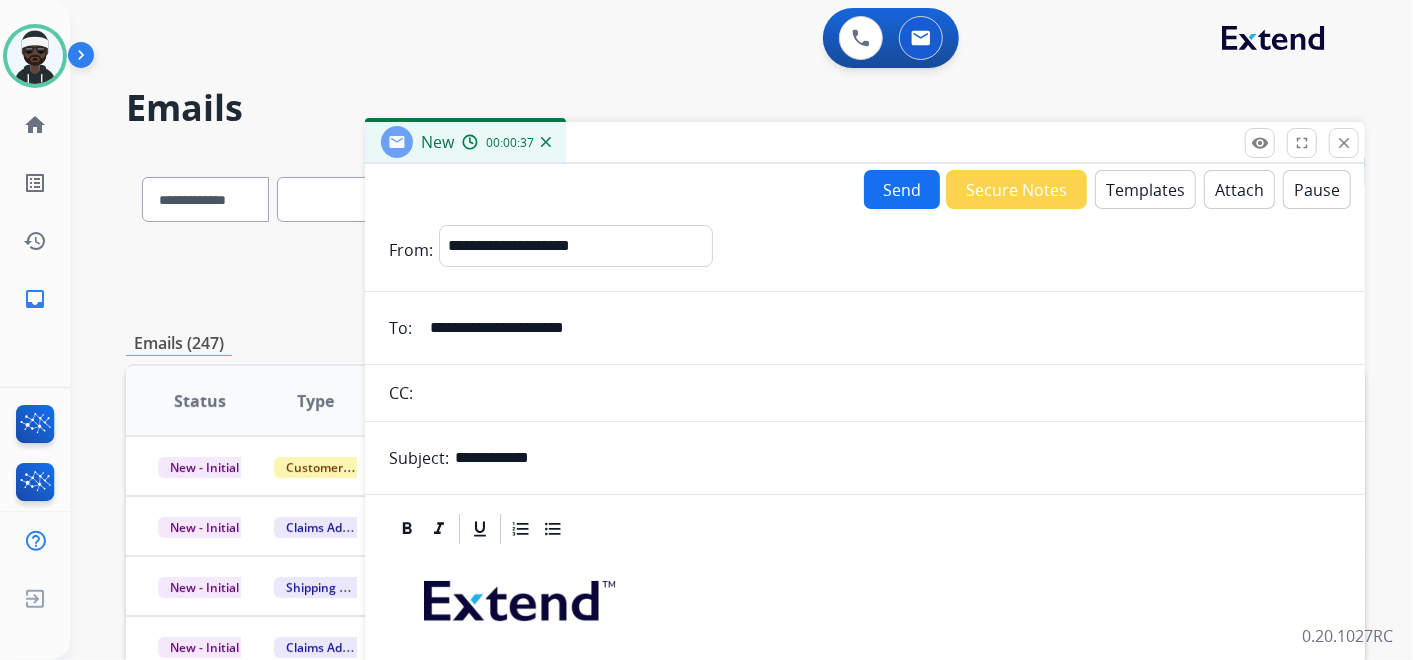 click on "Send" at bounding box center (902, 189) 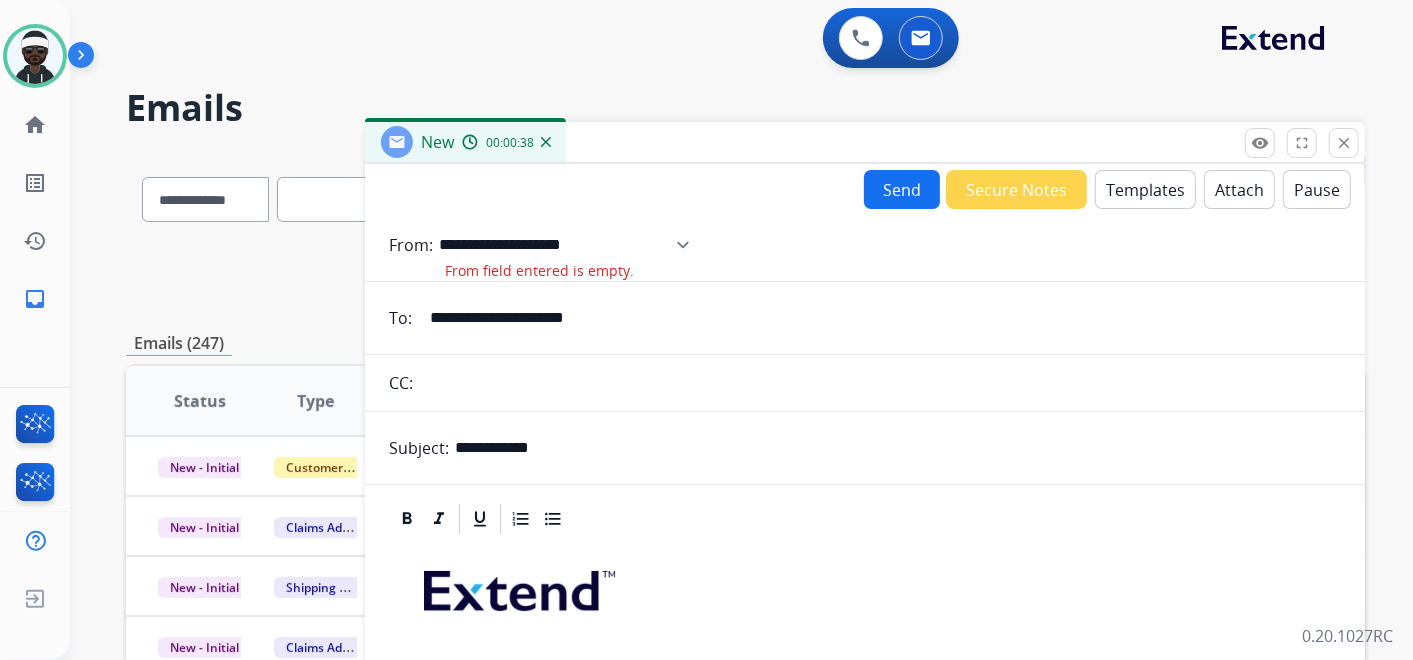 click on "**********" at bounding box center [571, 245] 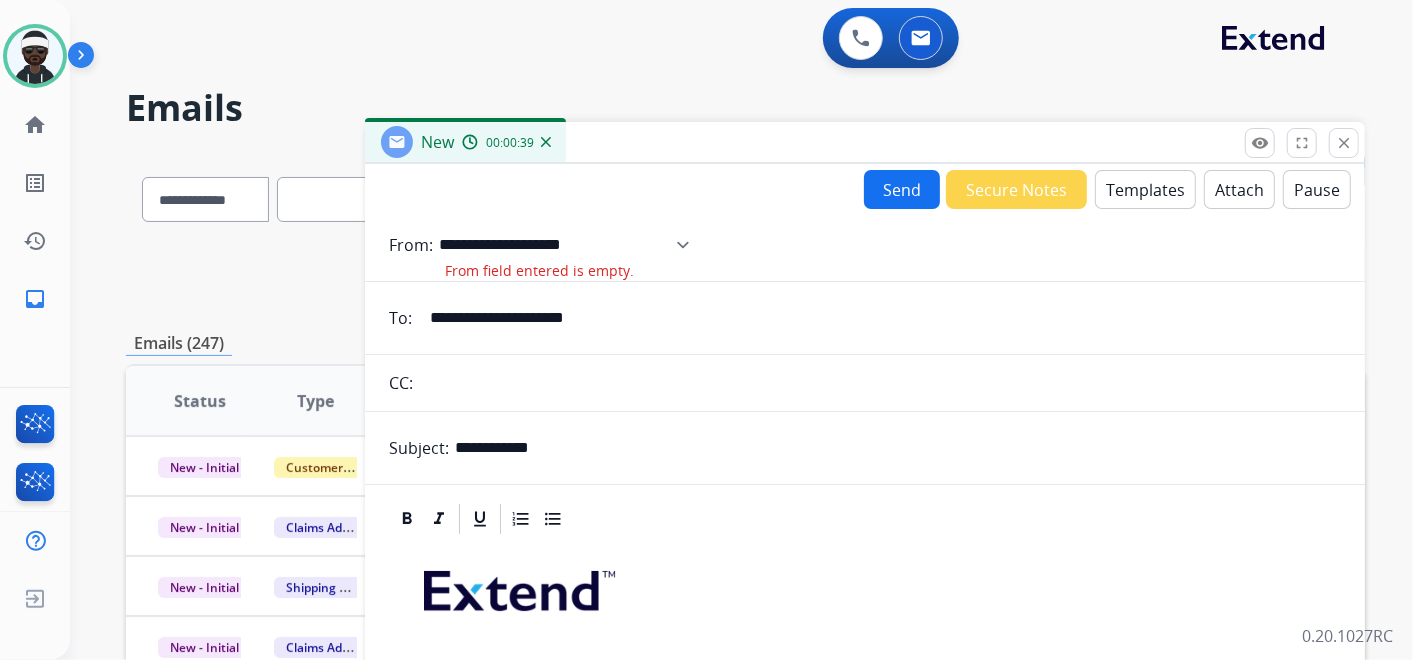 select on "**********" 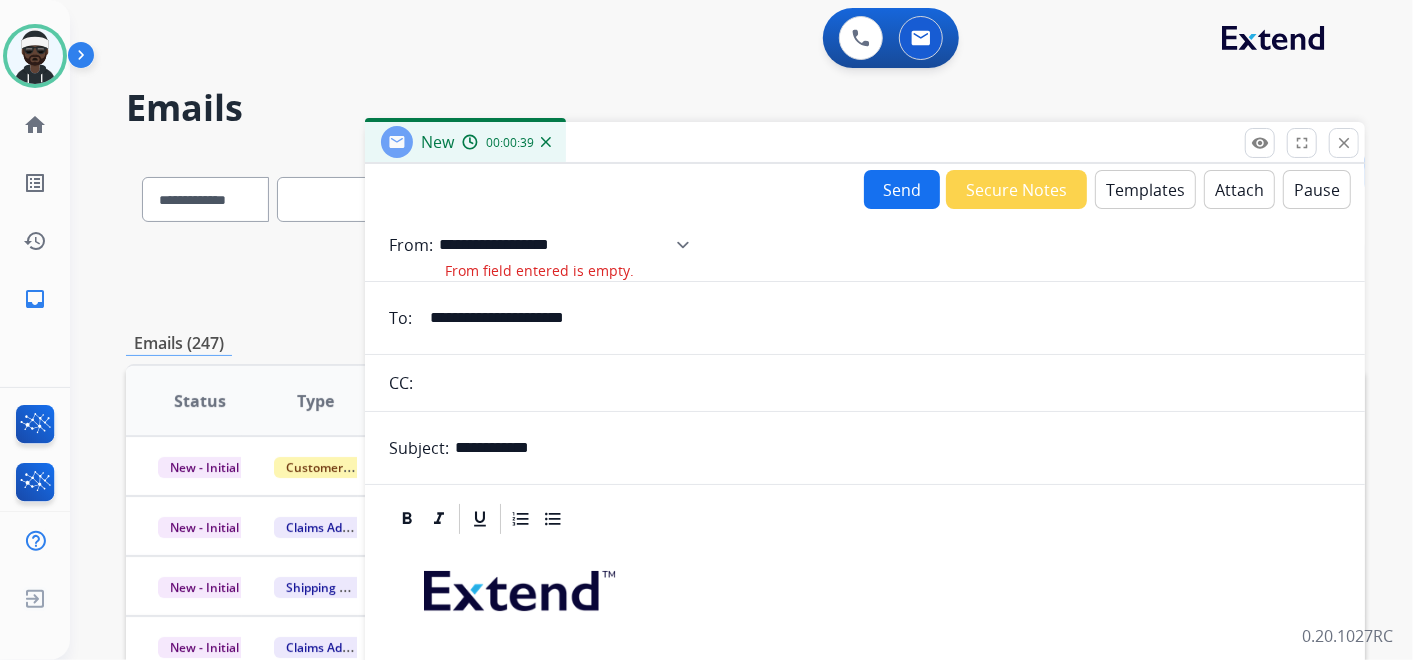 click on "**********" at bounding box center [571, 245] 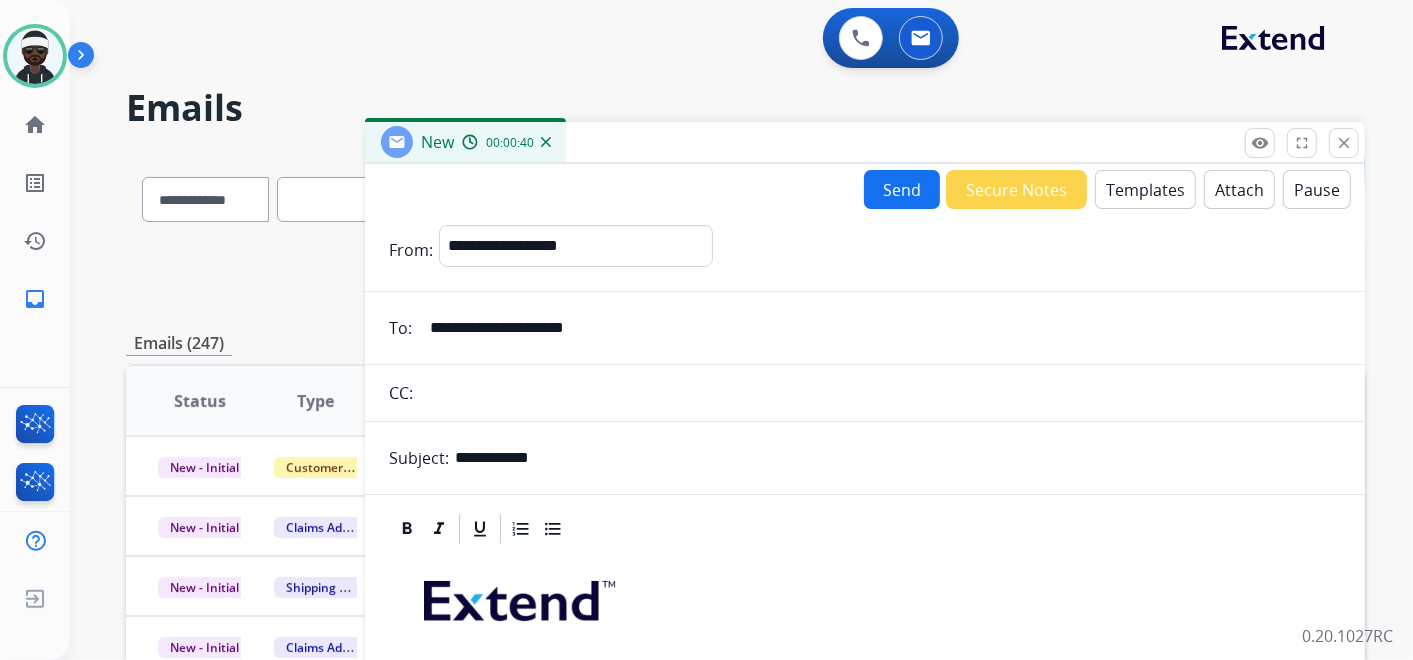 click on "Send" at bounding box center [902, 189] 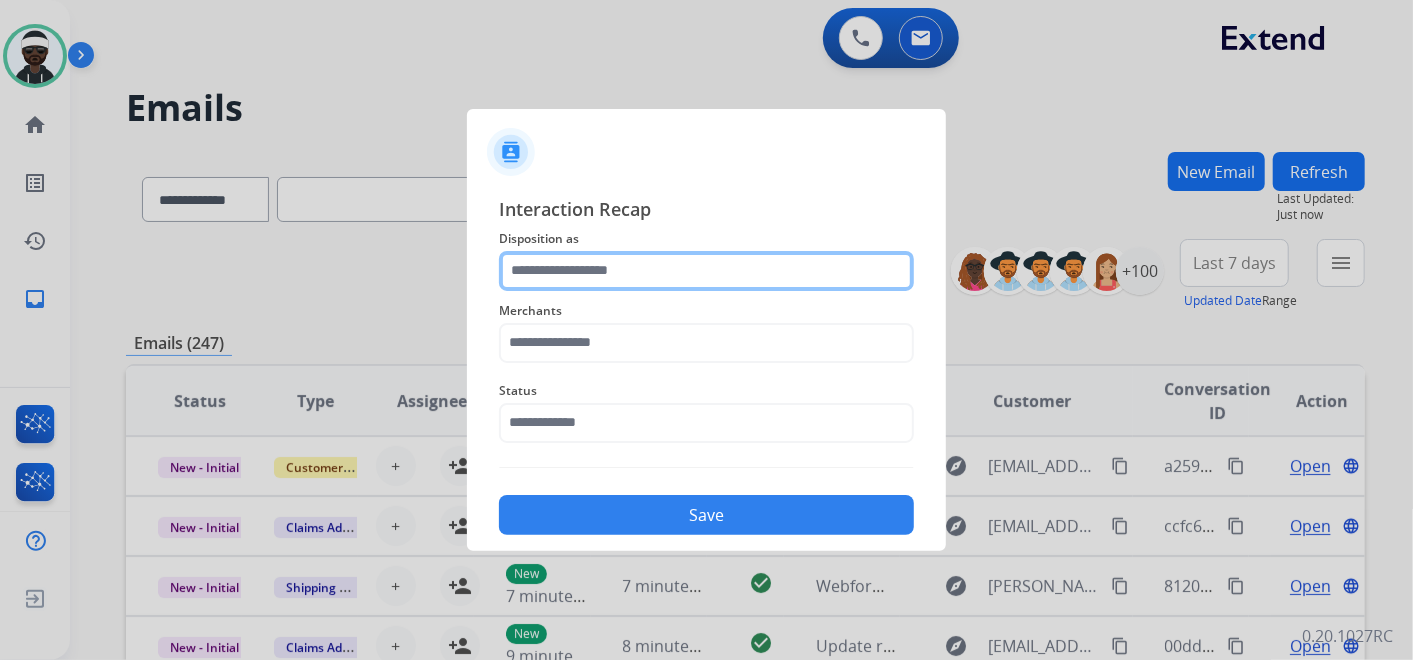 click 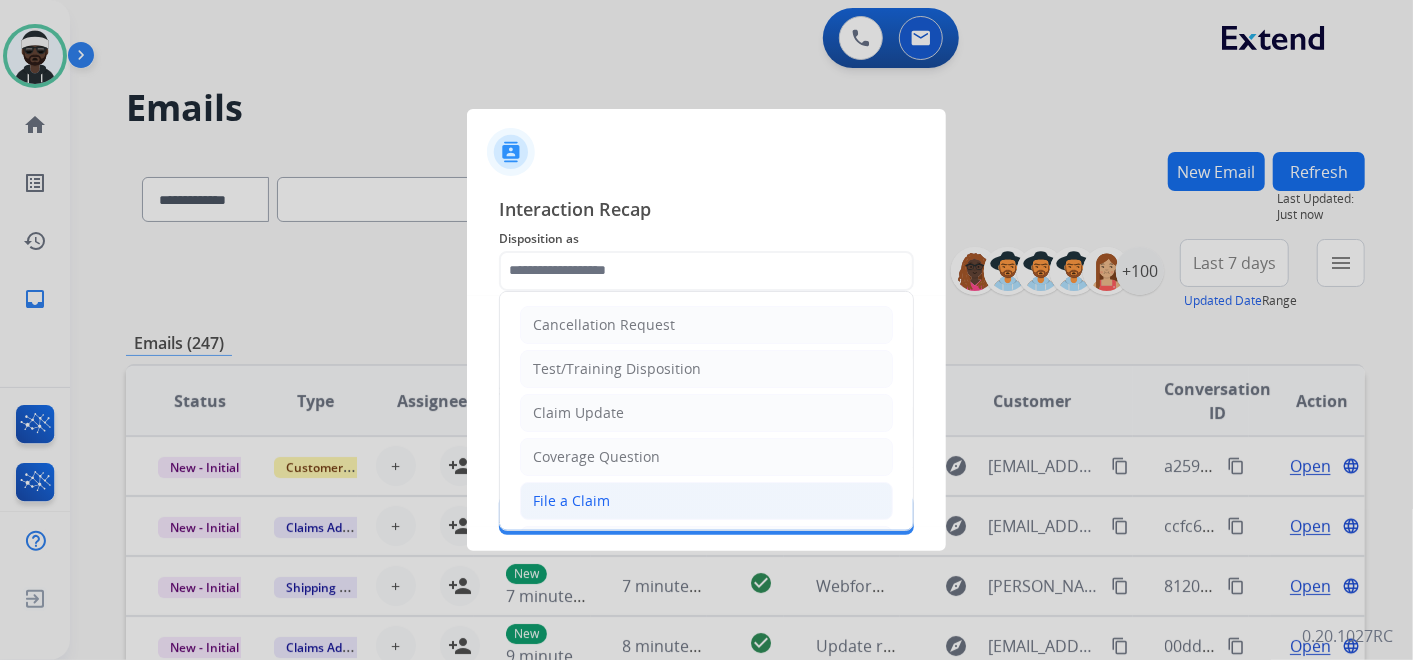 click on "File a Claim" 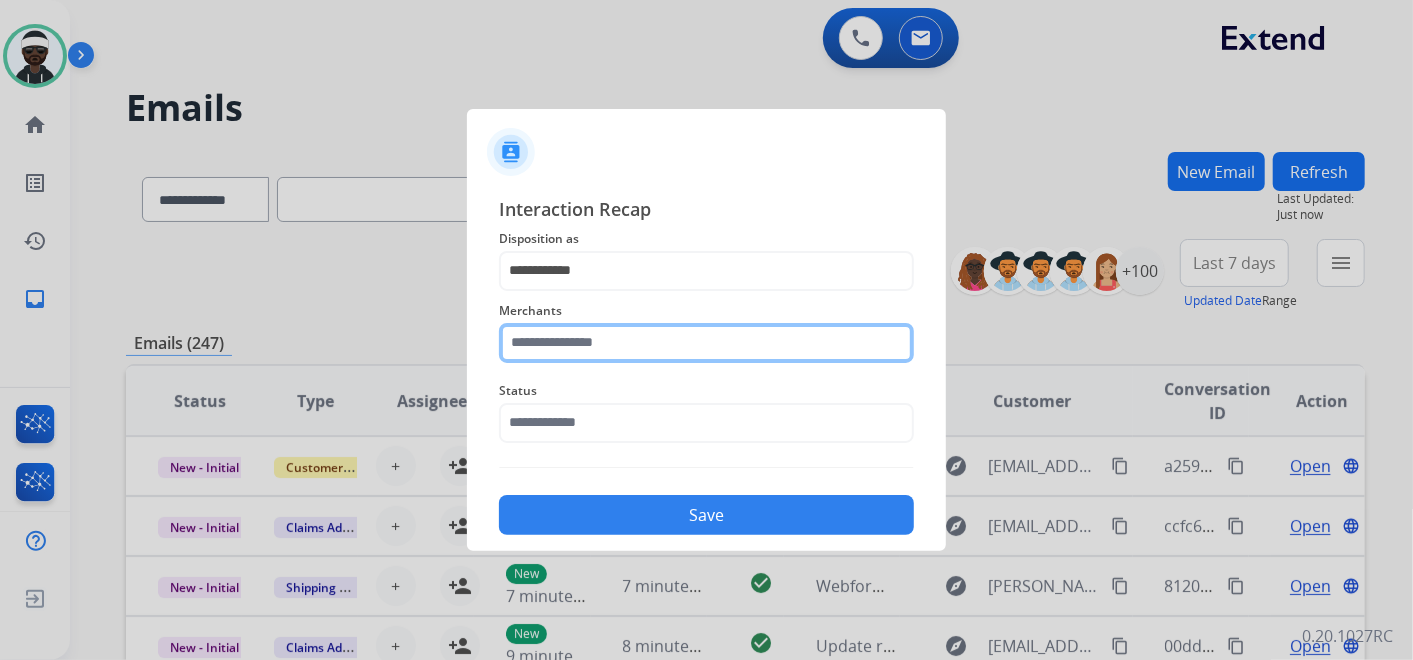 click 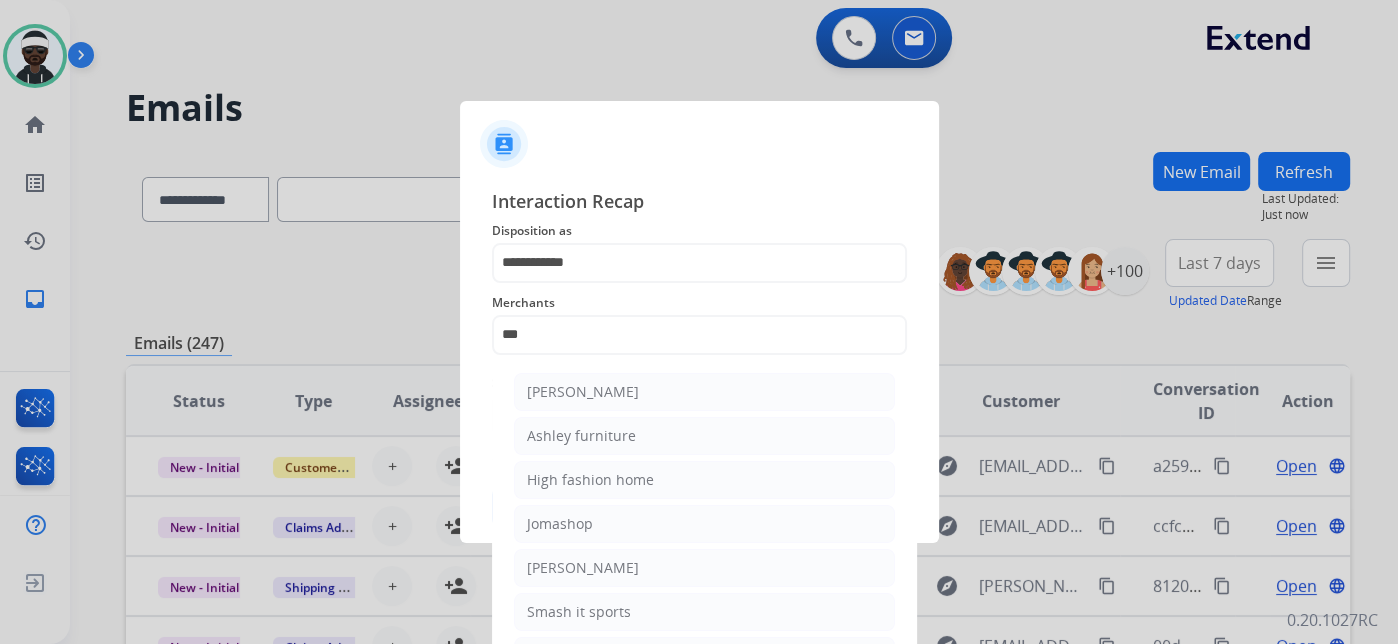 click on "Ashley furniture" 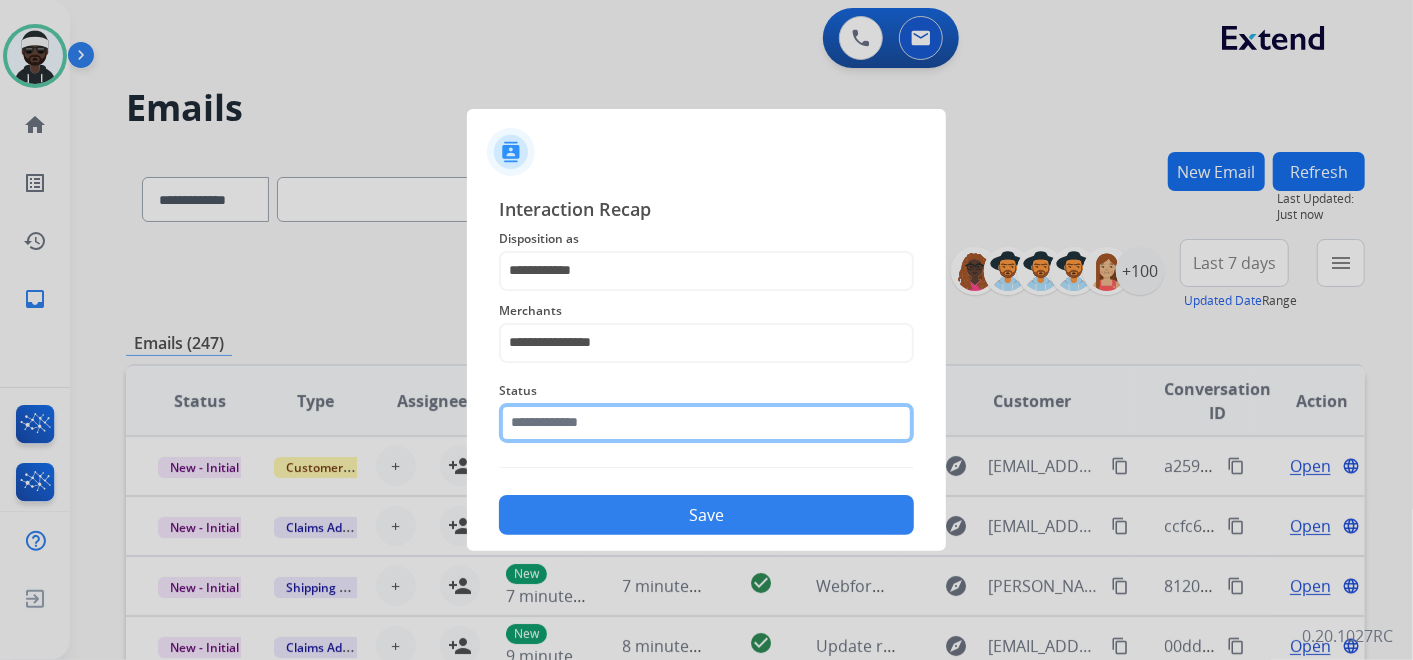 click 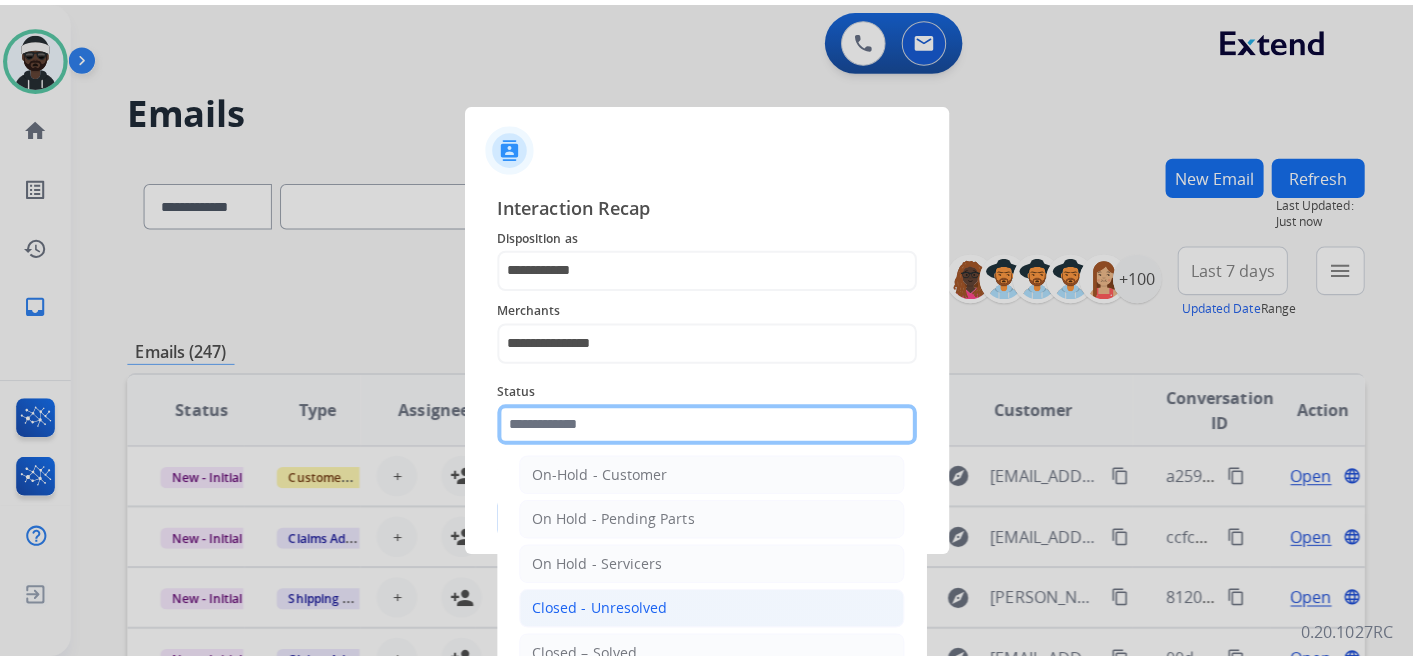 scroll, scrollTop: 114, scrollLeft: 0, axis: vertical 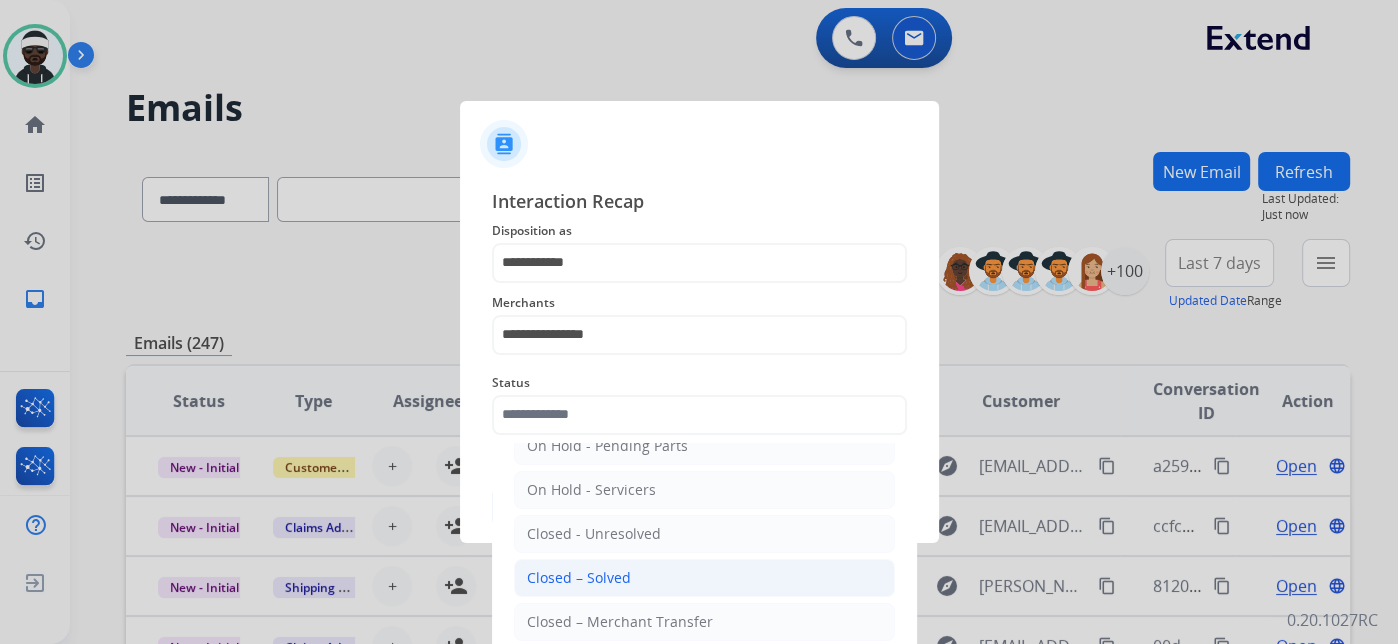 click on "Closed – Solved" 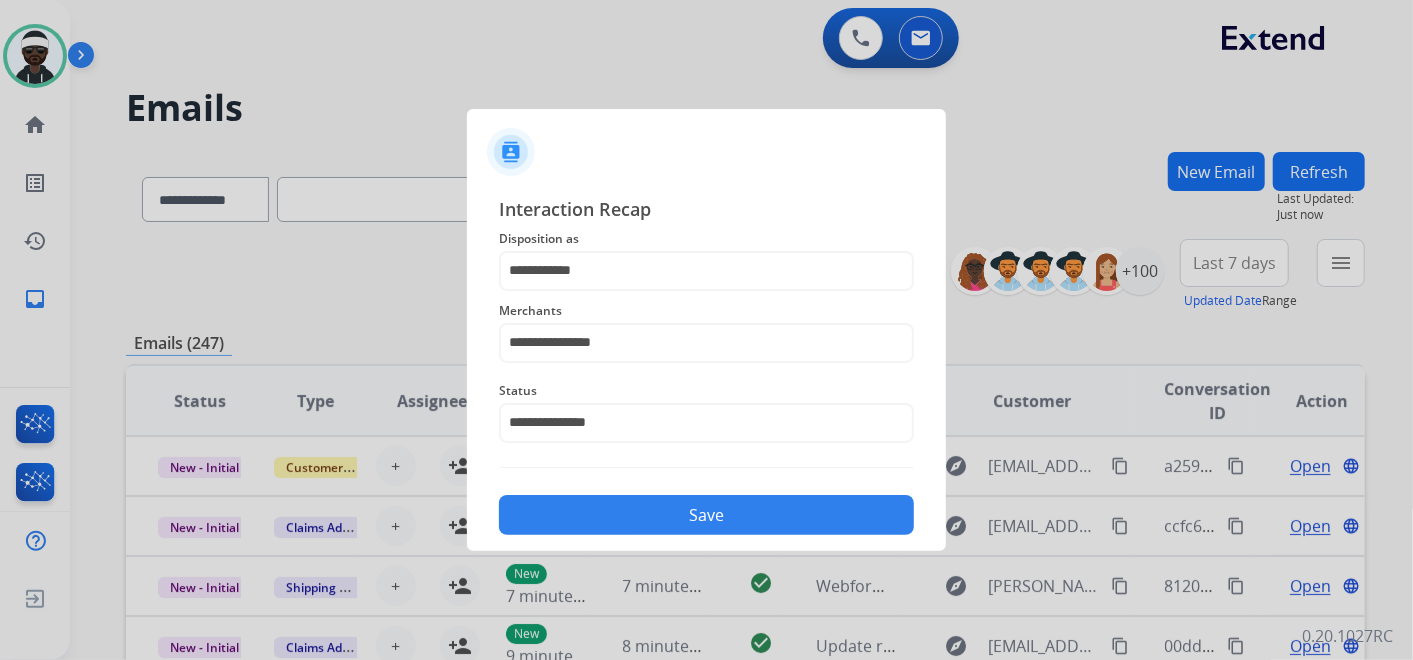 click on "Save" 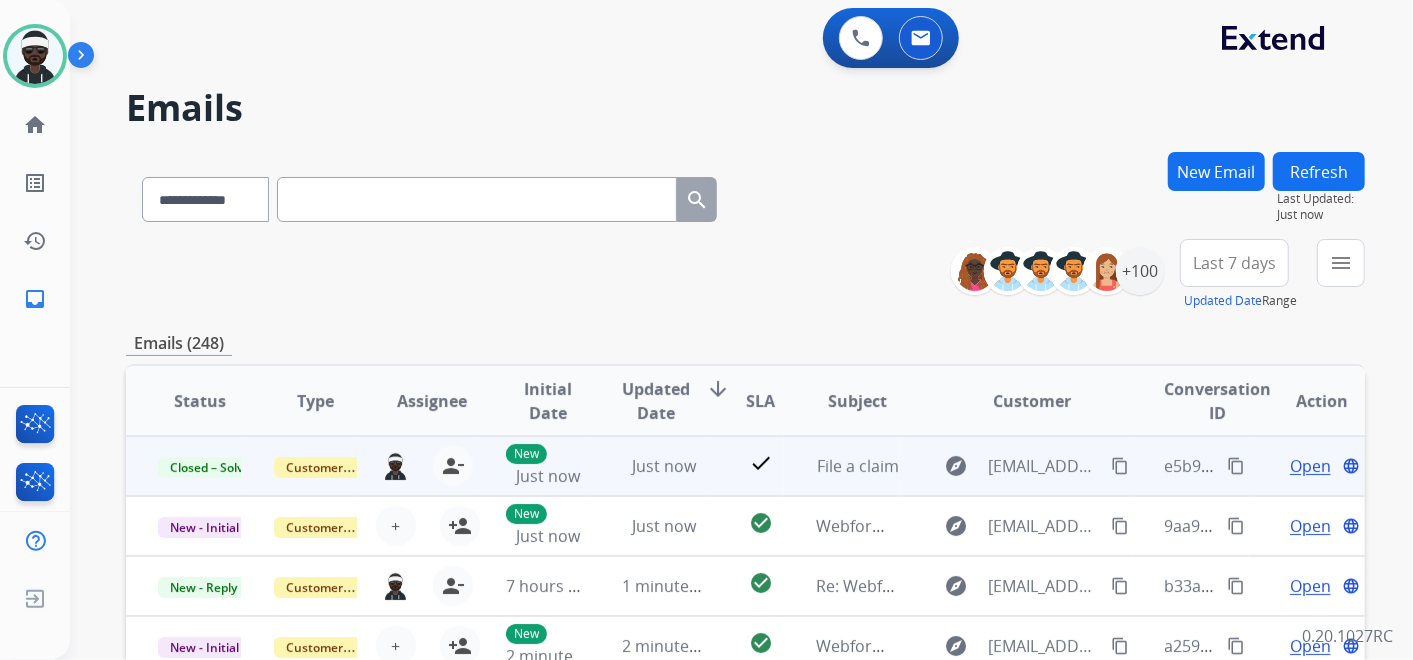 click on "content_copy" at bounding box center (1236, 466) 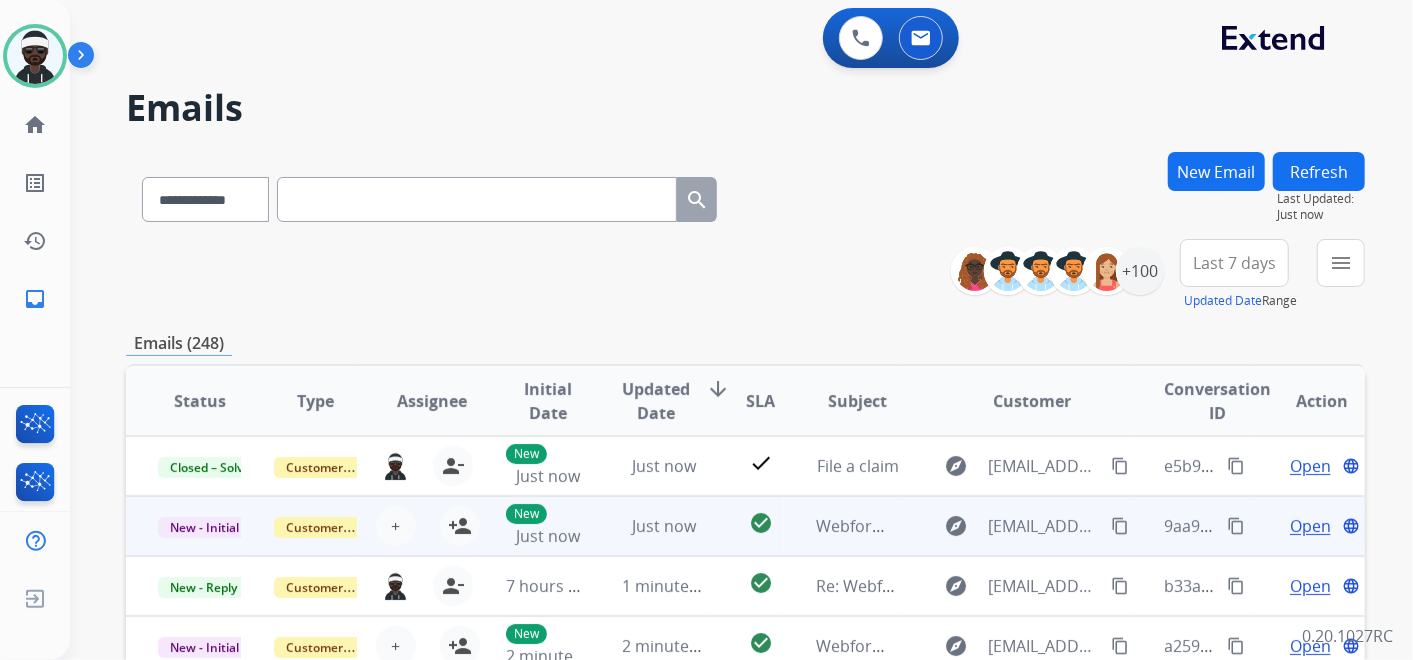 scroll, scrollTop: 1, scrollLeft: 0, axis: vertical 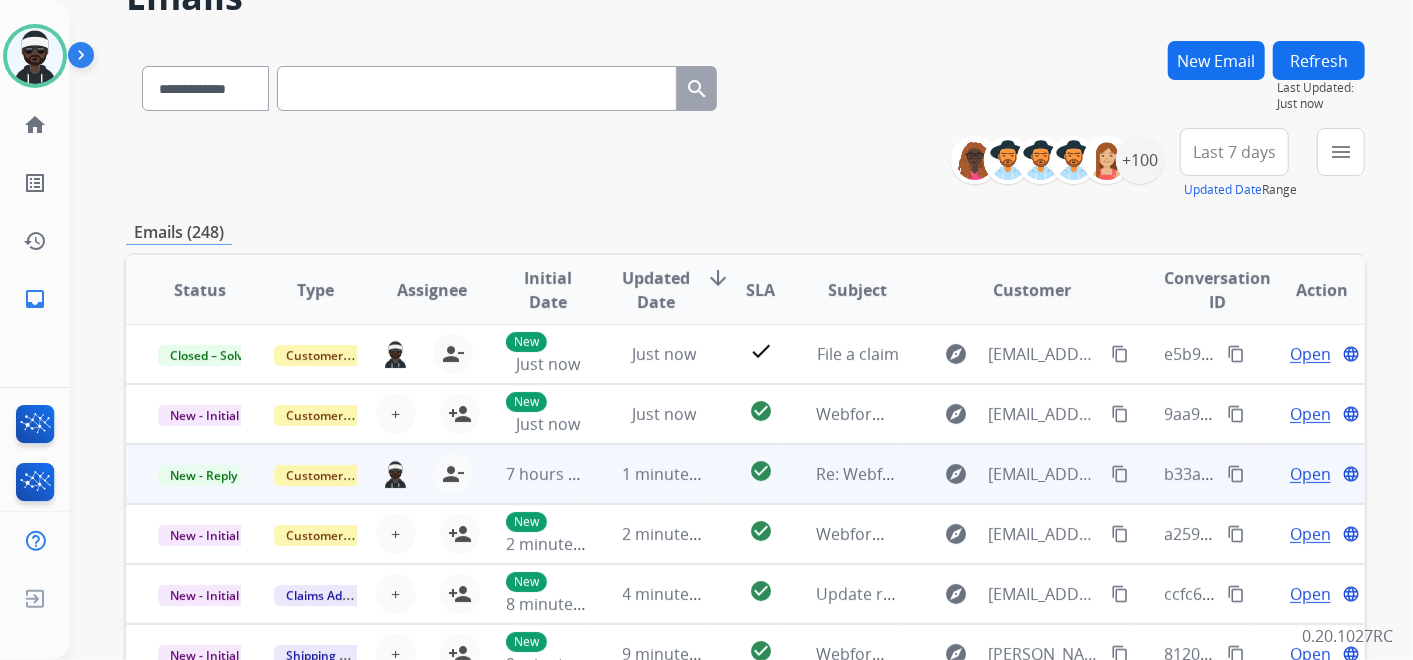 click on "Open" at bounding box center (1310, 474) 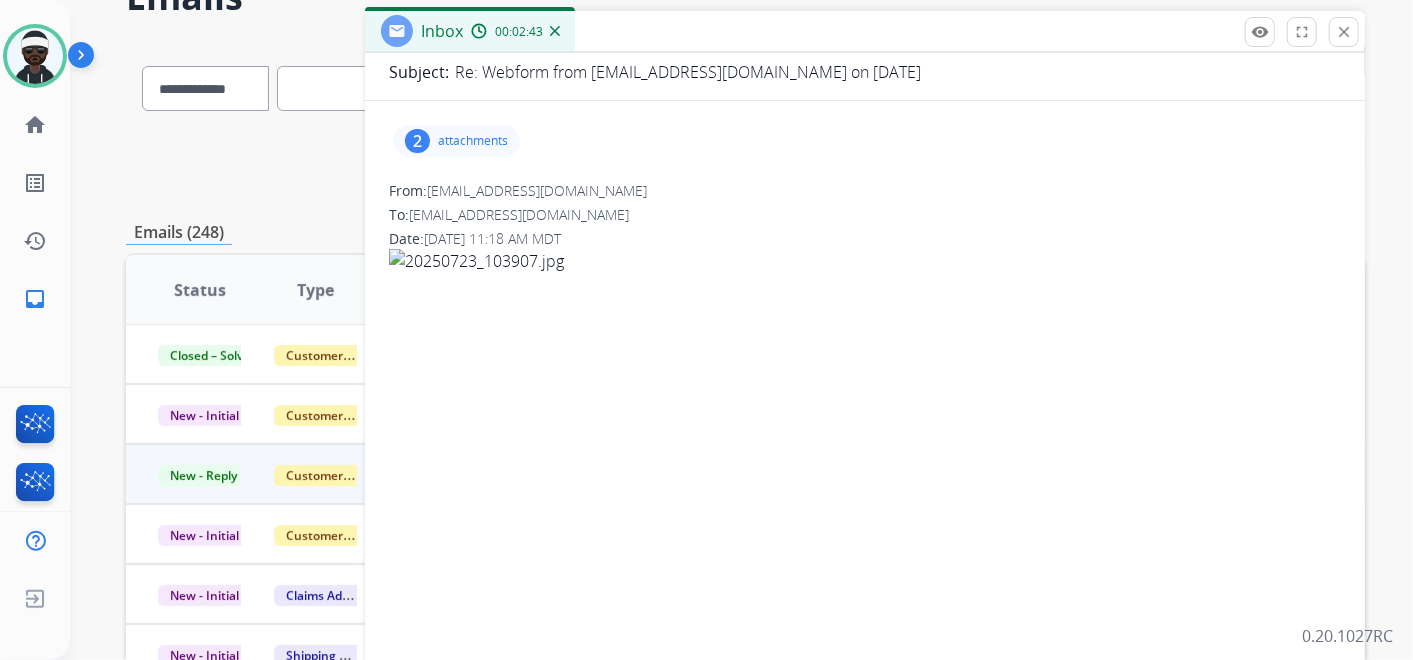 scroll, scrollTop: 0, scrollLeft: 0, axis: both 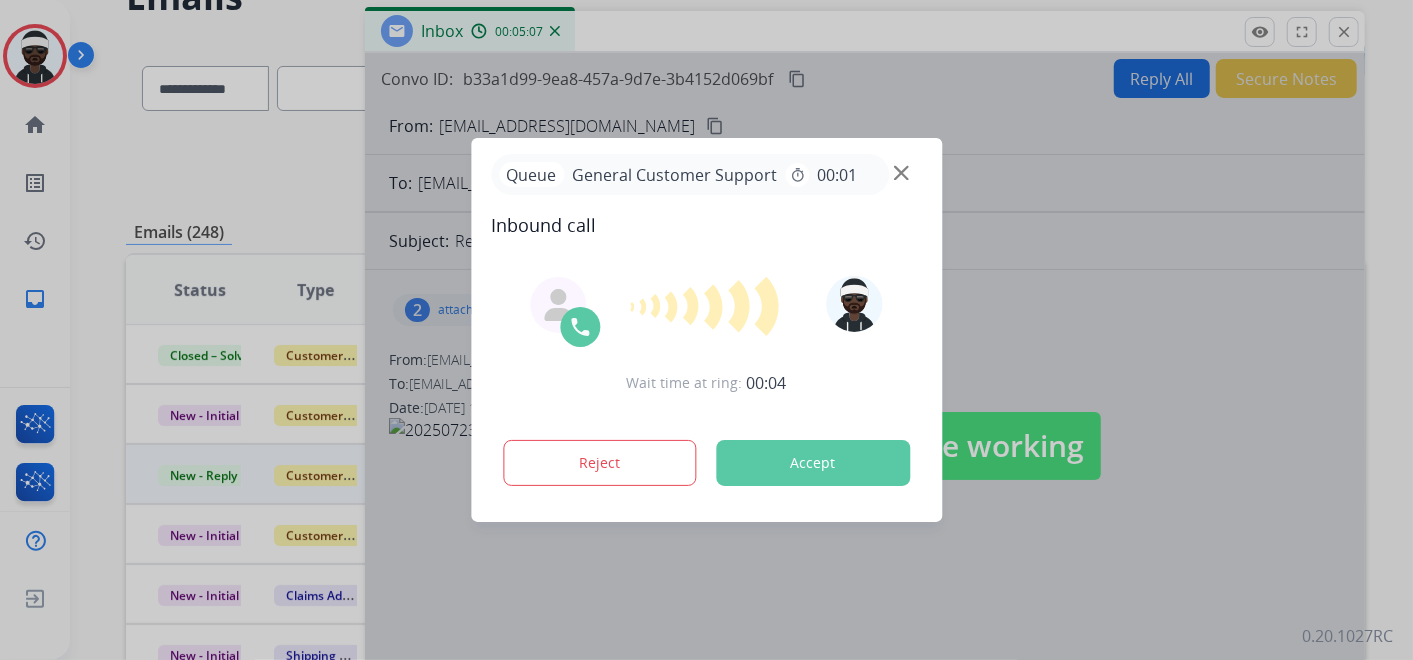 click on "Accept" at bounding box center [813, 463] 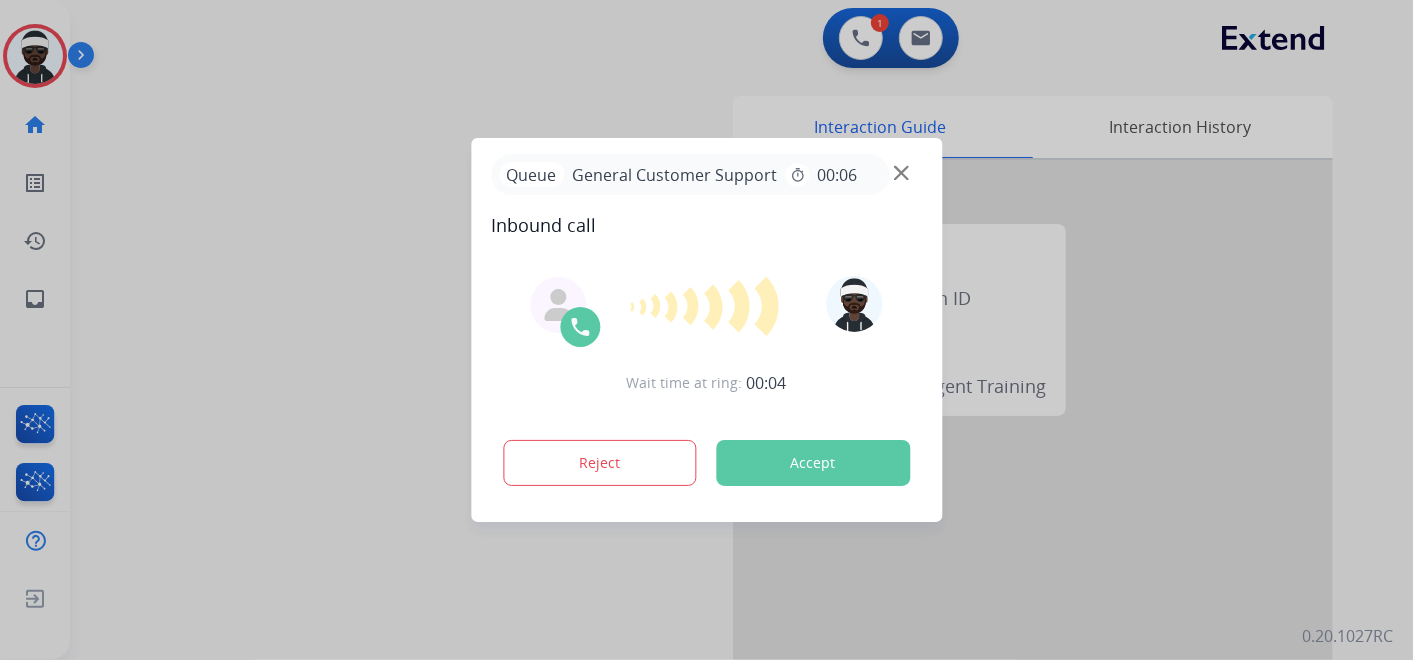drag, startPoint x: 825, startPoint y: 460, endPoint x: 491, endPoint y: 285, distance: 377.06897 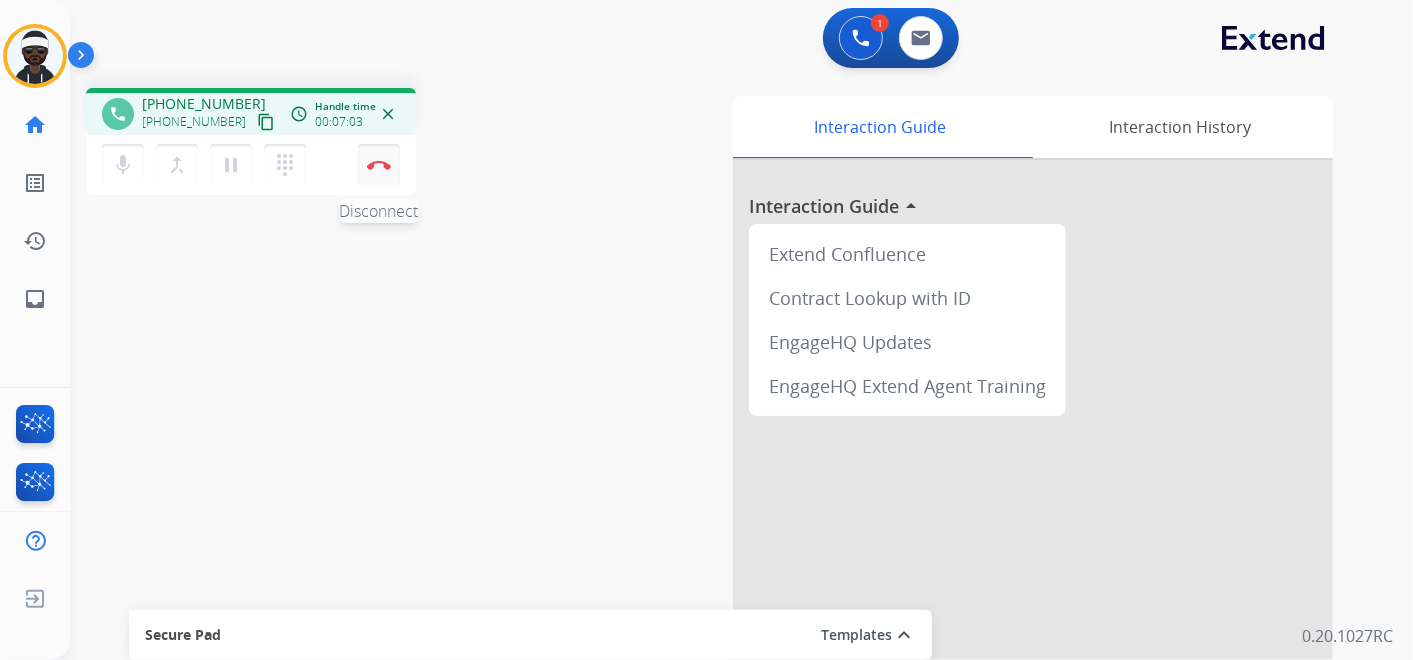 click on "Disconnect" at bounding box center (379, 165) 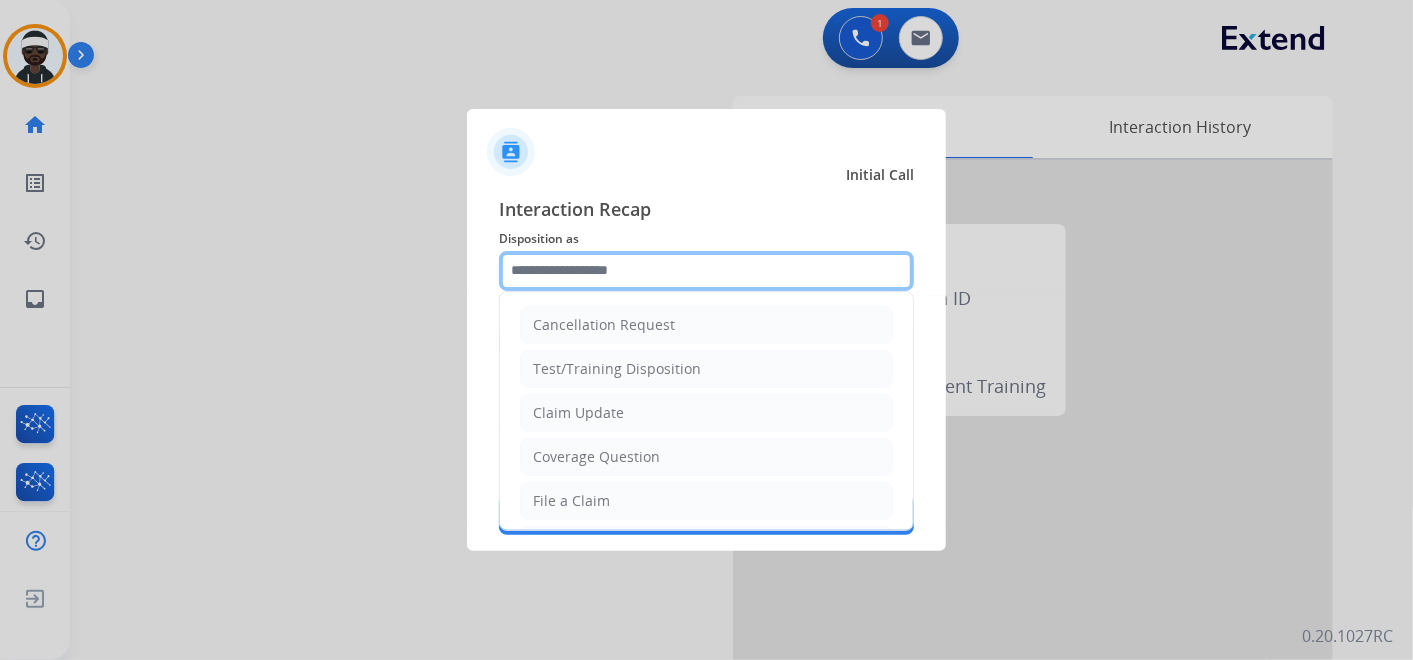 click 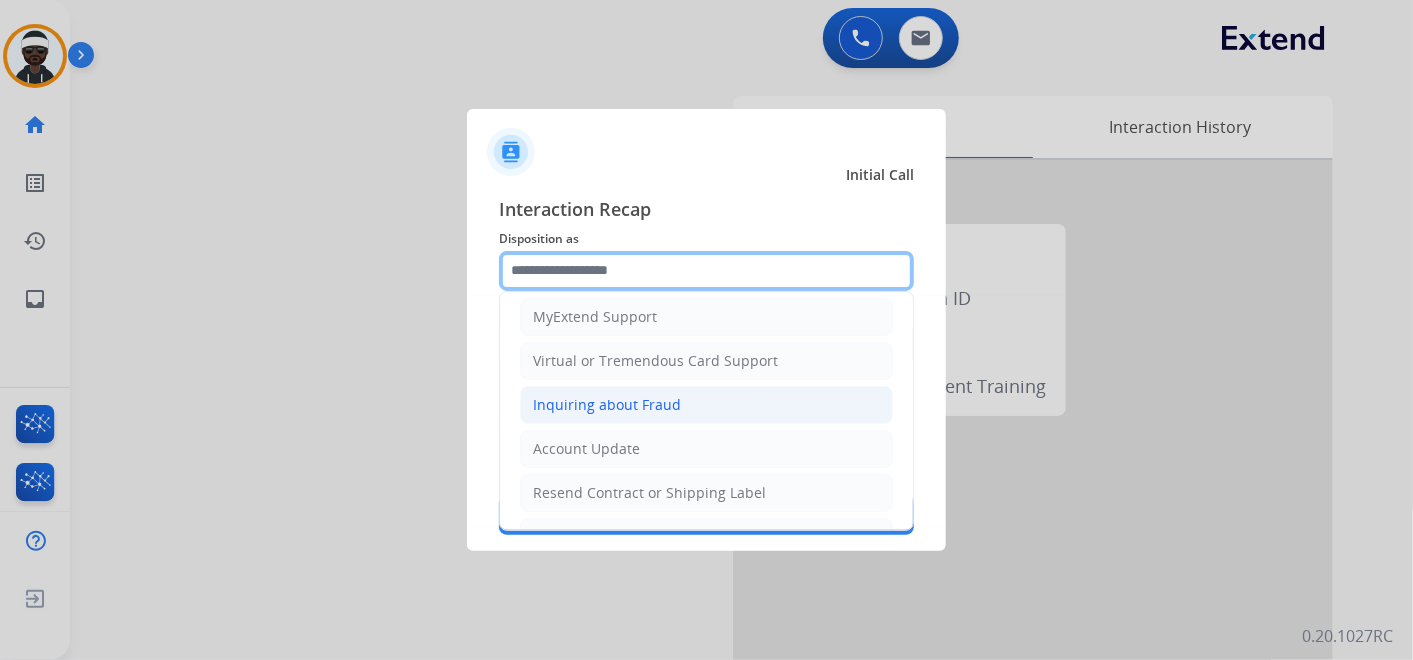scroll, scrollTop: 194, scrollLeft: 0, axis: vertical 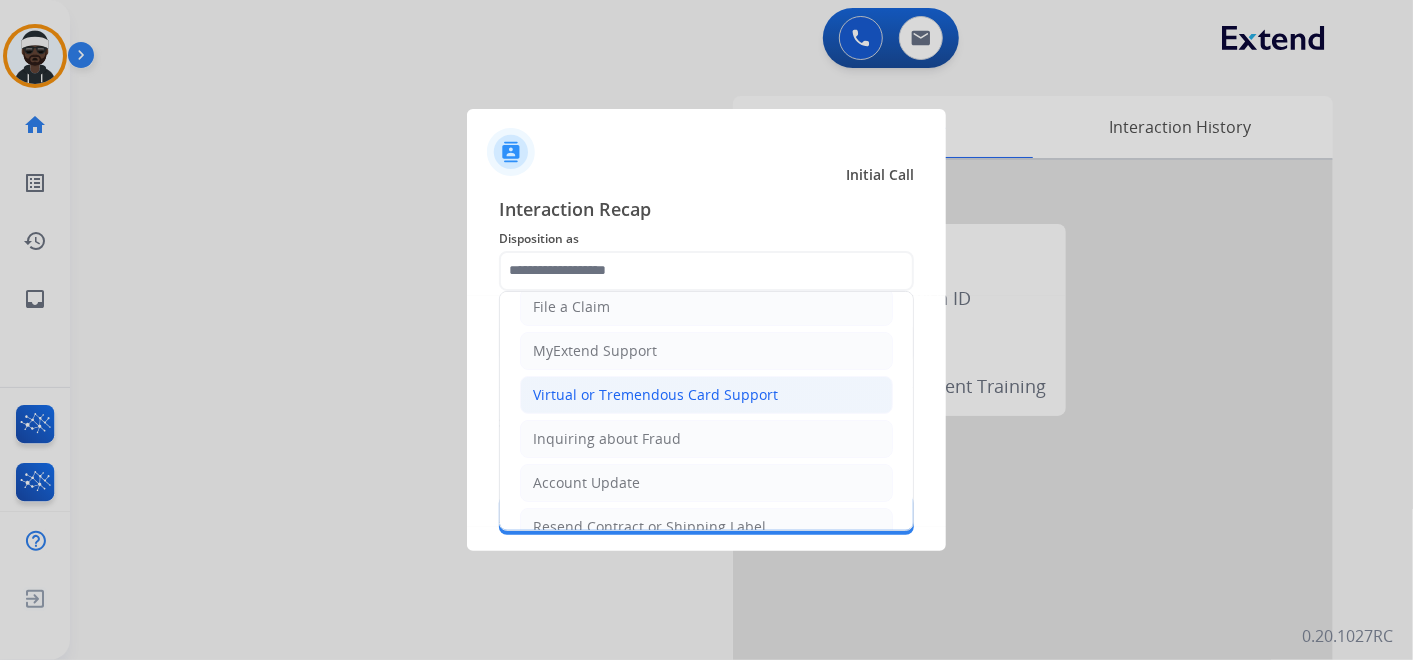 click on "Virtual or Tremendous Card Support" 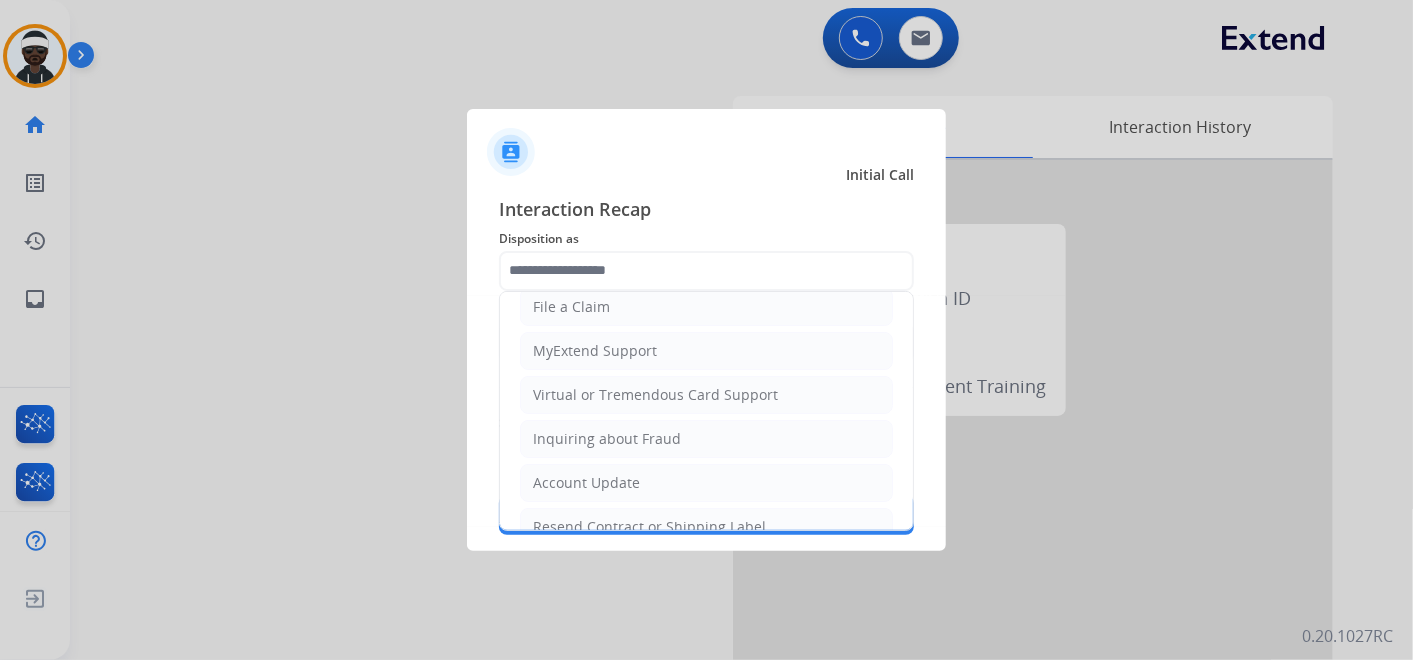 type on "**********" 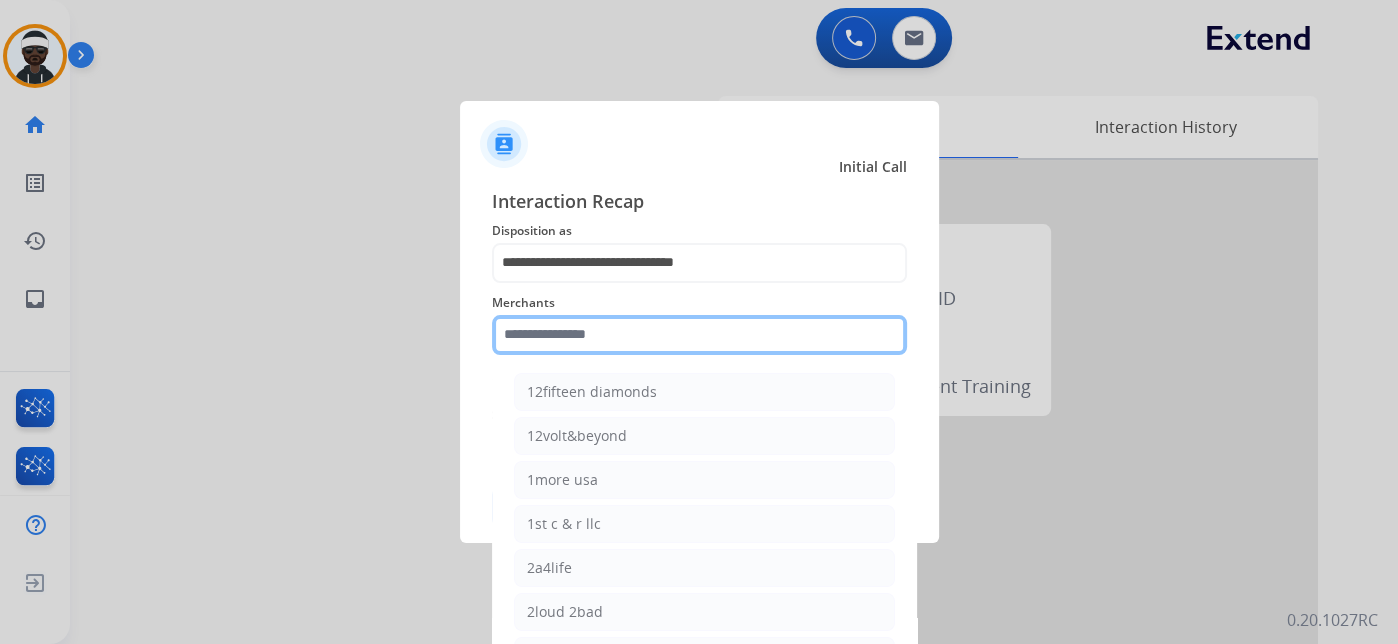 click 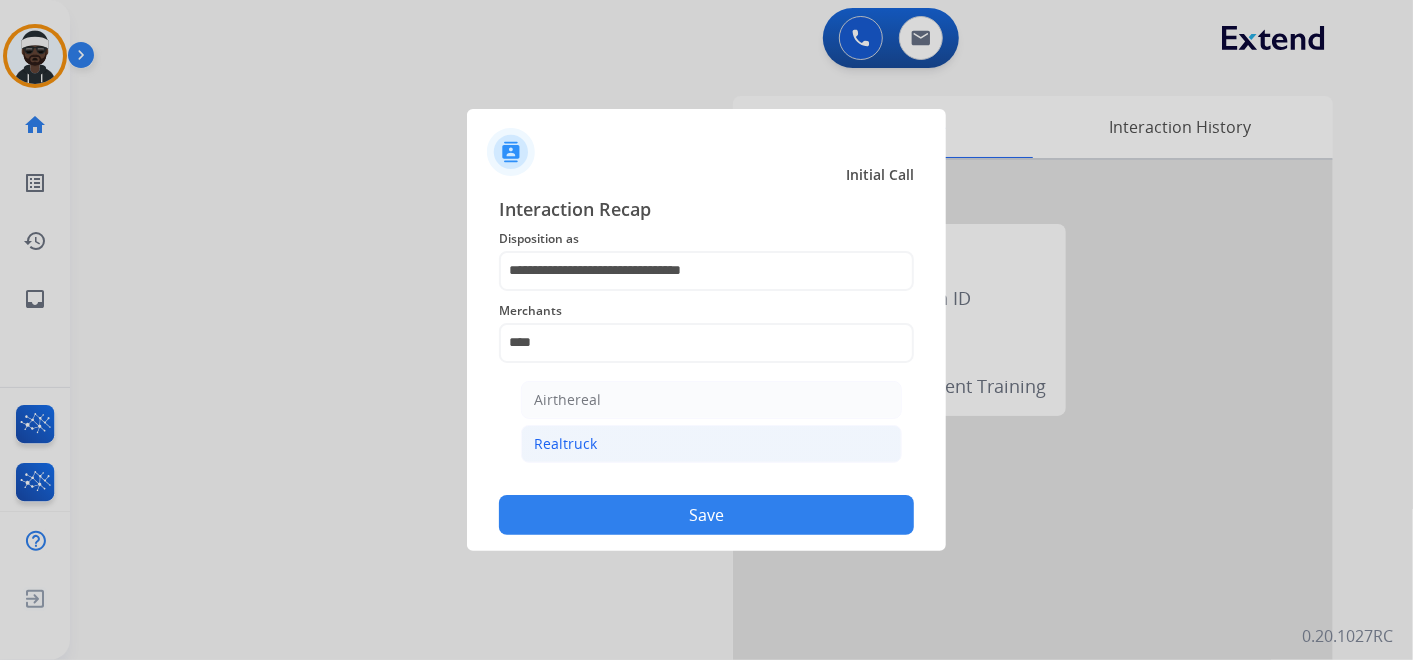 click on "Realtruck" 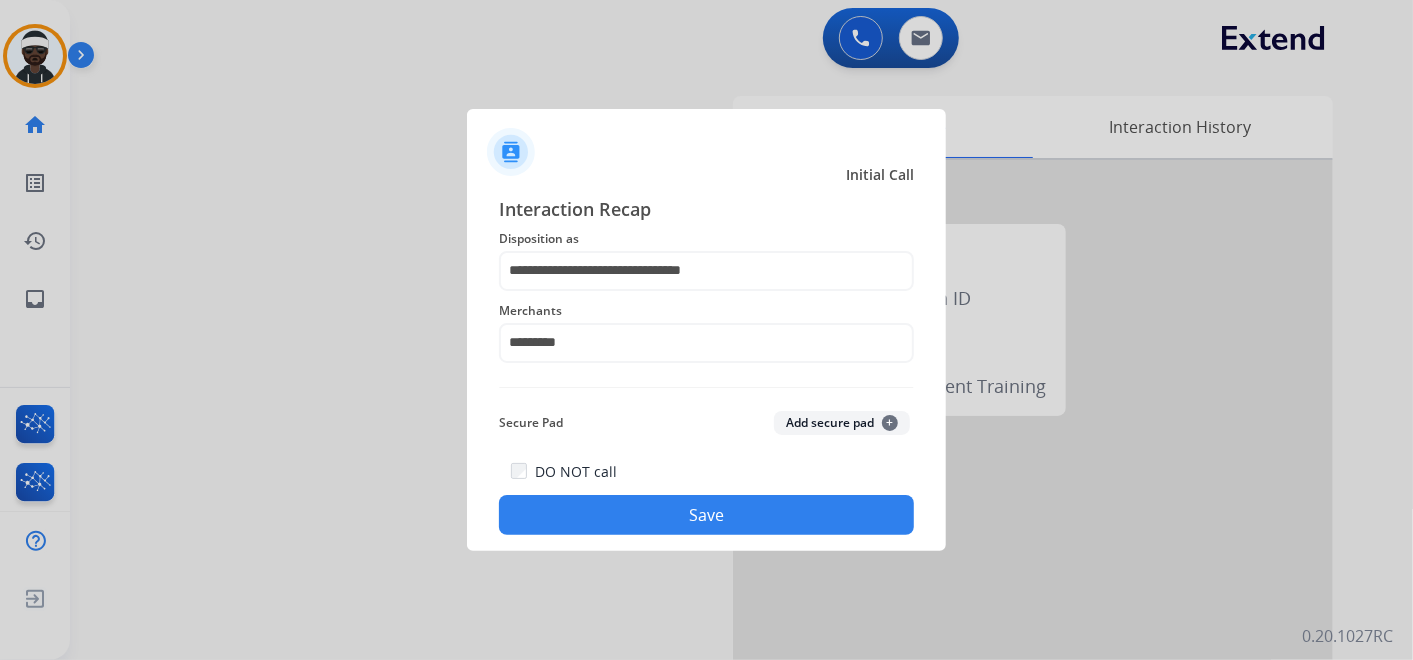 click on "Save" 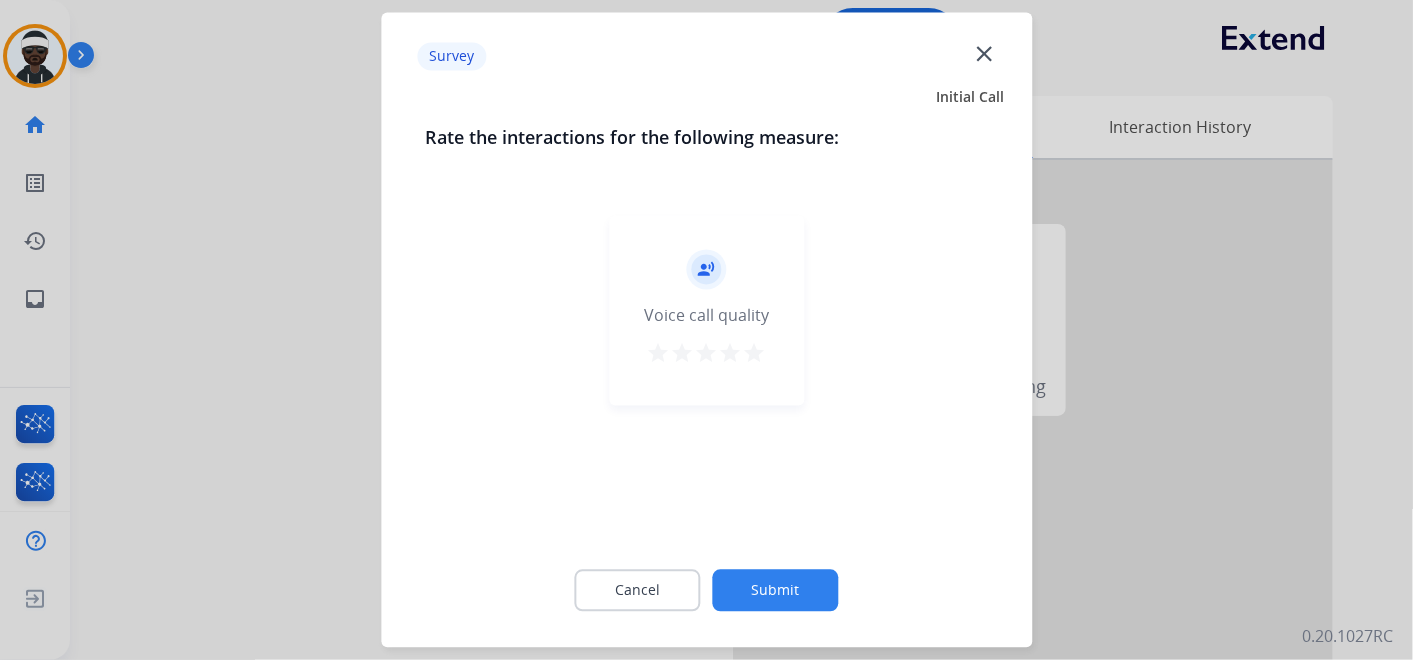 click on "Submit" 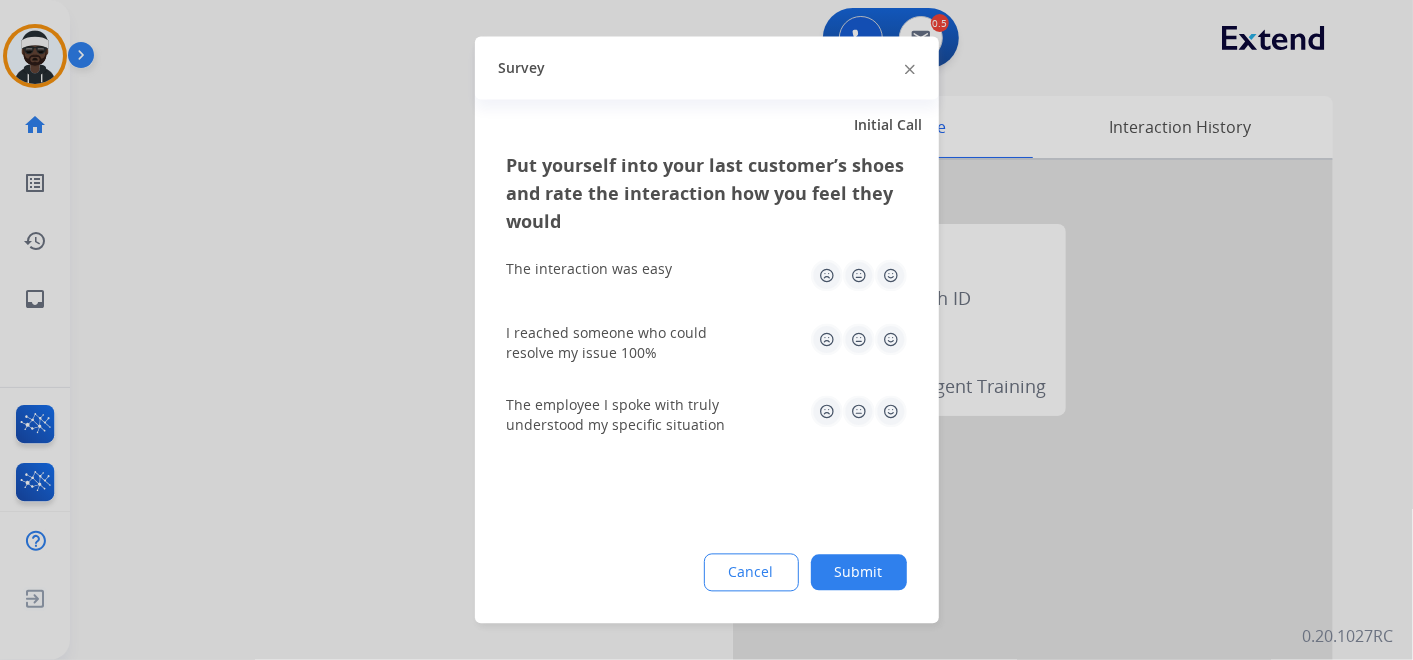 click on "Submit" 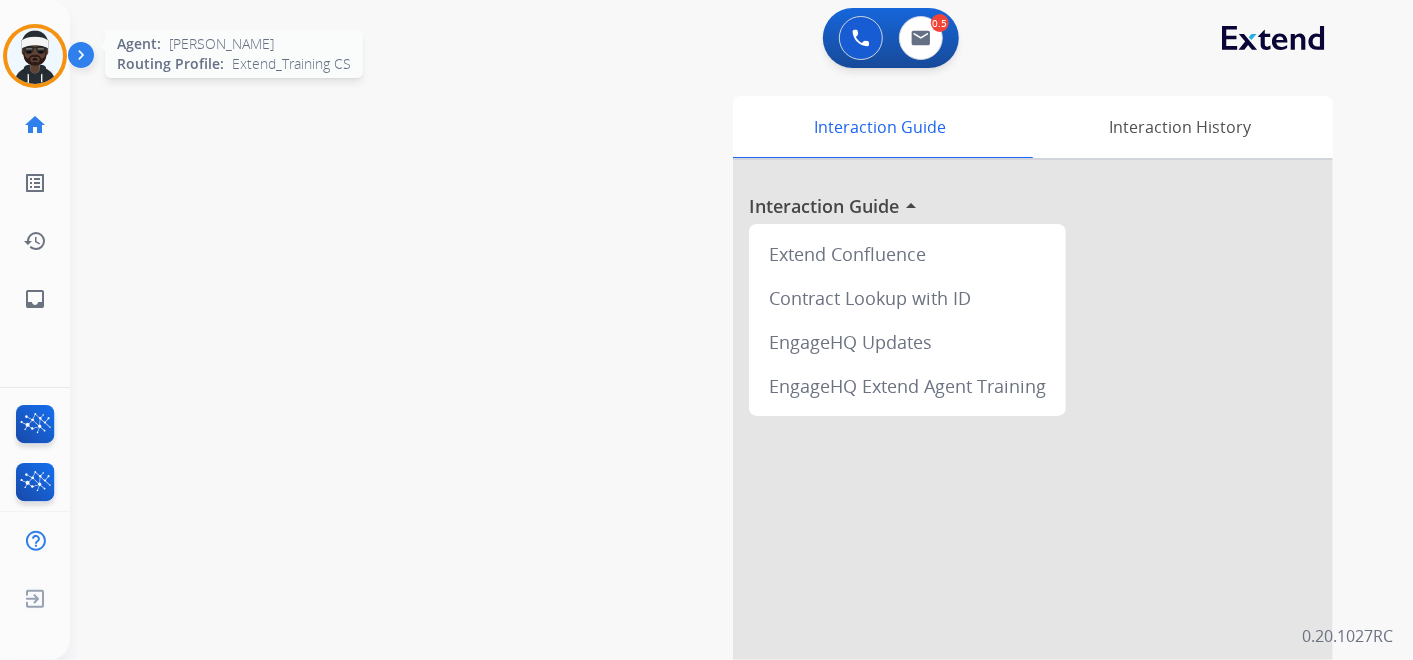 click at bounding box center (35, 56) 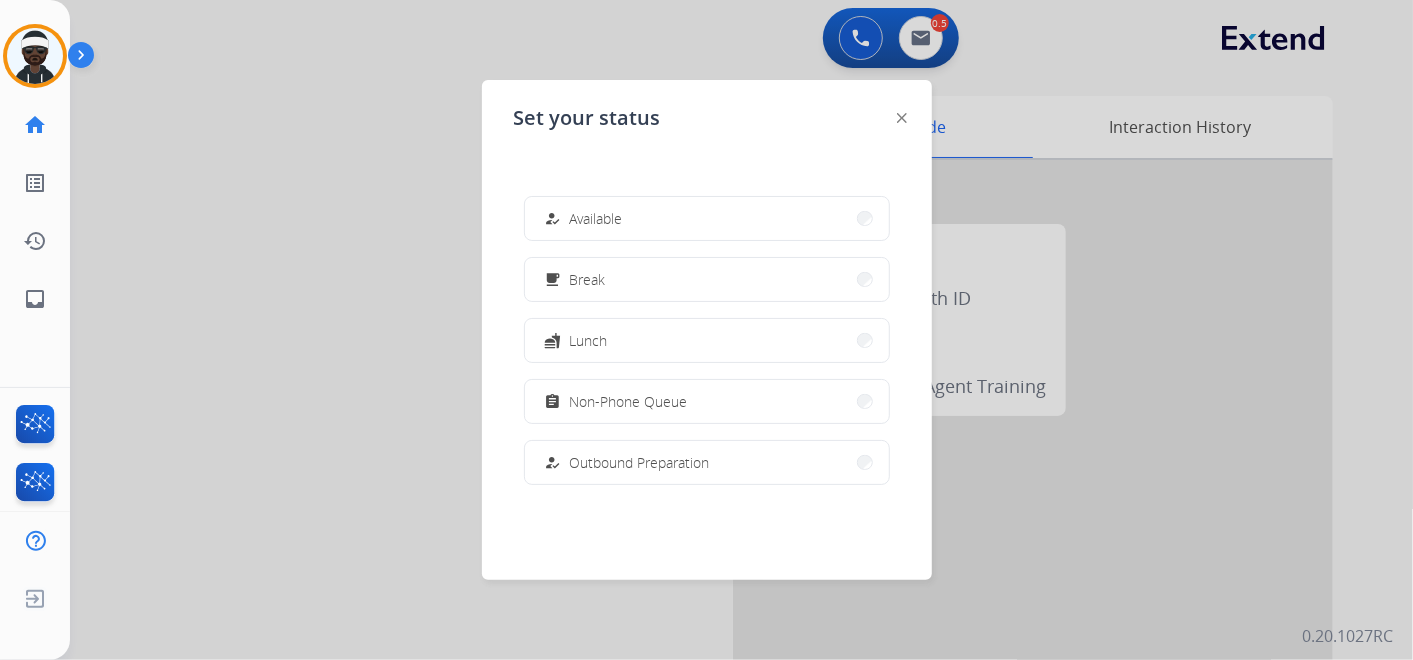 click on "Available" at bounding box center (596, 218) 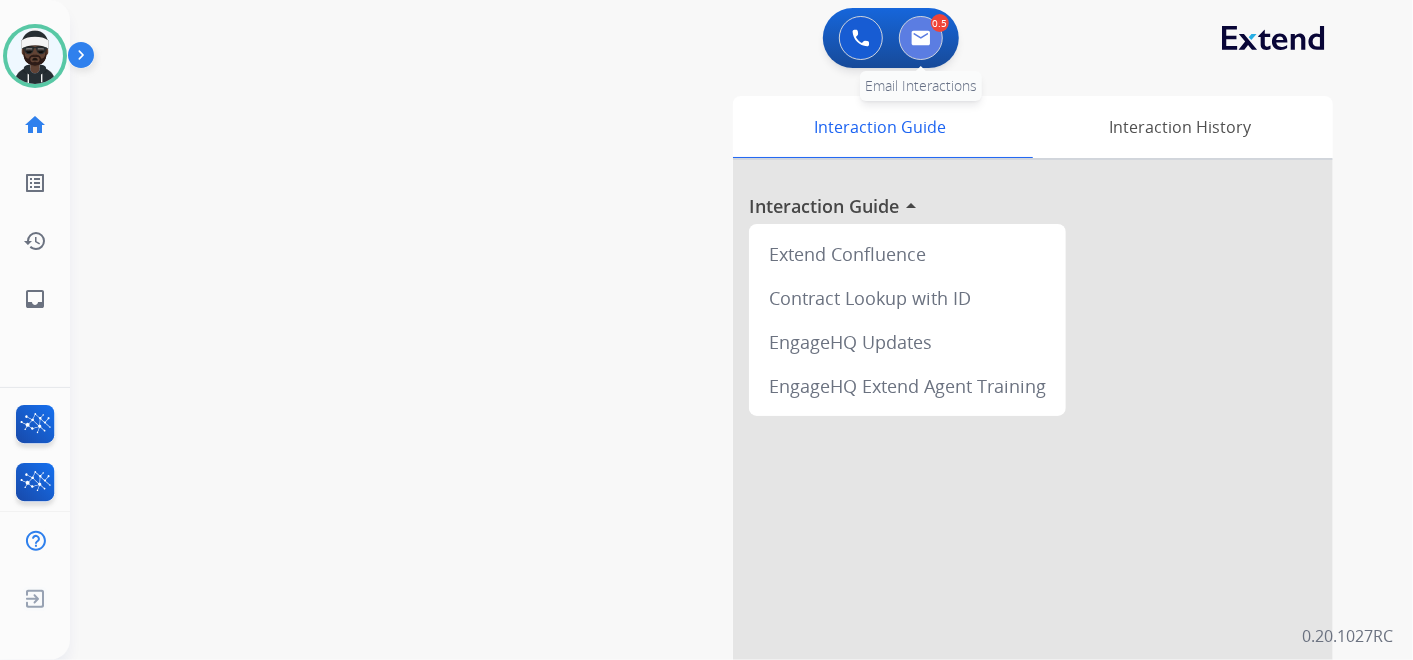 click at bounding box center (921, 38) 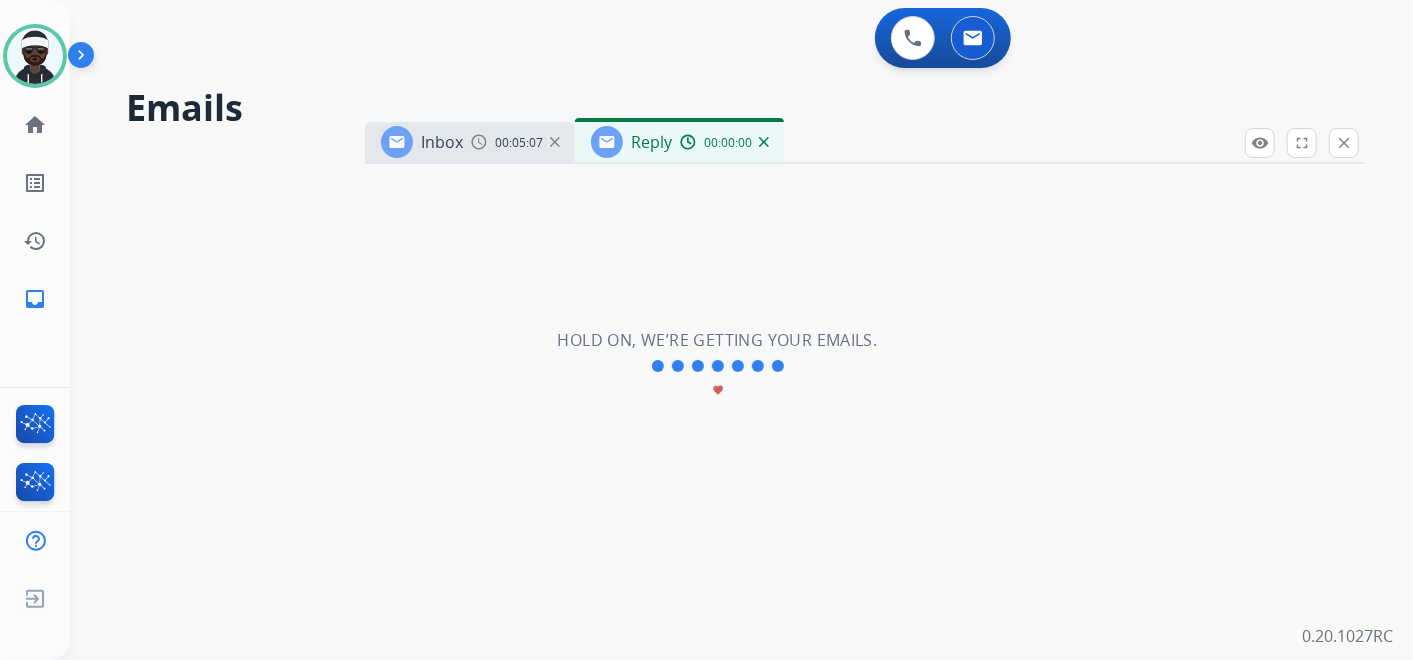 select on "**********" 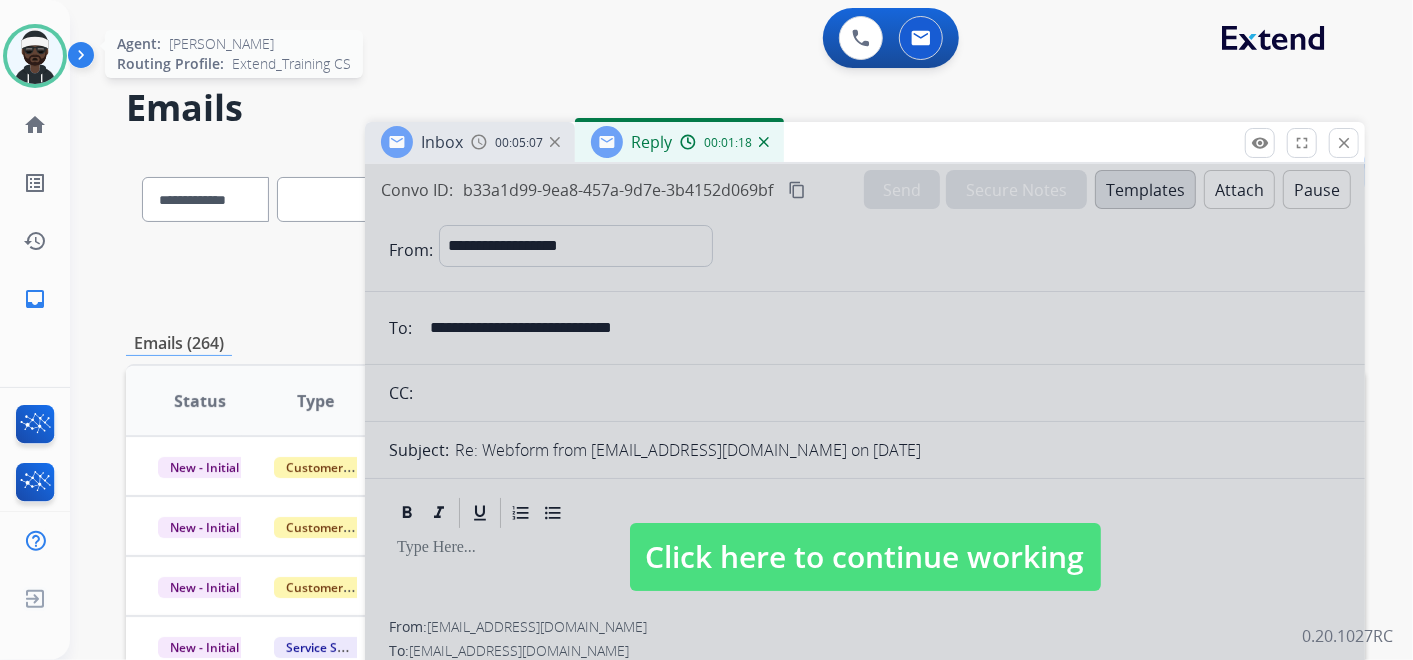 click at bounding box center [35, 56] 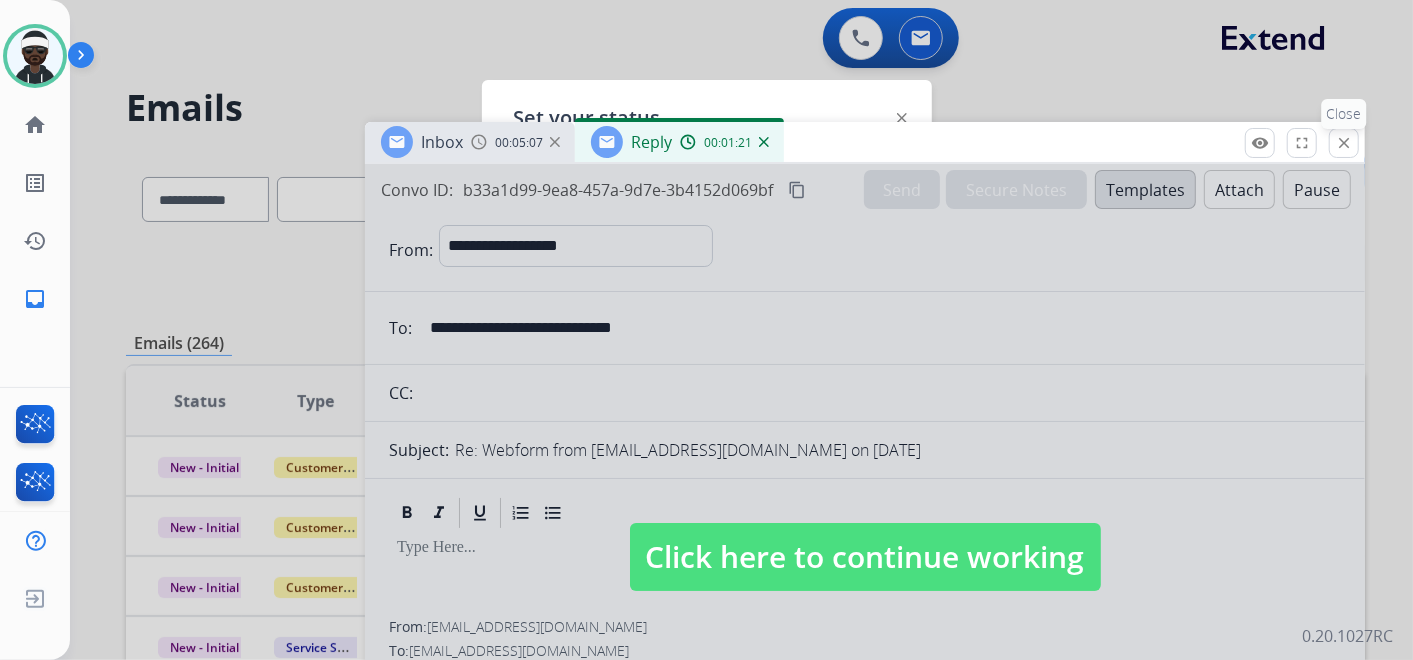 click on "close Close" at bounding box center [1344, 143] 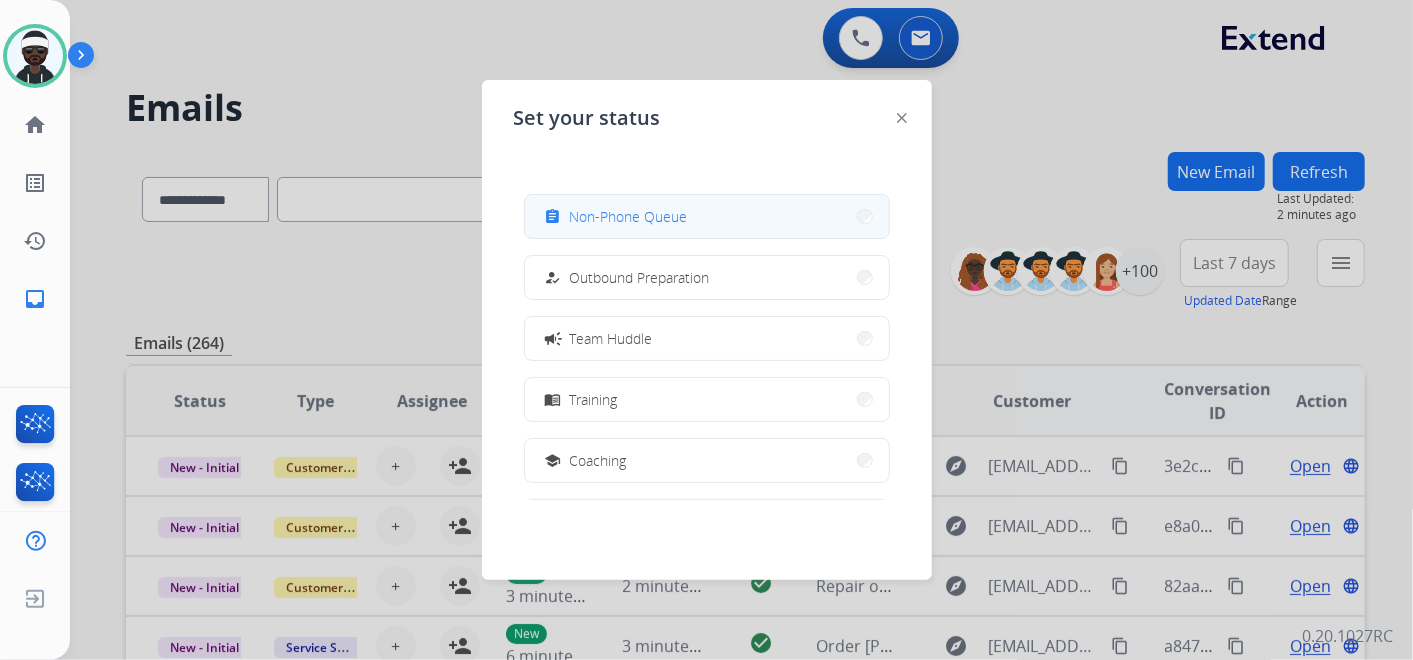 scroll, scrollTop: 0, scrollLeft: 0, axis: both 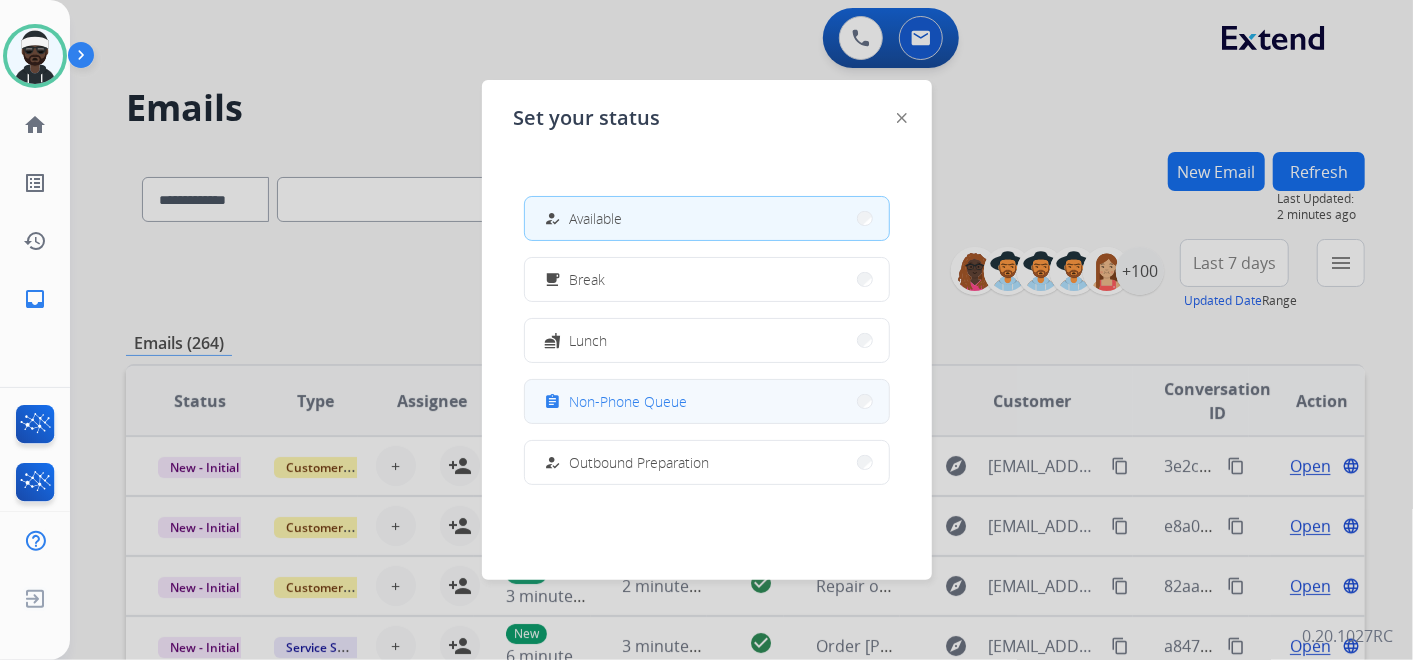 click on "Non-Phone Queue" at bounding box center [629, 401] 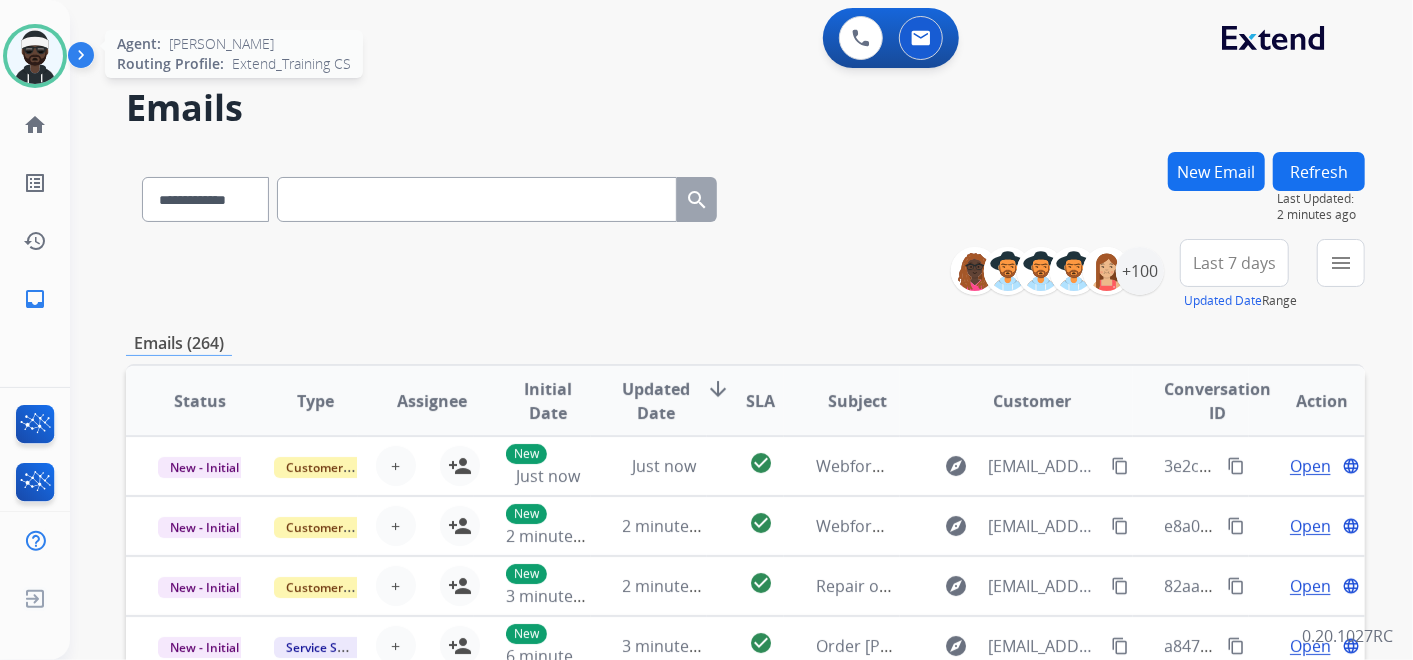 click at bounding box center (35, 56) 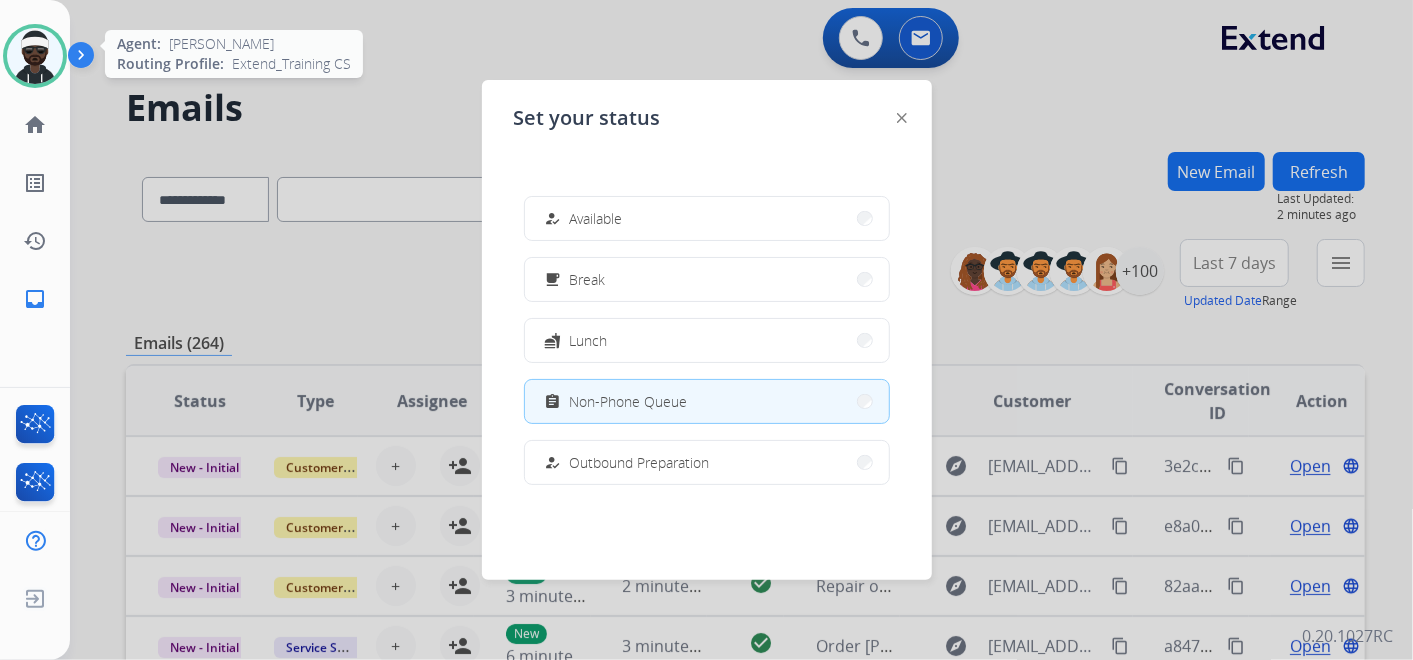 click at bounding box center (35, 56) 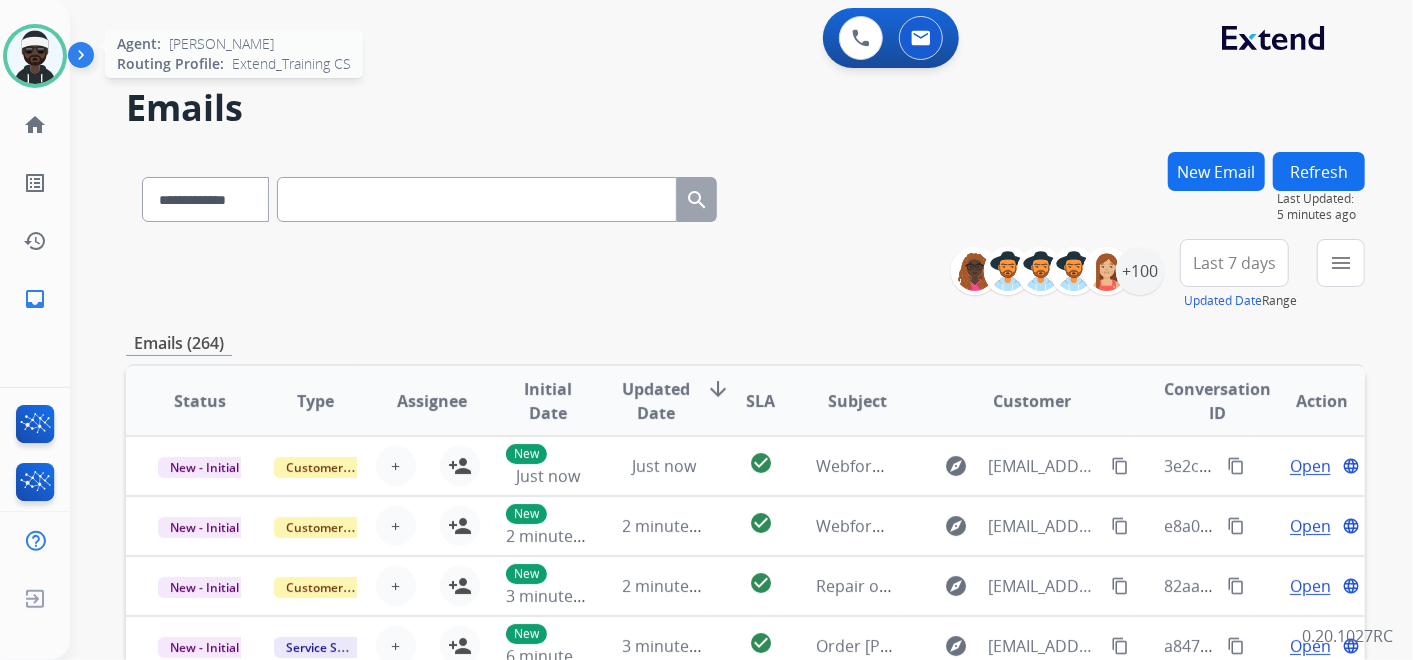 click at bounding box center [35, 56] 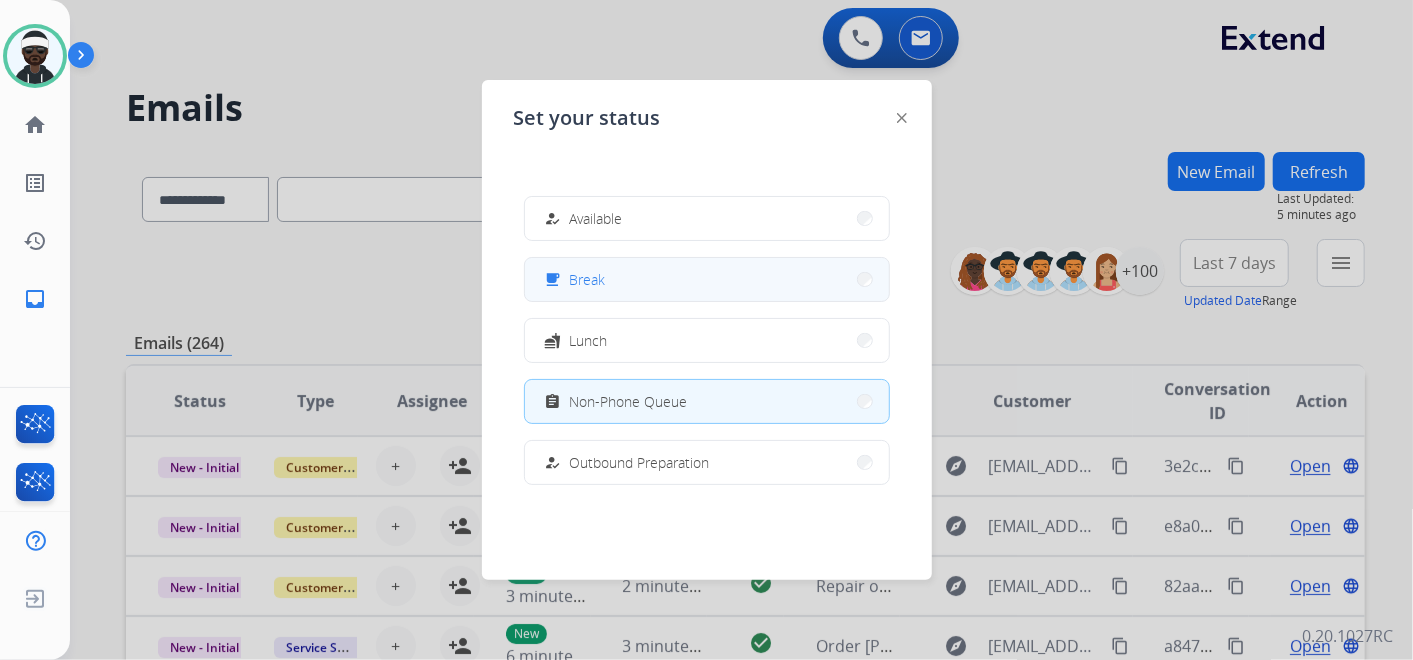 click on "free_breakfast Break" at bounding box center (707, 279) 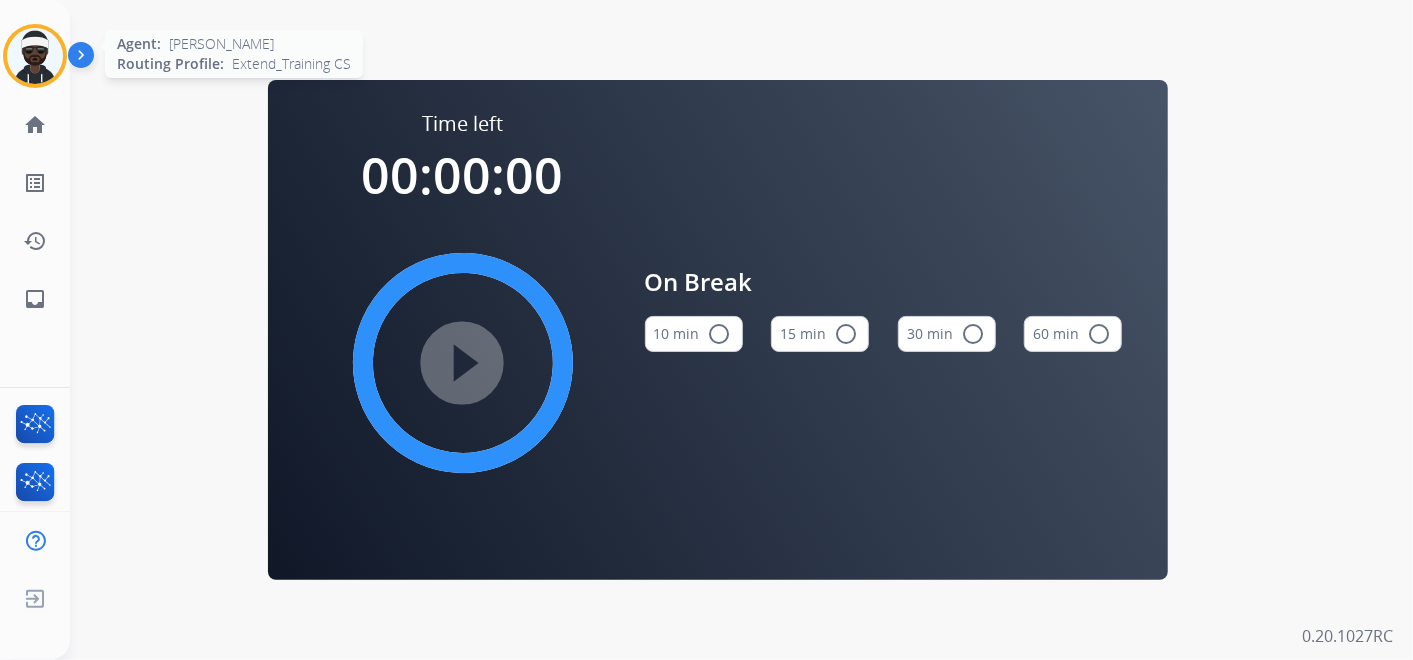 click at bounding box center [35, 56] 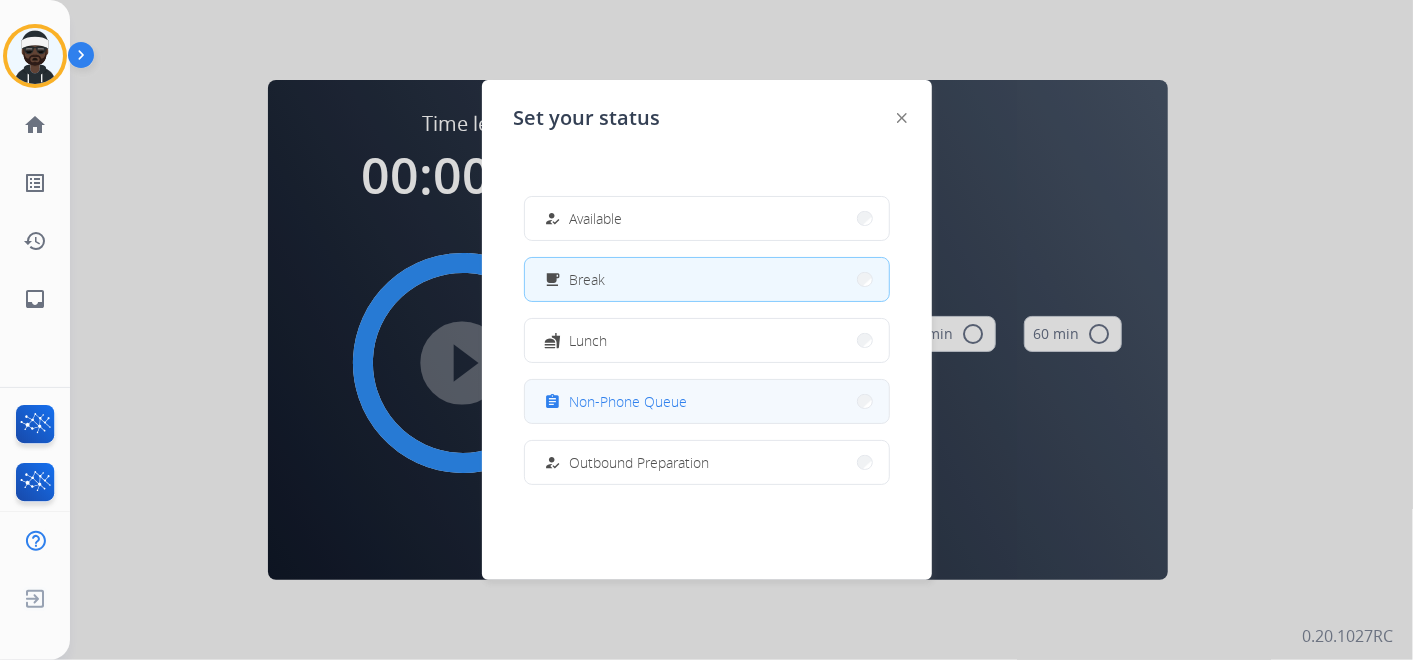 click on "Non-Phone Queue" at bounding box center [629, 401] 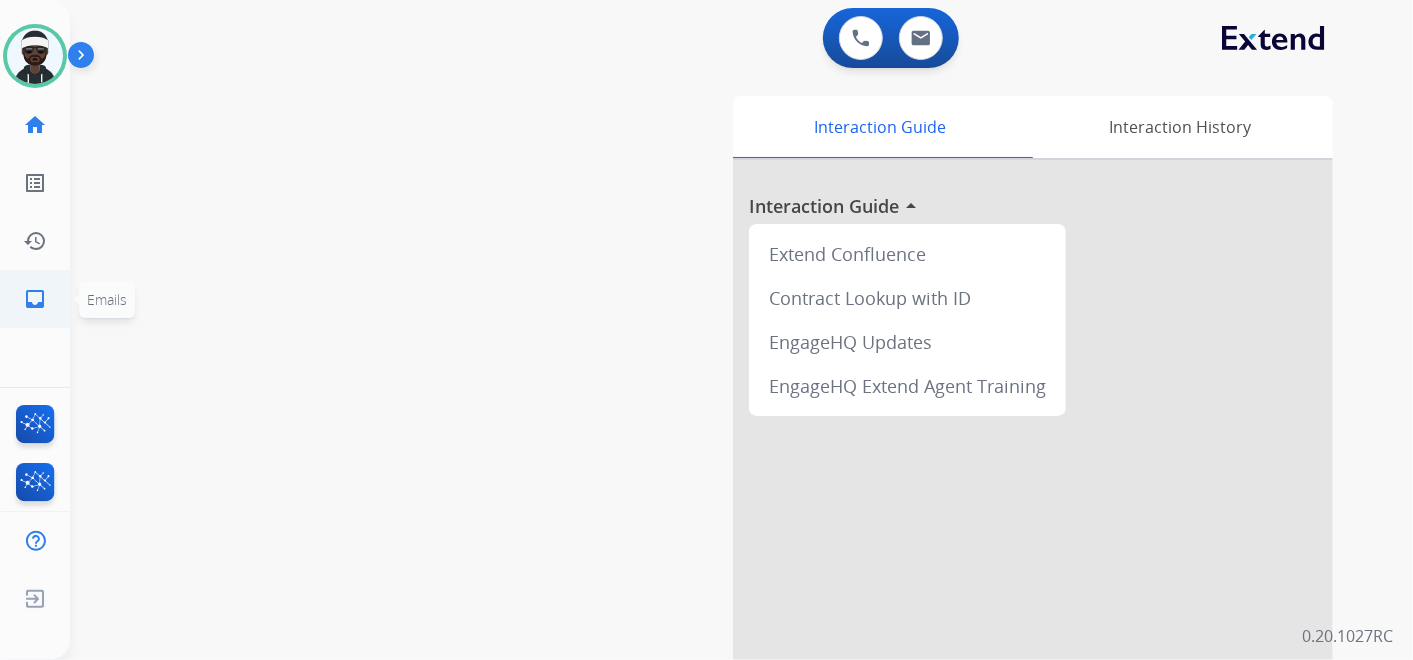 click on "inbox" 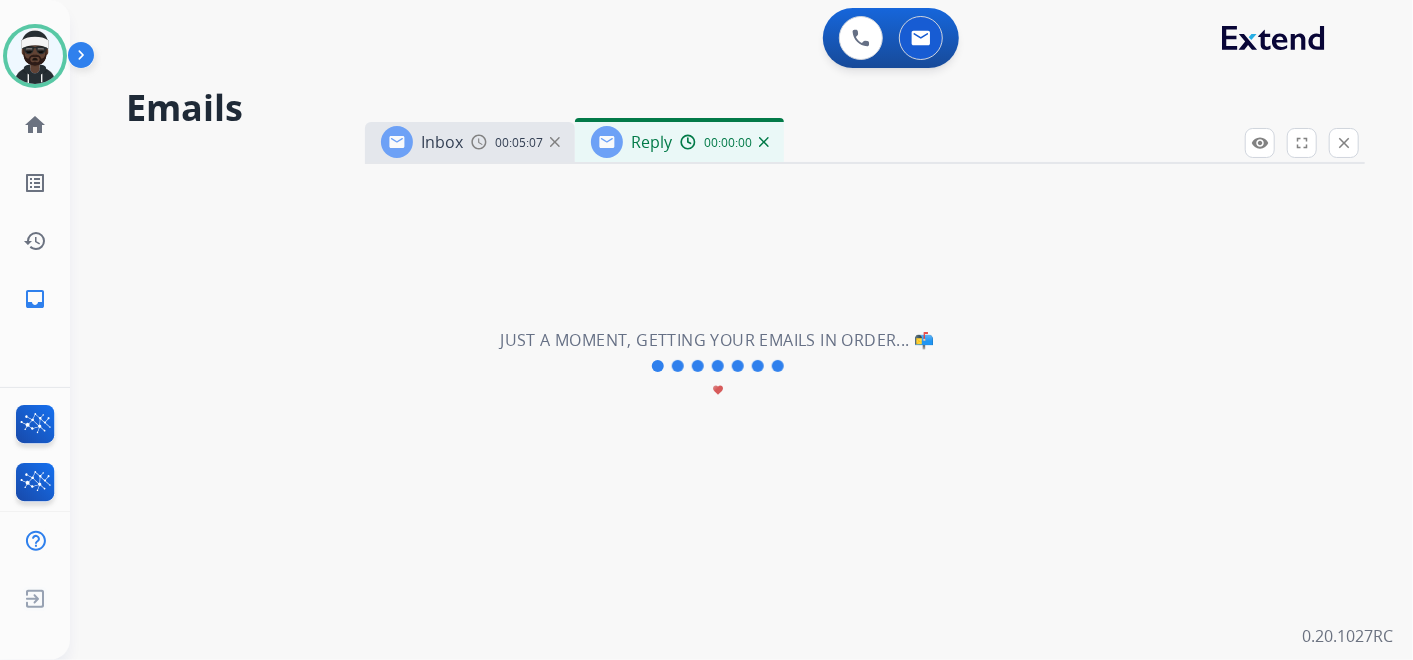 select on "**********" 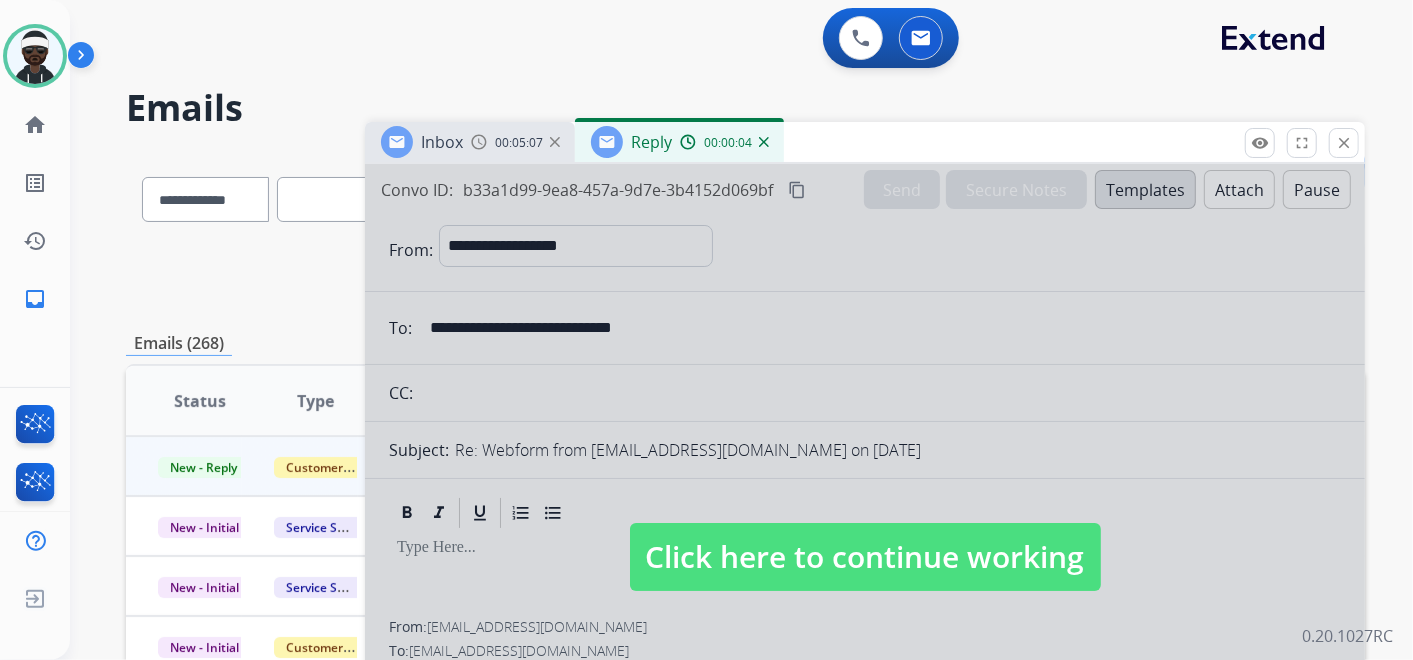 click on "Click here to continue working" at bounding box center (865, 557) 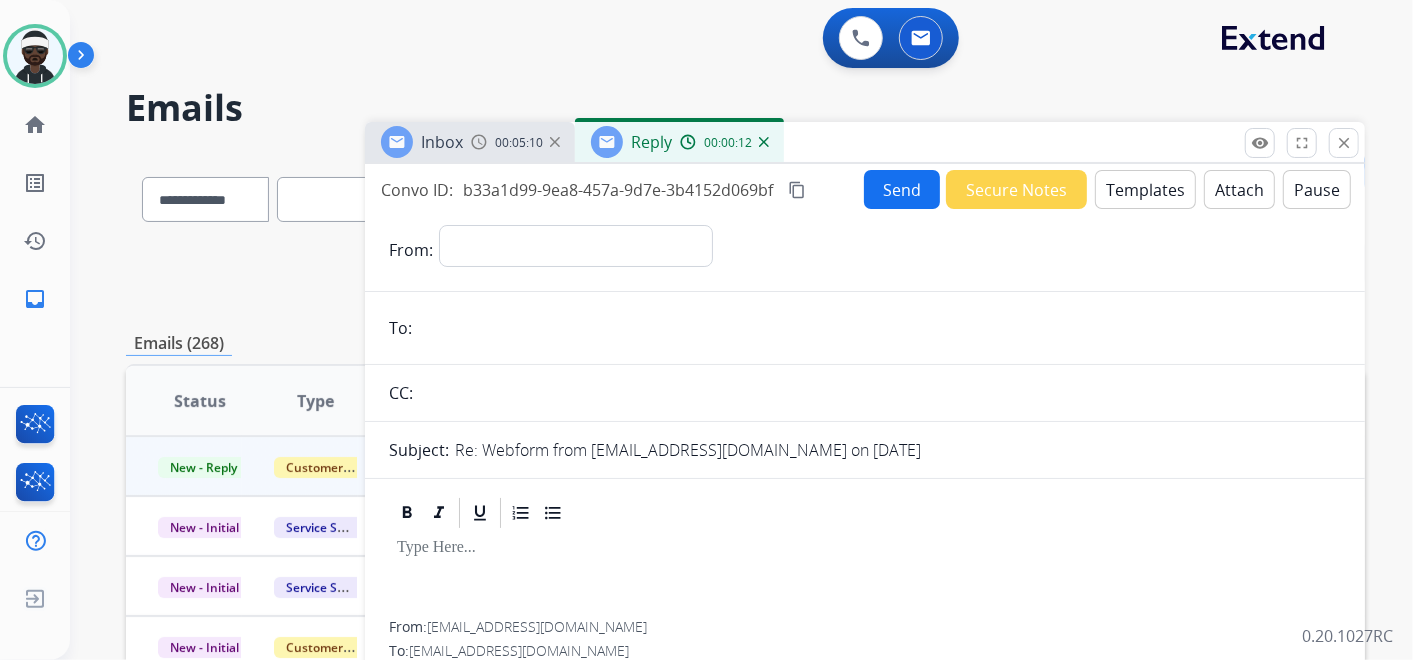 click on "content_copy" at bounding box center (797, 190) 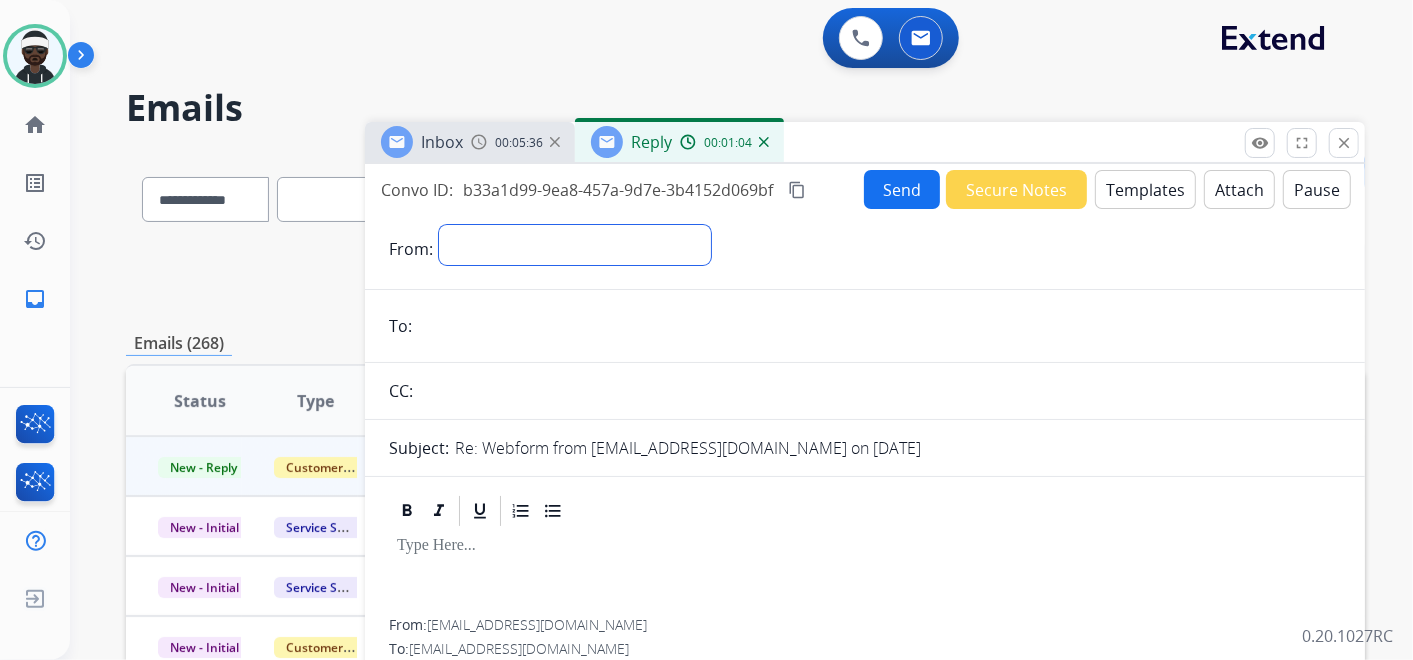 click on "**********" at bounding box center (575, 245) 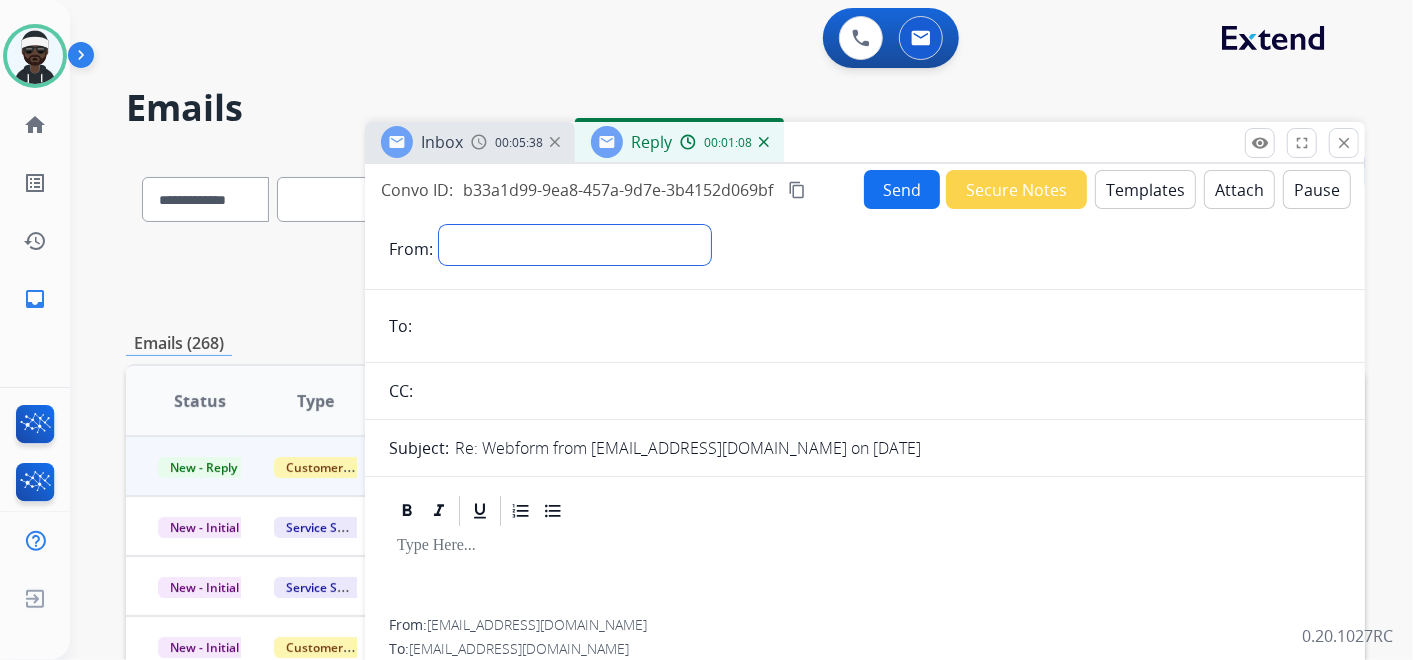 select on "**********" 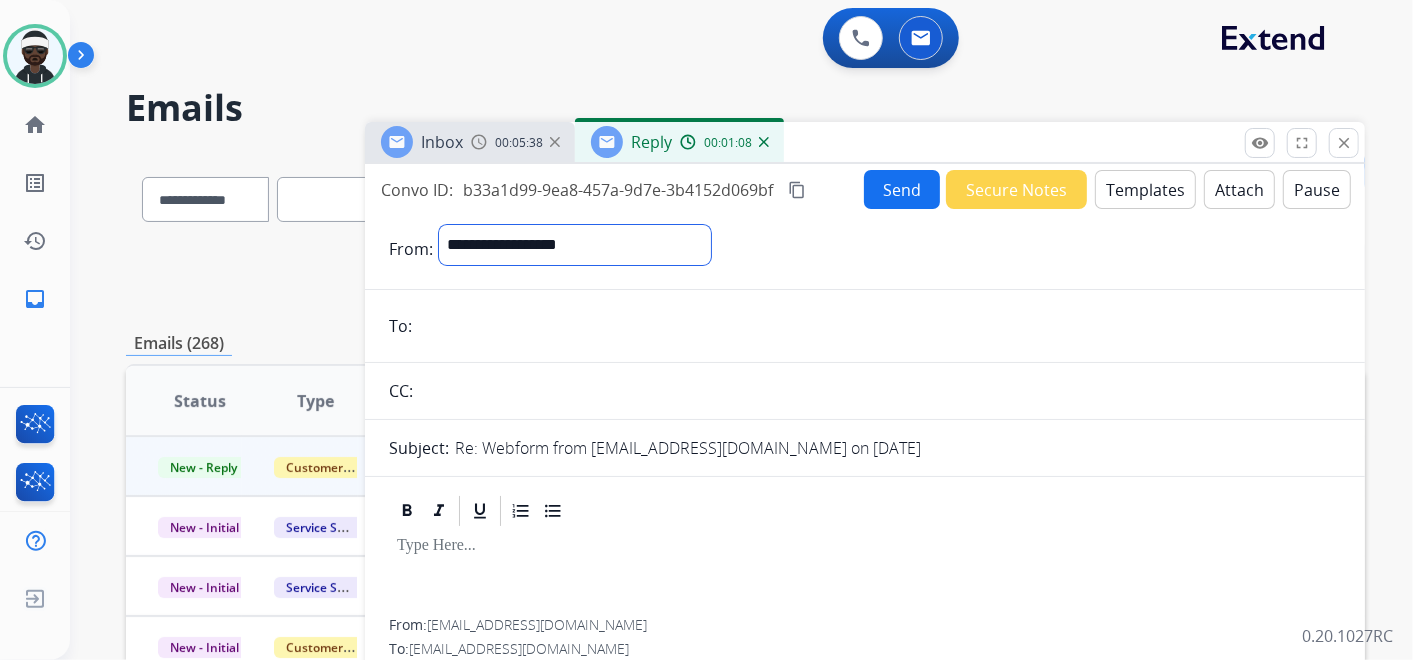 click on "**********" at bounding box center (575, 245) 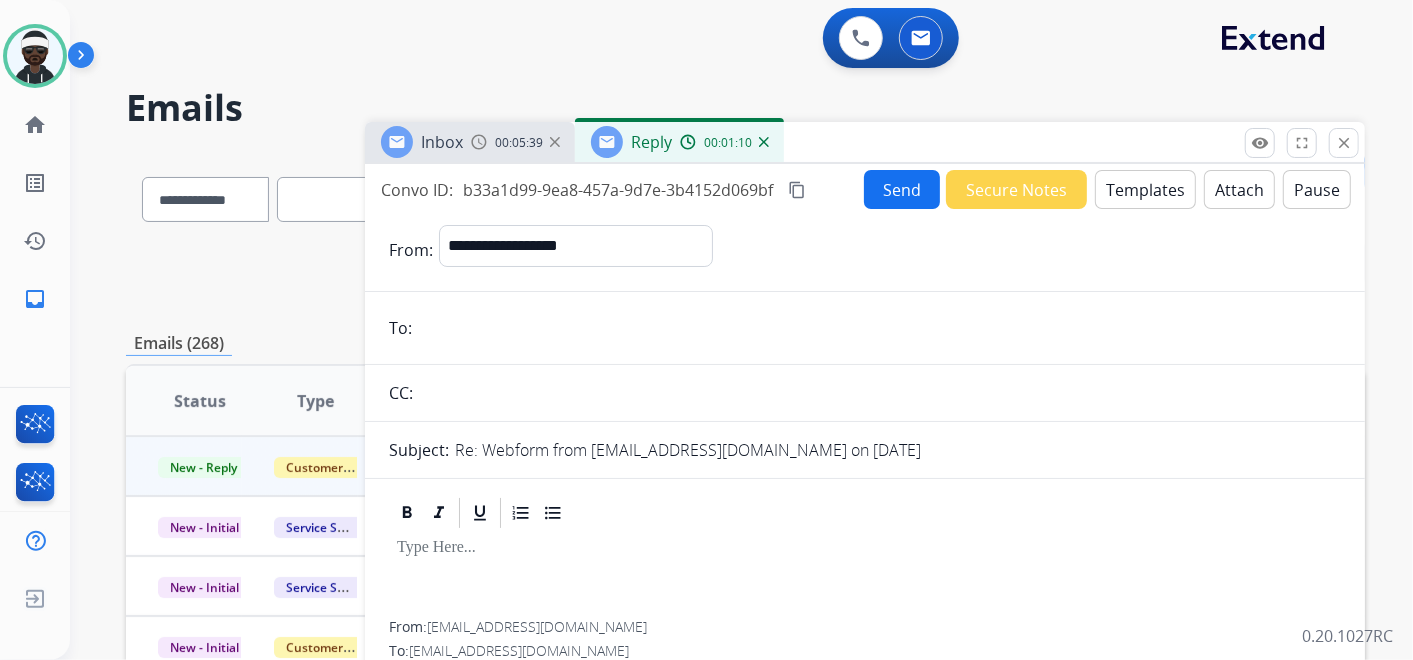 click at bounding box center [879, 328] 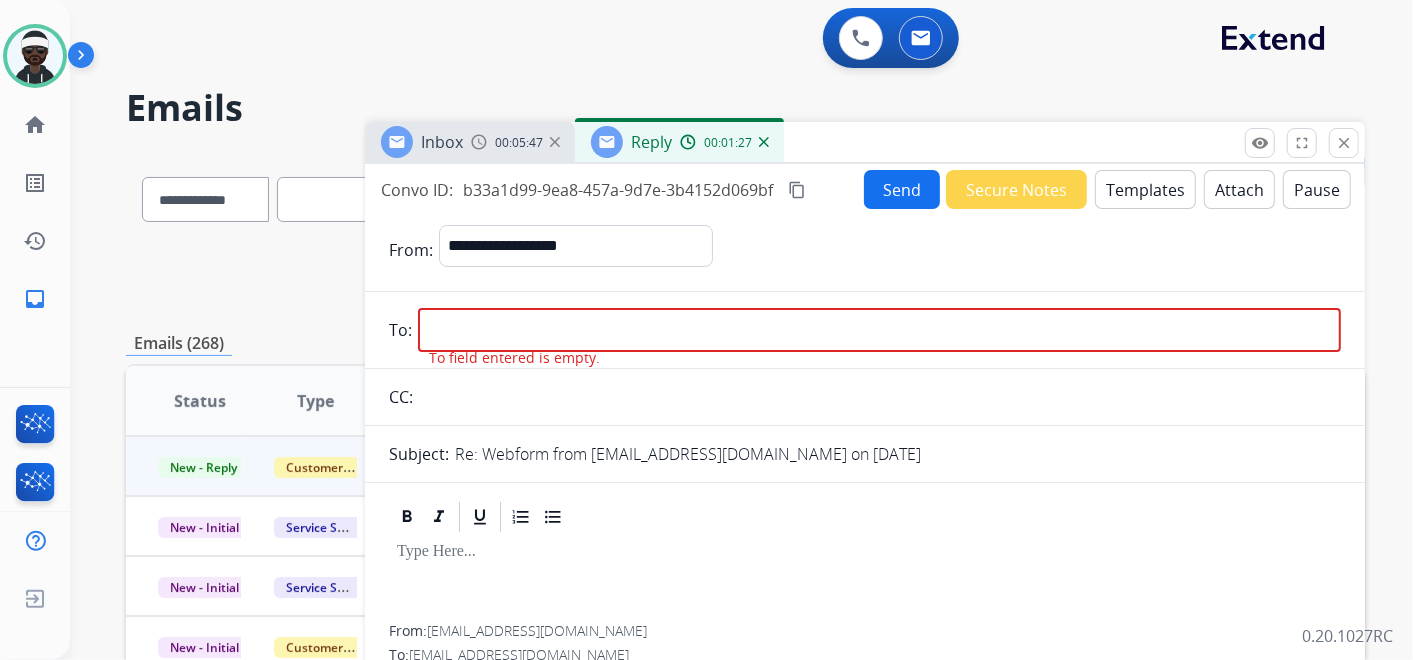 click at bounding box center (879, 330) 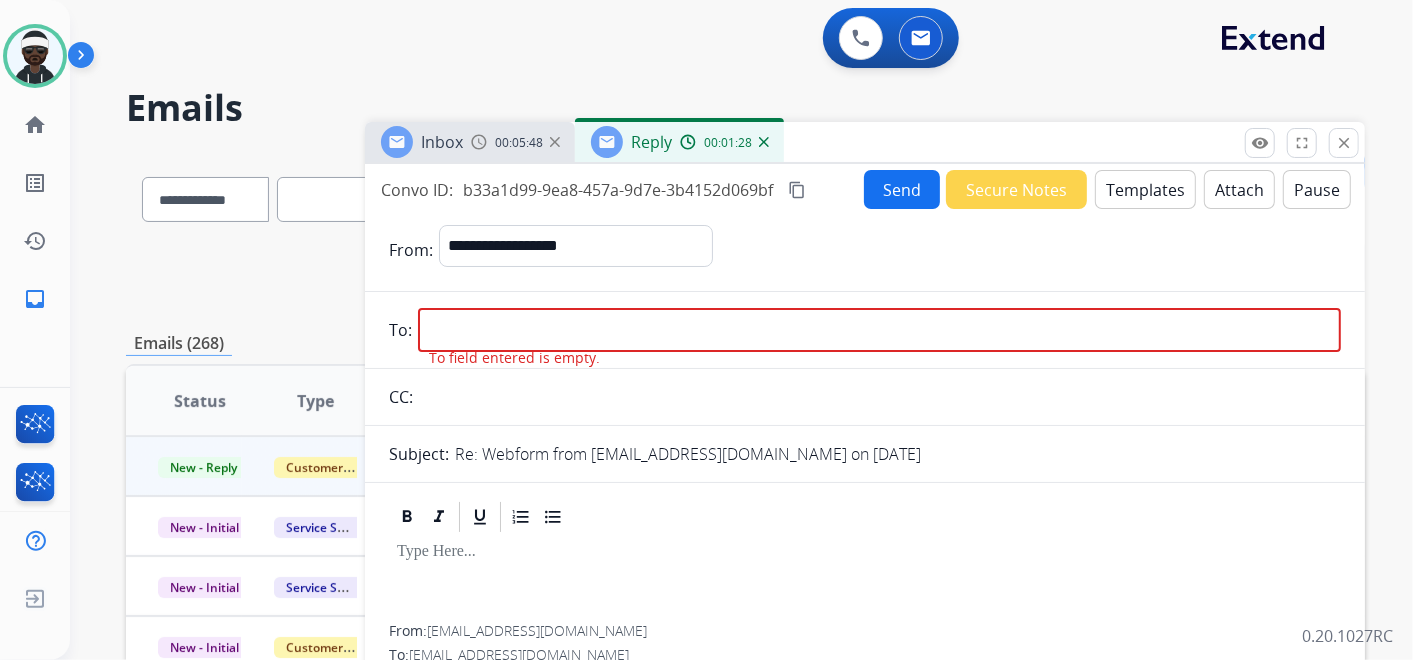 paste on "**********" 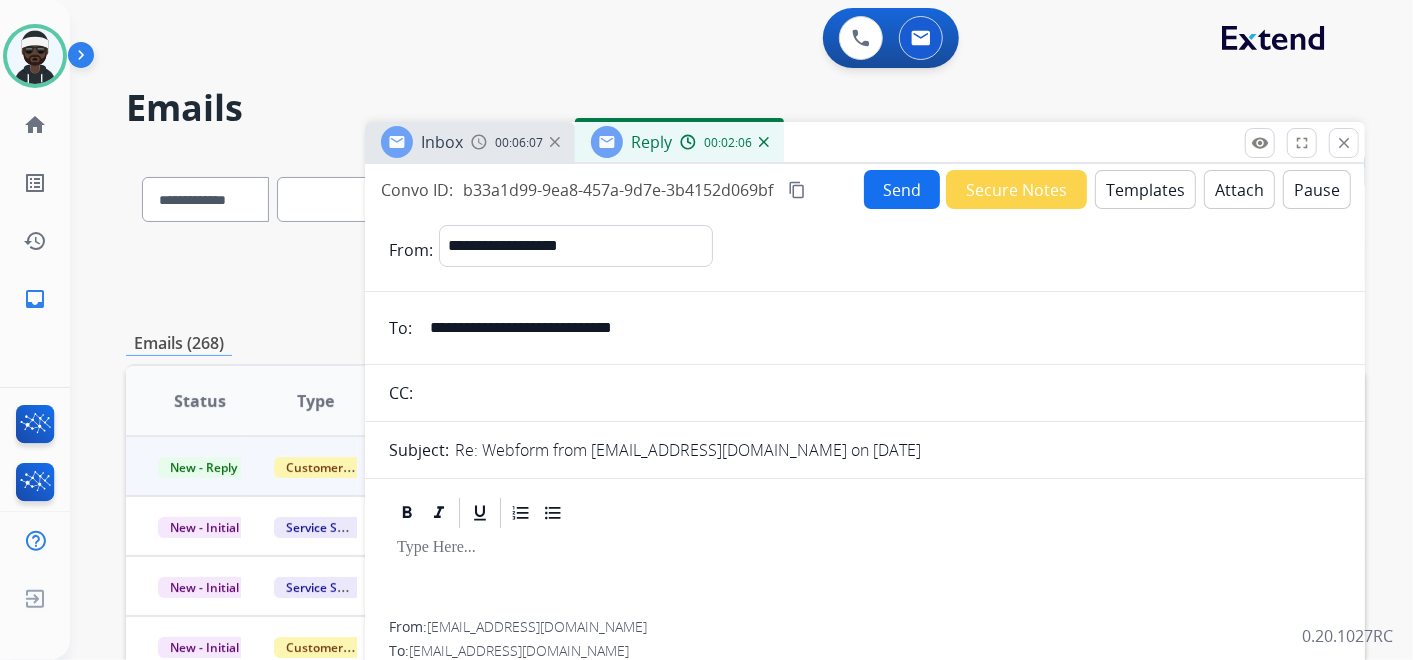 type on "**********" 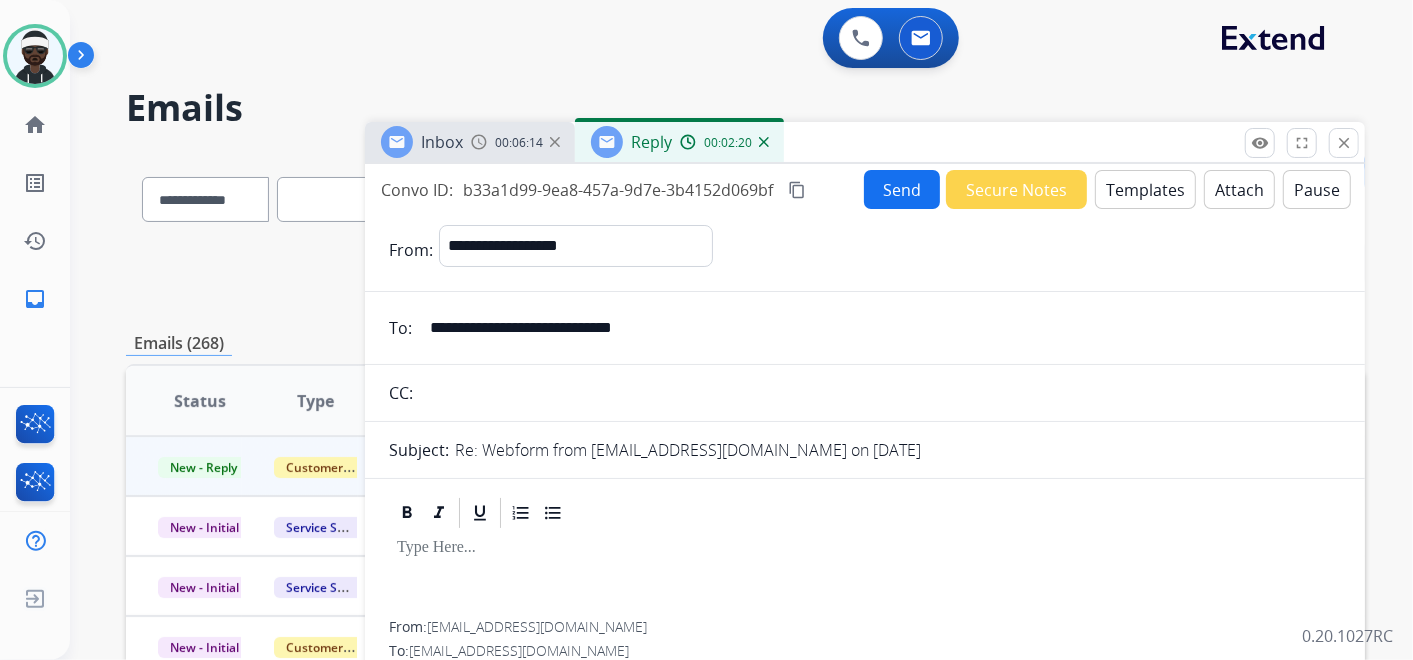 click on "Templates" at bounding box center [1145, 189] 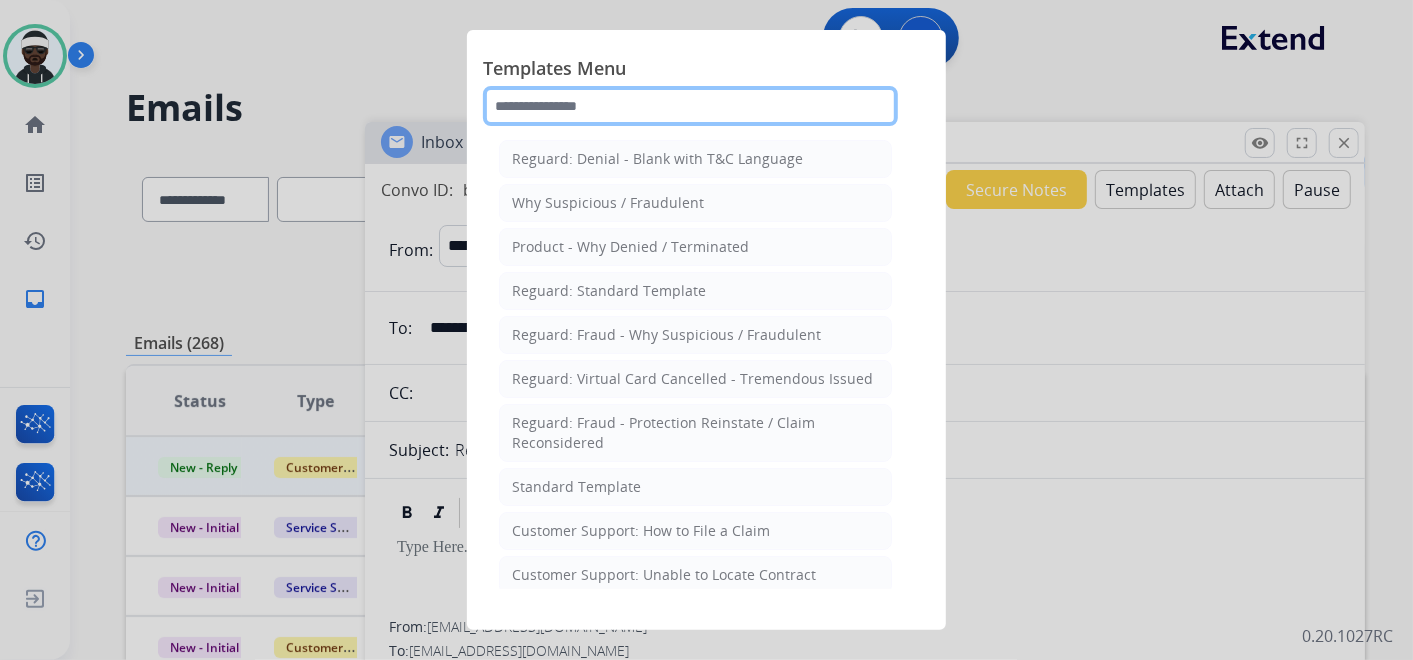 click 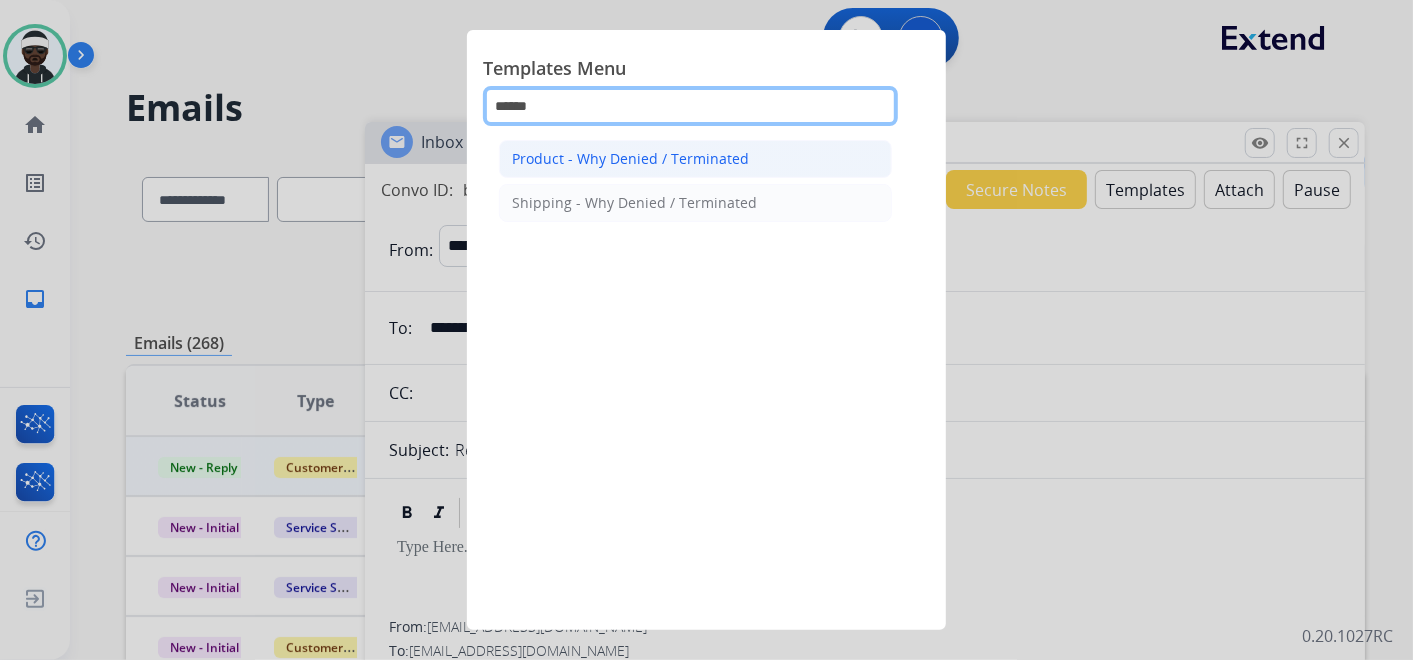 type on "******" 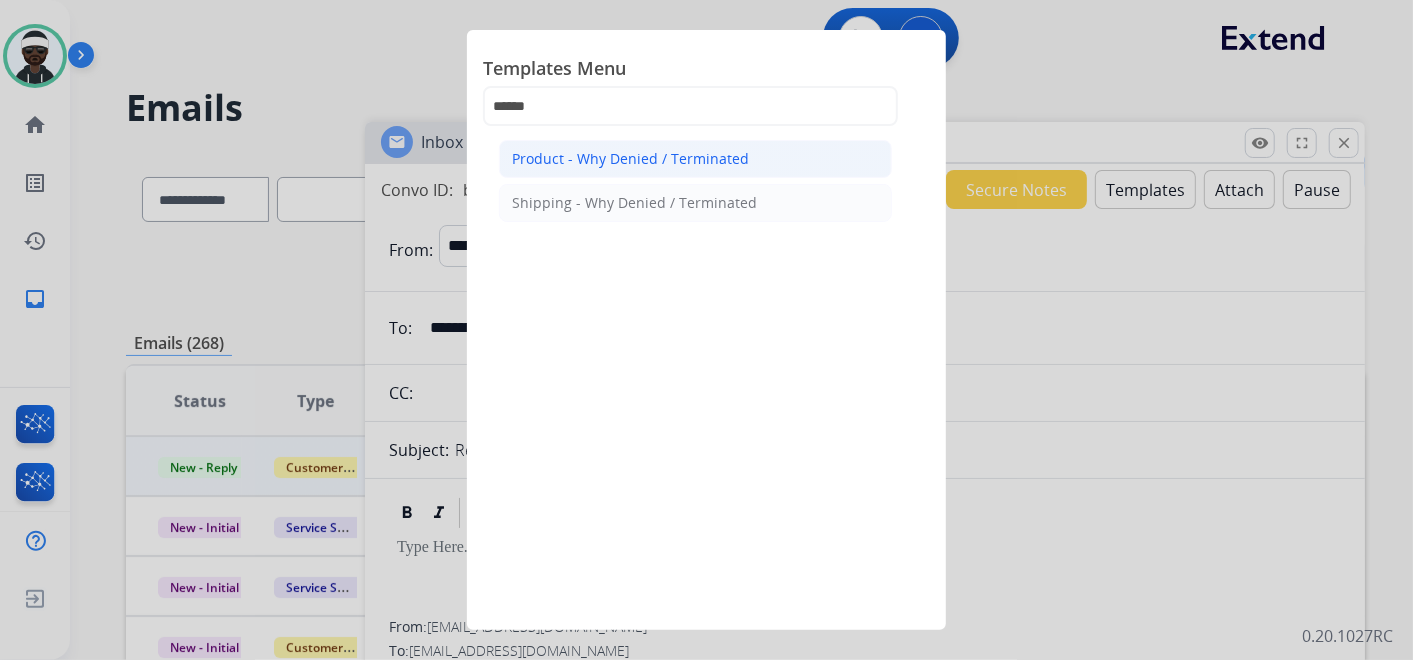 click on "Product - Why Denied / Terminated" 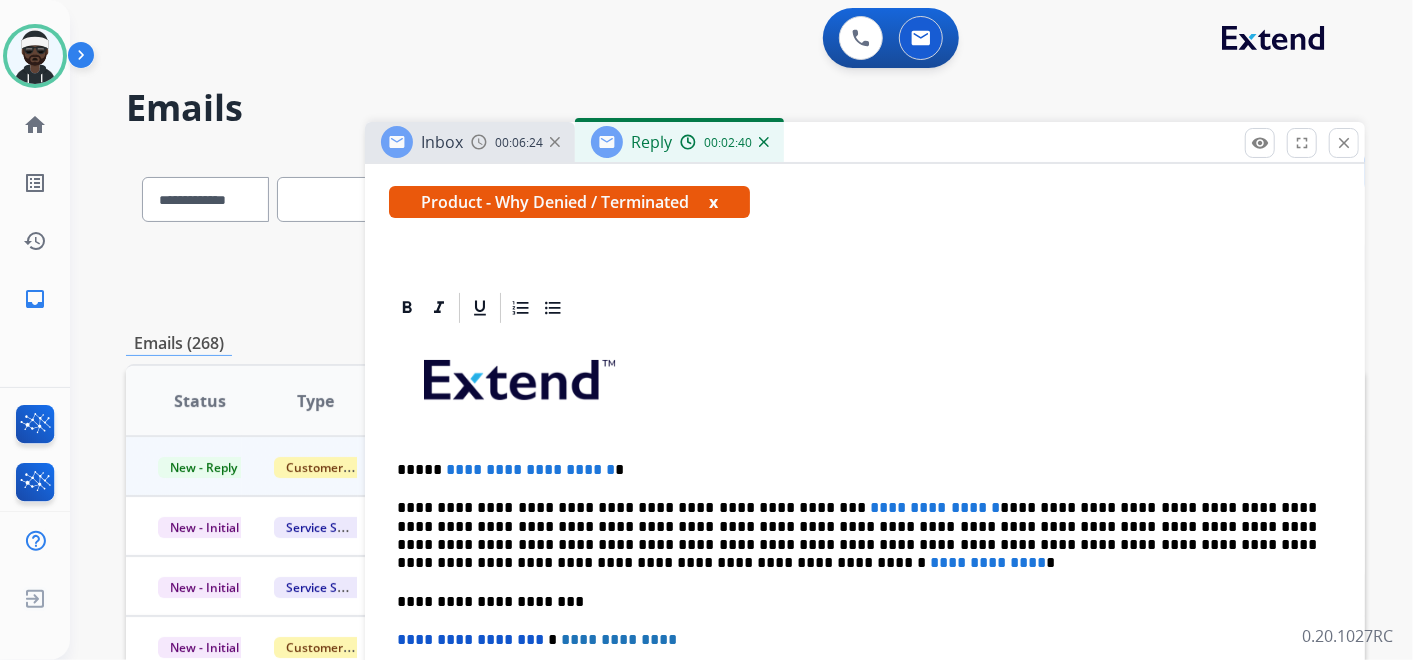 scroll, scrollTop: 0, scrollLeft: 0, axis: both 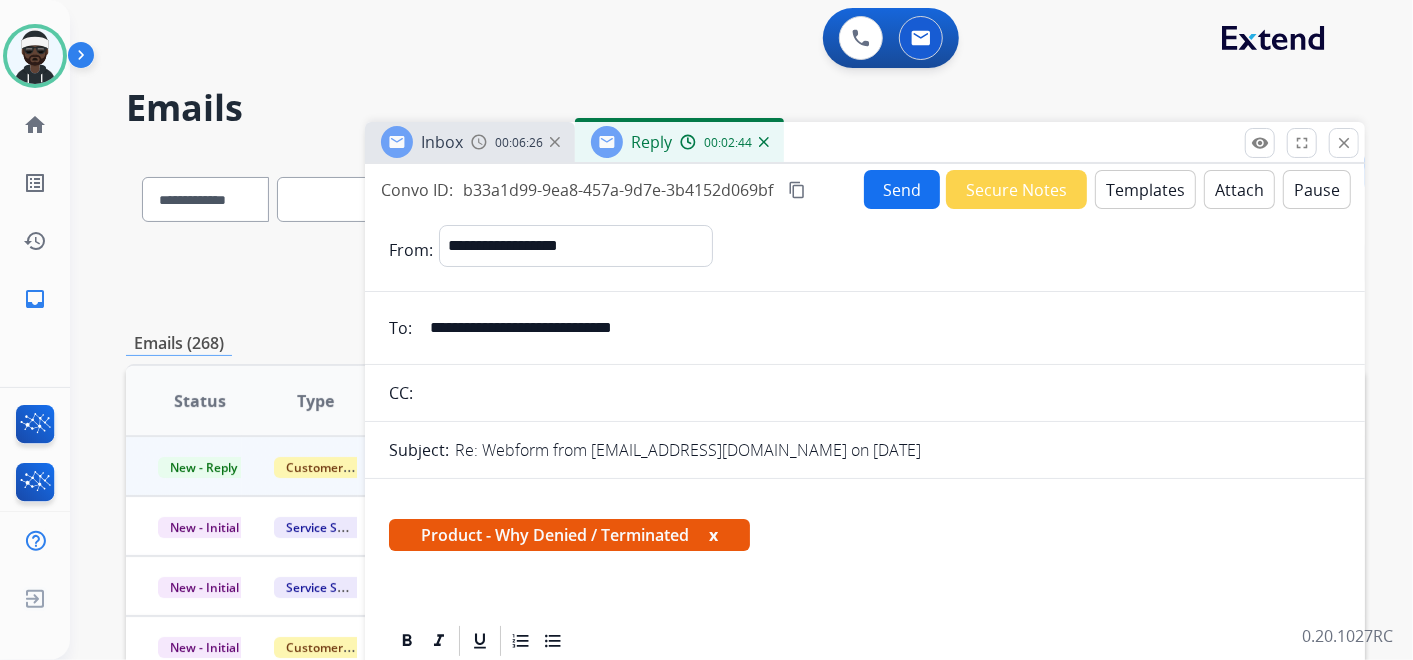 click on "Templates" at bounding box center [1145, 189] 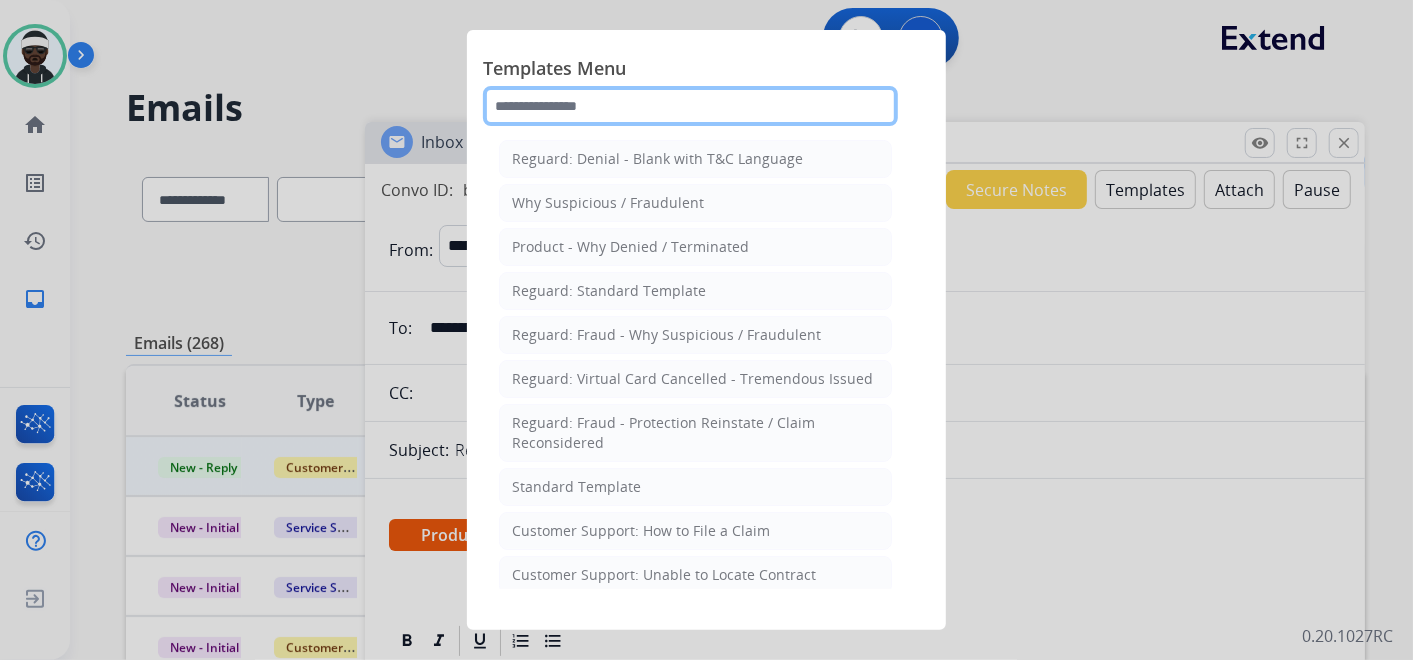 click 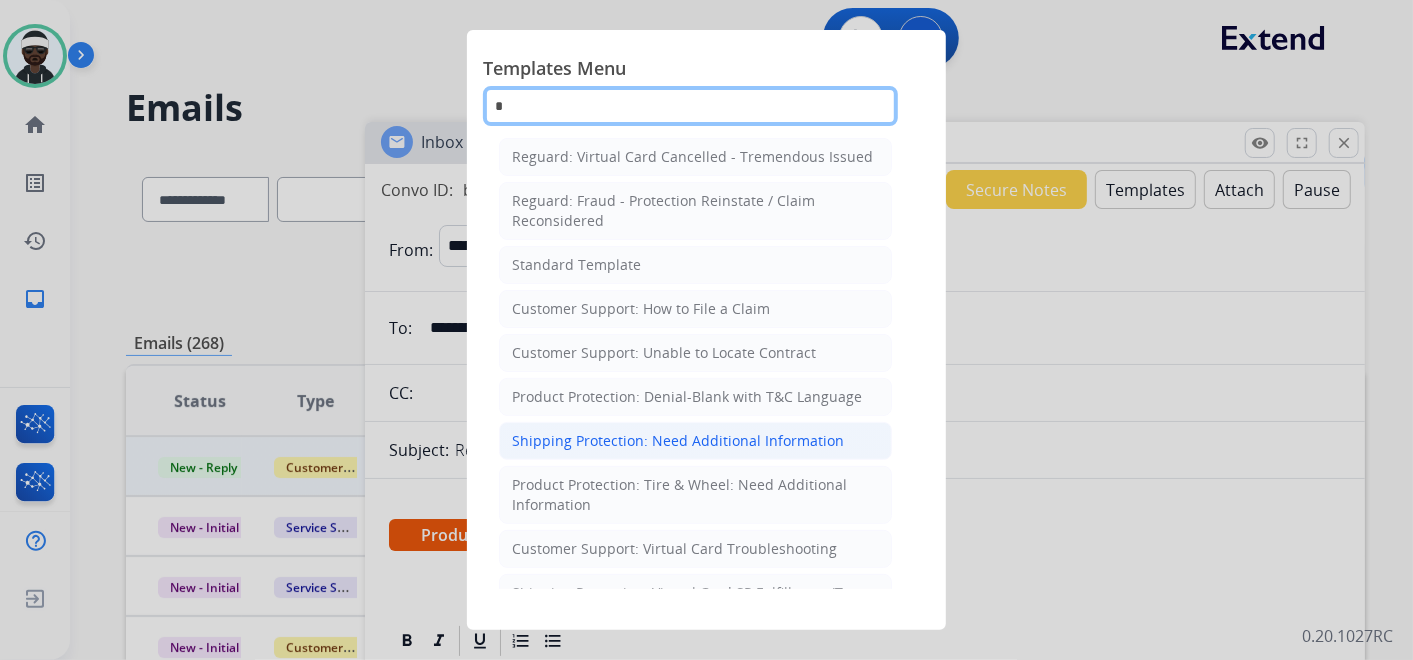 scroll, scrollTop: 333, scrollLeft: 0, axis: vertical 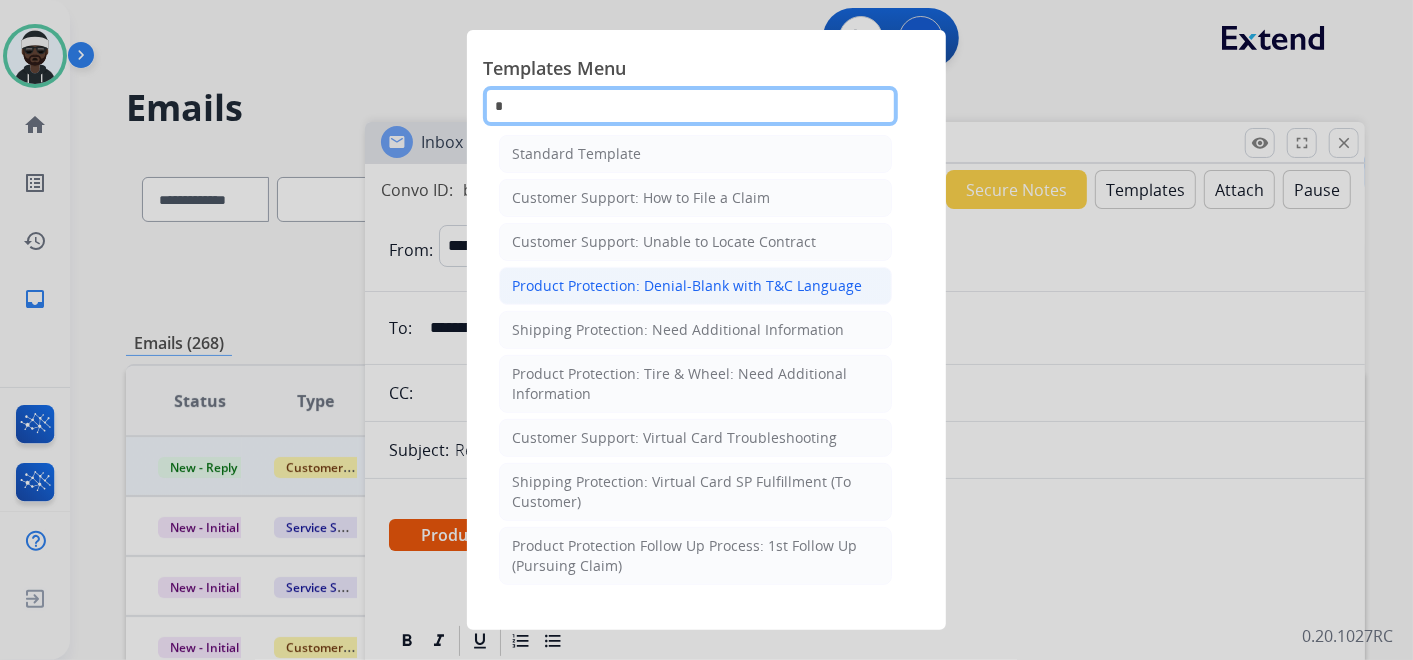 type on "*" 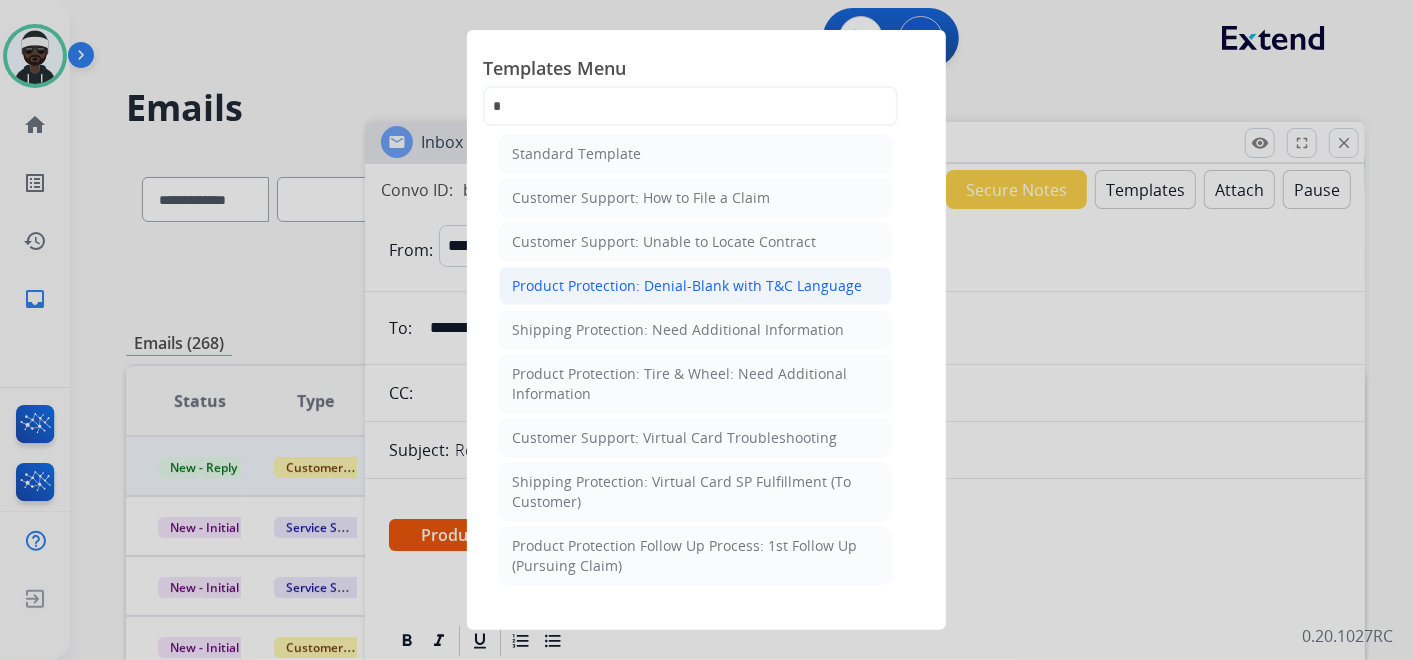 click on "Product Protection: Denial-Blank with T&C Language" 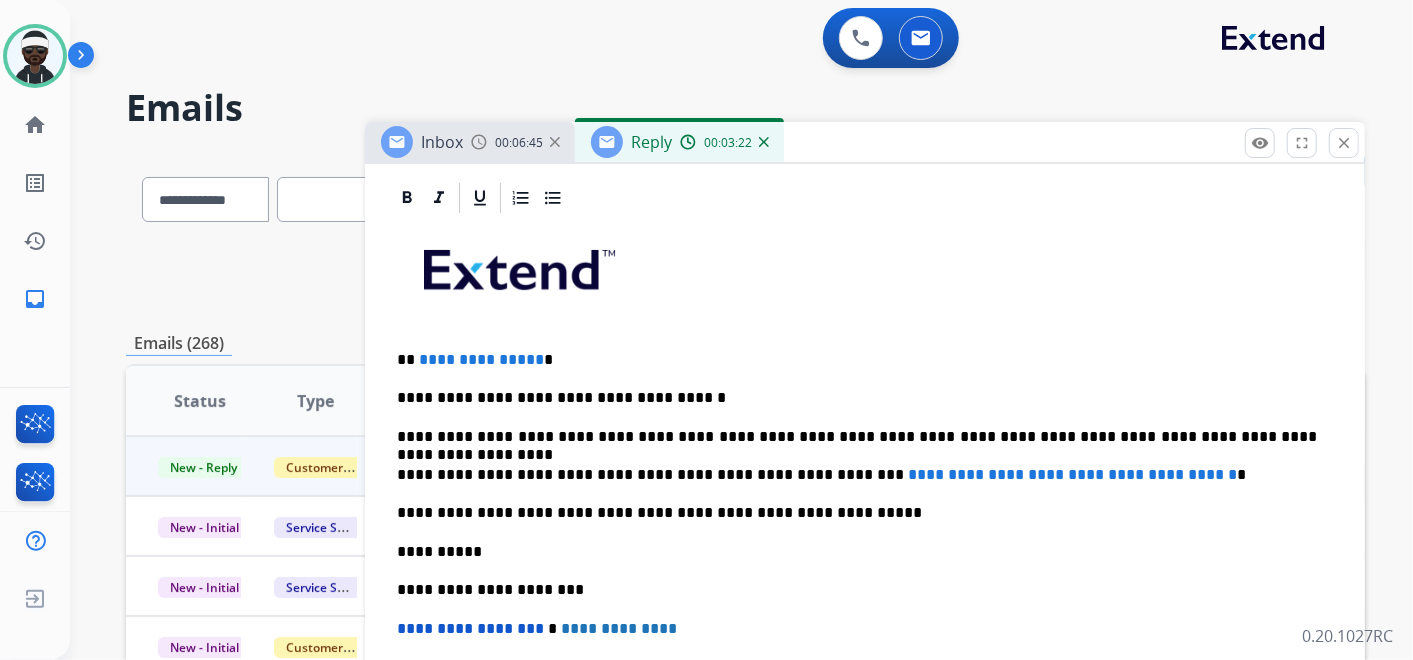 scroll, scrollTop: 444, scrollLeft: 0, axis: vertical 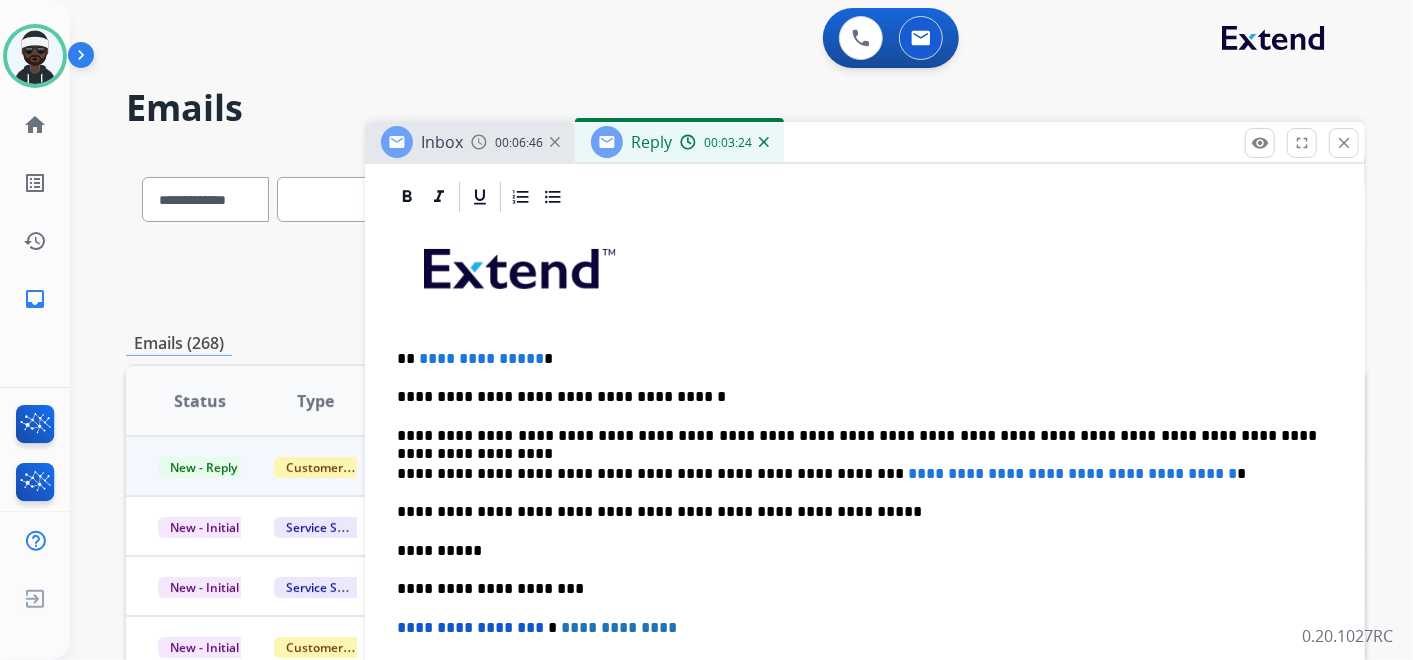 click on "**********" at bounding box center [857, 359] 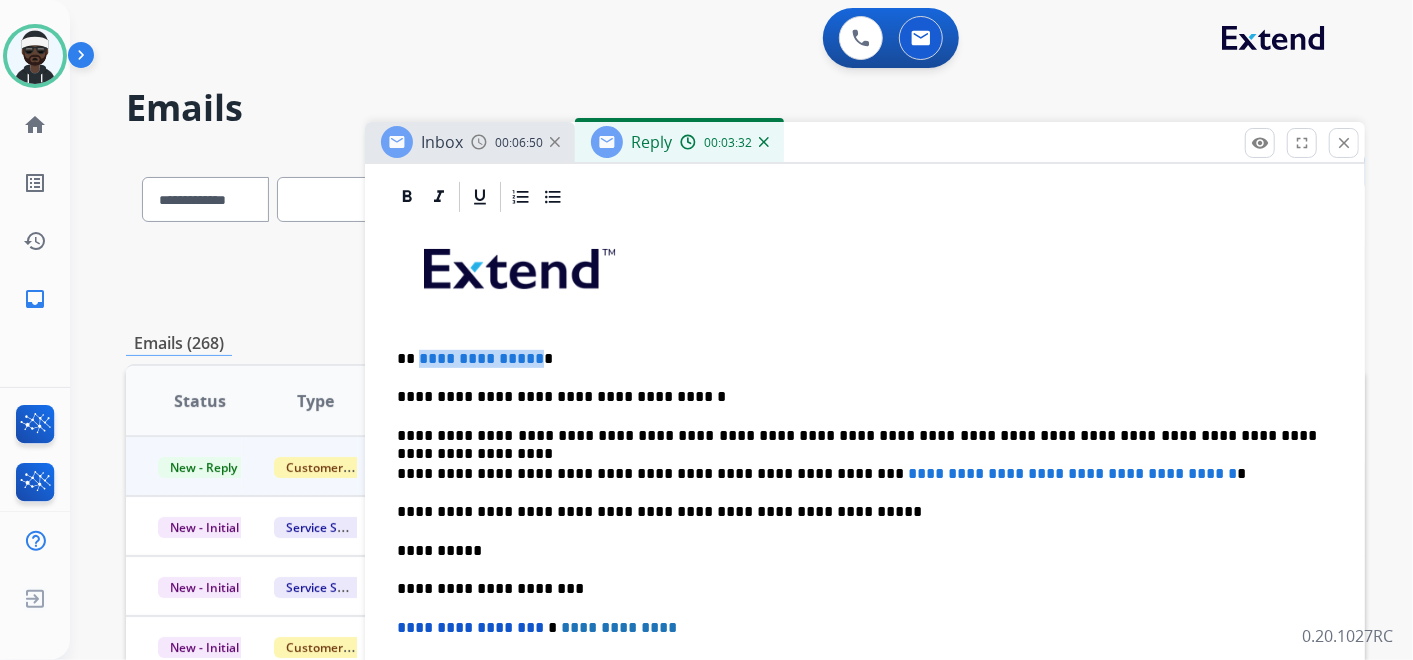 drag, startPoint x: 531, startPoint y: 357, endPoint x: 428, endPoint y: 357, distance: 103 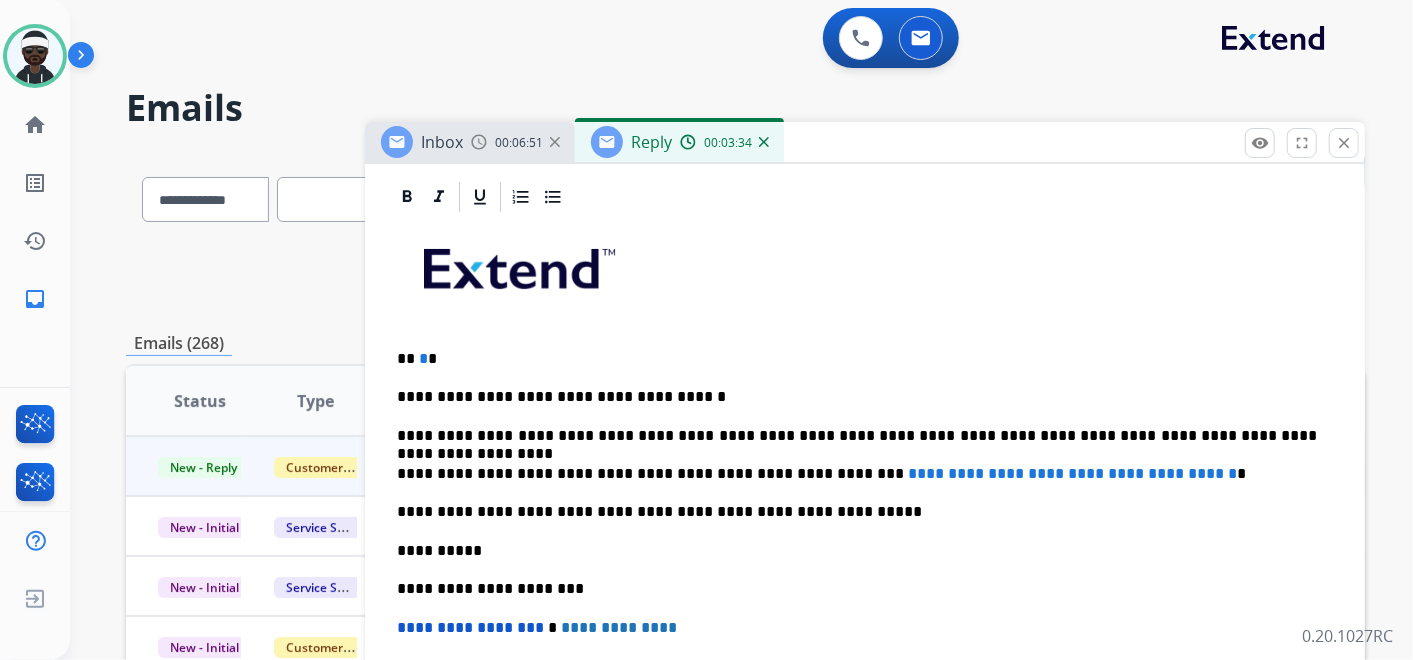 type 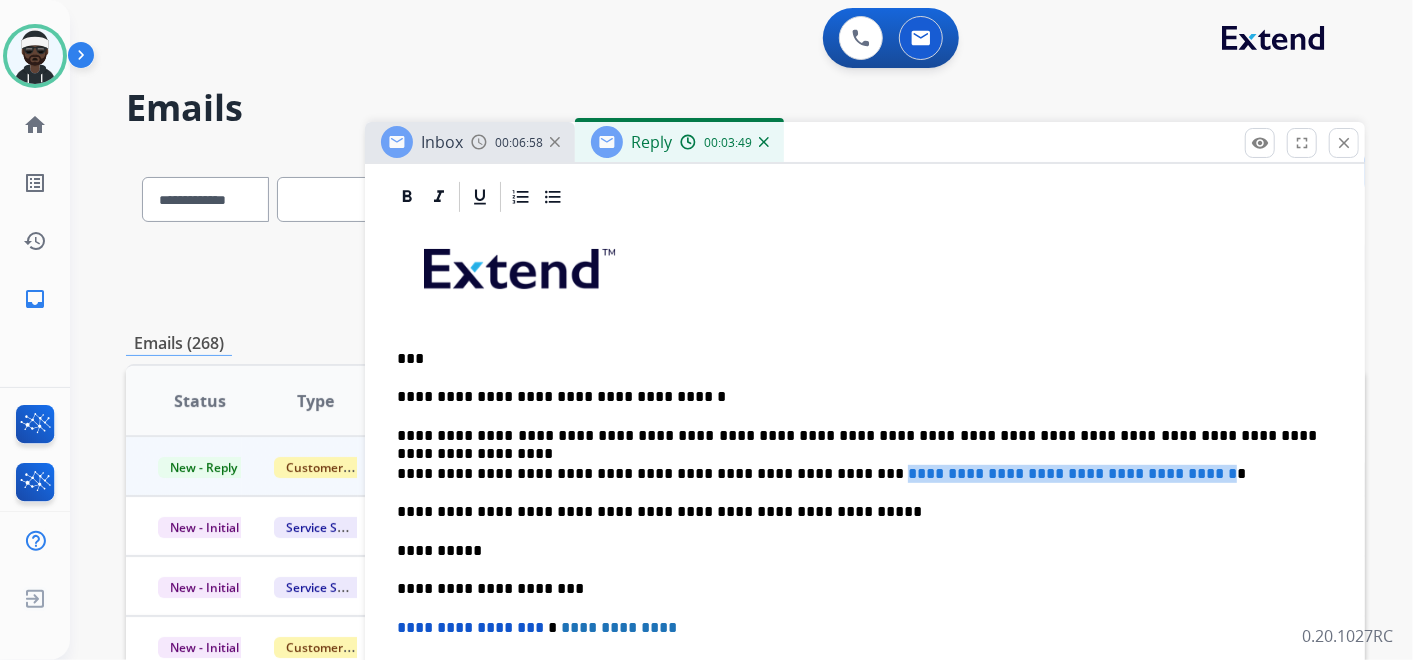 drag, startPoint x: 808, startPoint y: 469, endPoint x: 1197, endPoint y: 465, distance: 389.02057 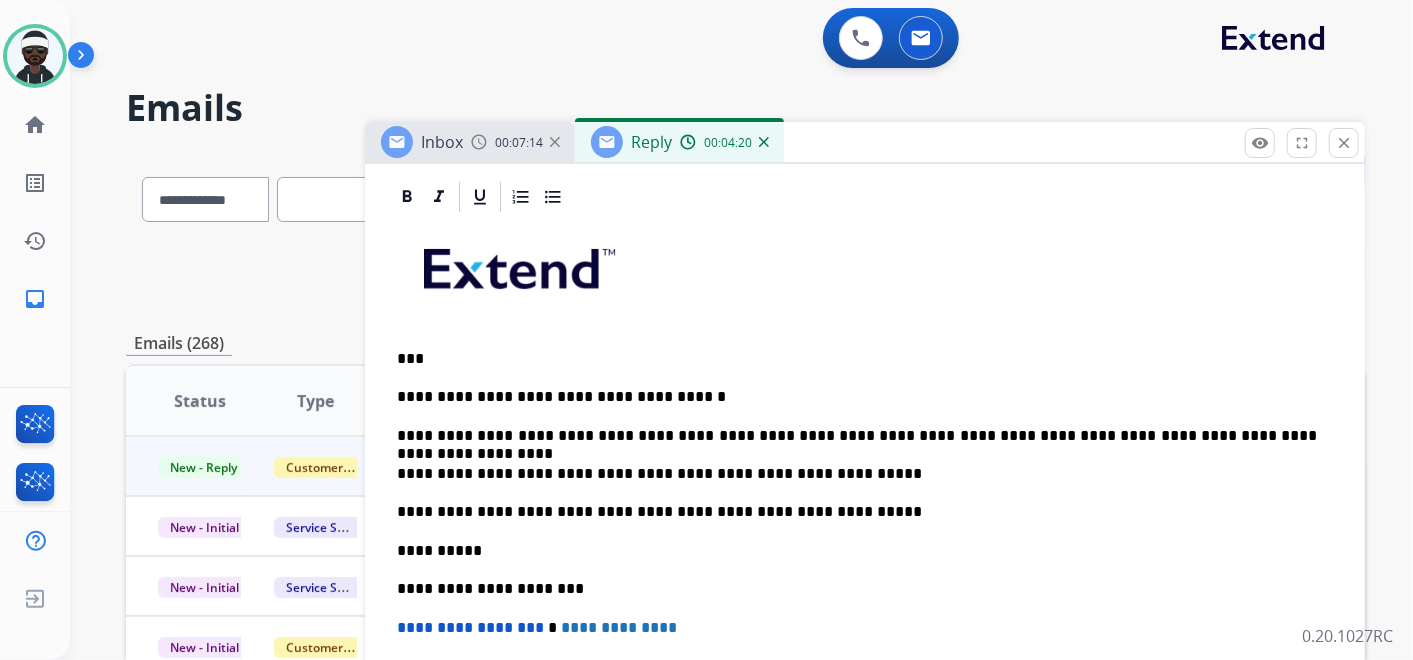 click on "**********" at bounding box center (857, 512) 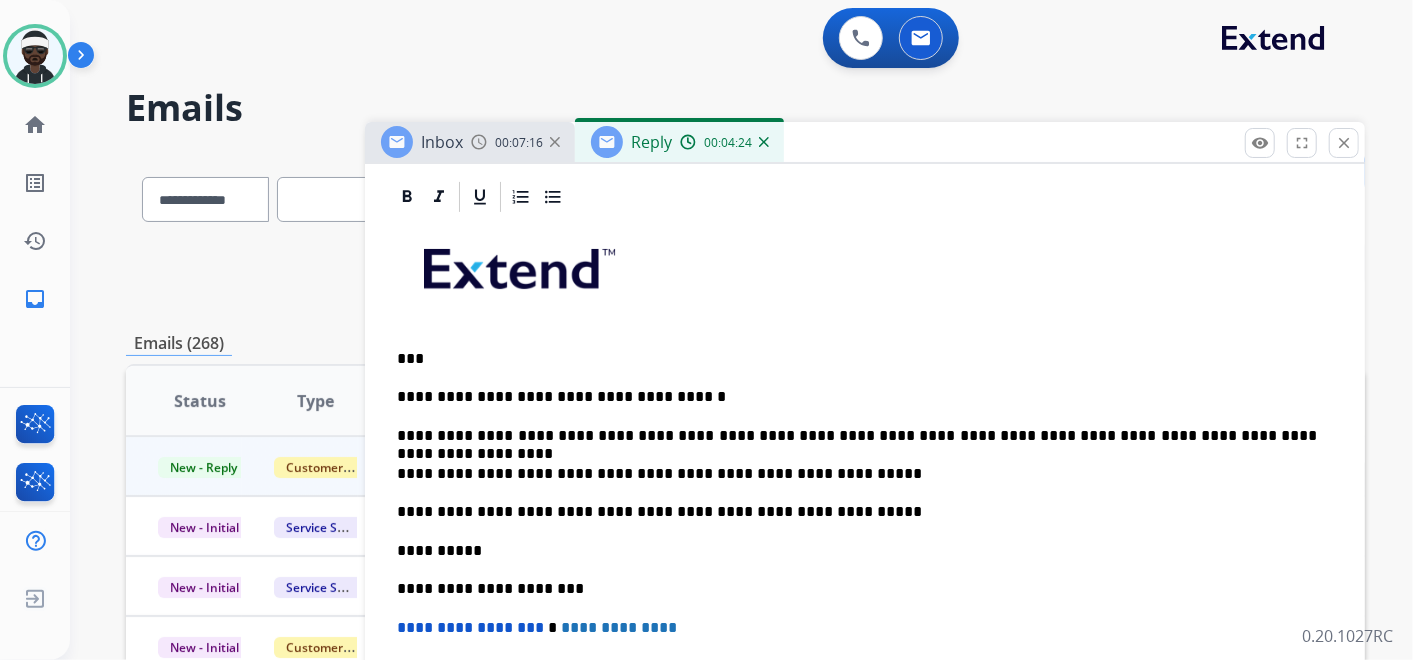 drag, startPoint x: 800, startPoint y: 476, endPoint x: 813, endPoint y: 473, distance: 13.341664 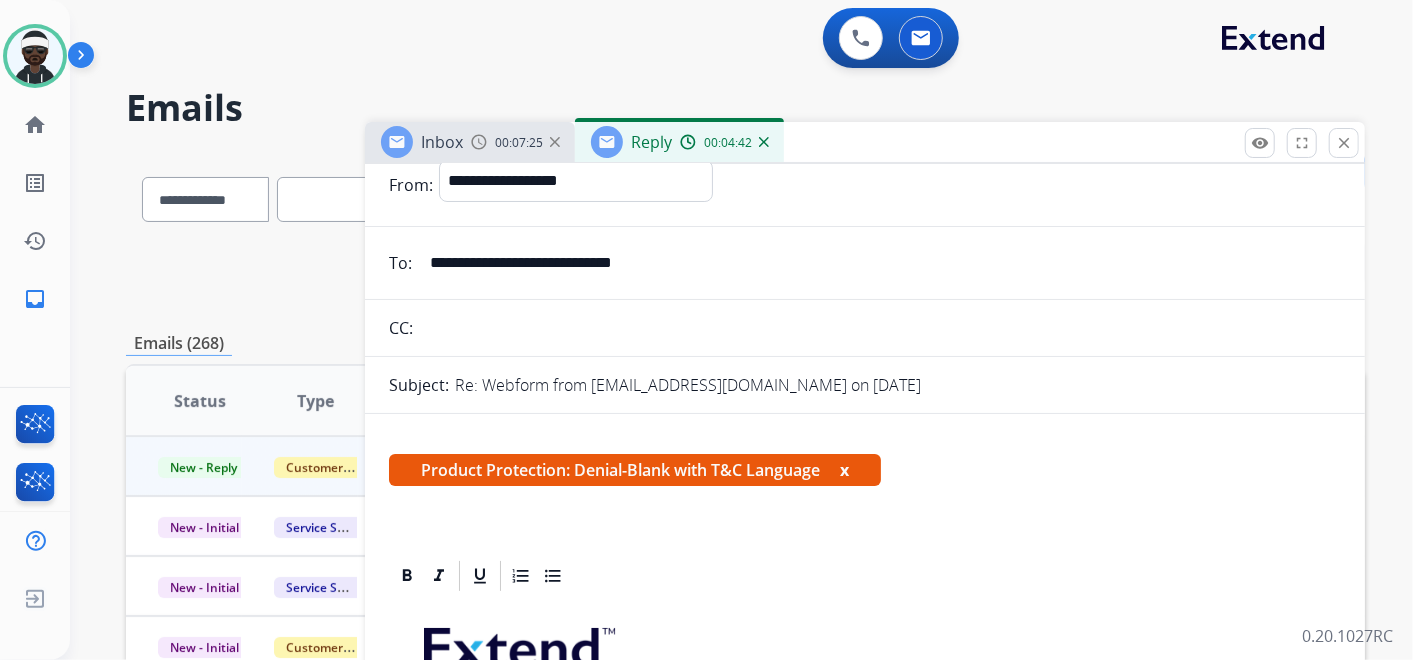 scroll, scrollTop: 0, scrollLeft: 0, axis: both 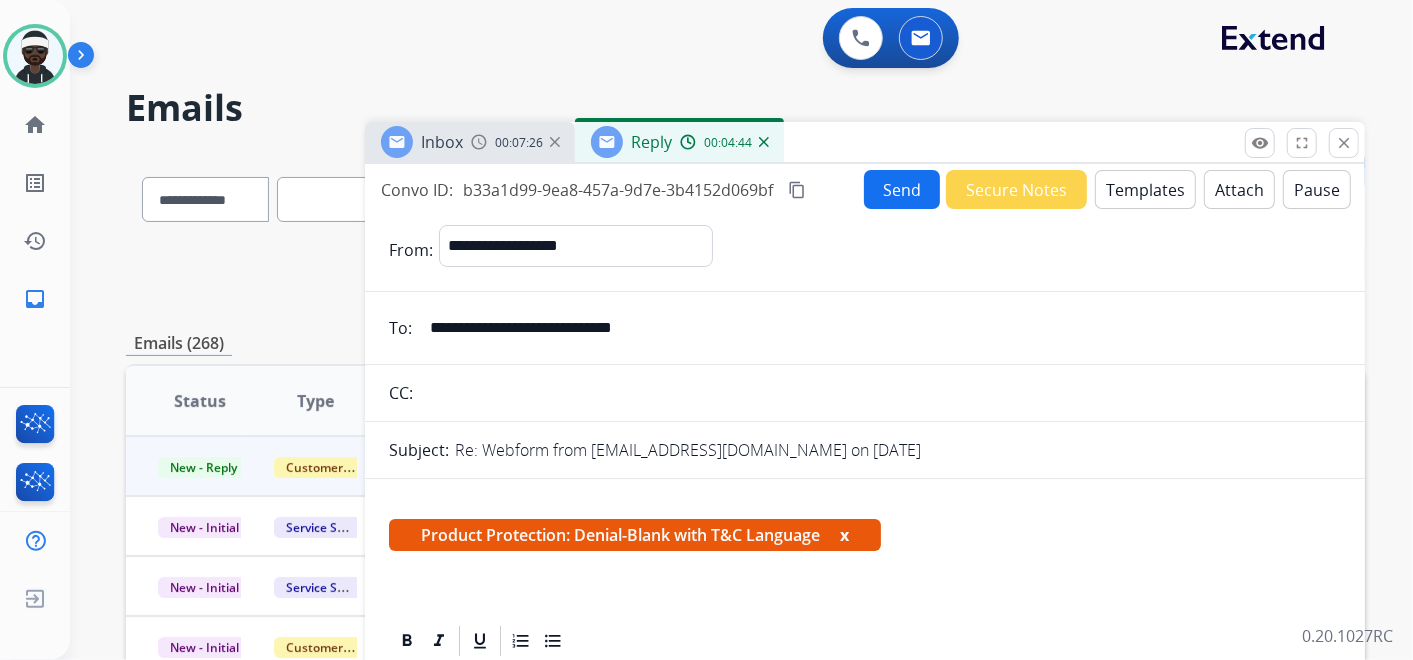 click on "Attach" at bounding box center (1239, 189) 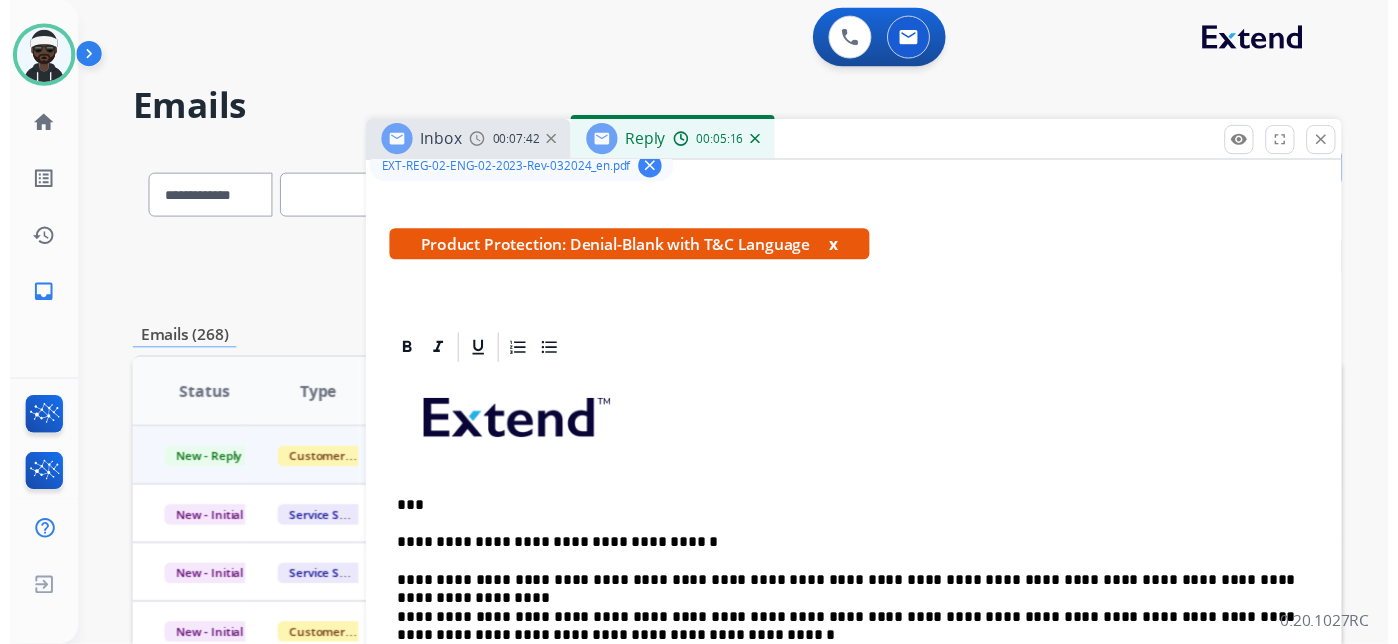 scroll, scrollTop: 0, scrollLeft: 0, axis: both 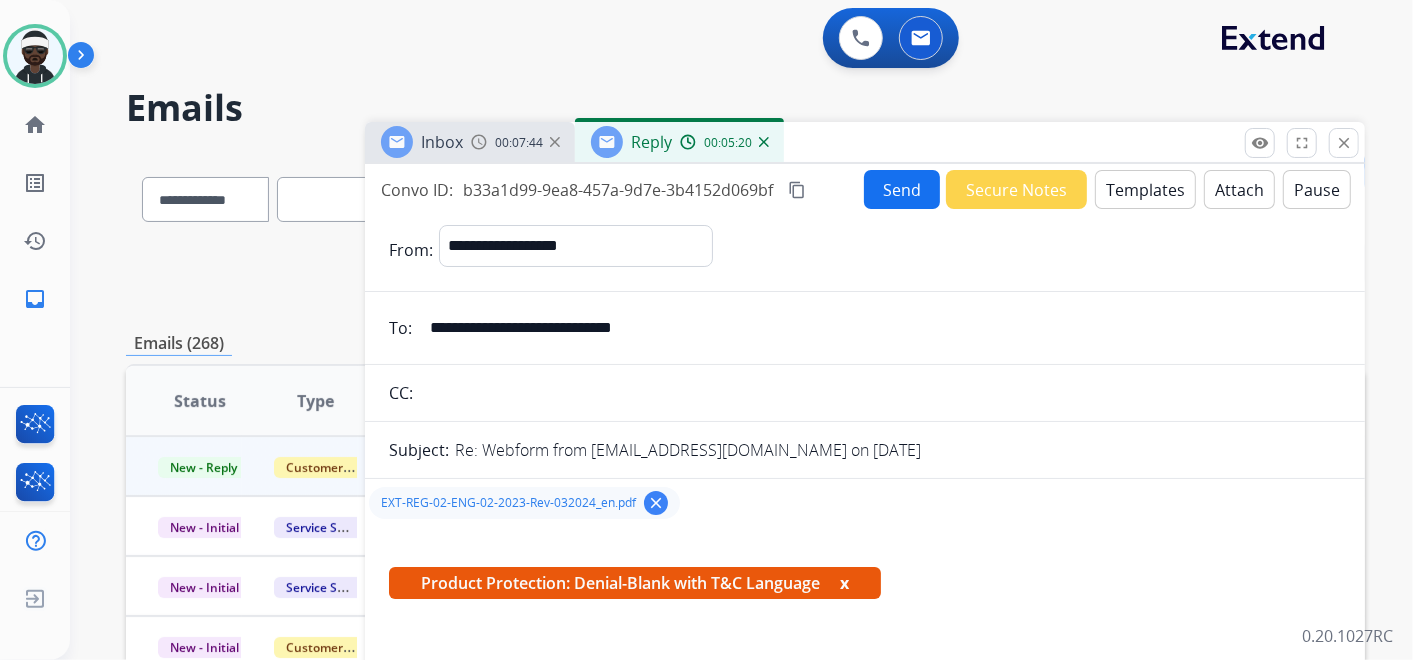 click on "Send" at bounding box center (902, 189) 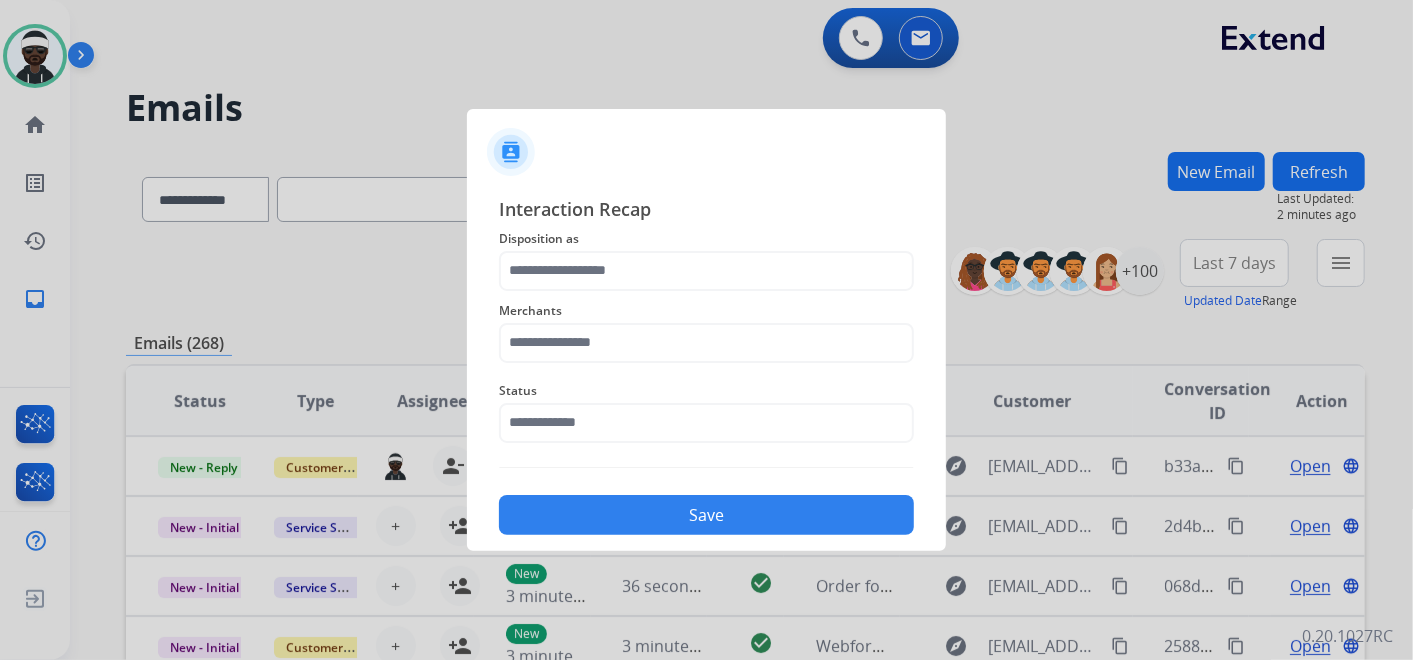 click on "Disposition as" 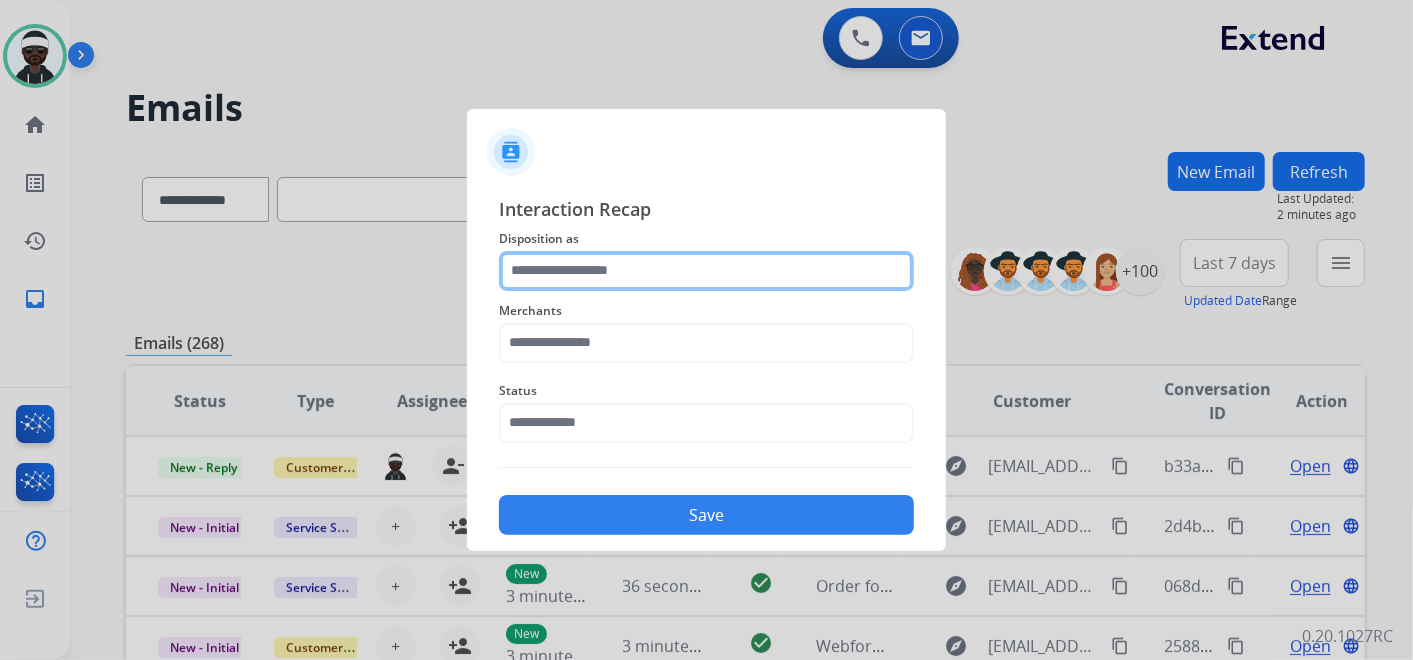 click 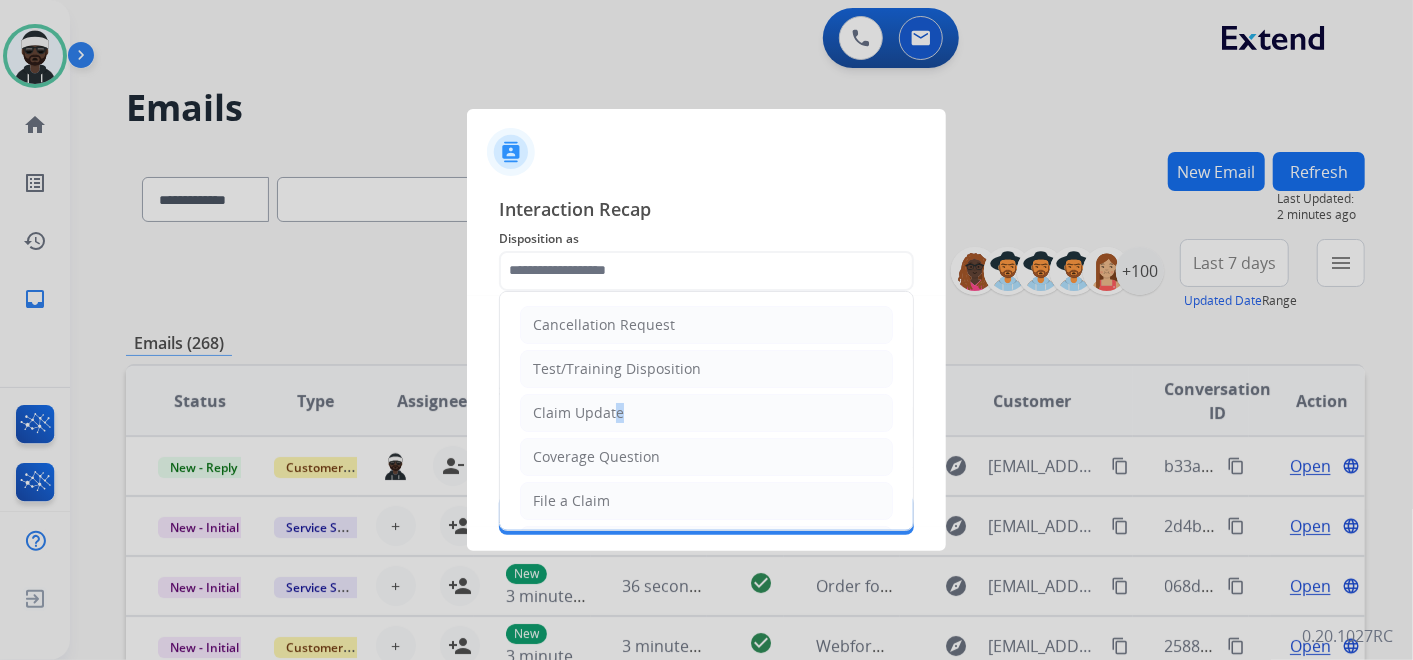 click on "Claim Update" 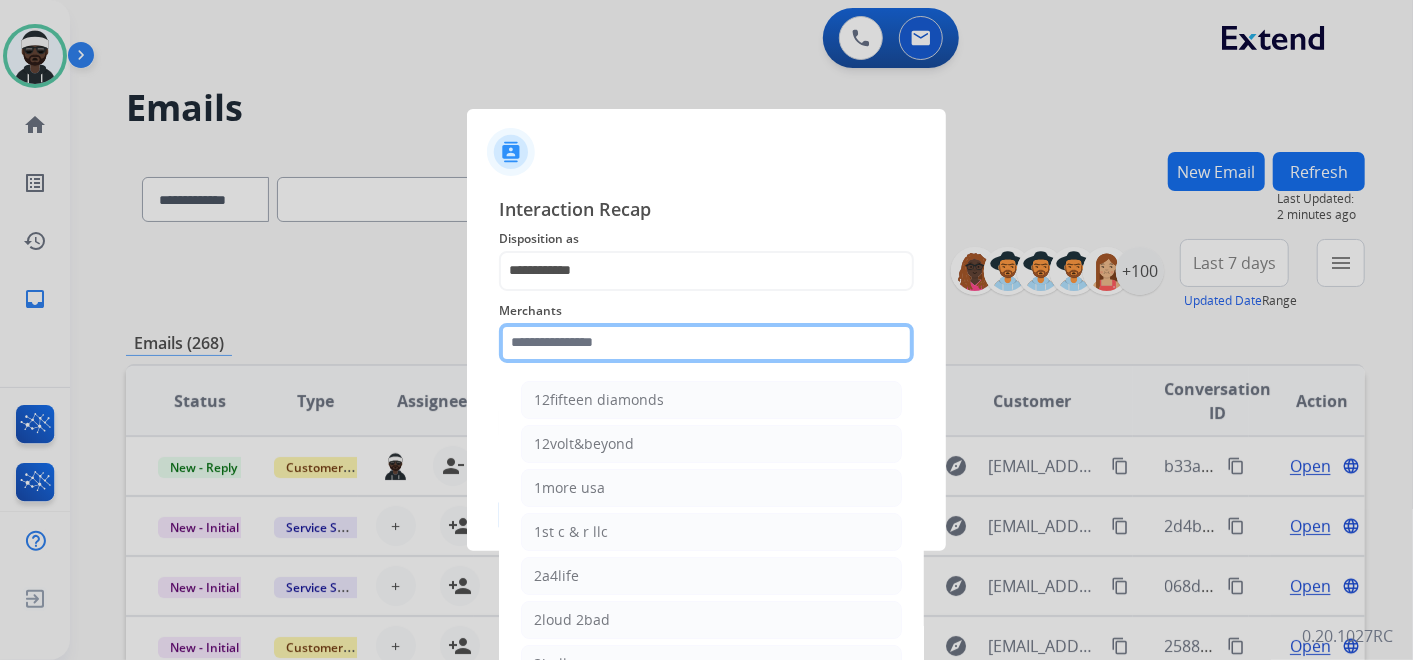 click on "Merchants    12fifteen diamonds   12volt&beyond   1more usa   1st c & r llc   2a4life   2loud 2bad   3balls   4 state trucks   4moms   [MEDICAL_DATA] spirits   Accessorypartsstore   Action clutch   Active lifestyle store   Addaday   Adorama abs   Adorama business-to-business   [MEDICAL_DATA] offroad outfitters   Ads shocks   Advance auto parts   Aem electronics   Aerishealthinc   Ag solutions group, llc   Aim controllers   Air-relax   Airocide   Airslamit   Airsoft station   Airthereal   Alchemy fine home   Aleko products   [PERSON_NAME] home   All around e-bikes   All electric motion   All things barbecue   [PERSON_NAME]   Allied gaming north america, llc   Allied wheel components   Alta [PERSON_NAME] motors   Alter   Ambient fires   American bass   American cornhole association   American medical sales and rentals   American technologies network   Ameridroid   Amethyst home   Amgair   Ams fireplace   Amscope   Andaaz jewelers   [PERSON_NAME]   Anova   Anytime baseball supply   Anytime sports supply   Apec water systems   Apollo neuro" 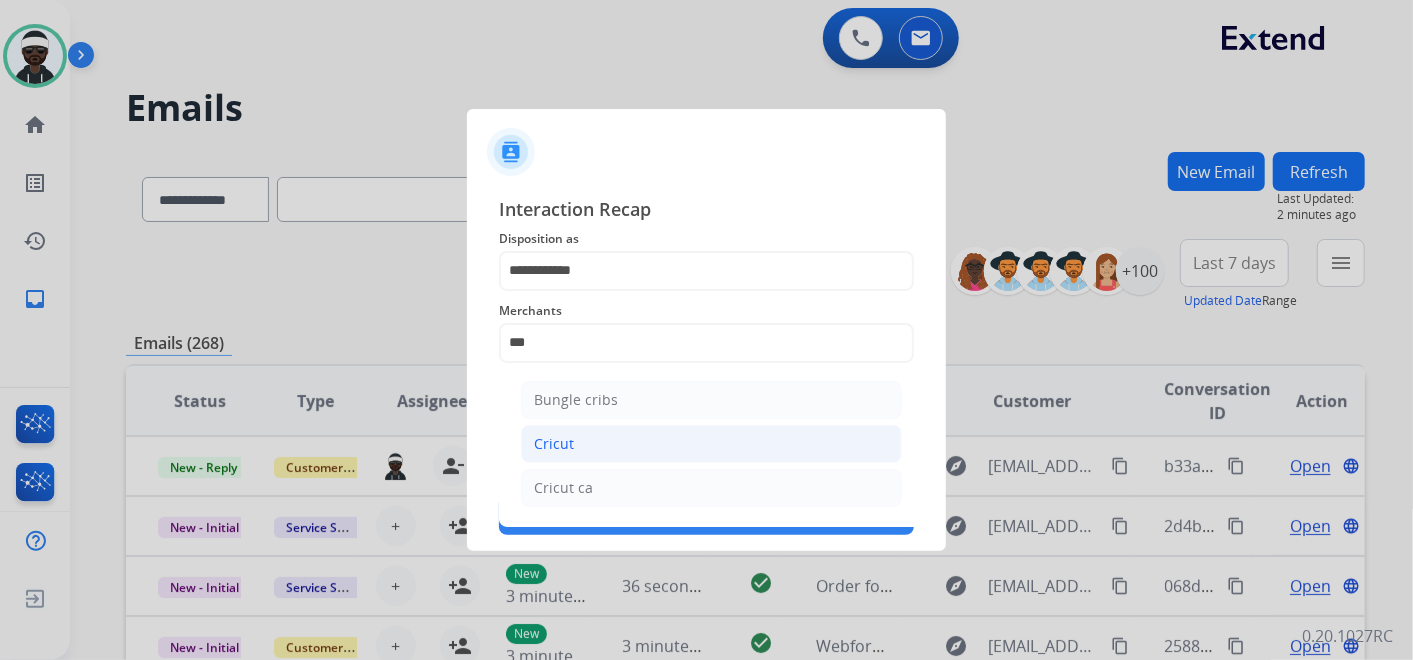 click on "Cricut" 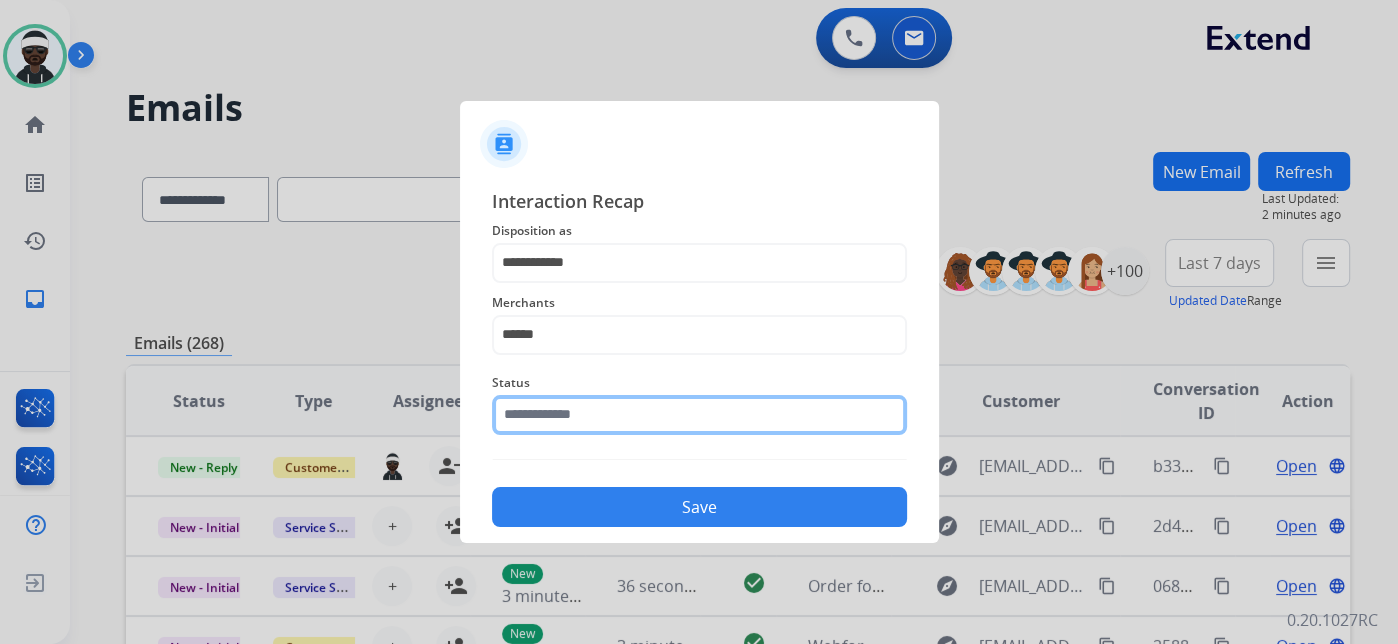 click on "Status" 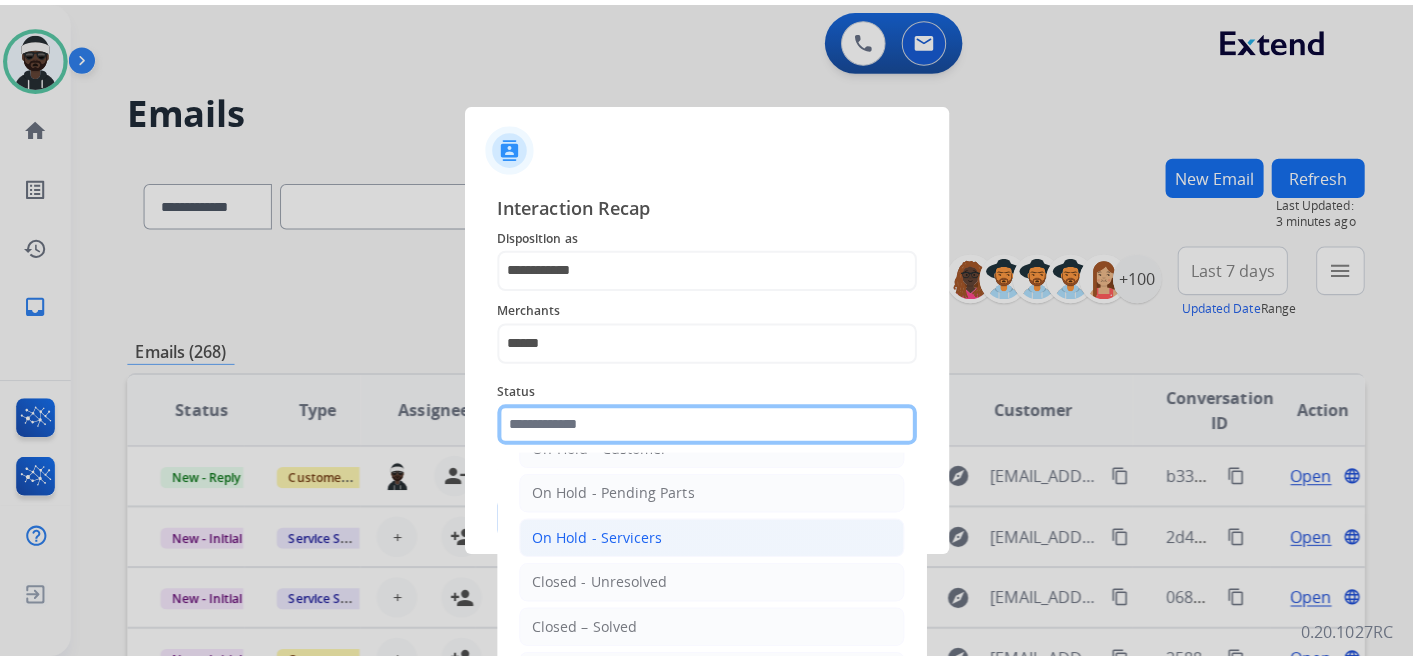 scroll, scrollTop: 111, scrollLeft: 0, axis: vertical 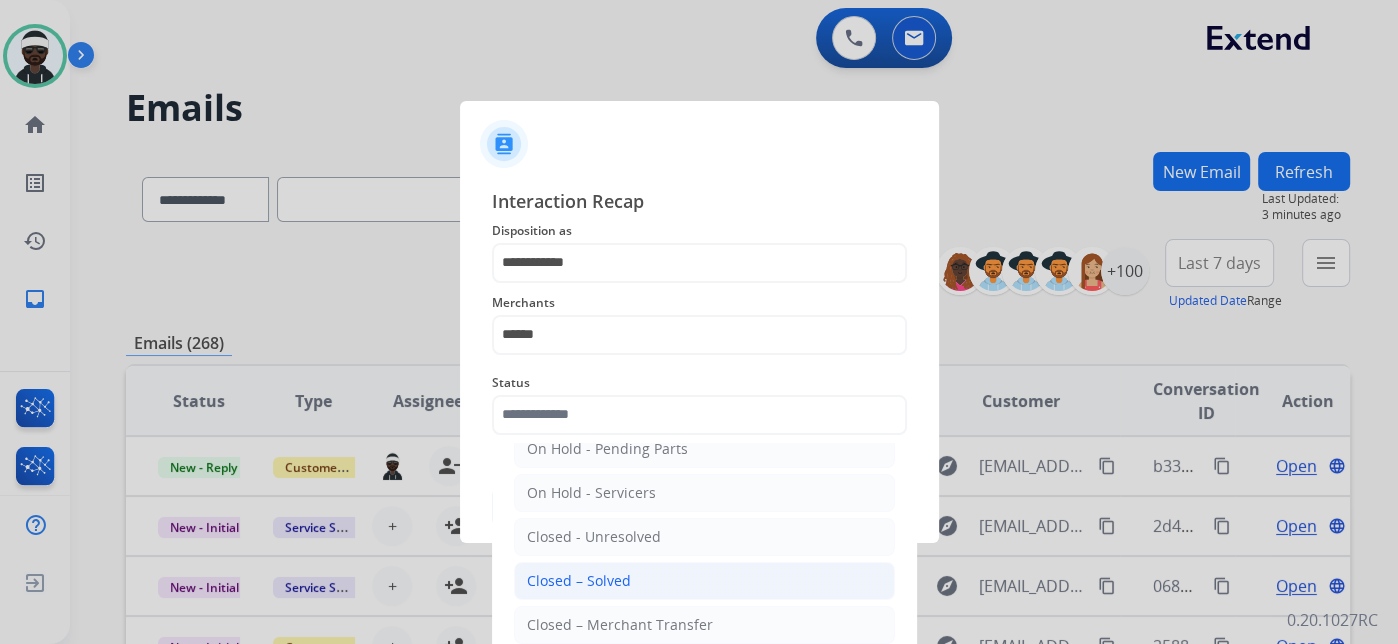 click on "Closed – Solved" 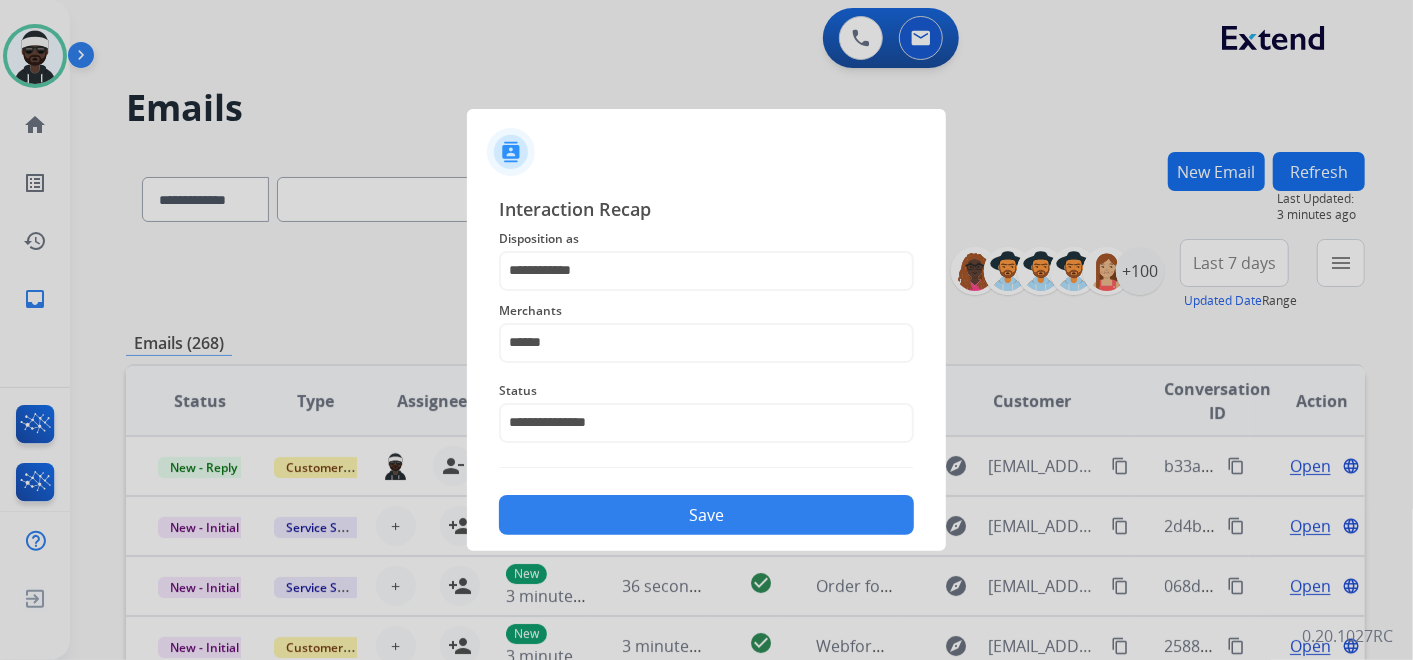 click on "Save" 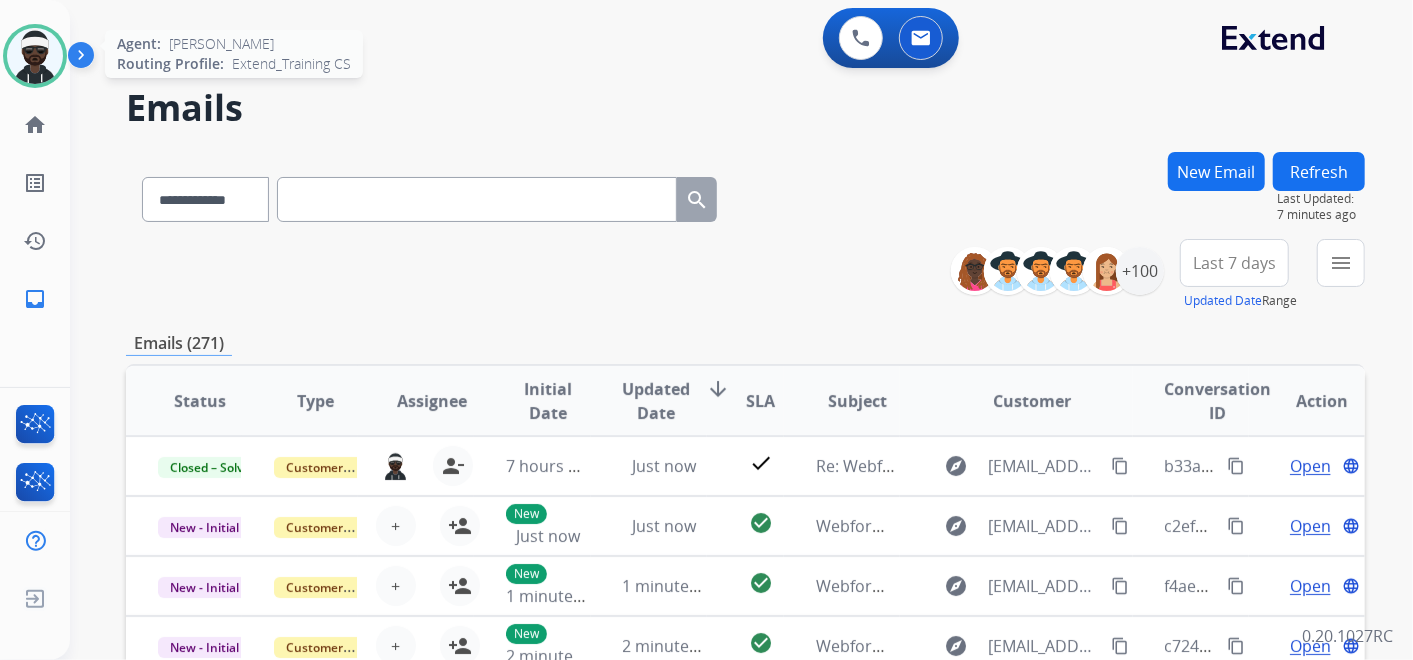click at bounding box center (35, 56) 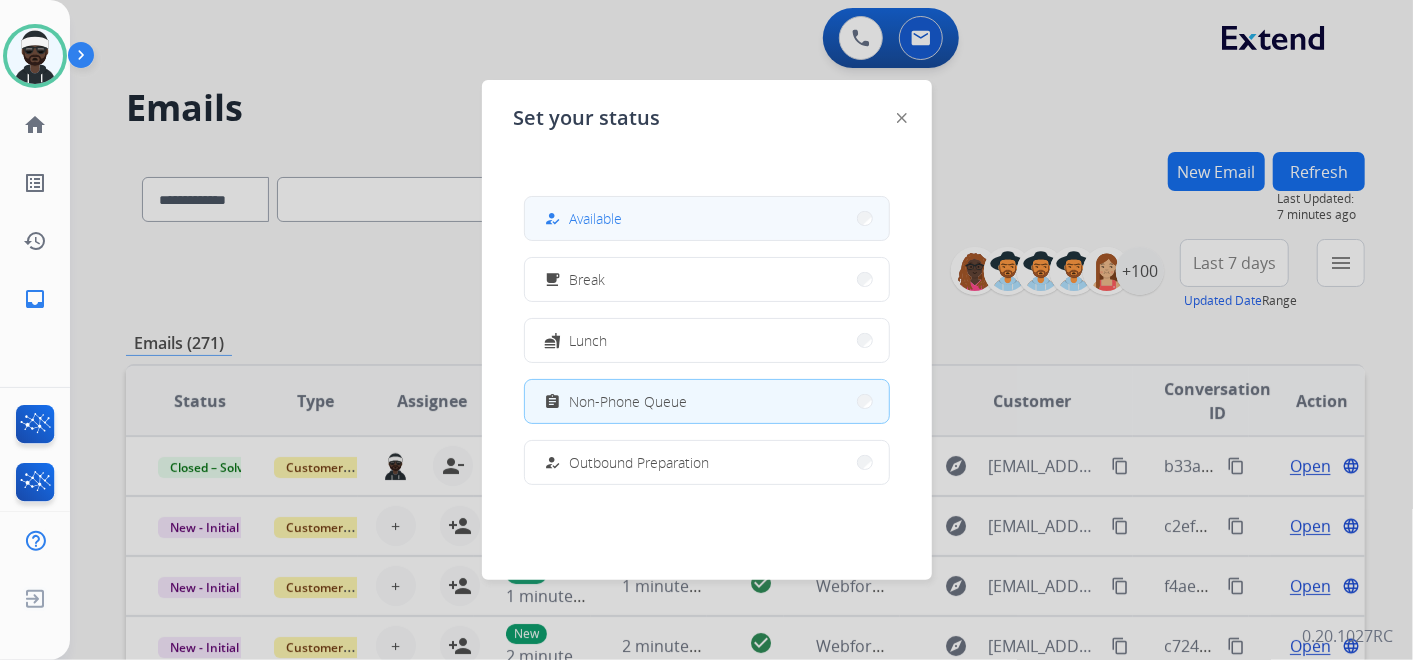 click on "Available" at bounding box center [596, 218] 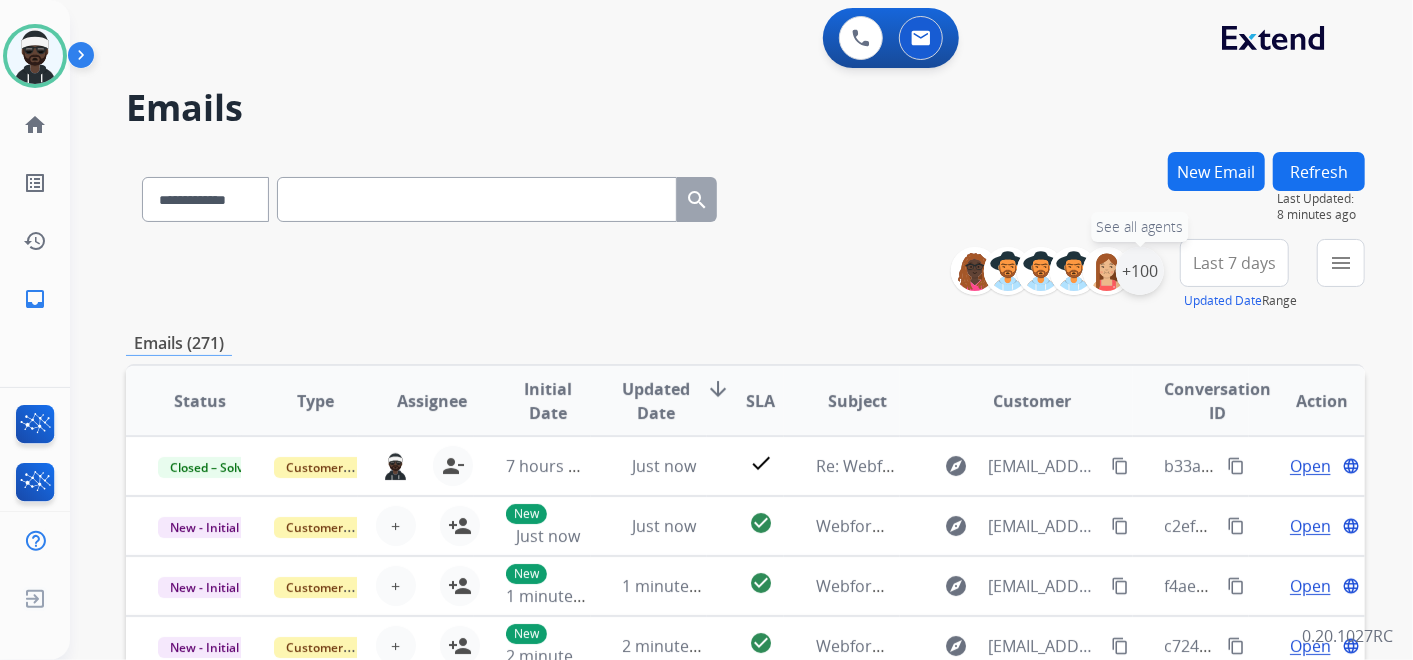 click on "+100" at bounding box center [1140, 271] 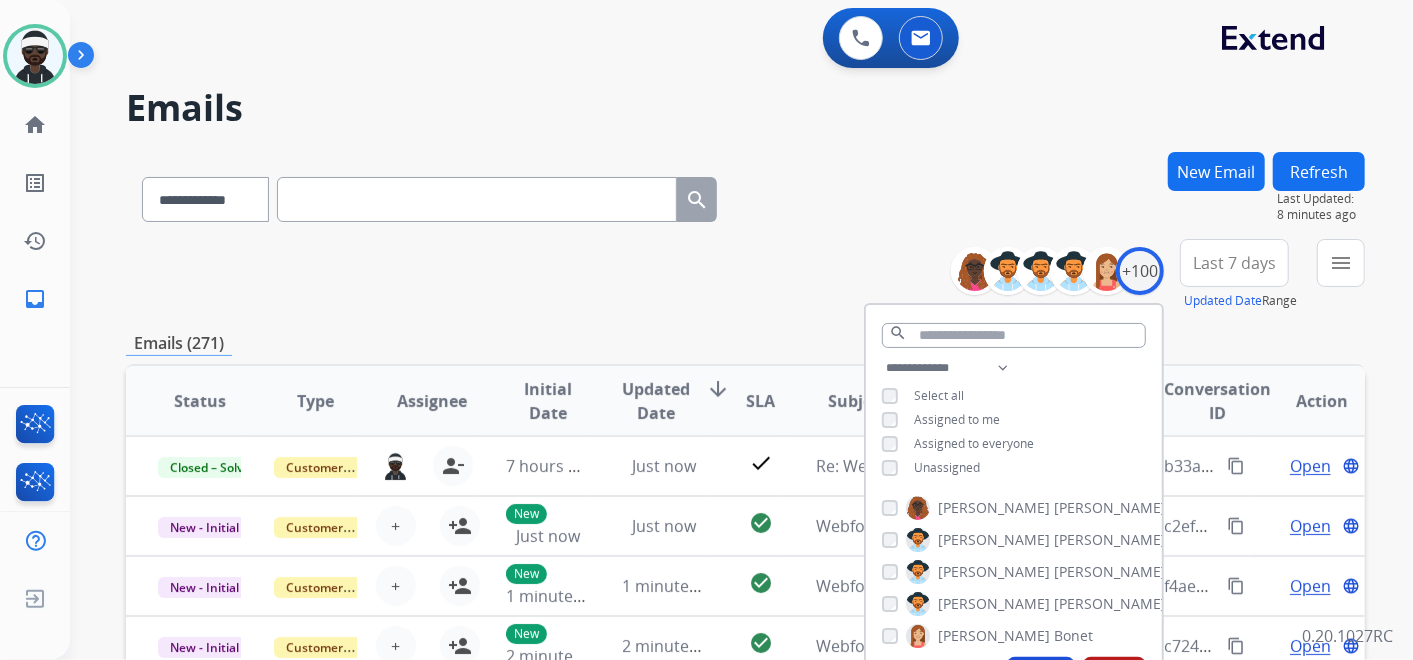 click on "Unassigned" at bounding box center (931, 468) 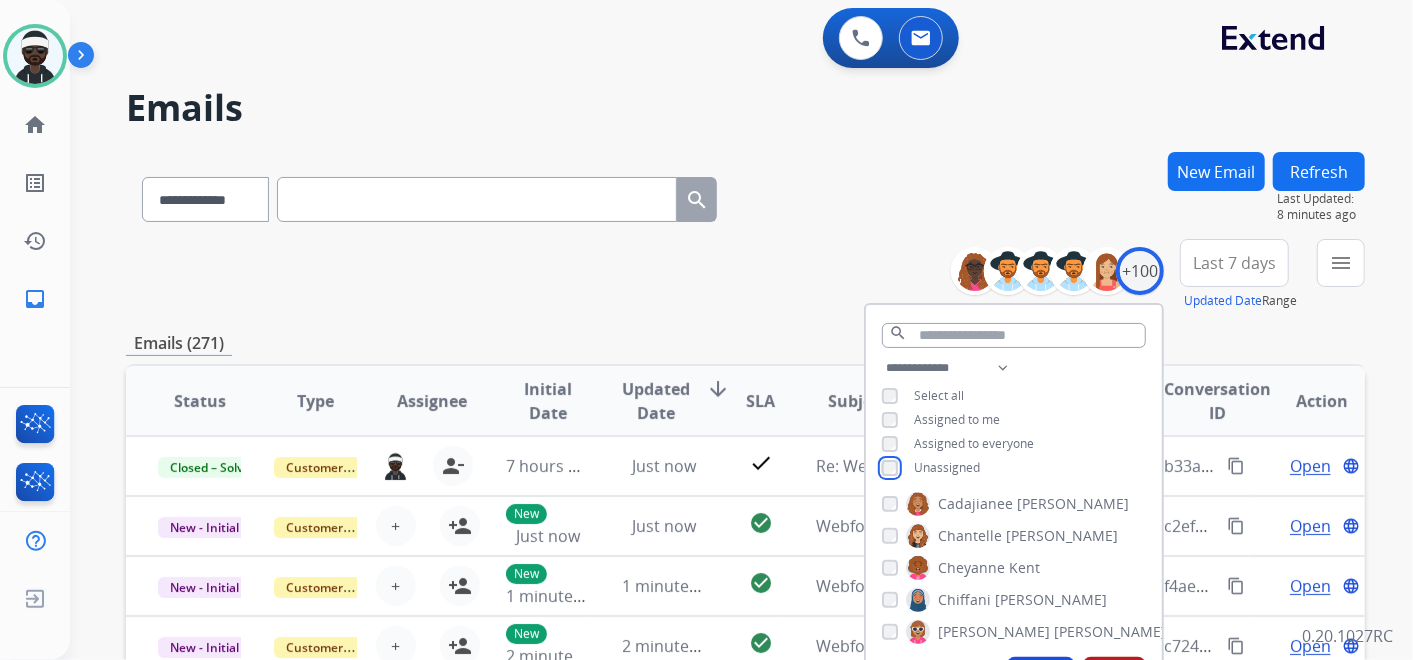 scroll, scrollTop: 555, scrollLeft: 0, axis: vertical 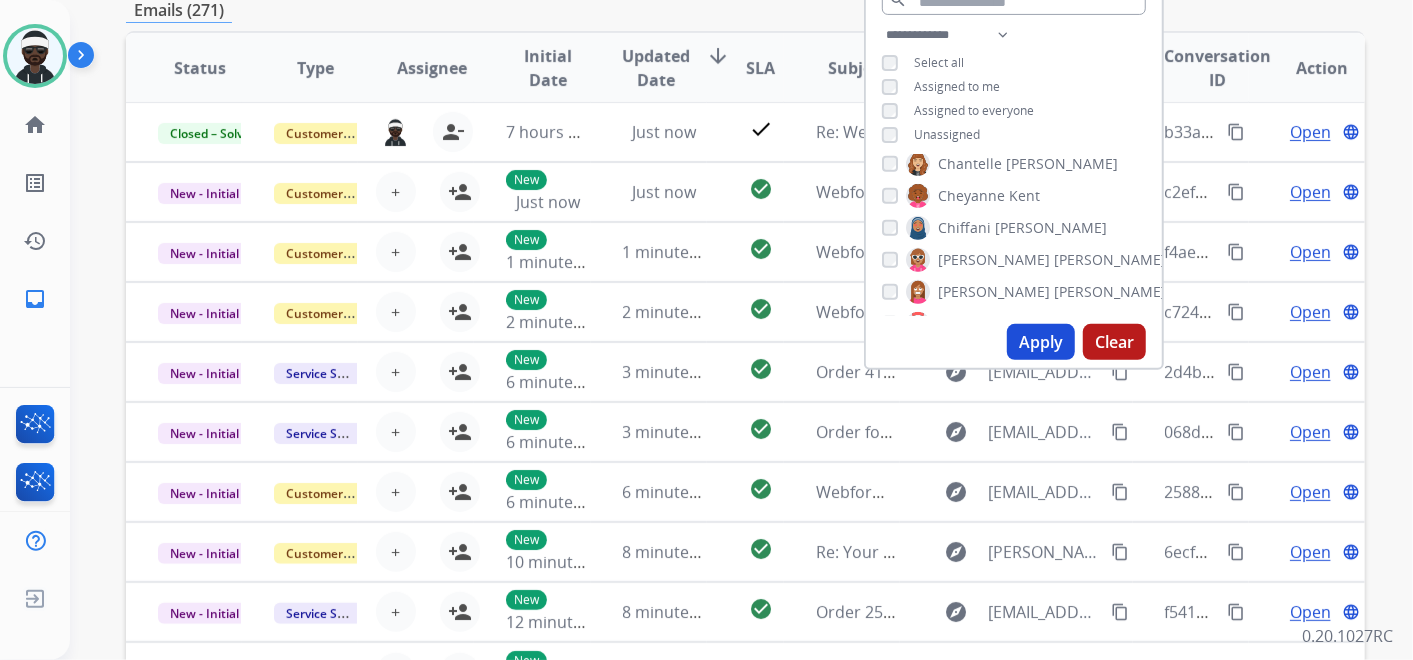 click on "Apply" at bounding box center (1041, 342) 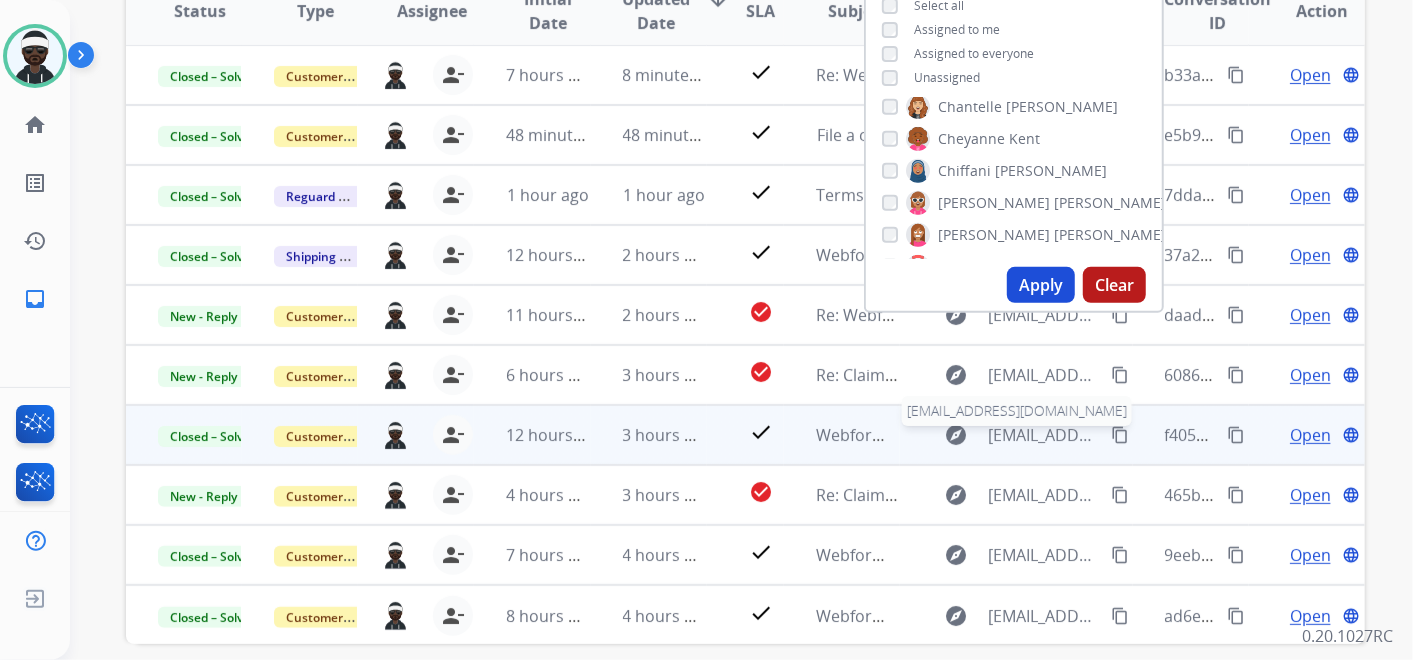 scroll, scrollTop: 477, scrollLeft: 0, axis: vertical 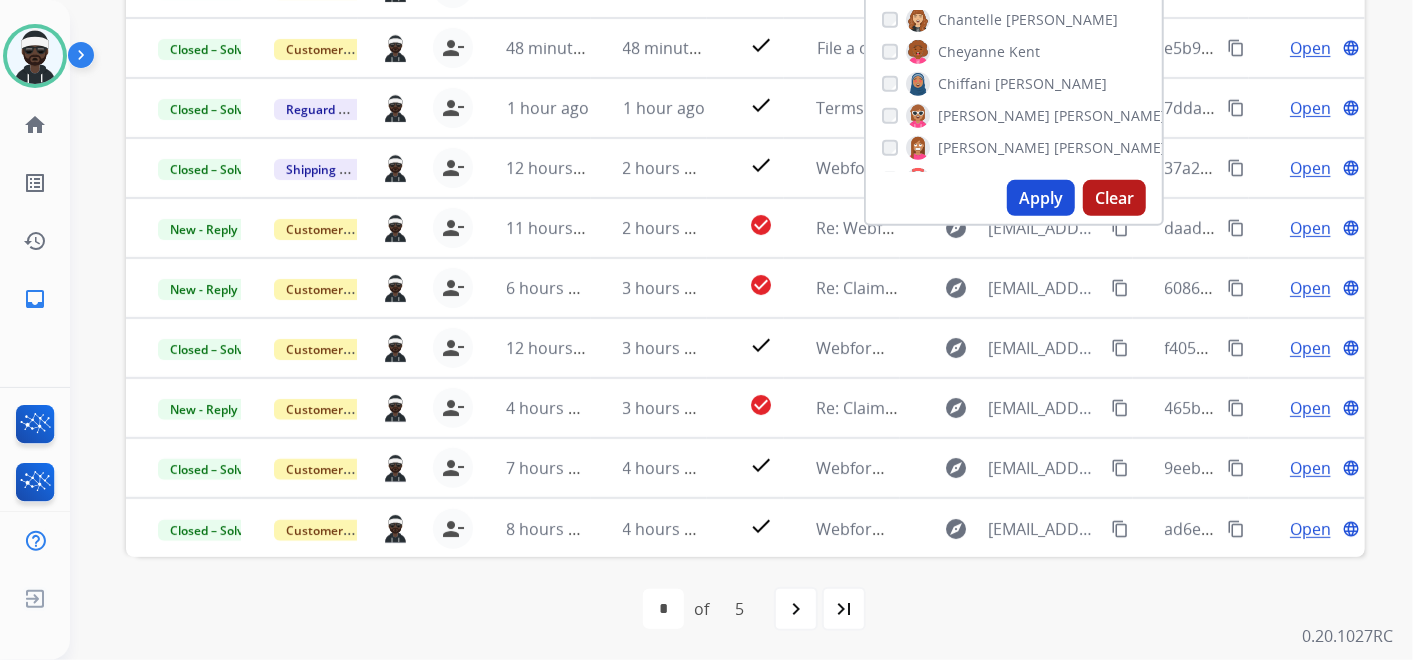 click on "**********" at bounding box center [741, 330] 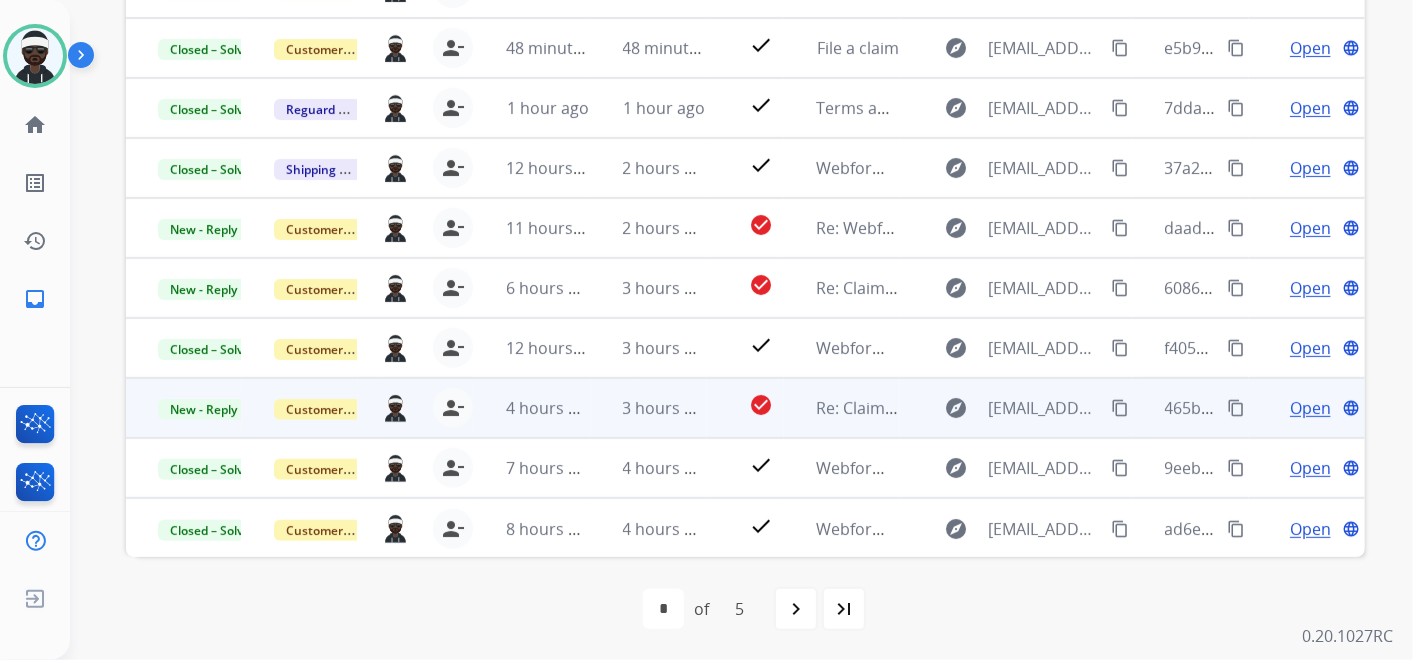 click on "content_copy" at bounding box center (1236, 408) 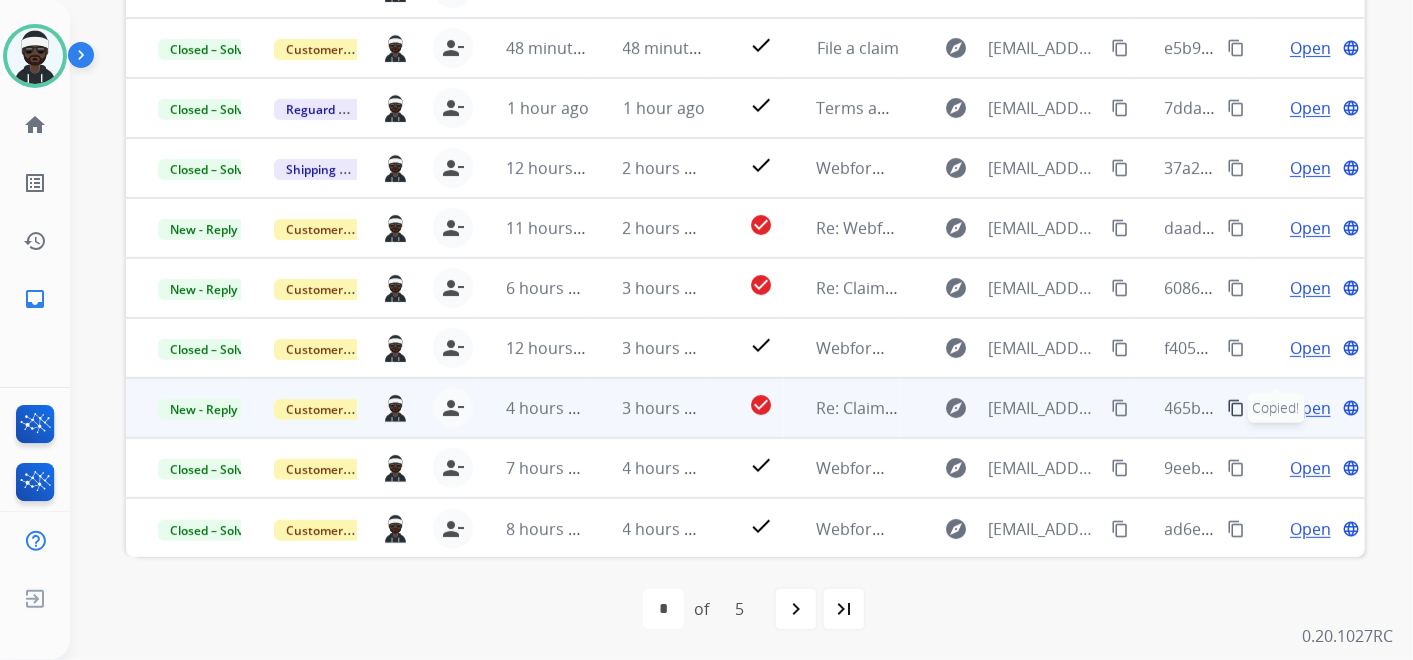 click on "Open" at bounding box center [1310, 408] 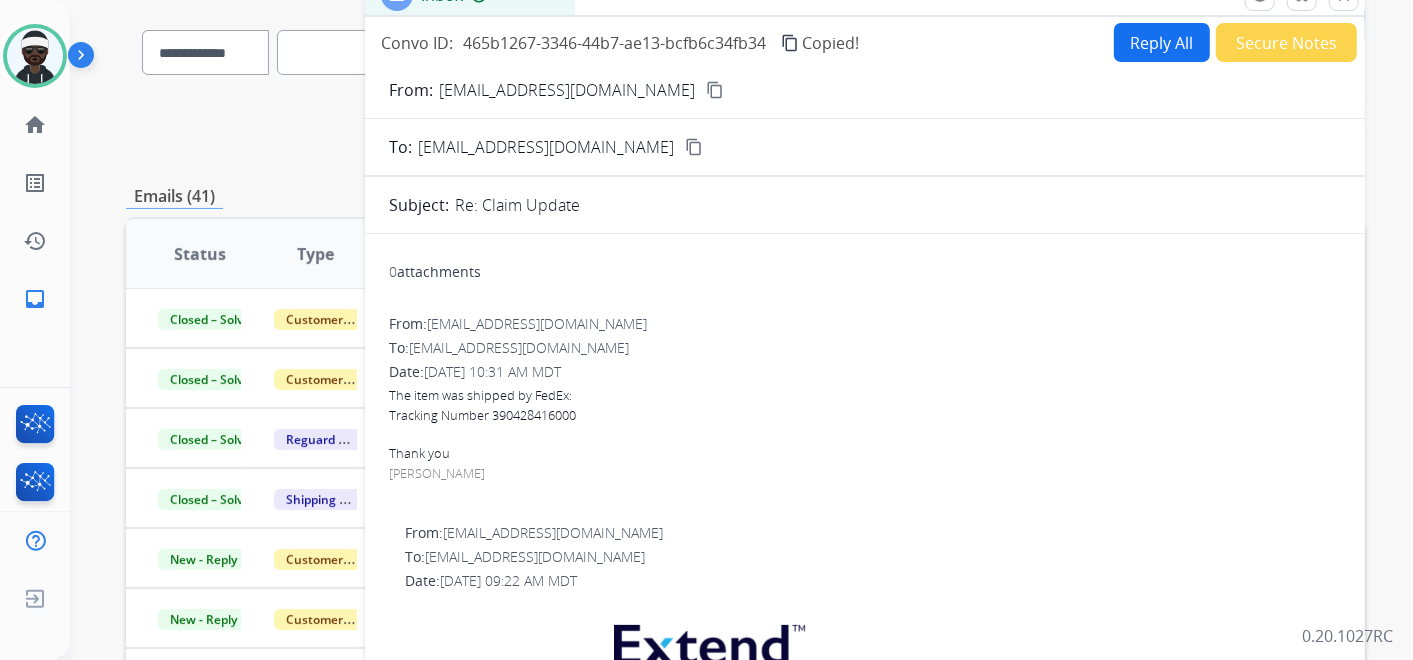 scroll, scrollTop: 144, scrollLeft: 0, axis: vertical 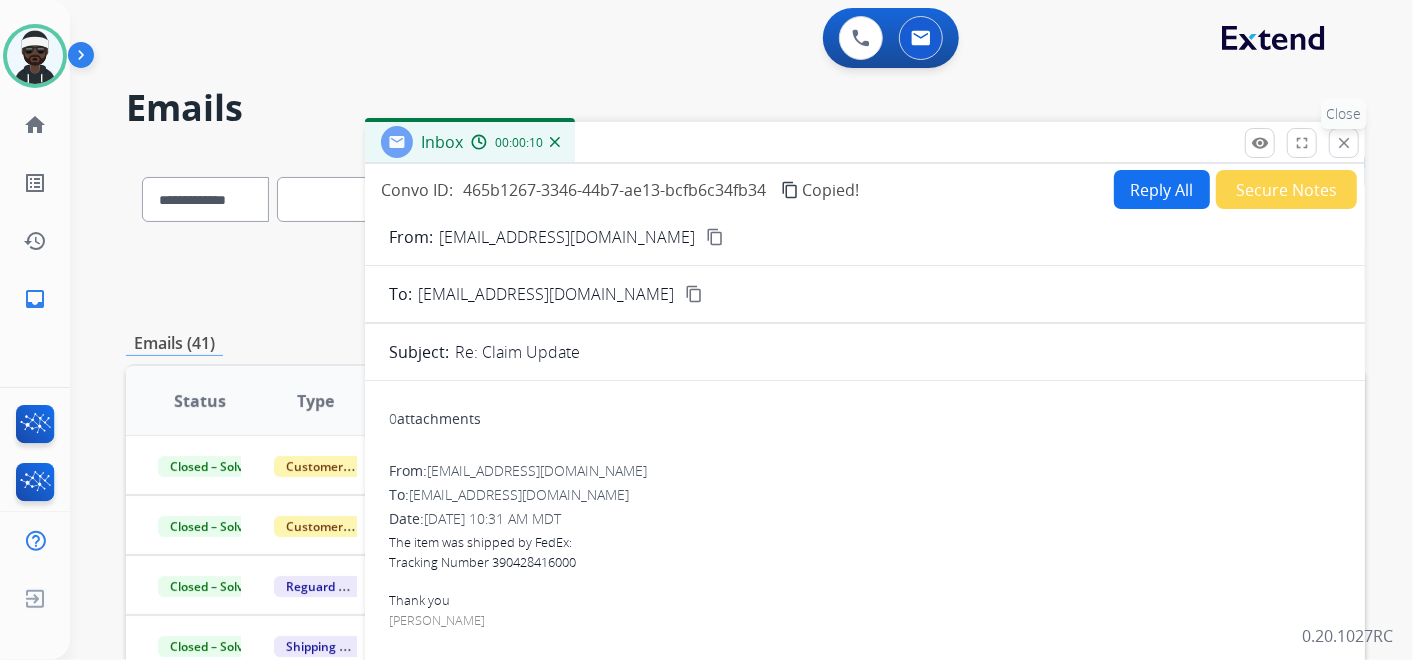 click on "close Close" at bounding box center [1344, 143] 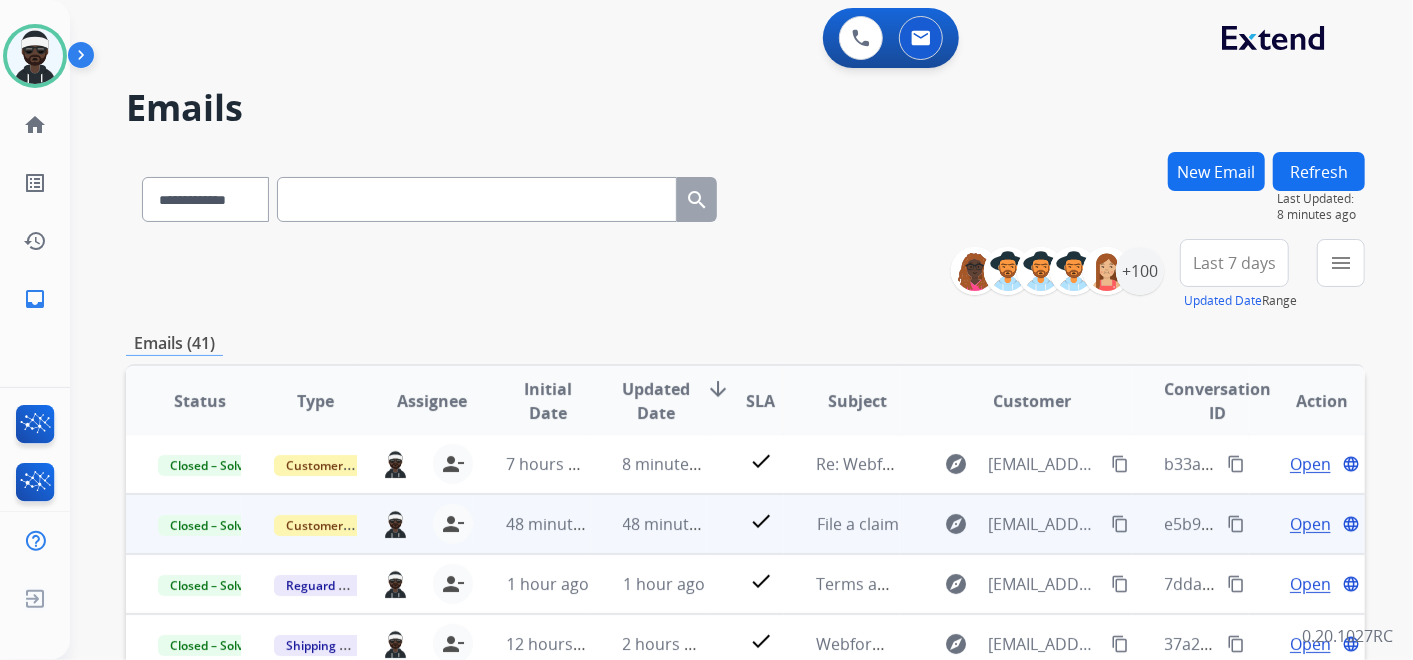 scroll, scrollTop: 17, scrollLeft: 0, axis: vertical 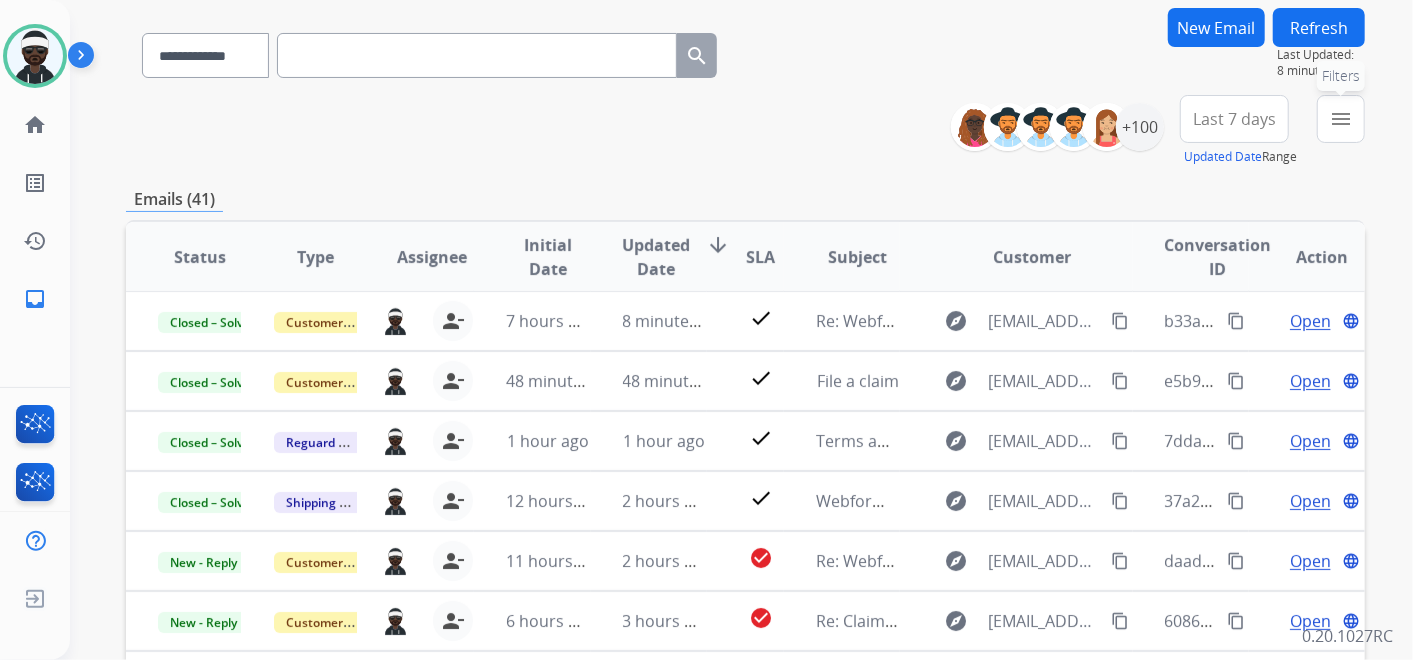 click on "menu" at bounding box center (1341, 119) 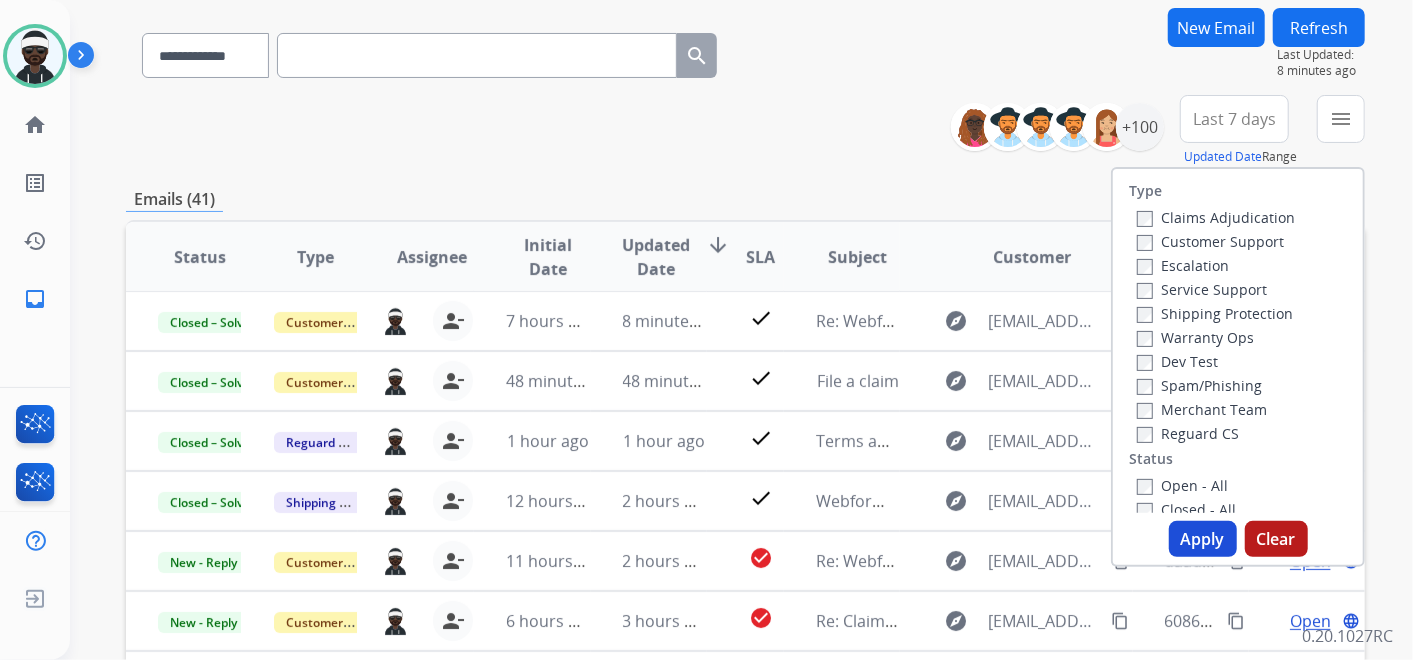click on "Customer Support" at bounding box center (1210, 241) 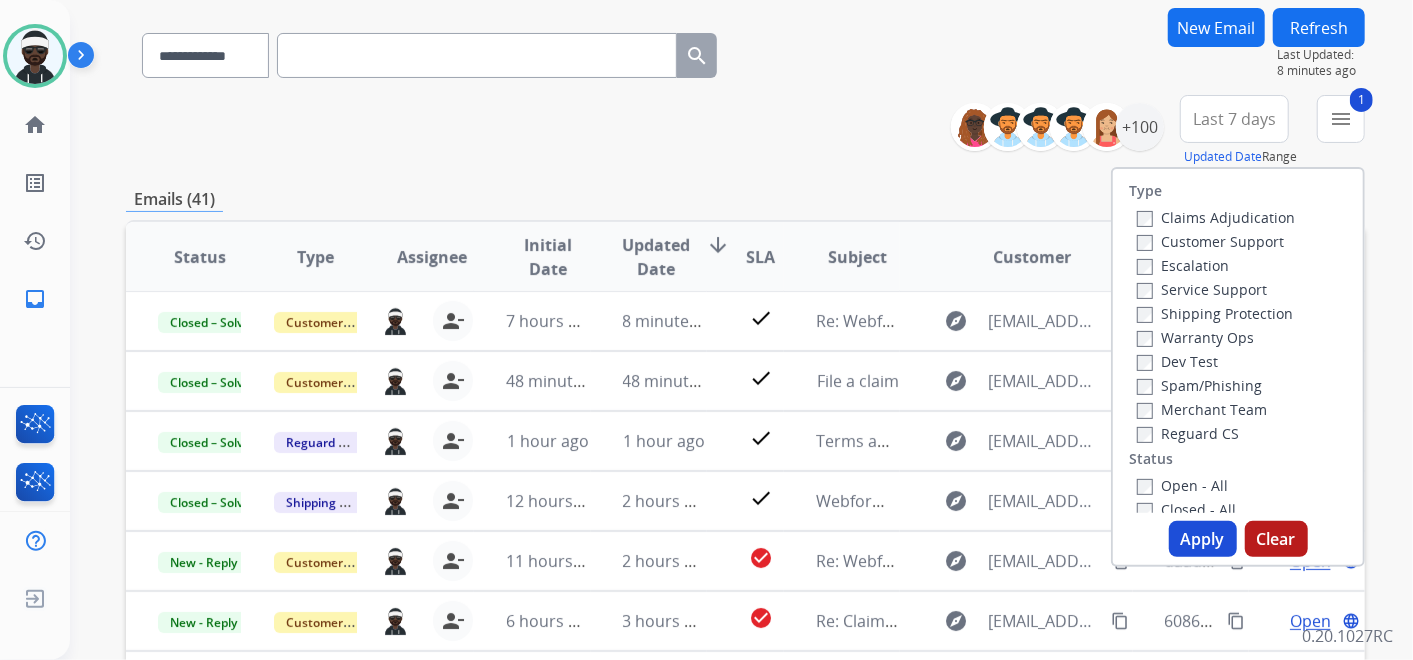click on "Shipping Protection" at bounding box center [1215, 313] 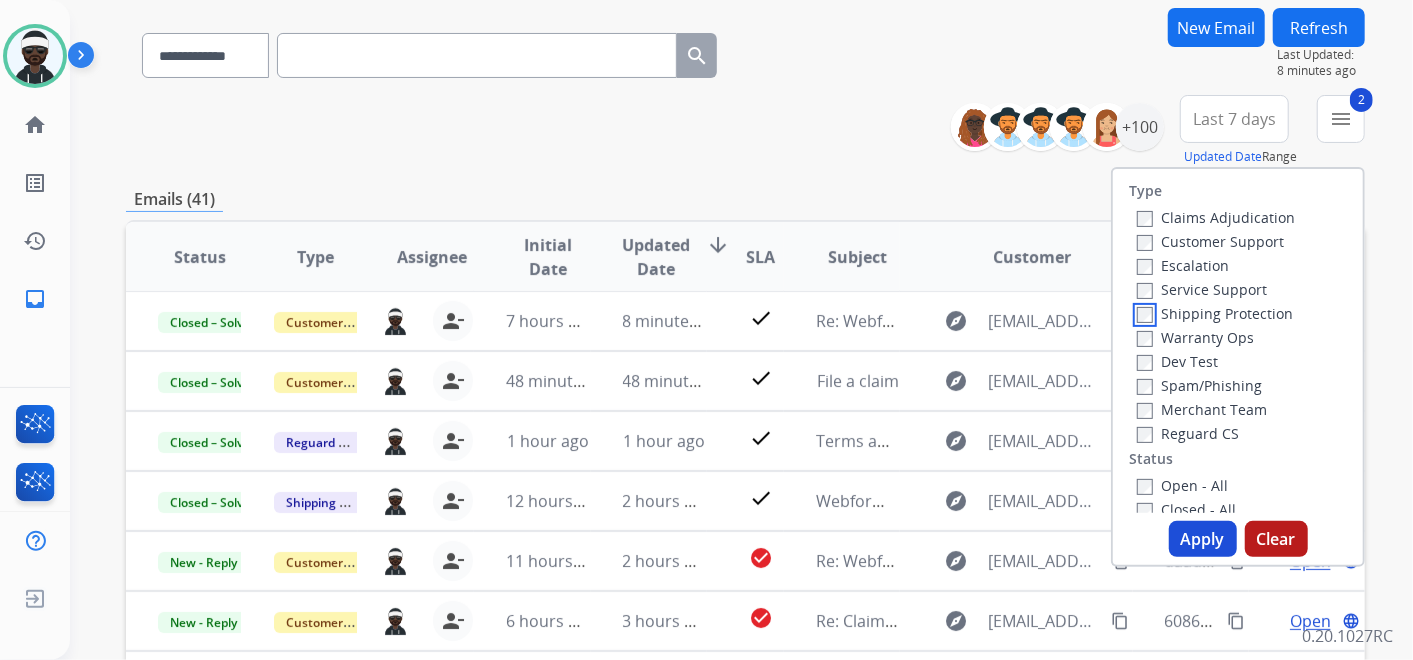 scroll, scrollTop: 111, scrollLeft: 0, axis: vertical 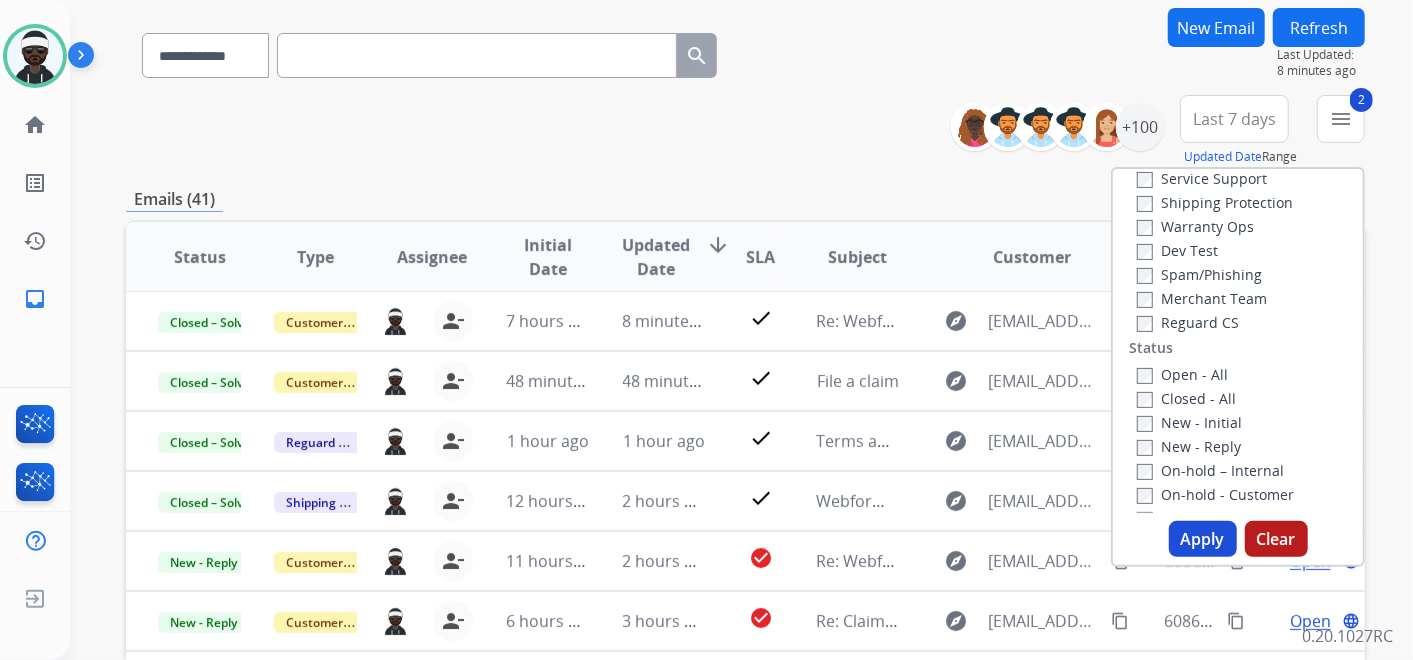 click on "Reguard CS" at bounding box center (1188, 322) 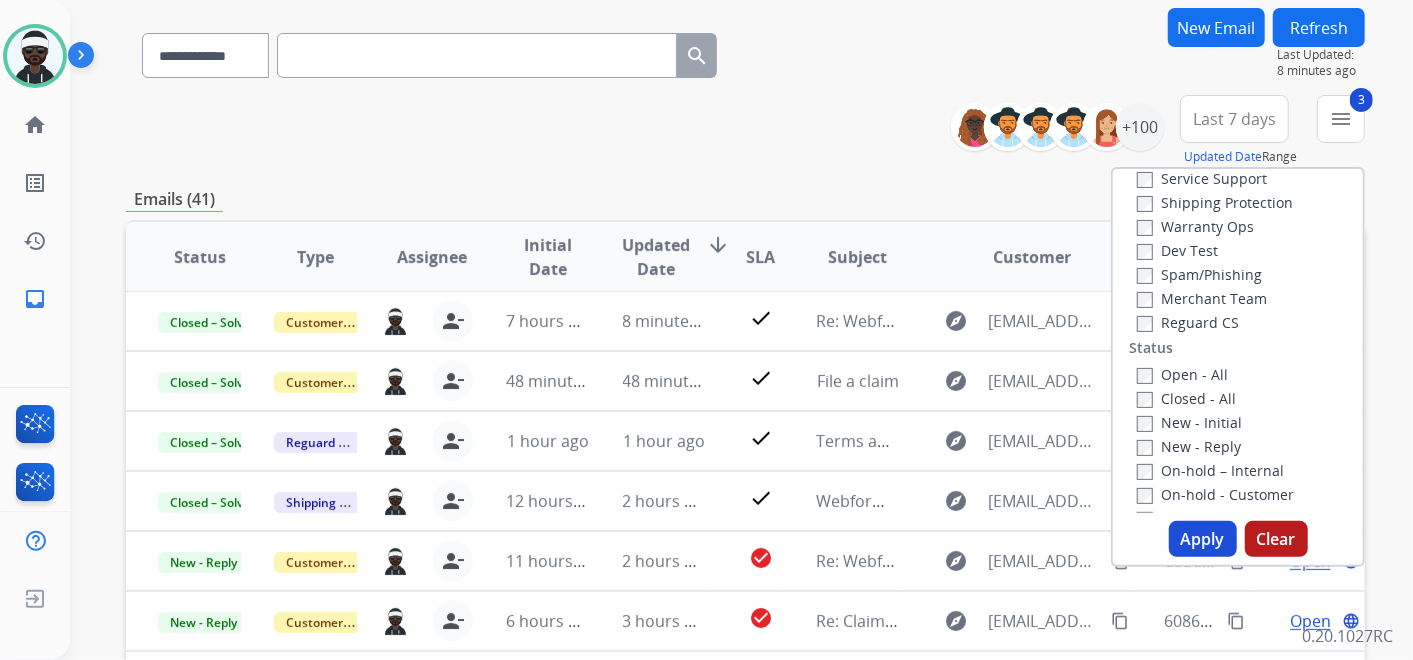 click on "New - Initial" at bounding box center [1189, 422] 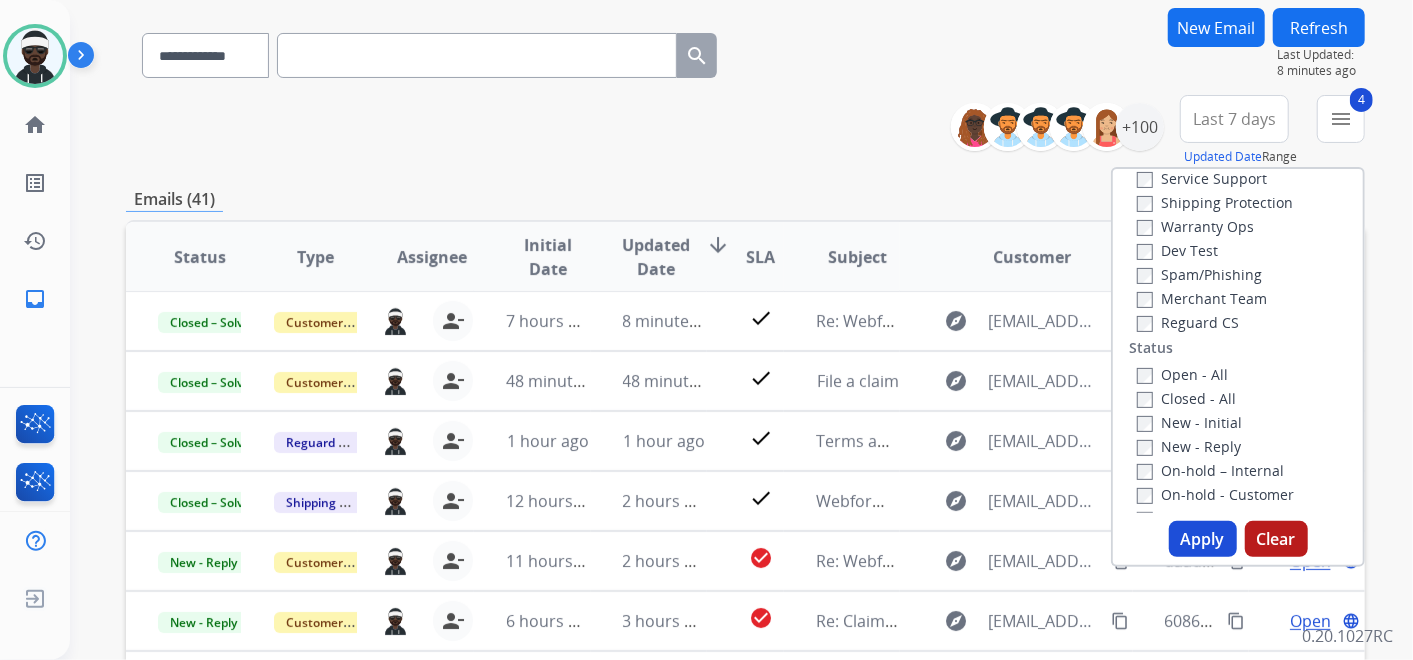 click on "New - Reply" at bounding box center (1189, 446) 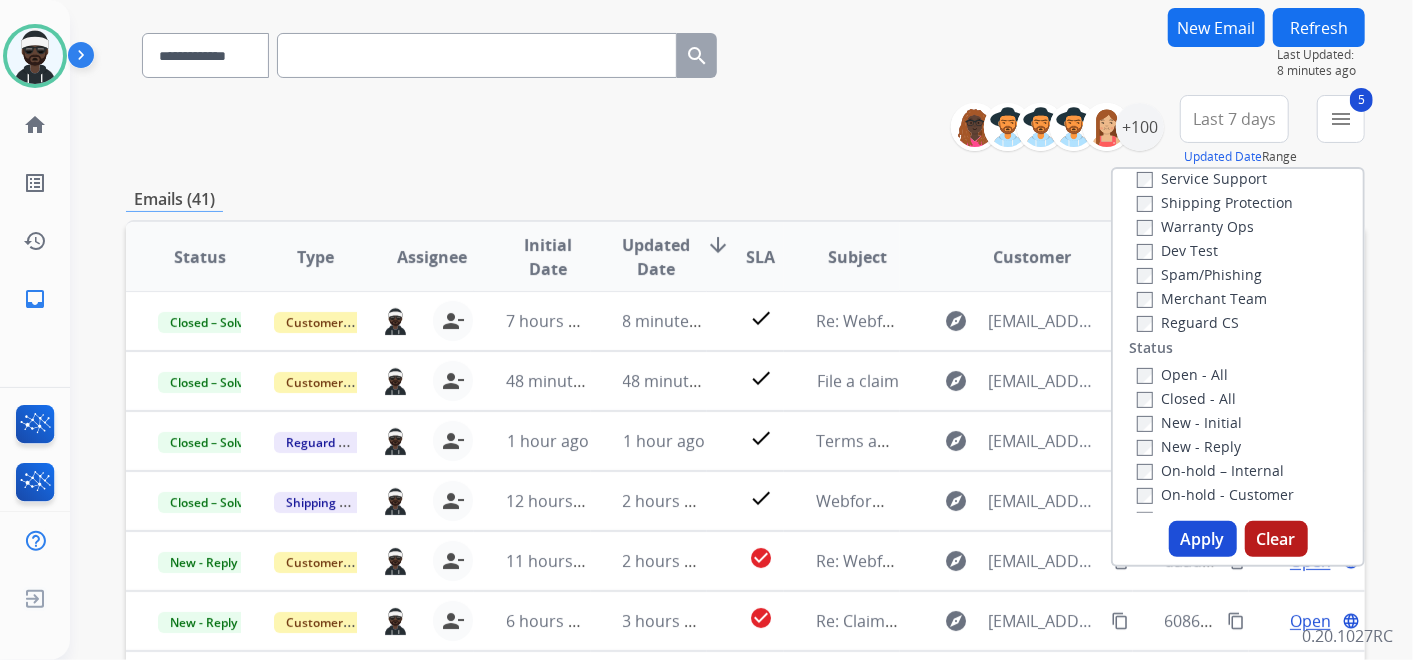 click on "Apply" at bounding box center (1203, 539) 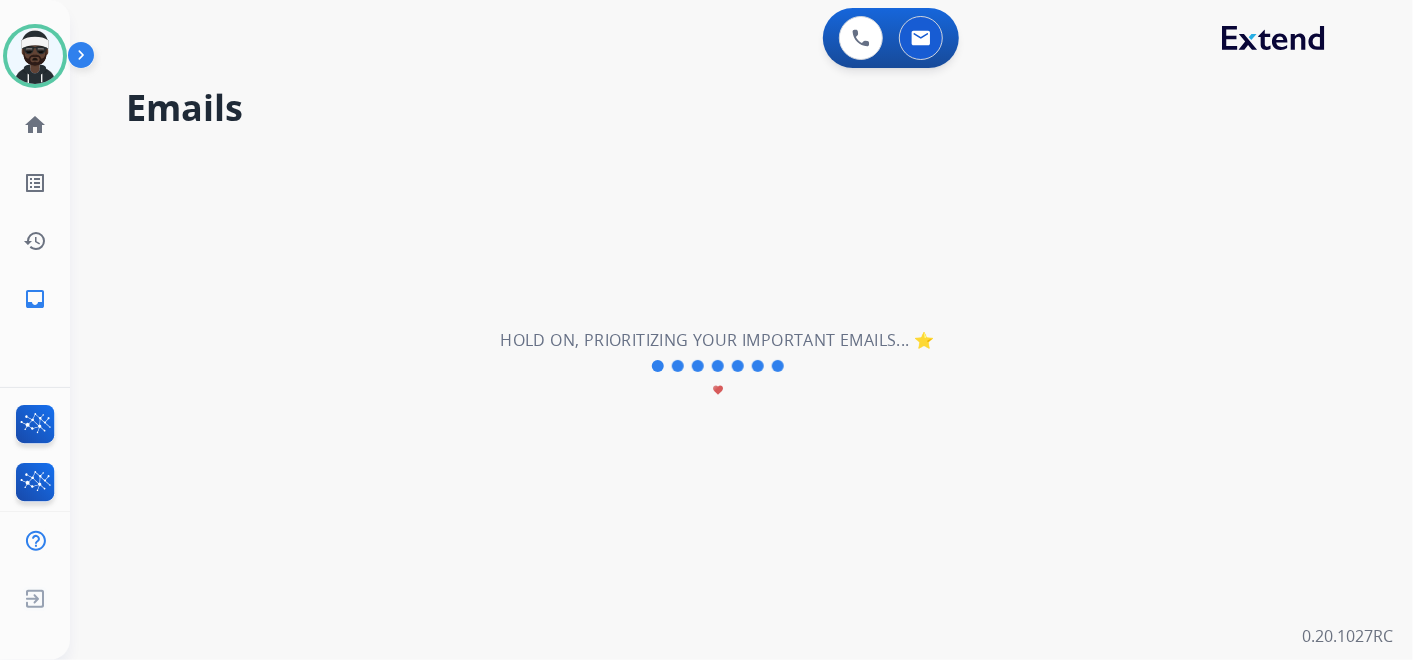 scroll, scrollTop: 0, scrollLeft: 0, axis: both 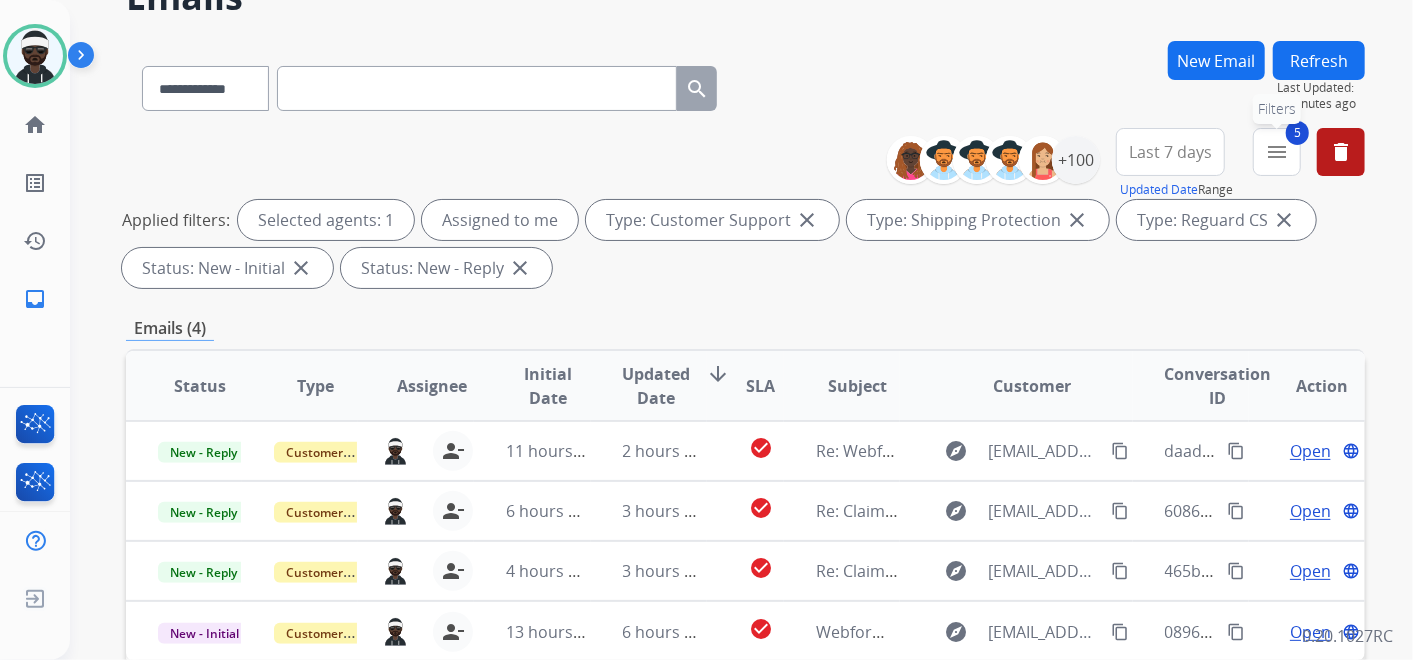 click on "menu" at bounding box center (1277, 152) 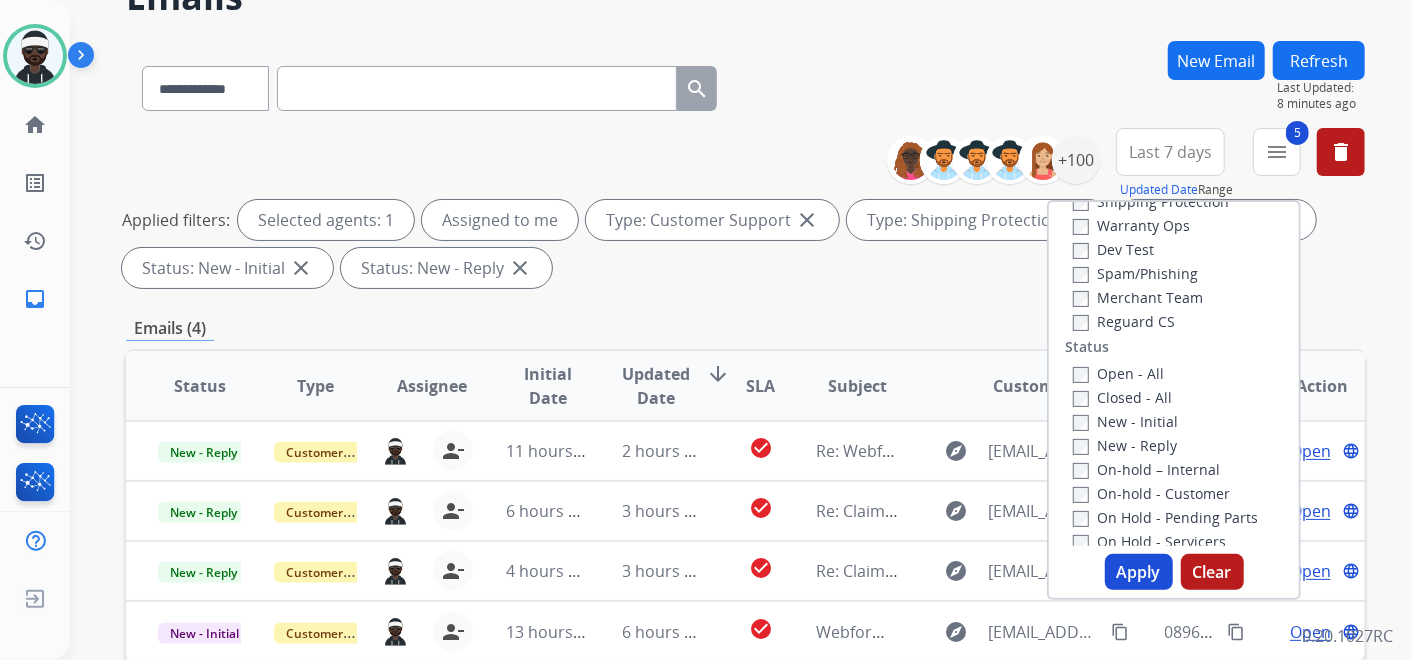 scroll 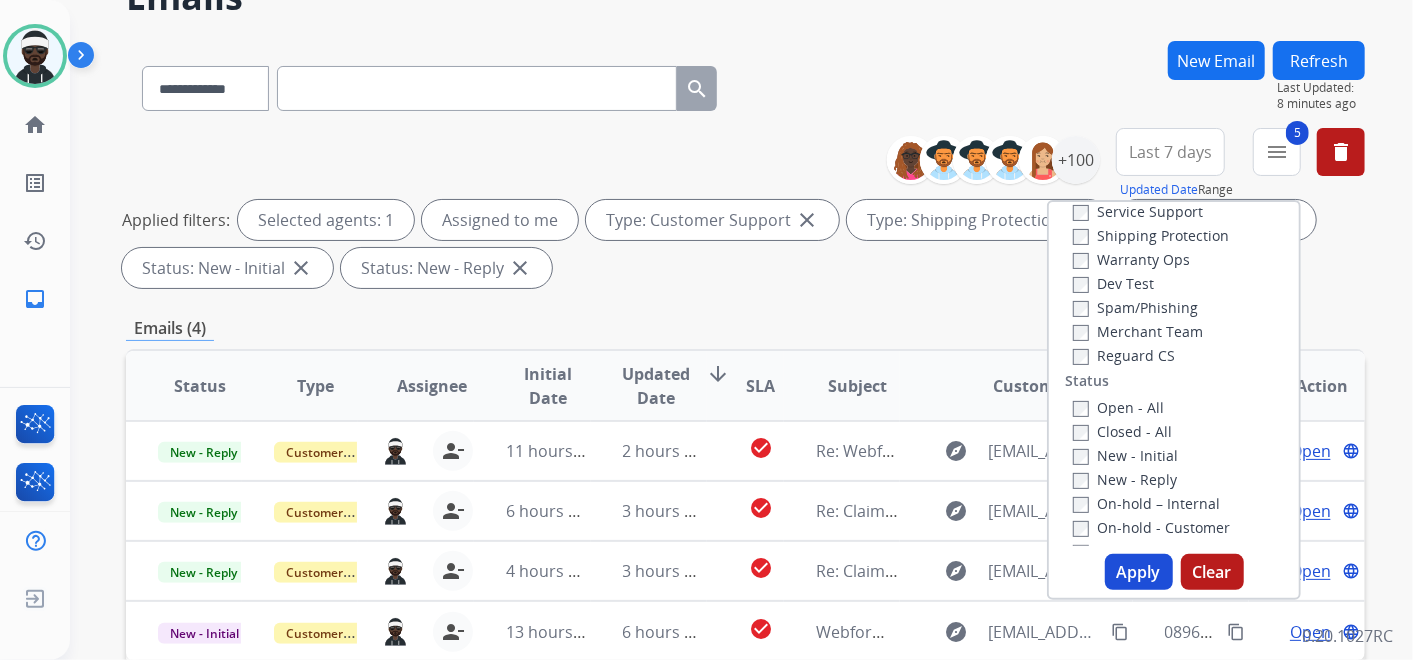 click on "Open - All" at bounding box center (1118, 407) 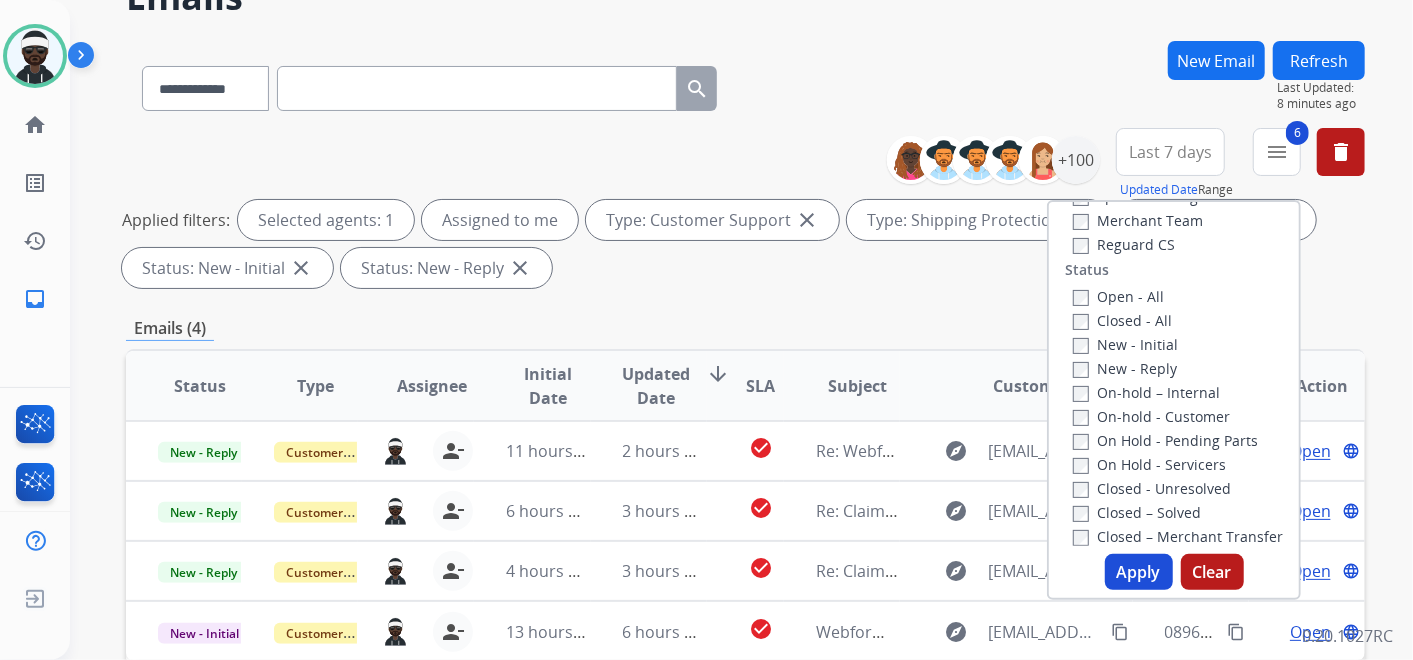 click on "Apply" at bounding box center (1139, 572) 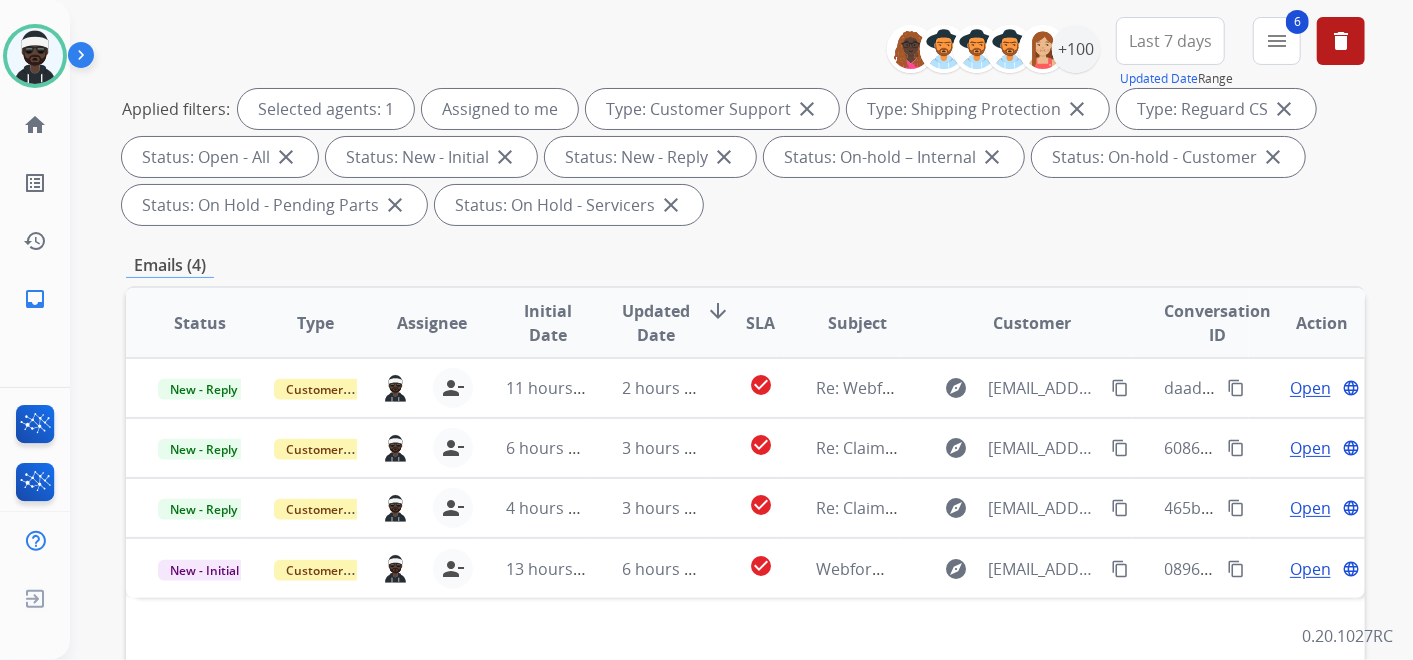 click on "Last 7 days" at bounding box center (1170, 41) 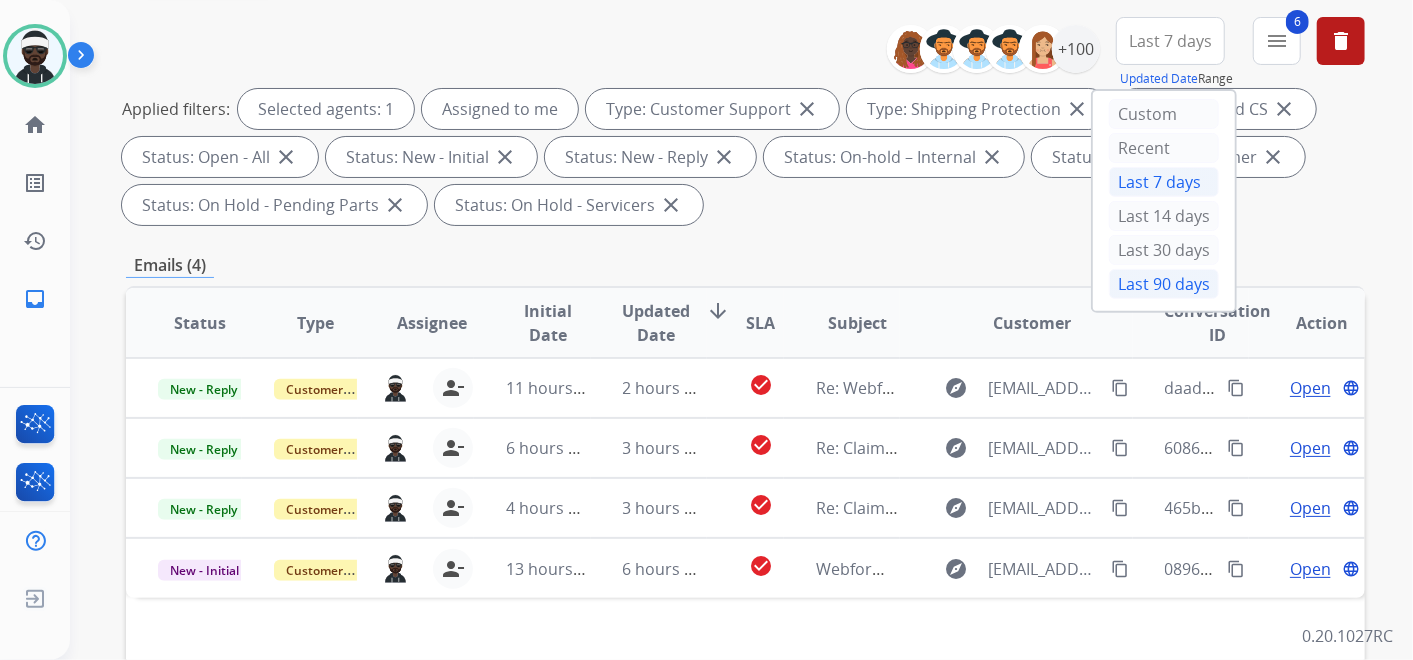 click on "Last 90 days" at bounding box center [1164, 284] 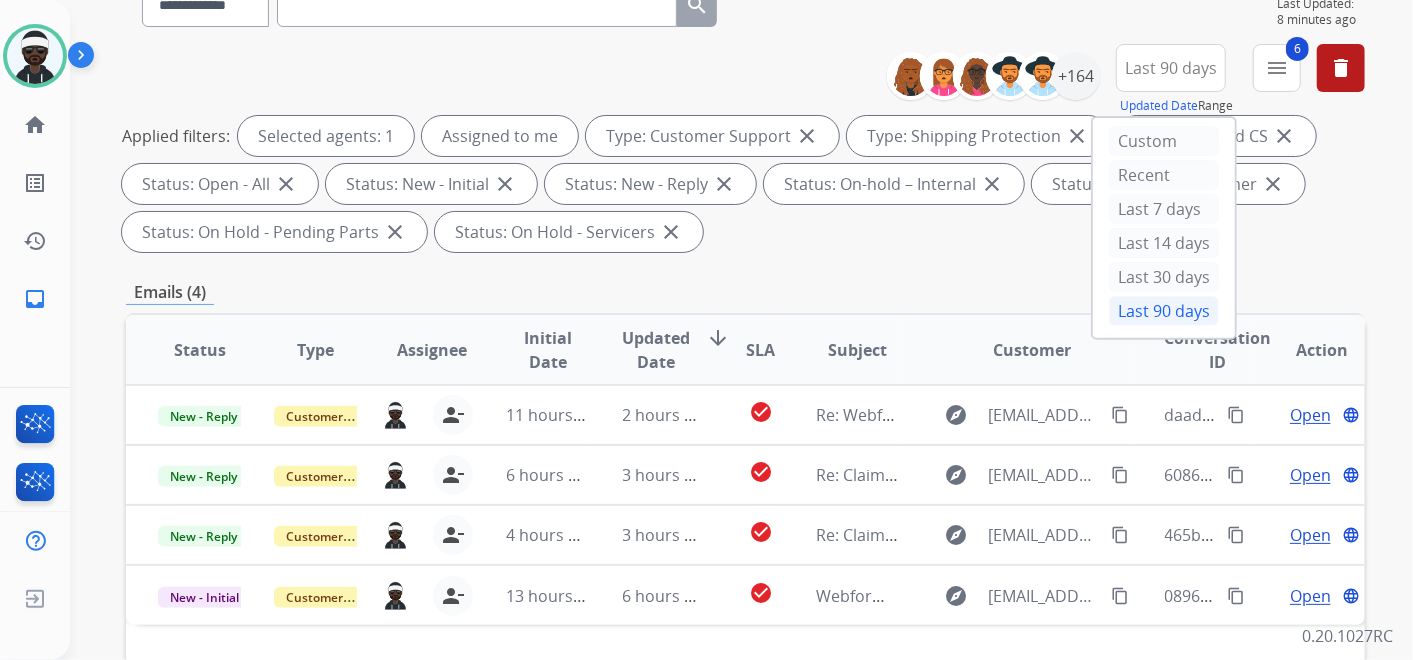 scroll, scrollTop: 0, scrollLeft: 0, axis: both 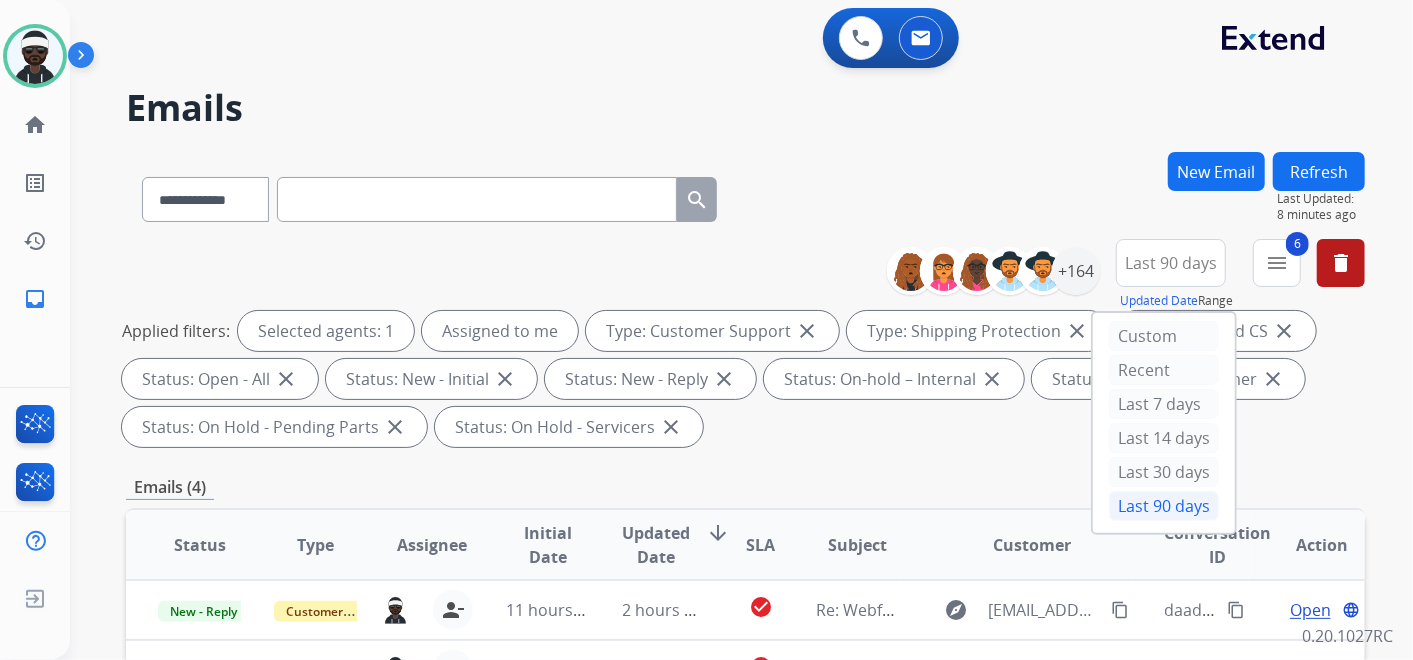 click on "Applied filters:  Selected agents: 1  Assigned to me  Type: Customer Support  close  Type: Shipping Protection  close  Type: Reguard CS  close  Status: Open - All  close  Status: New - Initial  close  Status: New - Reply  close  Status: On-hold – Internal  close  Status: On-hold - Customer  close  Status: On Hold - Pending Parts  close  Status: On Hold - Servicers  close" at bounding box center (741, 379) 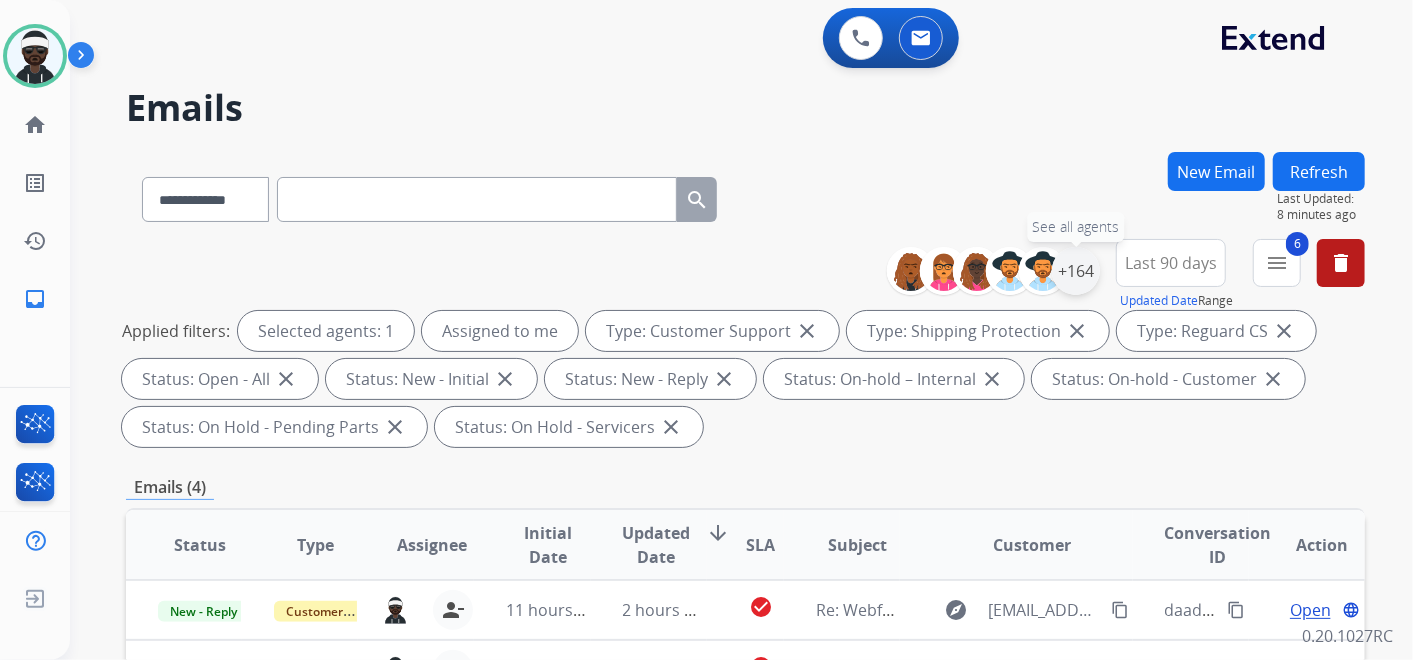 click on "+164" at bounding box center [1076, 271] 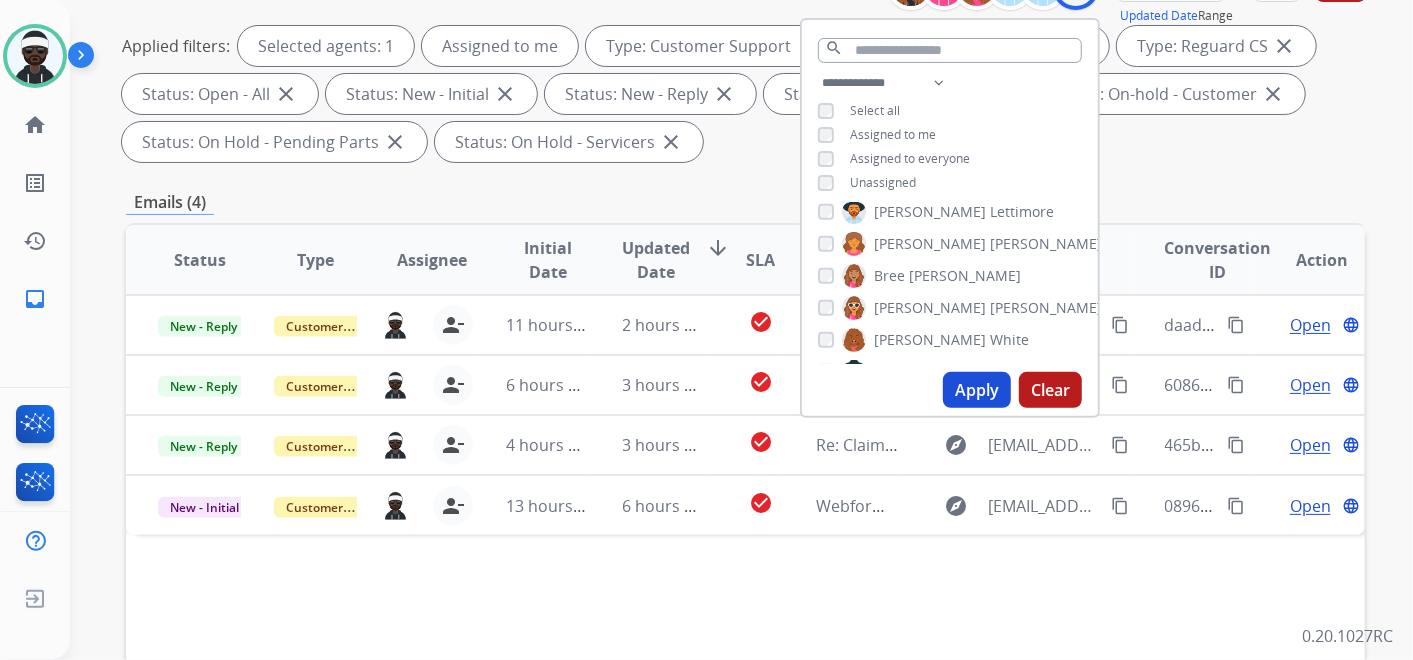 scroll, scrollTop: 333, scrollLeft: 0, axis: vertical 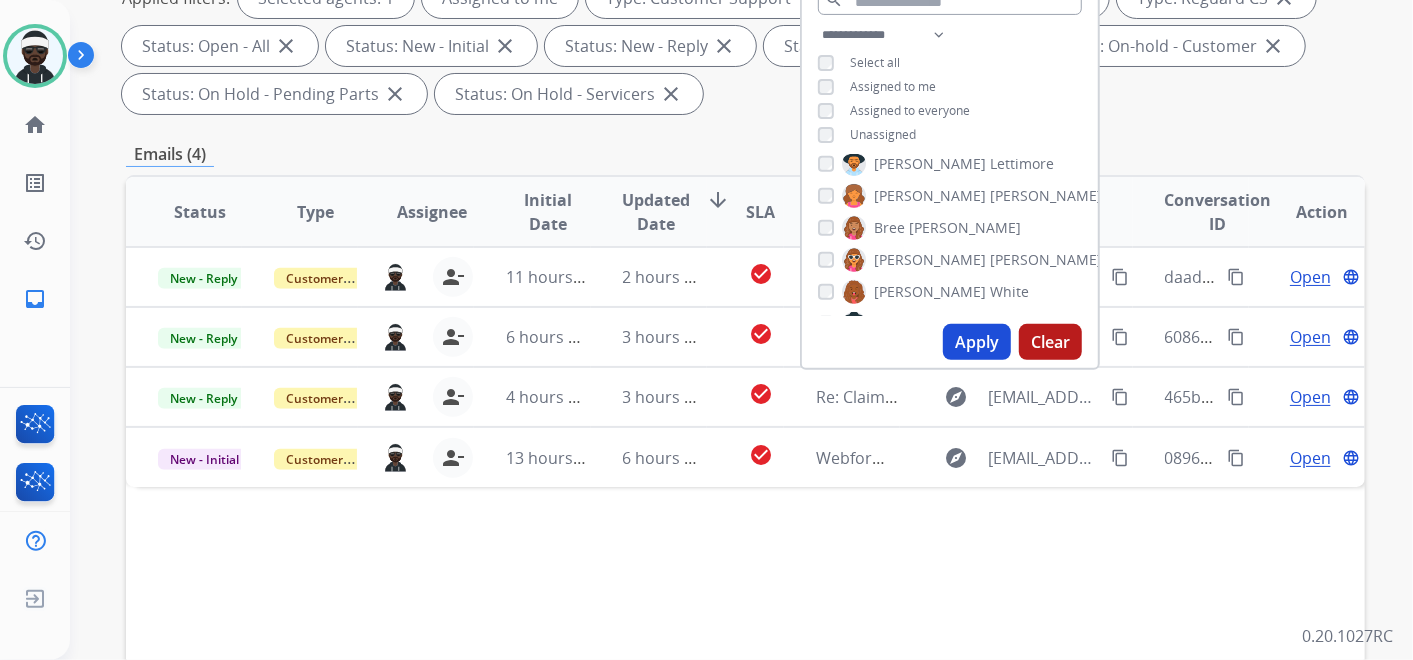 click on "Apply" at bounding box center [977, 342] 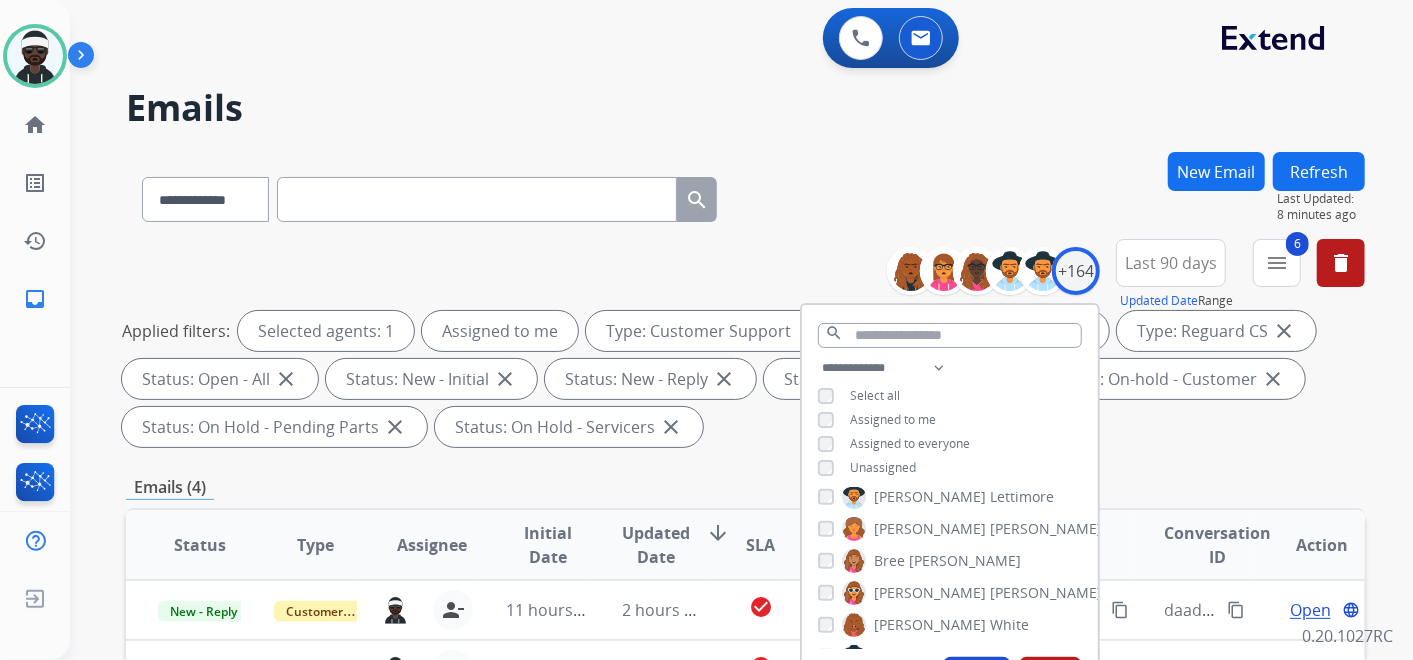 click on "**********" at bounding box center [745, 717] 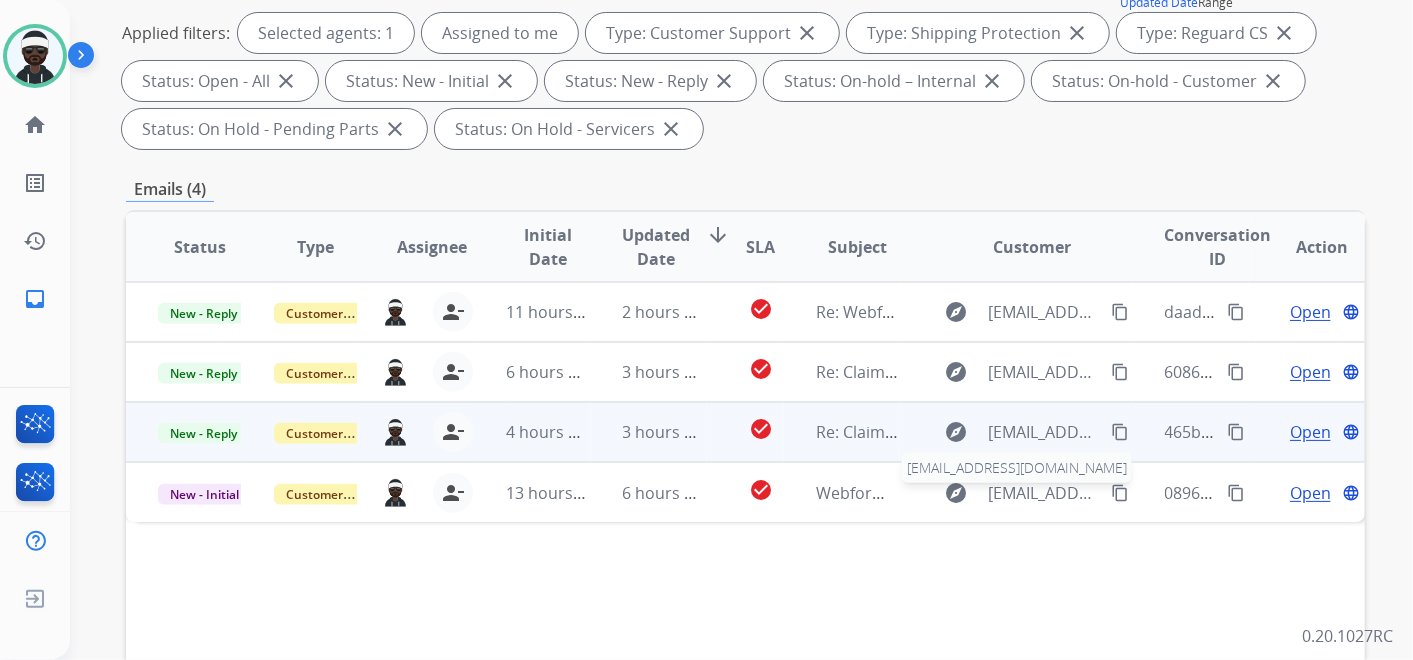 scroll, scrollTop: 333, scrollLeft: 0, axis: vertical 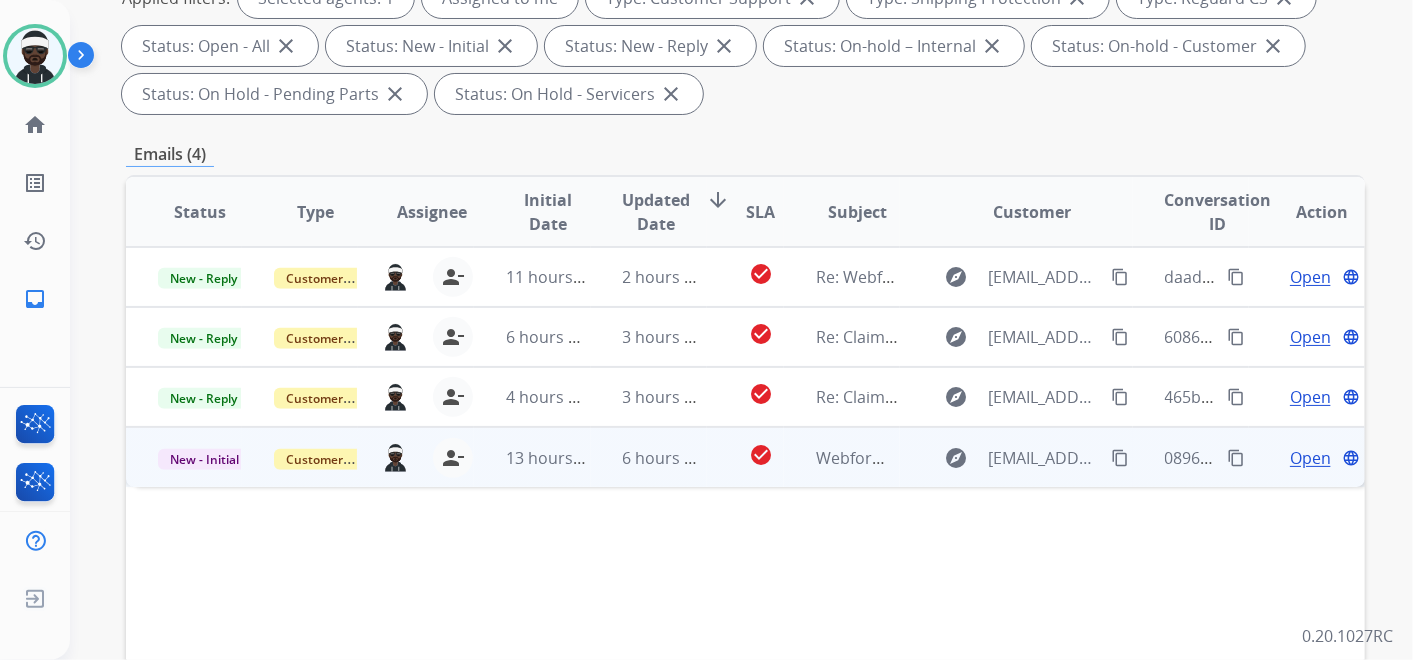 click on "Open" at bounding box center (1310, 458) 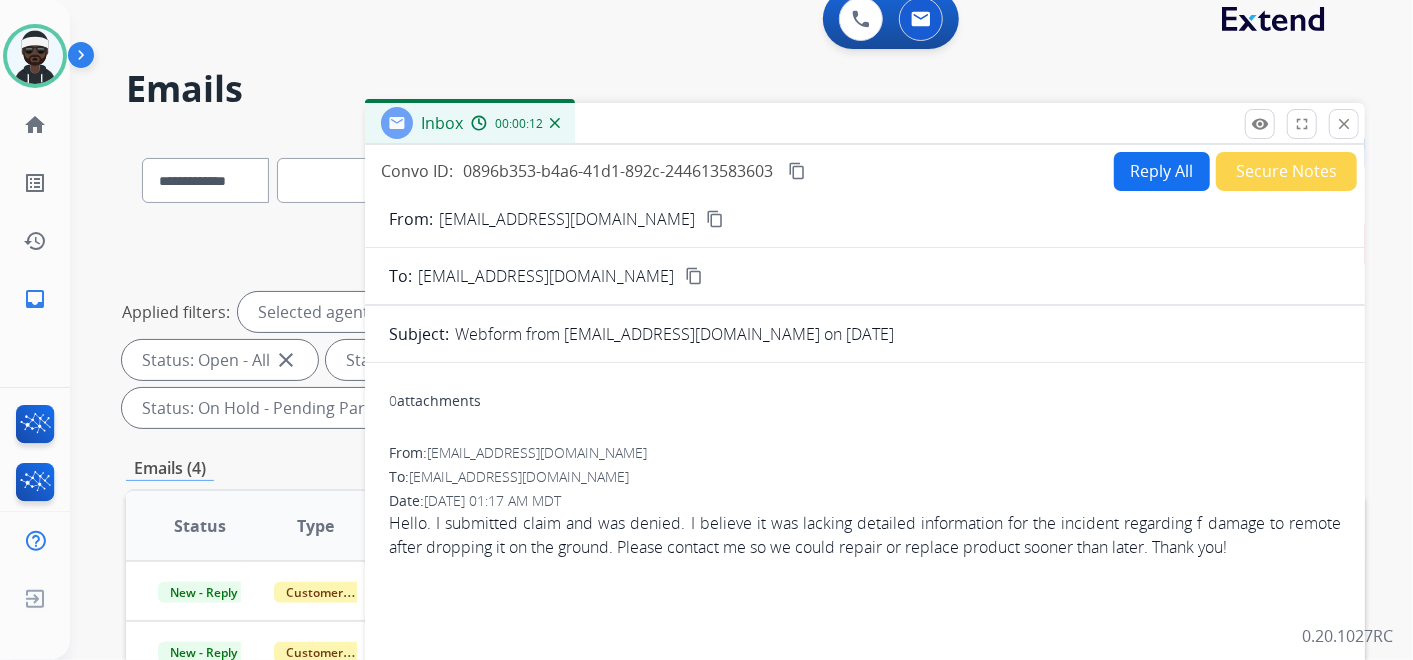 scroll, scrollTop: 0, scrollLeft: 0, axis: both 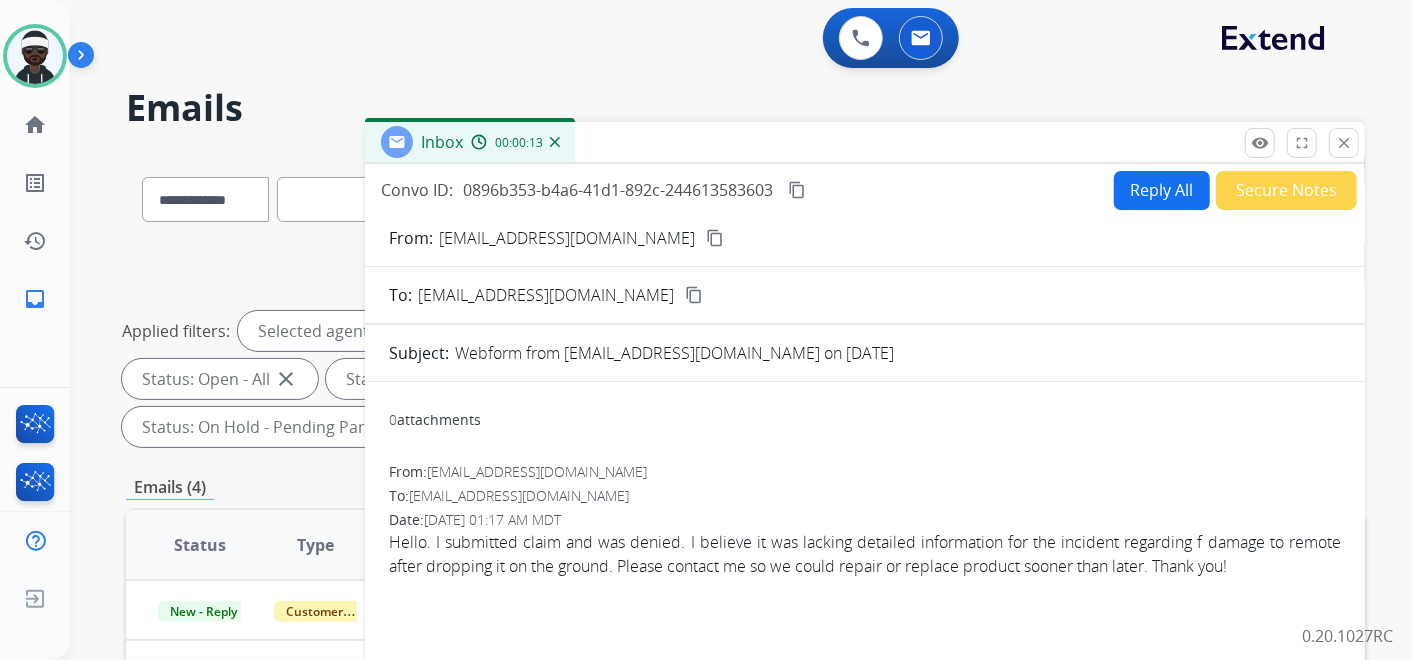click on "content_copy" at bounding box center [715, 238] 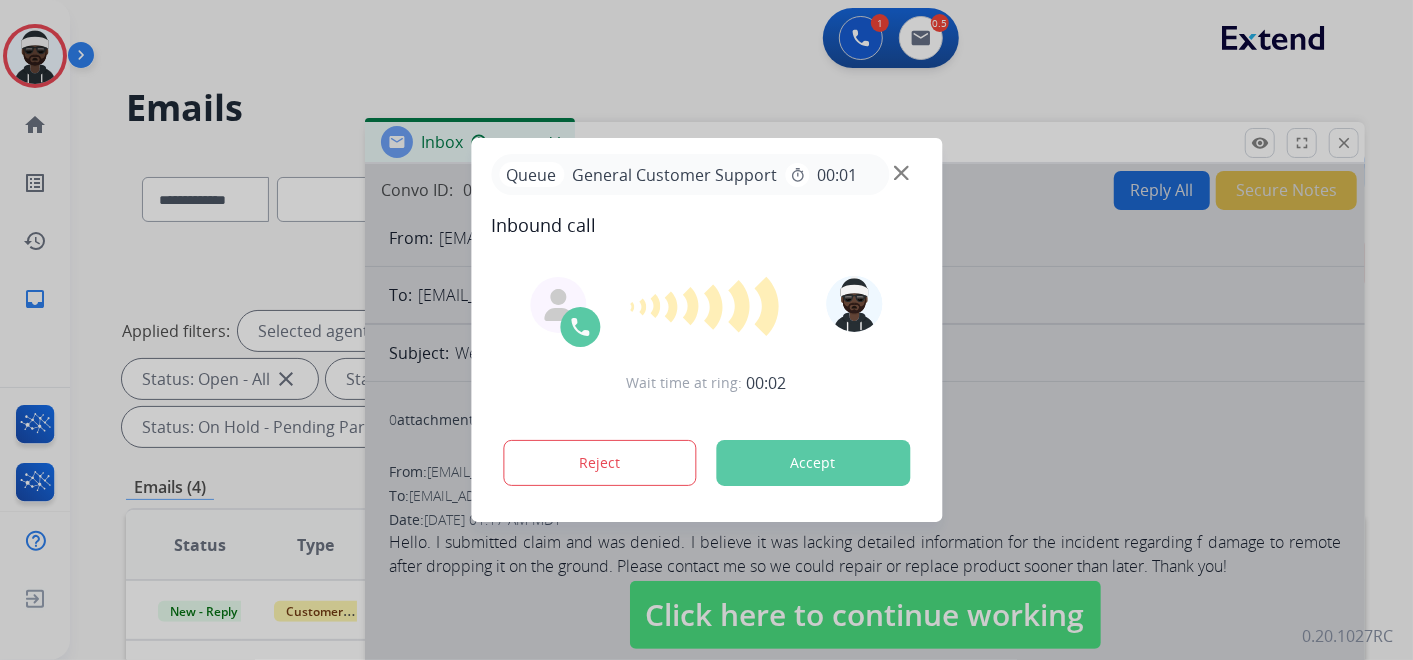 click on "Accept" at bounding box center [813, 463] 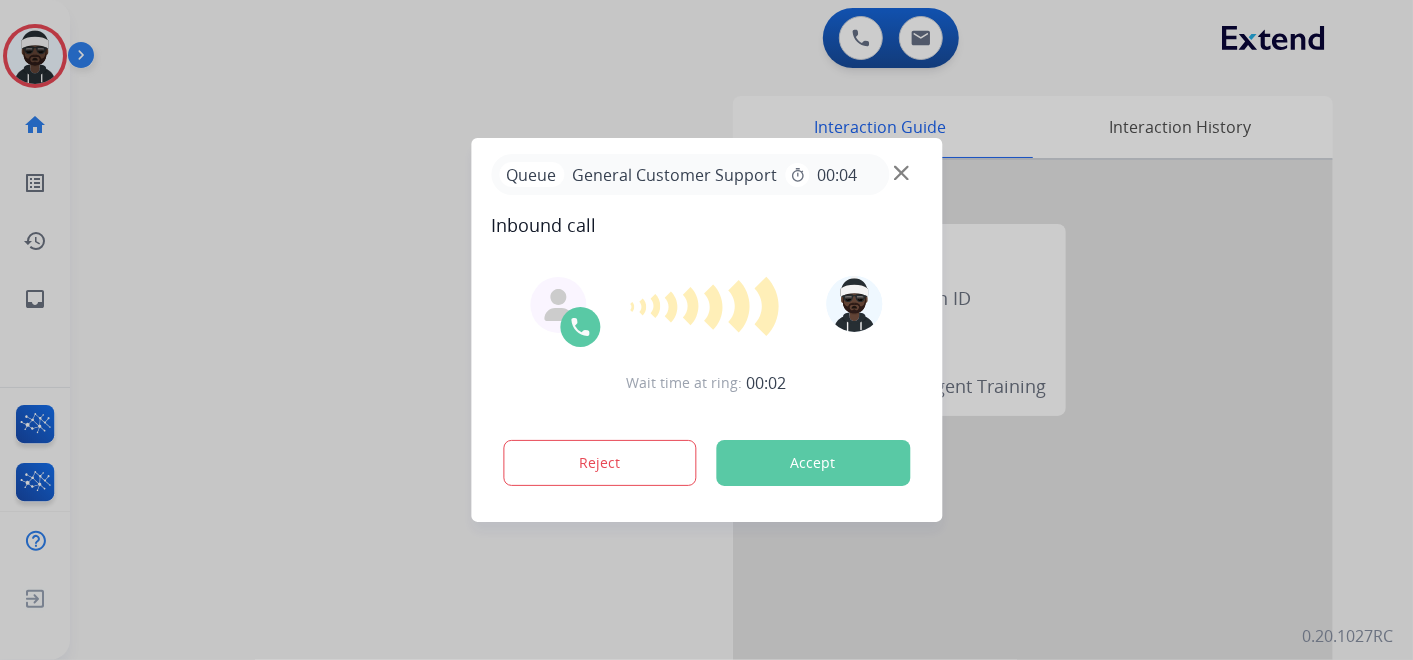 click on "Accept" at bounding box center (813, 463) 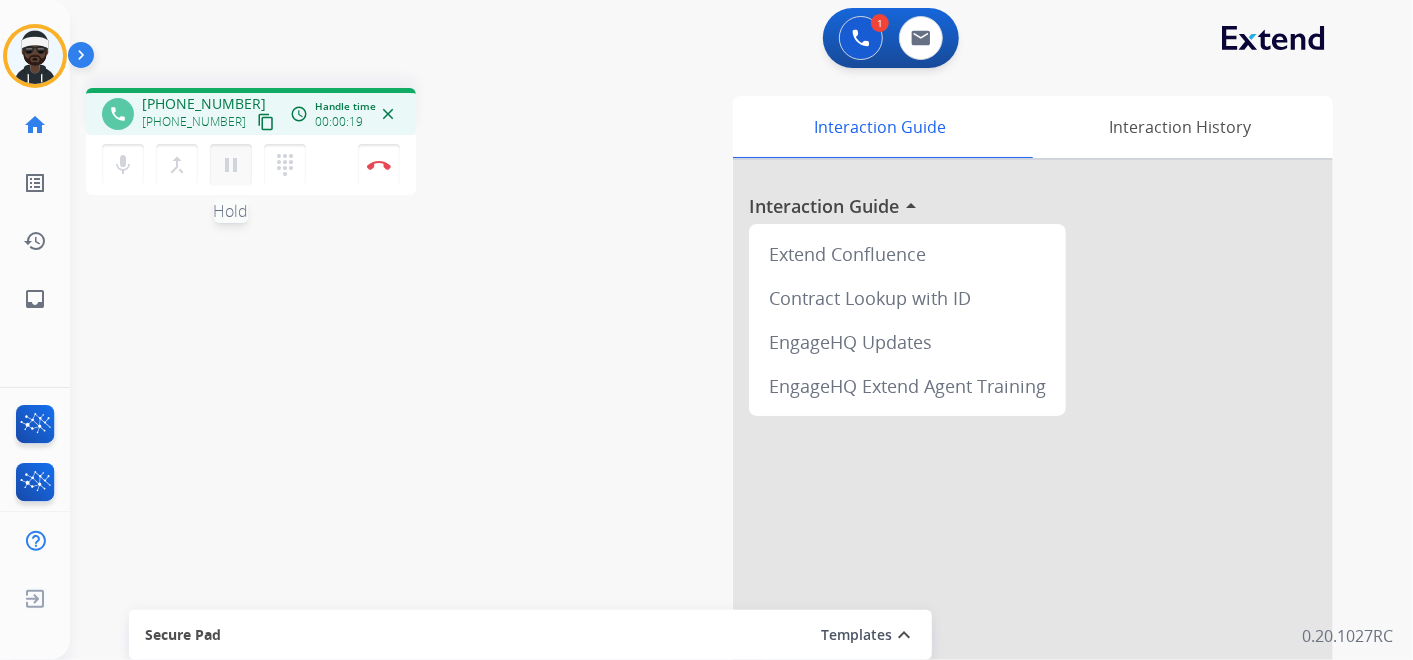 click on "pause Hold" at bounding box center [231, 165] 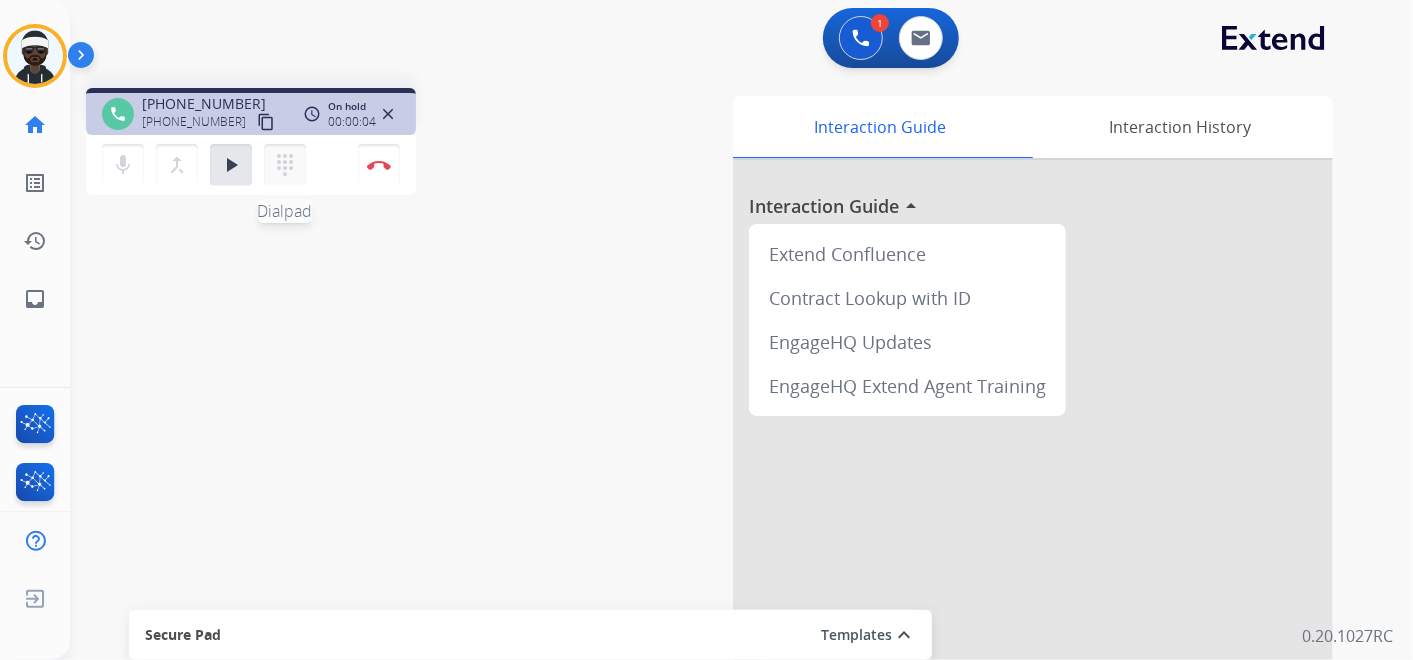 click on "dialpad" at bounding box center (285, 165) 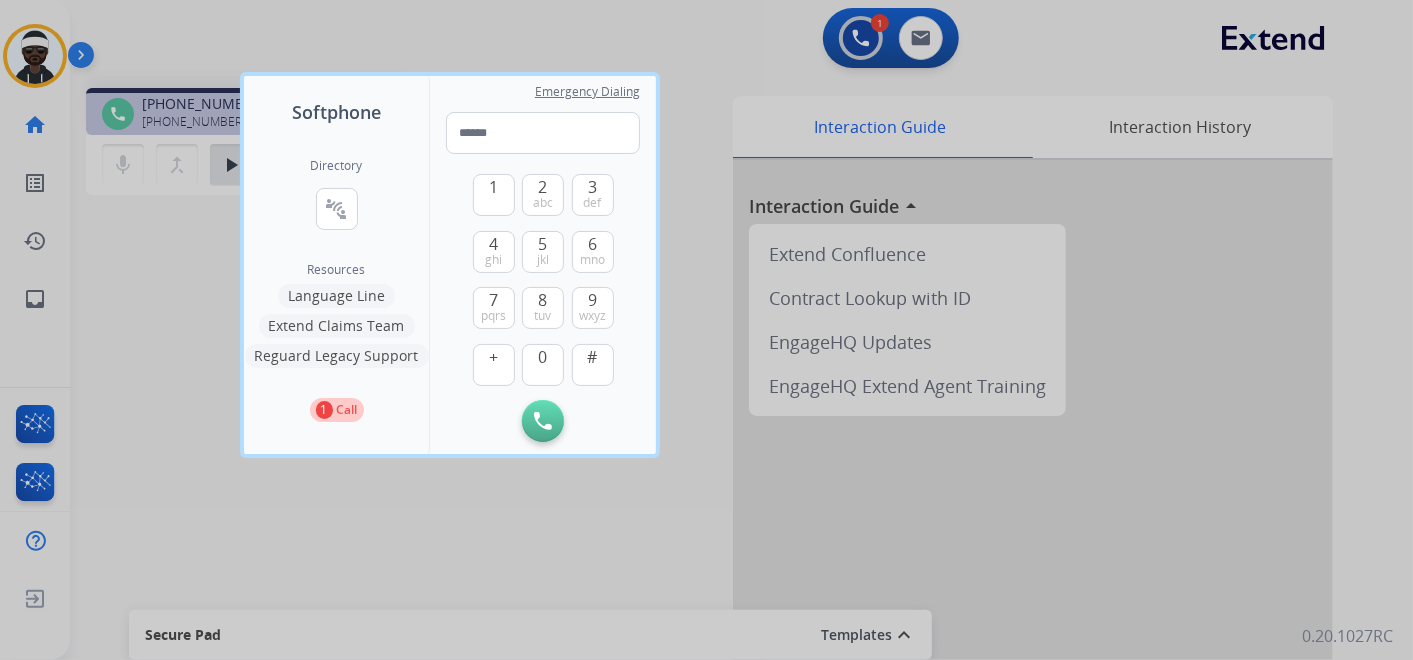 click on "Language Line" at bounding box center [336, 296] 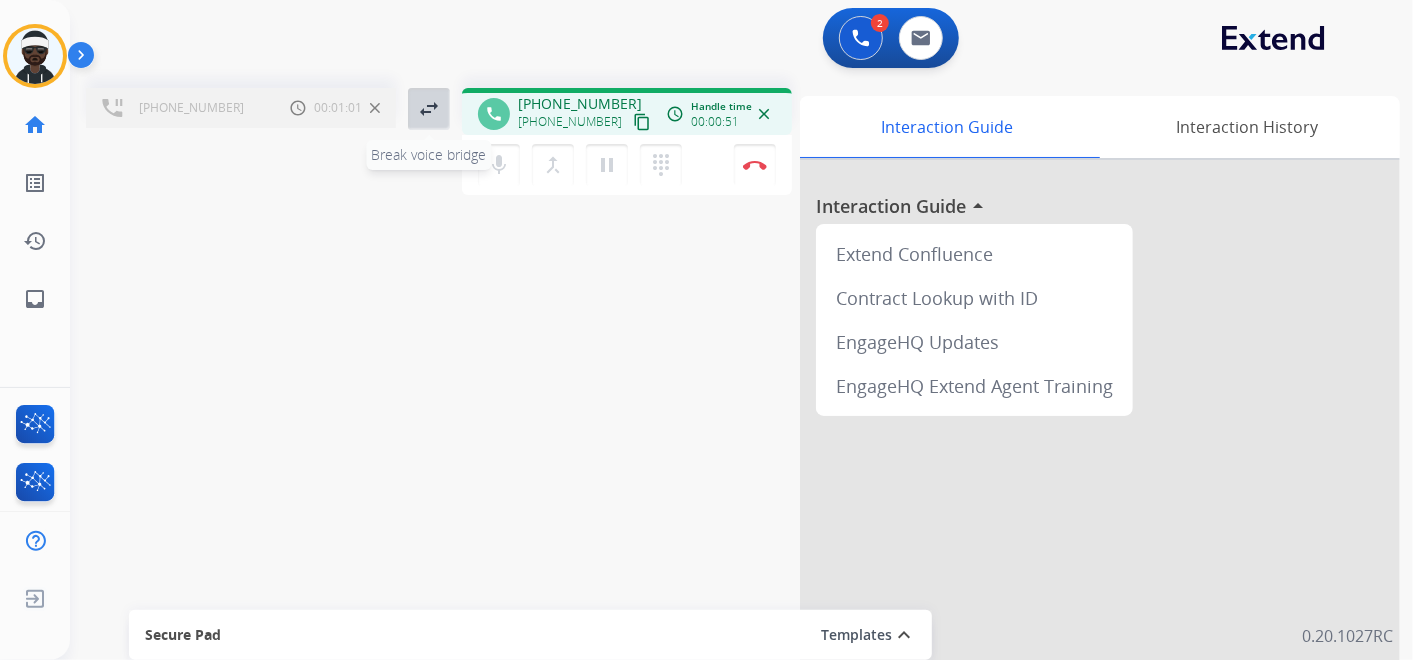 click on "swap_horiz" at bounding box center [429, 109] 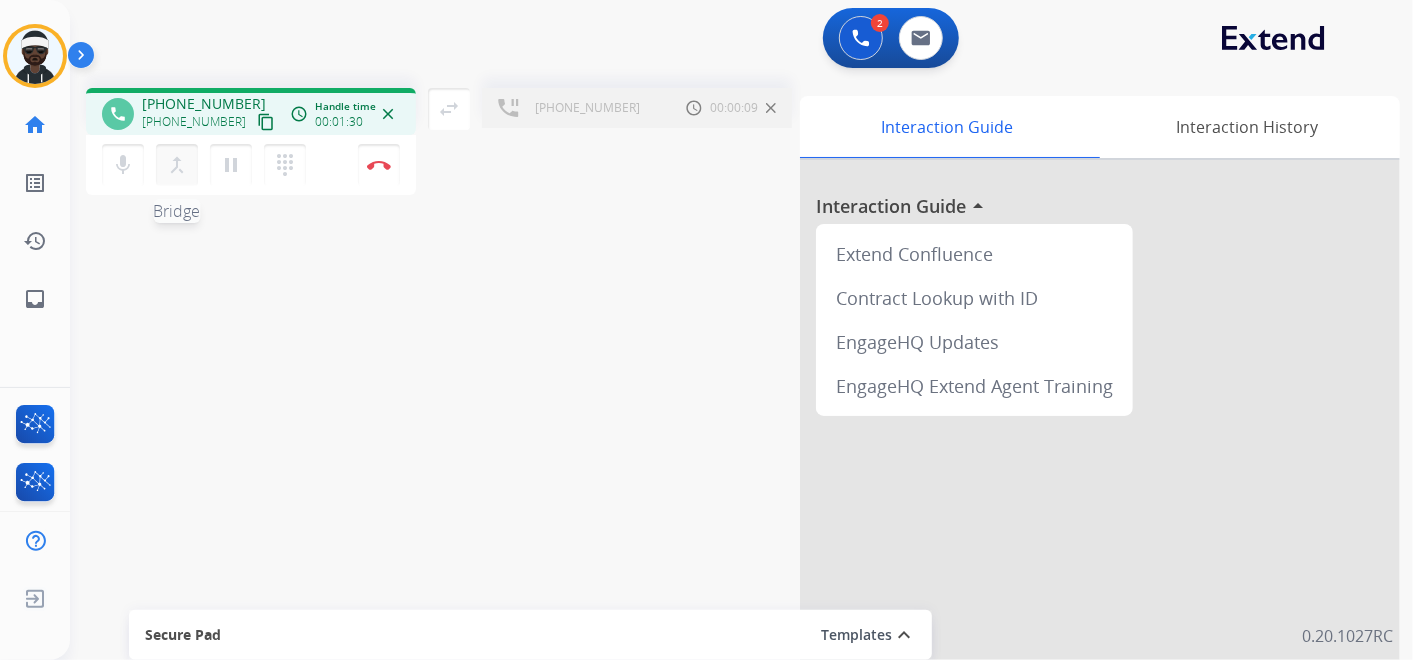 click on "merge_type Bridge" at bounding box center (177, 165) 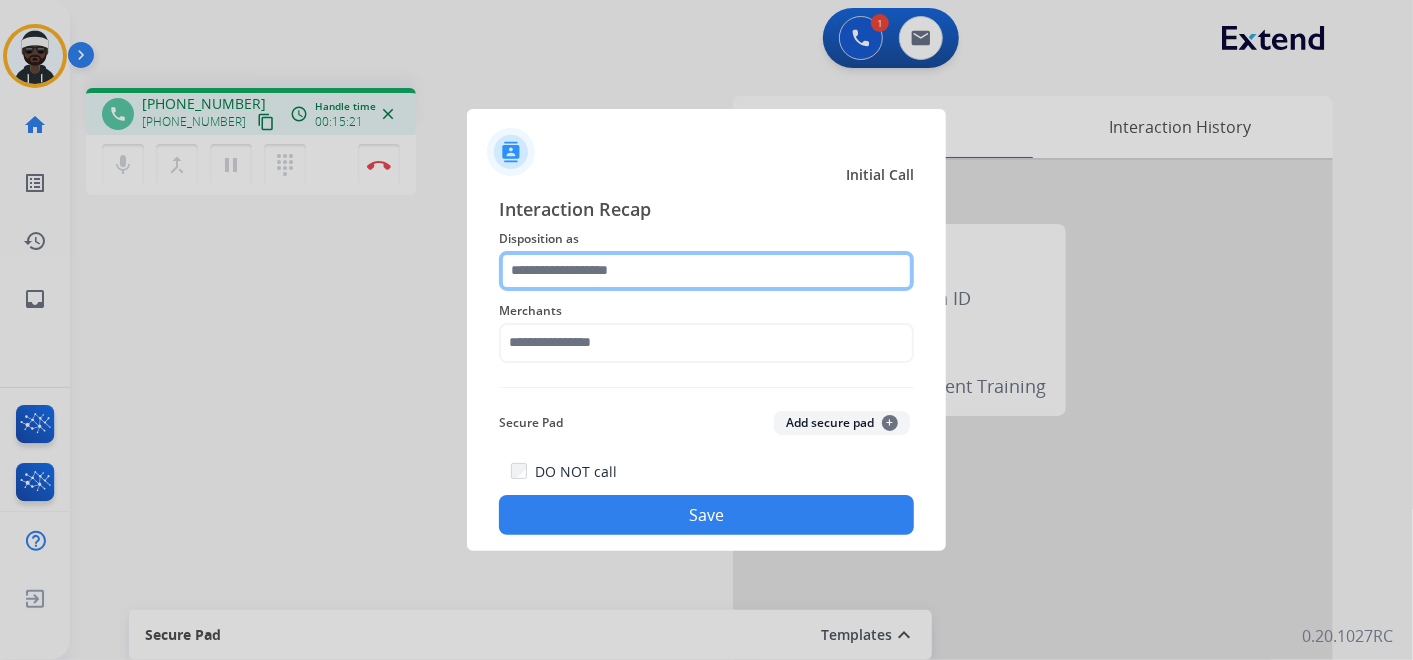 click 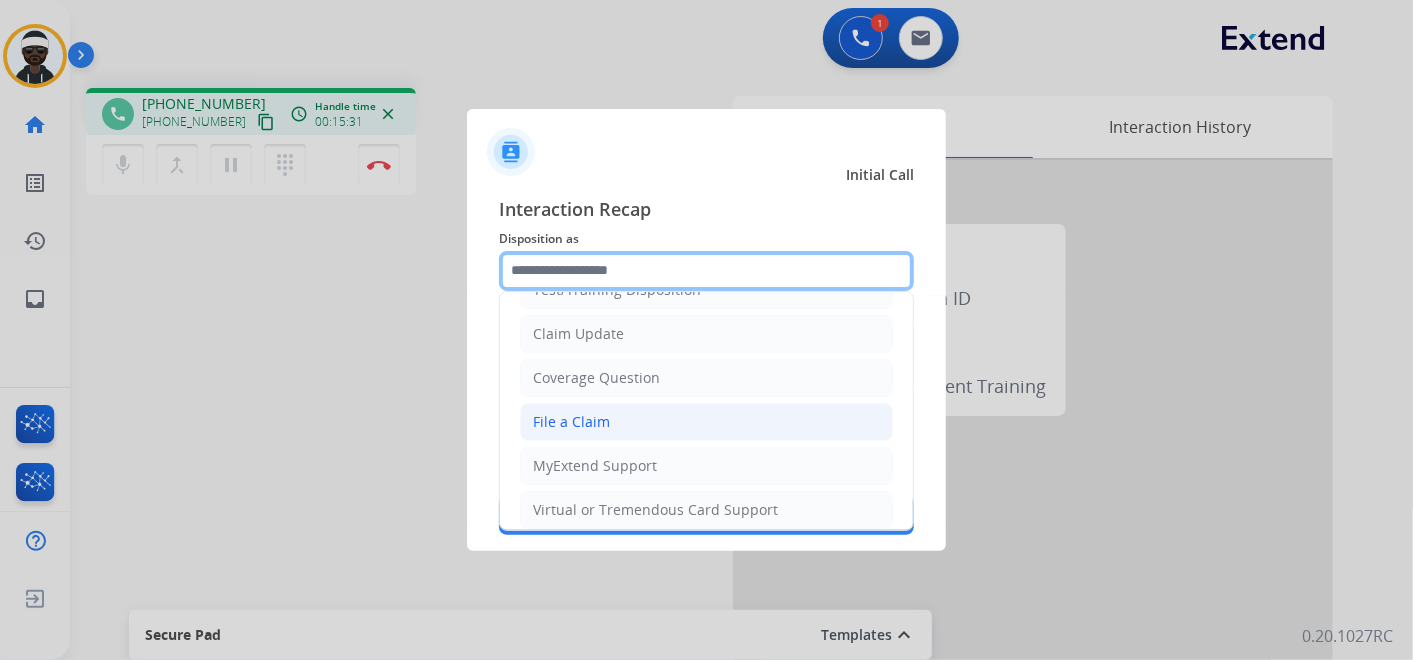 scroll, scrollTop: 111, scrollLeft: 0, axis: vertical 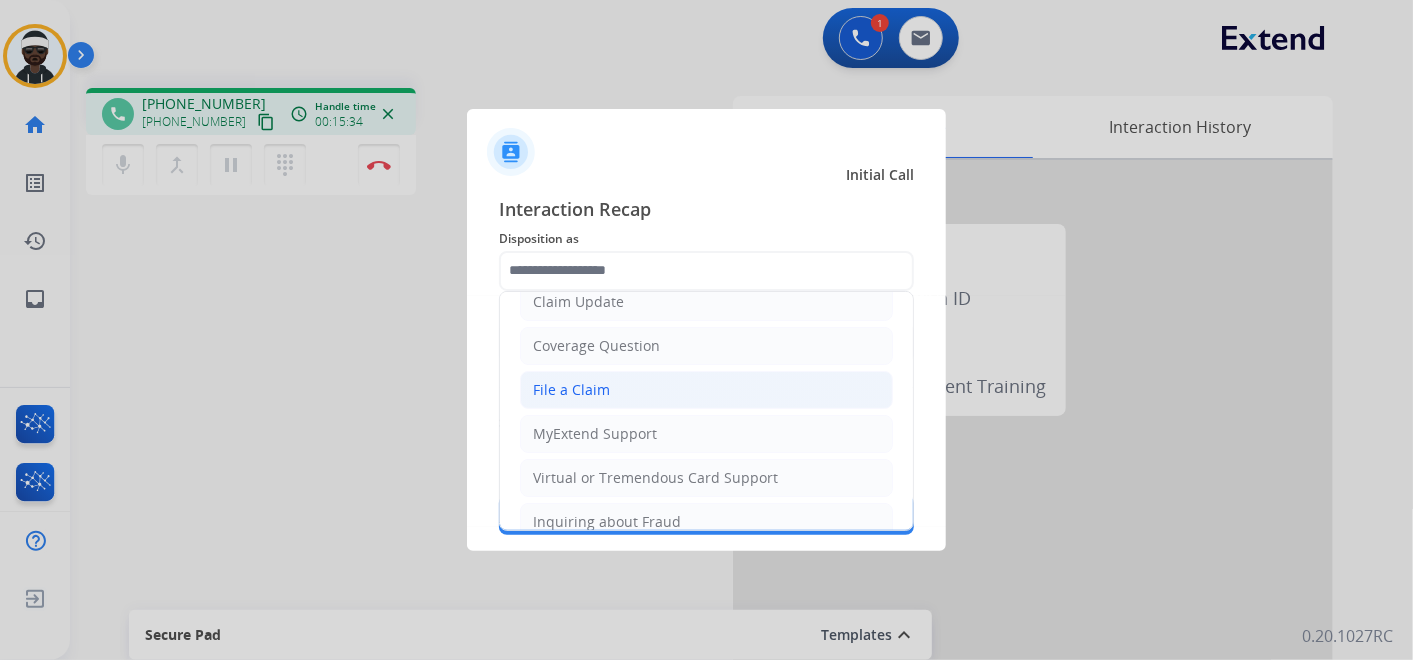 click on "File a Claim" 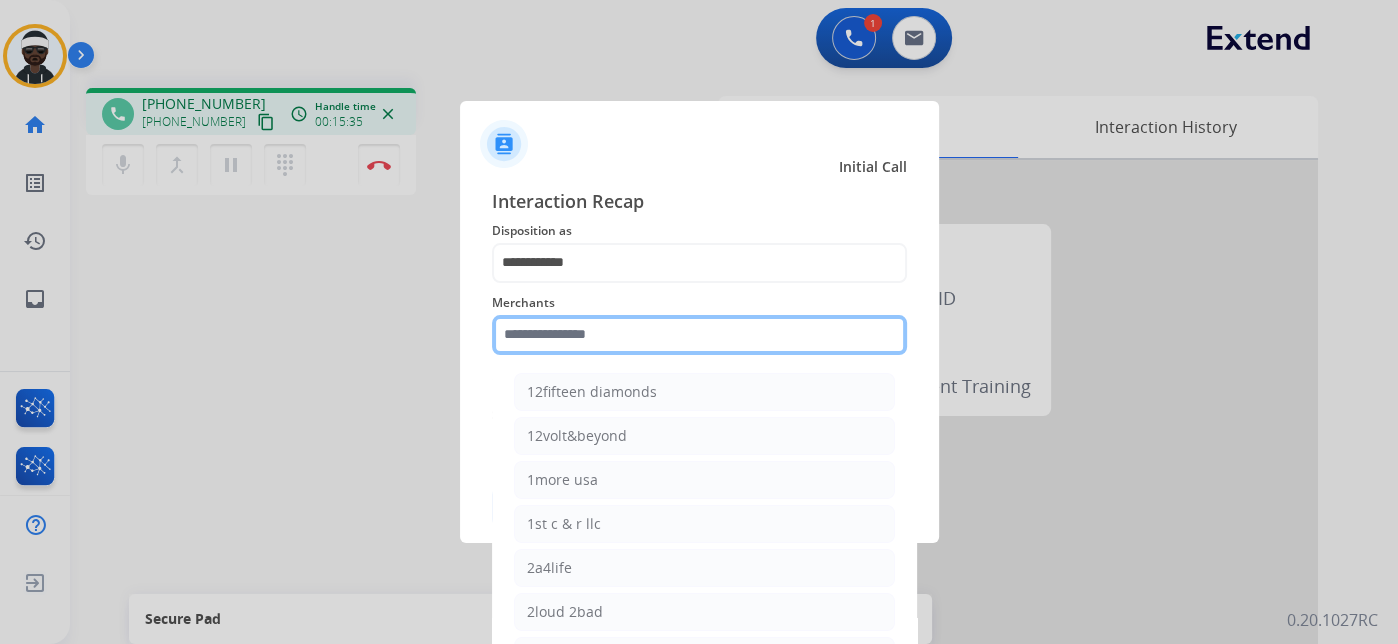 click 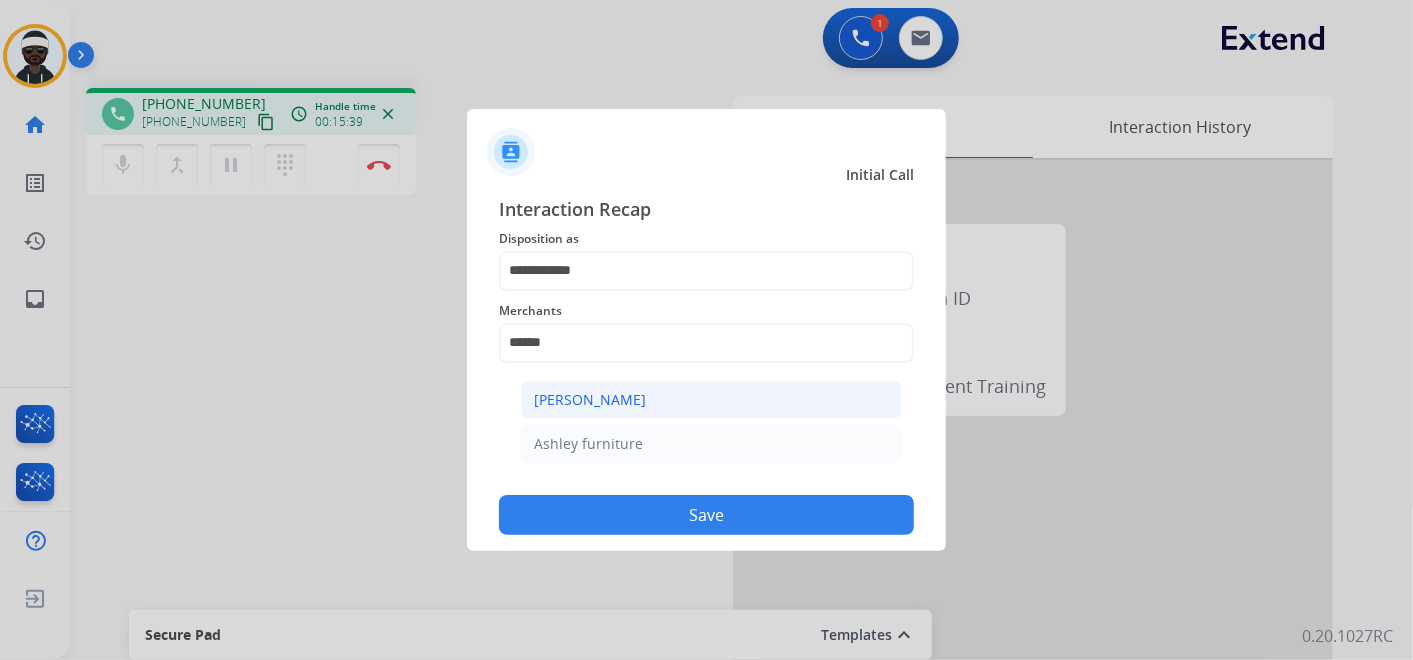 click on "[PERSON_NAME]" 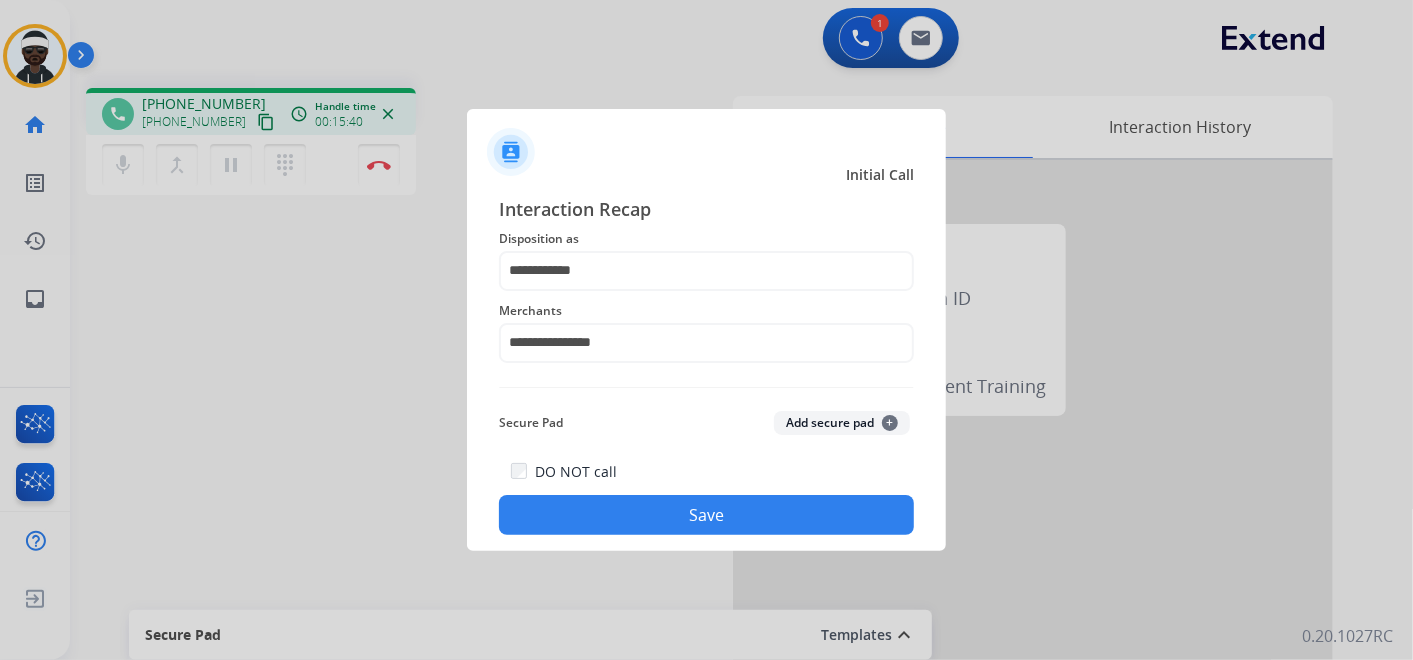 click on "Save" 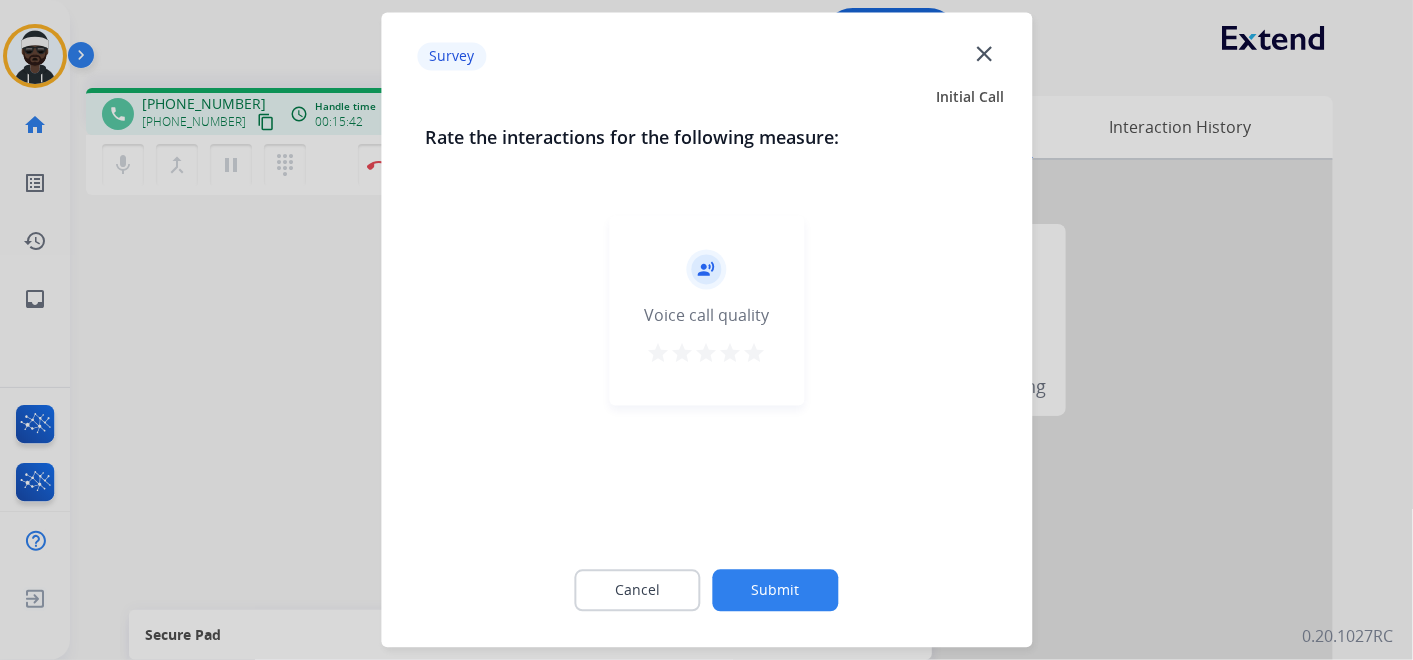 click on "Submit" 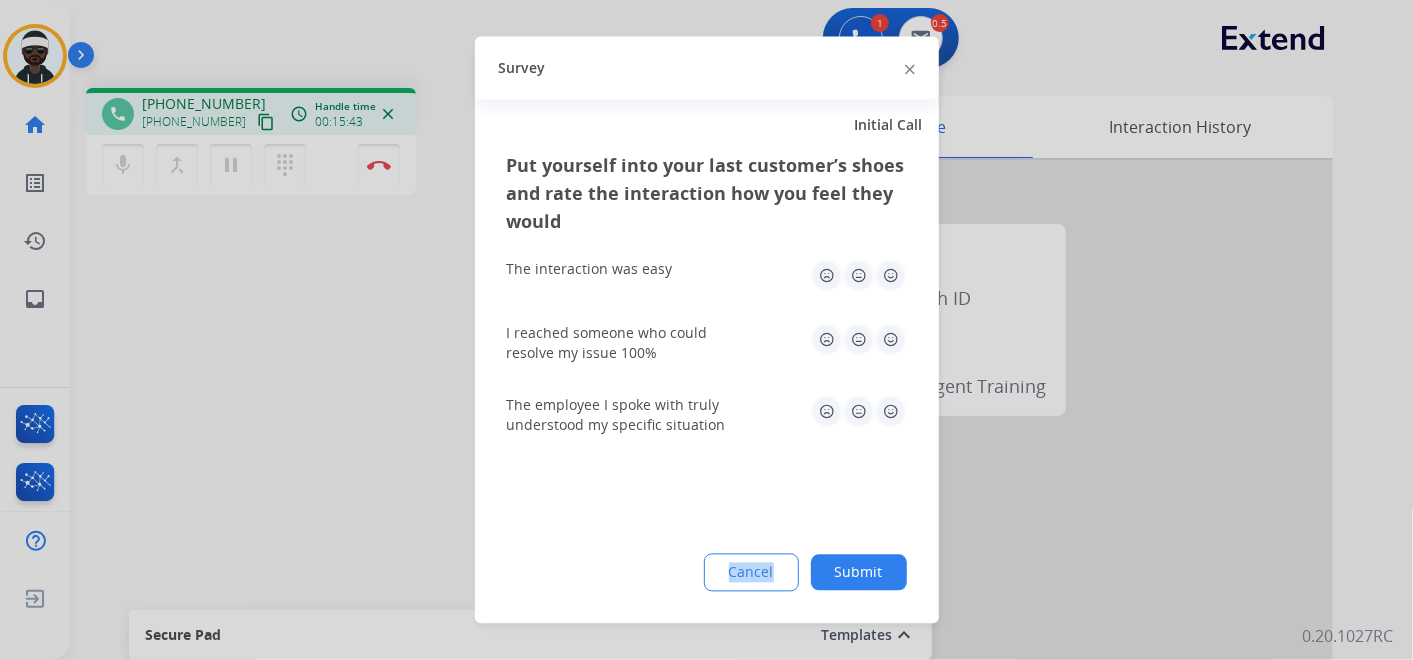 click on "Put yourself into your last customer’s shoes and rate the interaction how you feel they would  The interaction was easy   I reached someone who could resolve my issue 100%   The employee I spoke with truly understood my specific situation  Cancel Submit" 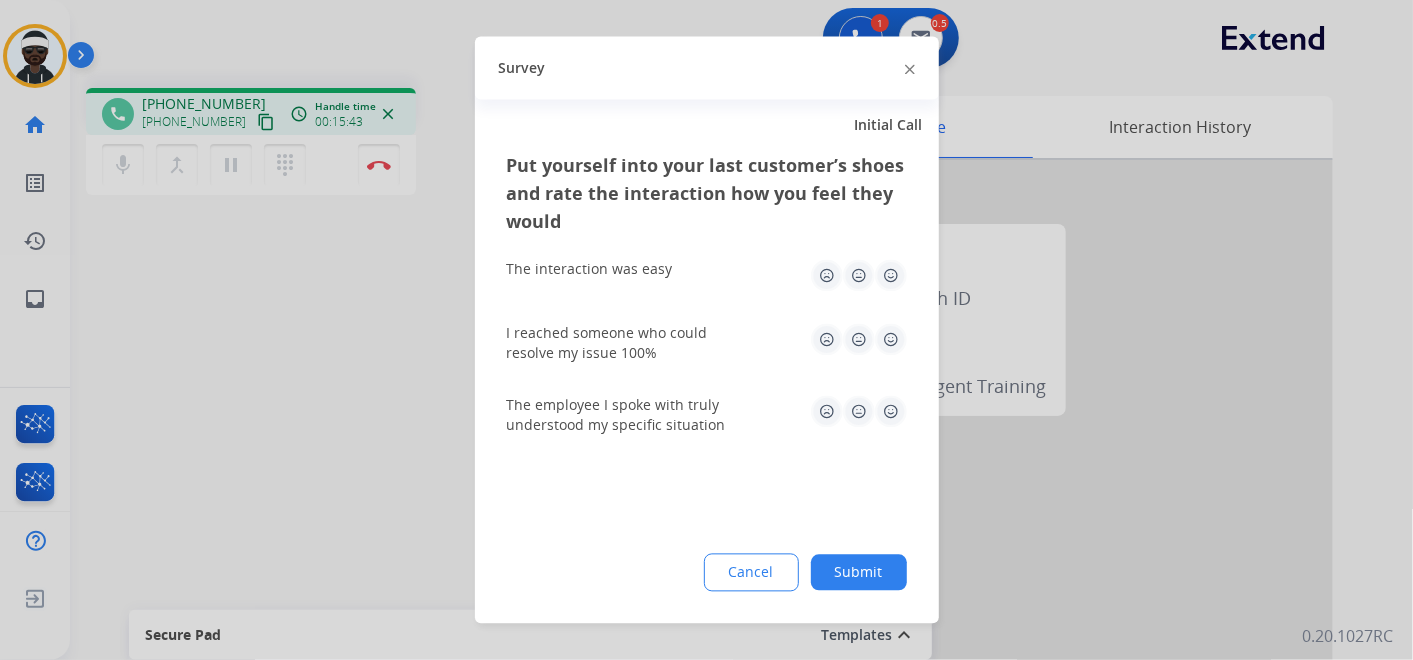 drag, startPoint x: 755, startPoint y: 594, endPoint x: 846, endPoint y: 588, distance: 91.197586 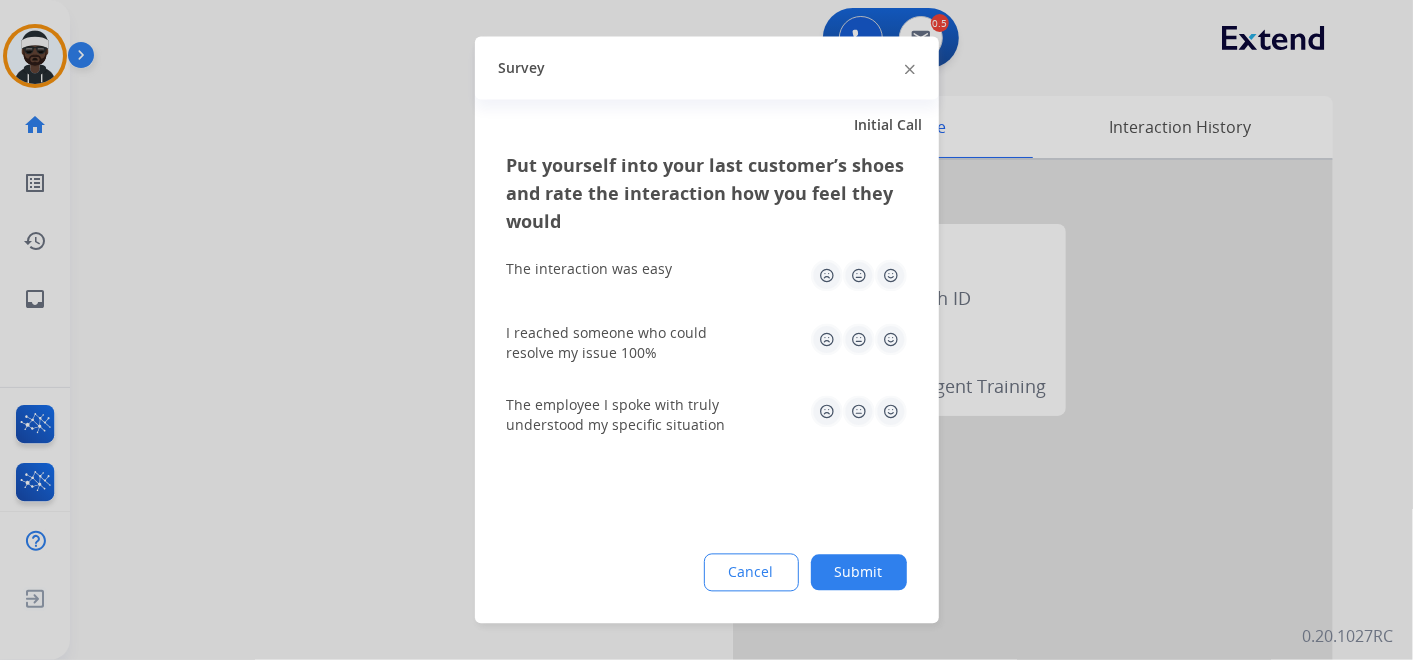 drag, startPoint x: 851, startPoint y: 588, endPoint x: 534, endPoint y: 445, distance: 347.7614 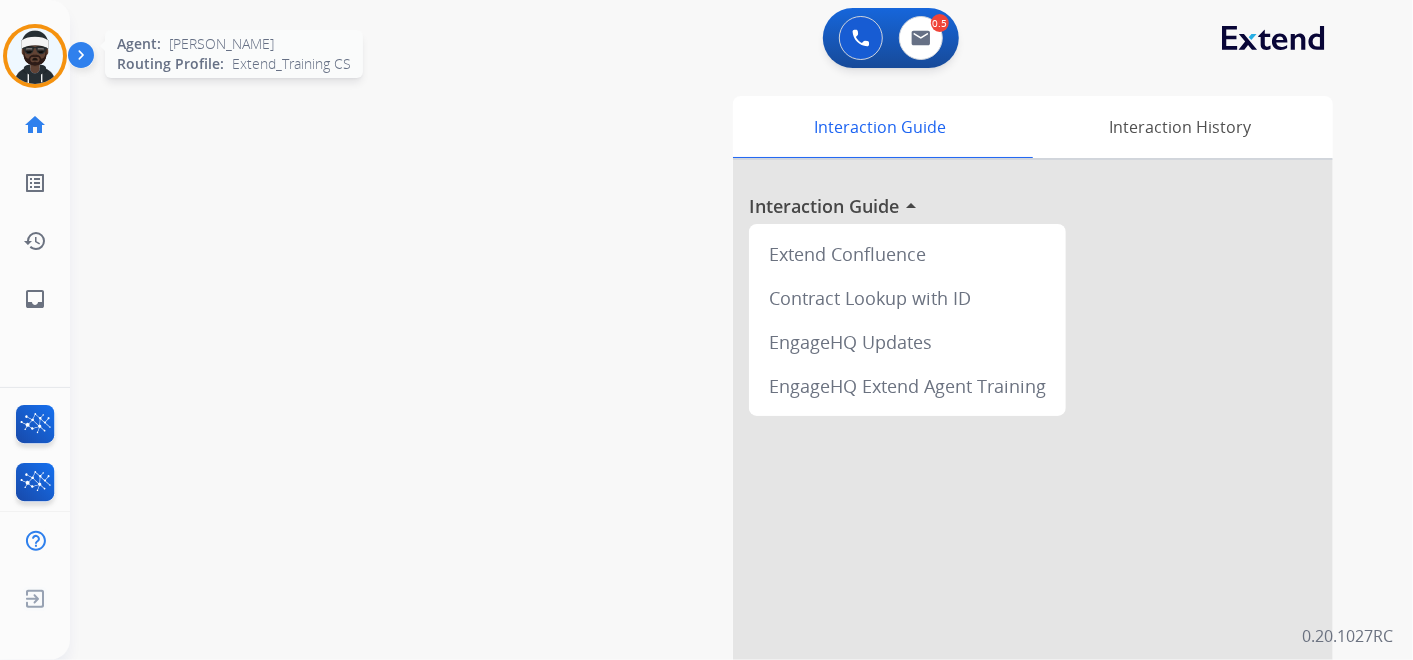 click at bounding box center (35, 56) 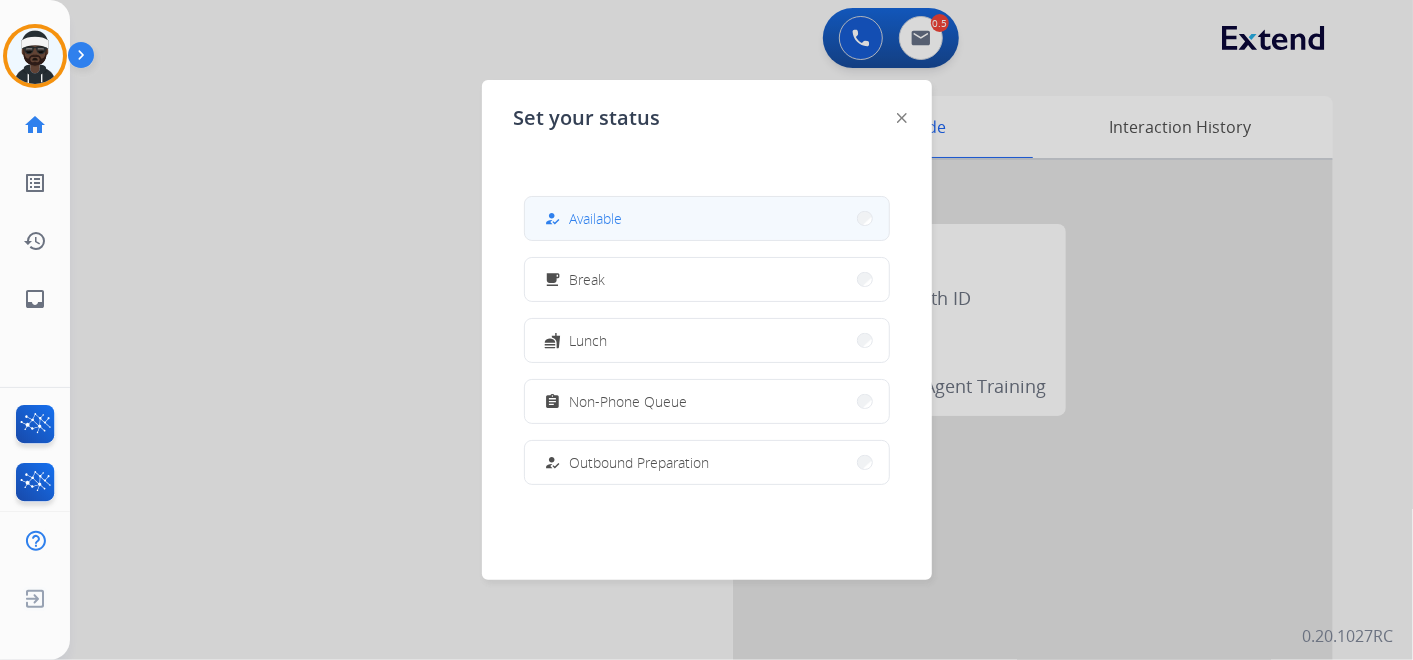 click on "Available" at bounding box center [596, 218] 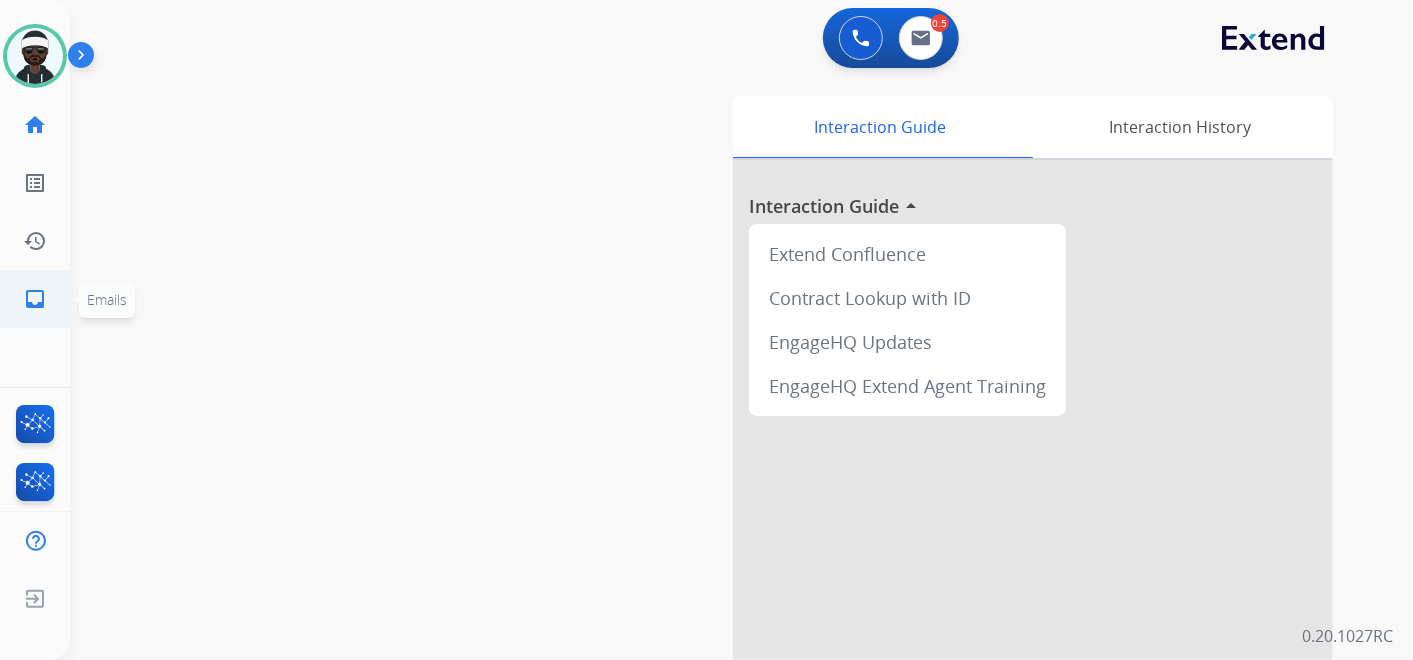 click on "inbox" 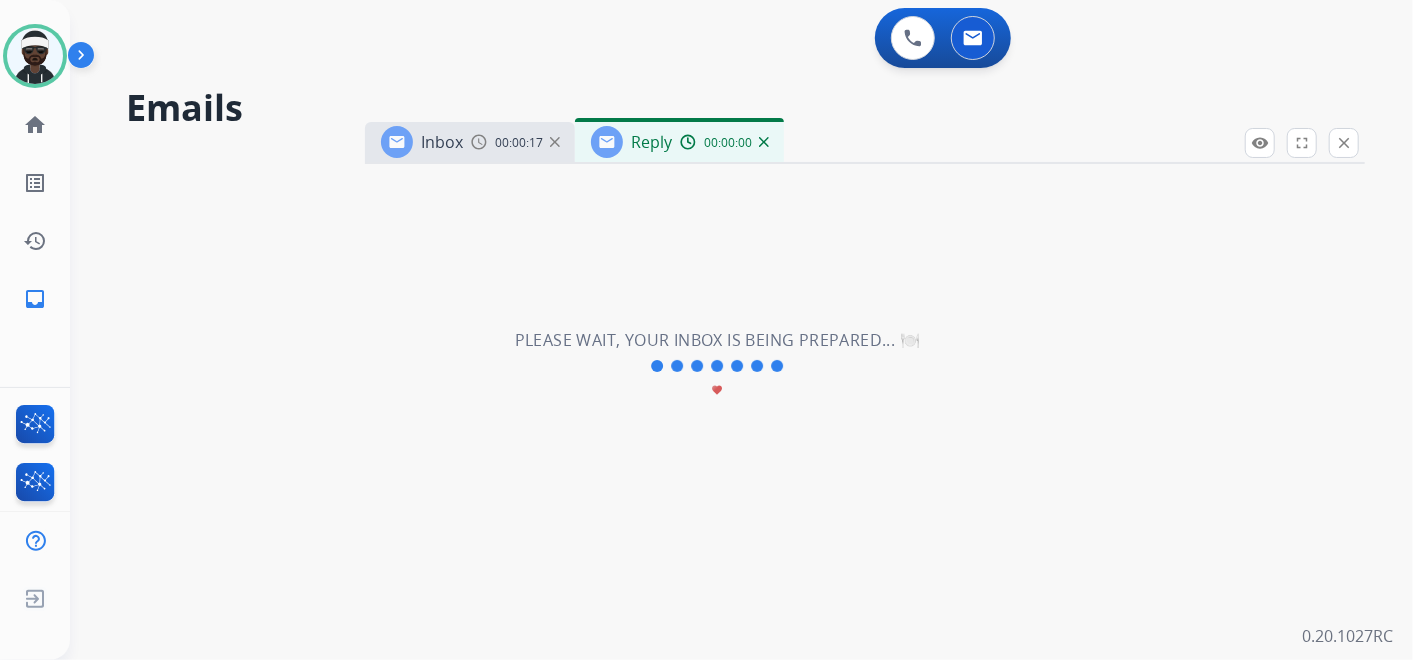 select on "**********" 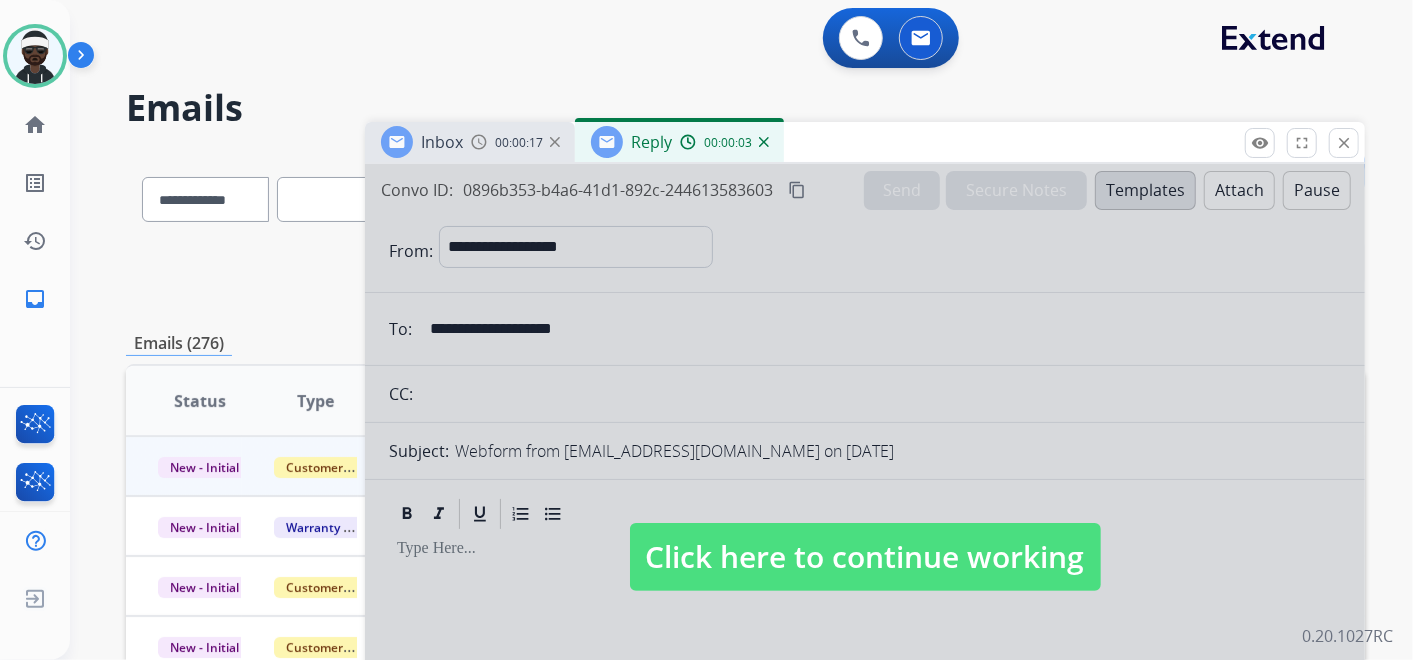 click at bounding box center (865, 537) 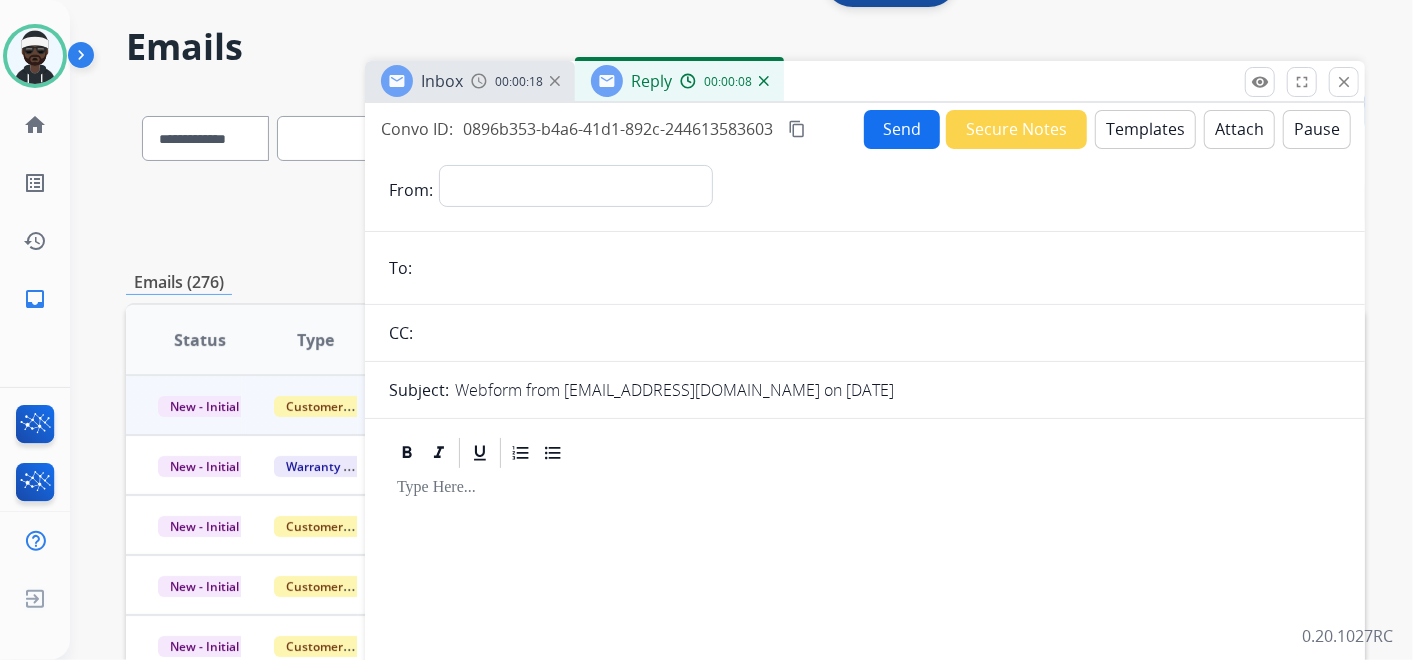 scroll, scrollTop: 0, scrollLeft: 0, axis: both 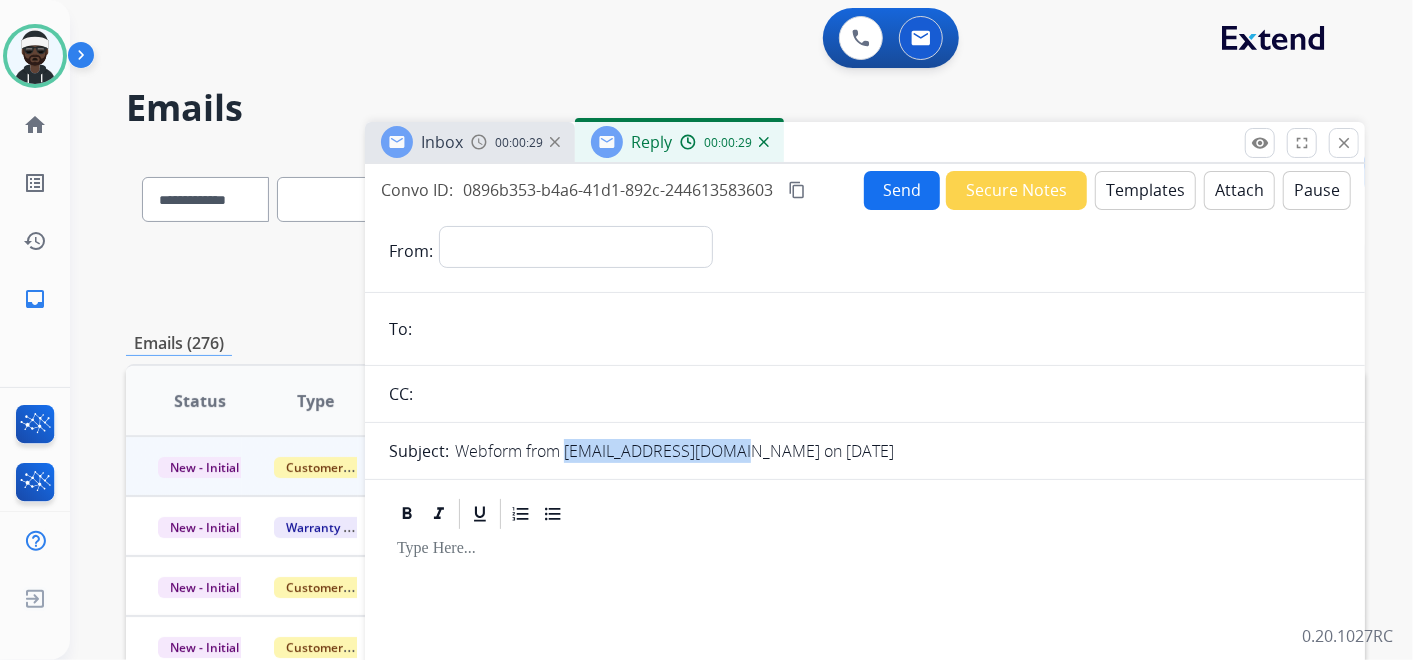 drag, startPoint x: 558, startPoint y: 448, endPoint x: 719, endPoint y: 451, distance: 161.02795 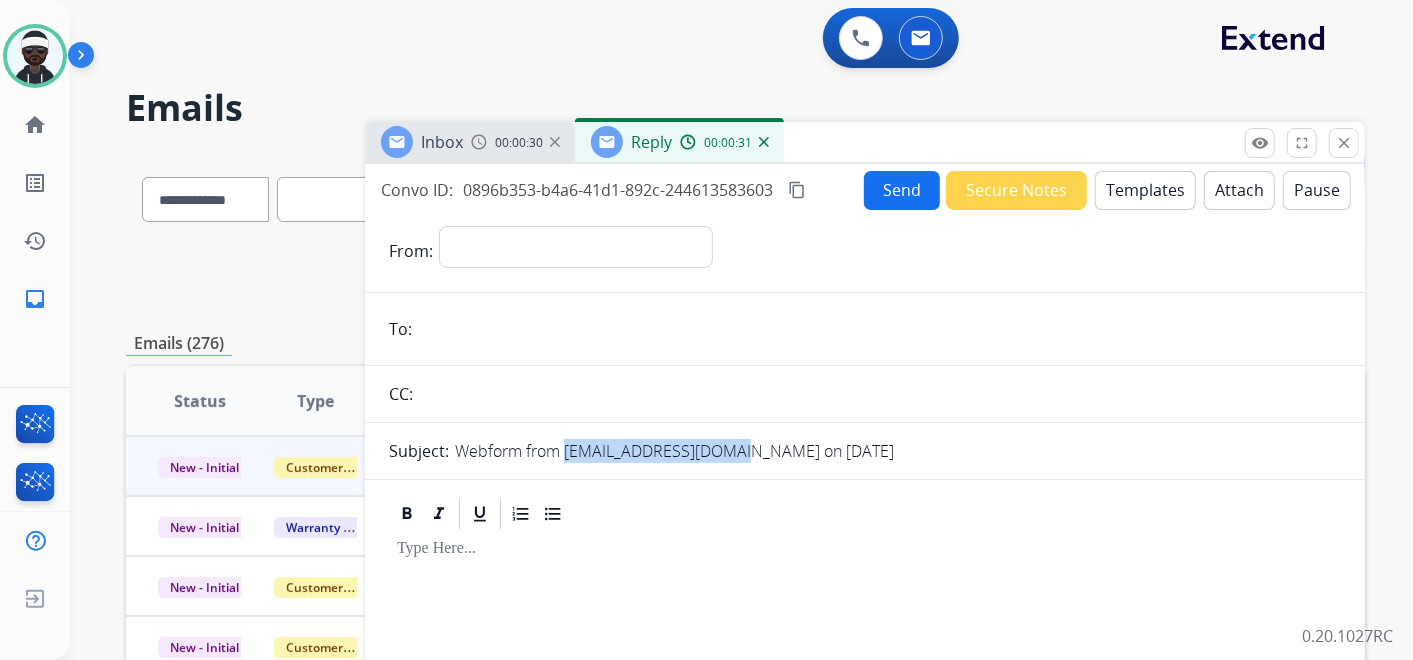 copy on "[EMAIL_ADDRESS][DOMAIN_NAME]" 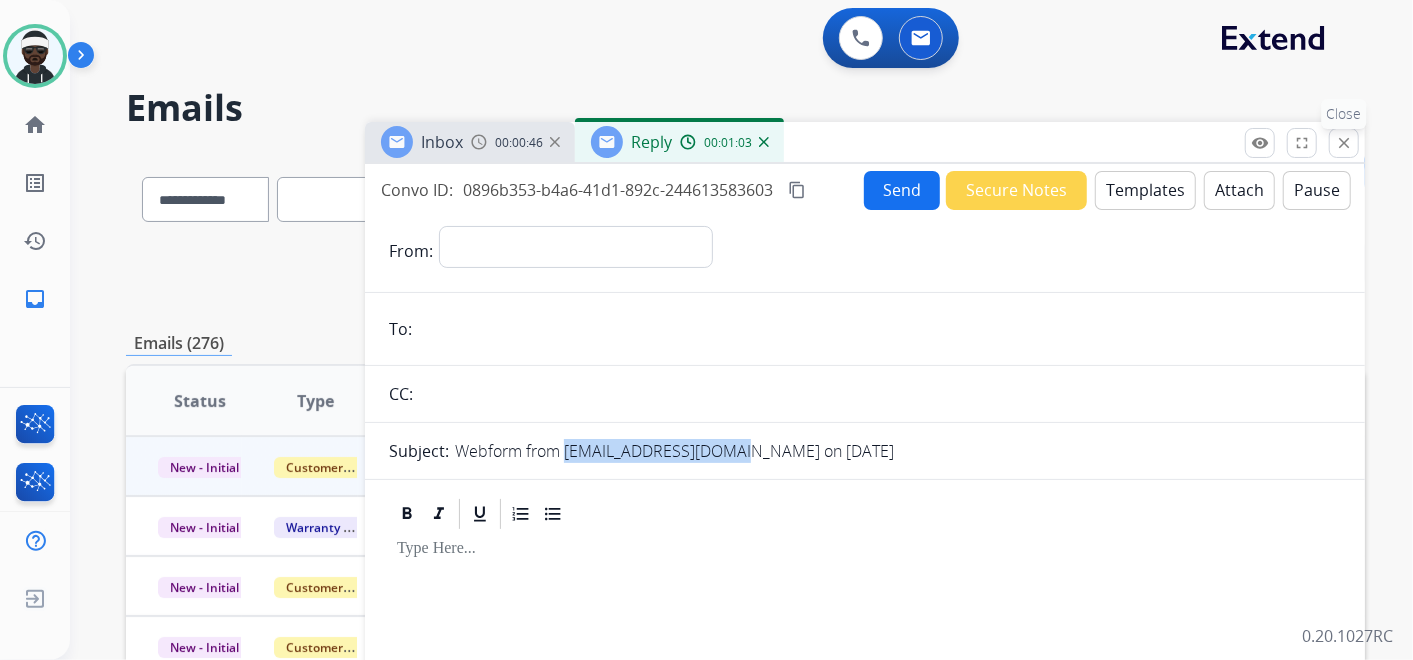 click on "close" at bounding box center [1344, 143] 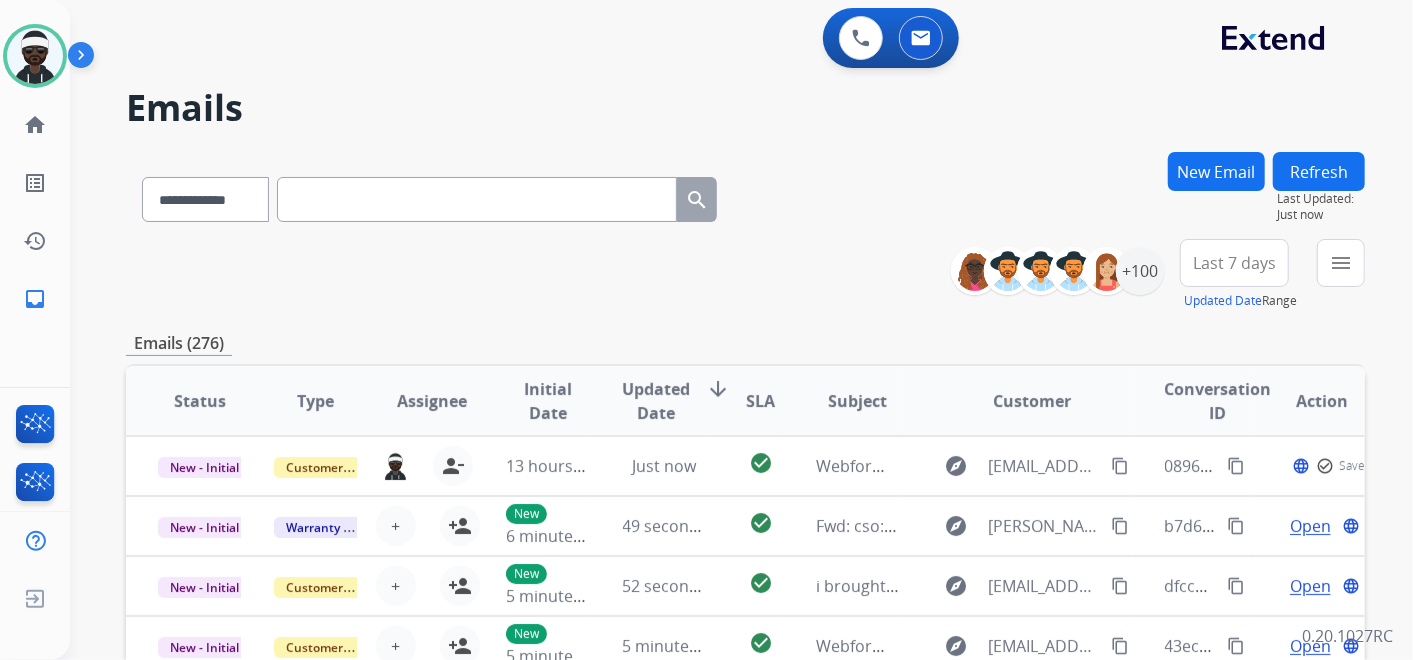 click on "New Email" at bounding box center (1216, 171) 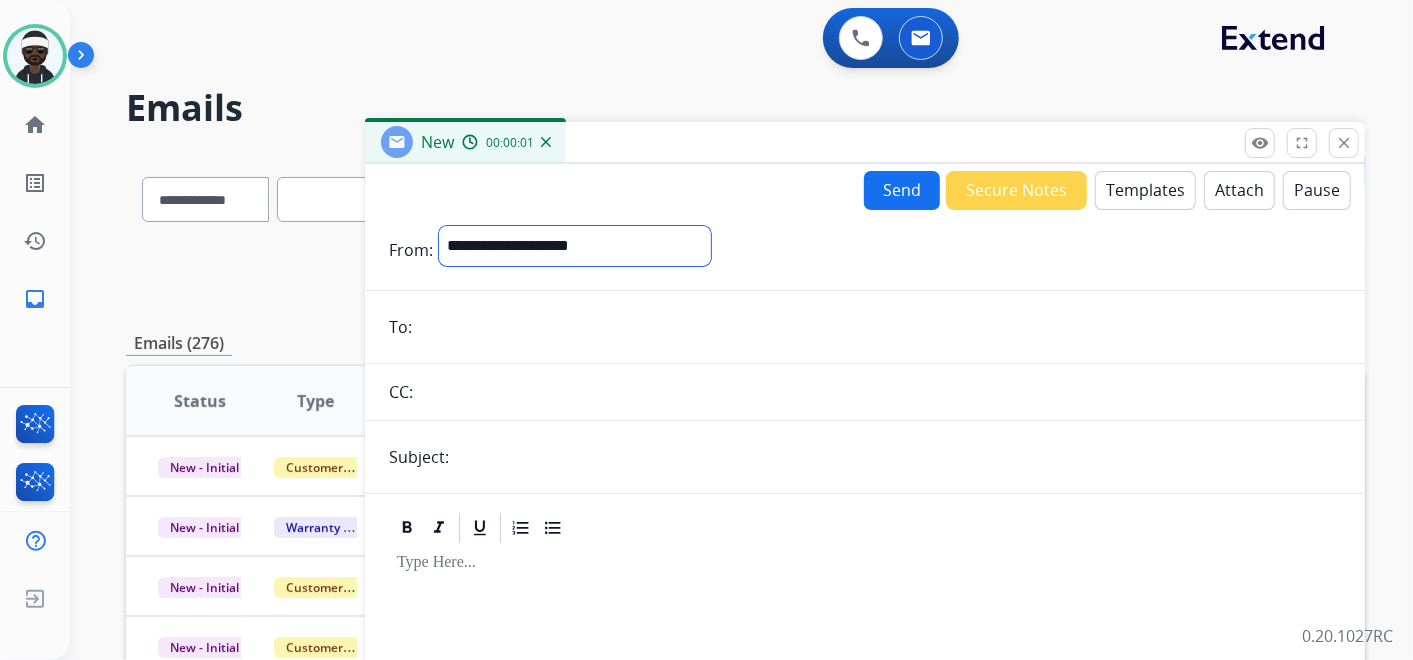 click on "**********" at bounding box center (575, 246) 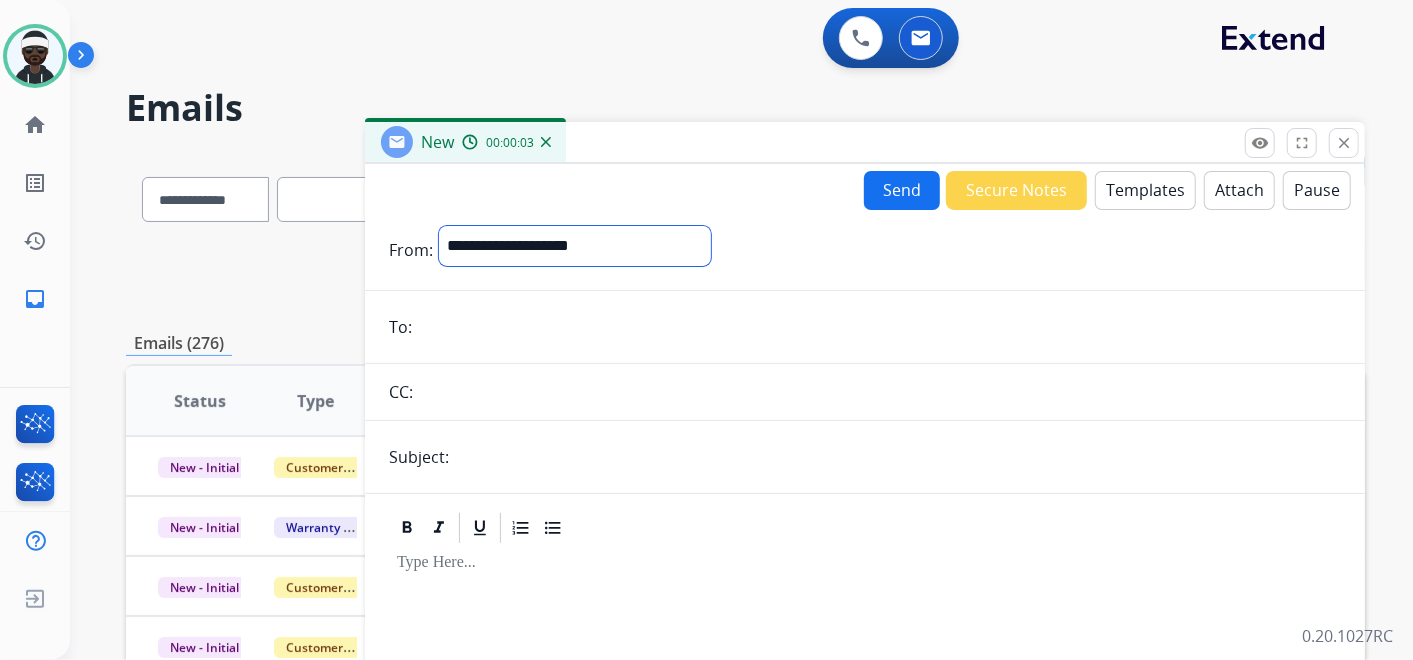 select on "**********" 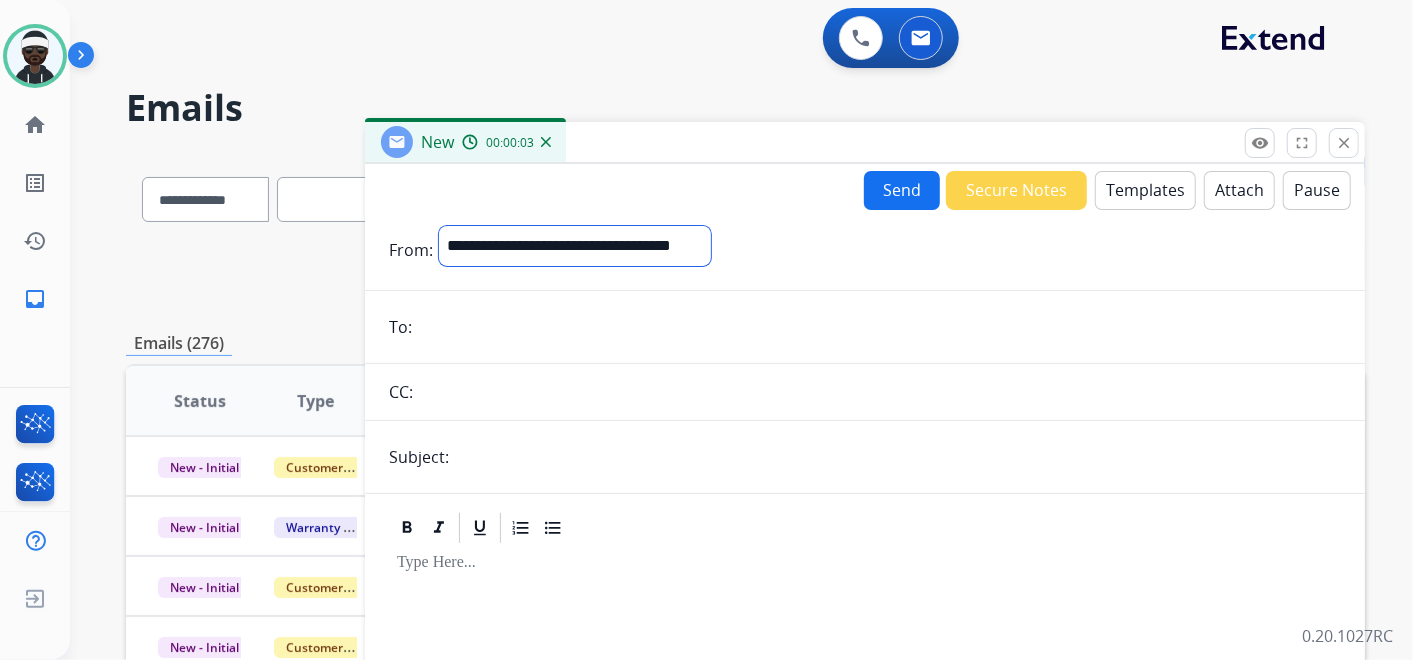 click on "**********" at bounding box center (575, 246) 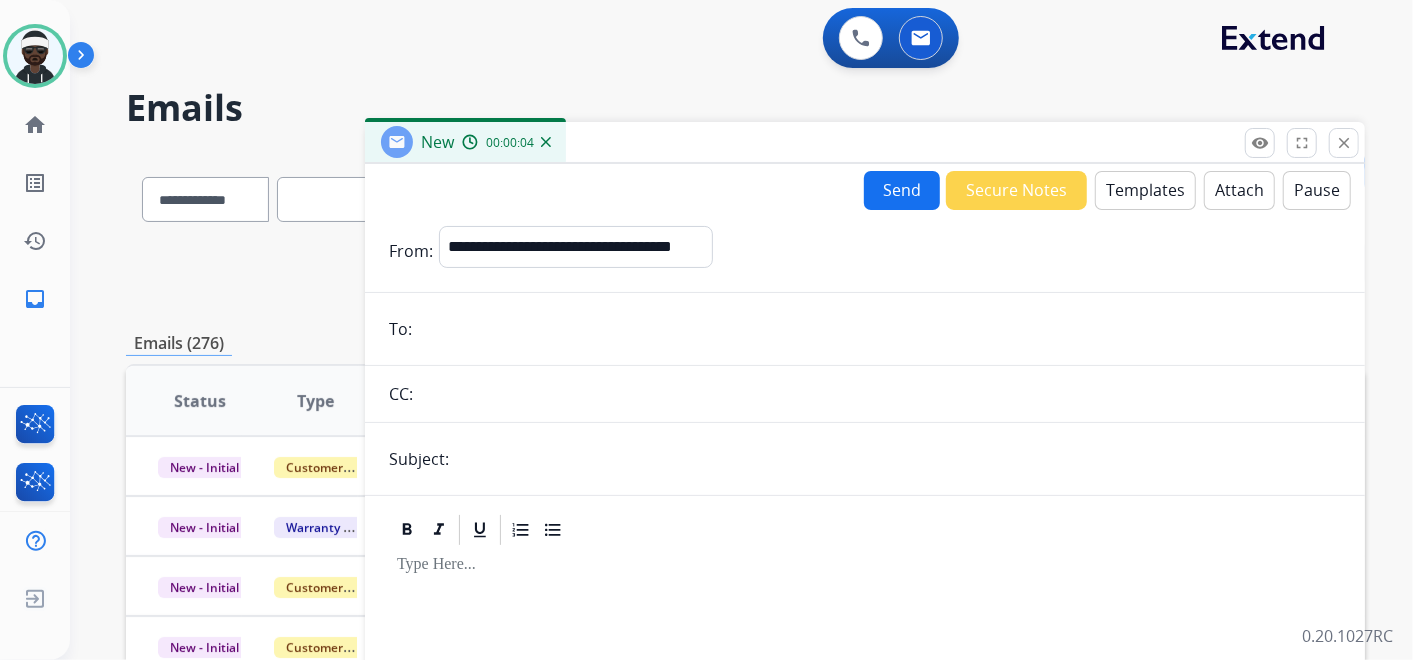 click at bounding box center (898, 459) 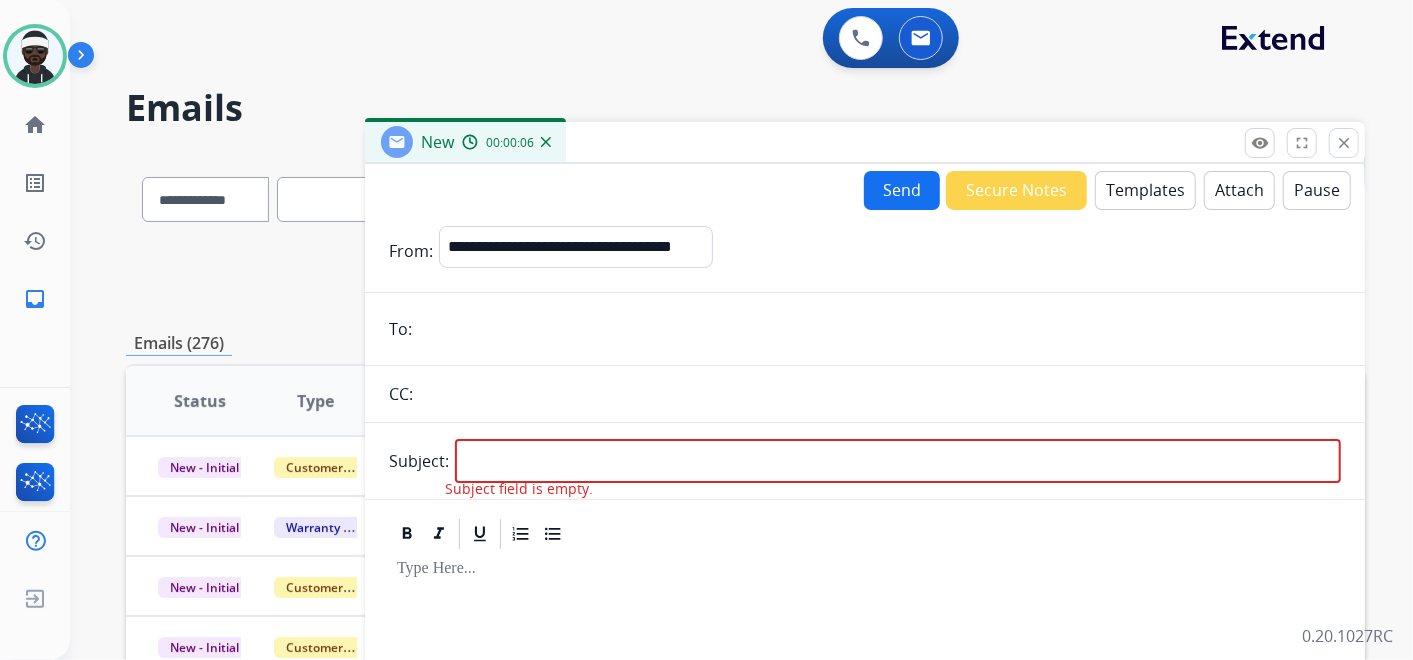 click at bounding box center (879, 329) 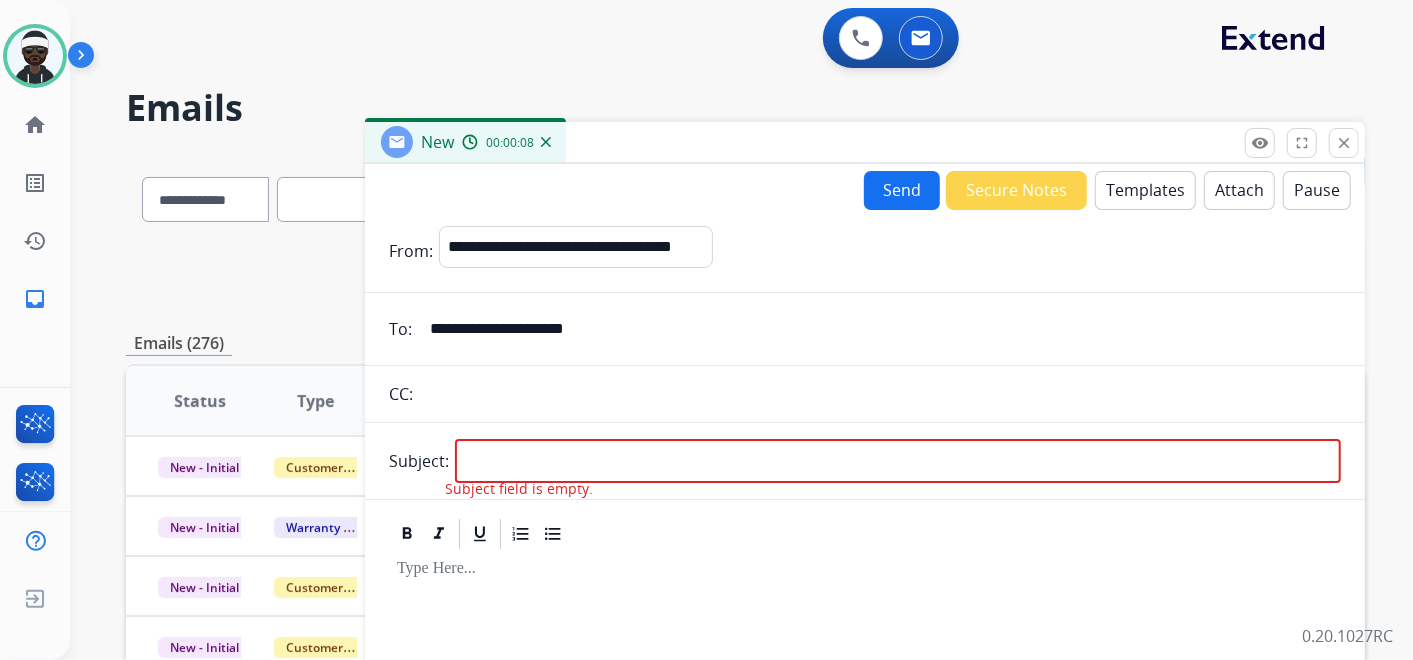 type on "**********" 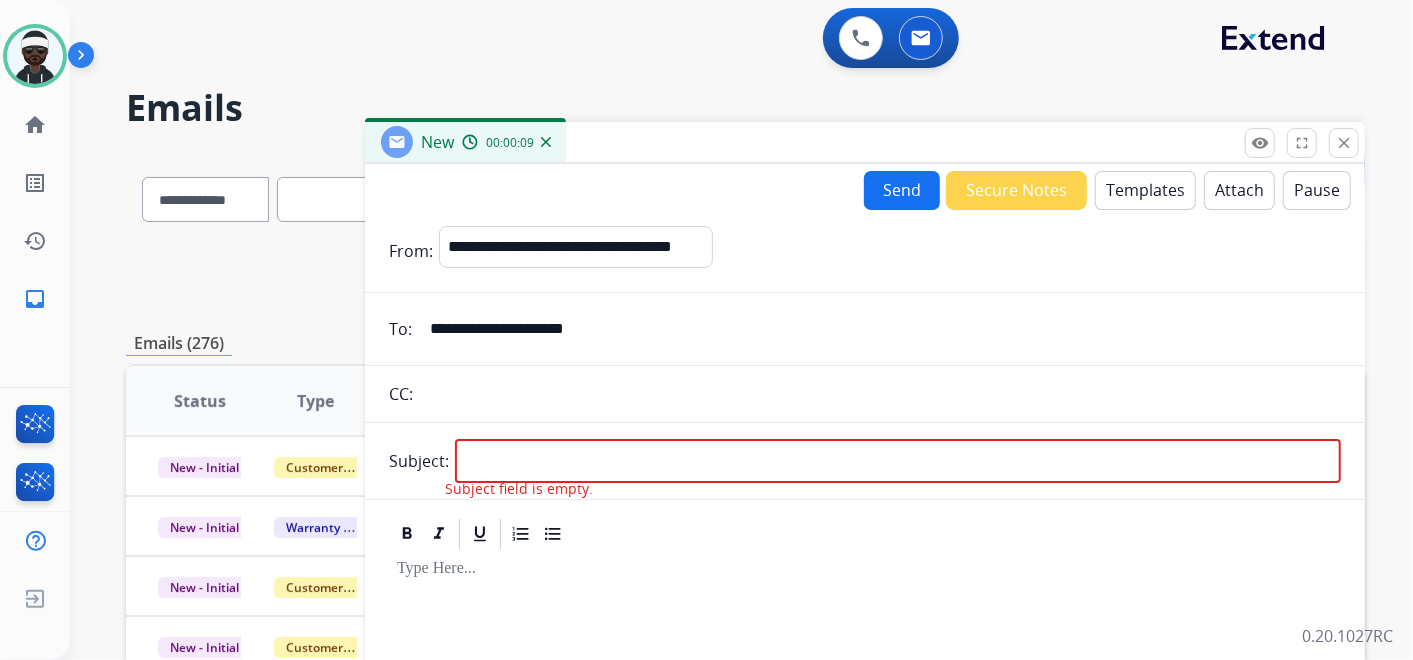 click on "Templates" at bounding box center (1145, 190) 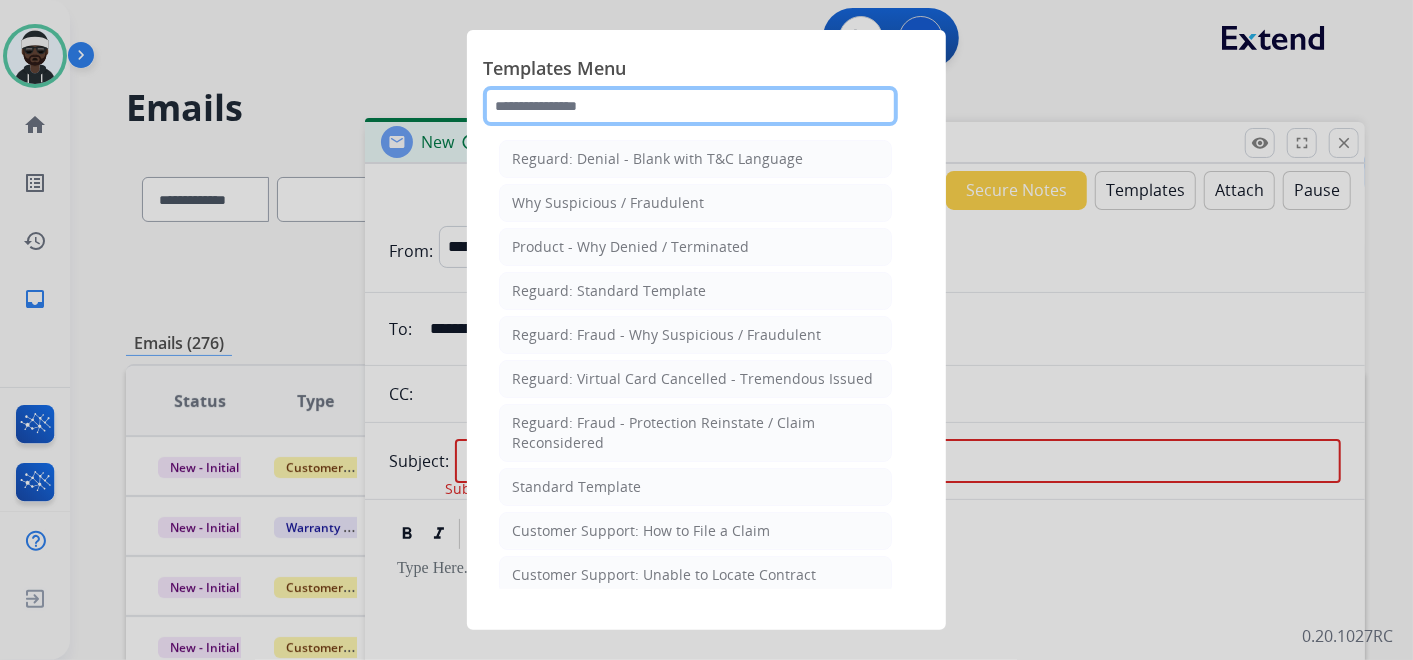 click 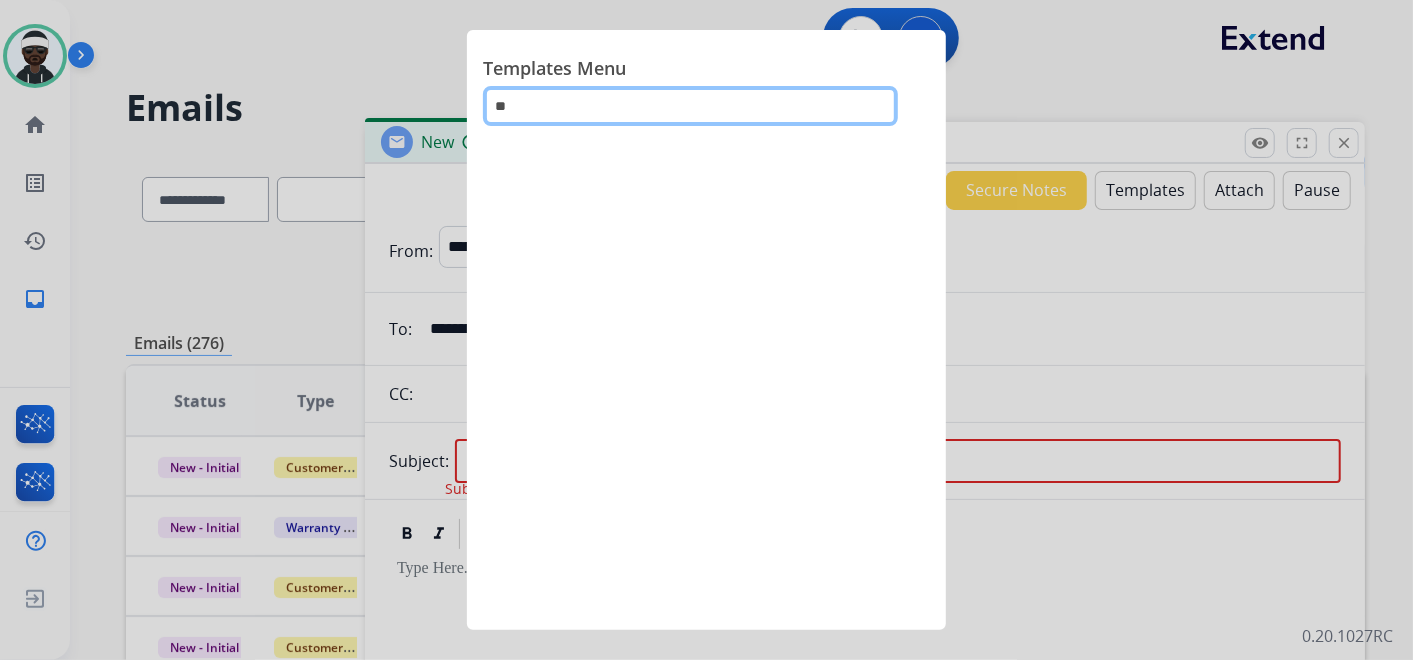 type on "*" 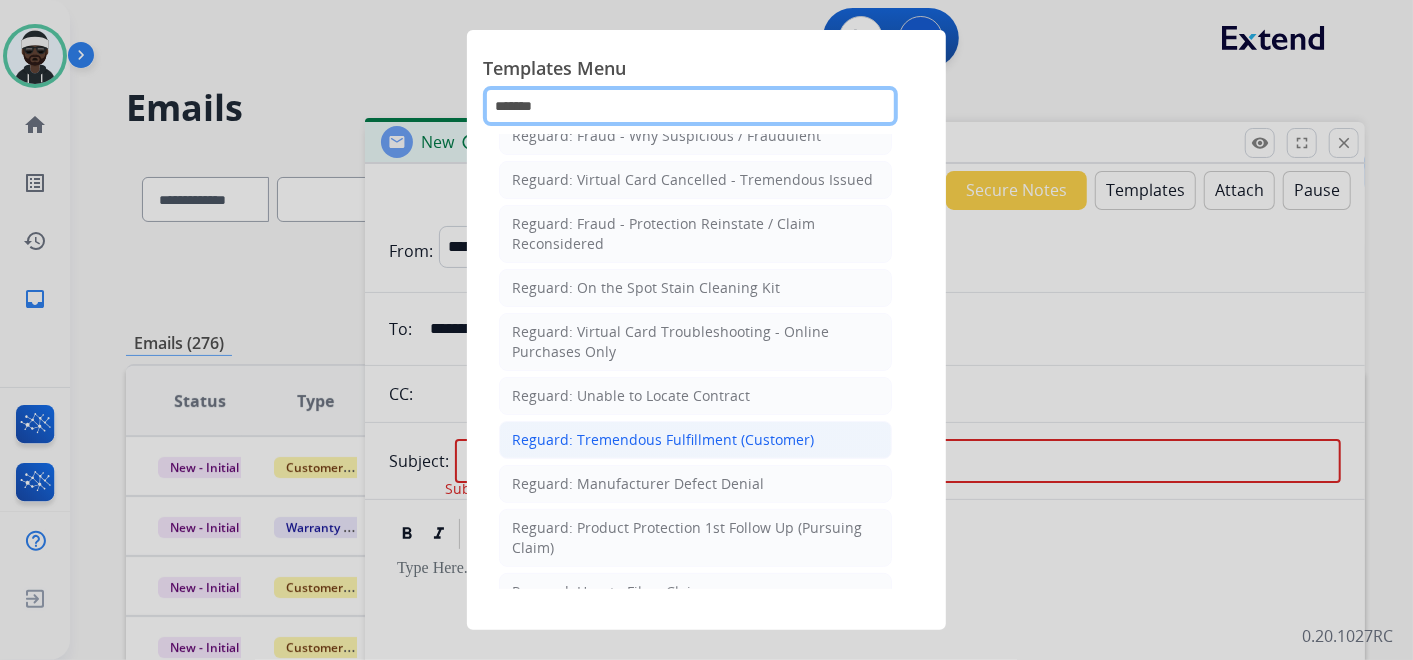 scroll, scrollTop: 220, scrollLeft: 0, axis: vertical 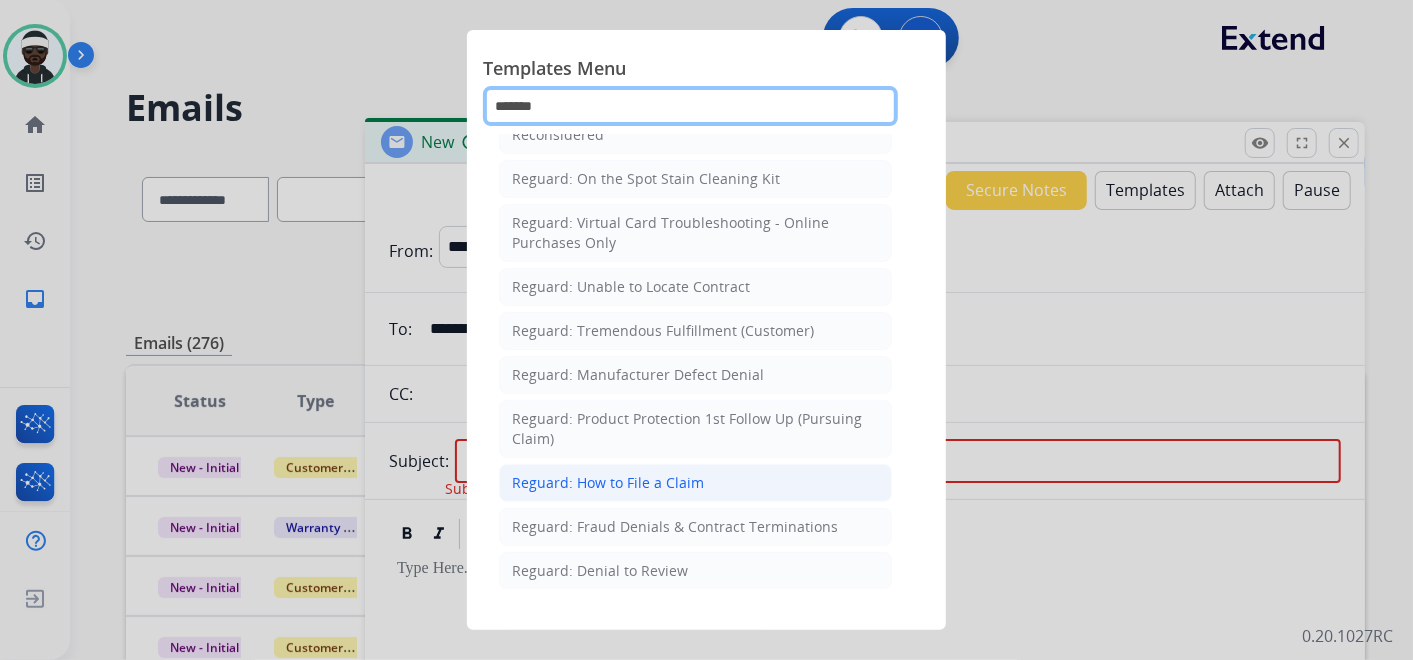 type on "*******" 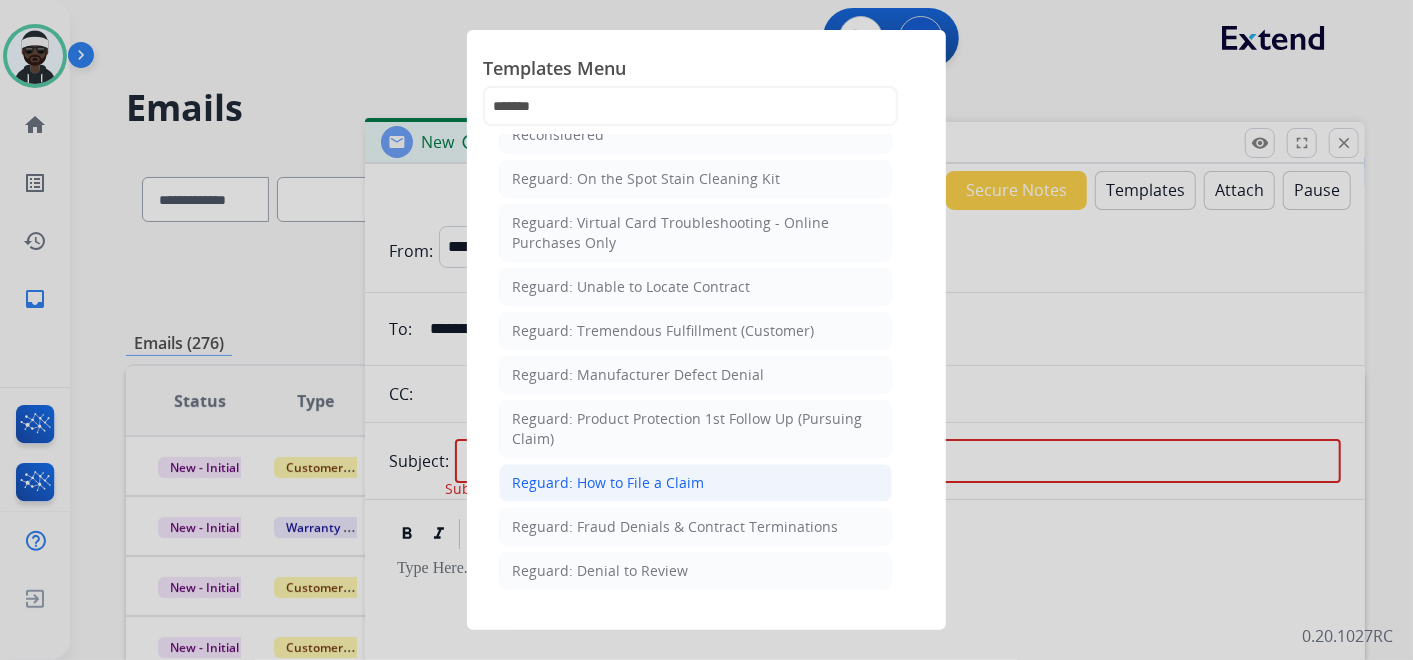 click on "Reguard: How to File a Claim" 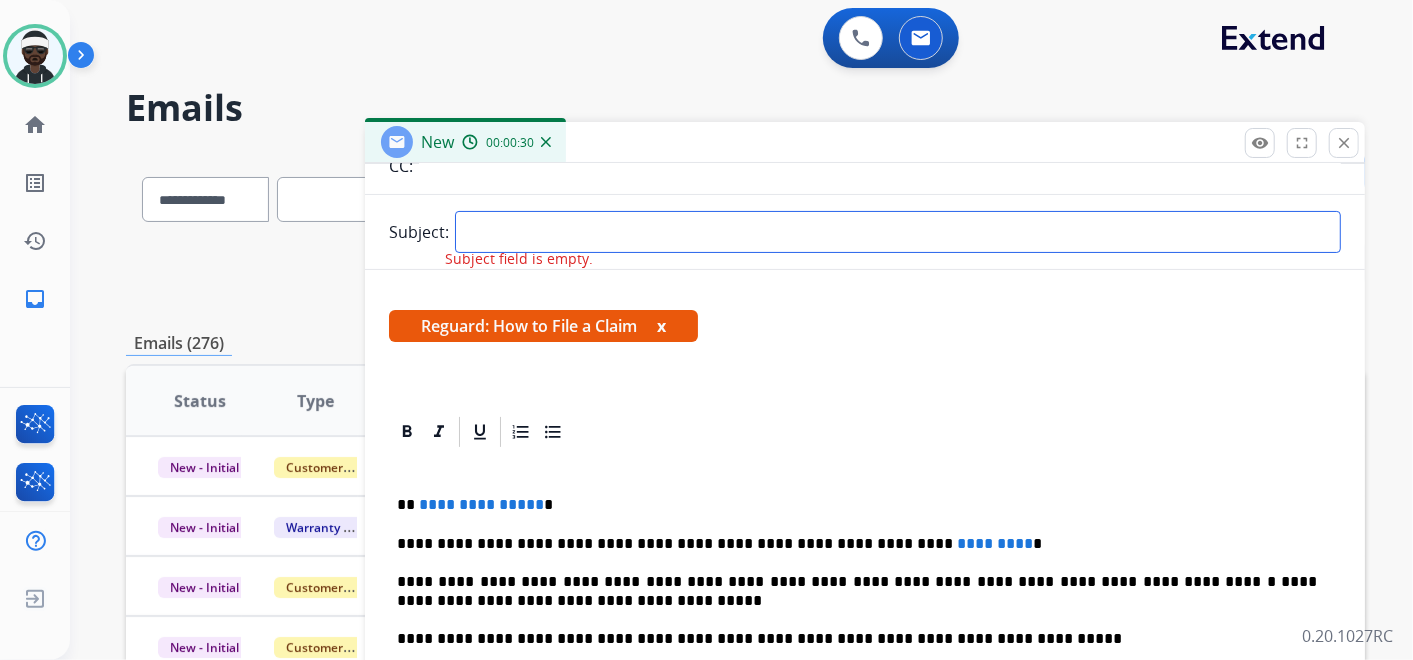 scroll, scrollTop: 225, scrollLeft: 0, axis: vertical 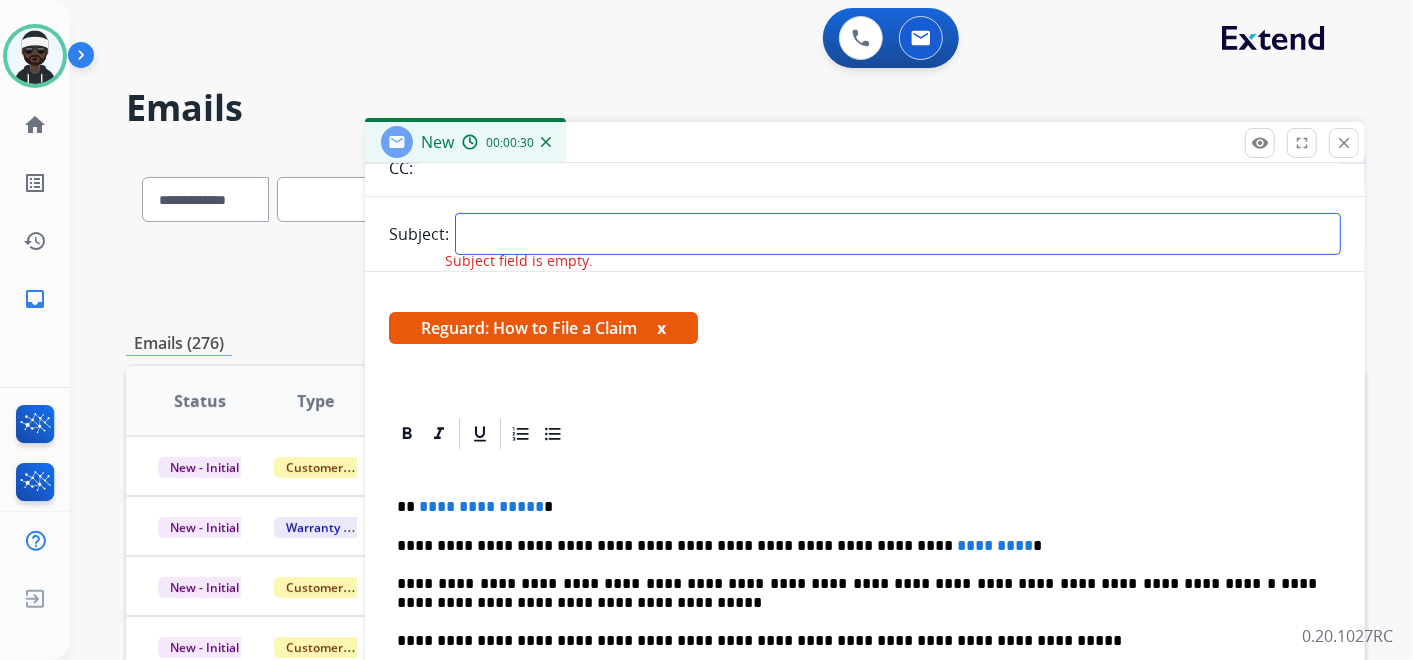 click at bounding box center [898, 234] 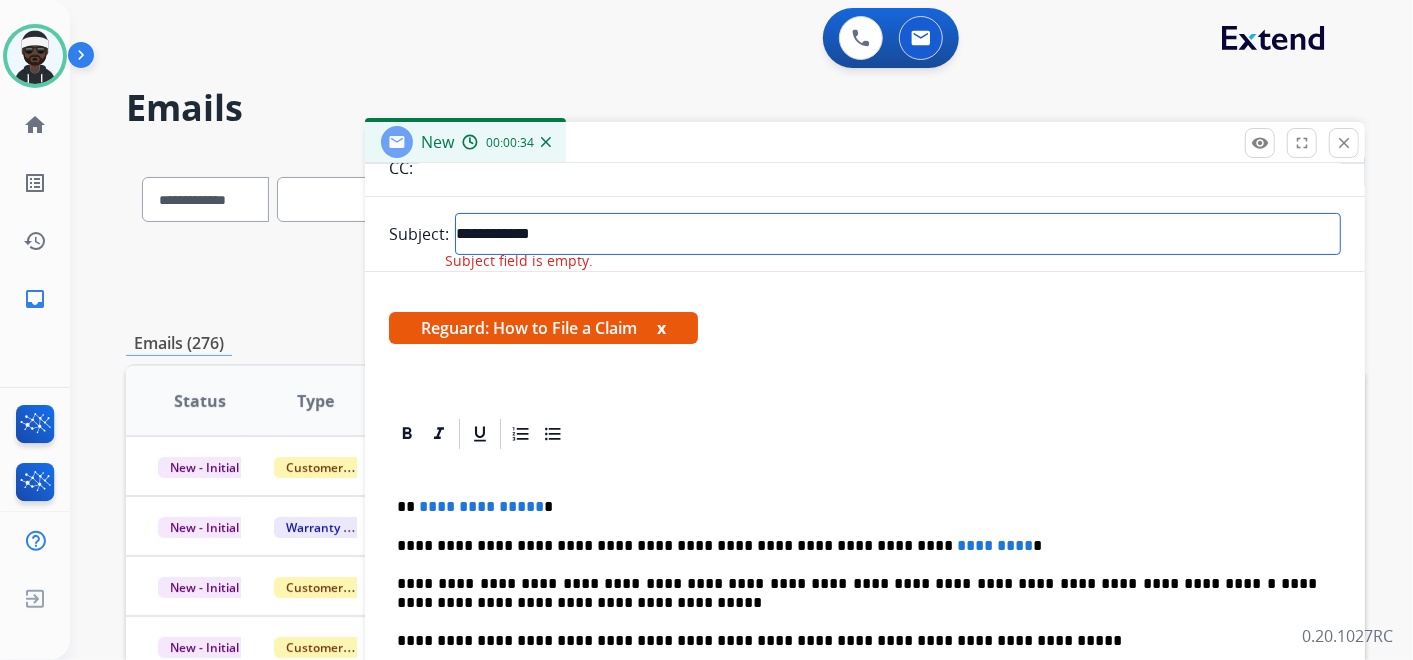 type on "**********" 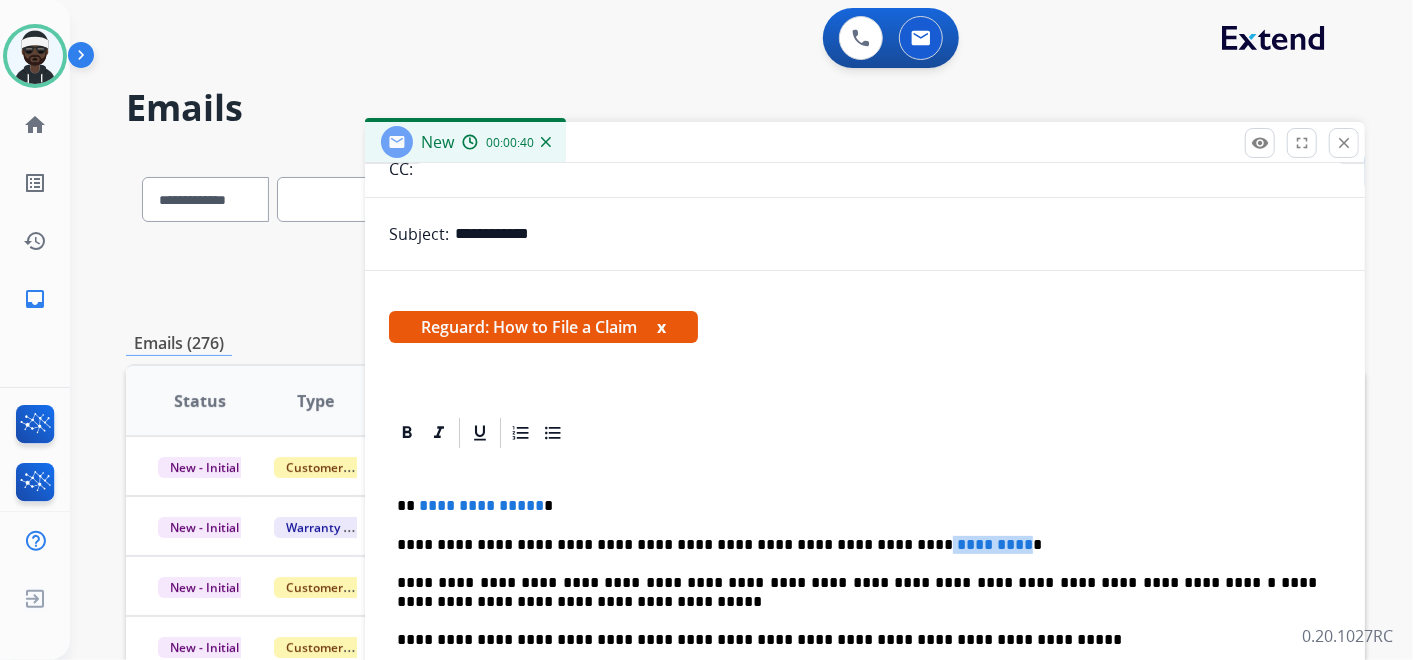 drag, startPoint x: 943, startPoint y: 541, endPoint x: 857, endPoint y: 541, distance: 86 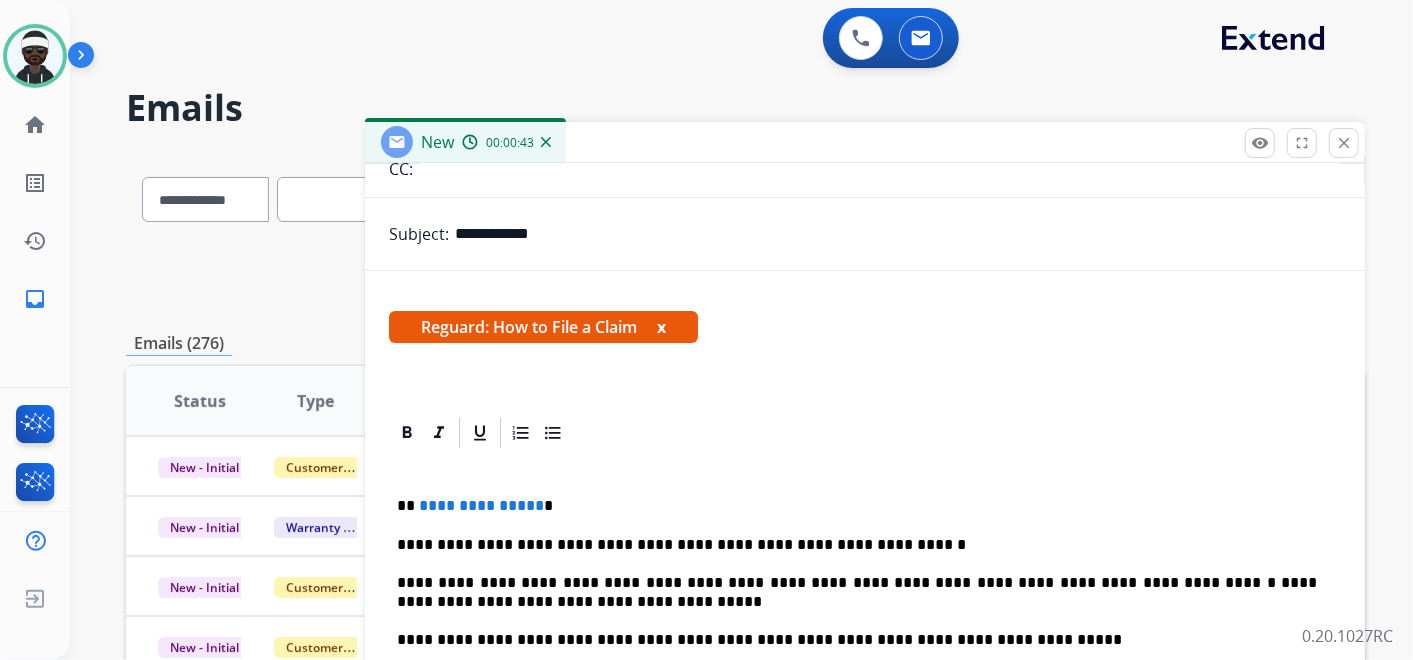 type 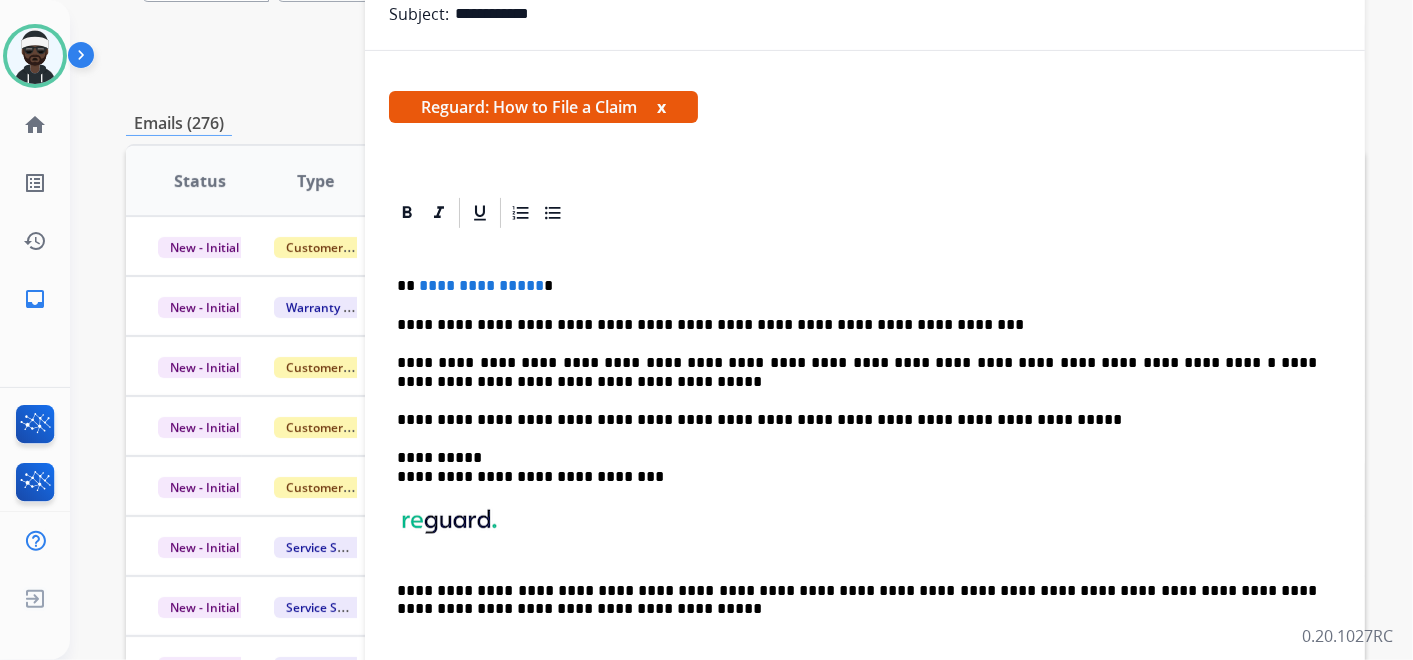 scroll, scrollTop: 222, scrollLeft: 0, axis: vertical 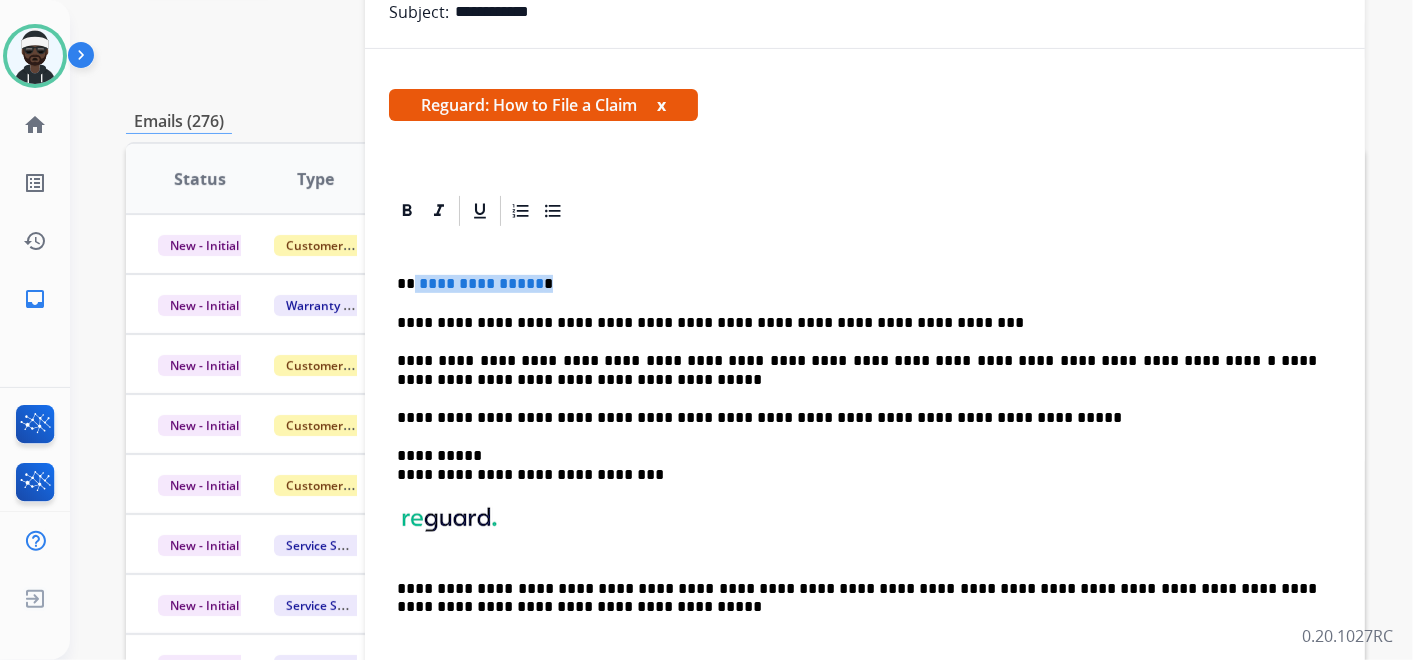 drag, startPoint x: 536, startPoint y: 285, endPoint x: 413, endPoint y: 282, distance: 123.03658 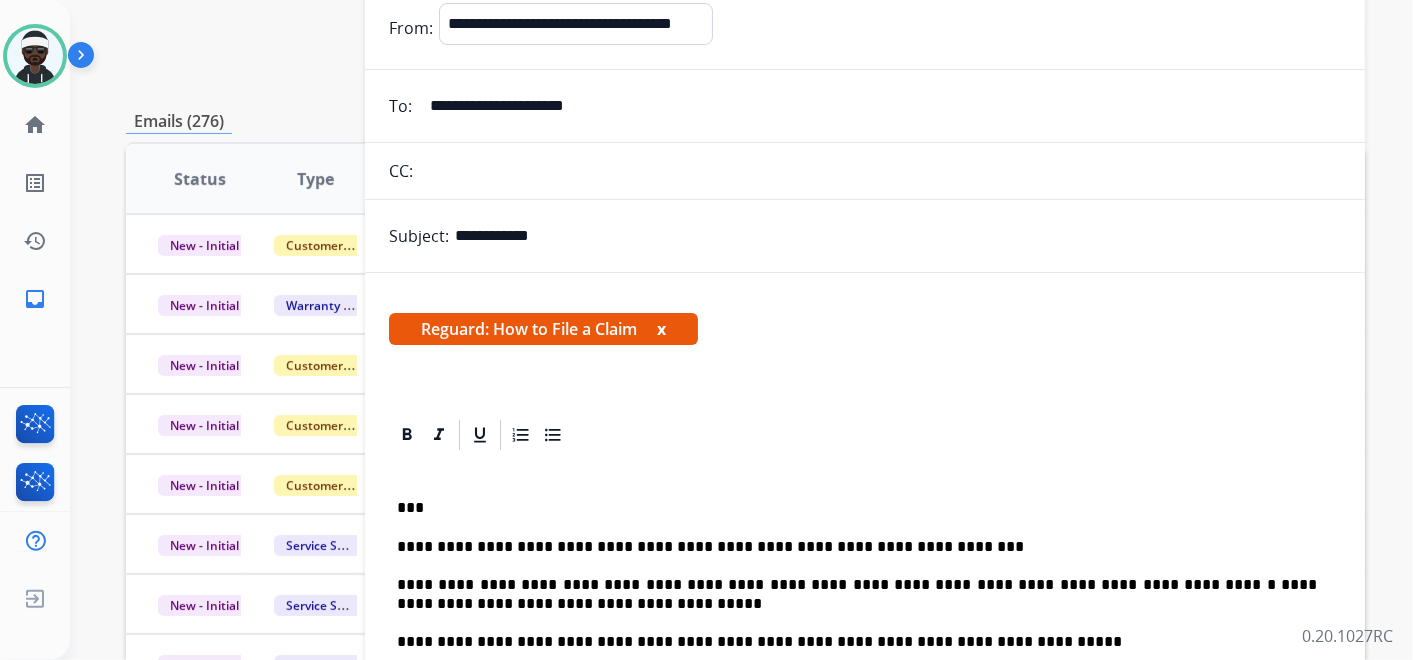 scroll, scrollTop: 0, scrollLeft: 0, axis: both 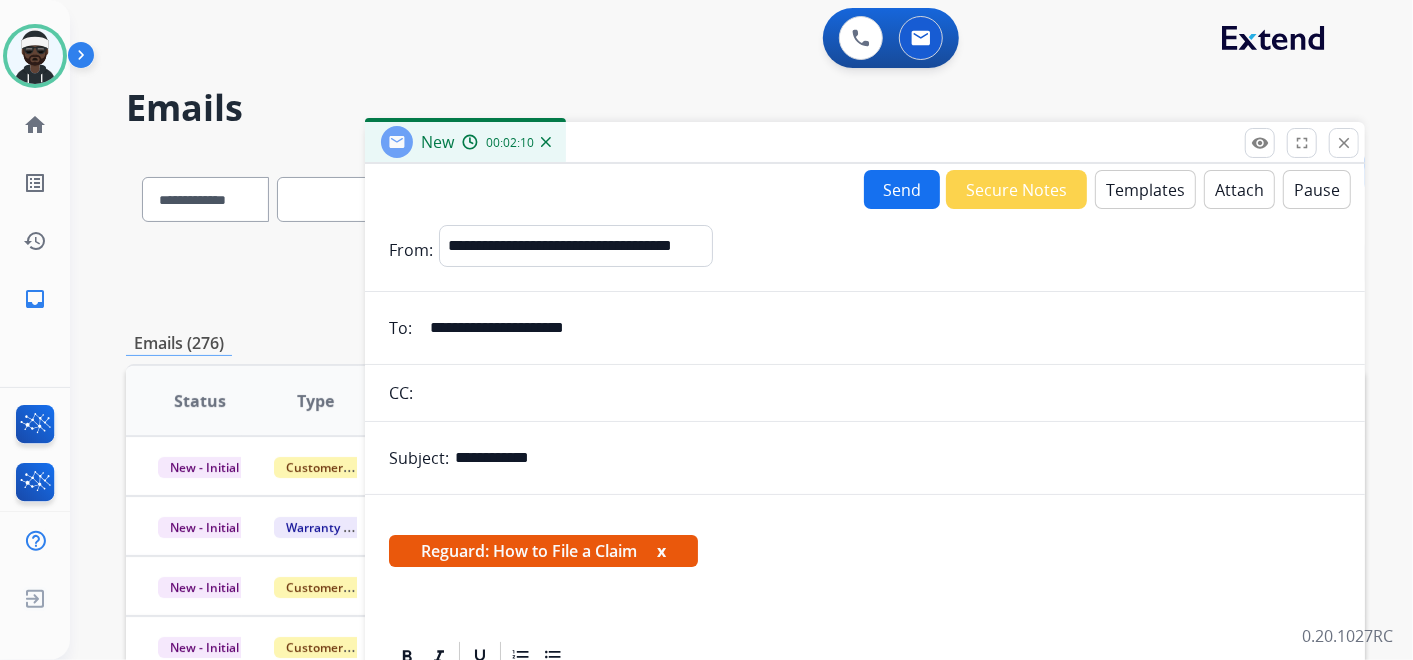 click on "Send" at bounding box center (902, 189) 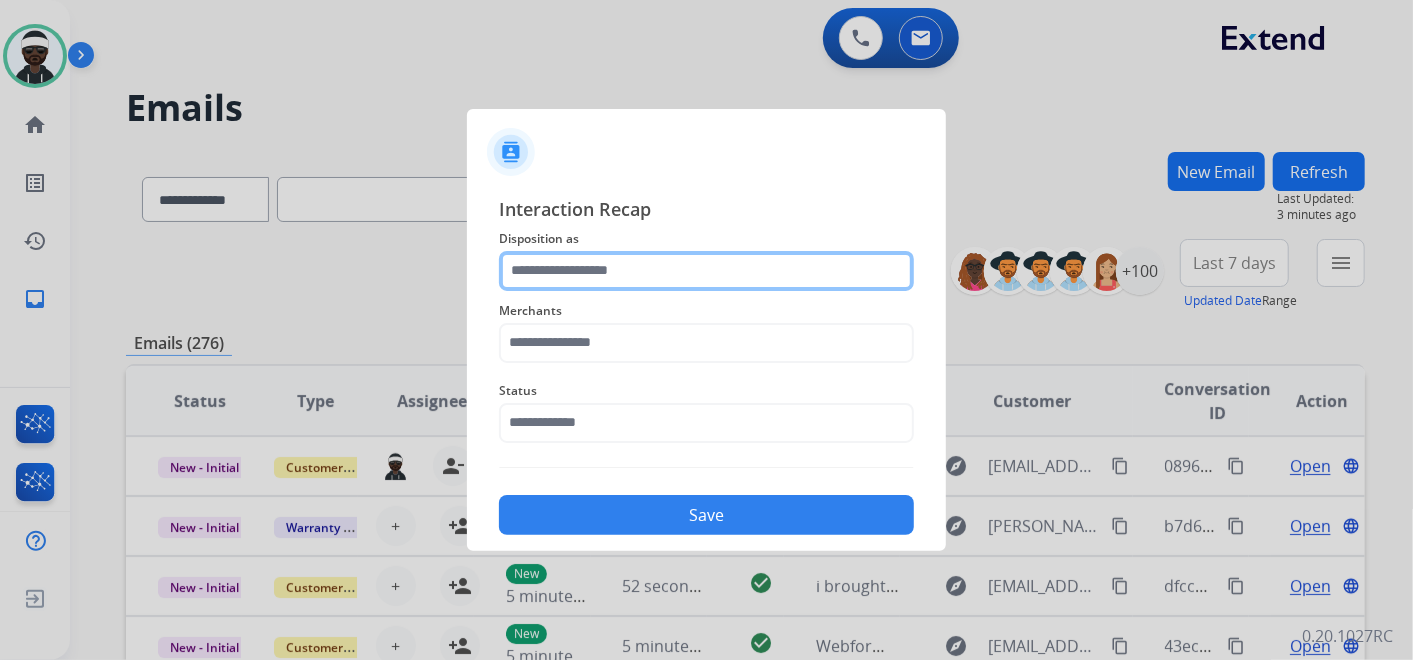 click 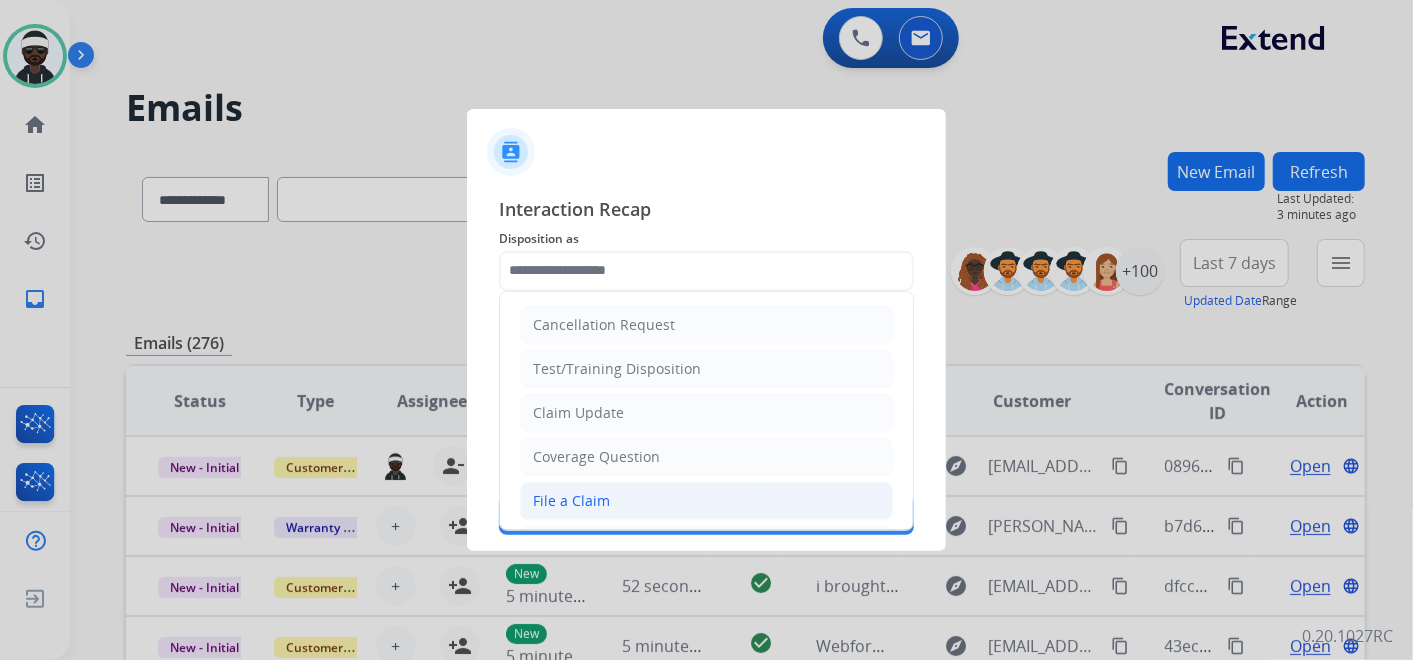 click on "File a Claim" 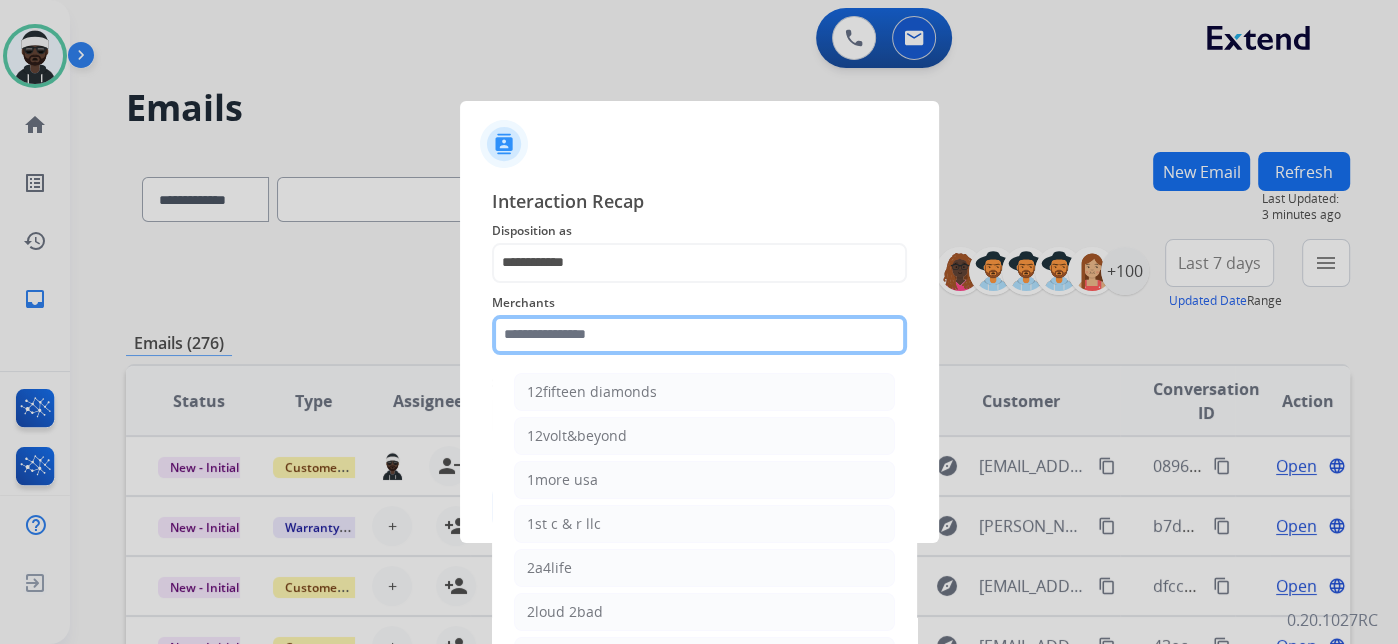 click 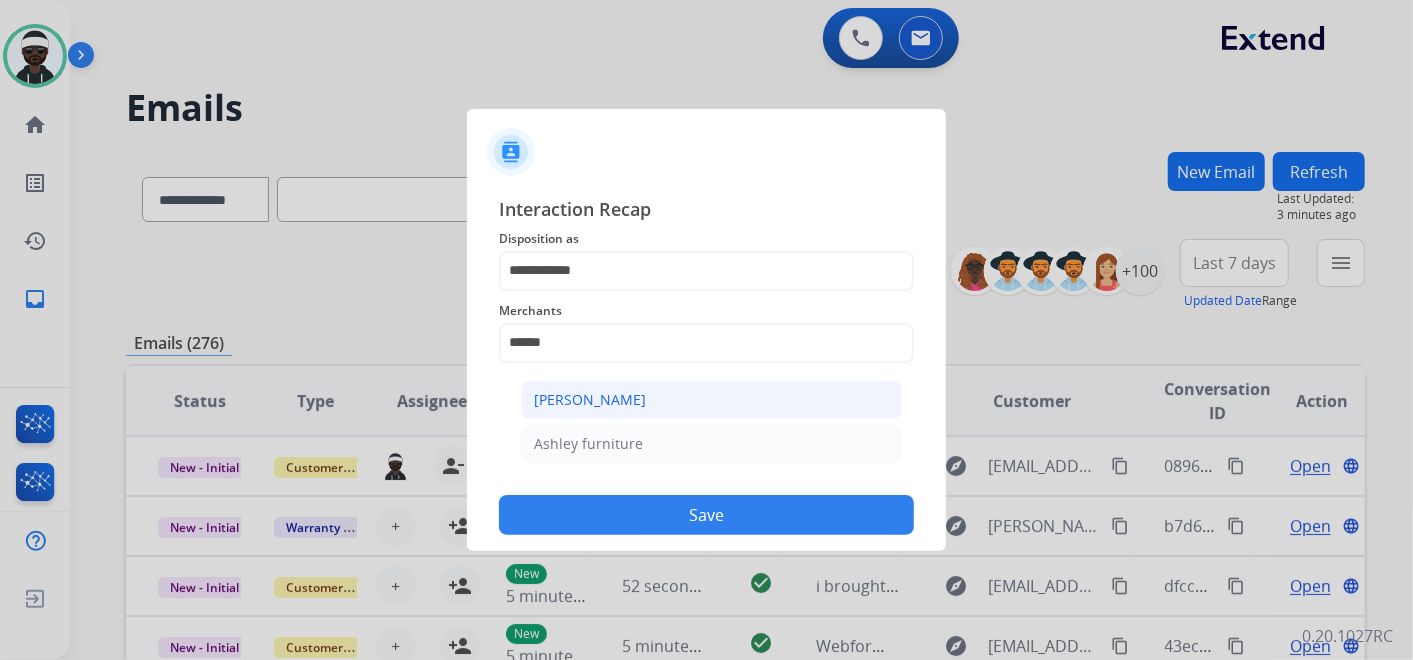 click on "[PERSON_NAME]" 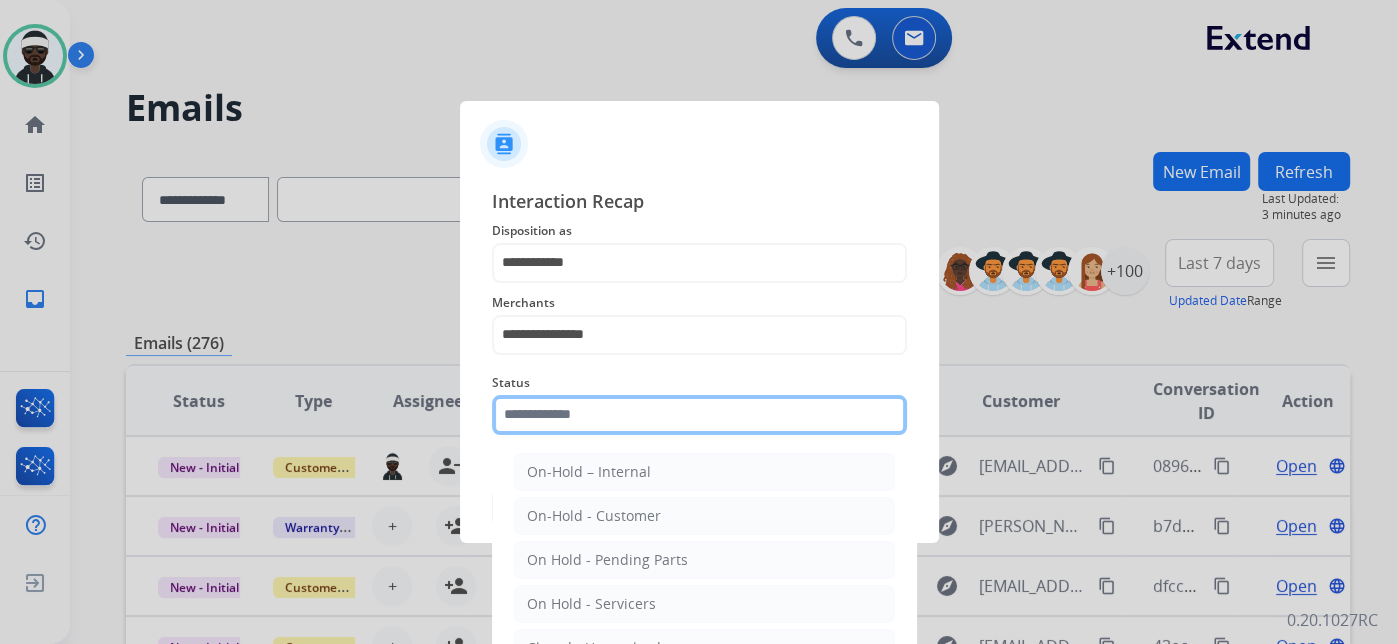 click 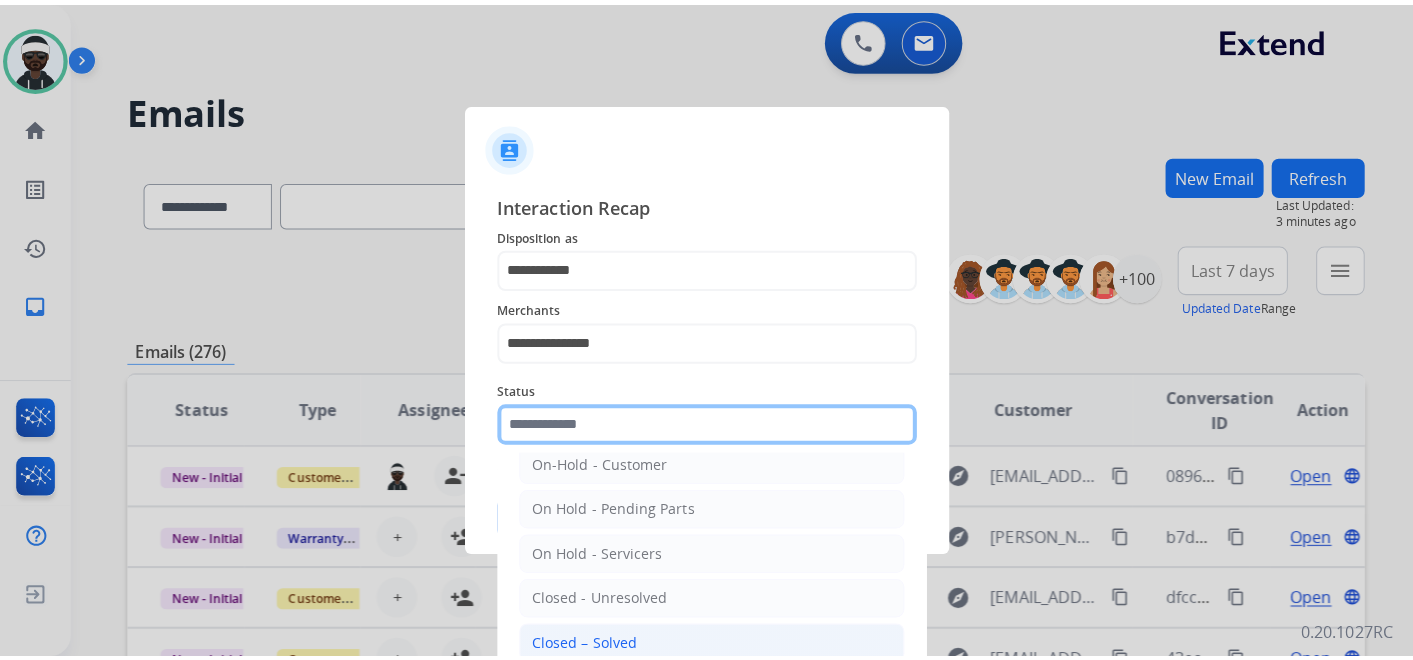 scroll, scrollTop: 111, scrollLeft: 0, axis: vertical 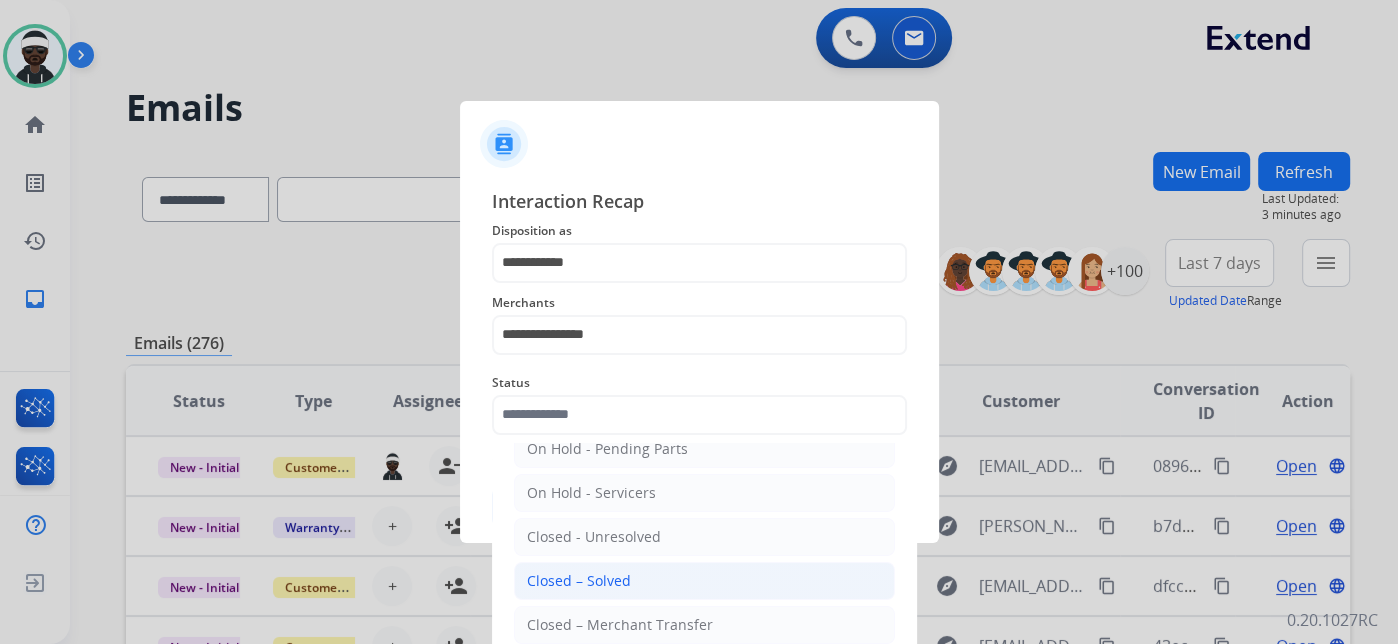 click on "Closed – Solved" 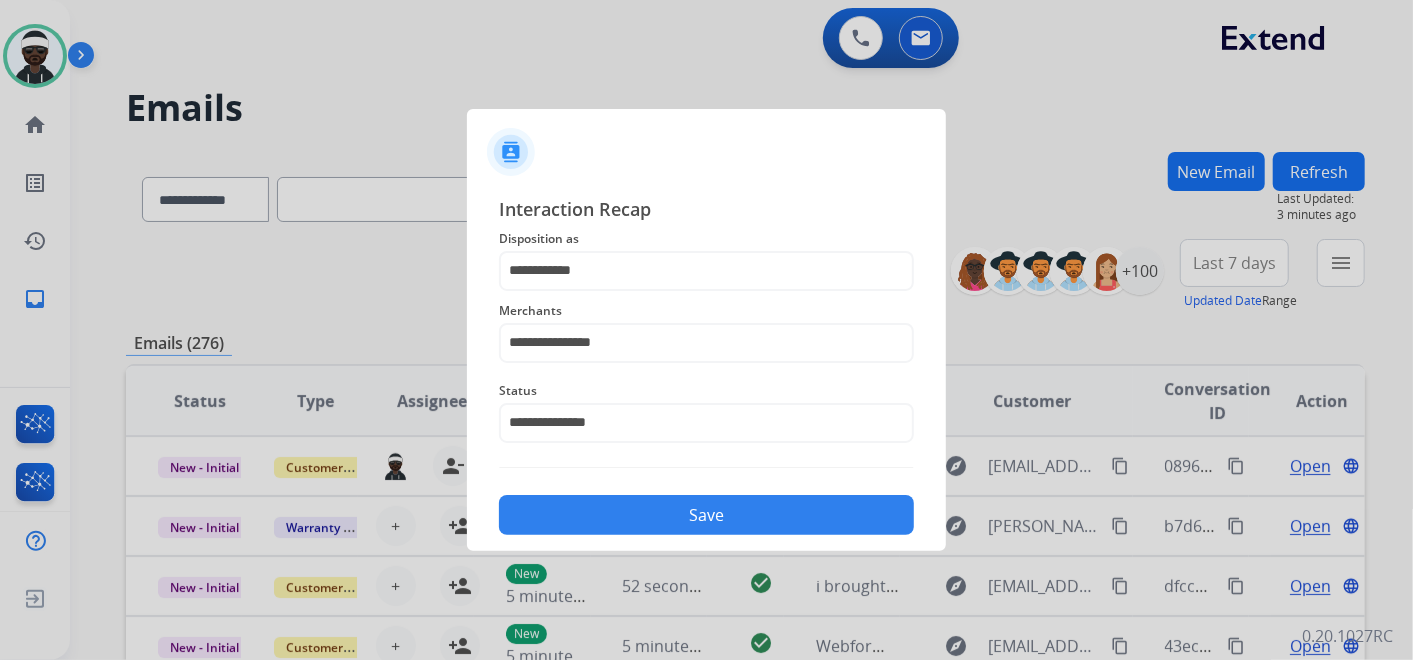 click on "Save" 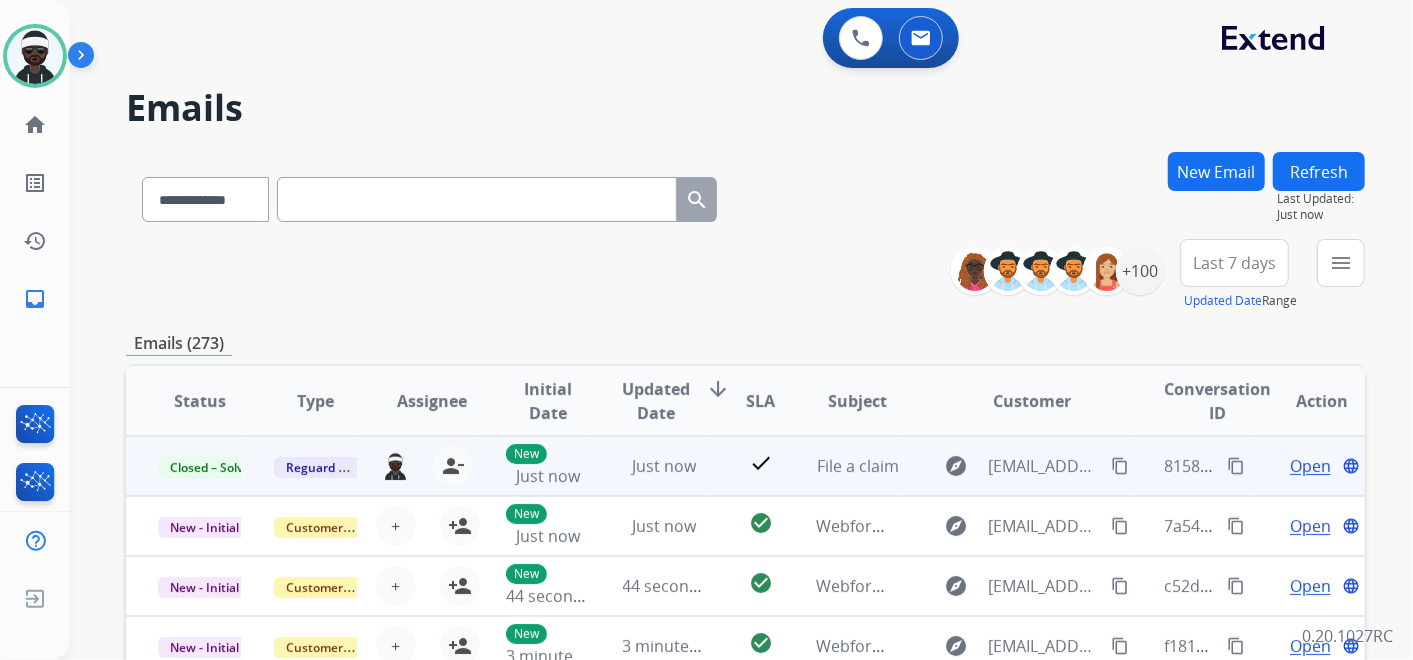 click on "content_copy" at bounding box center (1236, 466) 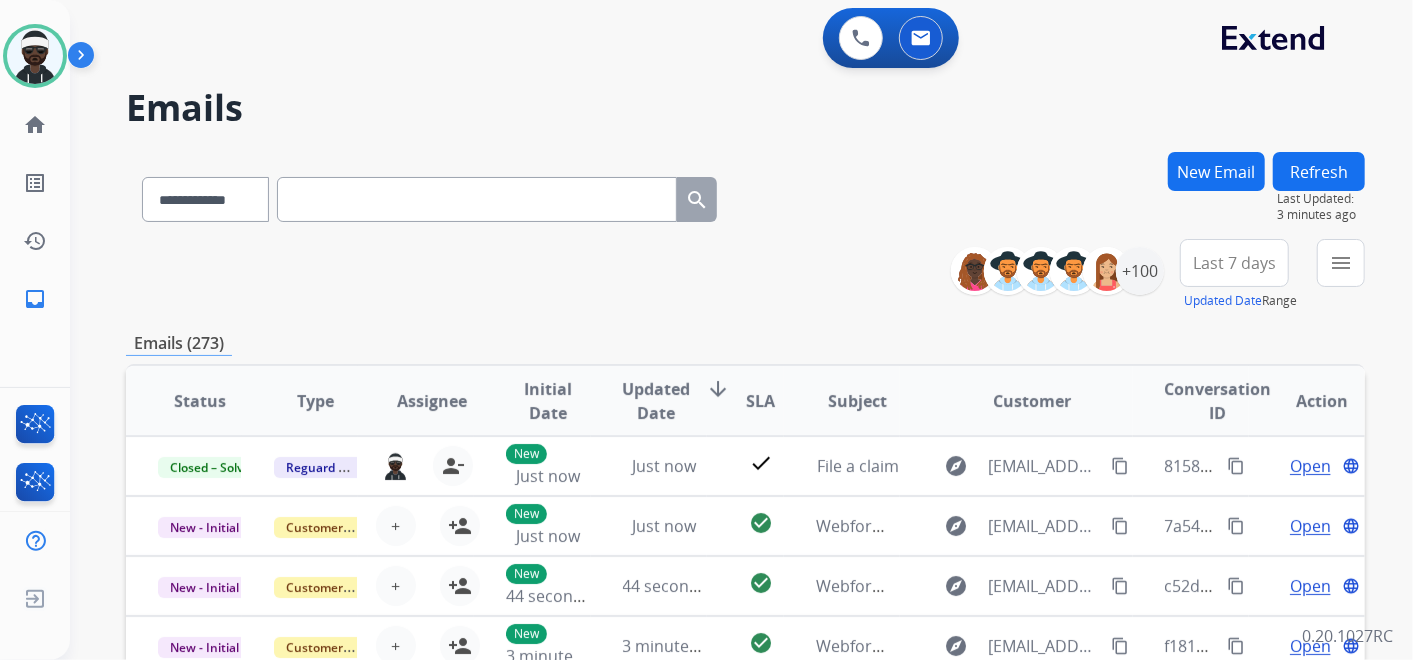 scroll, scrollTop: 0, scrollLeft: 0, axis: both 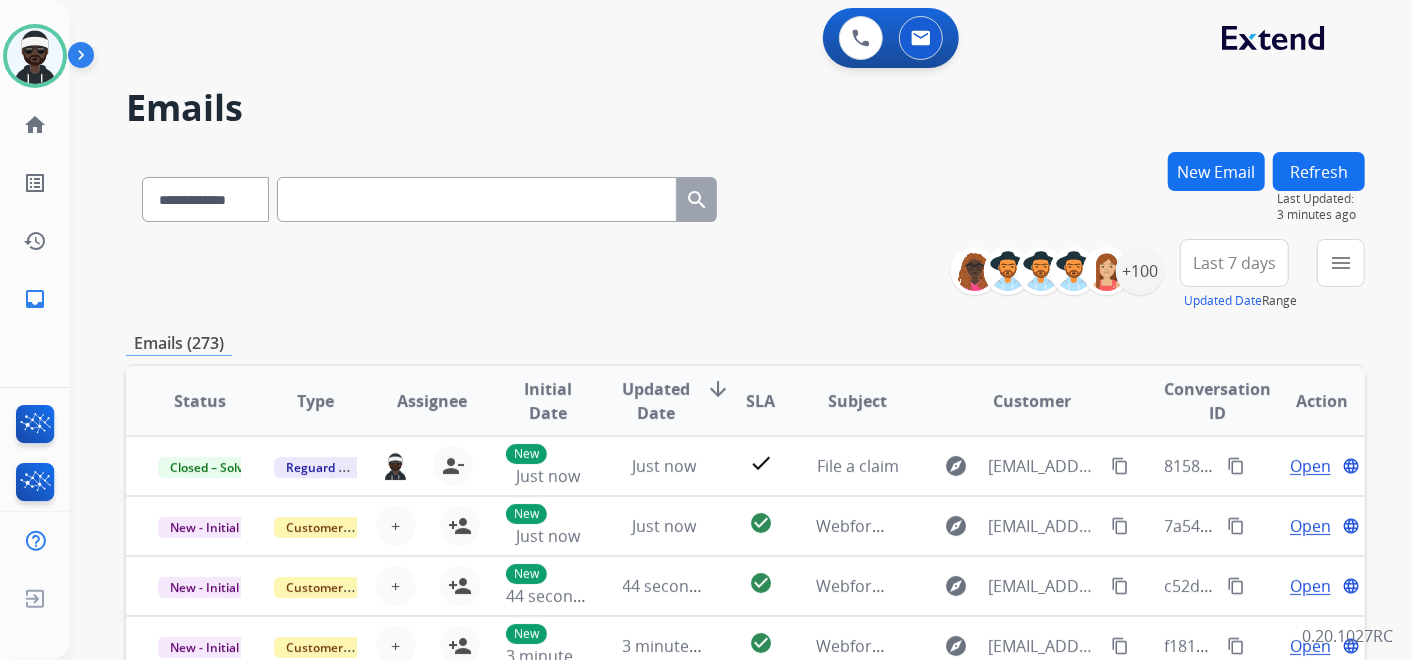 click on "Last 7 days" at bounding box center [1234, 263] 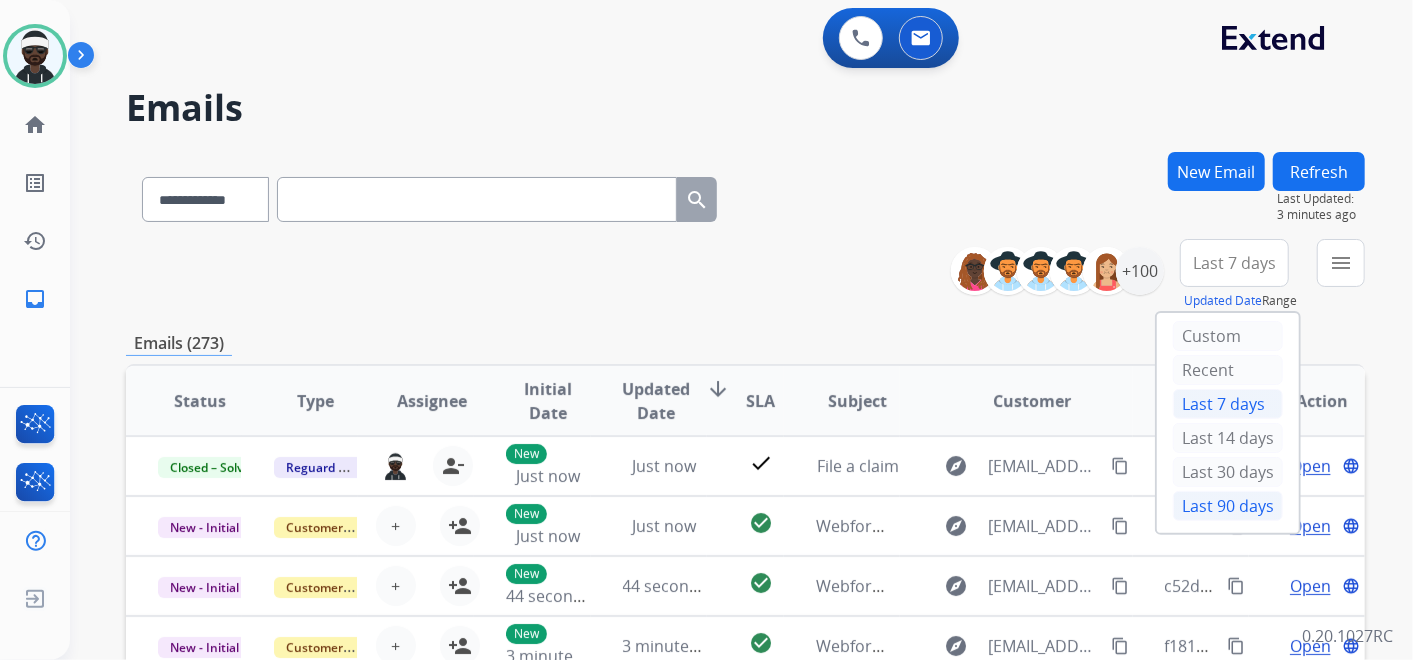 click on "Last 90 days" at bounding box center (1228, 506) 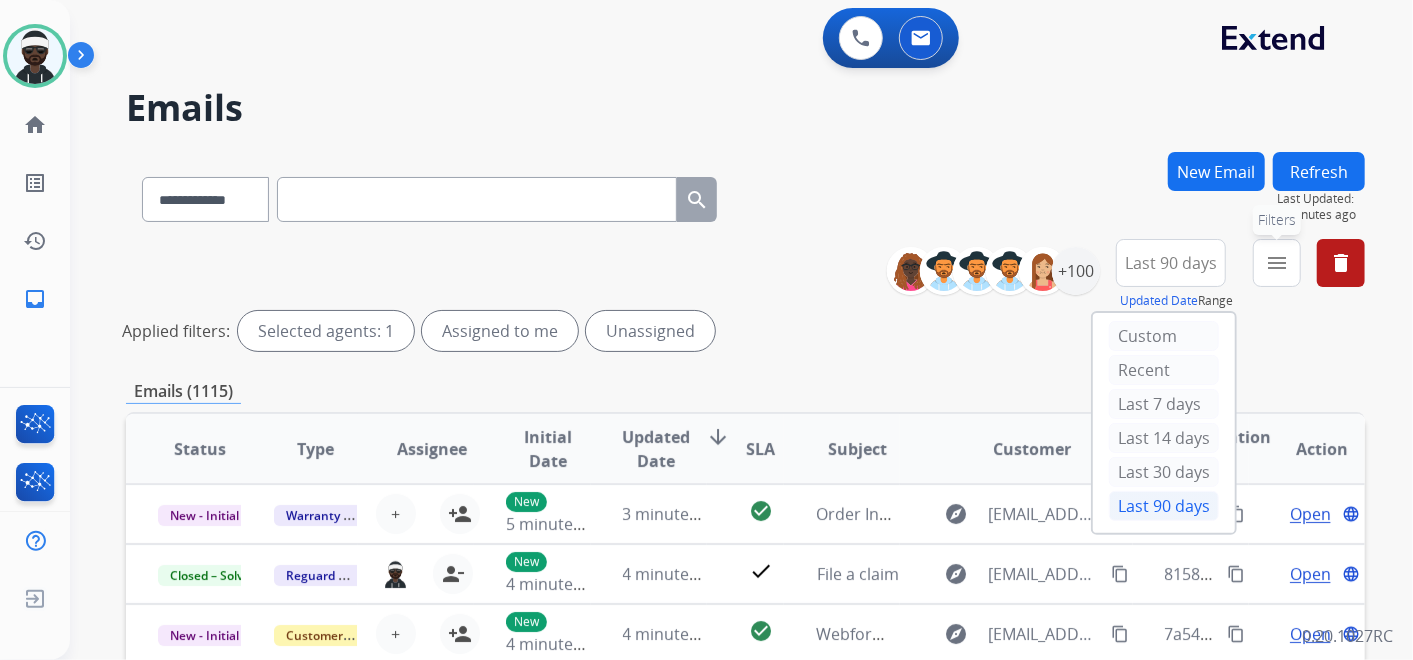 click on "menu  Filters" at bounding box center (1277, 263) 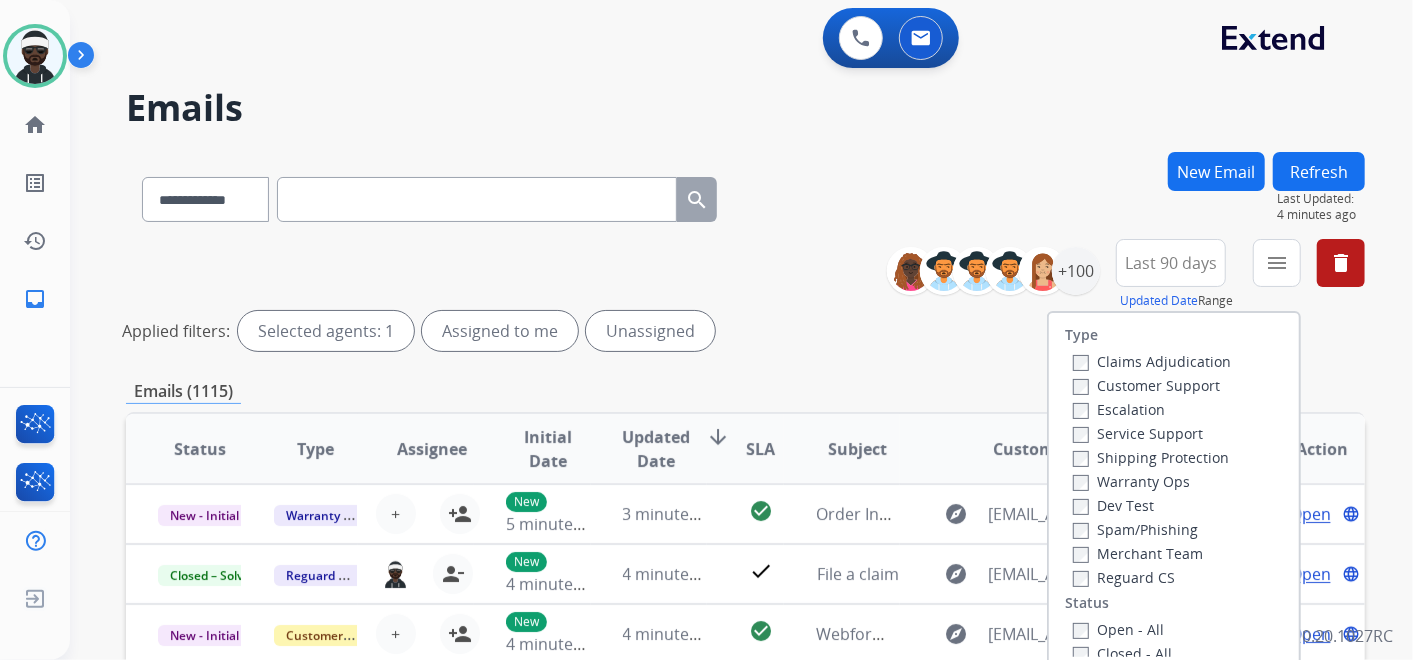 click on "Customer Support" at bounding box center [1146, 385] 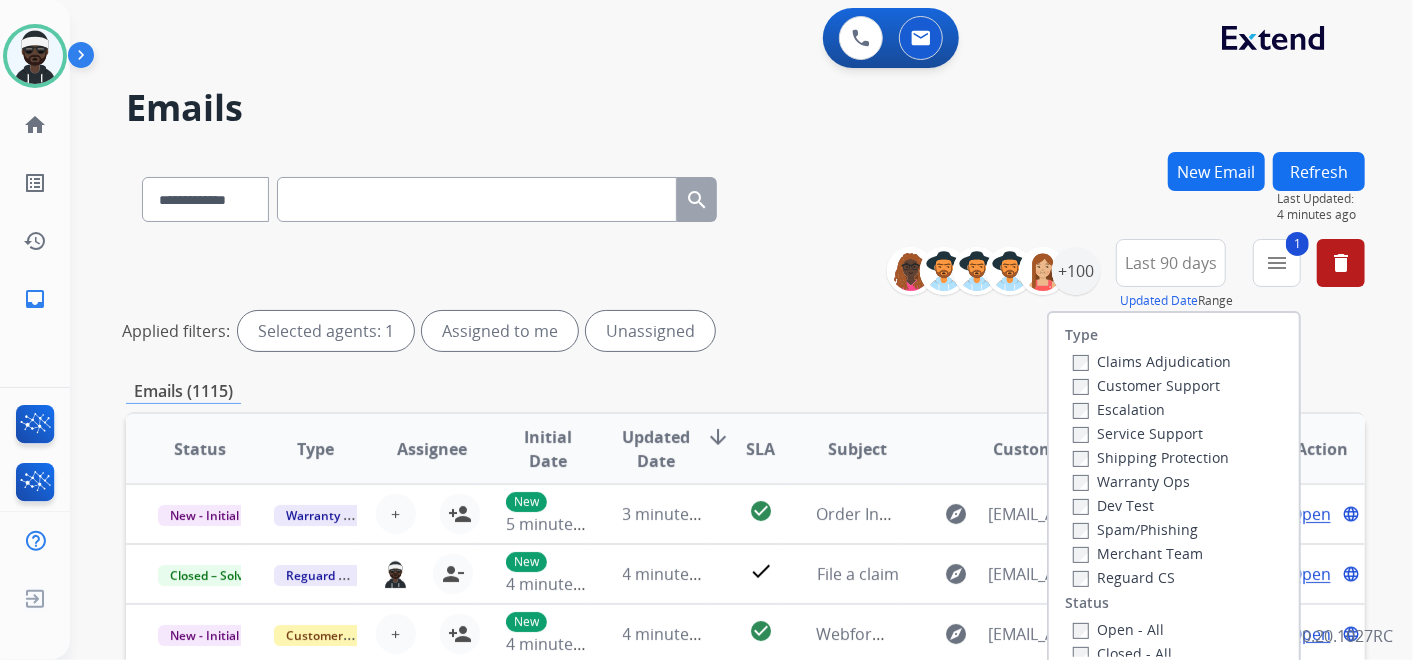 click on "Shipping Protection" at bounding box center [1151, 457] 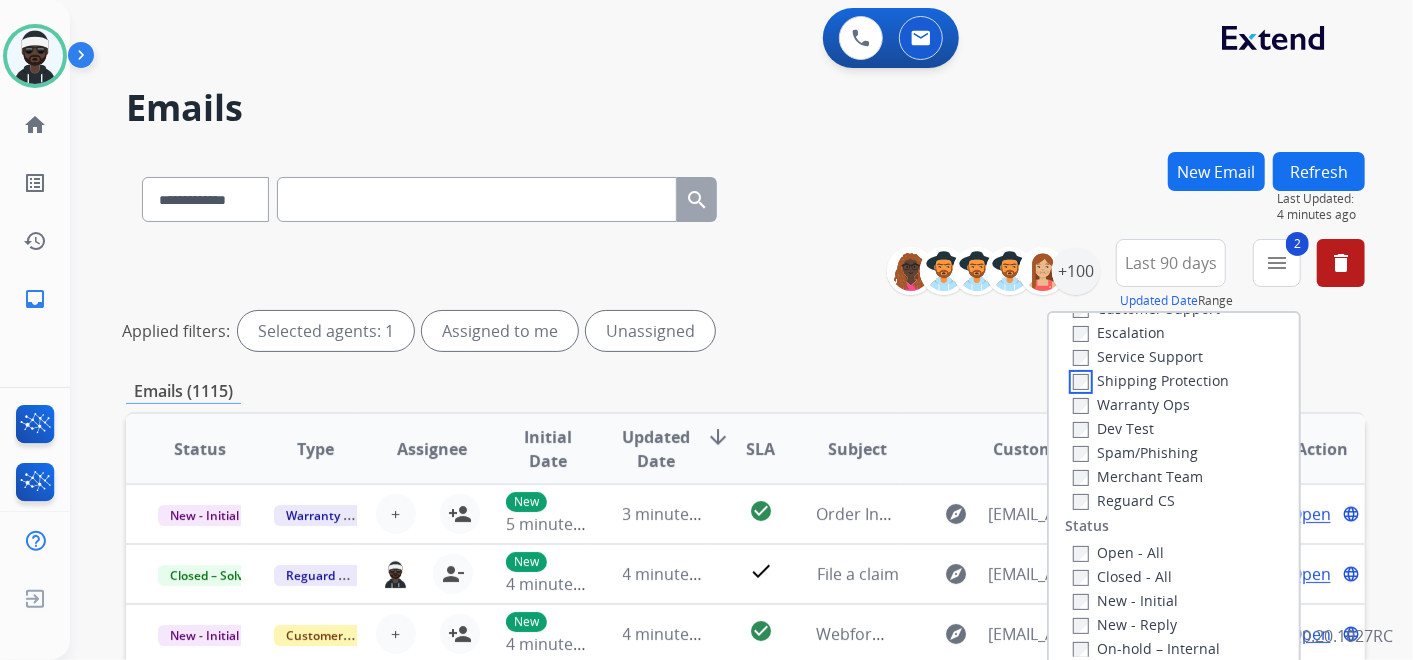 scroll, scrollTop: 111, scrollLeft: 0, axis: vertical 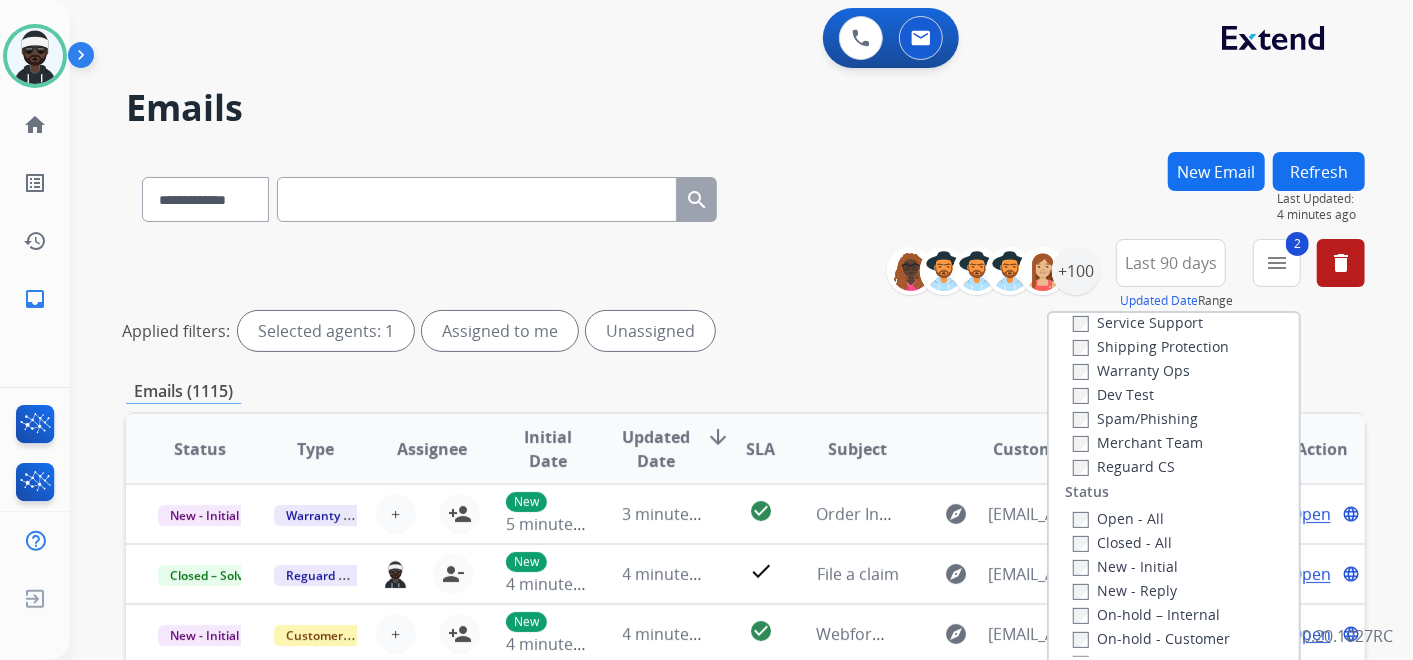 click on "Reguard CS" at bounding box center (1124, 466) 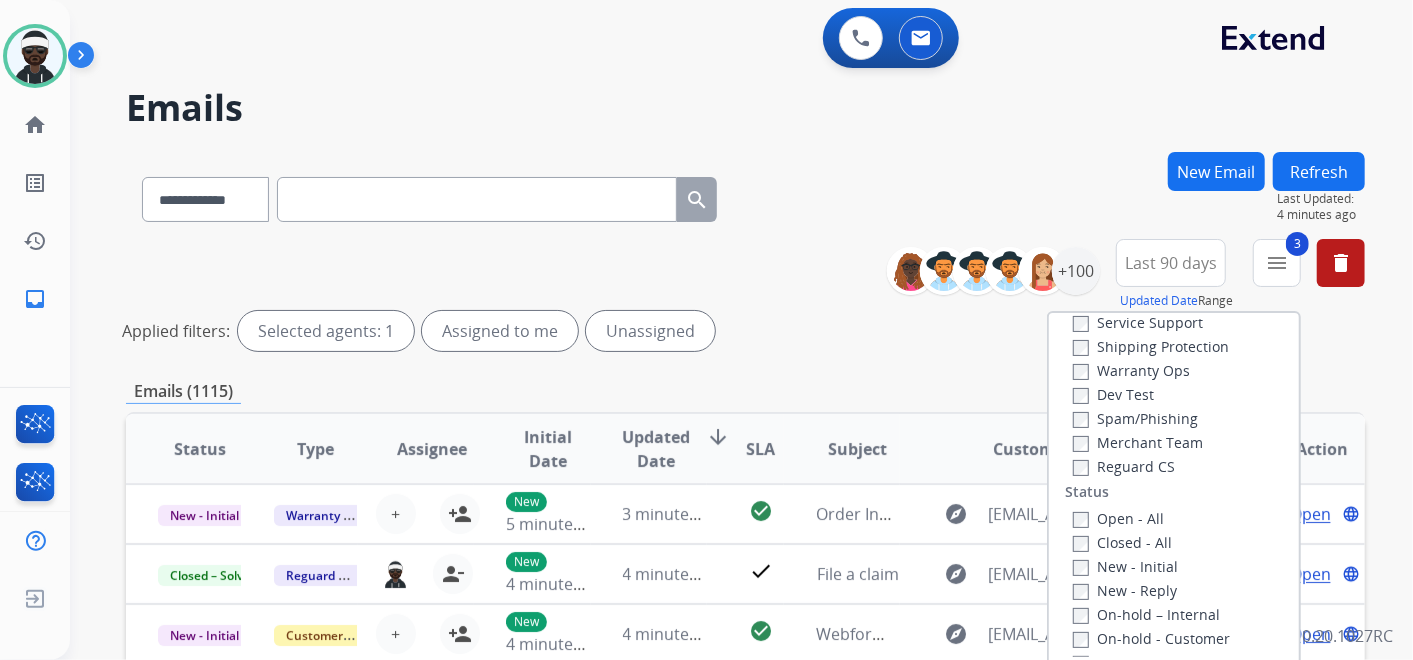 click on "Open - All" at bounding box center [1118, 518] 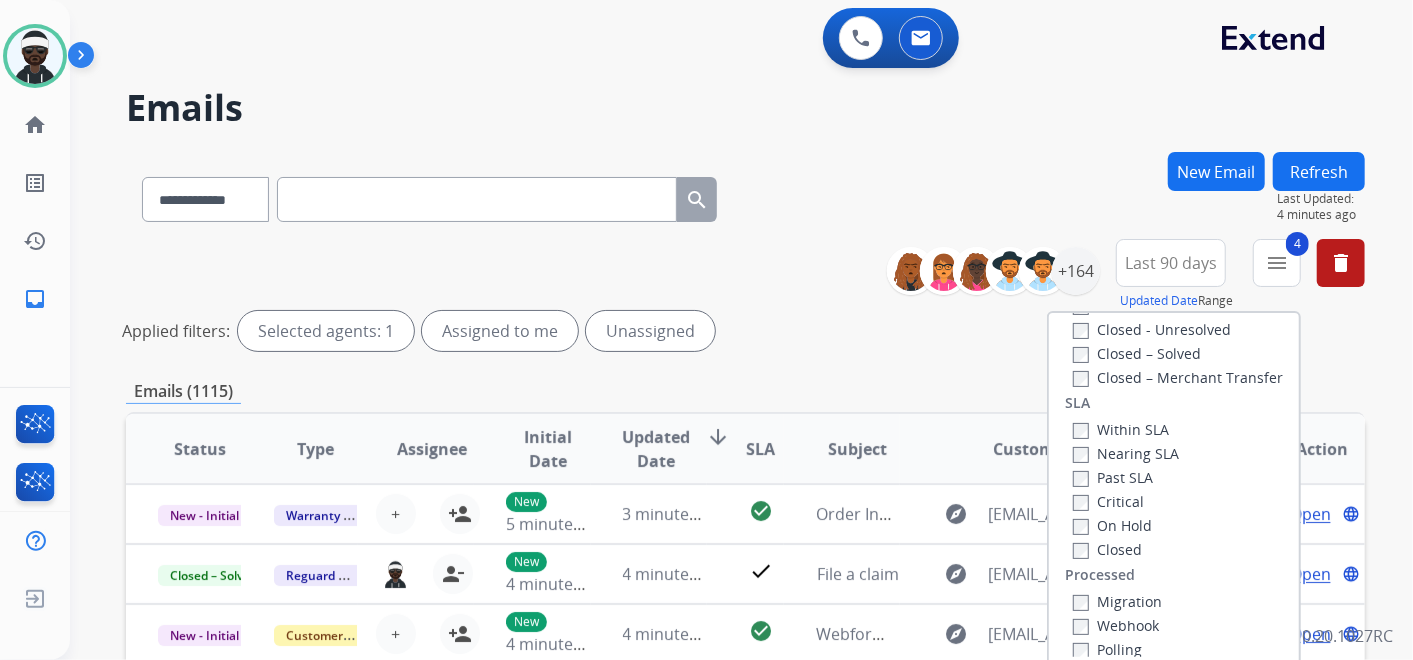scroll, scrollTop: 526, scrollLeft: 0, axis: vertical 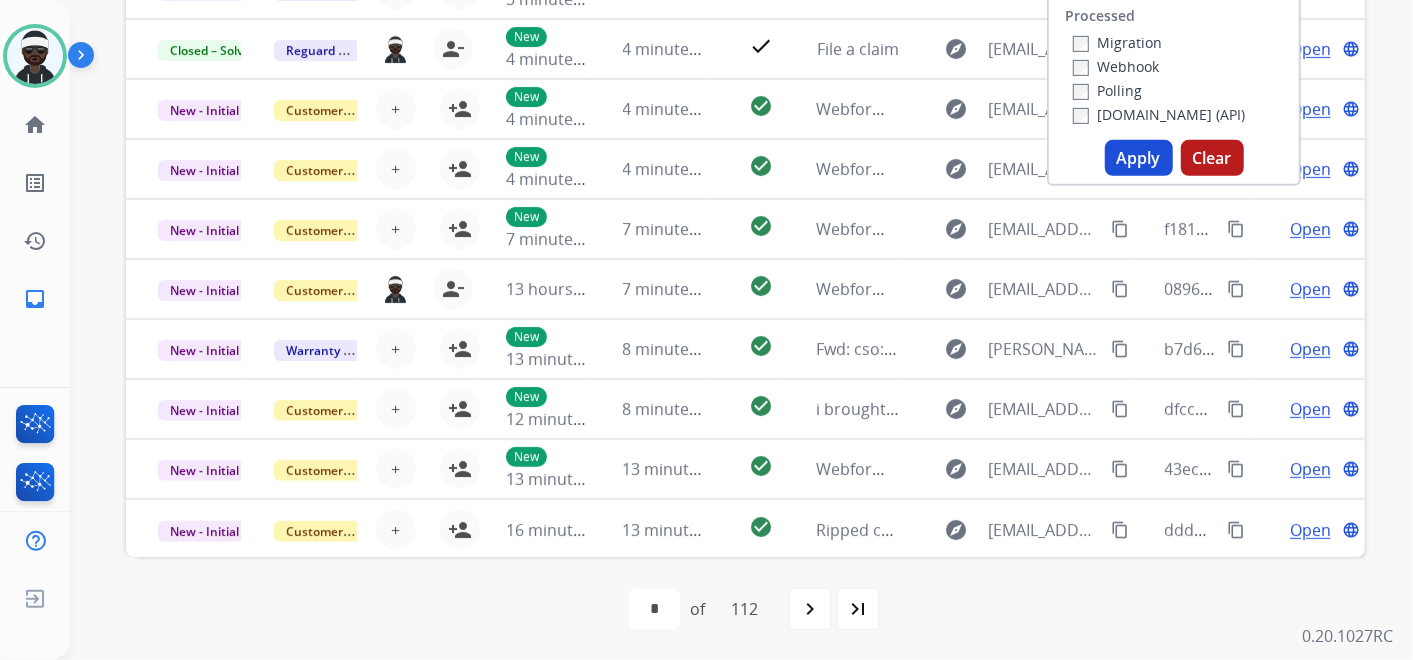 click on "Apply" at bounding box center (1139, 158) 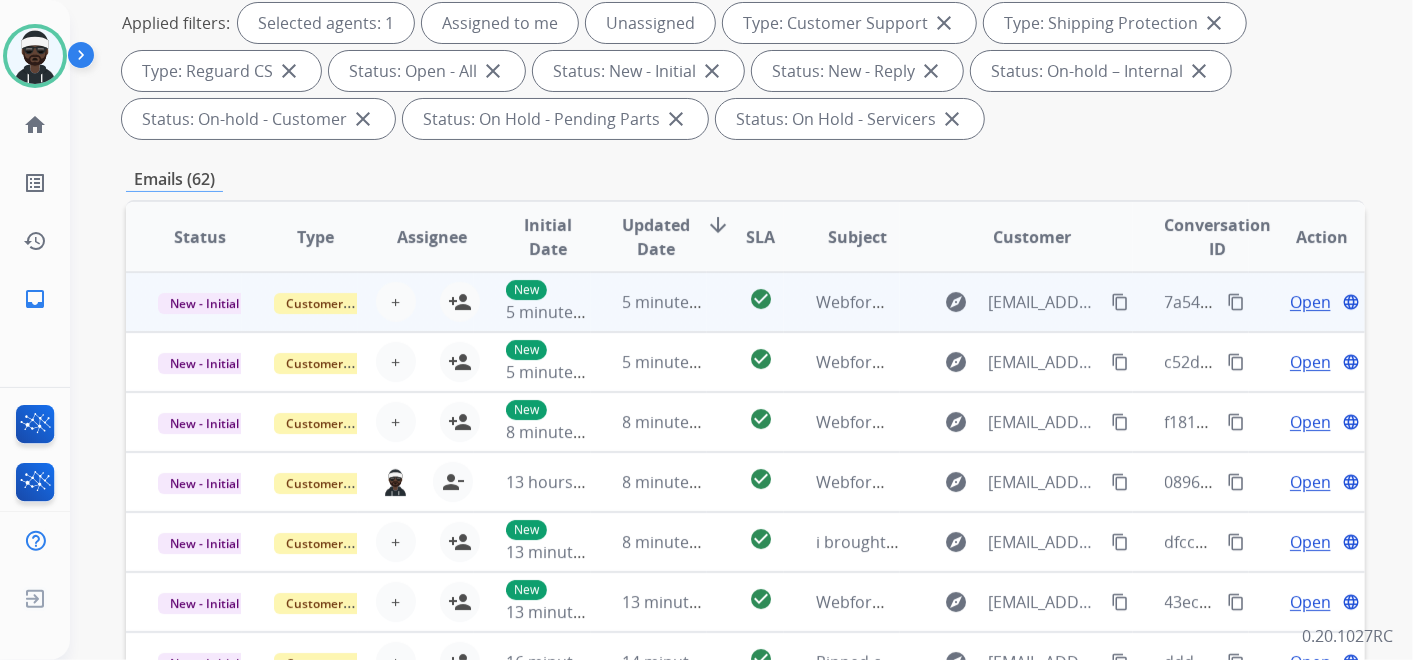 scroll, scrollTop: 333, scrollLeft: 0, axis: vertical 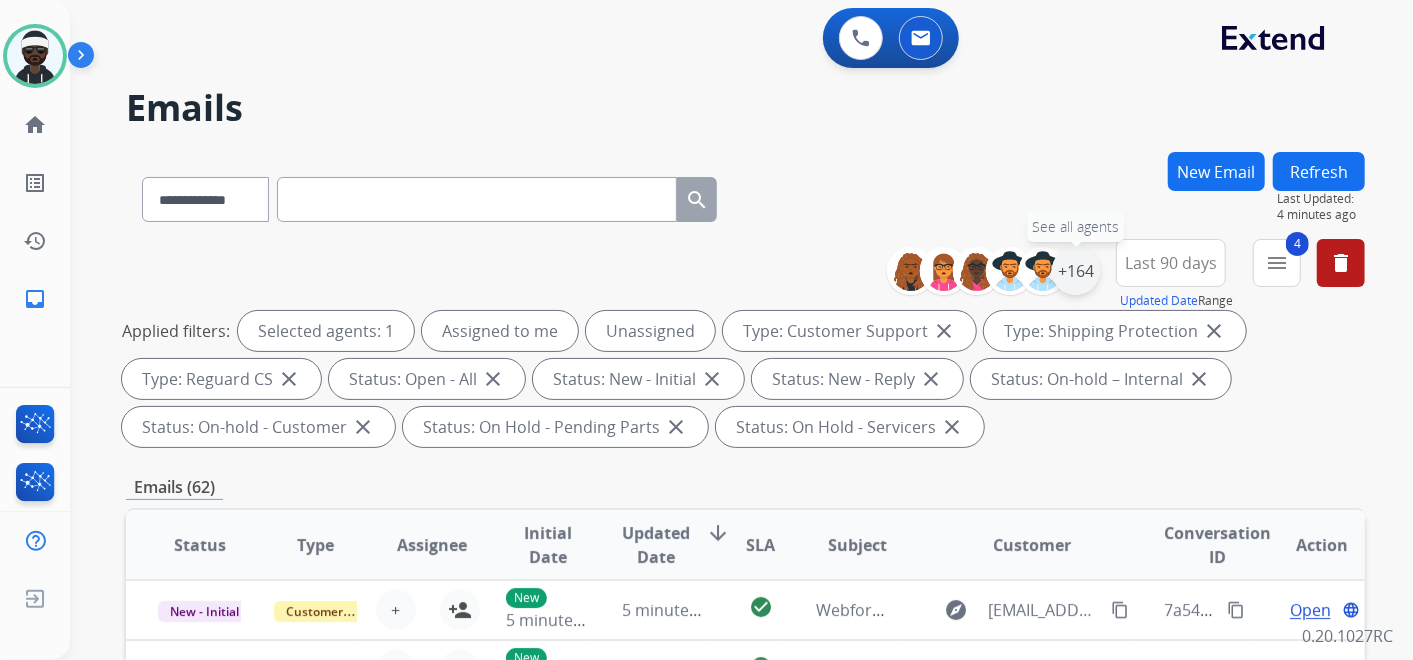 click on "+164" at bounding box center [1076, 271] 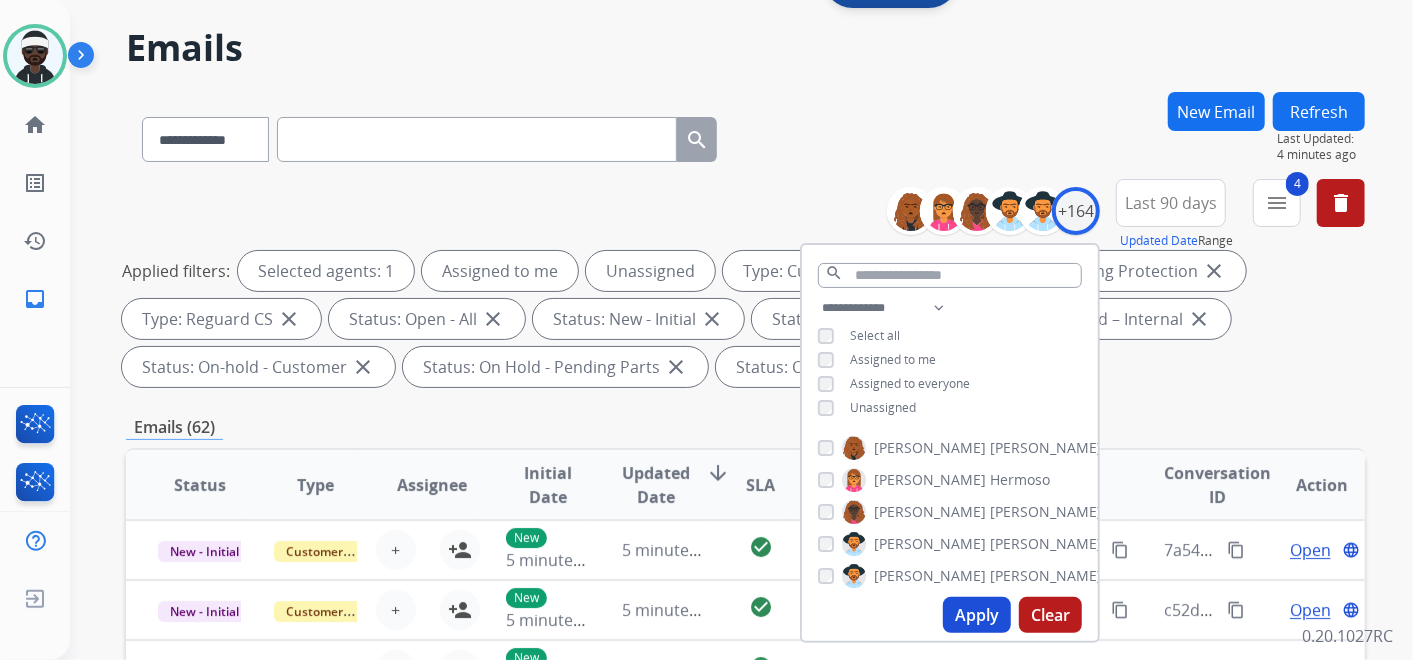 scroll, scrollTop: 111, scrollLeft: 0, axis: vertical 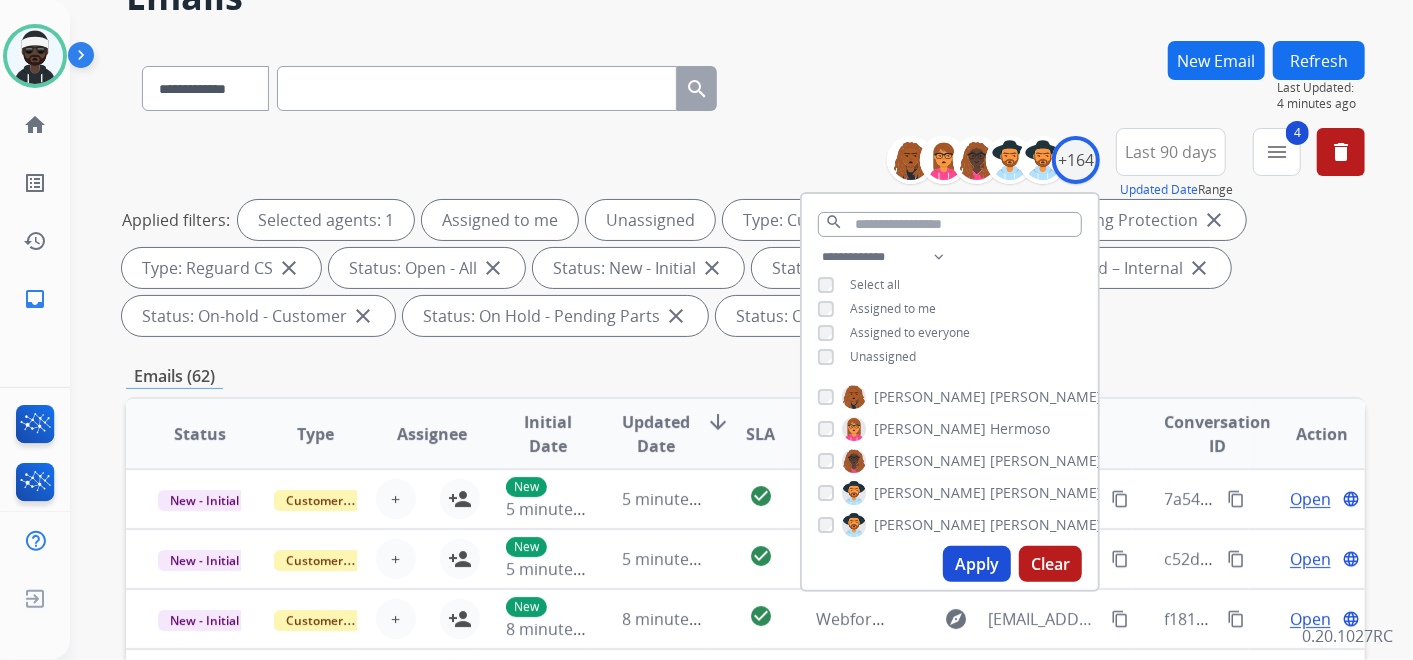 click on "Unassigned" at bounding box center [883, 356] 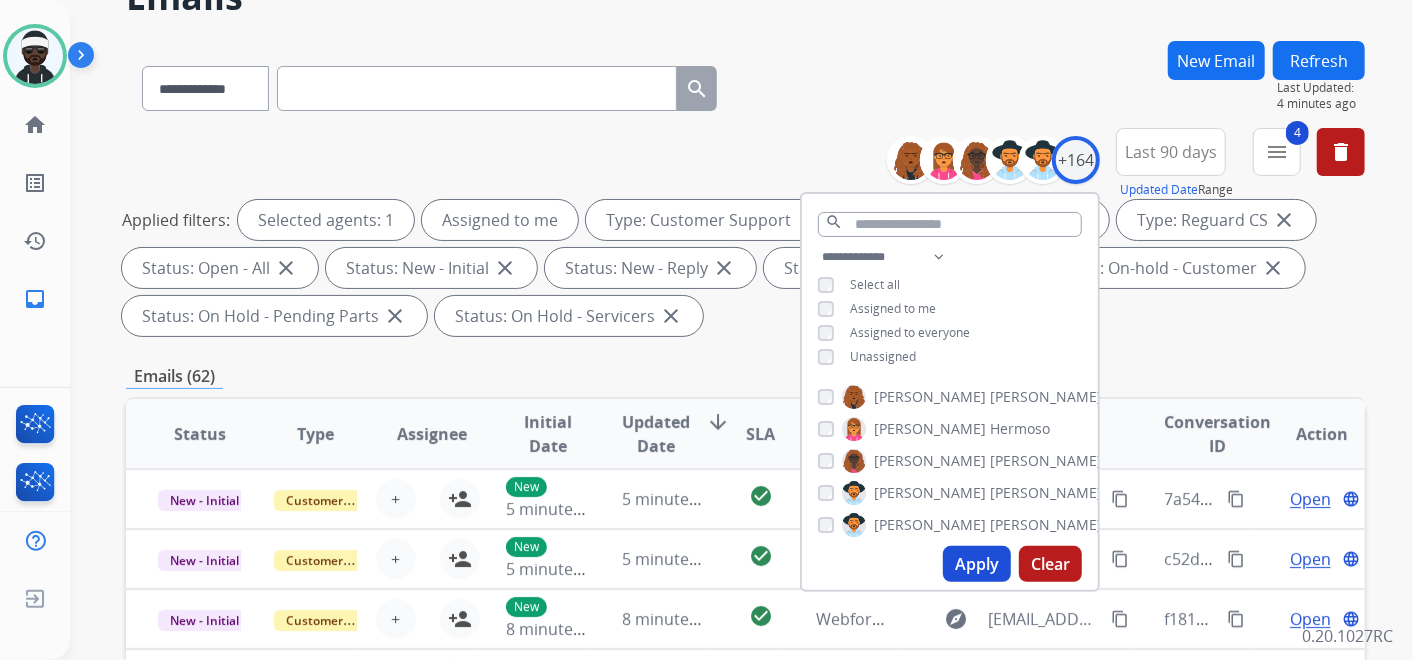 click on "Apply" at bounding box center [977, 564] 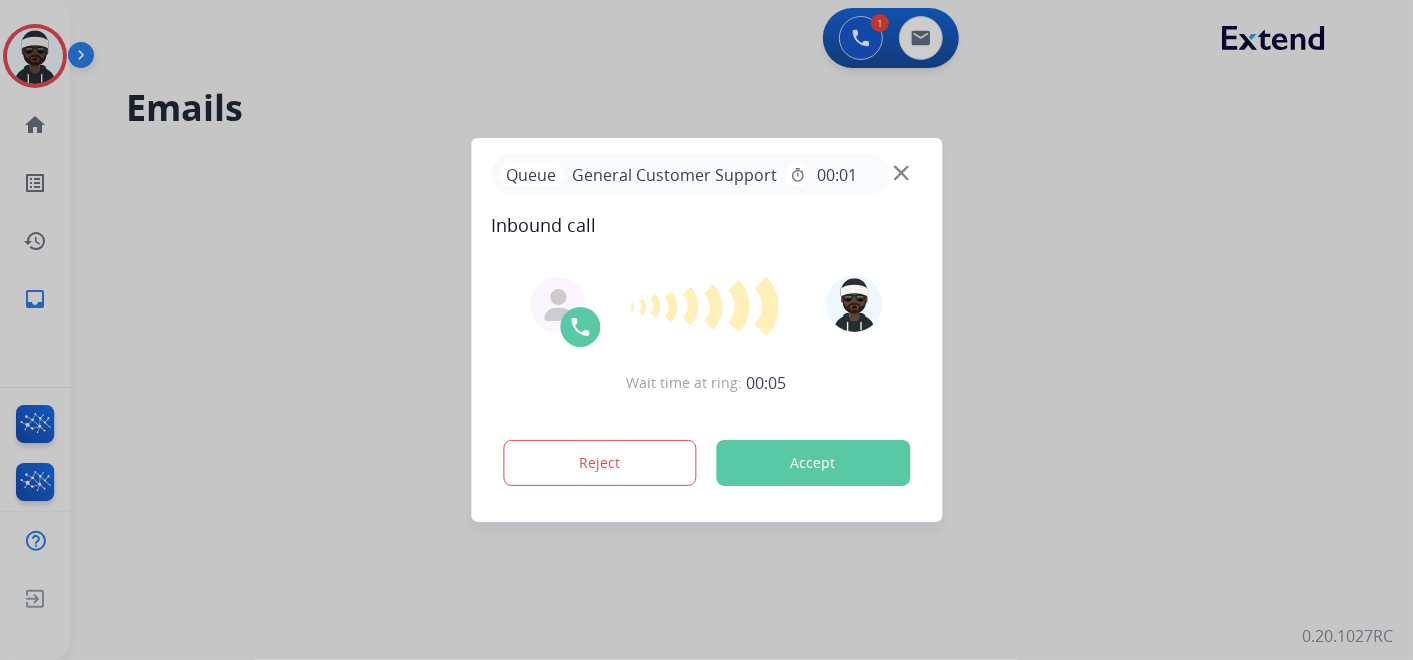 click on "Accept" at bounding box center (813, 463) 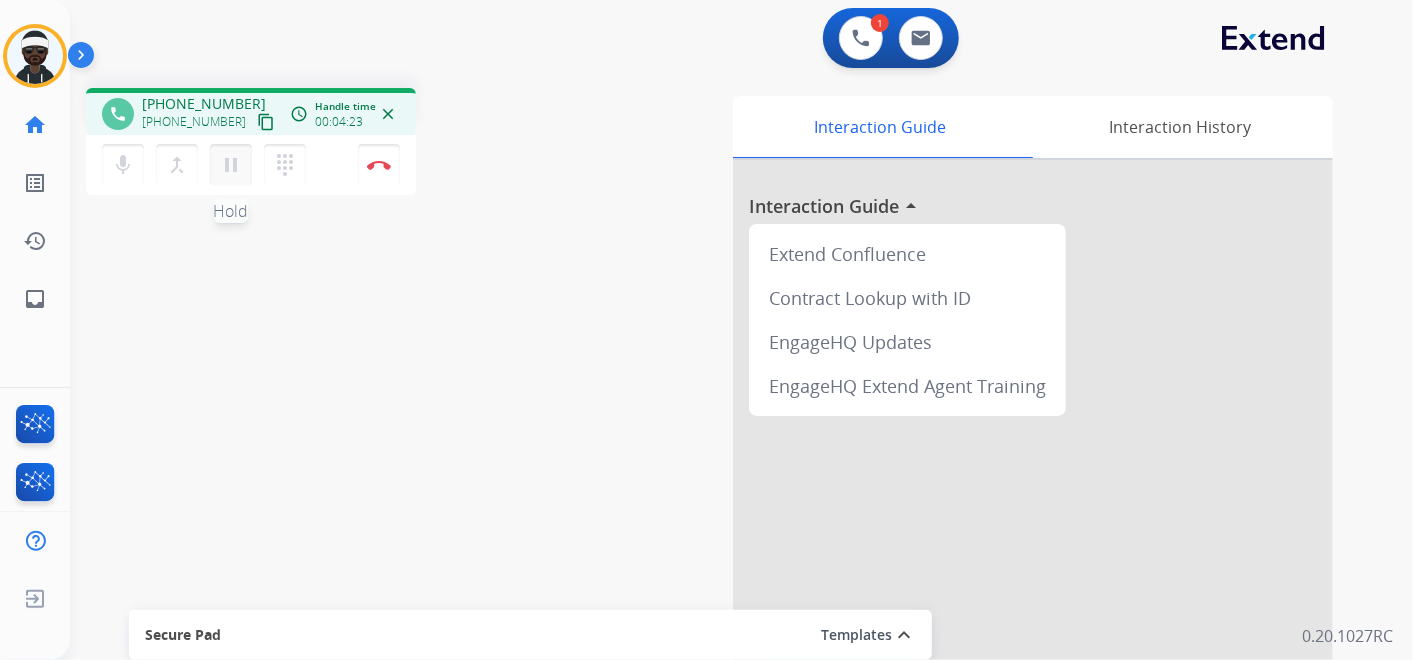 click on "pause" at bounding box center [231, 165] 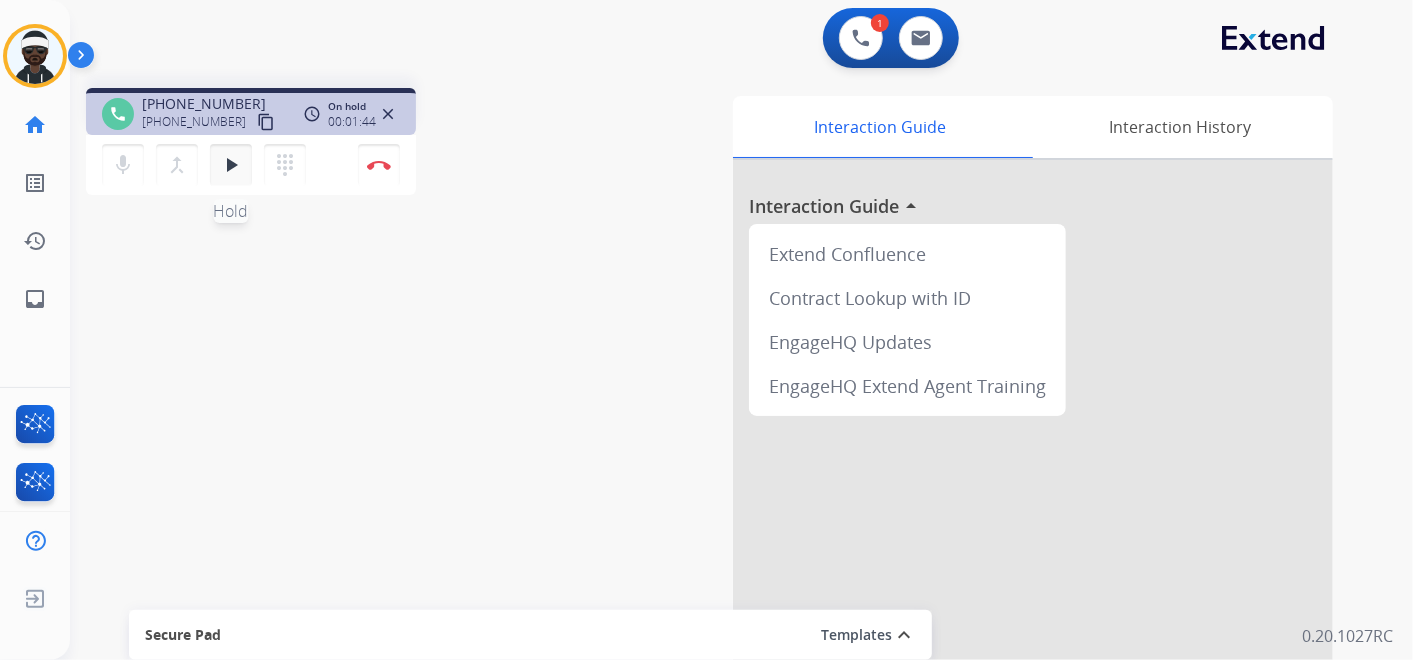 click on "play_arrow" at bounding box center (231, 165) 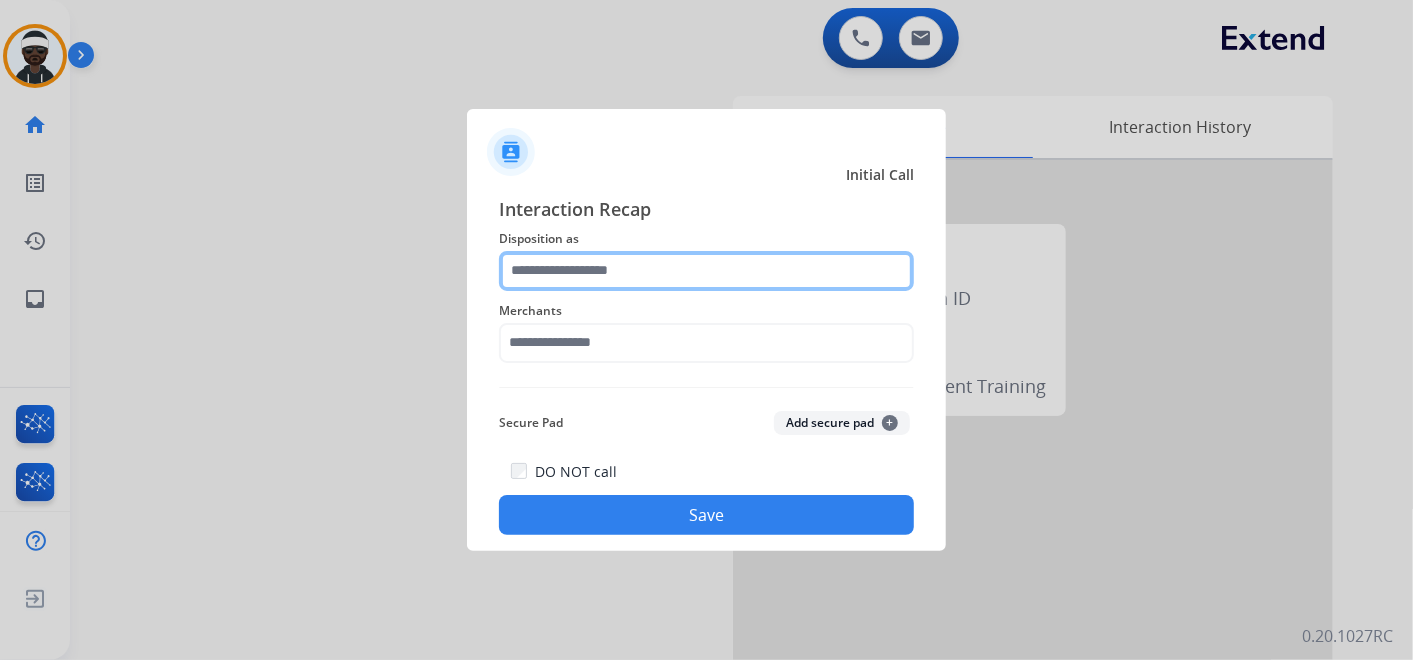click 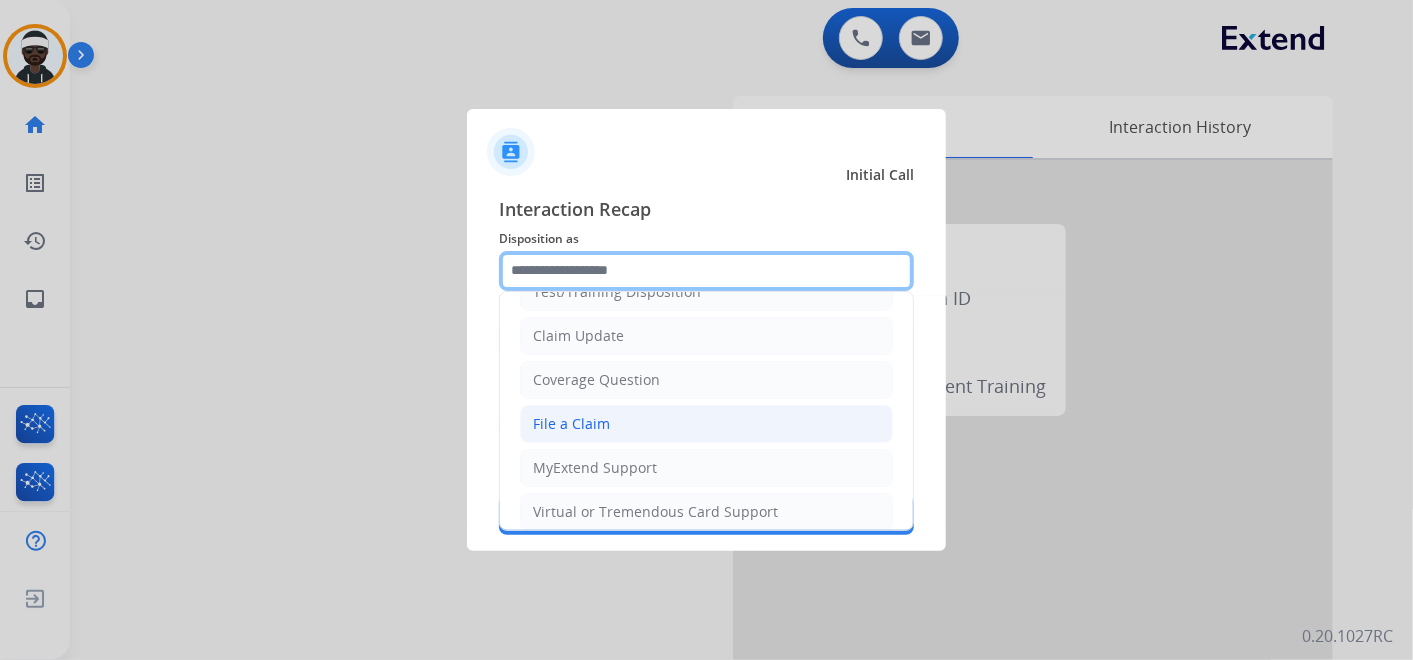 scroll, scrollTop: 111, scrollLeft: 0, axis: vertical 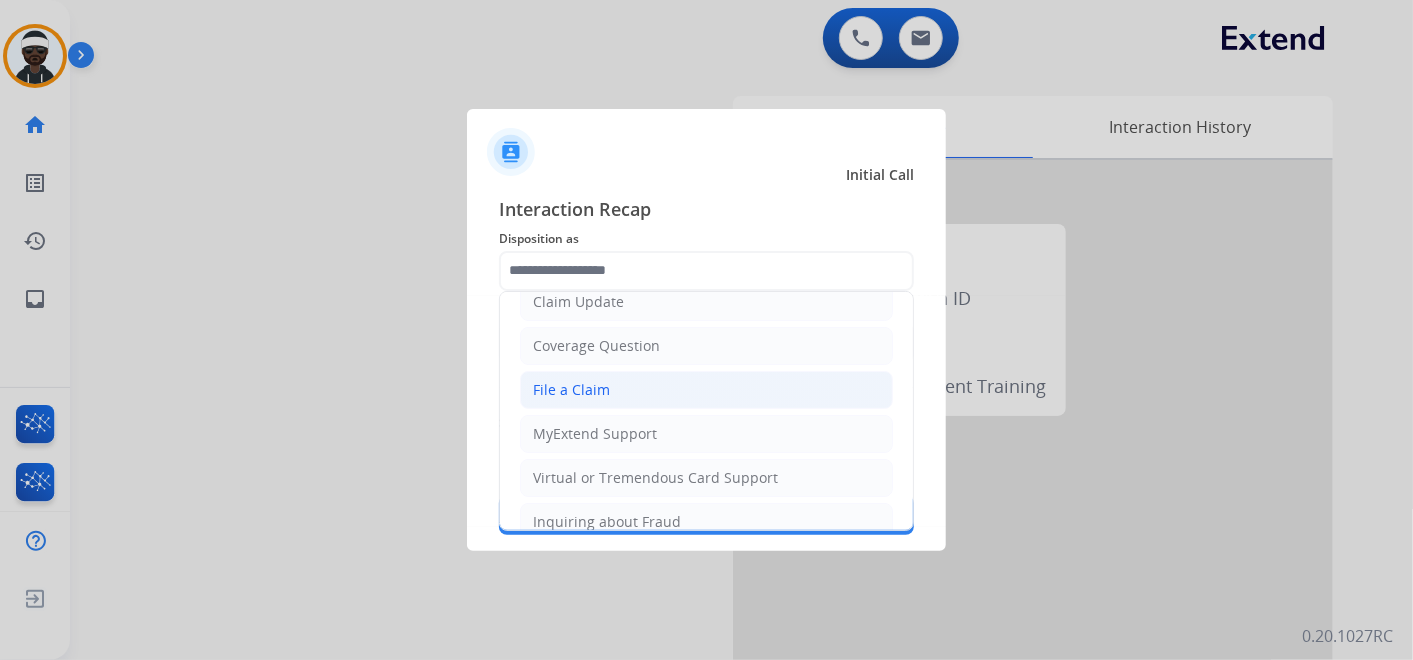 click on "File a Claim" 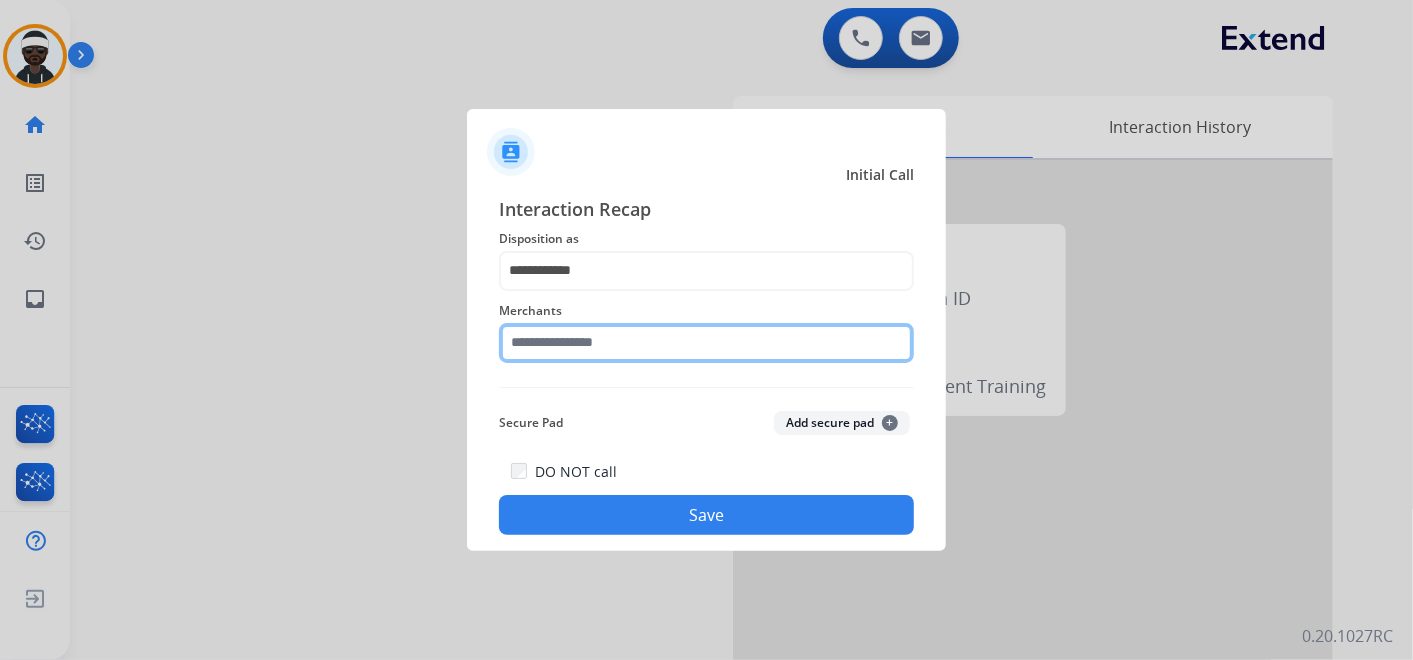 click 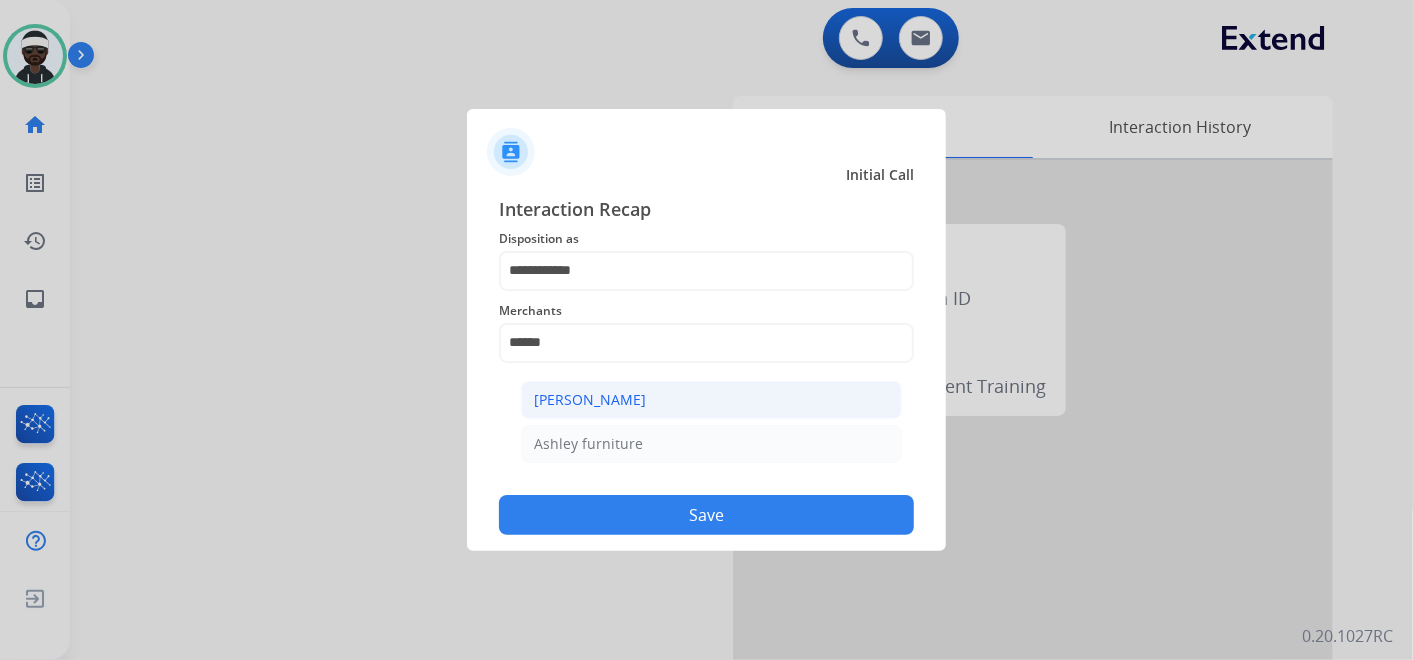 click on "[PERSON_NAME]" 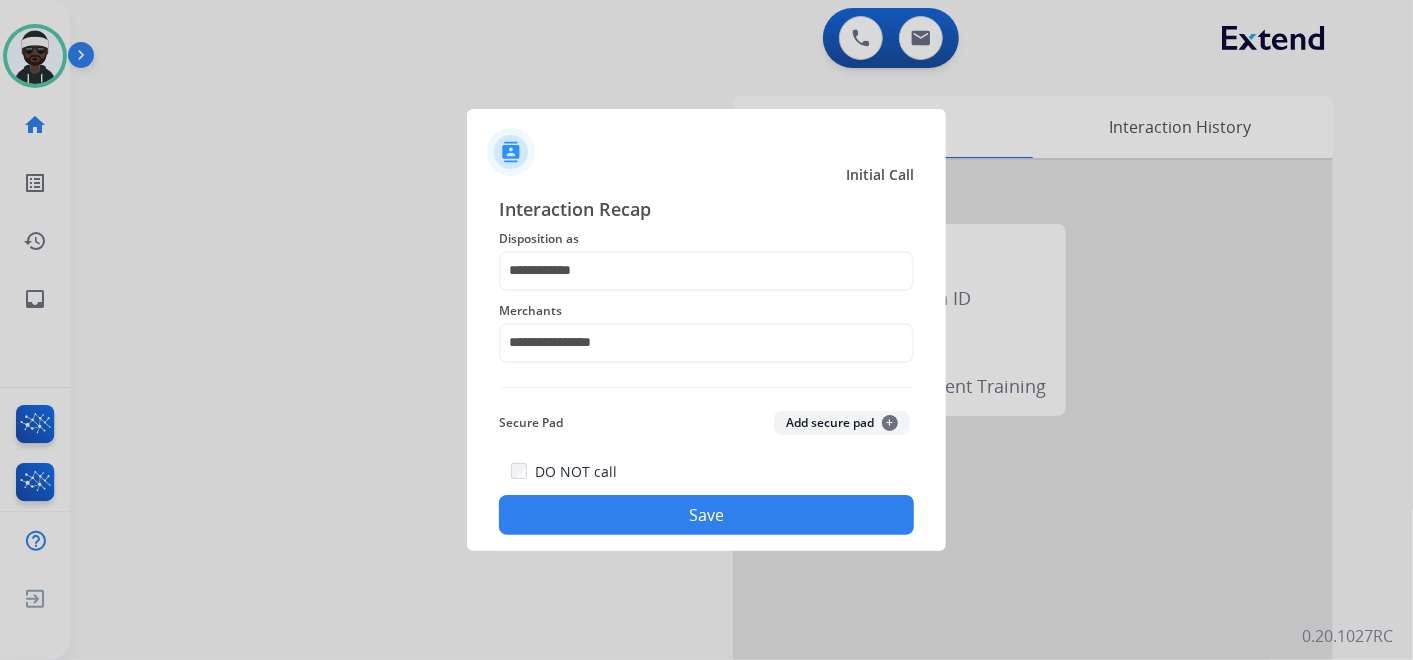 click on "Save" 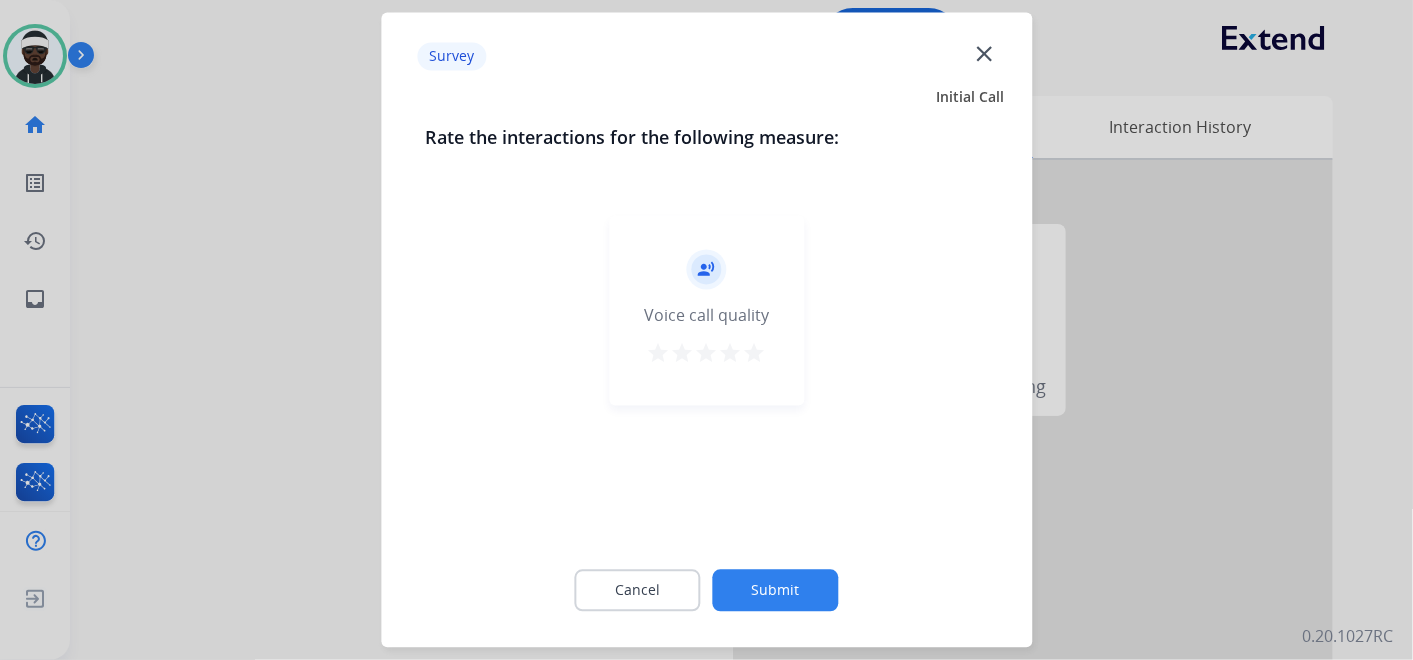 click on "Submit" 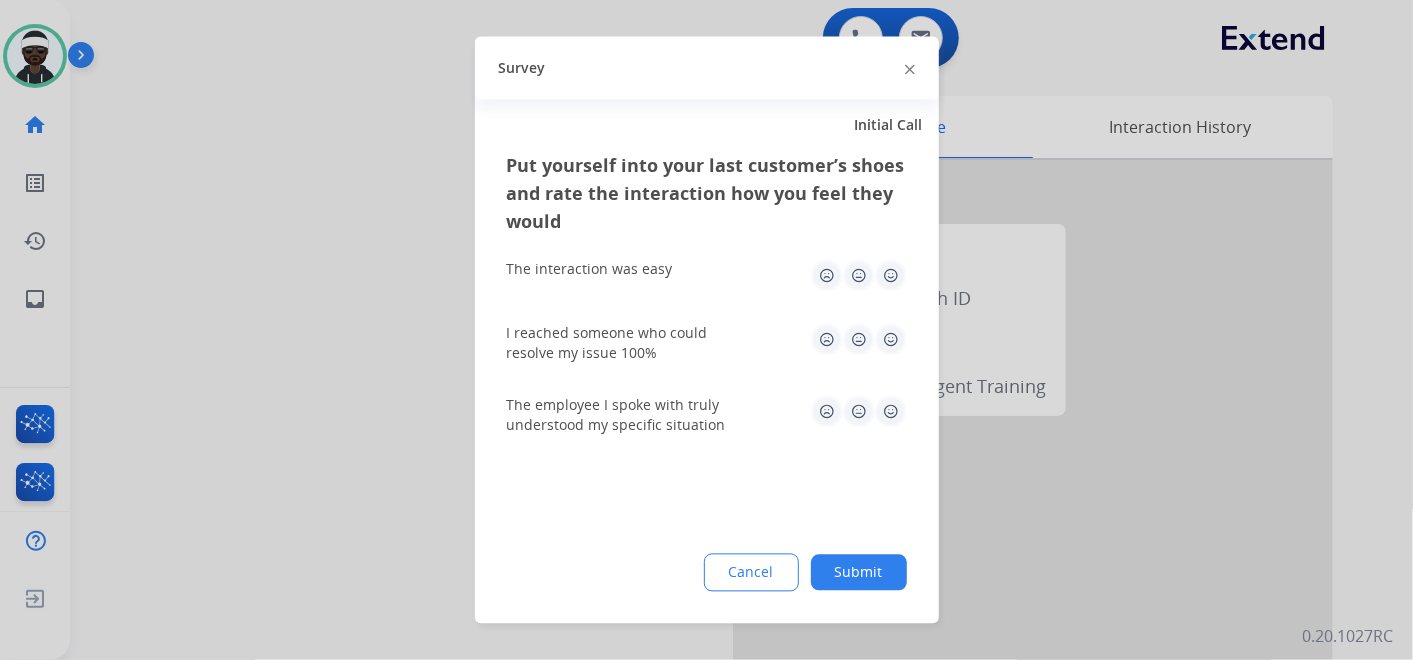 click on "Cancel" 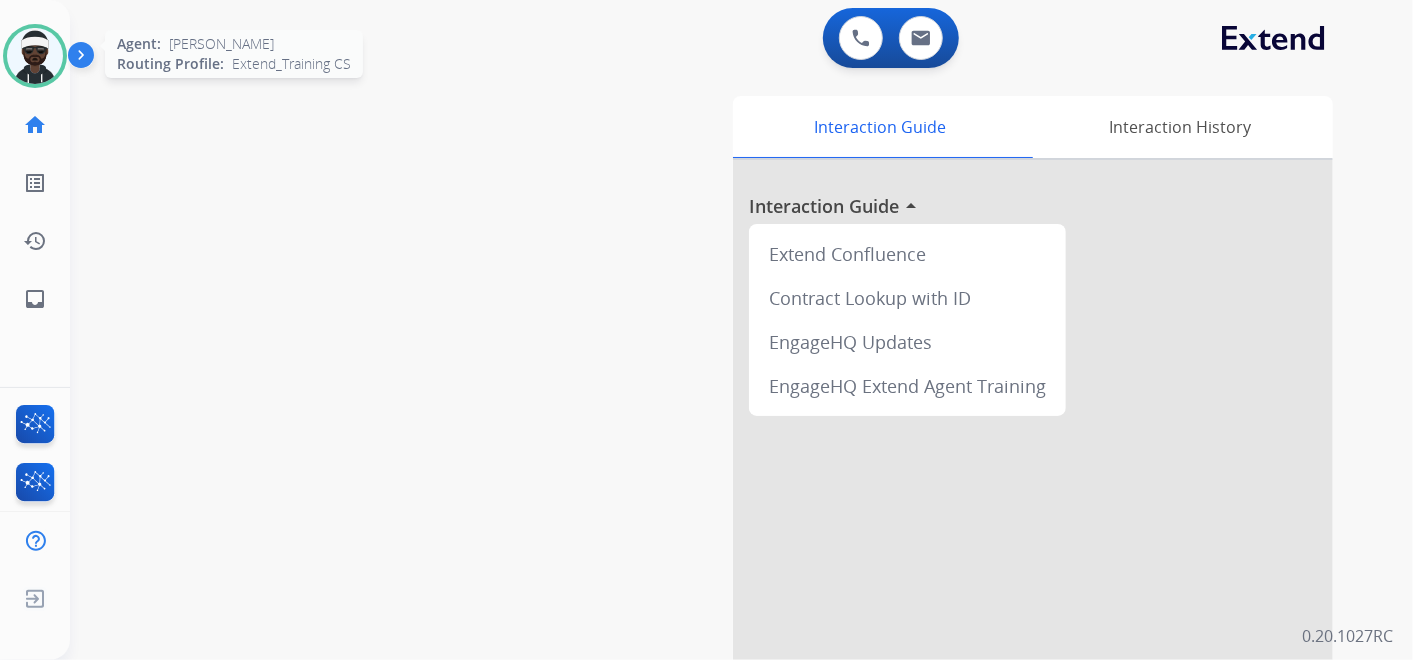 click at bounding box center [35, 56] 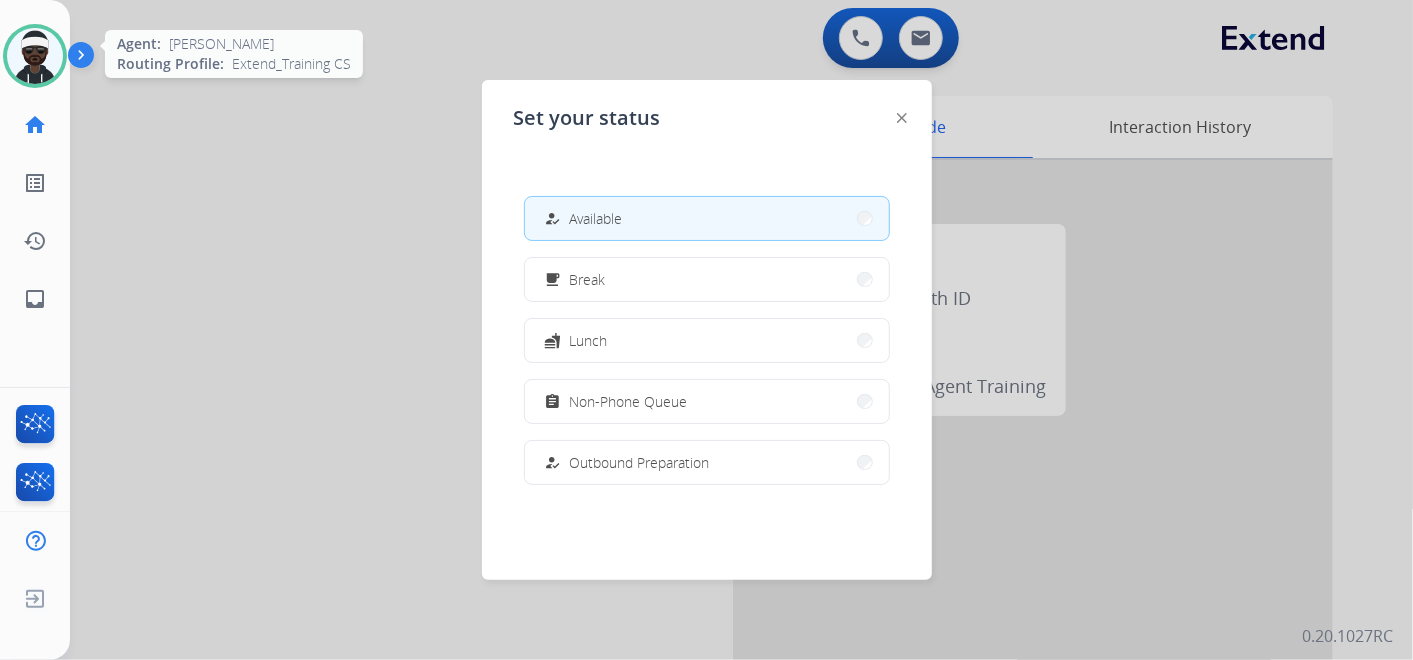 click at bounding box center (35, 56) 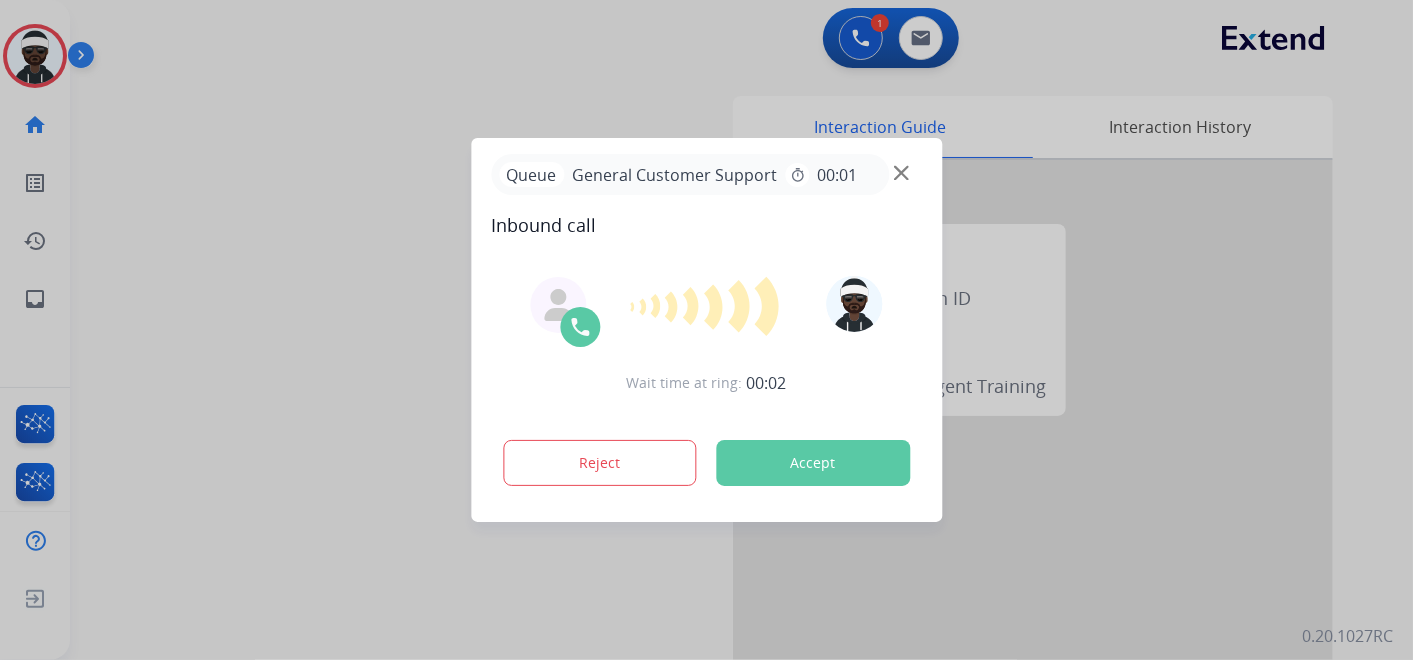 click on "Accept" at bounding box center (813, 463) 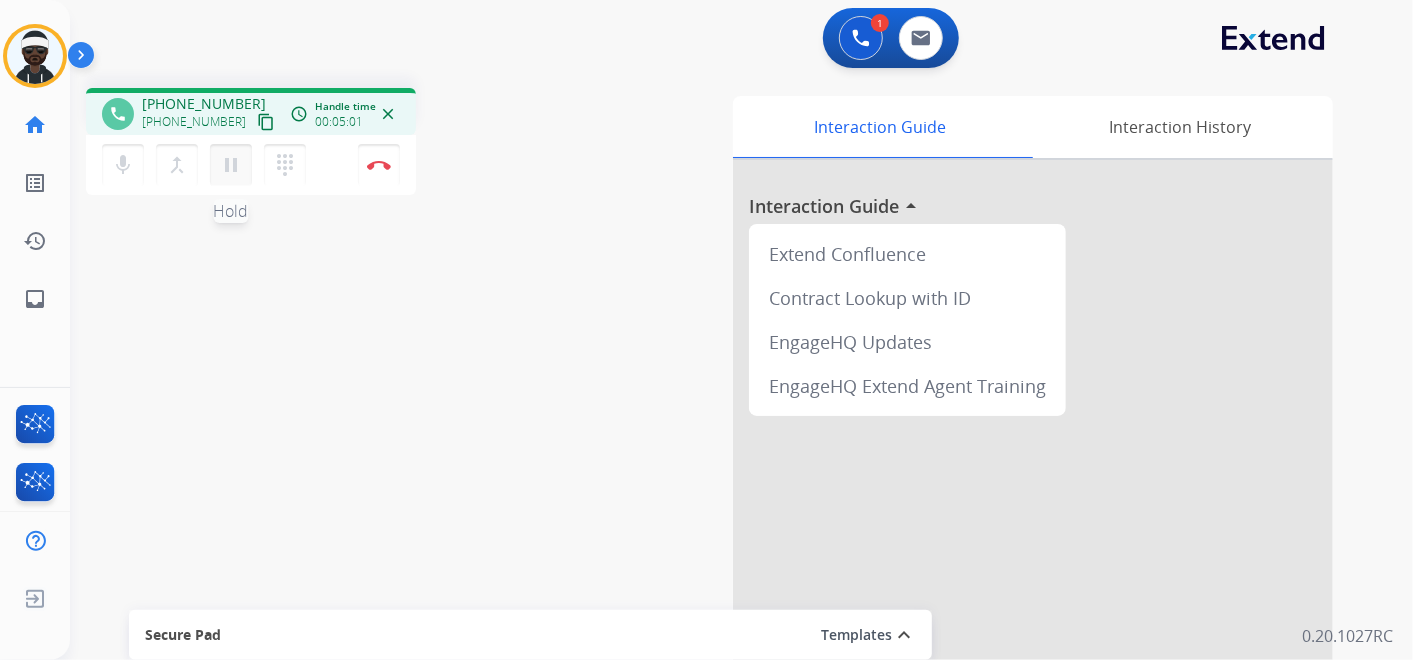 click on "pause" at bounding box center (231, 165) 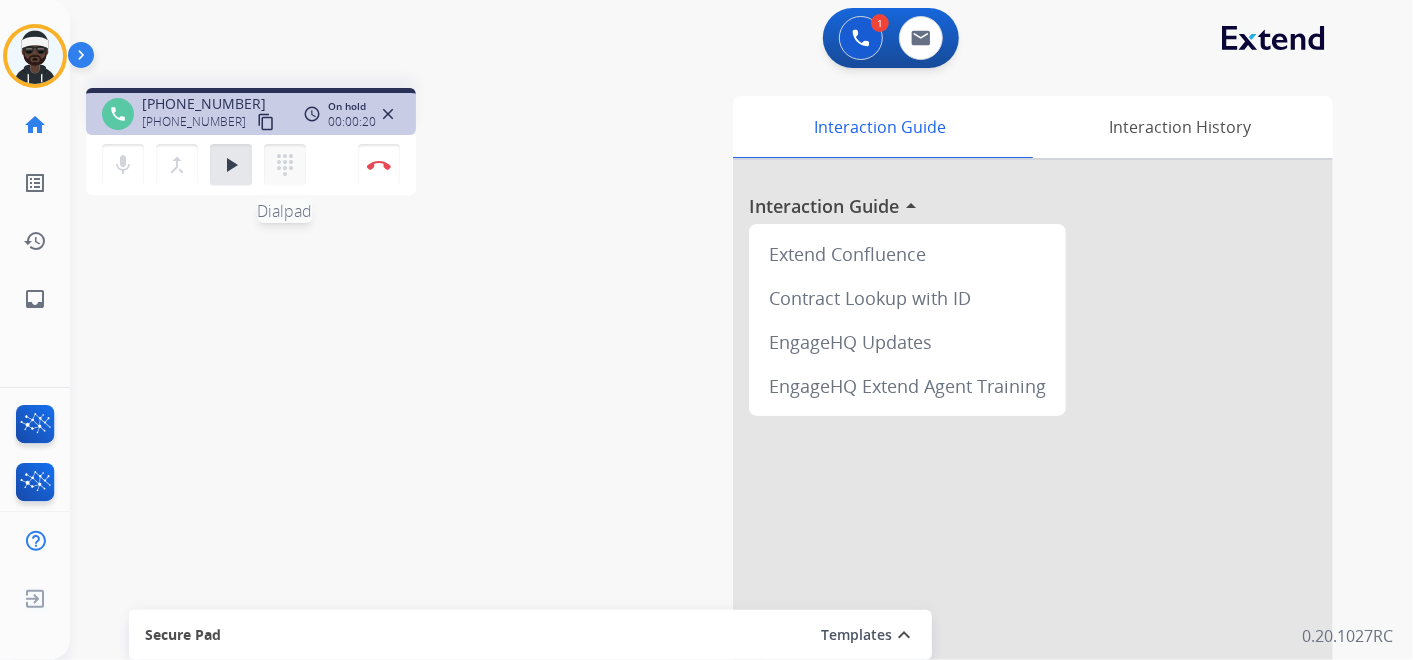 click on "dialpad" at bounding box center (285, 165) 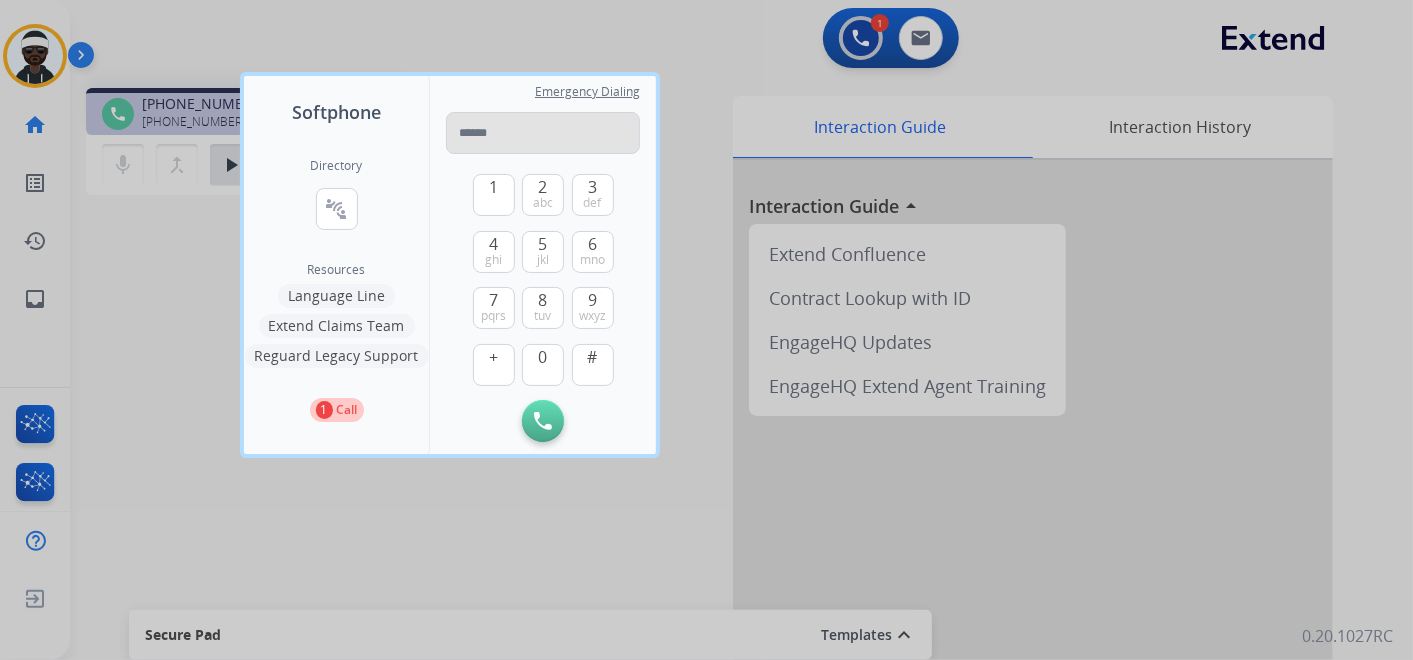 click at bounding box center [543, 133] 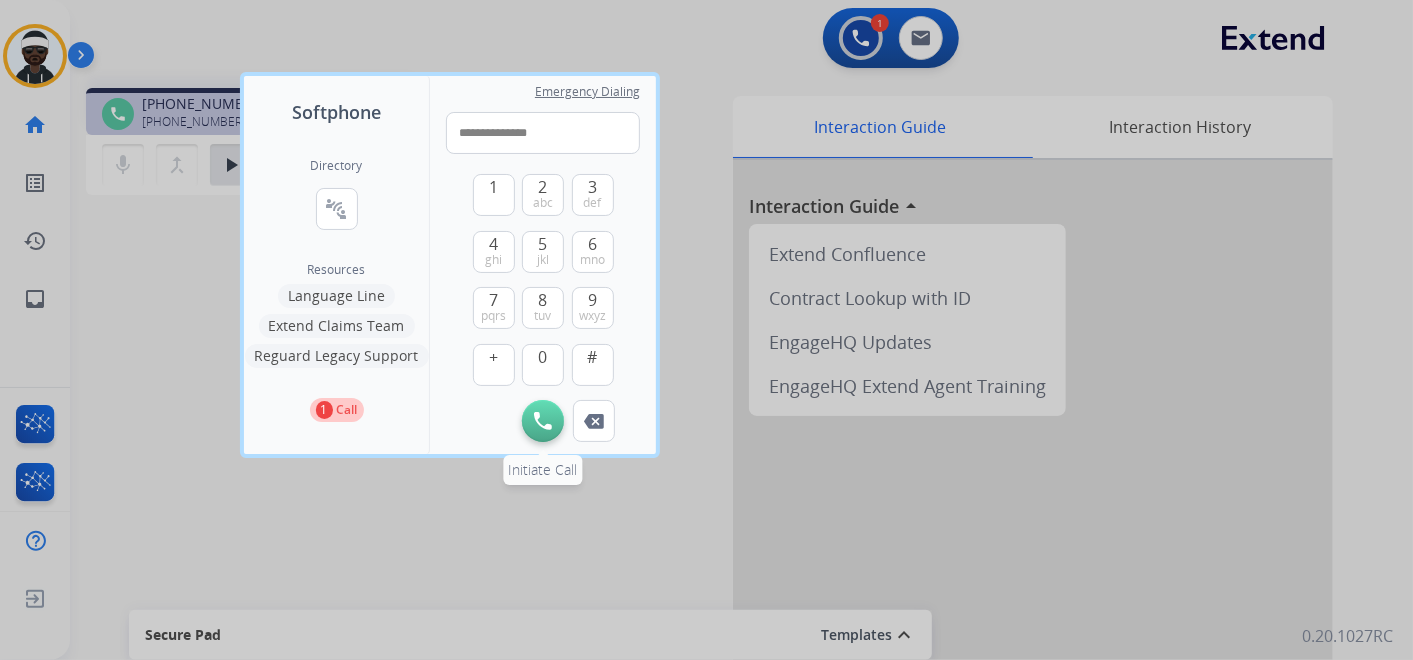 type on "**********" 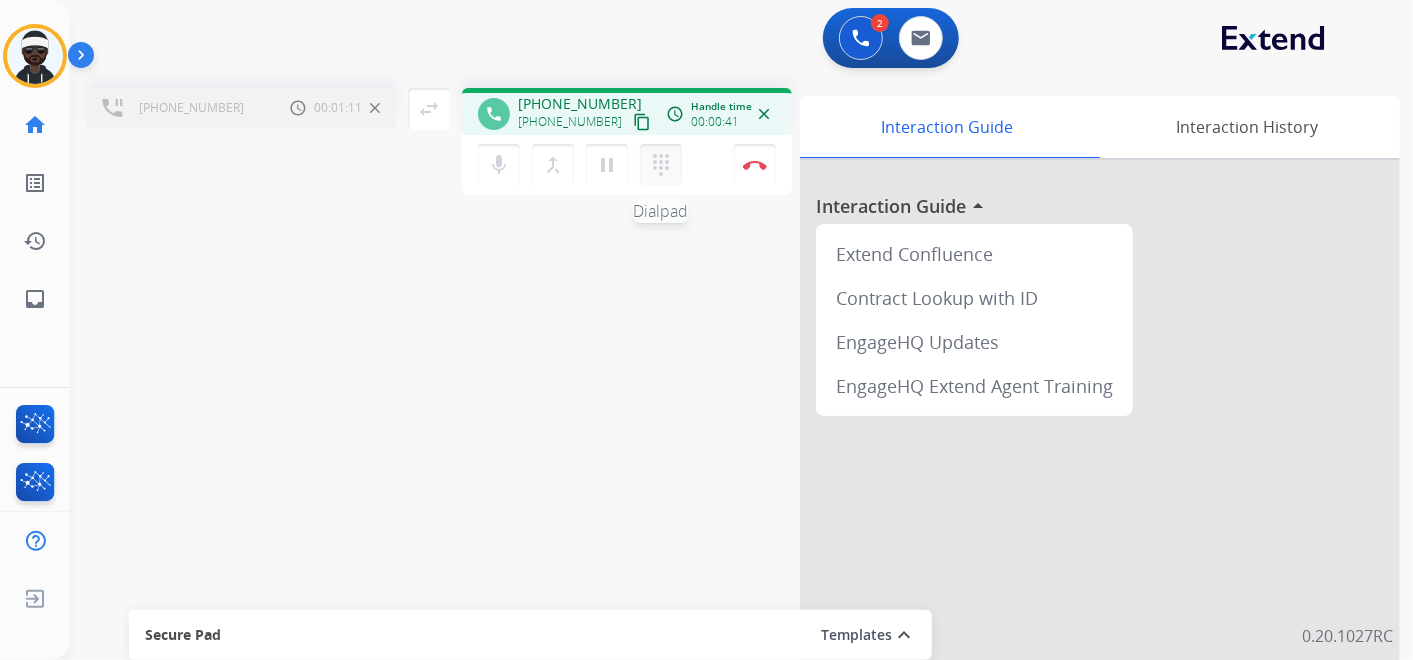 click on "dialpad" at bounding box center (661, 165) 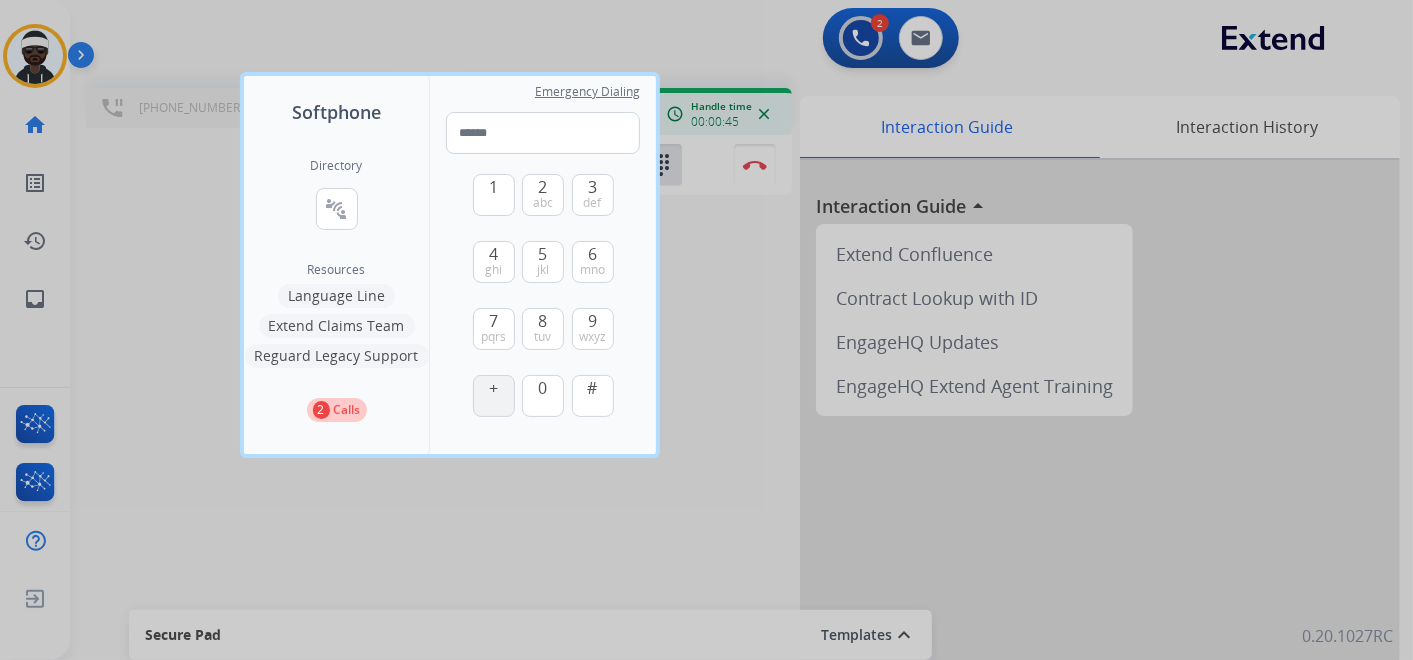 click on "+" at bounding box center [494, 396] 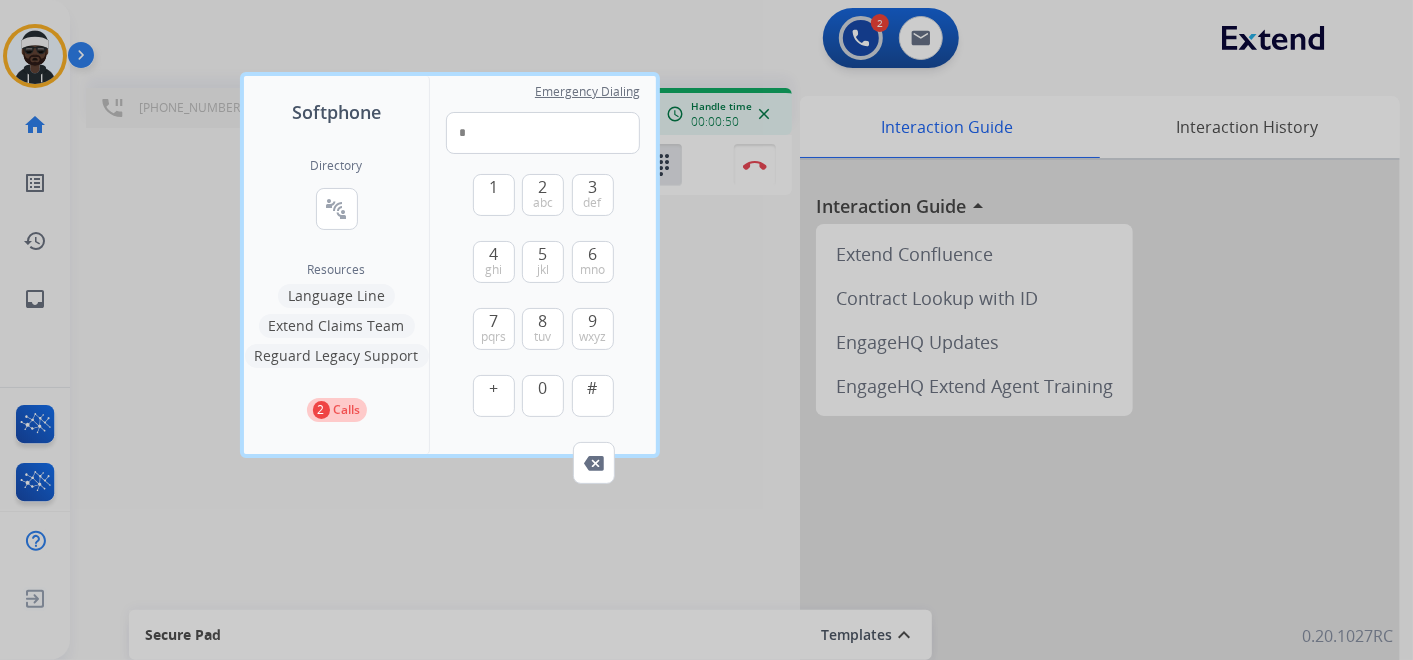 type 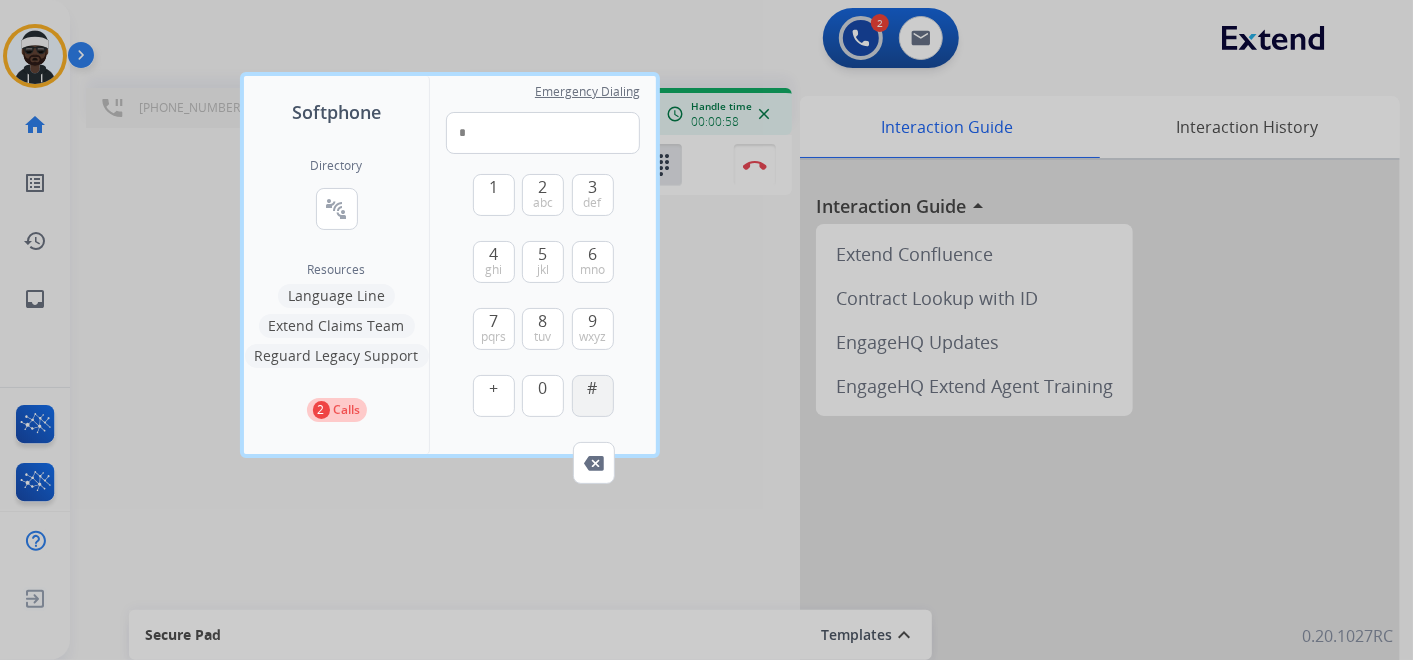 click on "#" at bounding box center [593, 388] 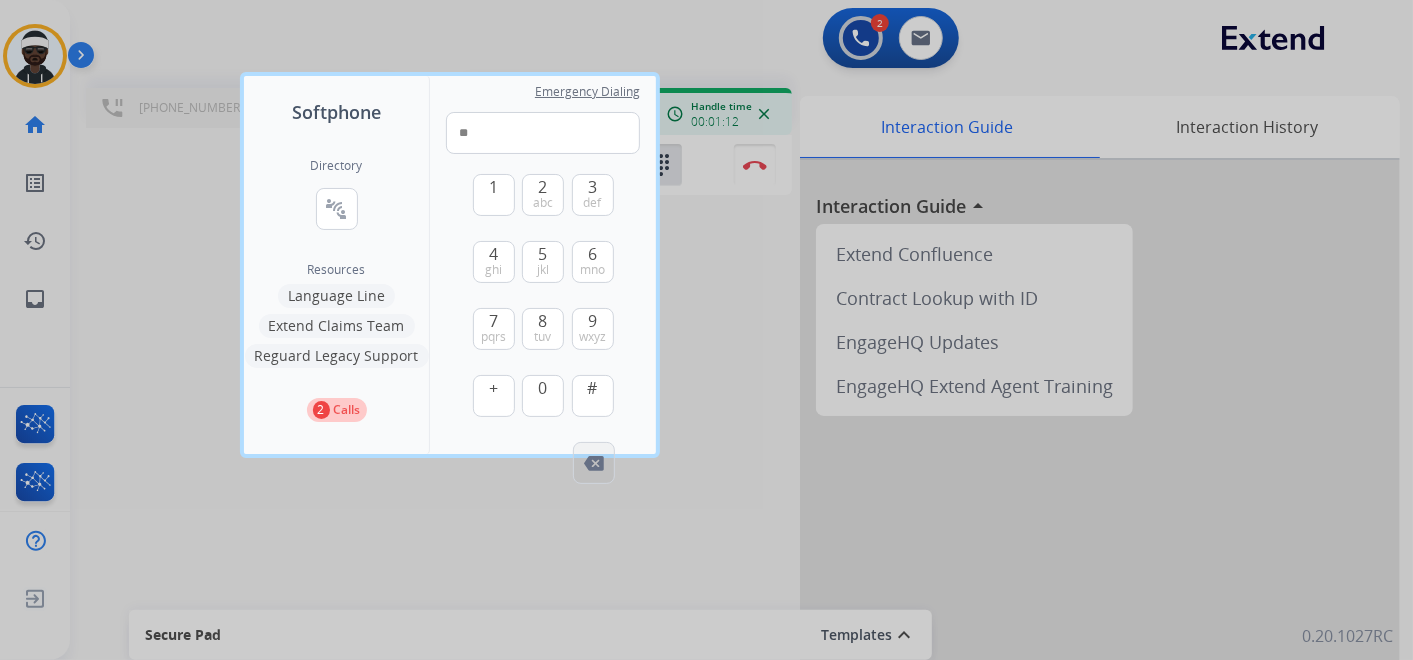 click on "Remove Number" at bounding box center [594, 463] 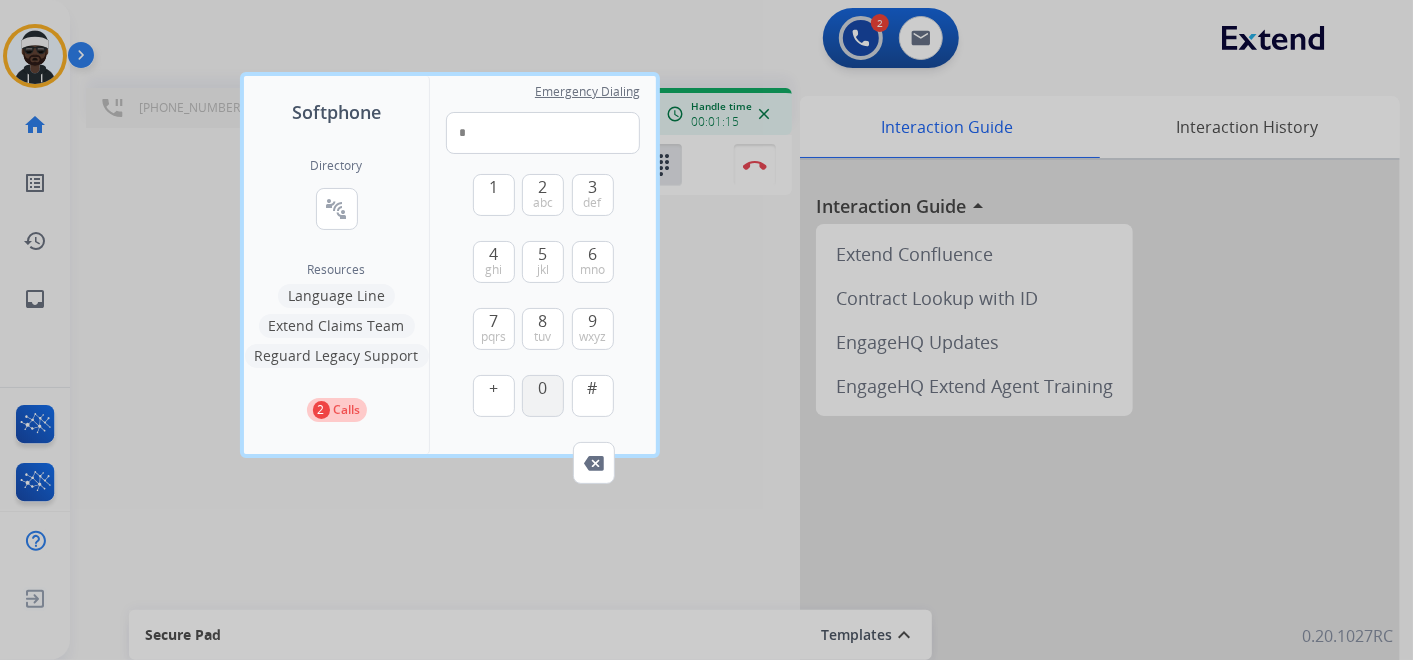 click on "0" at bounding box center (543, 388) 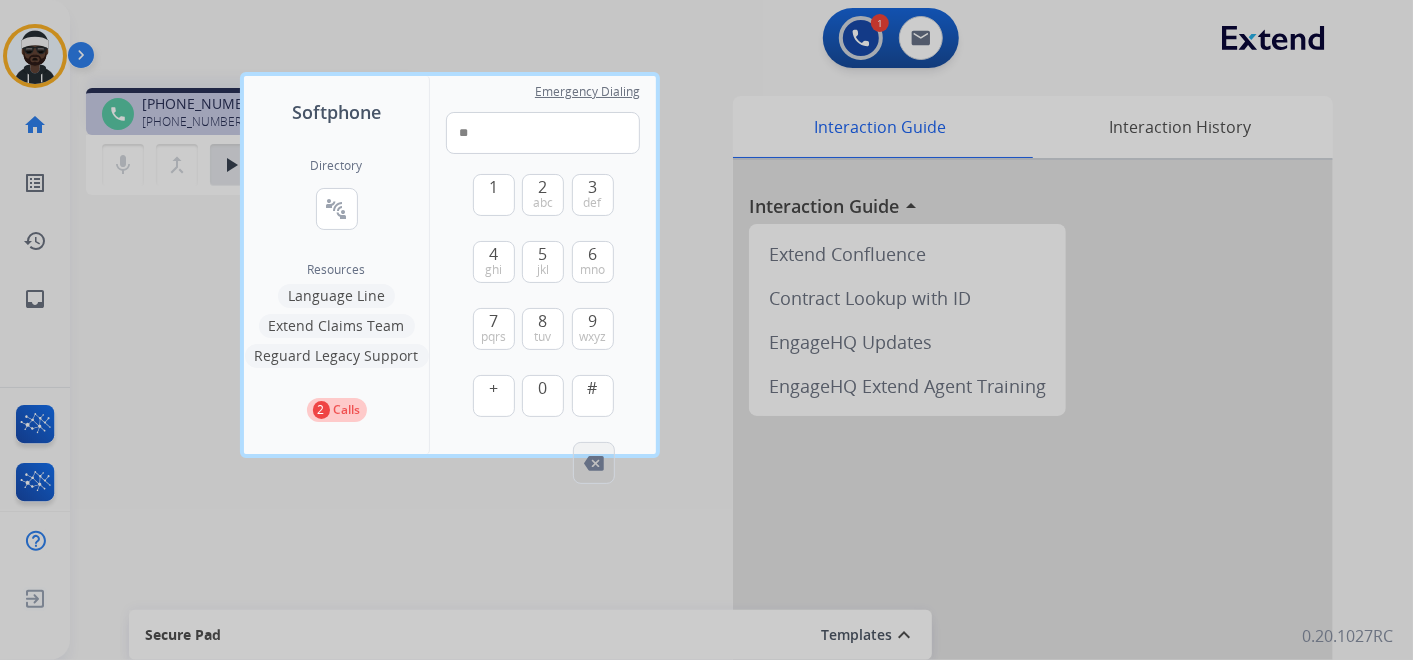 click at bounding box center [594, 463] 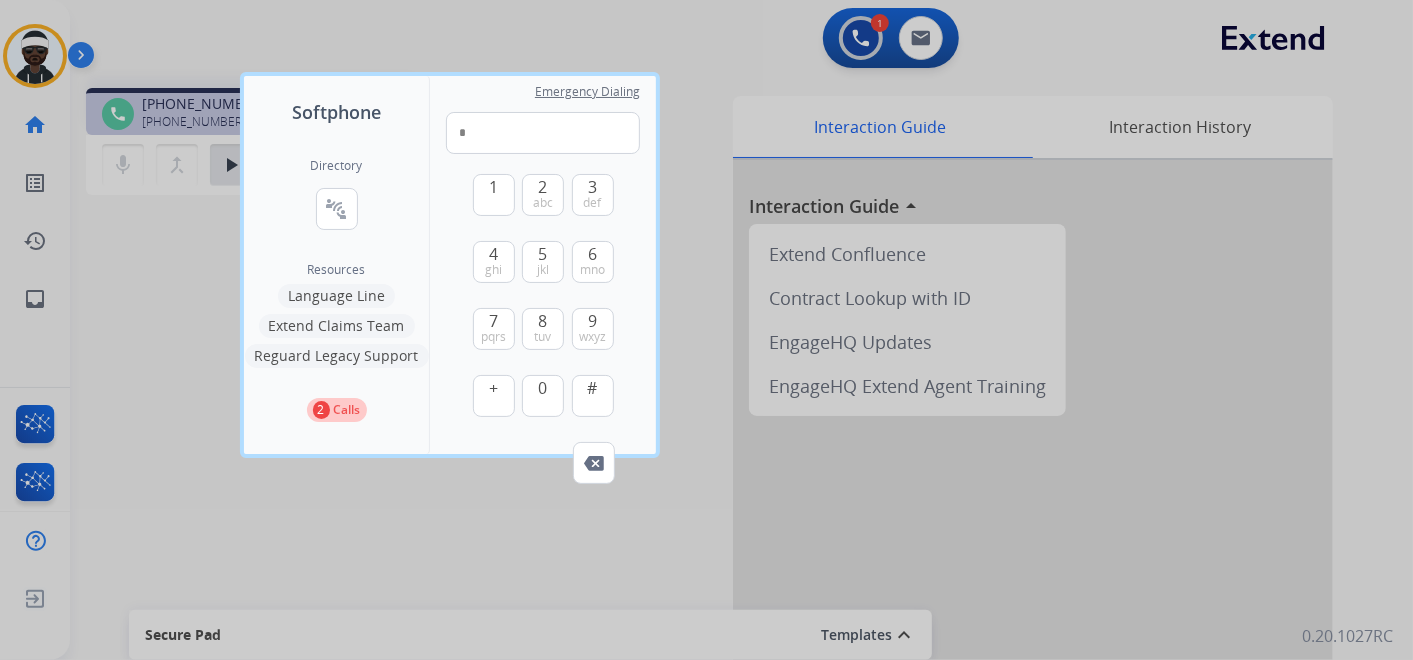 click at bounding box center [706, 330] 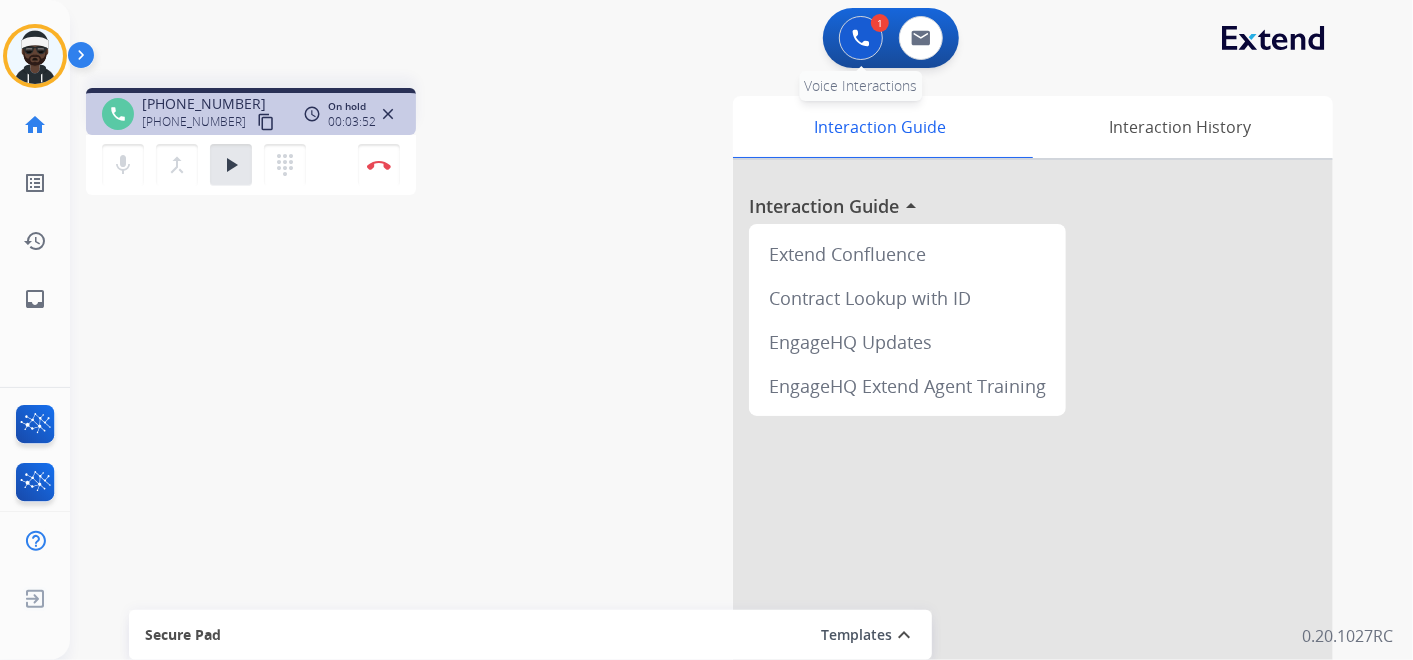 click at bounding box center (861, 38) 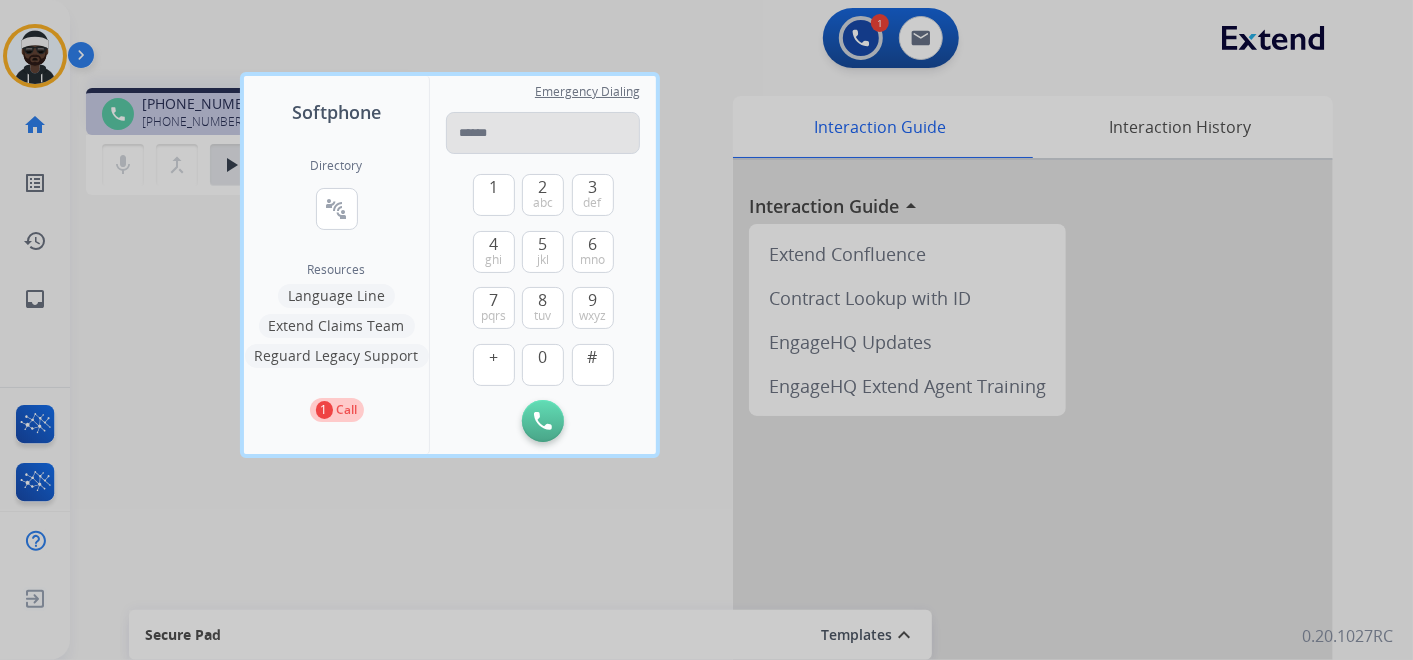 click at bounding box center [543, 133] 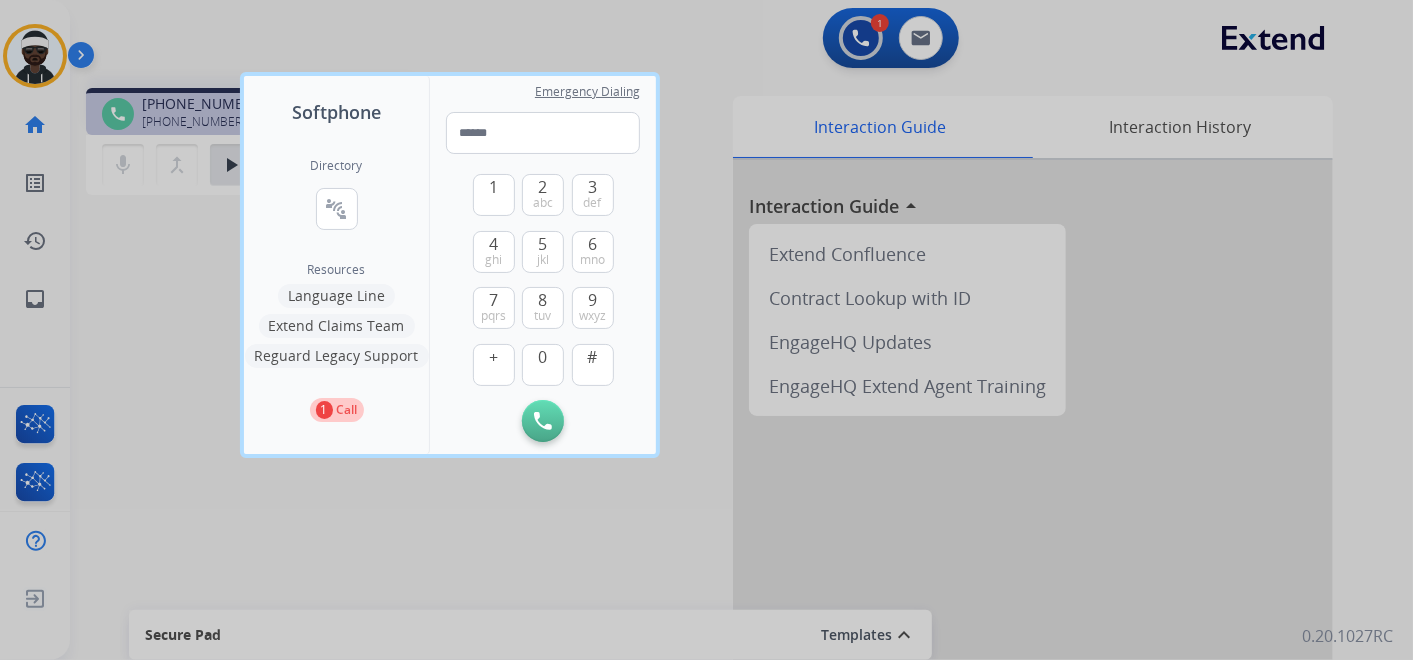 click at bounding box center [706, 330] 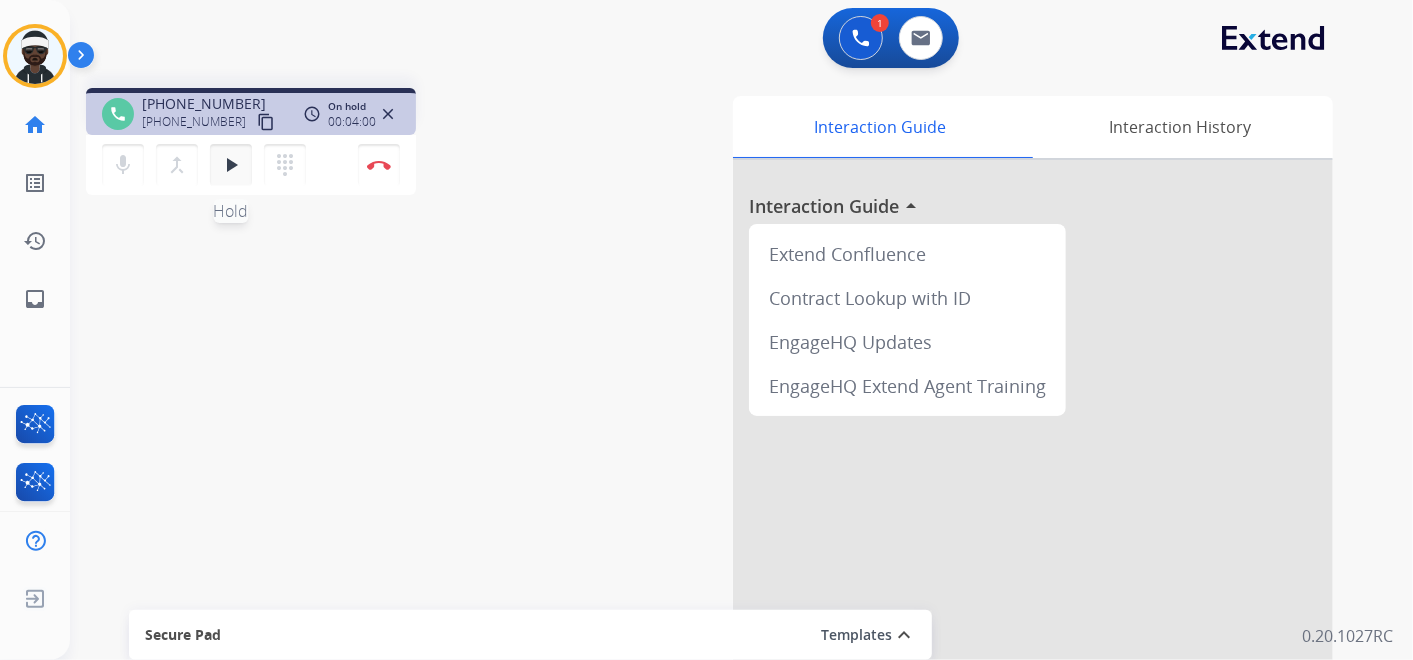 drag, startPoint x: 229, startPoint y: 158, endPoint x: 265, endPoint y: 168, distance: 37.363083 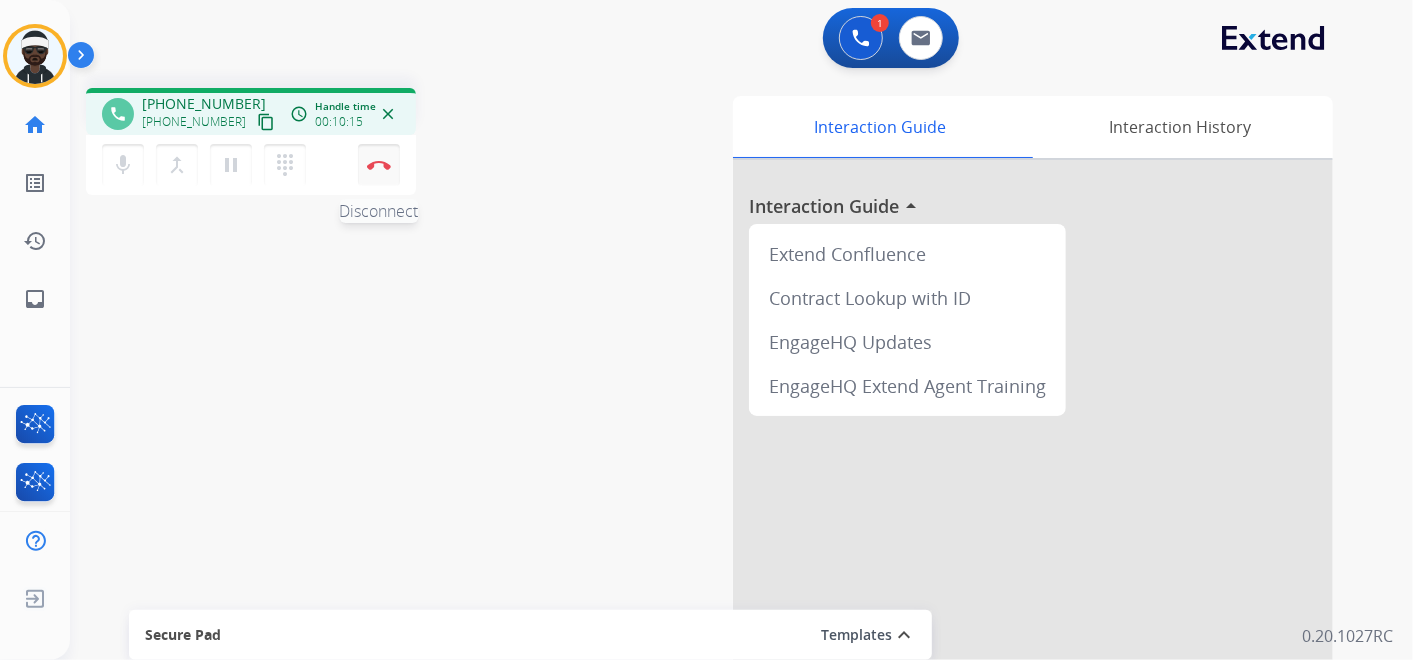 click at bounding box center (379, 165) 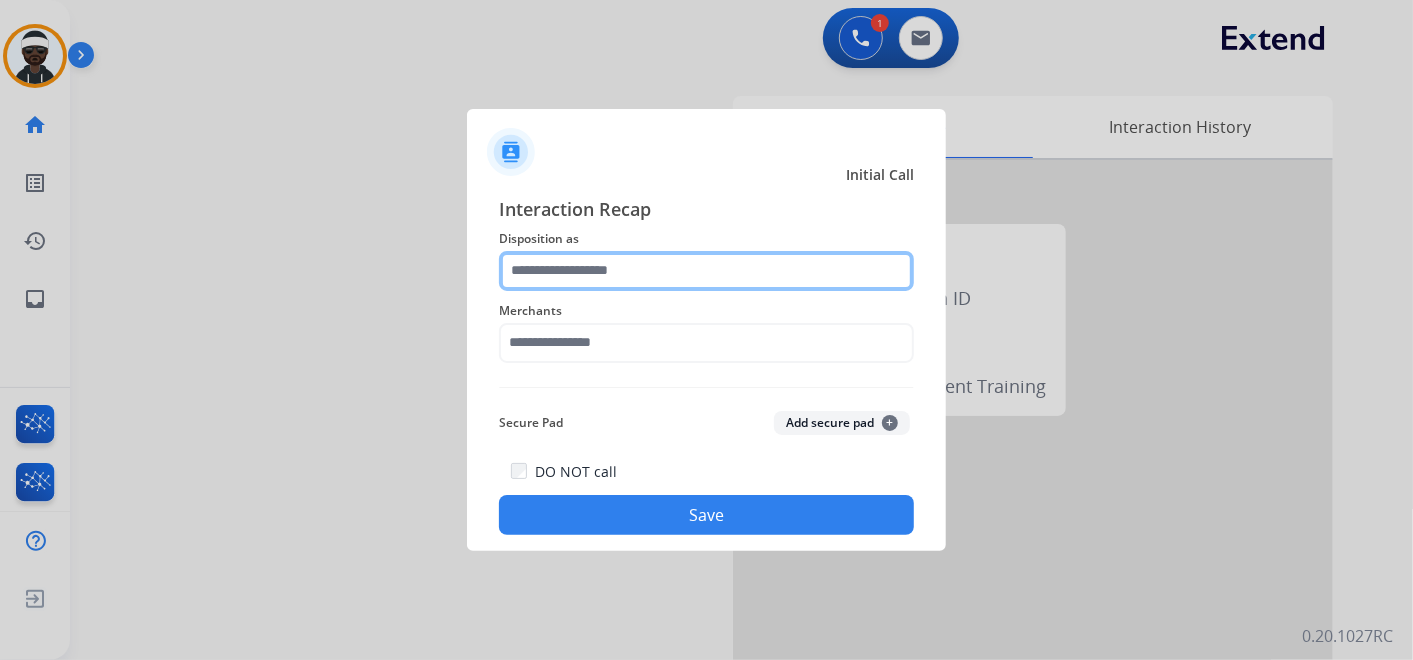click 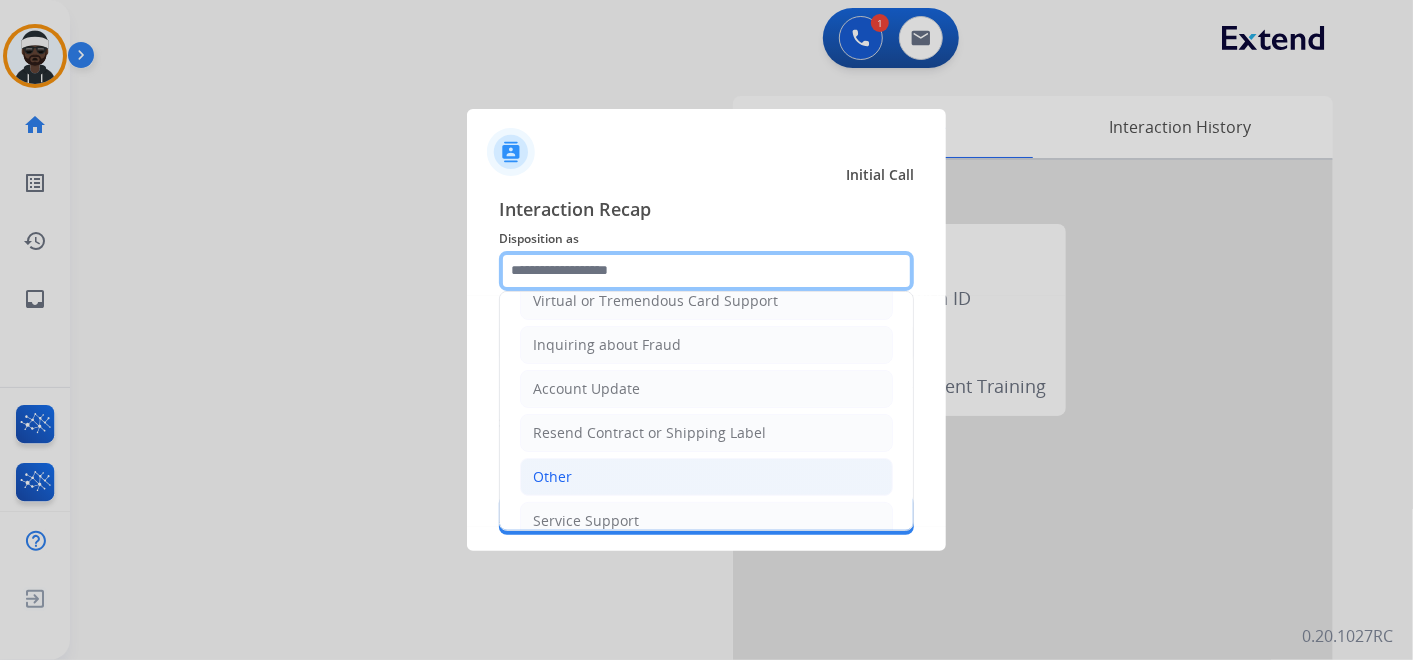 scroll, scrollTop: 305, scrollLeft: 0, axis: vertical 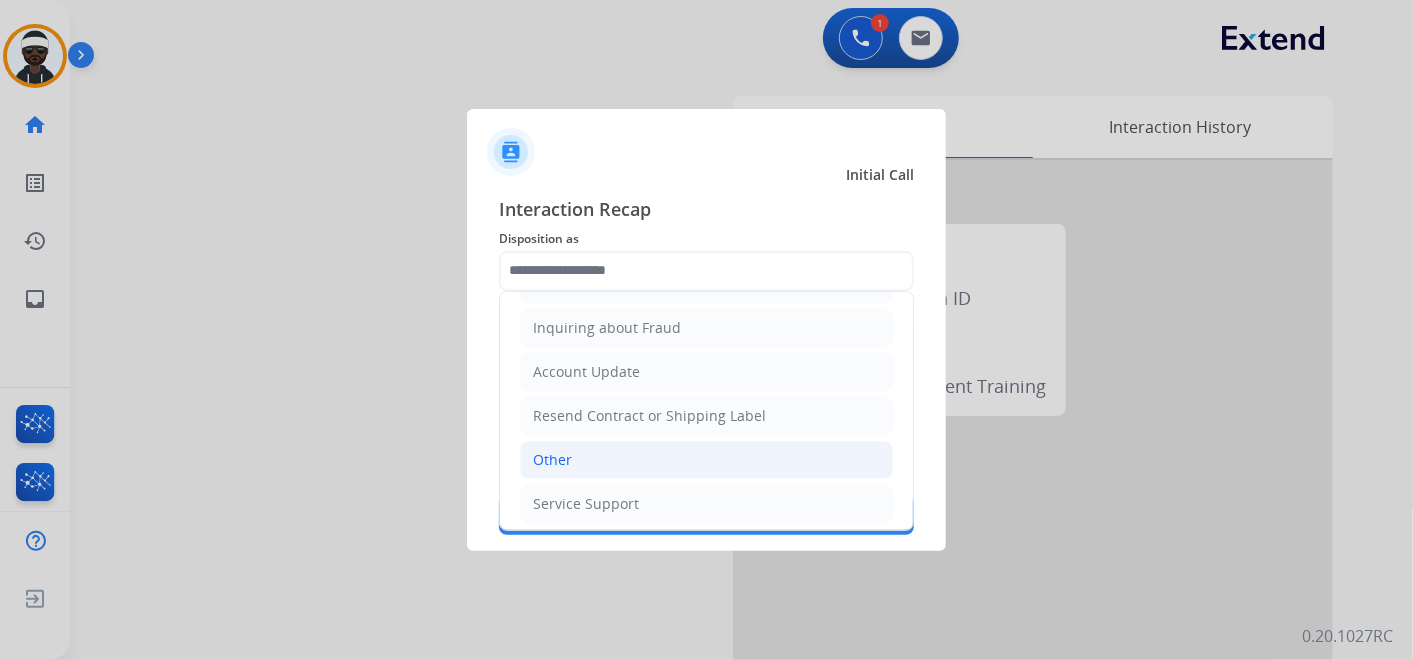 click on "Other" 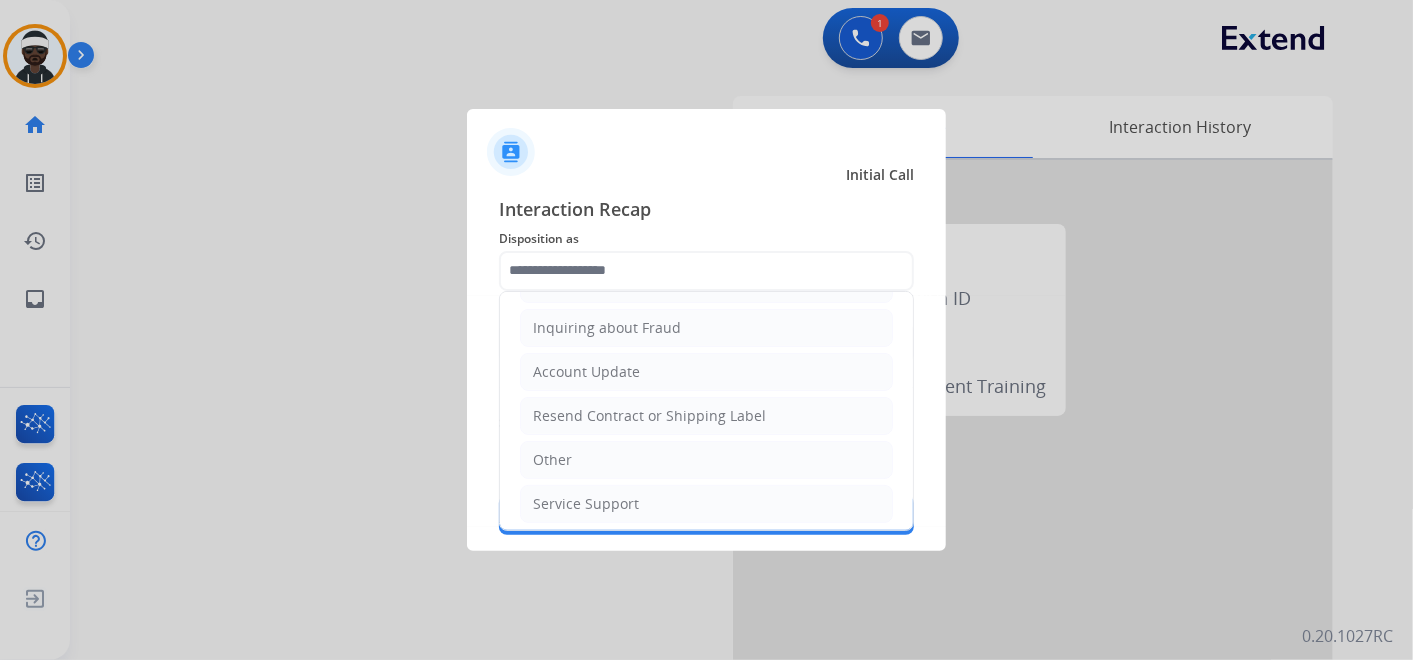 type on "*****" 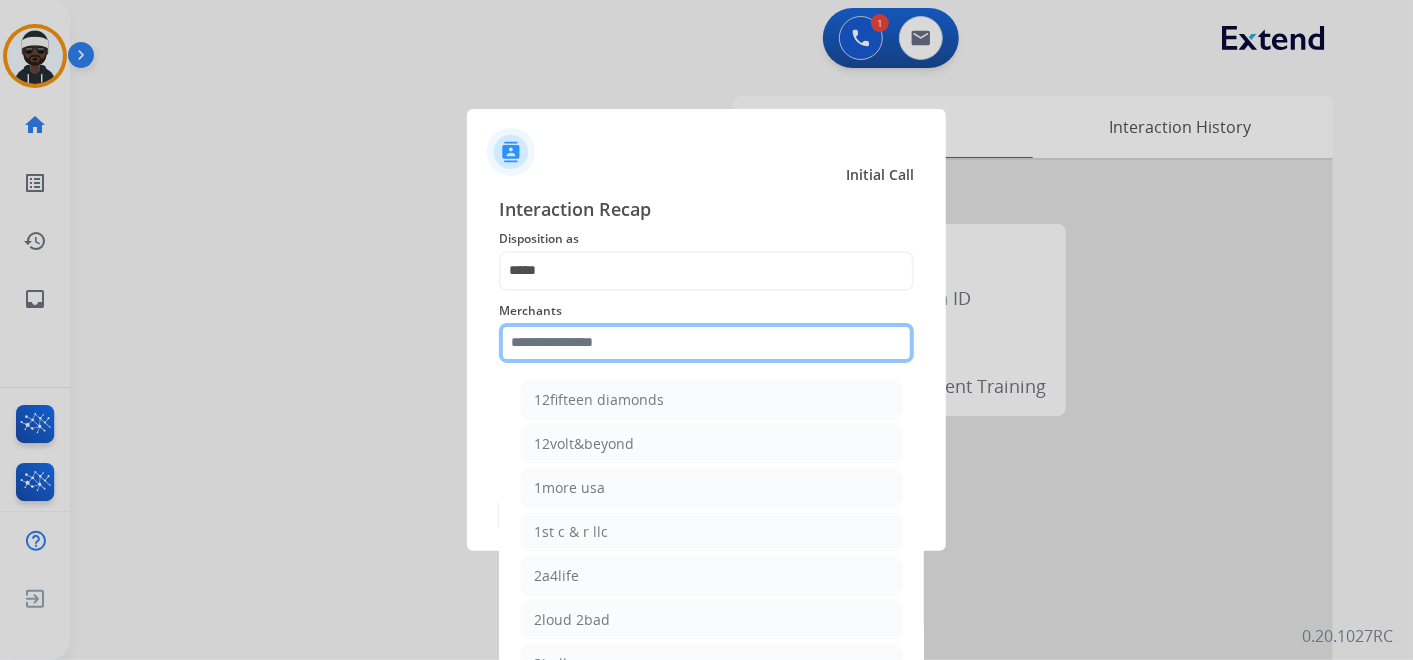 click 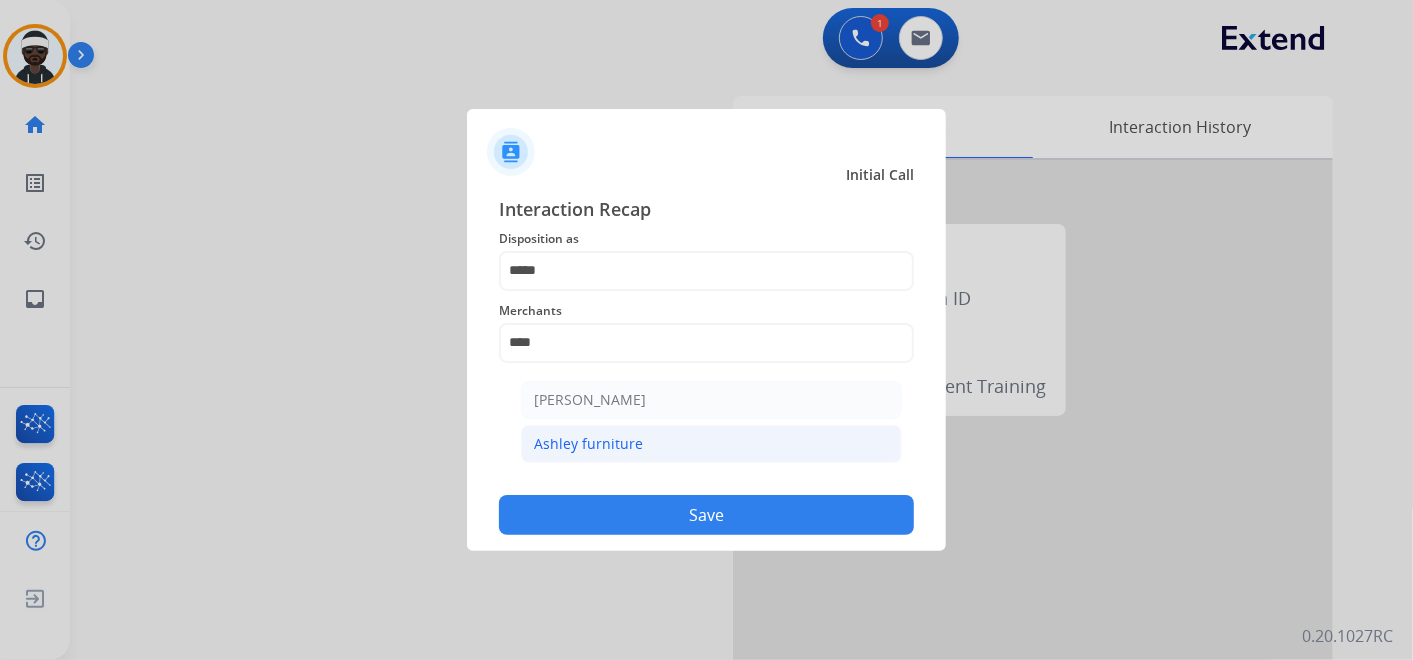 click on "Ashley furniture" 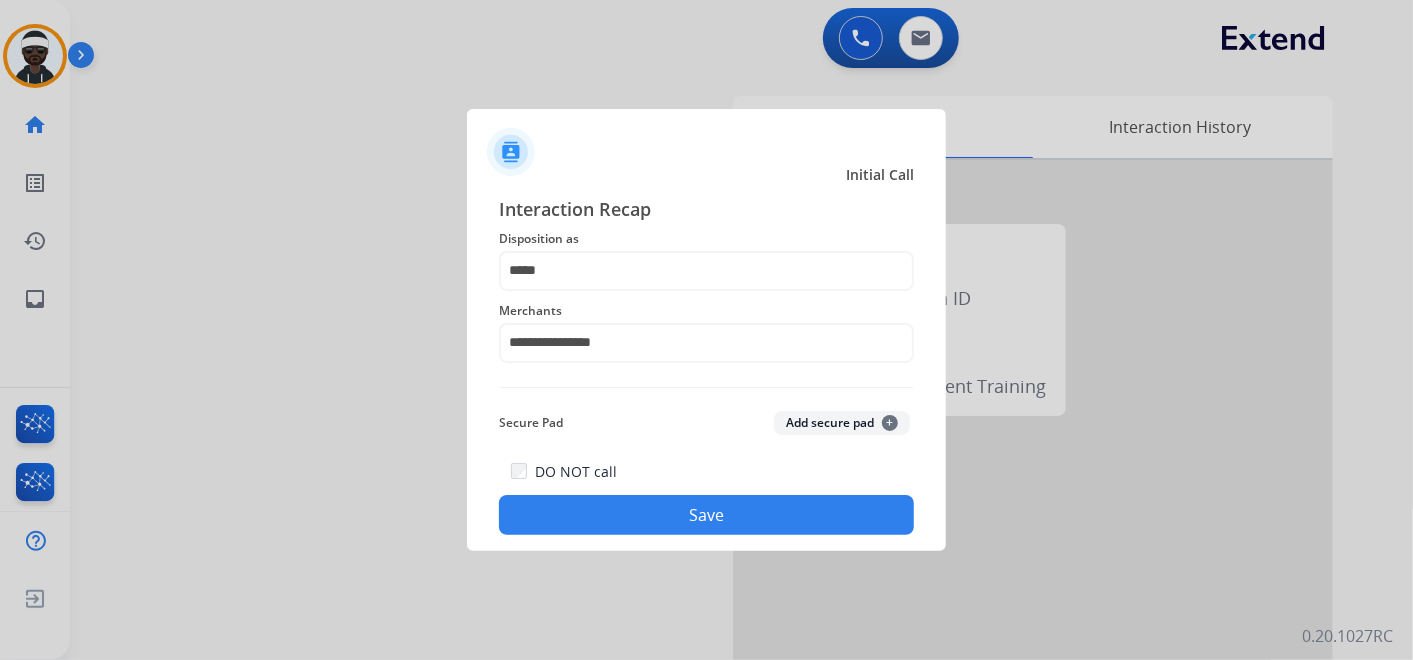 click on "Save" 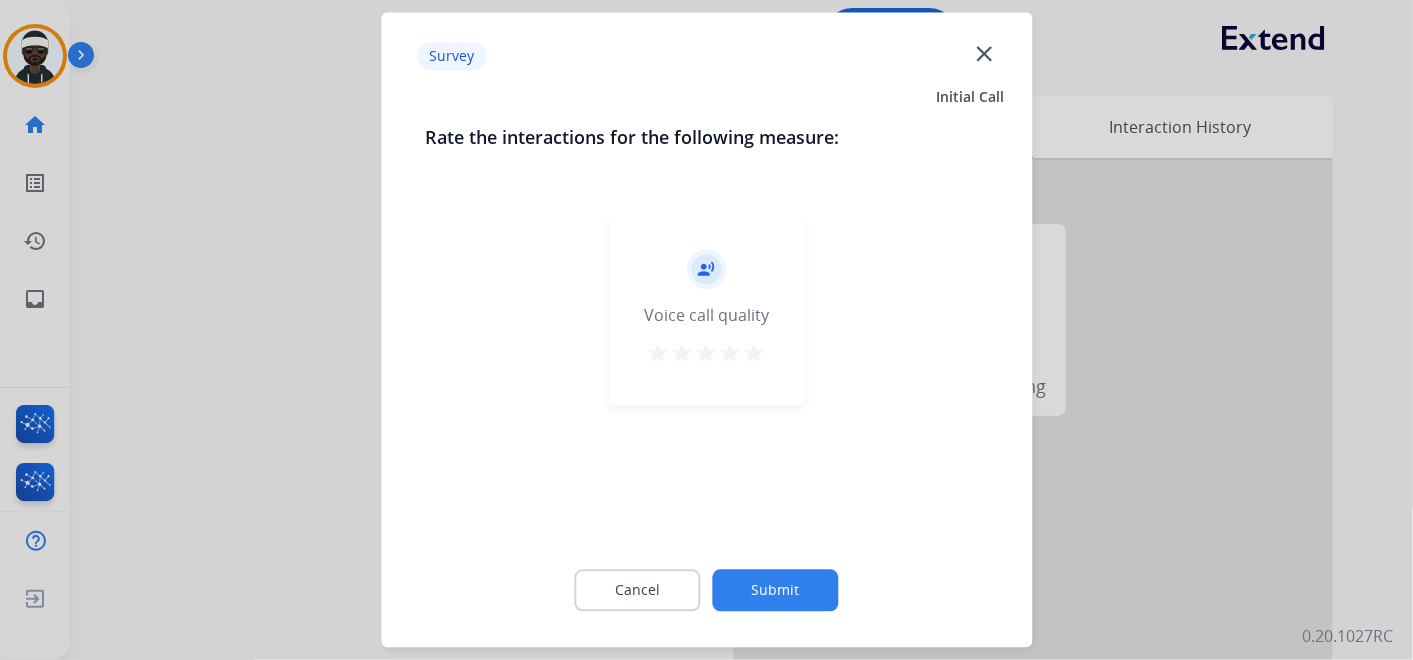 click on "star" at bounding box center (755, 354) 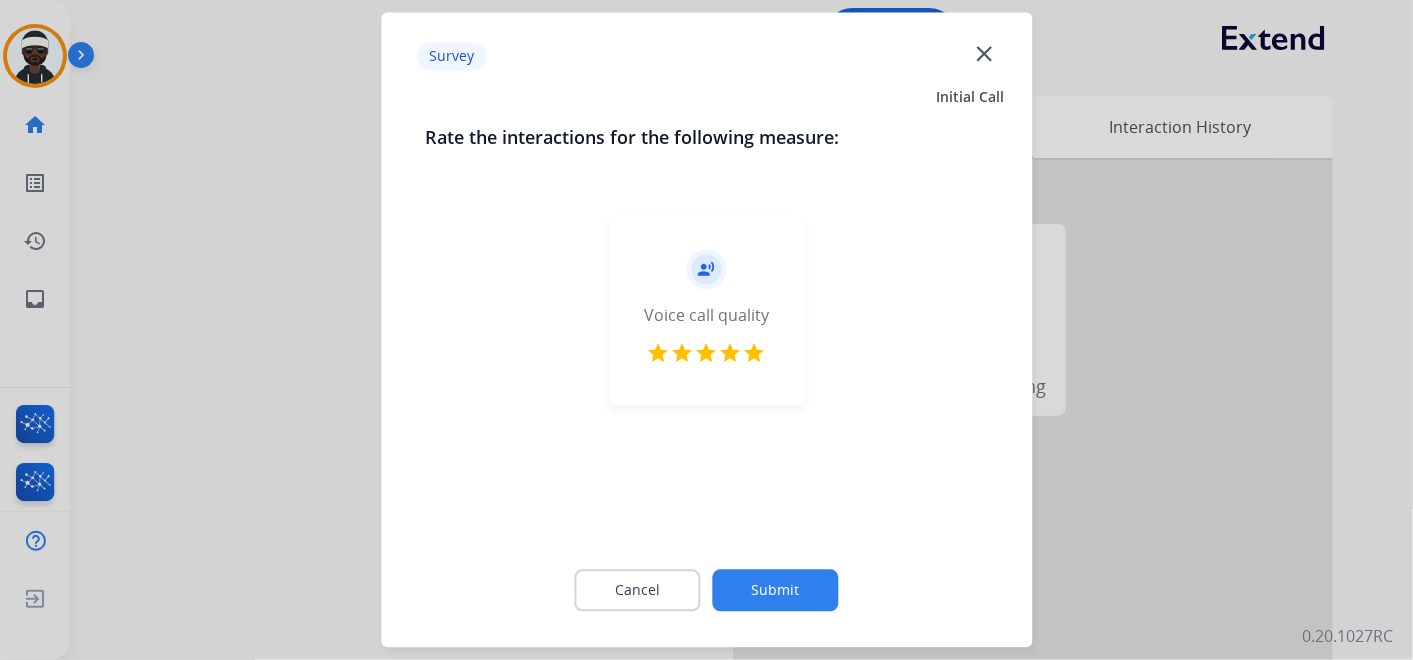 click on "Submit" 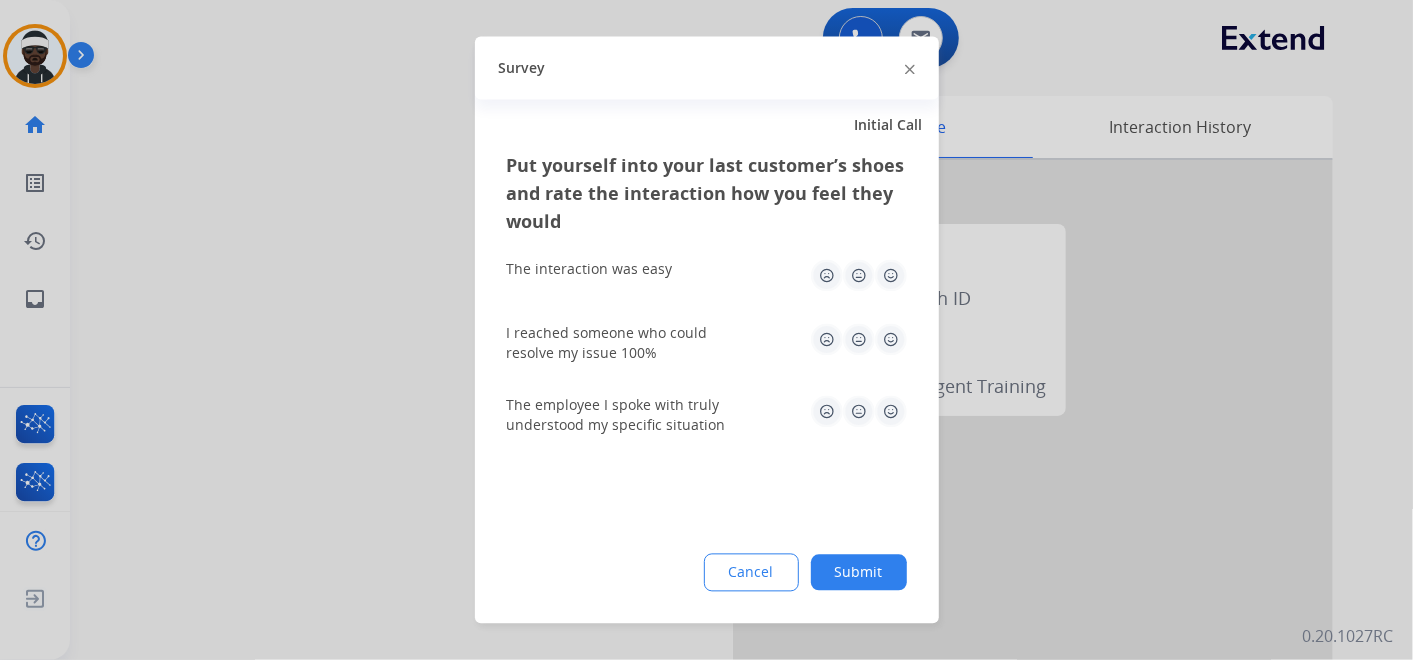 drag, startPoint x: 885, startPoint y: 277, endPoint x: 881, endPoint y: 360, distance: 83.09633 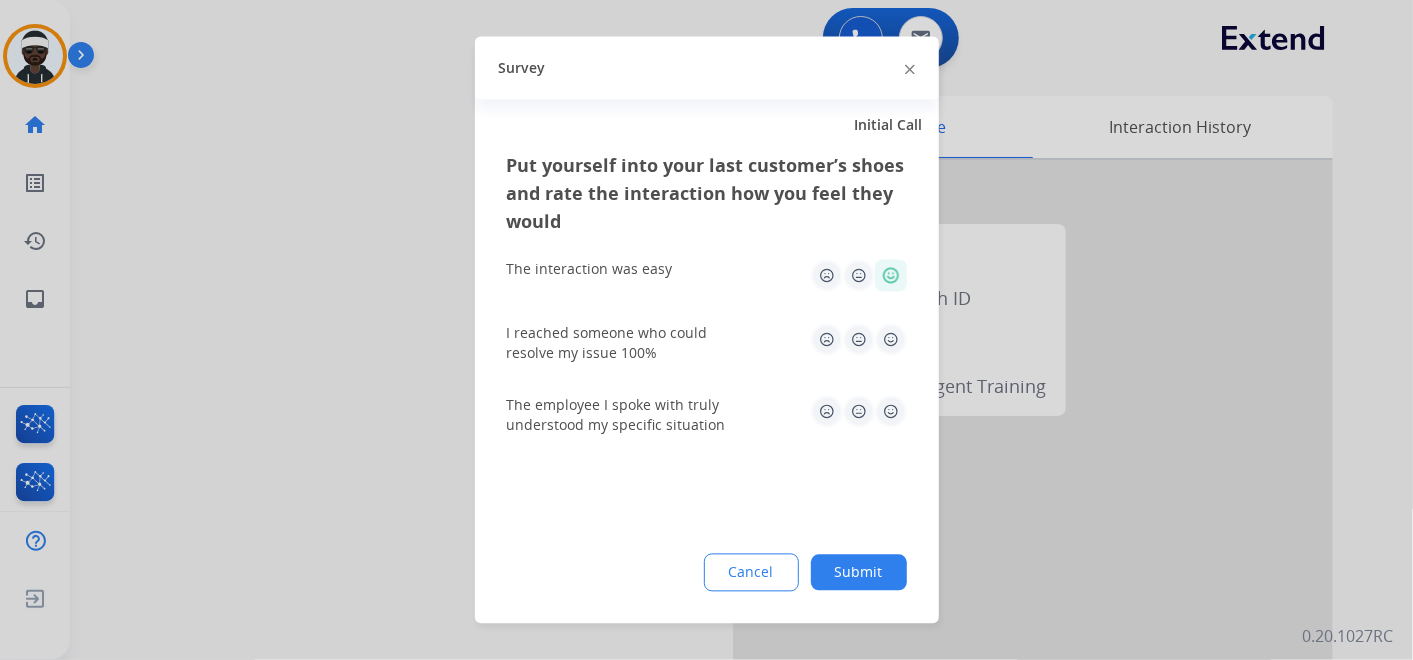 click 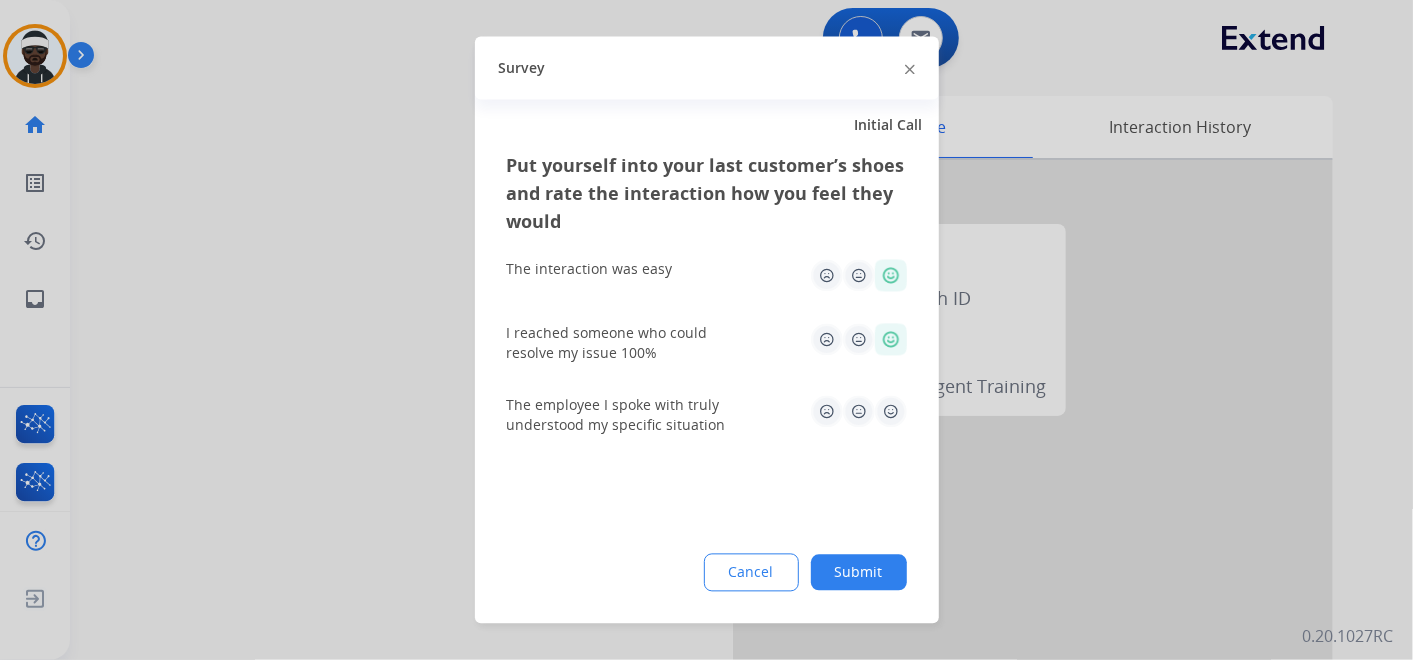 click 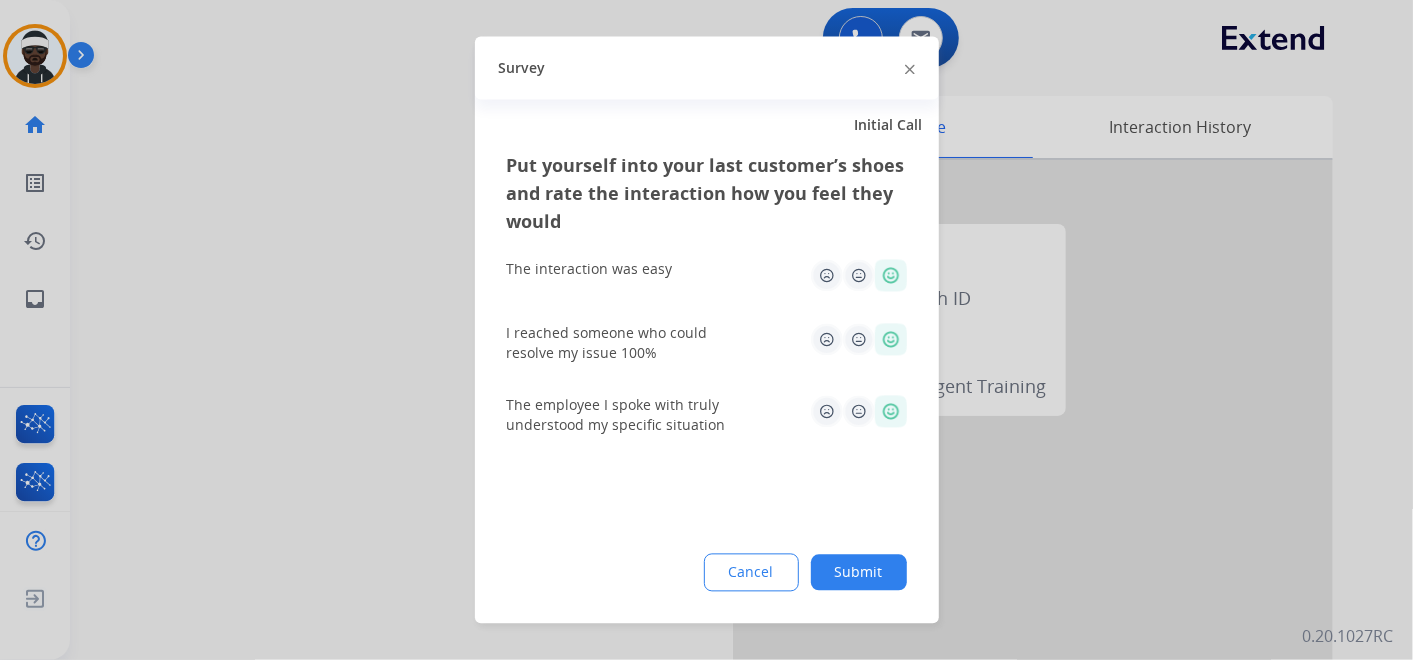 click on "Submit" 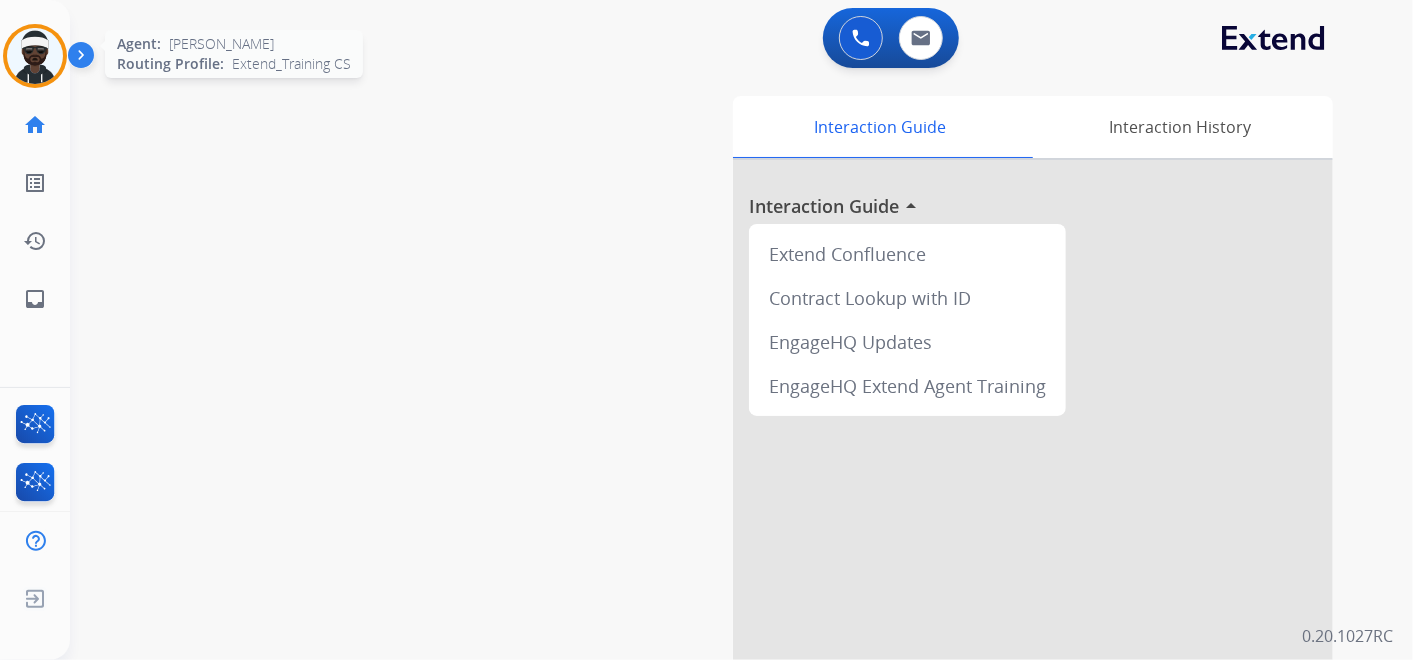 click at bounding box center (35, 56) 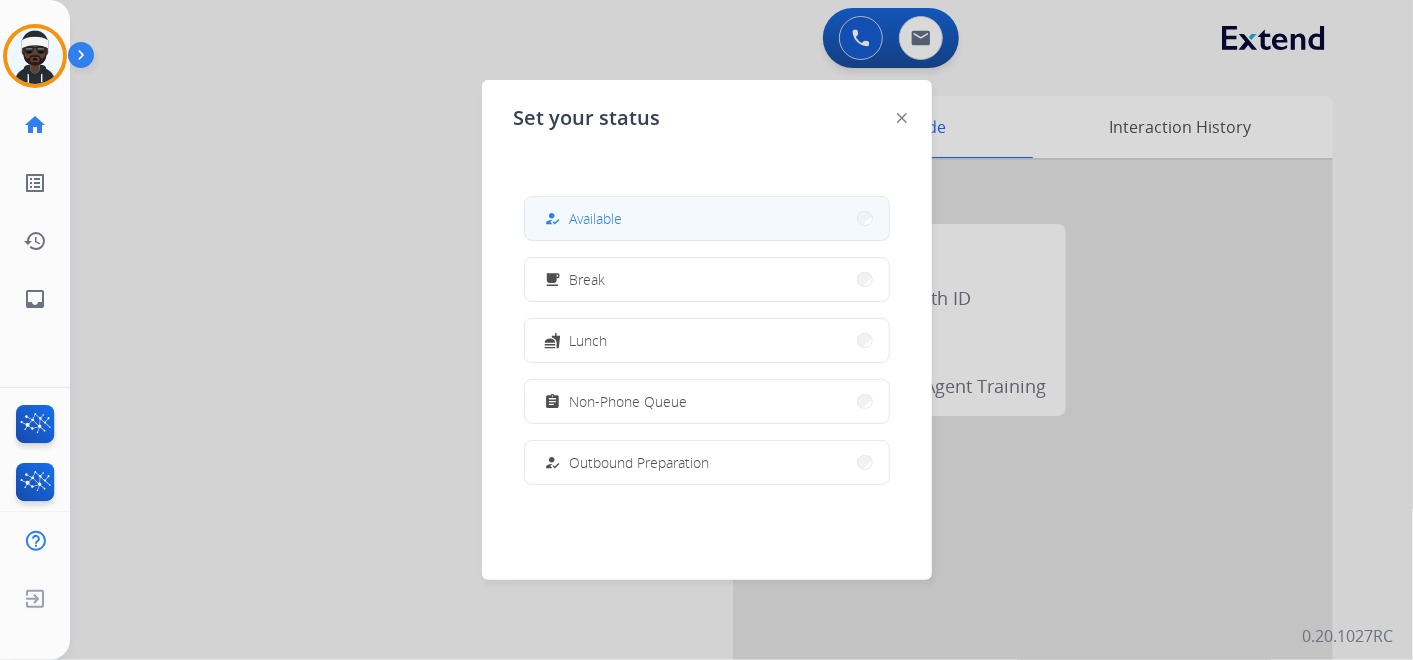 click on "how_to_reg Available" at bounding box center [582, 219] 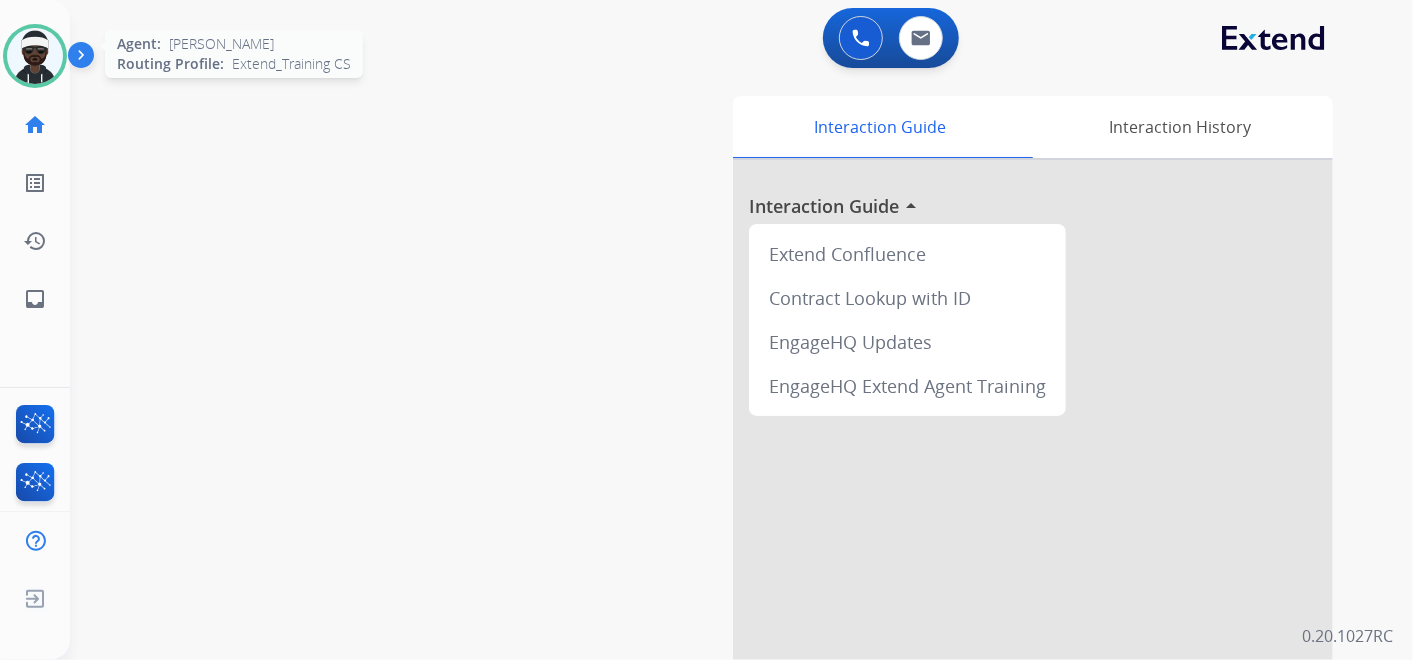 click at bounding box center [35, 56] 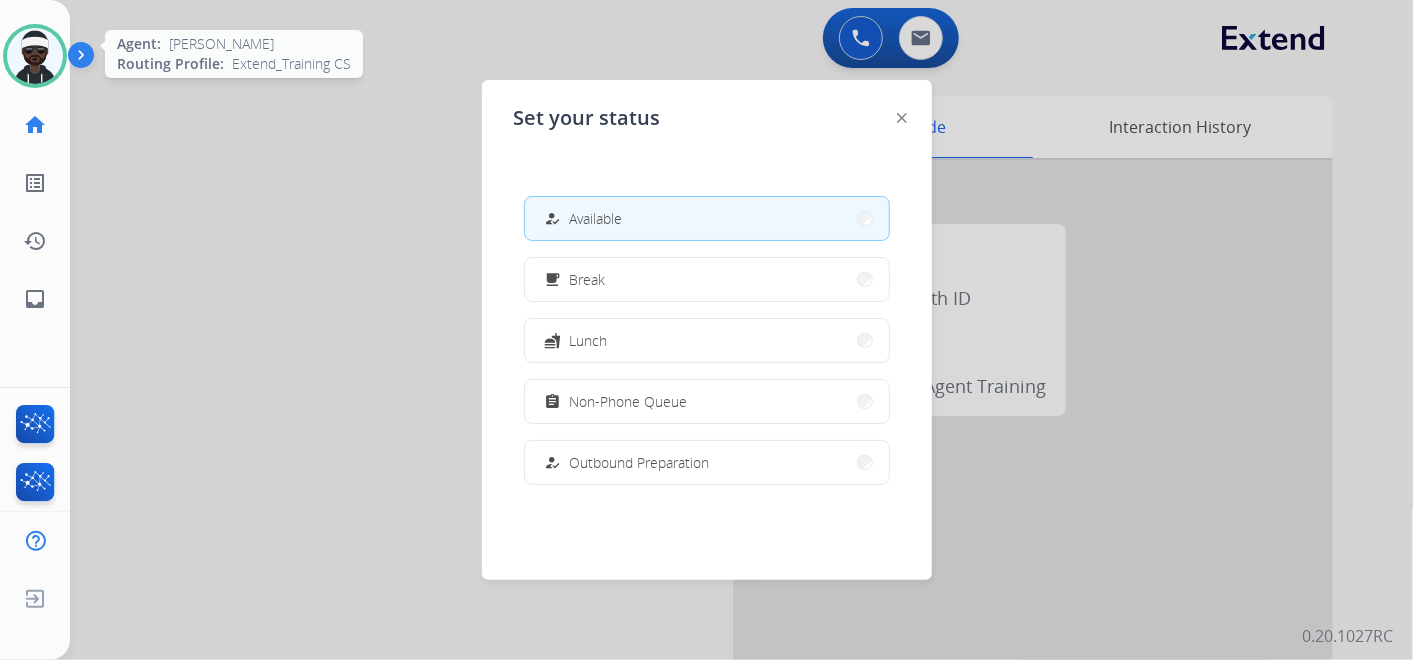 click at bounding box center [35, 56] 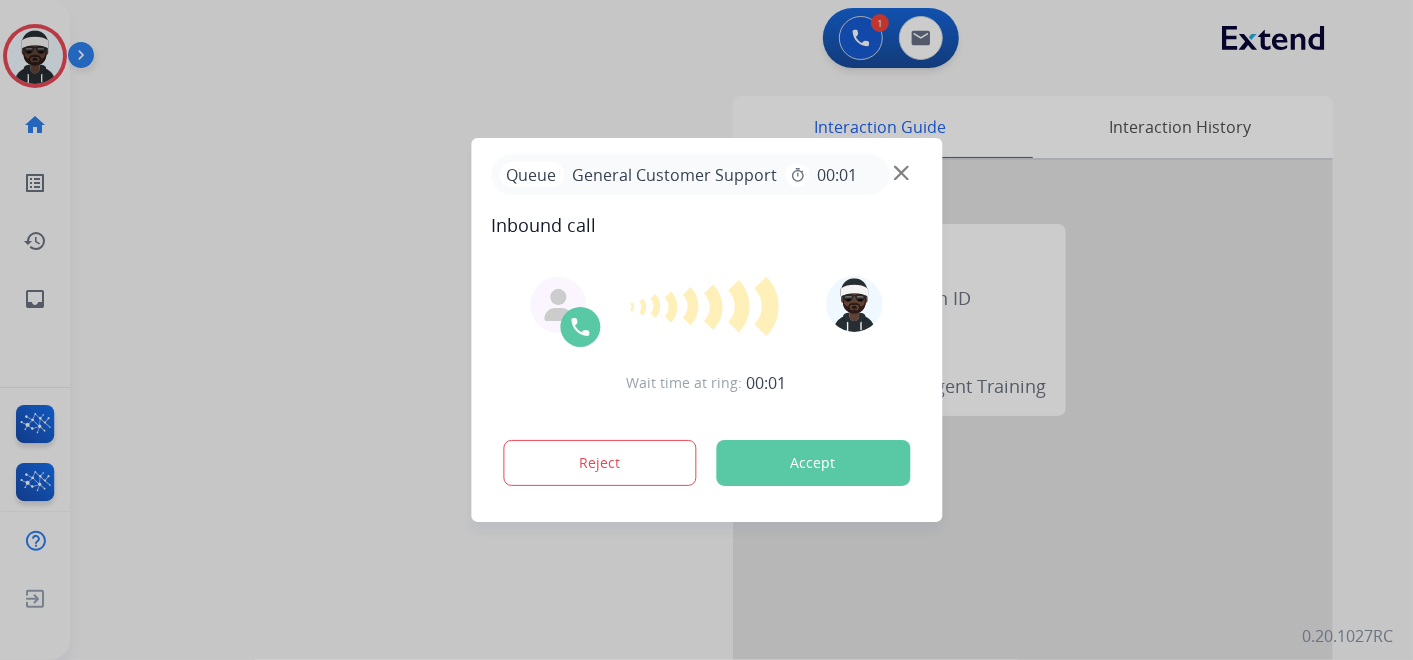 click on "Accept" at bounding box center [813, 463] 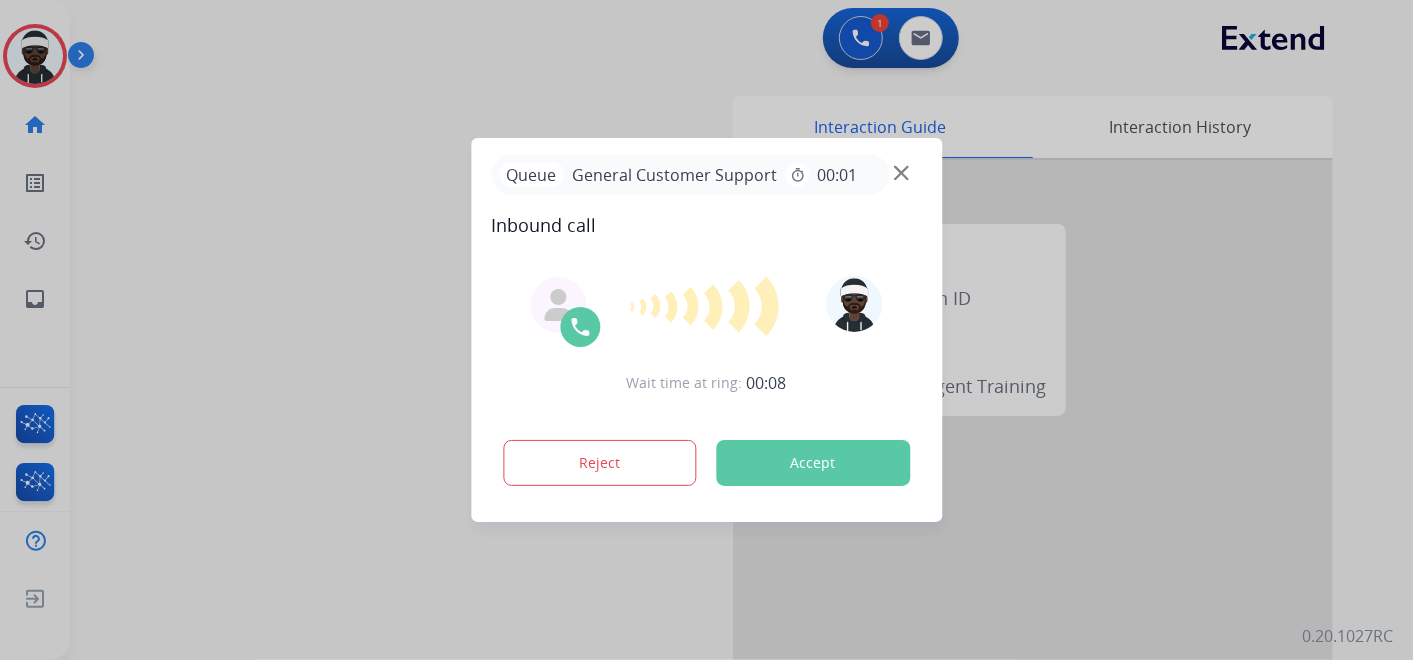 click on "Accept" at bounding box center (813, 463) 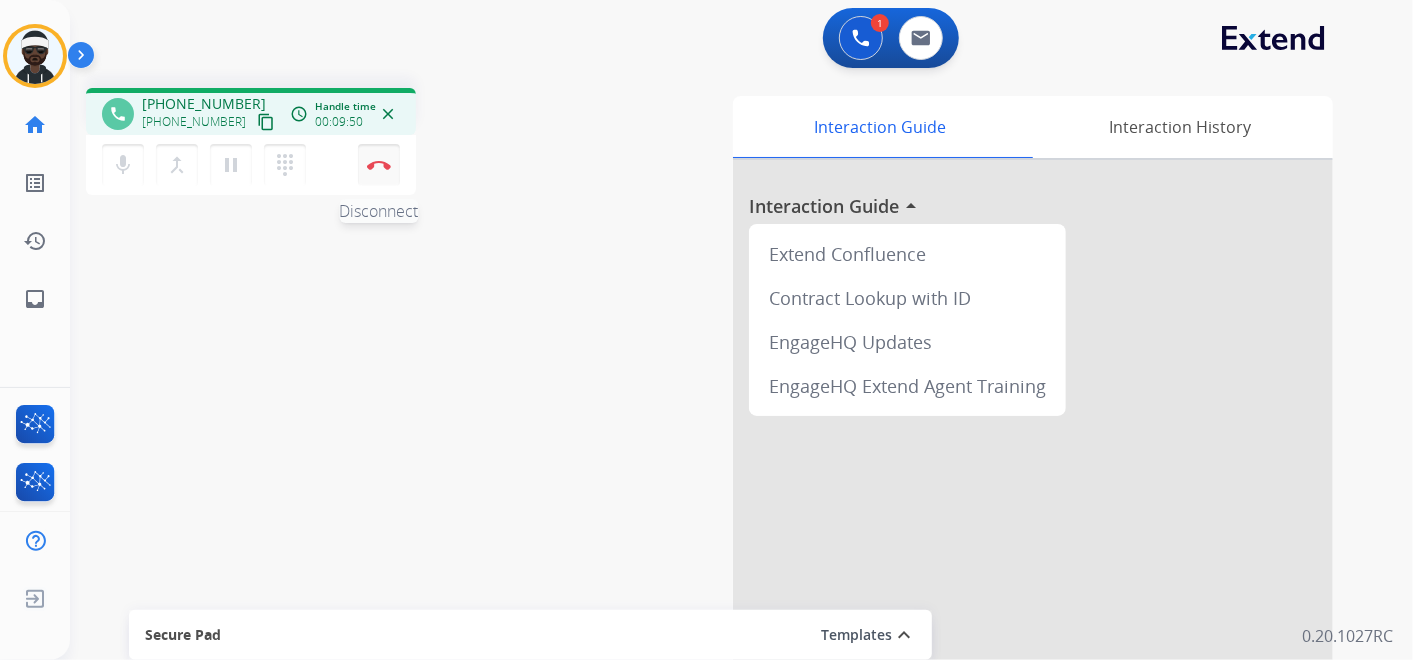 click on "Disconnect" at bounding box center (379, 165) 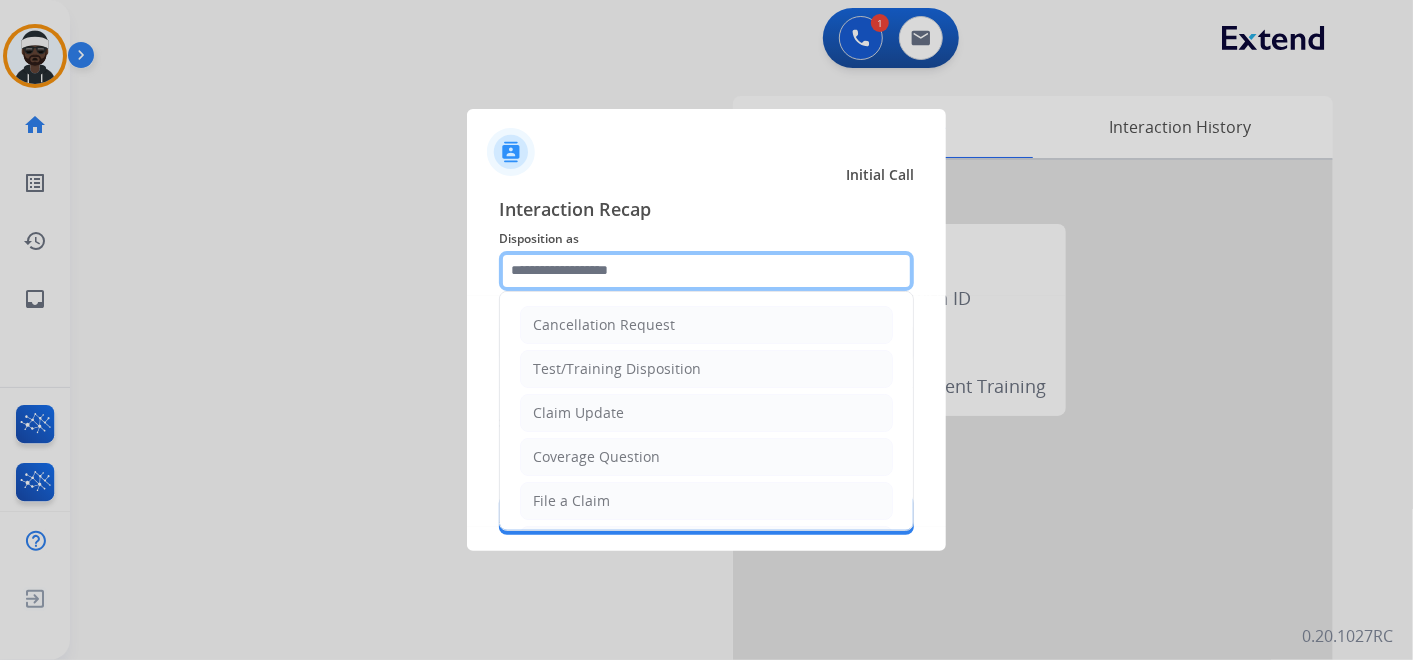 click 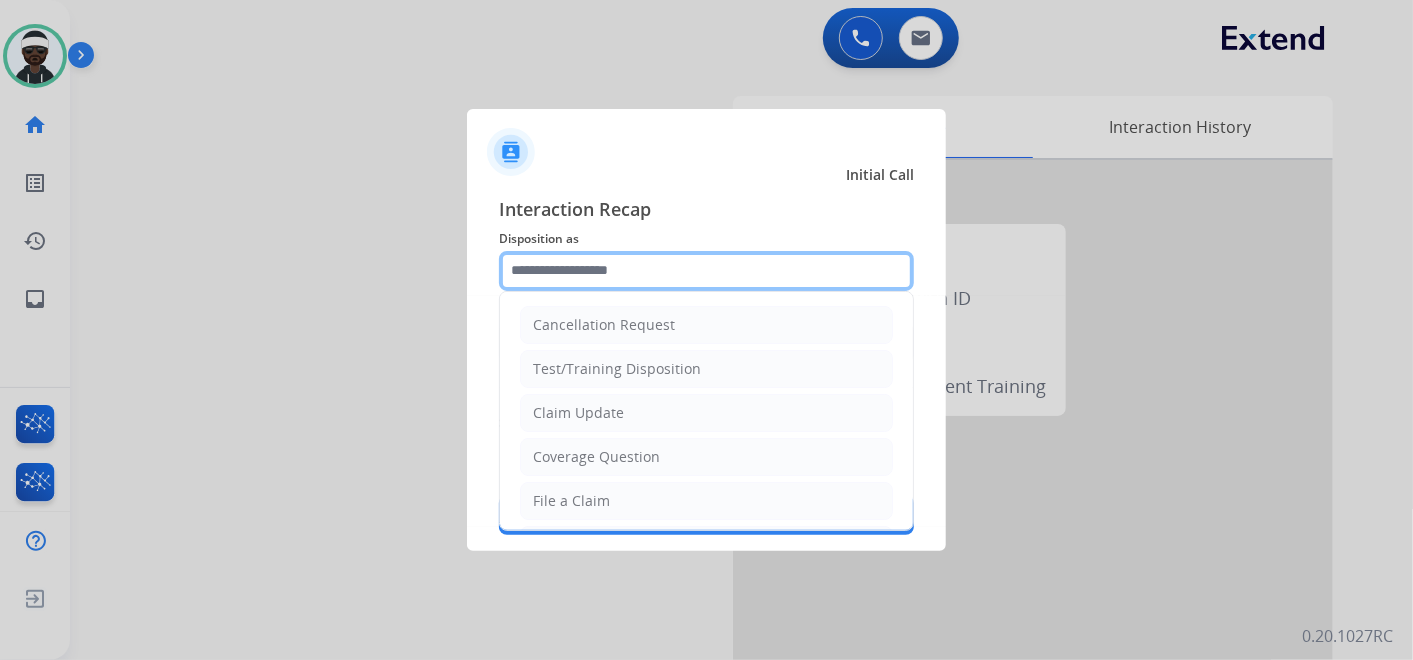 click 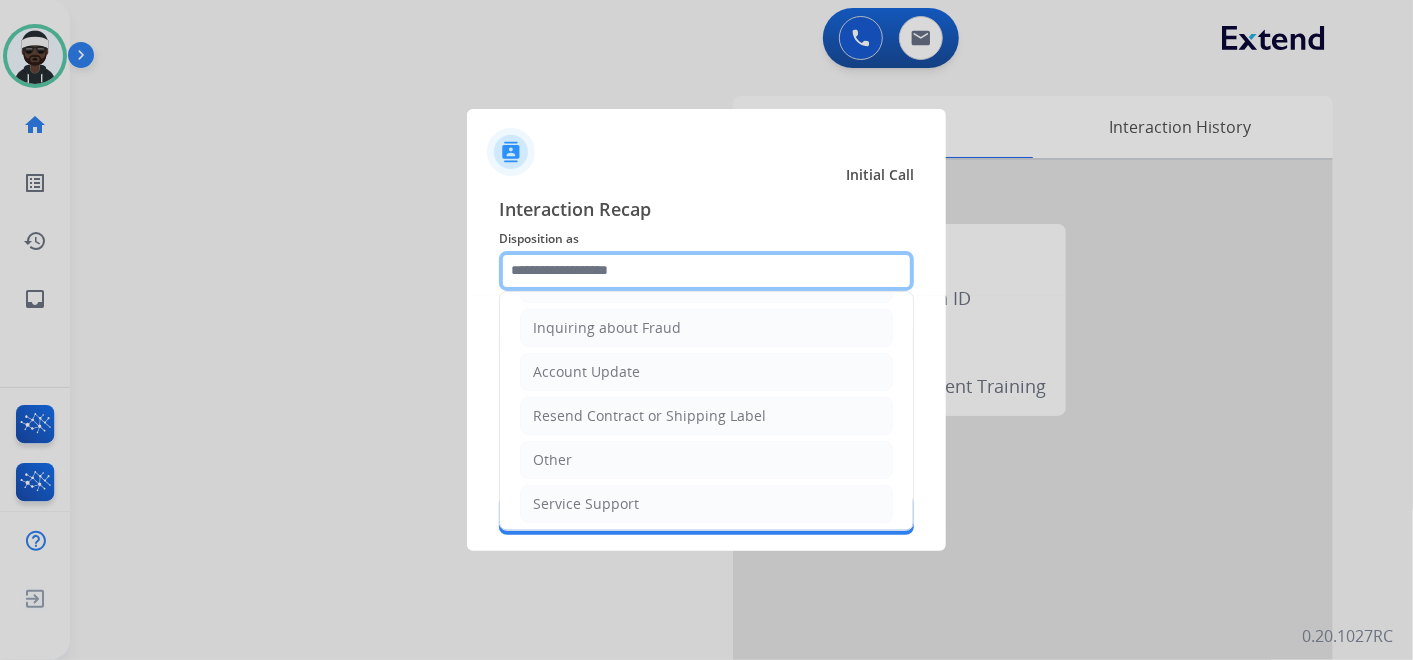 scroll, scrollTop: 0, scrollLeft: 0, axis: both 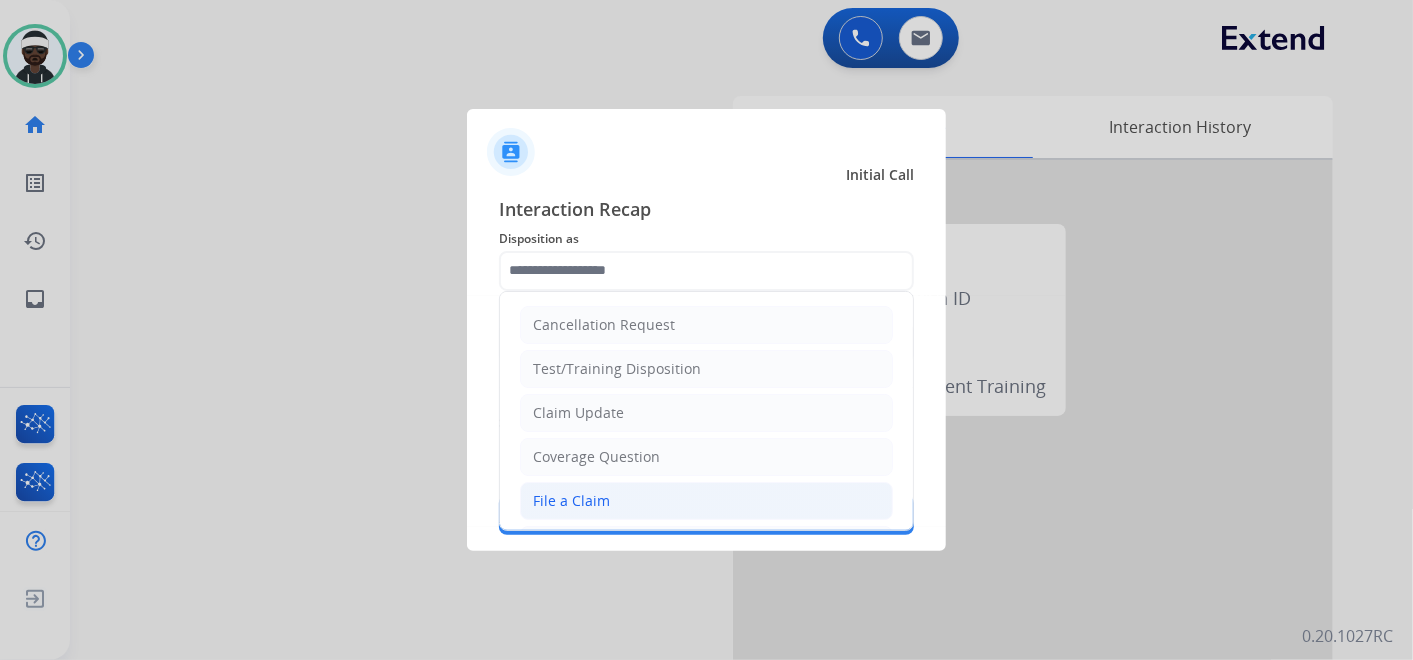 click on "File a Claim" 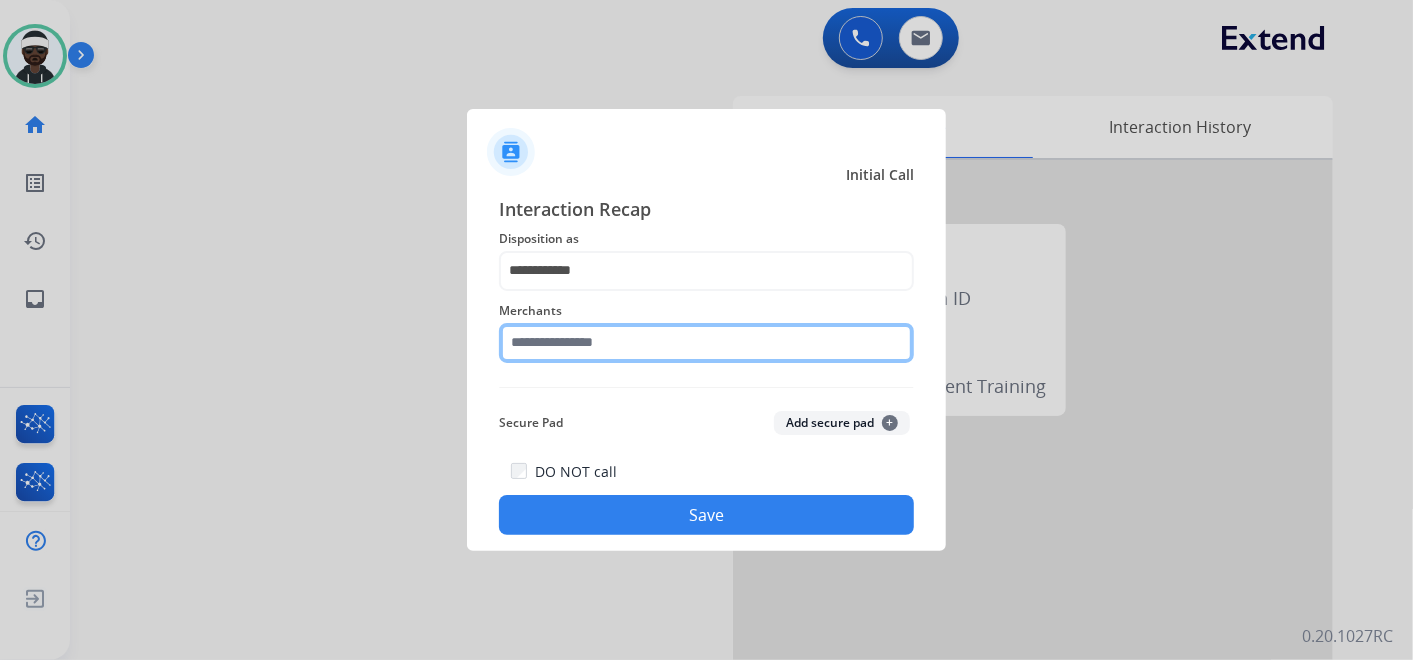 click 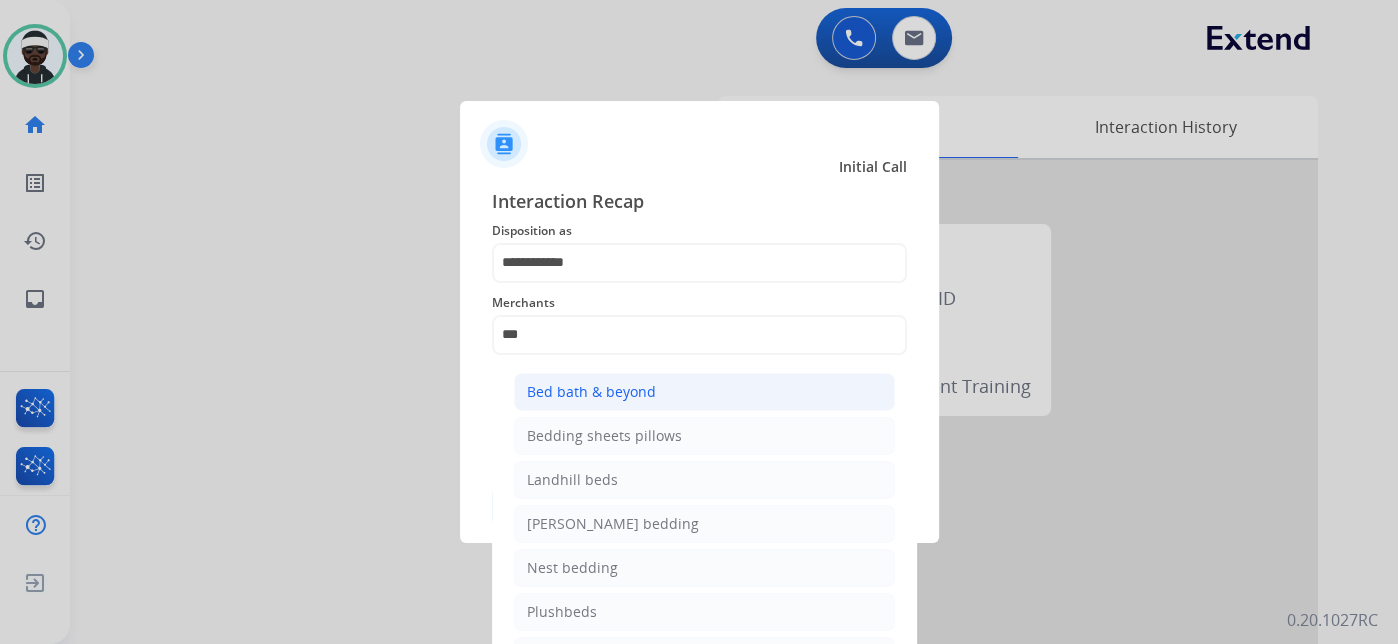 click on "Bed bath & beyond" 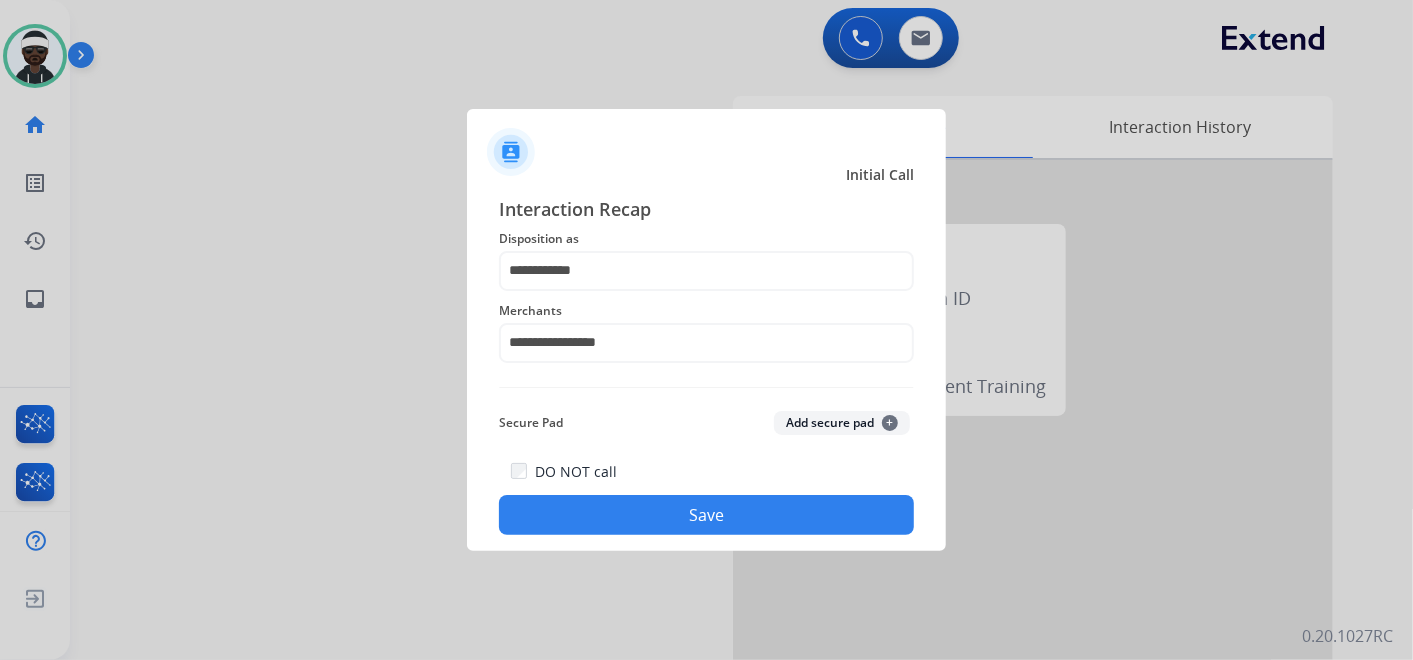 click on "Save" 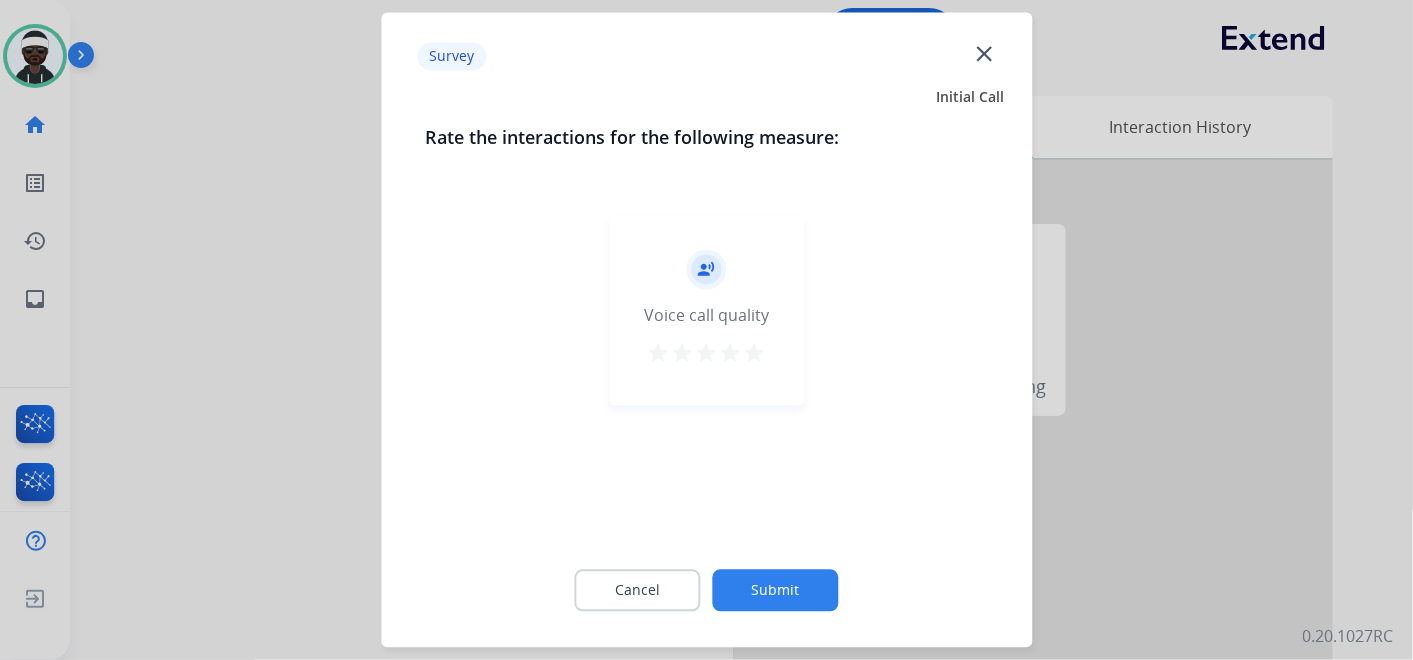 click on "Submit" 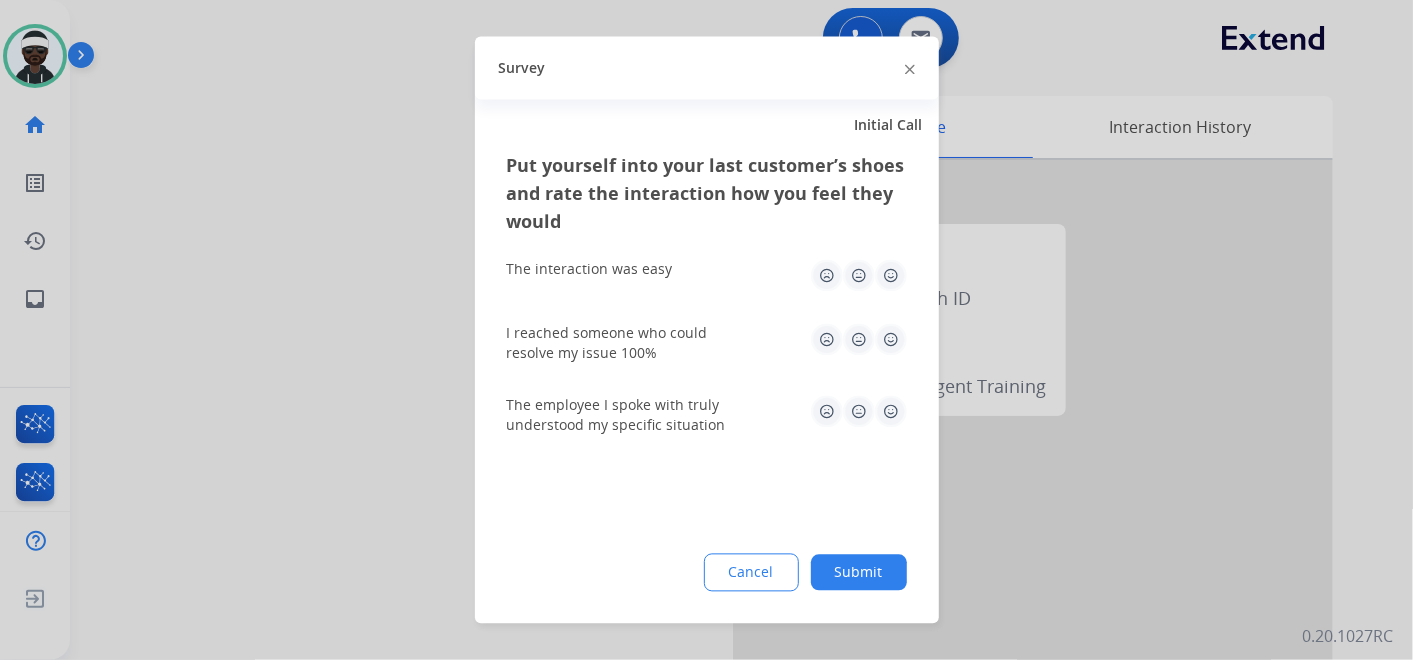 click on "Submit" 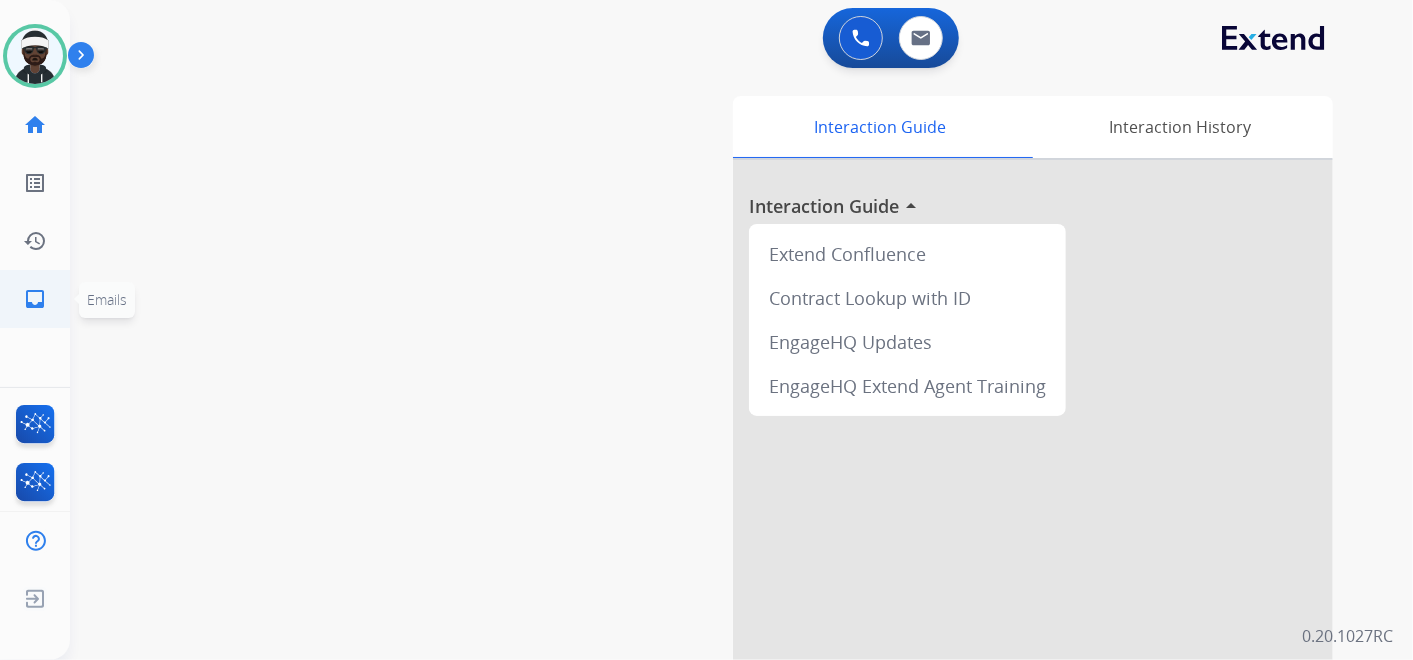 click on "inbox" 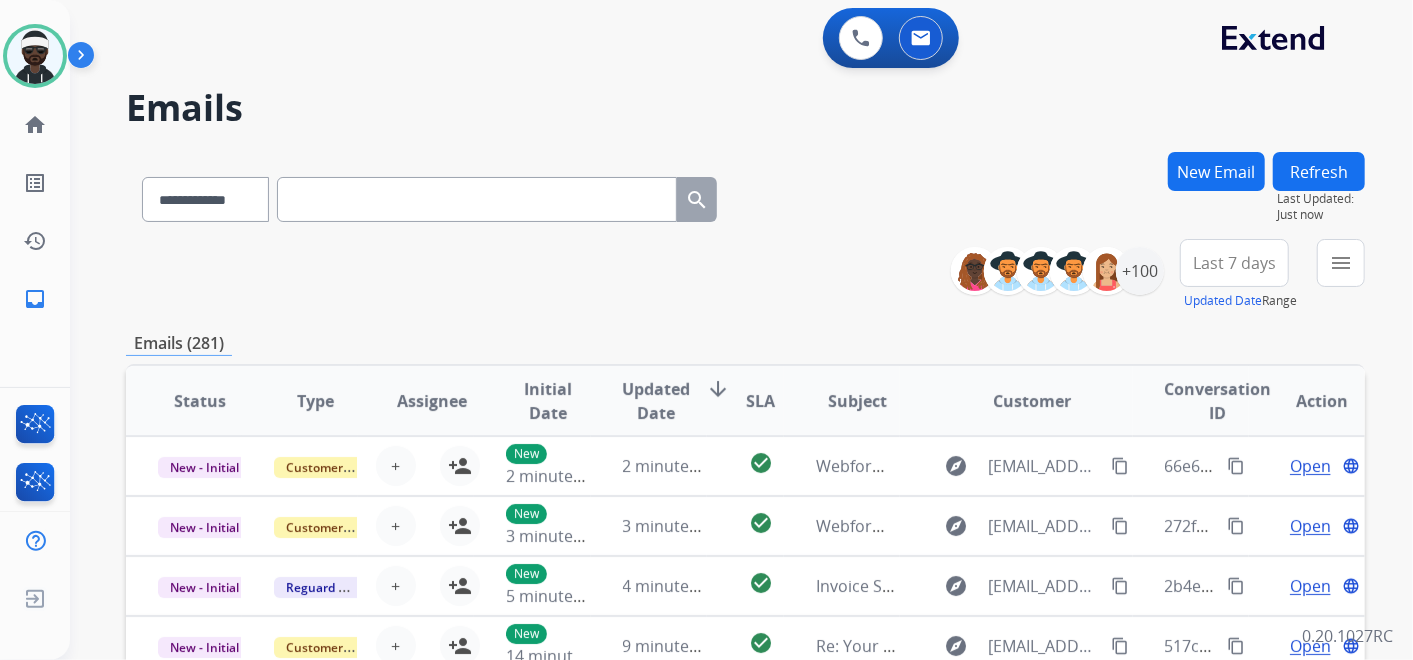 click on "New Email" at bounding box center (1216, 171) 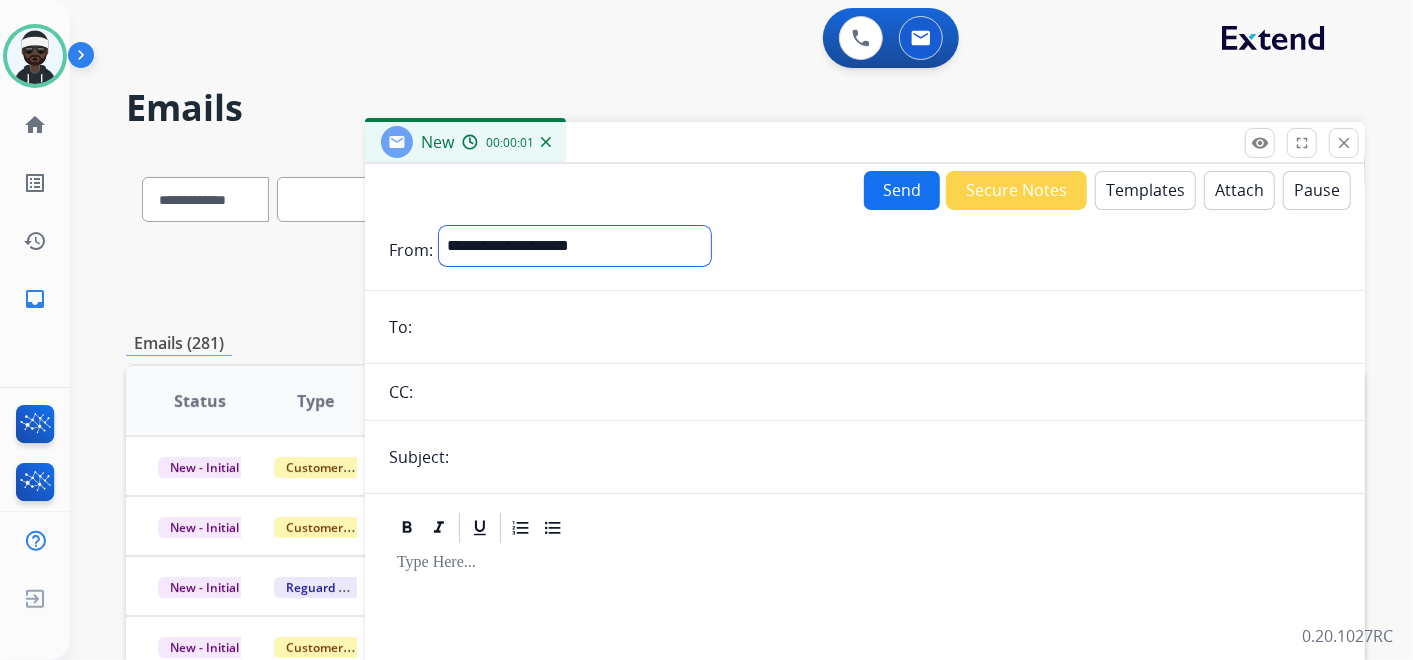 drag, startPoint x: 612, startPoint y: 239, endPoint x: 602, endPoint y: 241, distance: 10.198039 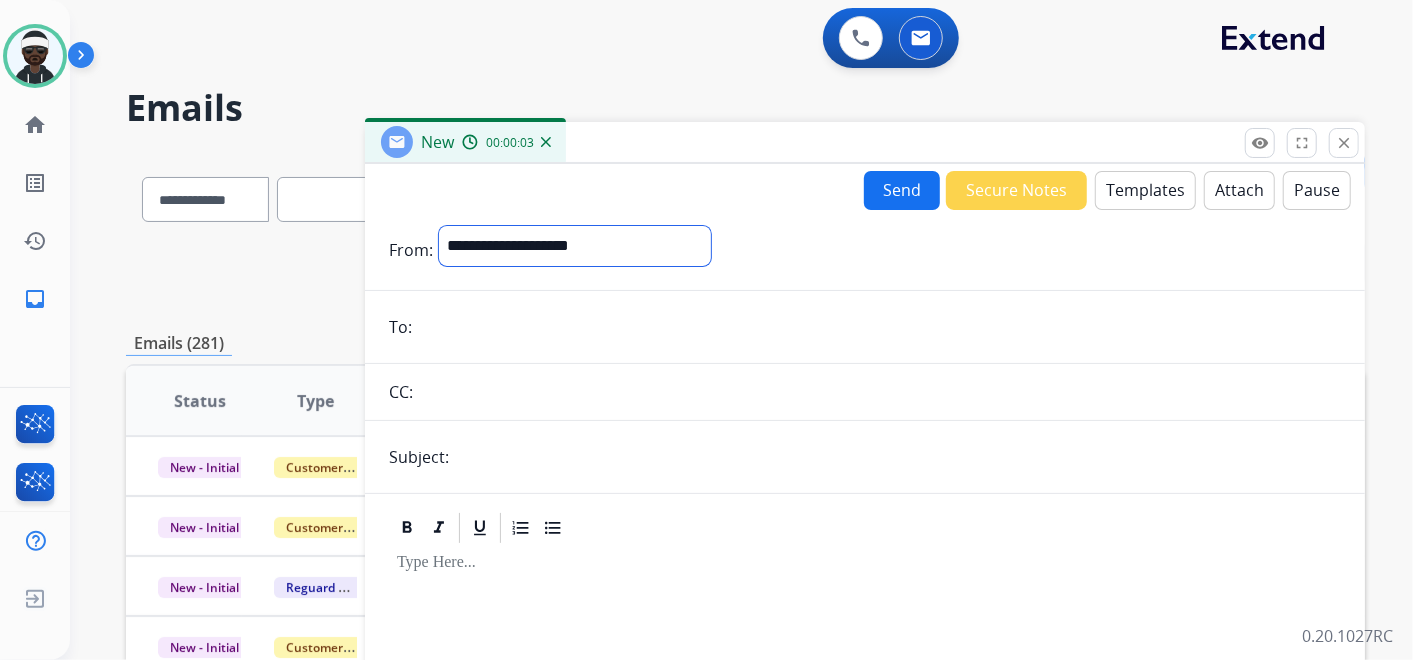 select on "**********" 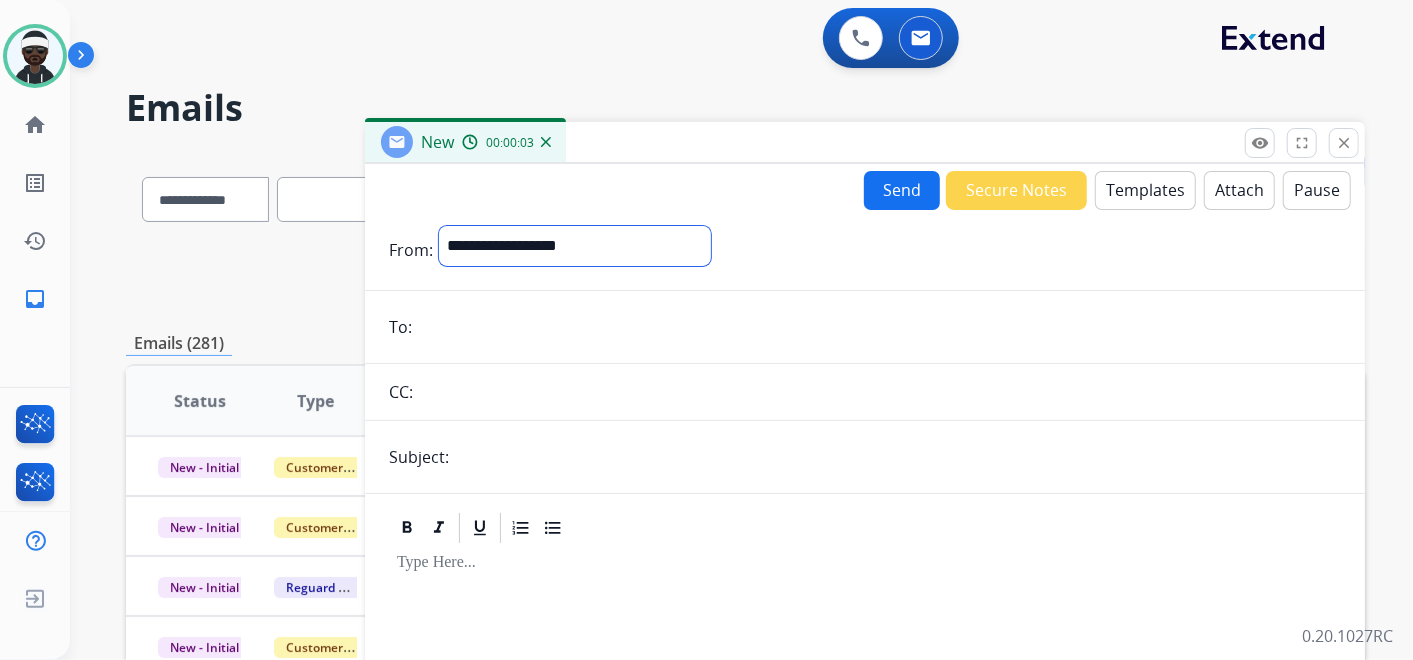 click on "**********" at bounding box center [575, 246] 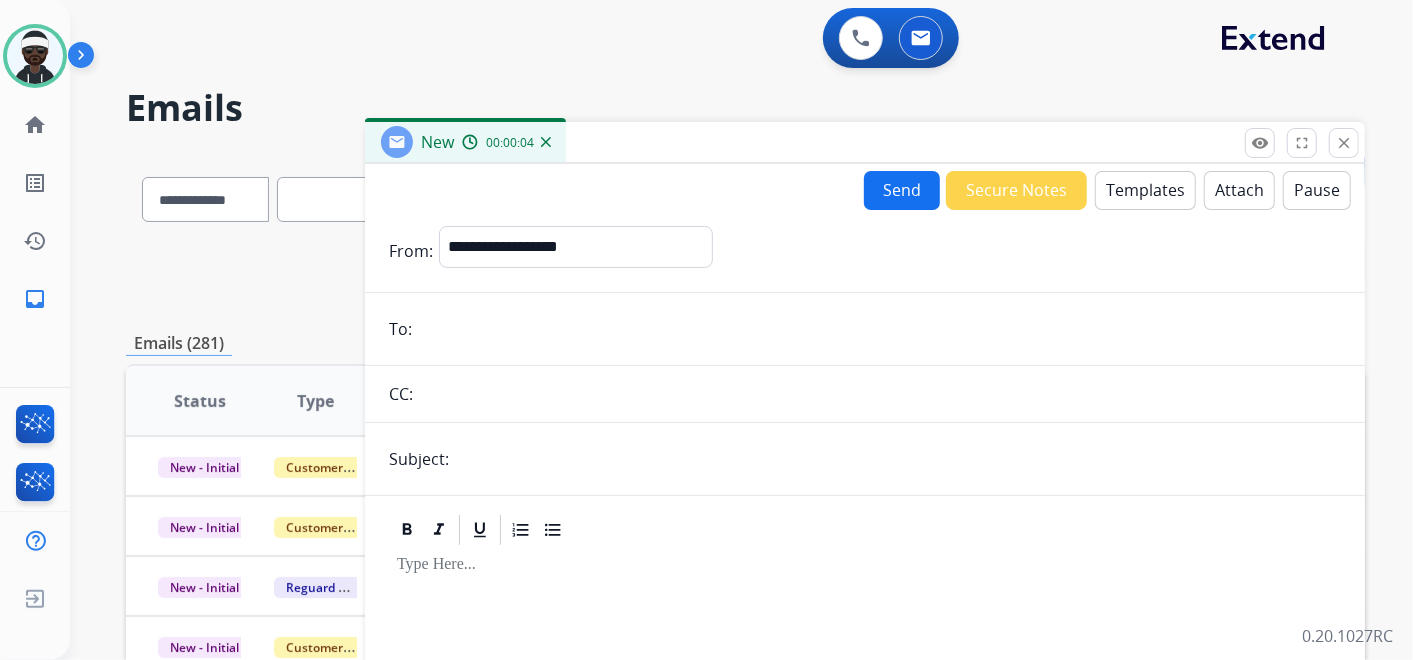 click at bounding box center [879, 329] 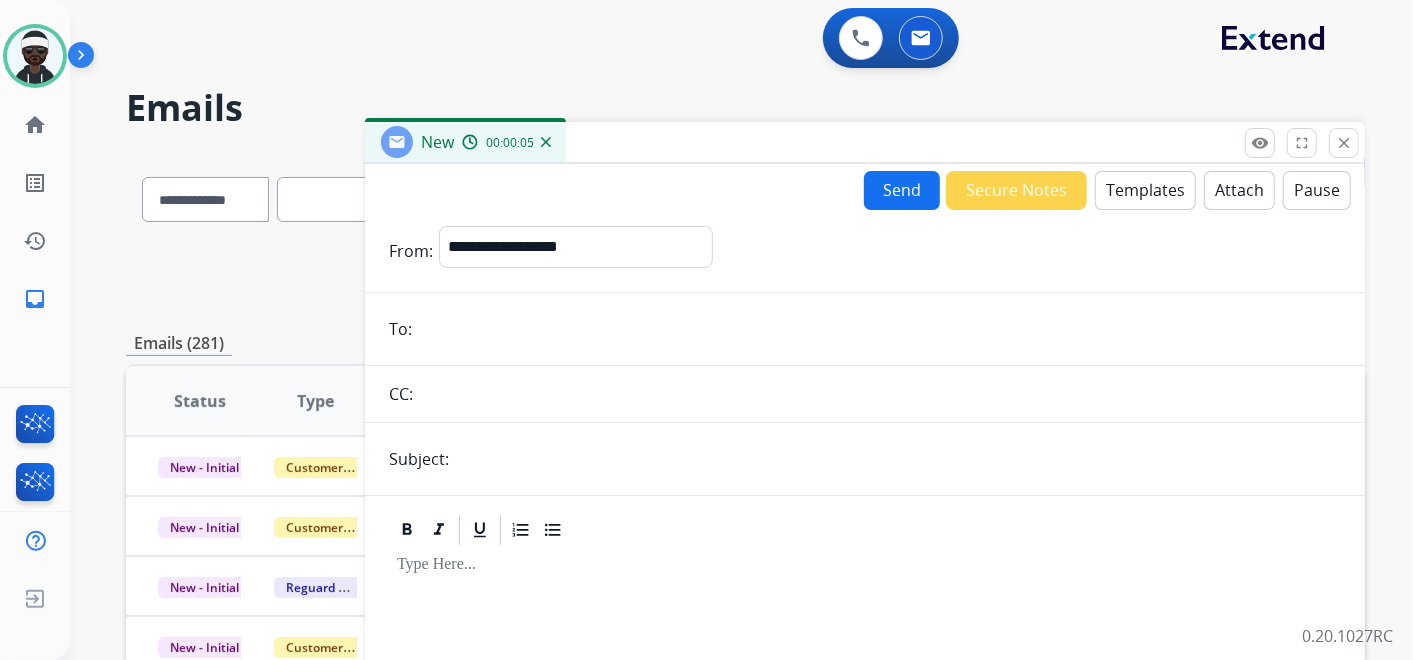 paste on "**********" 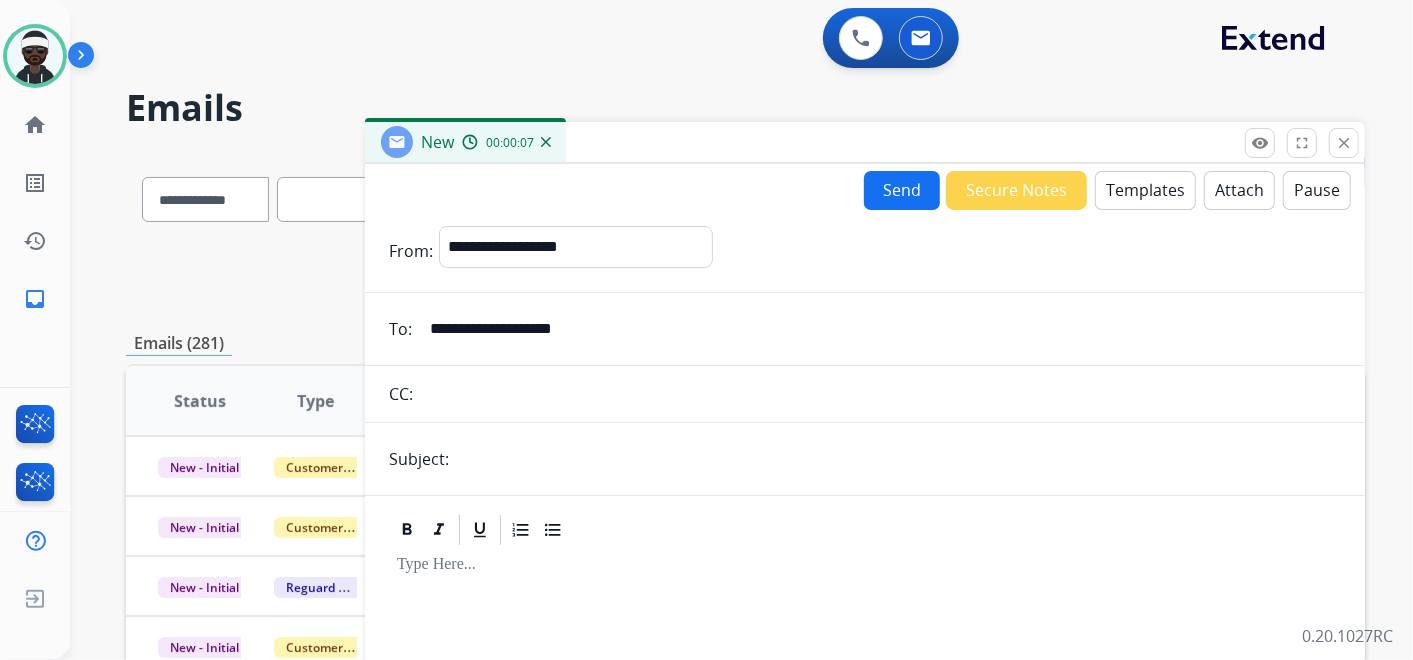 type on "**********" 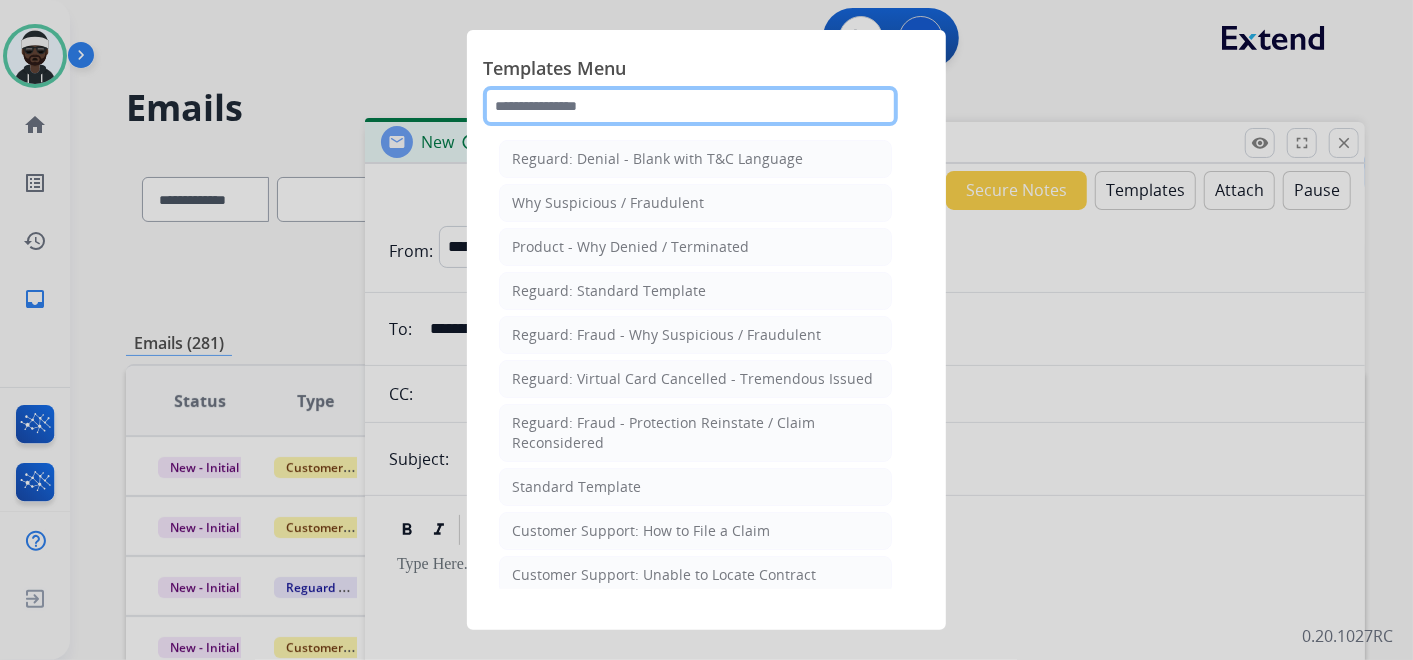 drag, startPoint x: 610, startPoint y: 103, endPoint x: 648, endPoint y: 107, distance: 38.209946 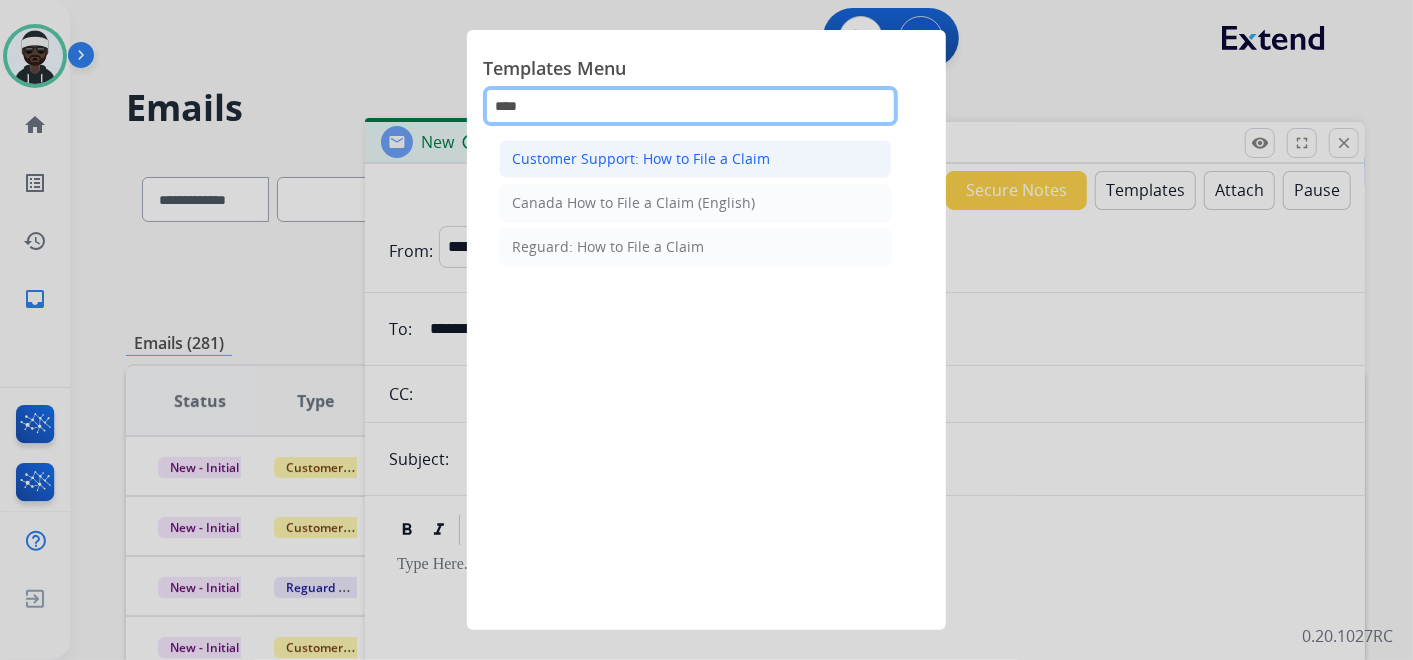 type on "****" 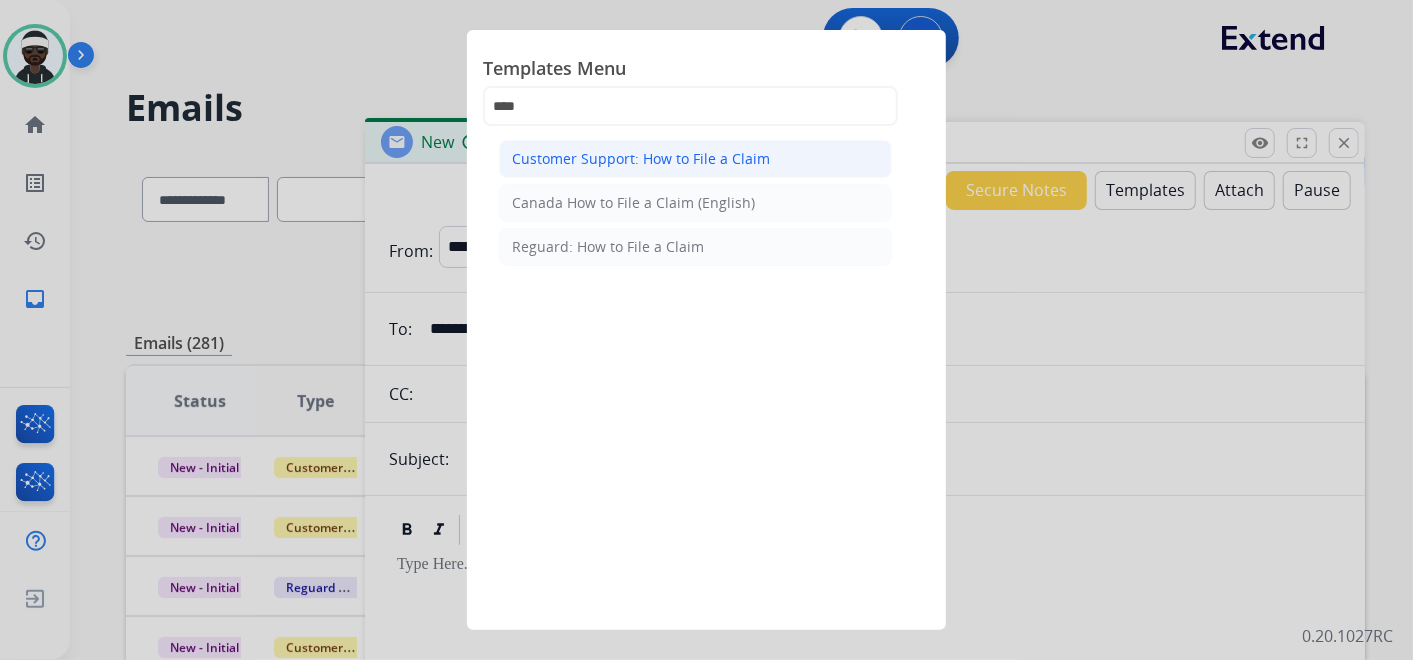 click on "Customer Support: How to File a Claim" 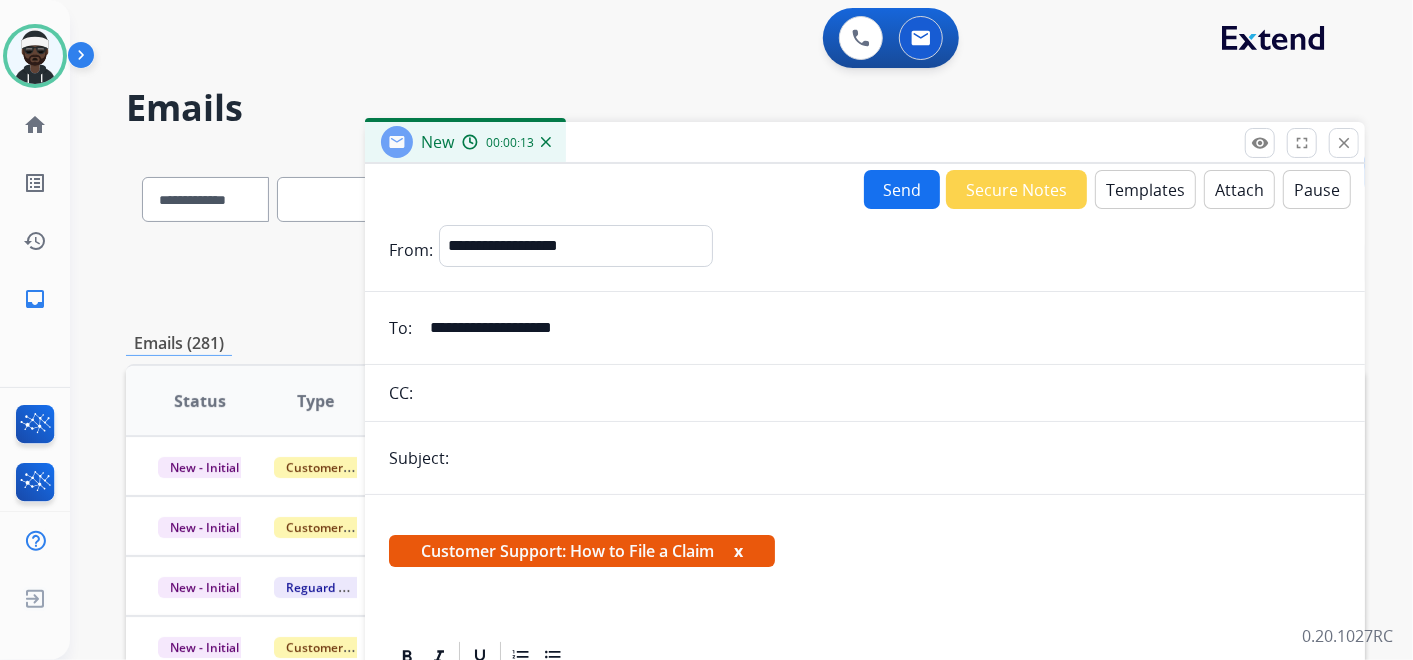 click at bounding box center [898, 458] 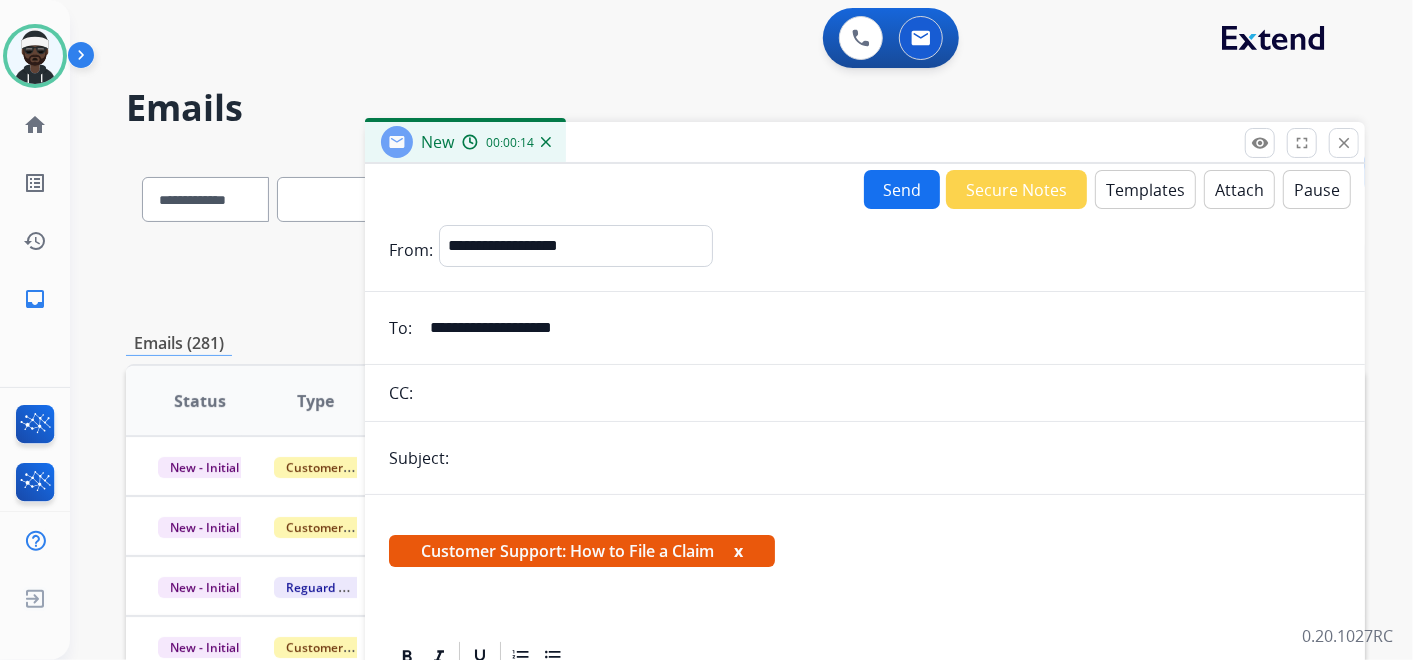 type on "**********" 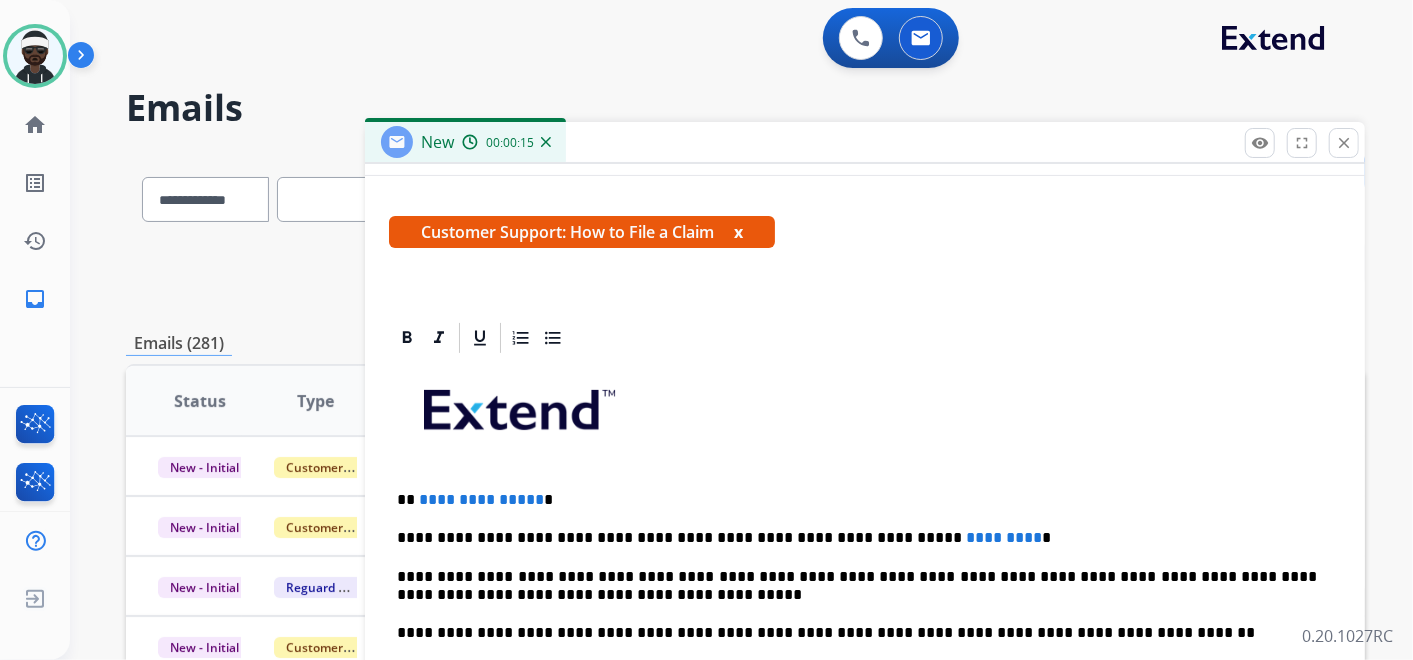 scroll, scrollTop: 333, scrollLeft: 0, axis: vertical 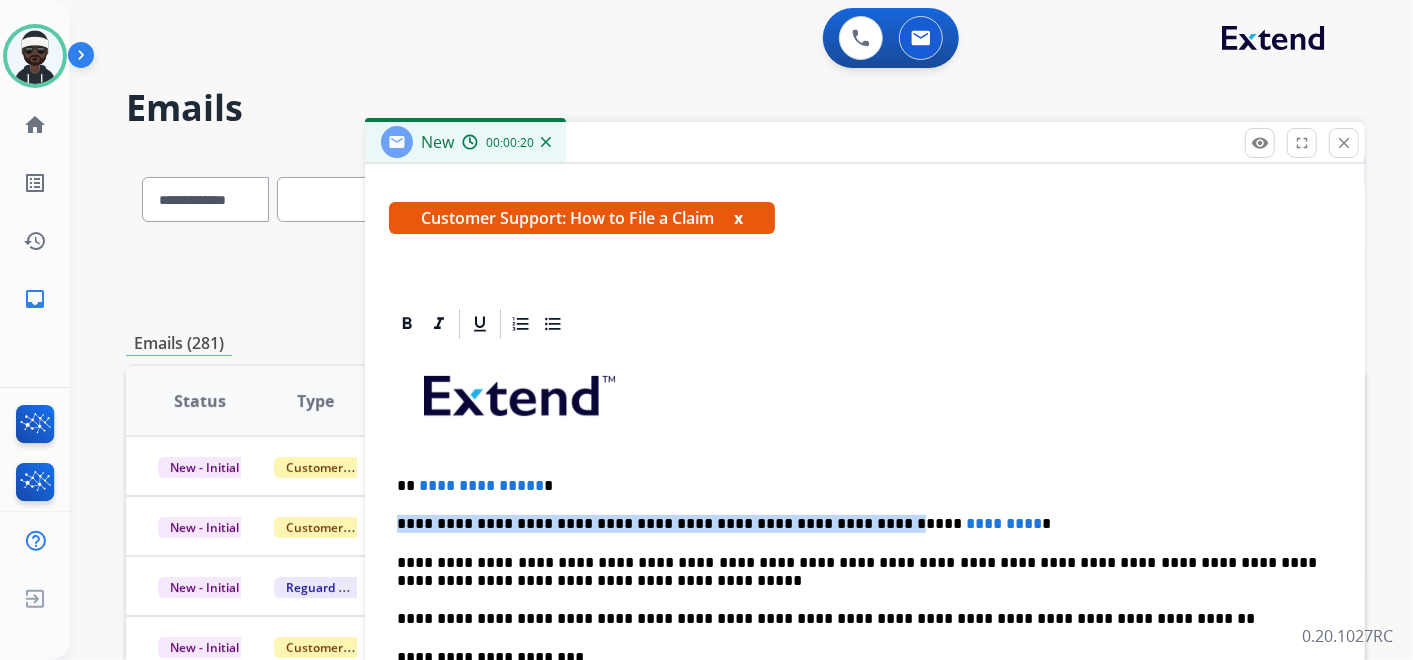 drag, startPoint x: 548, startPoint y: 480, endPoint x: 822, endPoint y: 500, distance: 274.72894 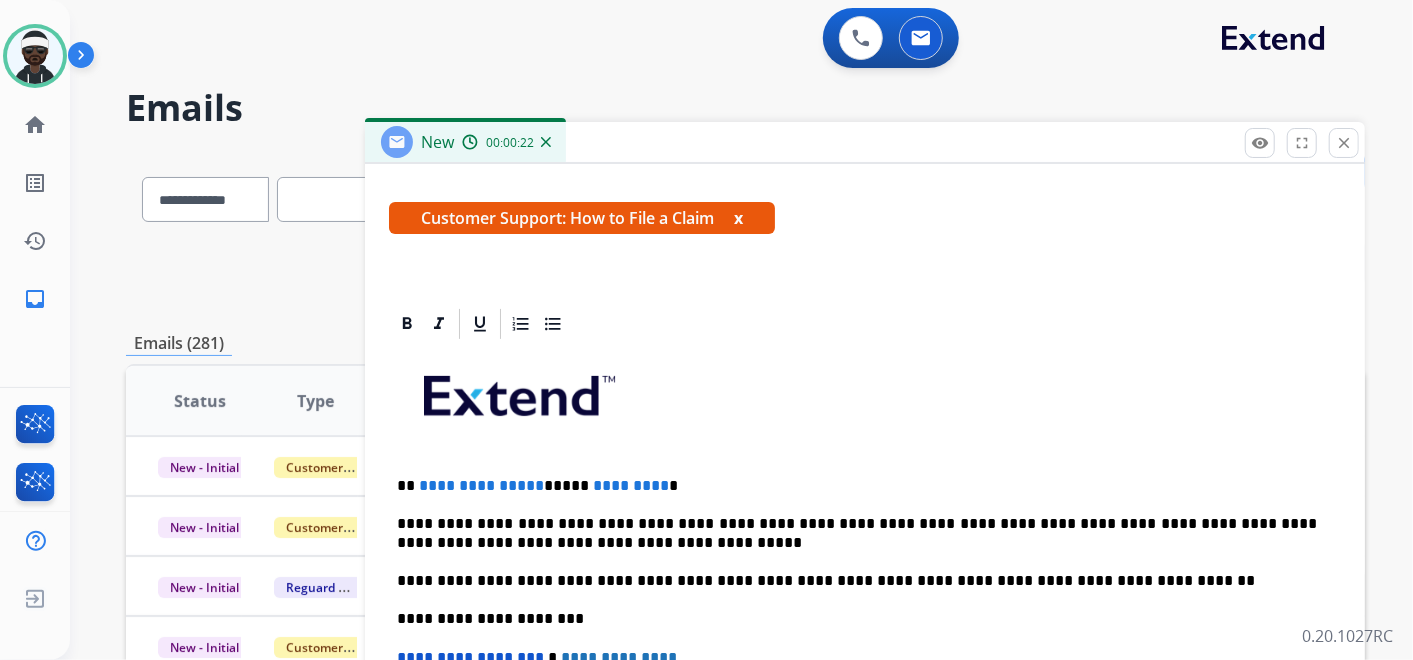 drag, startPoint x: 533, startPoint y: 487, endPoint x: 505, endPoint y: 304, distance: 185.12968 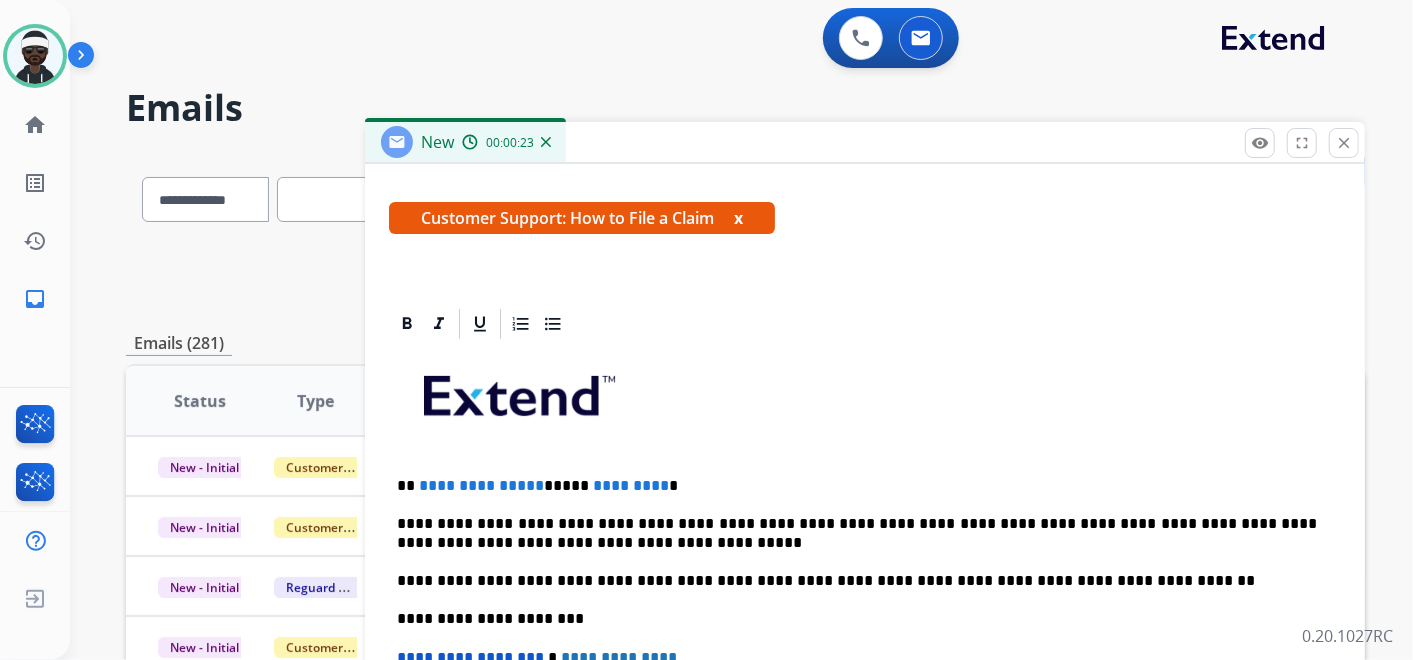 click on "**********" at bounding box center [865, 628] 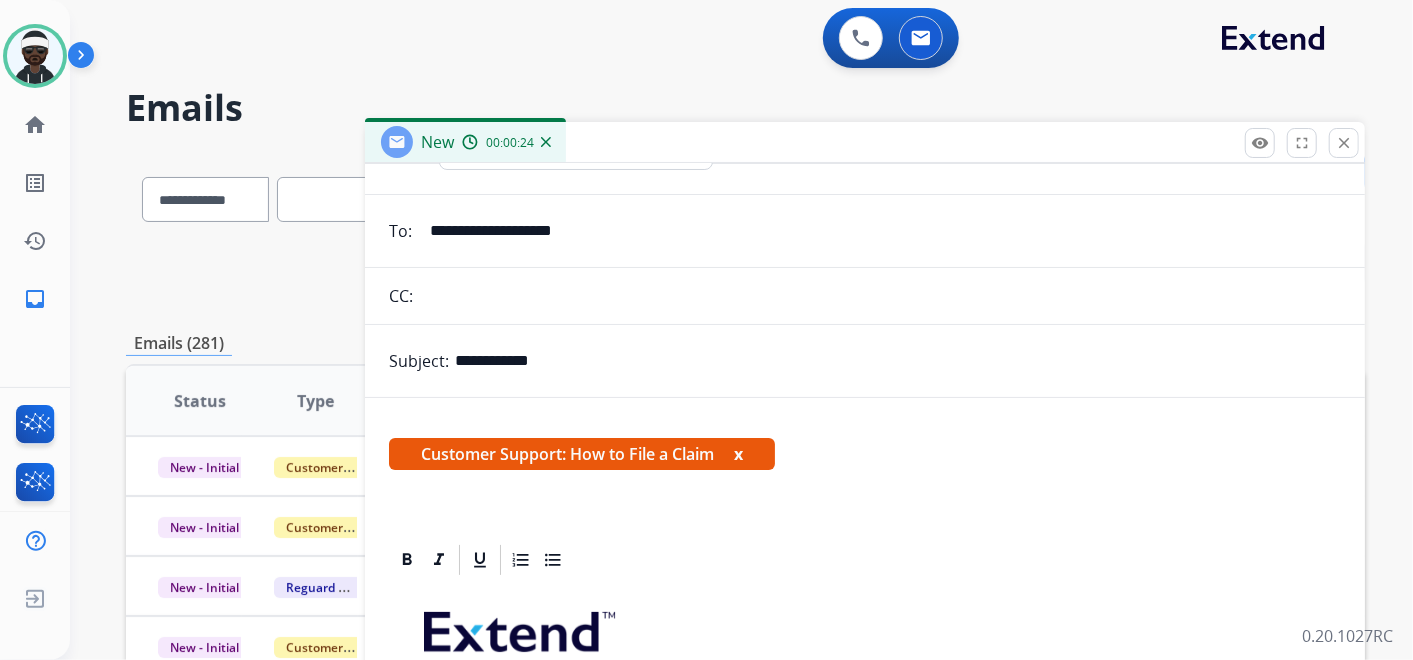 scroll, scrollTop: 0, scrollLeft: 0, axis: both 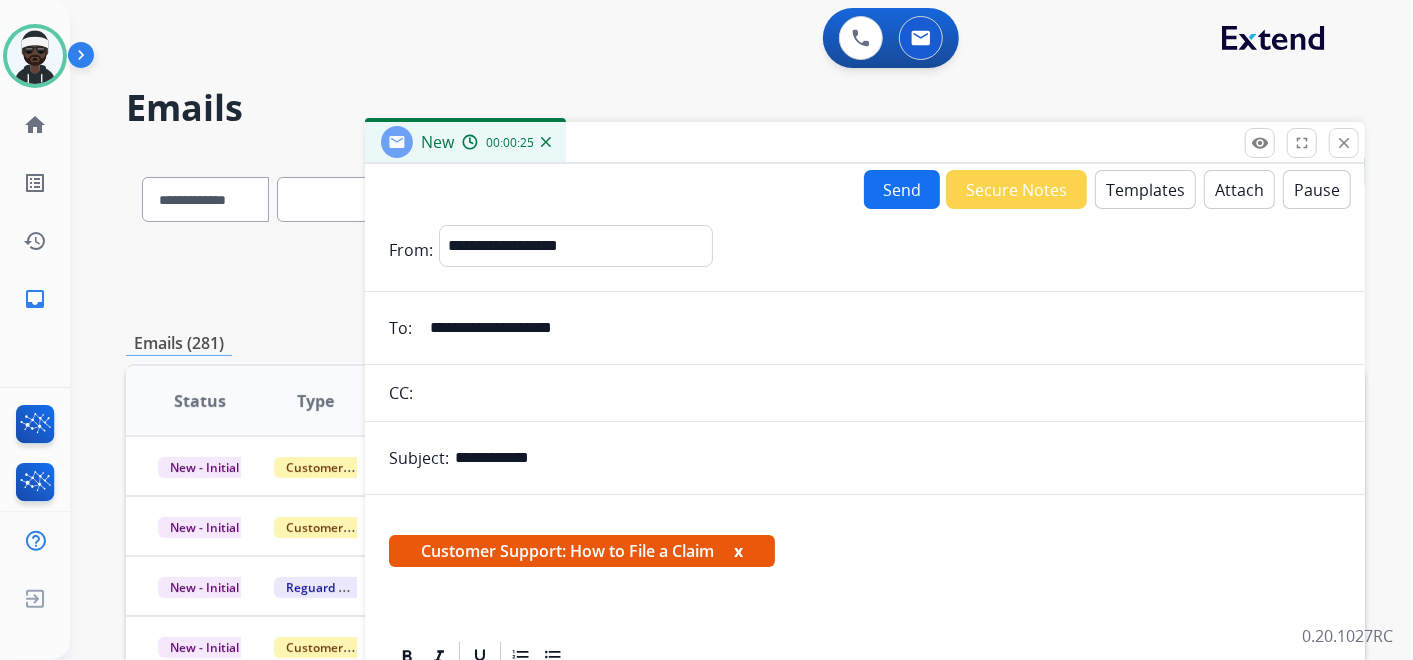 click on "Templates" at bounding box center [1145, 189] 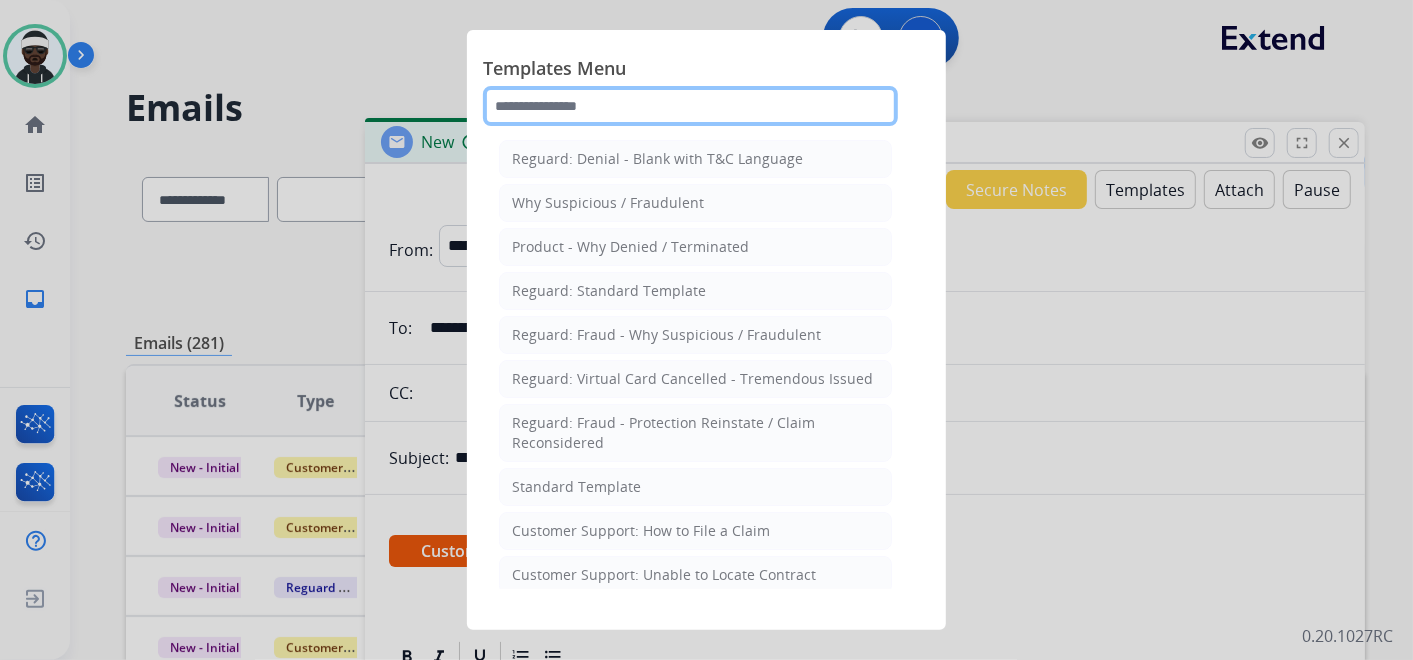 click 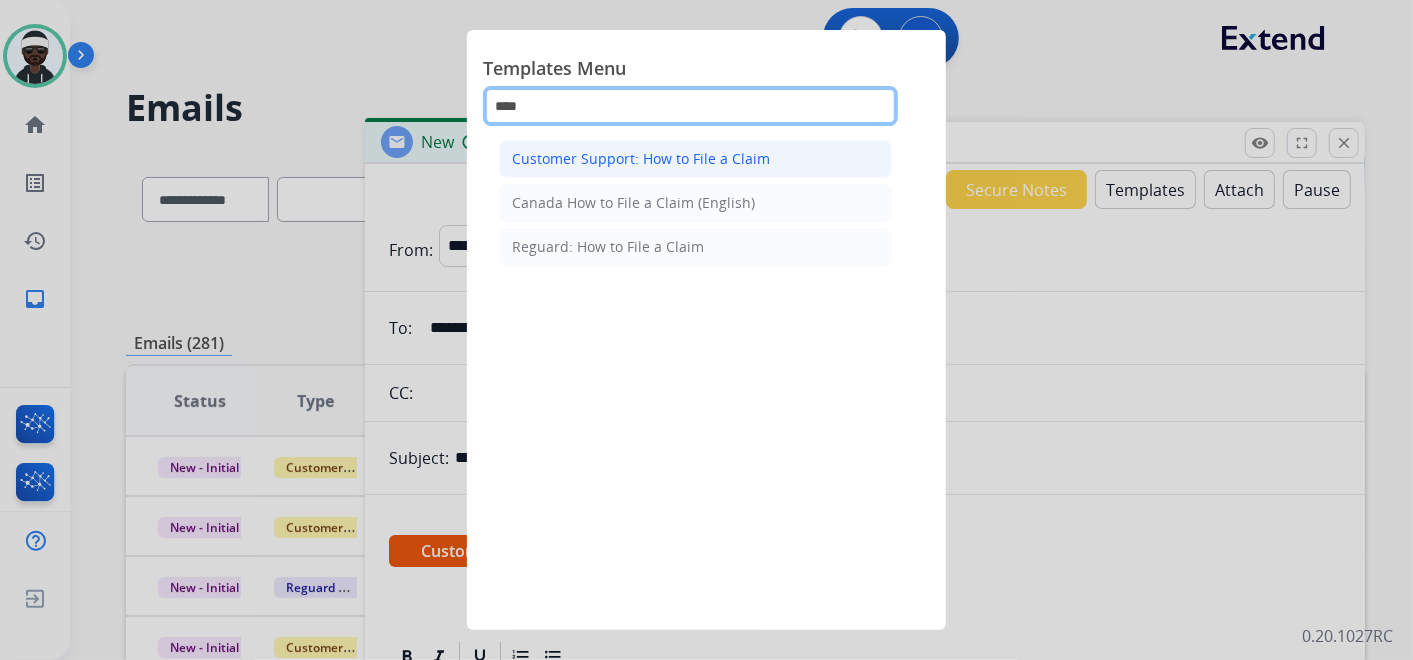 type on "****" 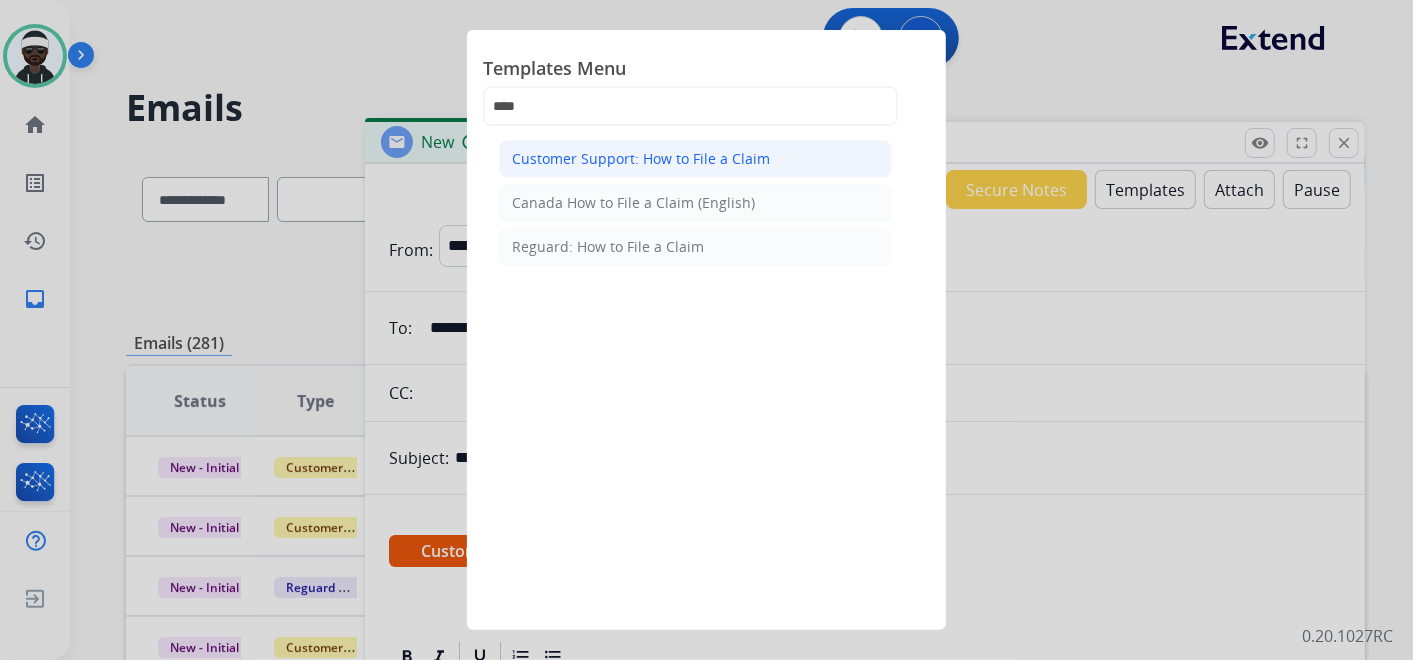 click on "Customer Support: How to File a Claim" 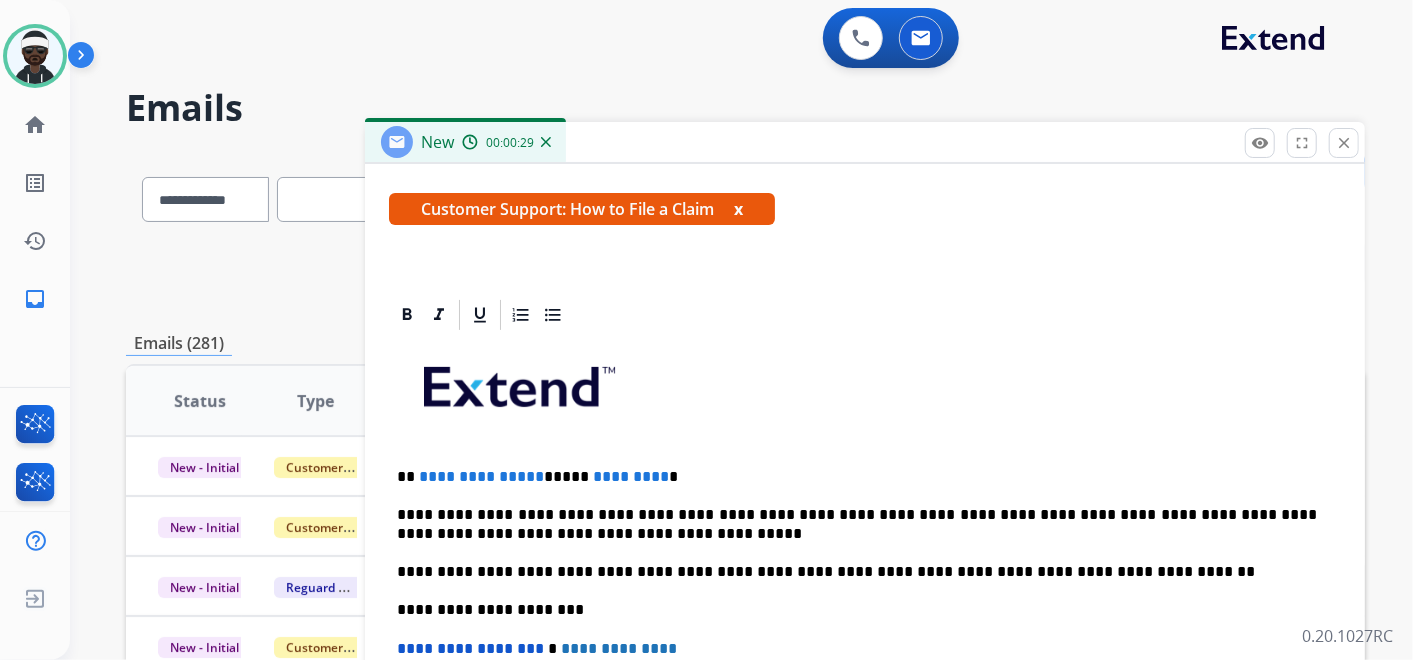 scroll, scrollTop: 344, scrollLeft: 0, axis: vertical 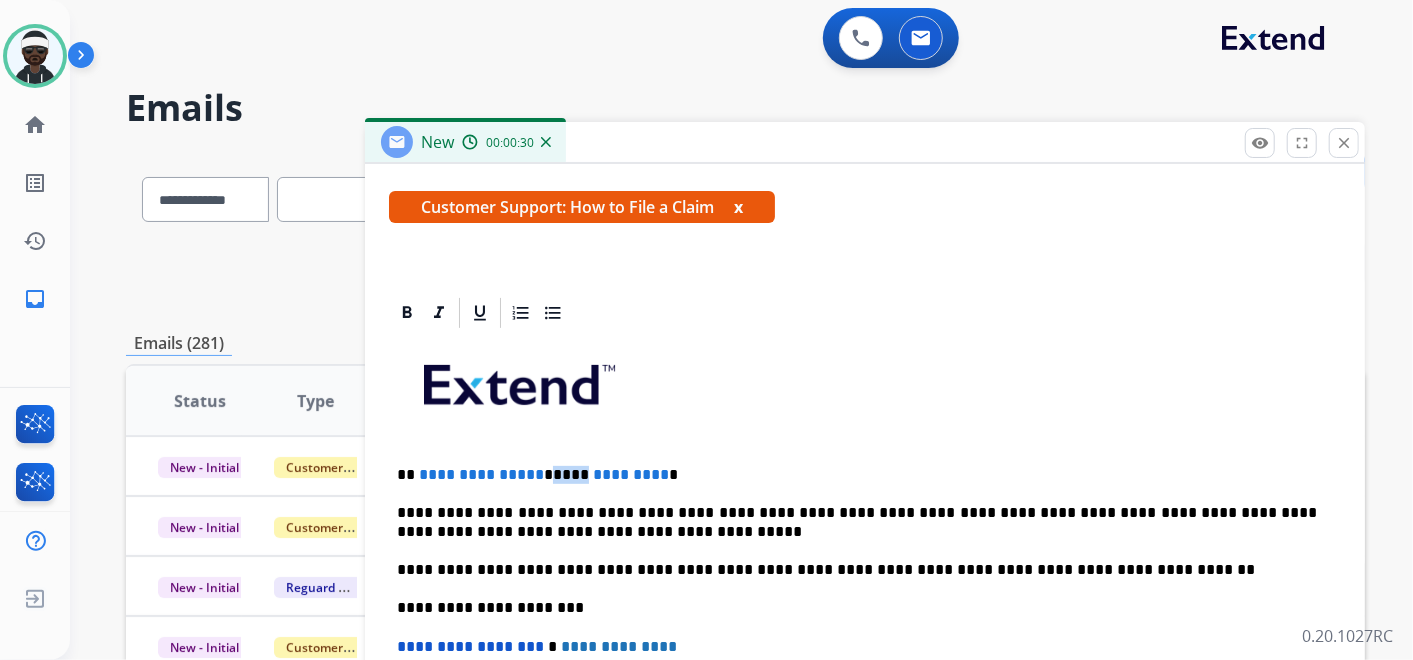 drag, startPoint x: 554, startPoint y: 466, endPoint x: 570, endPoint y: 473, distance: 17.464249 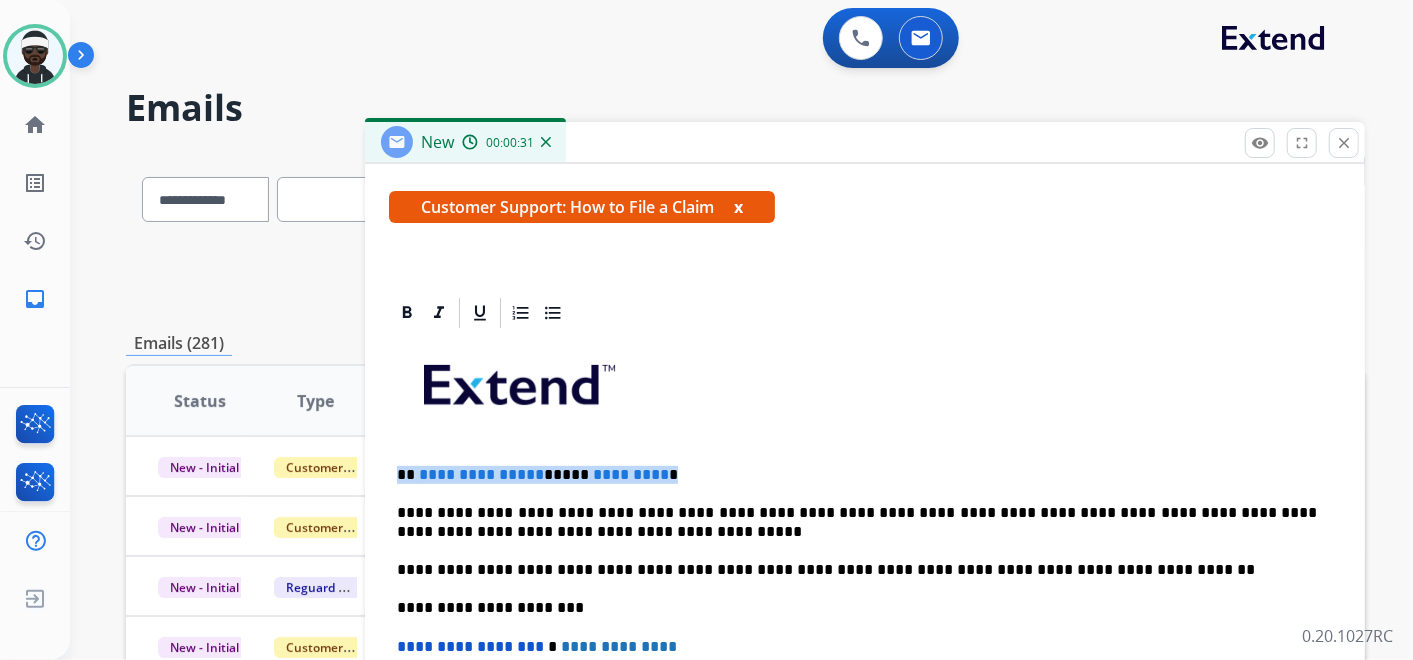 drag, startPoint x: 674, startPoint y: 477, endPoint x: 394, endPoint y: 462, distance: 280.4015 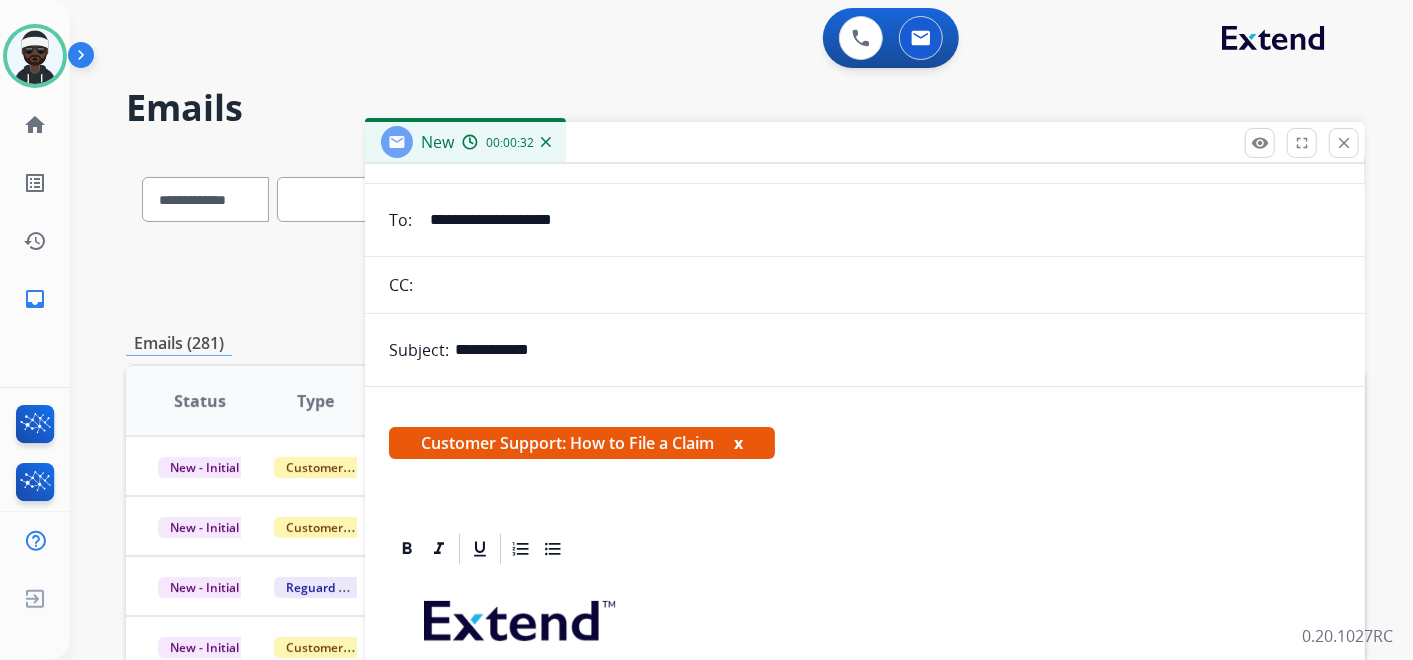 scroll, scrollTop: 0, scrollLeft: 0, axis: both 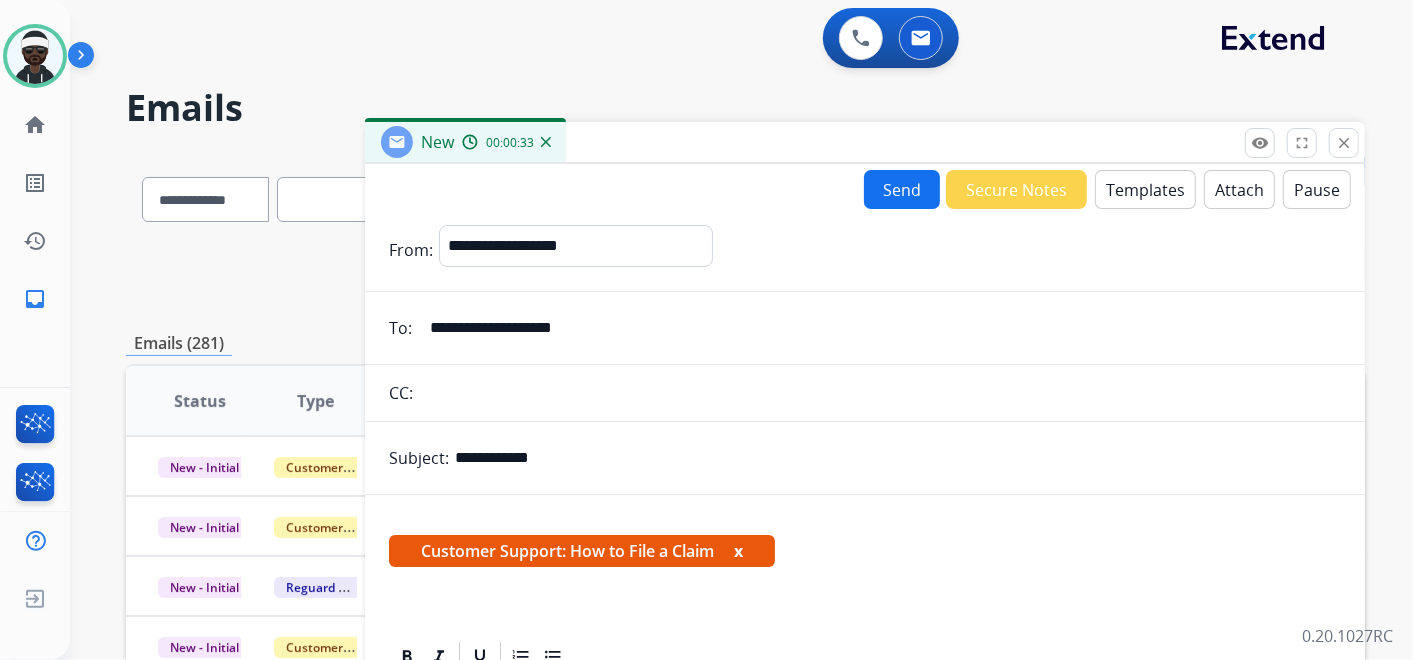 click on "Templates" at bounding box center (1145, 189) 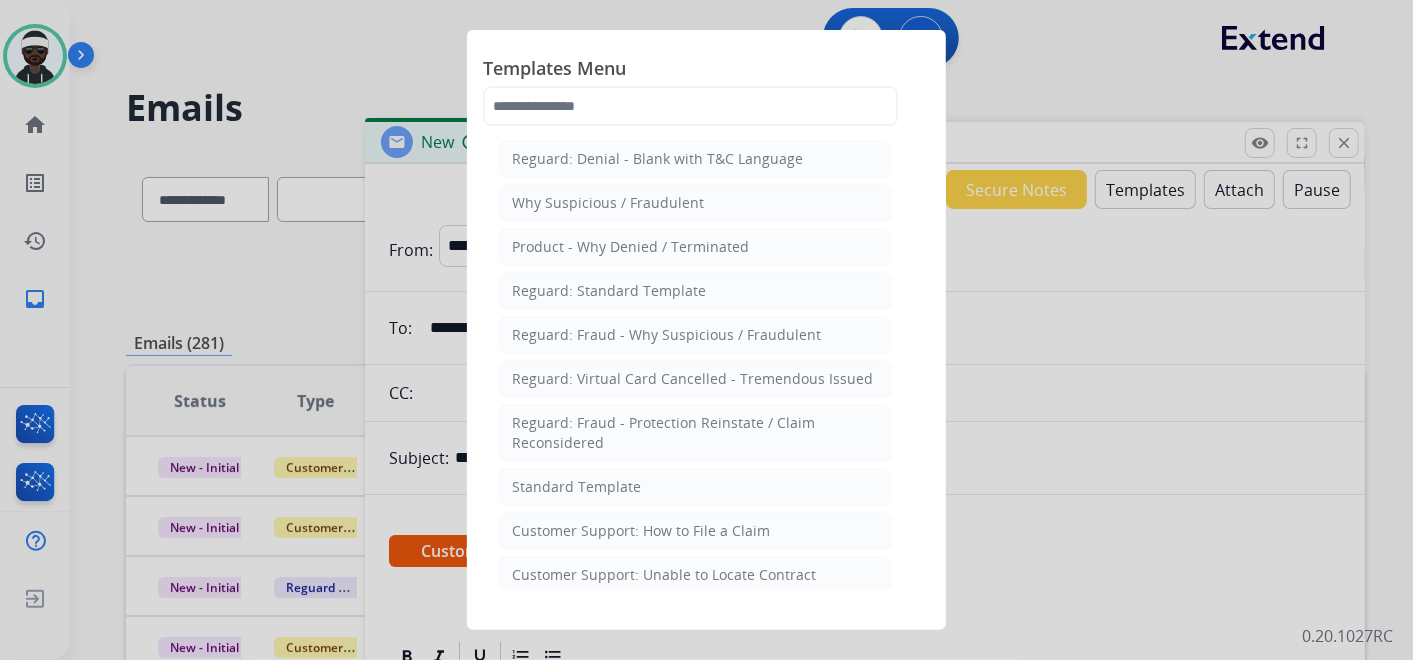 click on "Reguard: Standard Template" 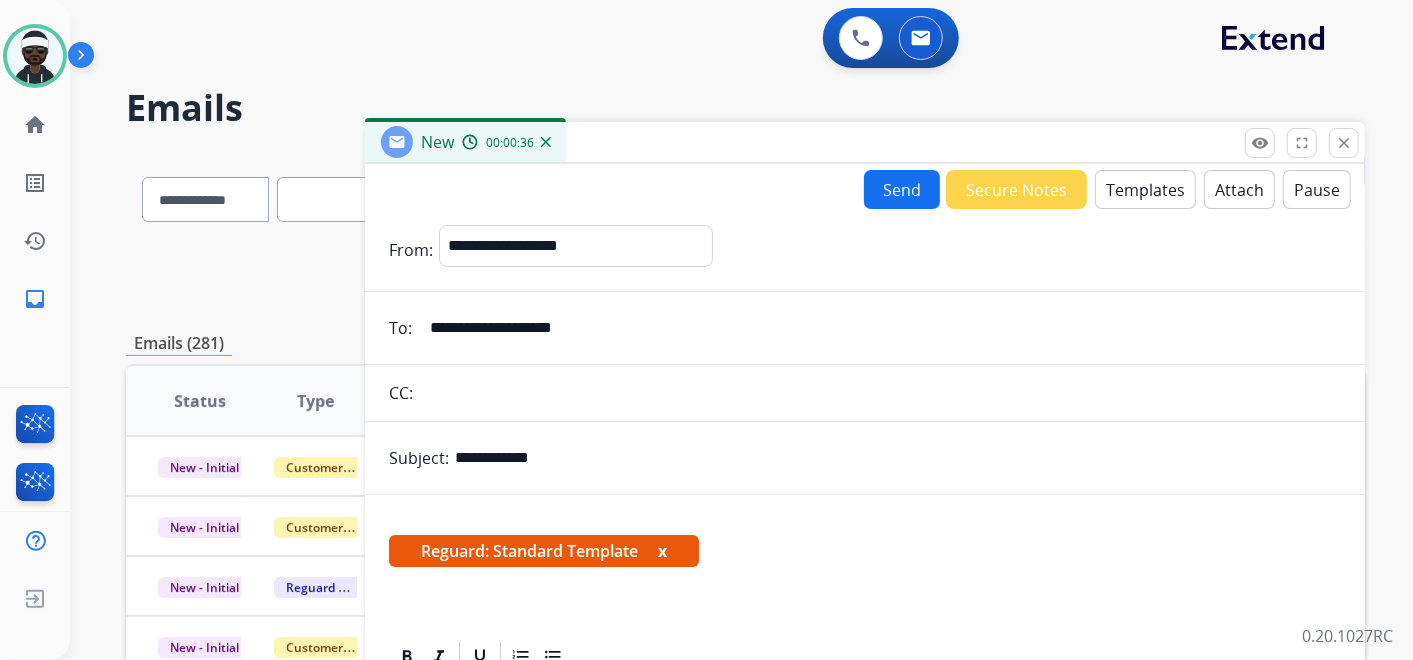 scroll, scrollTop: 0, scrollLeft: 0, axis: both 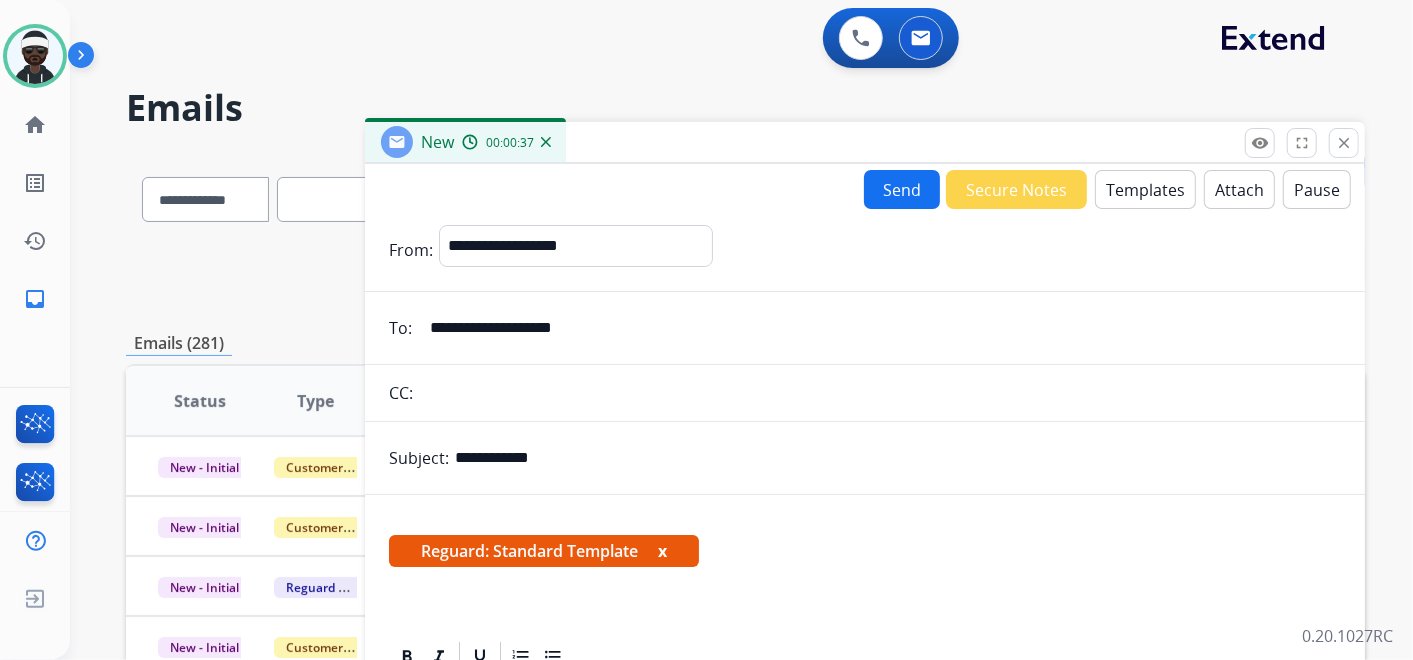 click on "Templates" at bounding box center (1145, 189) 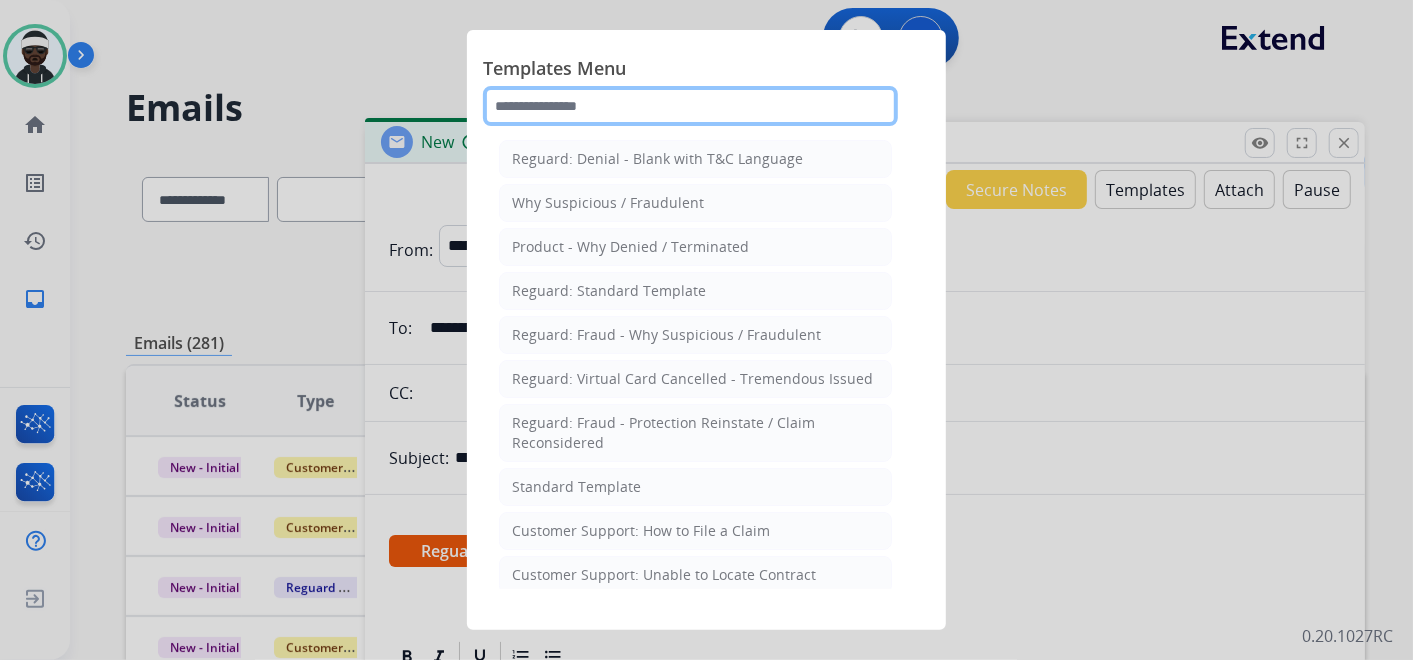 click 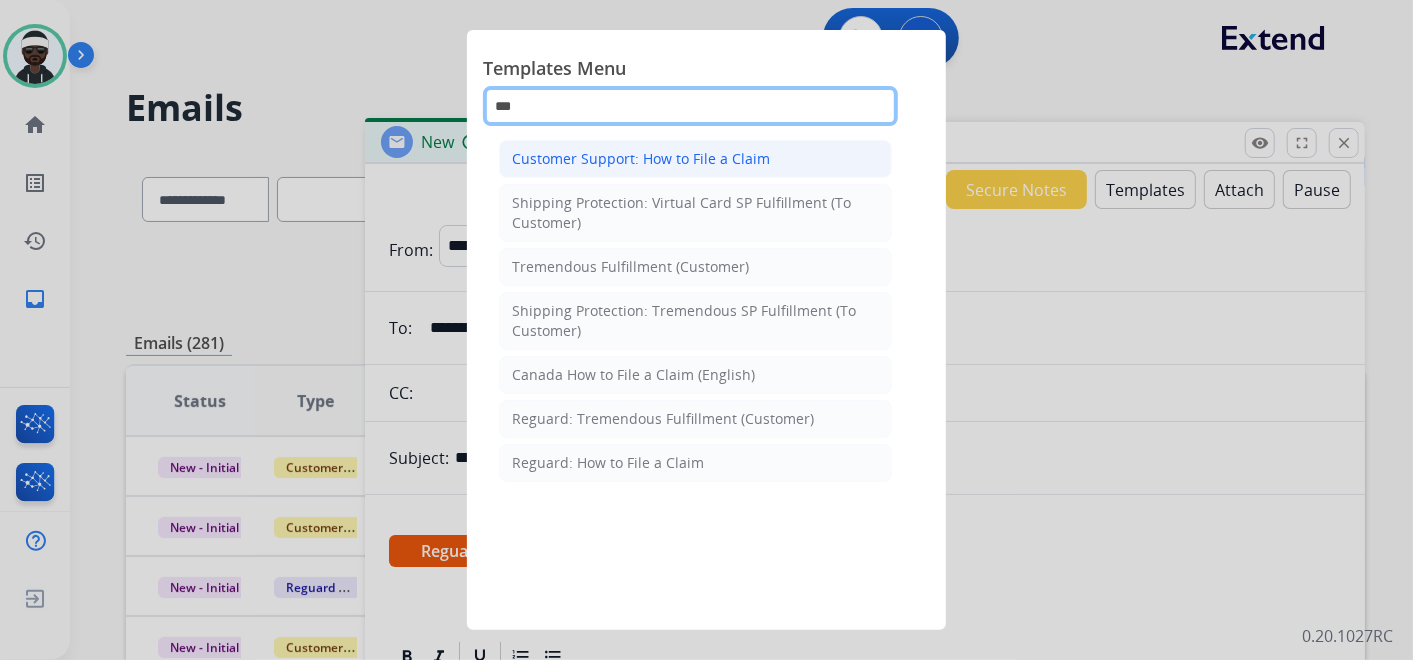 type on "***" 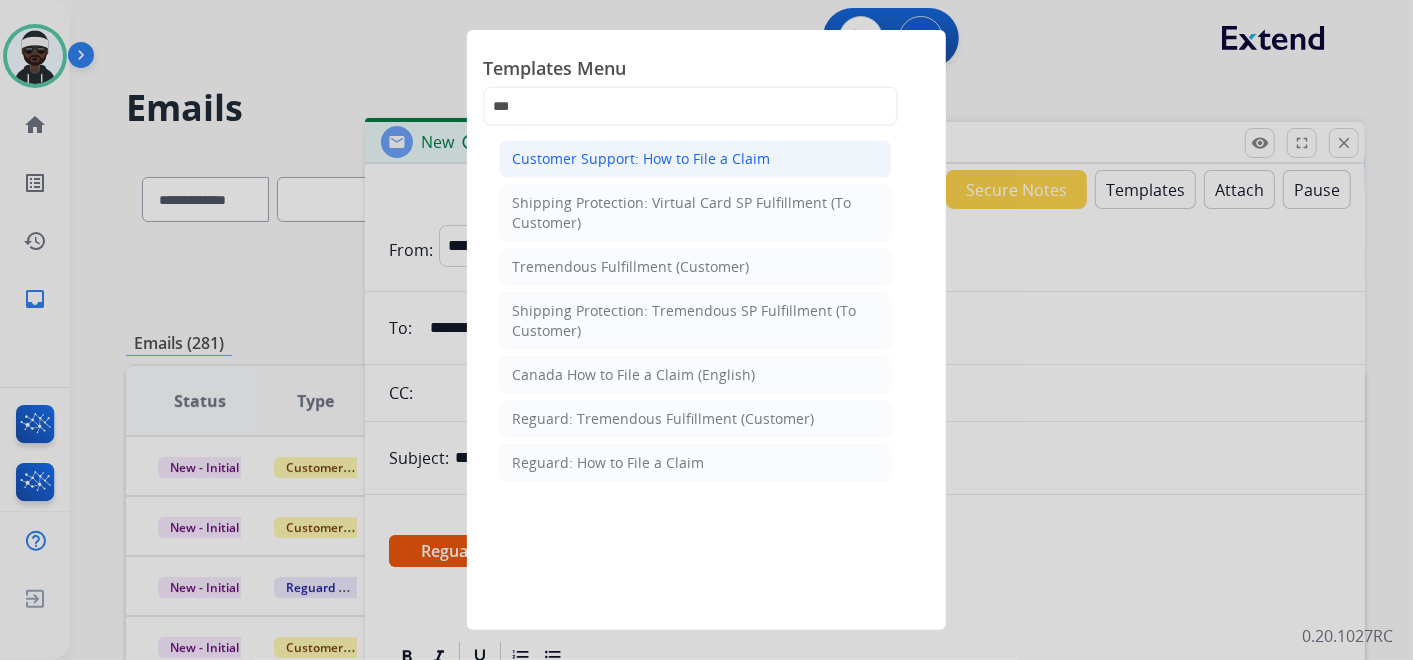 click on "Customer Support: How to File a Claim" 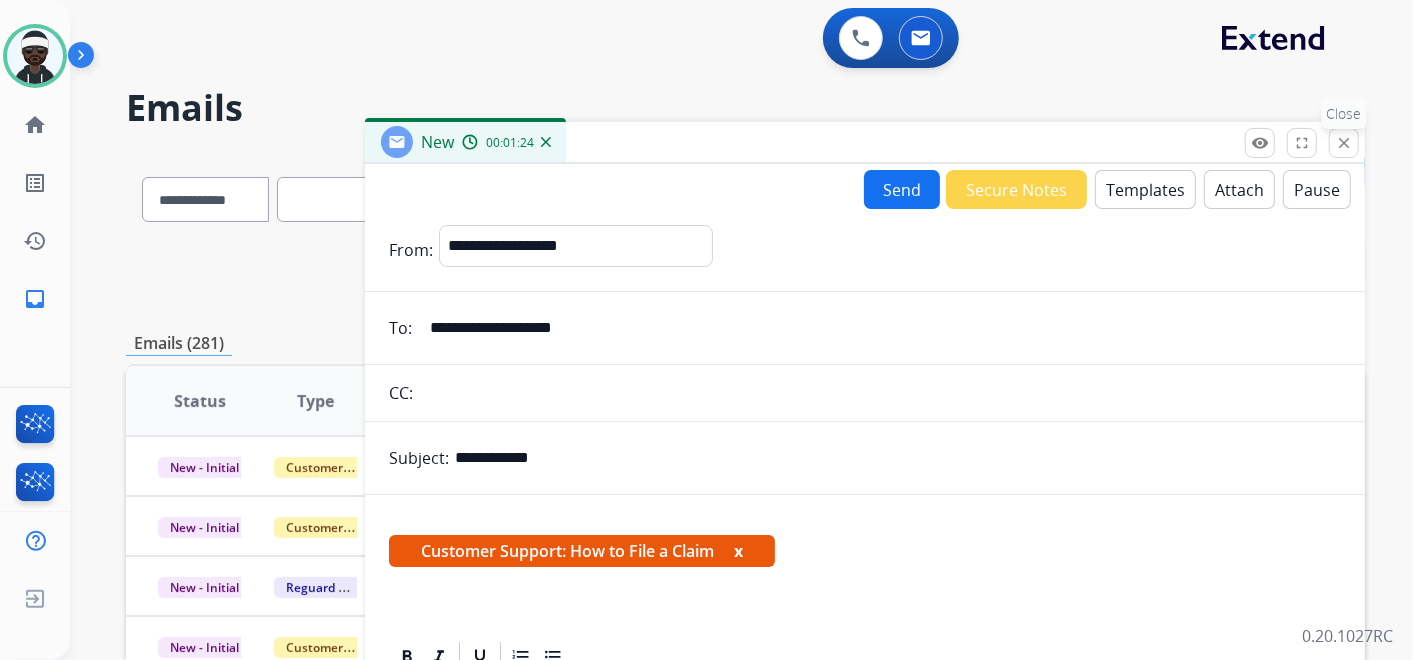 click on "close" at bounding box center [1344, 143] 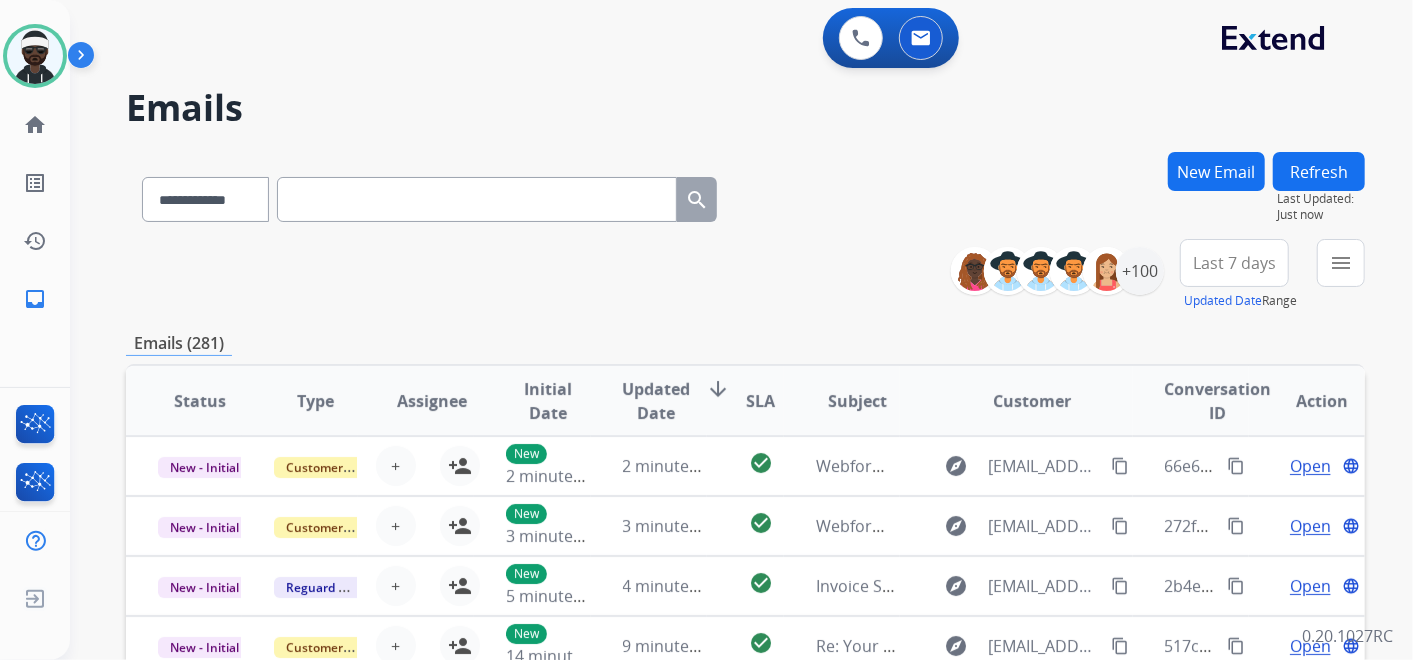 scroll, scrollTop: 1, scrollLeft: 0, axis: vertical 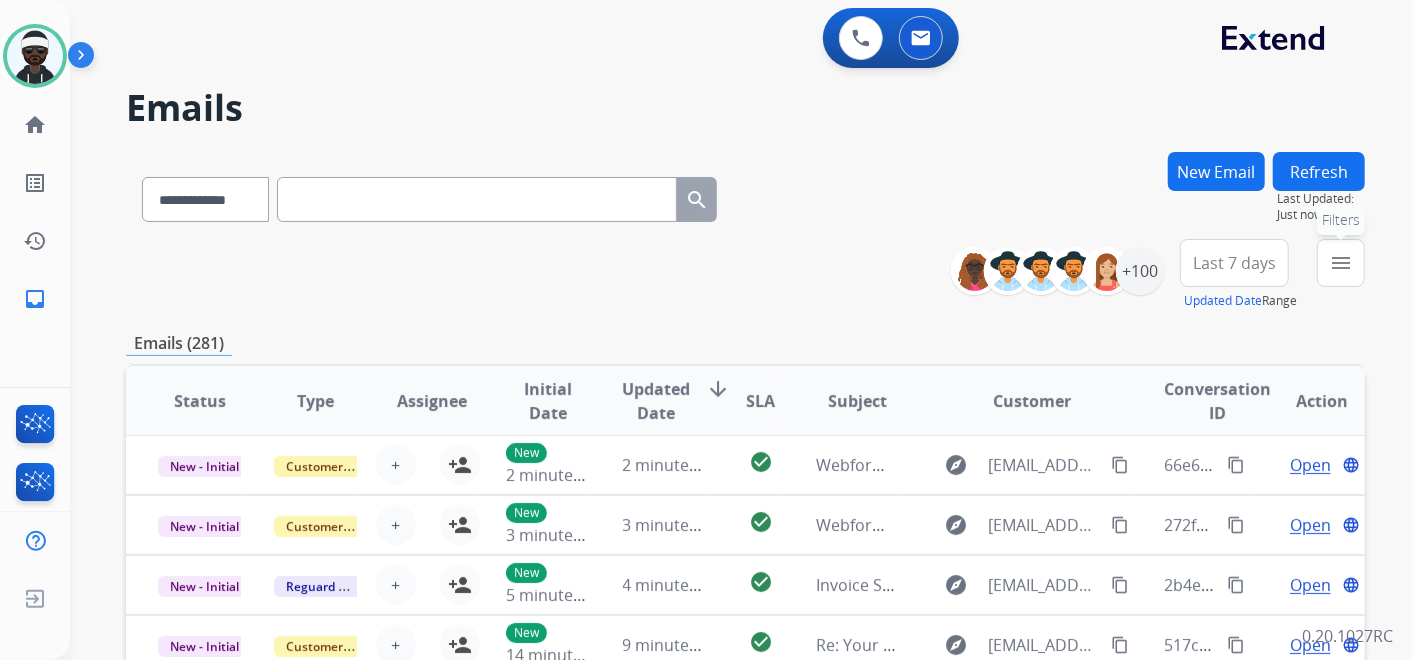 click on "menu" at bounding box center (1341, 263) 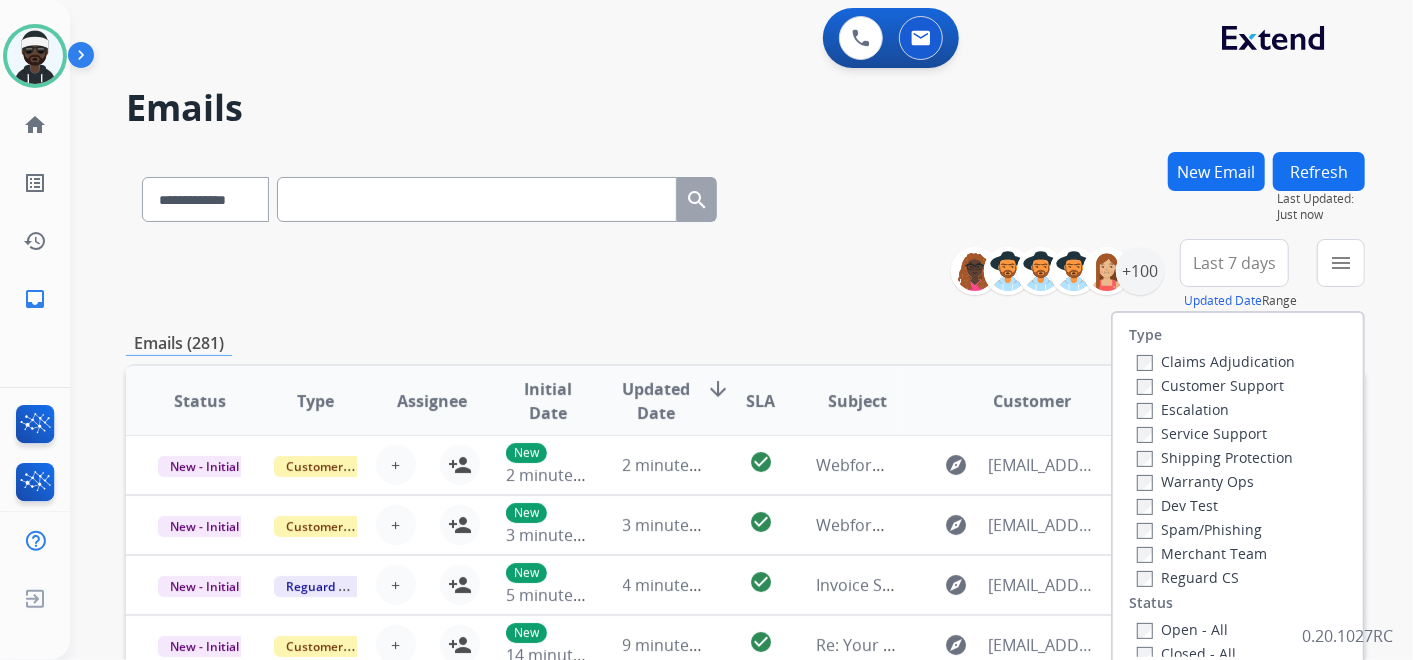 click on "Customer Support" at bounding box center (1210, 385) 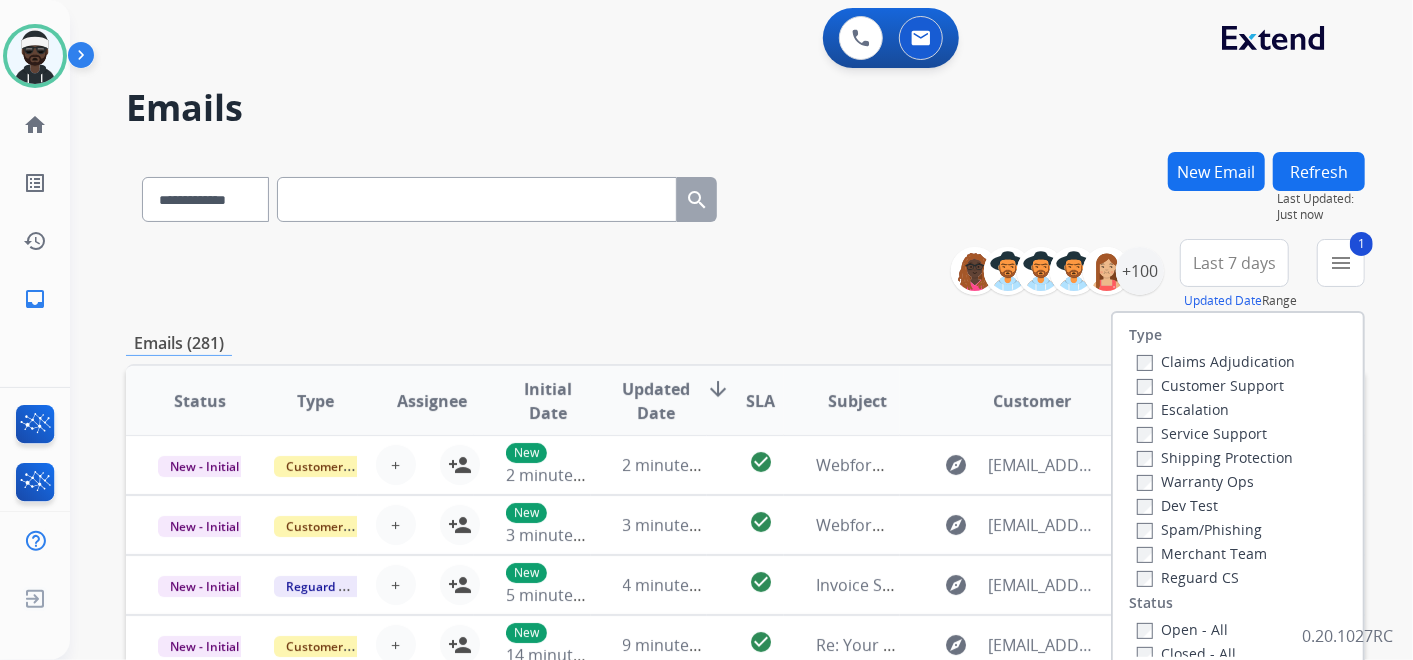 click on "Shipping Protection" at bounding box center [1215, 457] 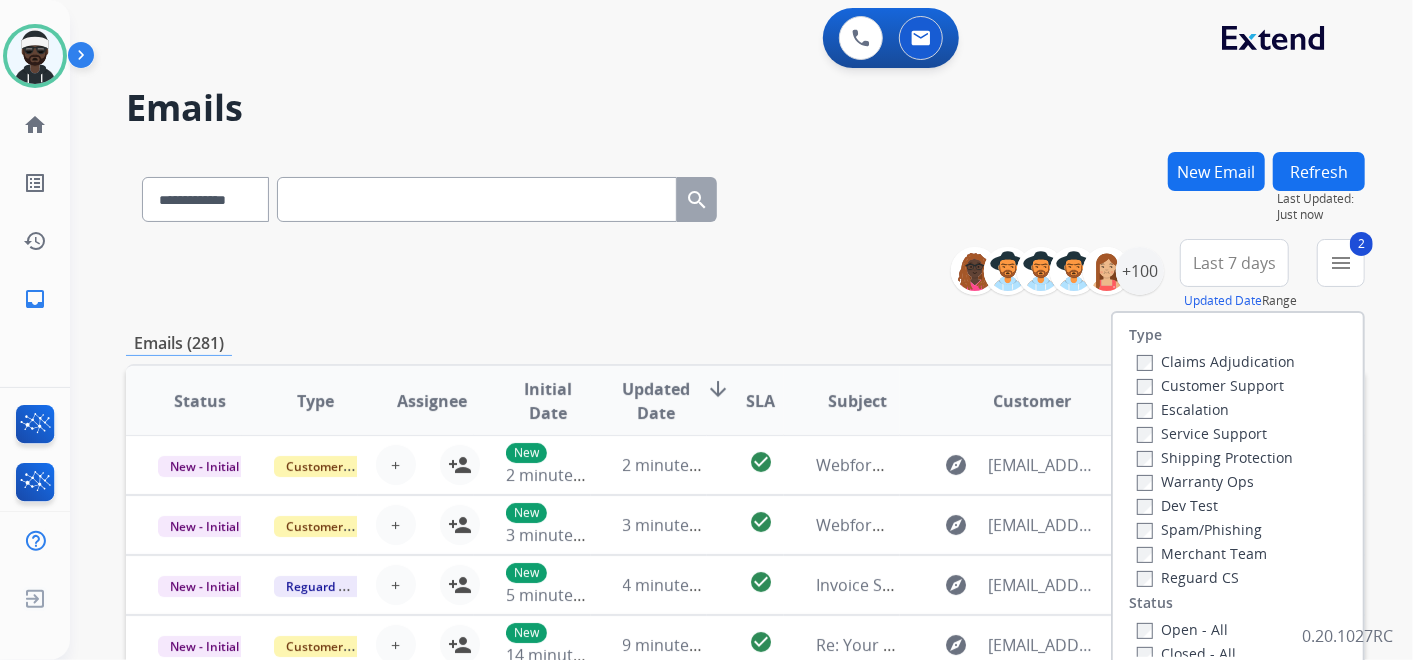 click on "Reguard CS" at bounding box center (1188, 577) 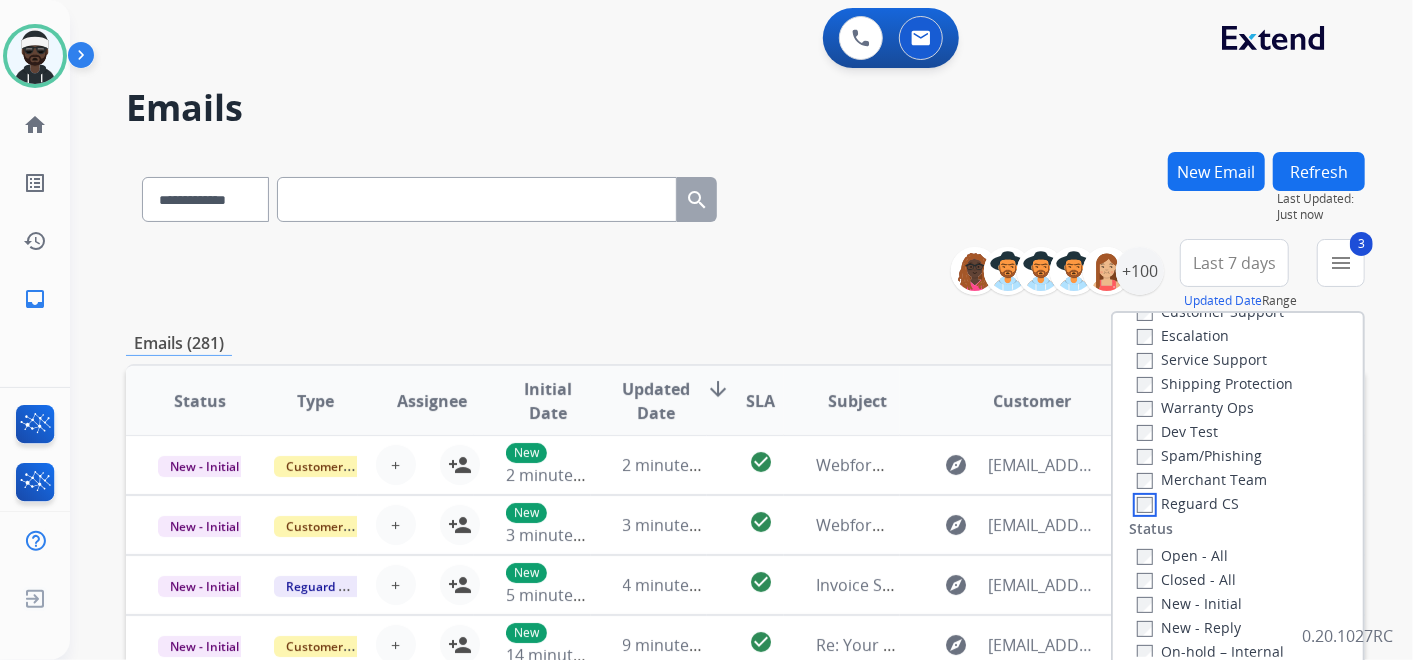 scroll, scrollTop: 222, scrollLeft: 0, axis: vertical 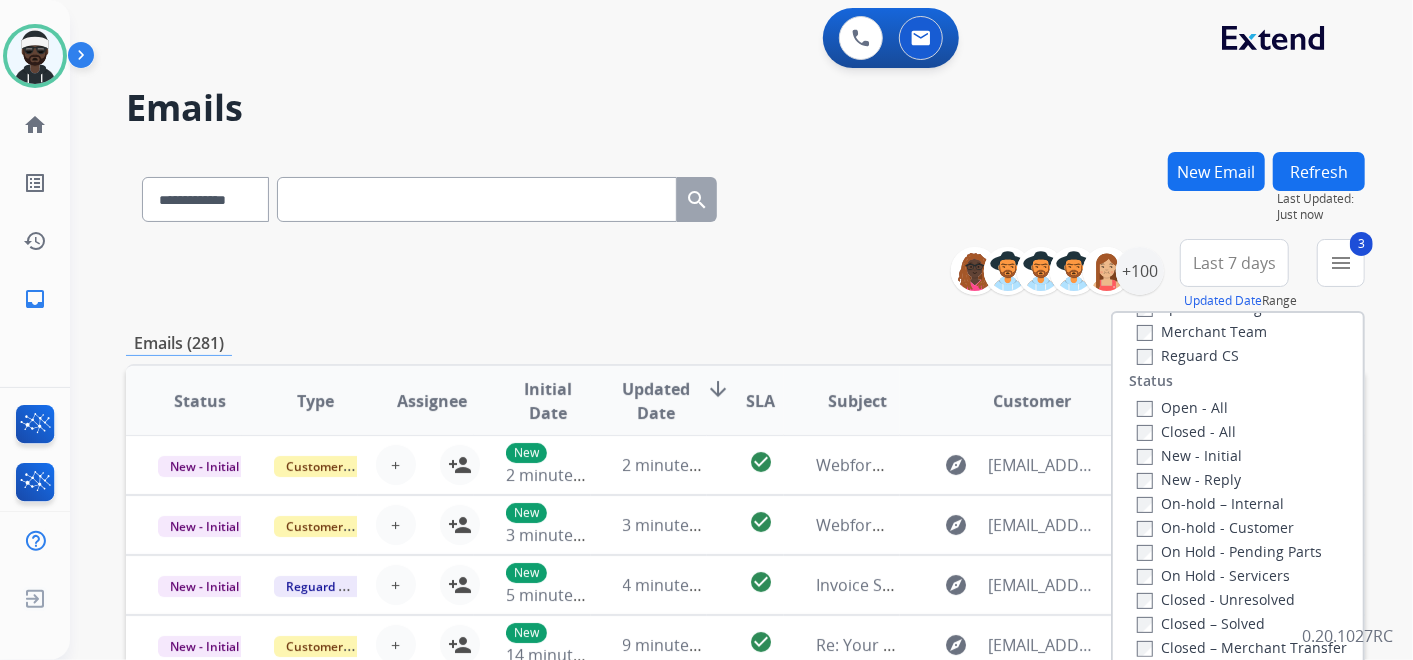 click on "Open - All" at bounding box center [1182, 407] 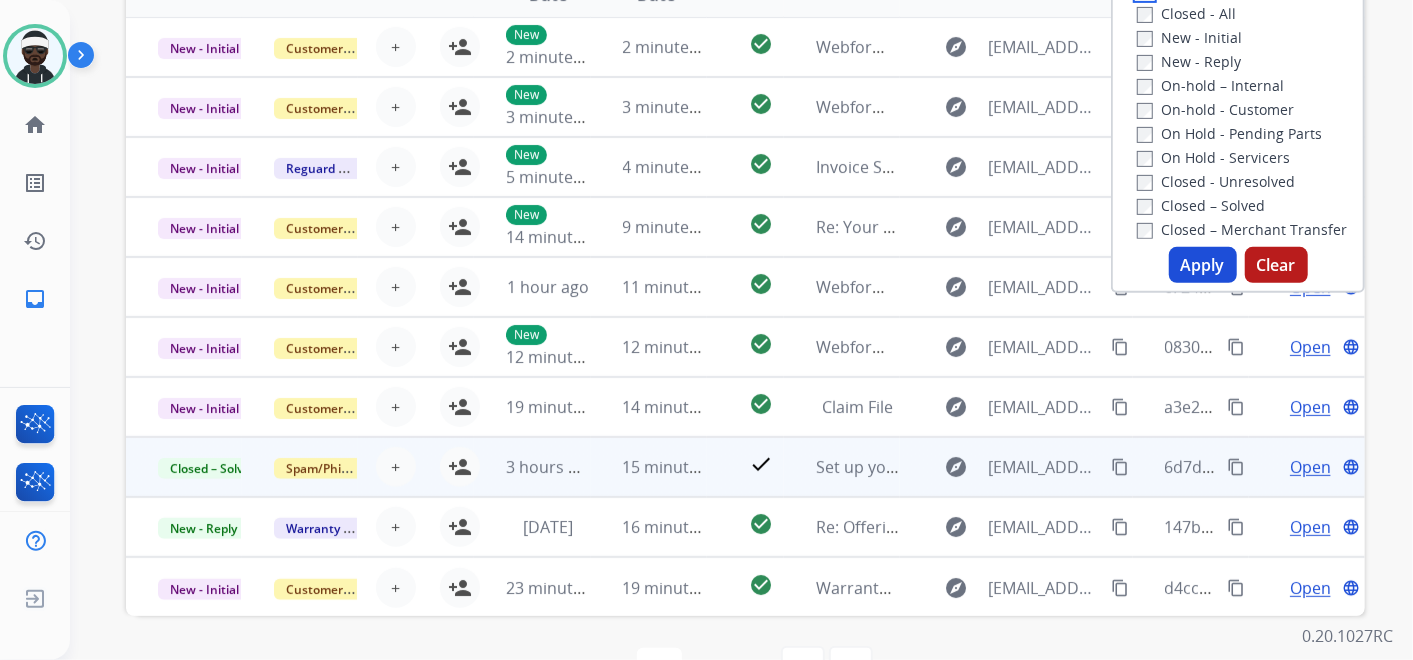 scroll, scrollTop: 444, scrollLeft: 0, axis: vertical 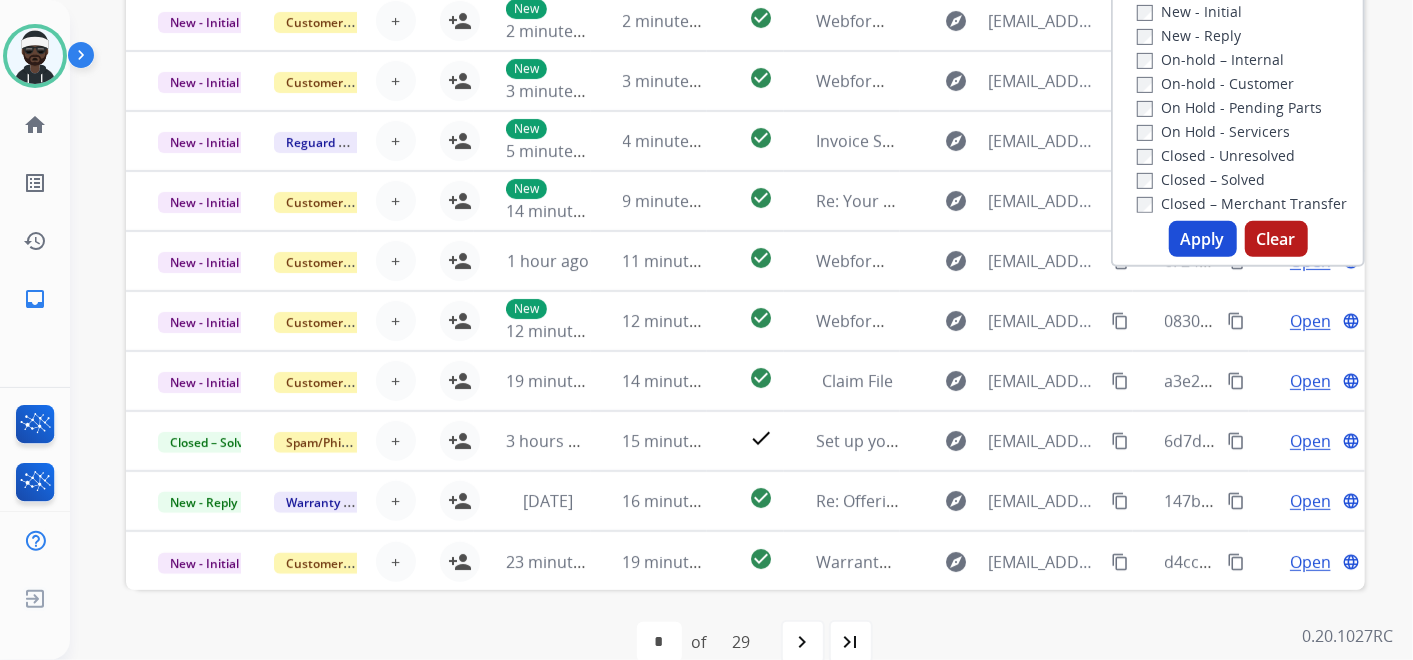 click on "Apply" at bounding box center [1203, 239] 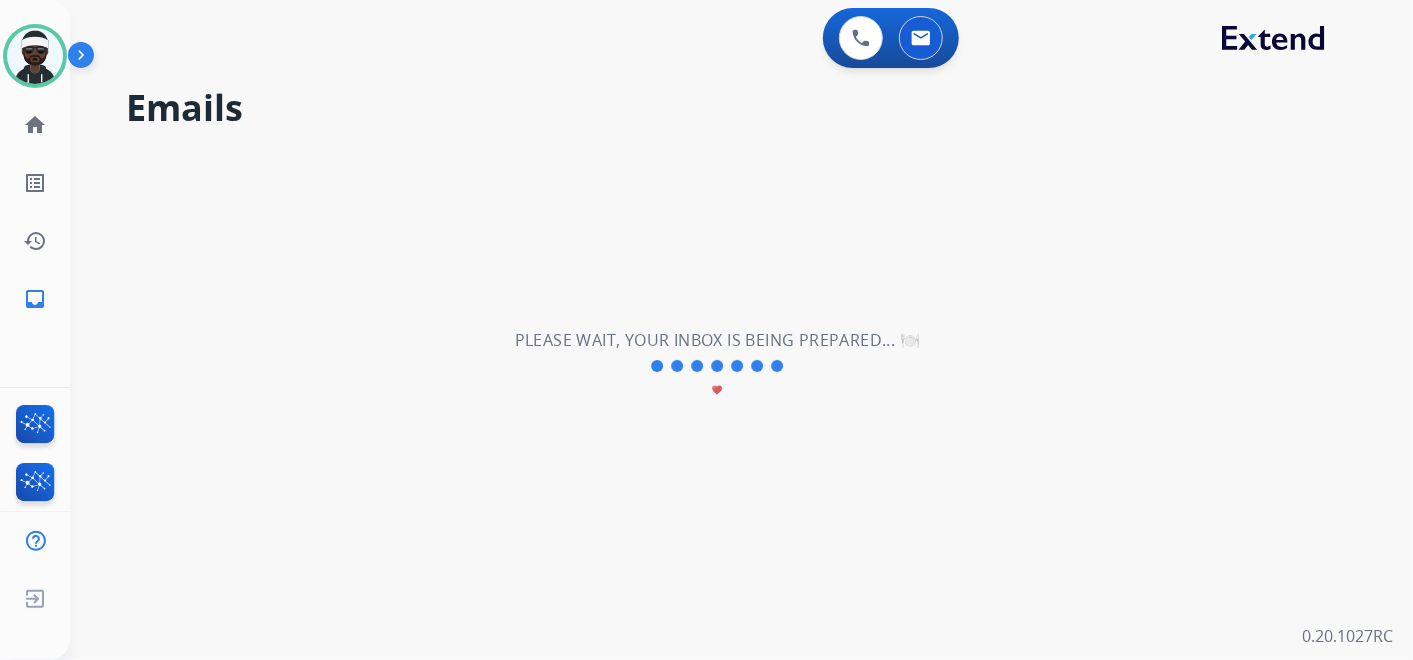 scroll, scrollTop: 0, scrollLeft: 0, axis: both 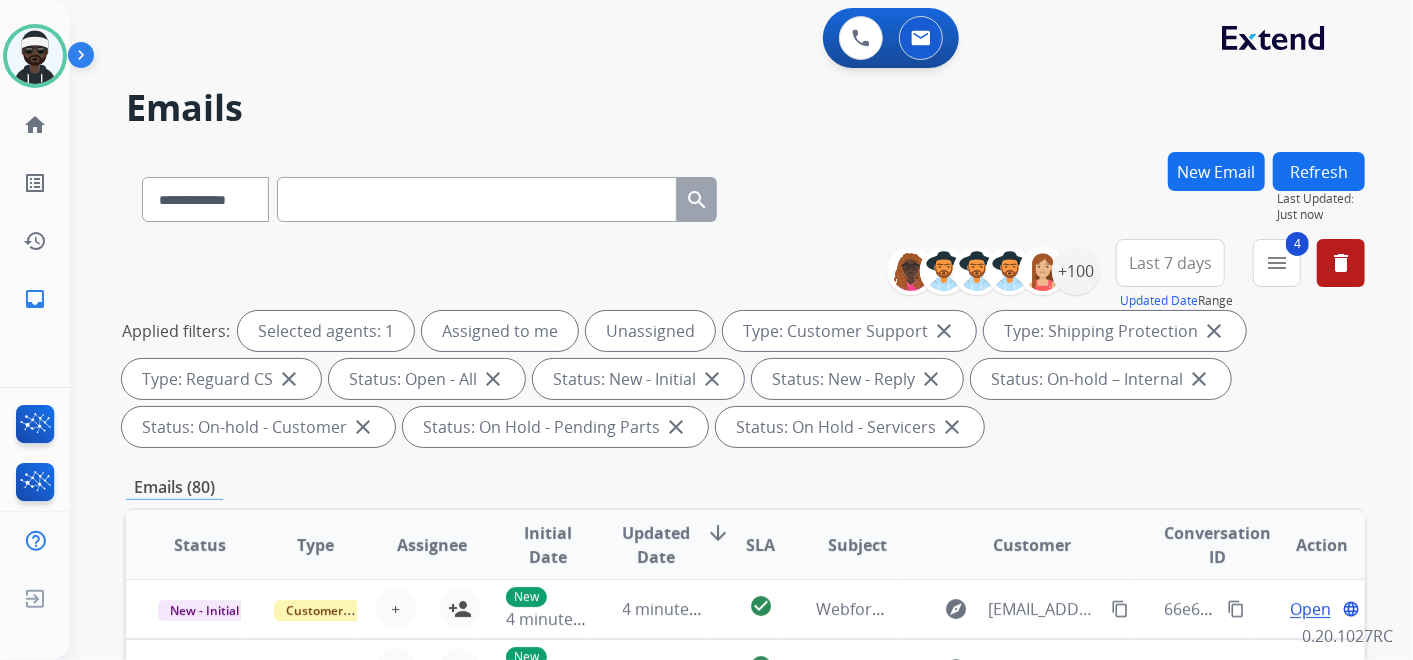 drag, startPoint x: 1182, startPoint y: 269, endPoint x: 1184, endPoint y: 279, distance: 10.198039 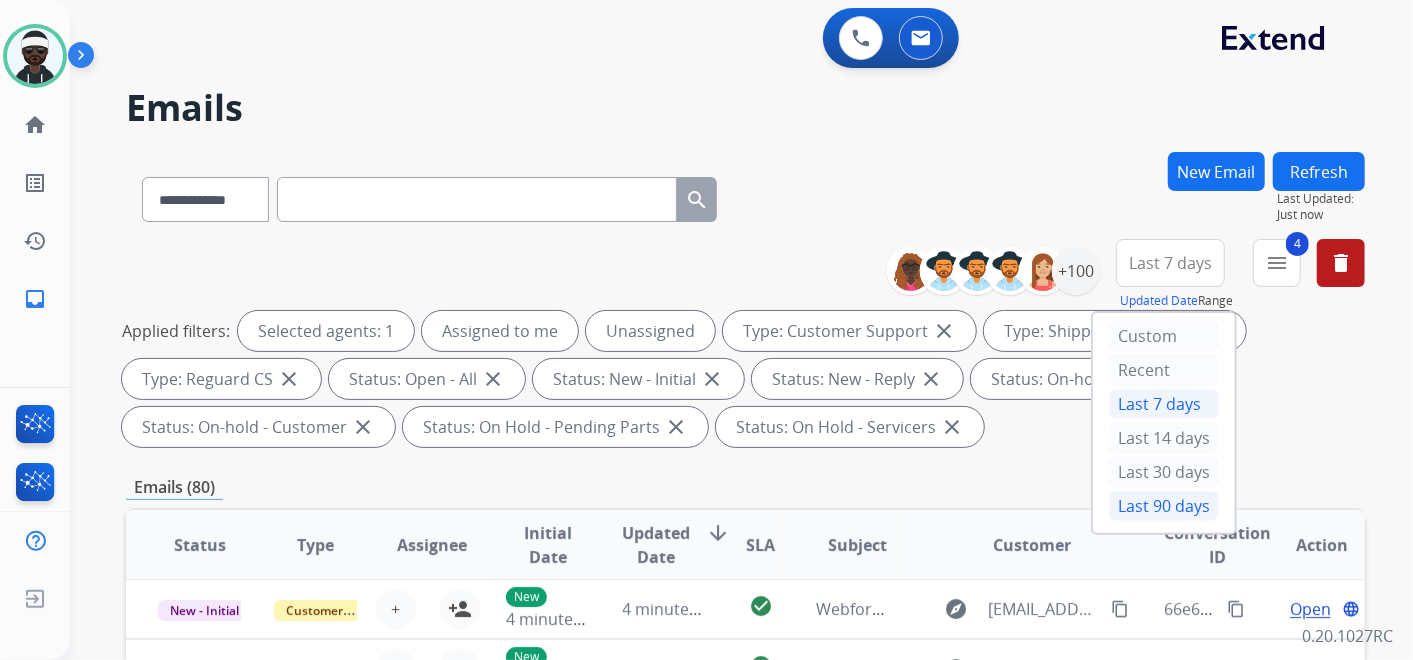 click on "Last 90 days" at bounding box center [1164, 506] 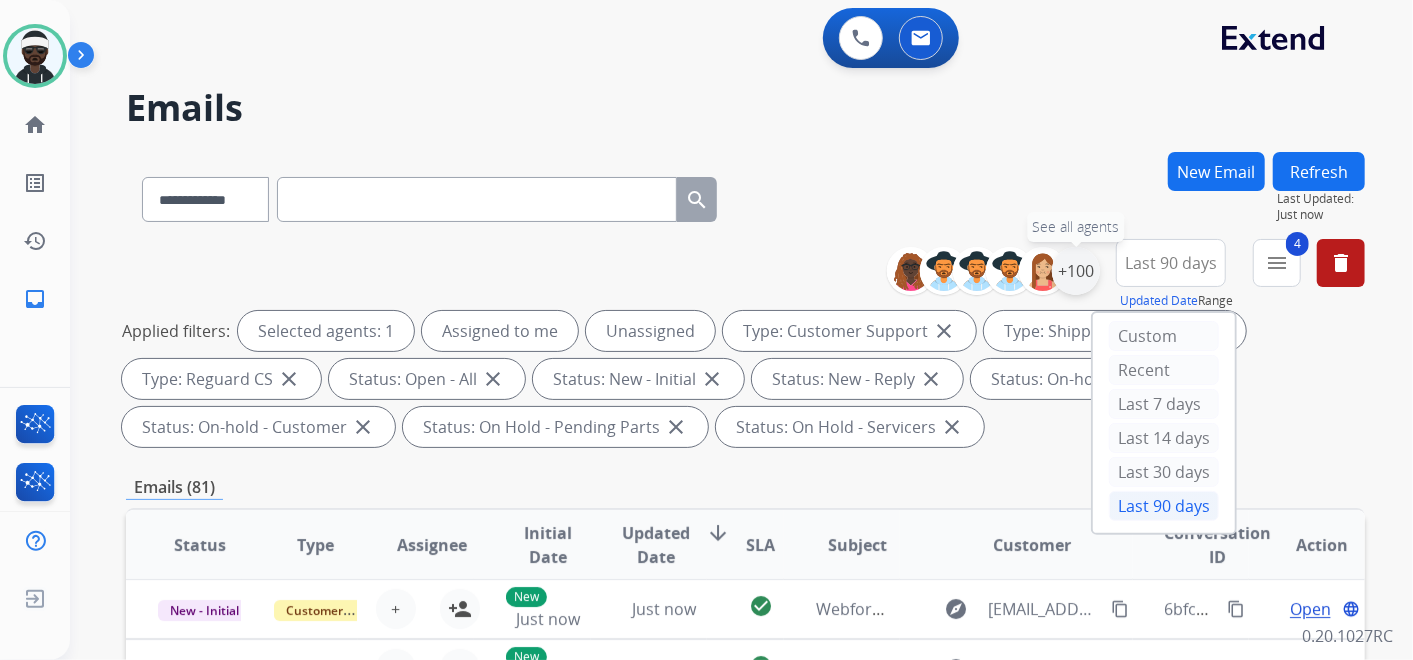 click on "+100" at bounding box center (1076, 271) 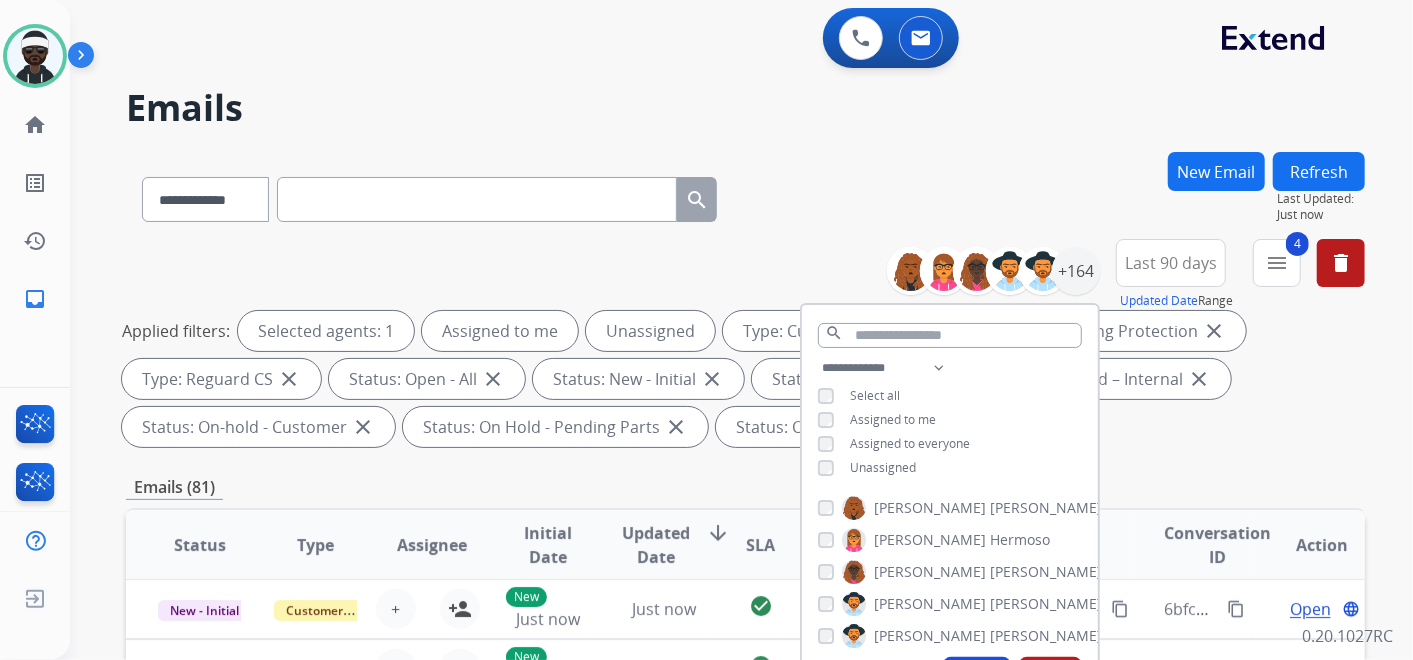 click on "Unassigned" at bounding box center (883, 467) 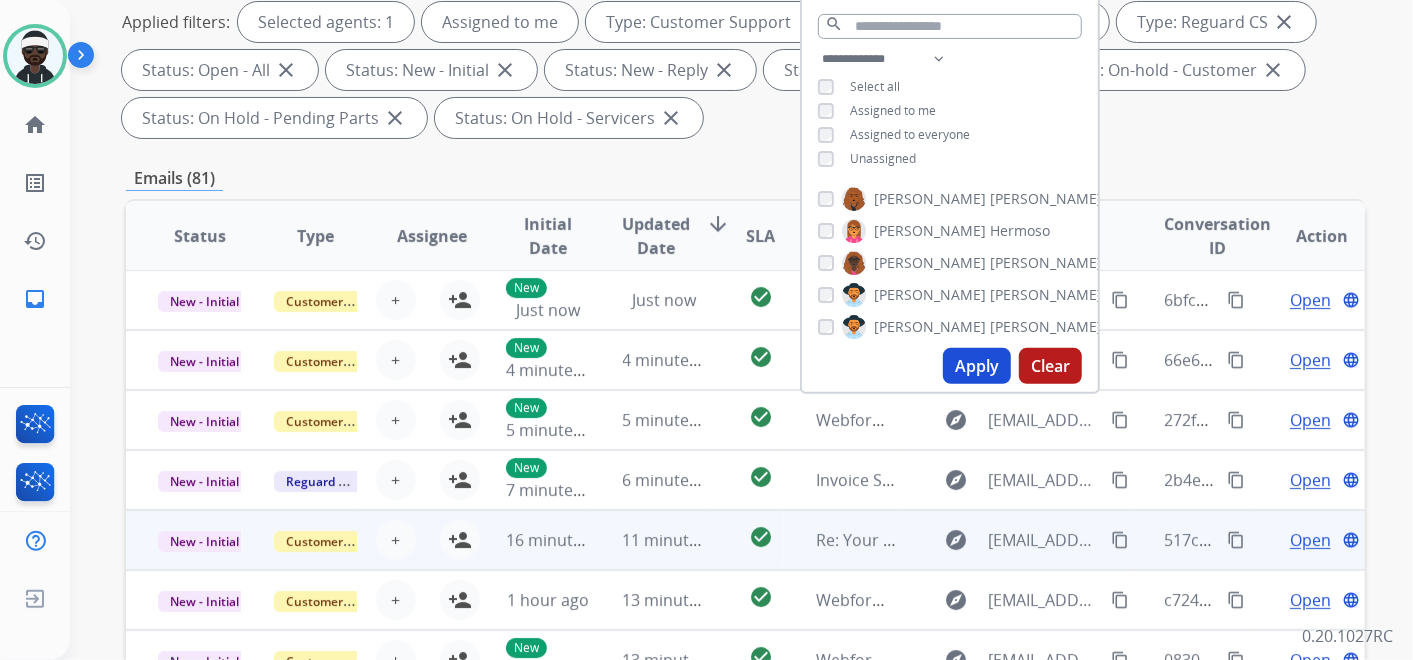 scroll, scrollTop: 333, scrollLeft: 0, axis: vertical 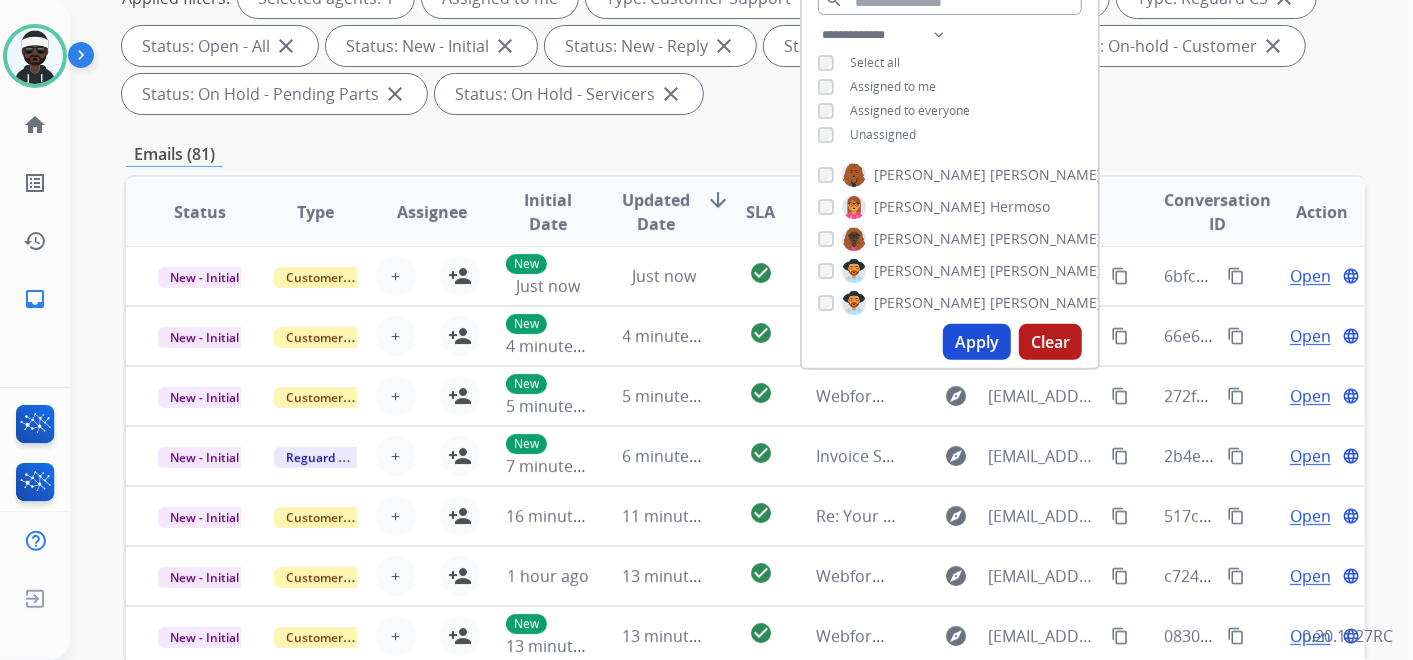 click on "Apply" at bounding box center (977, 342) 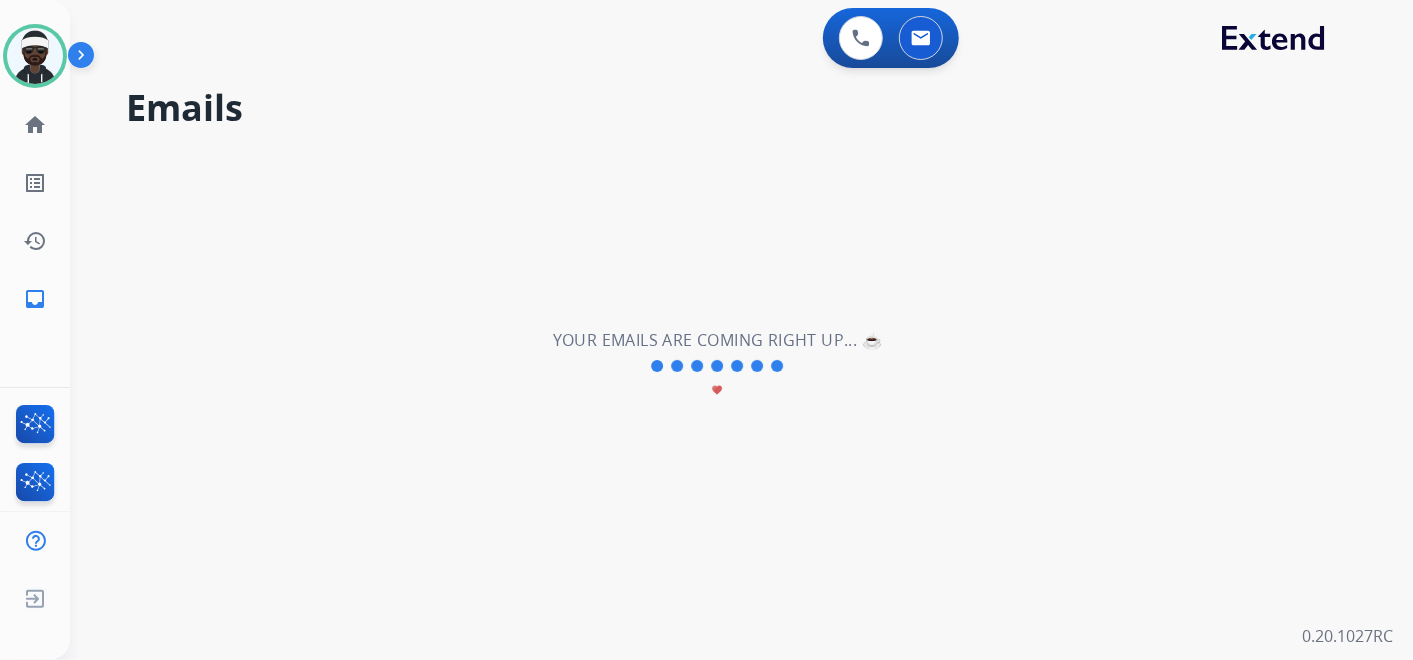 scroll, scrollTop: 0, scrollLeft: 0, axis: both 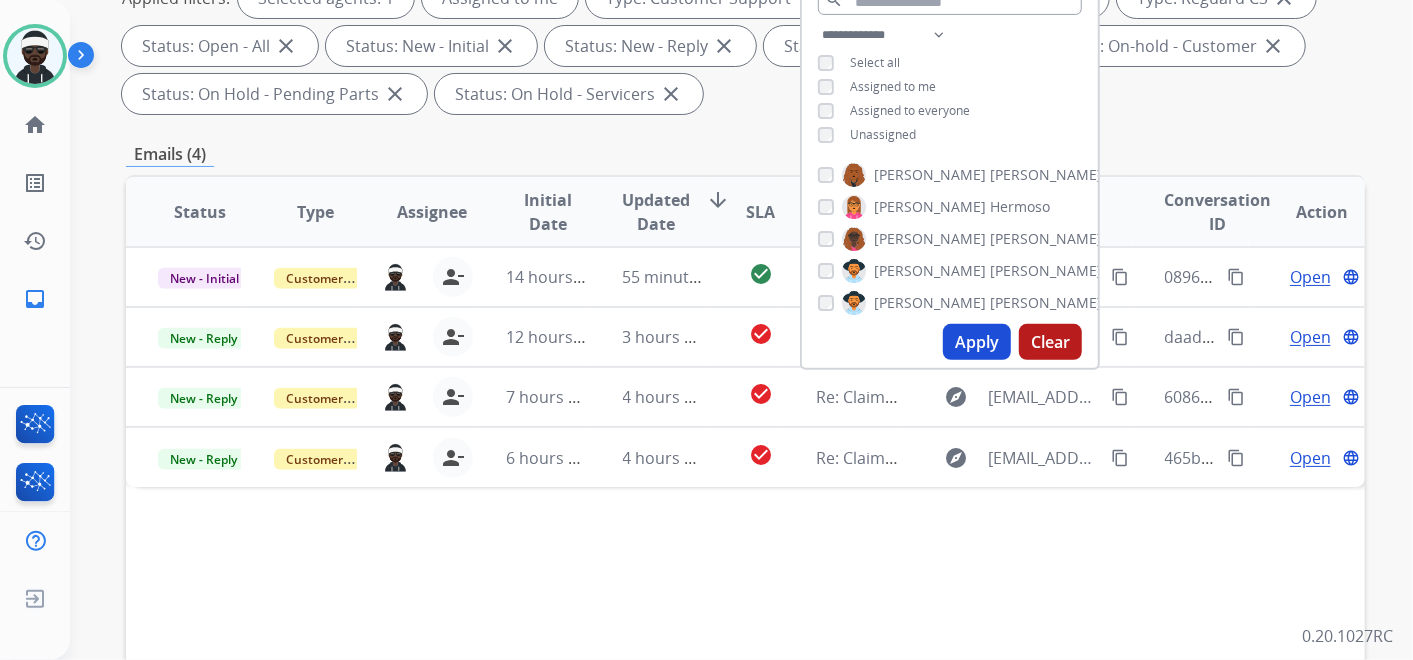 click on "**********" at bounding box center [745, 384] 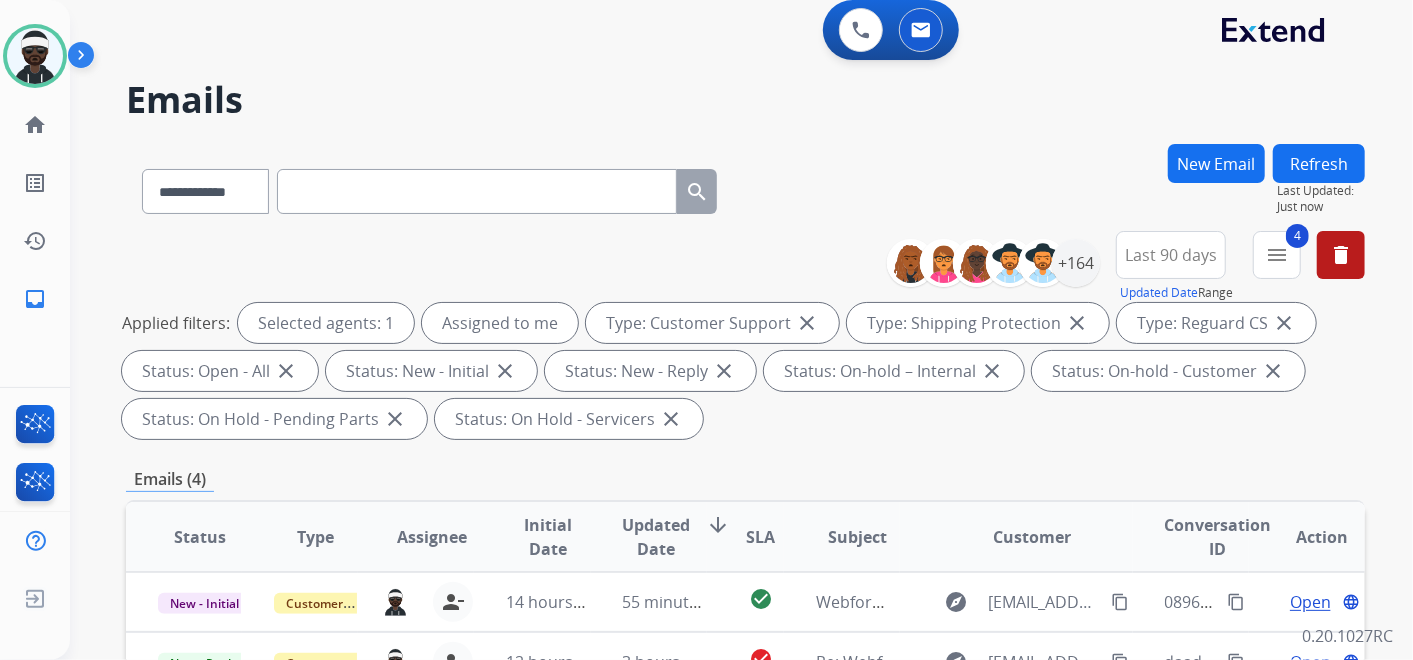 scroll, scrollTop: 0, scrollLeft: 0, axis: both 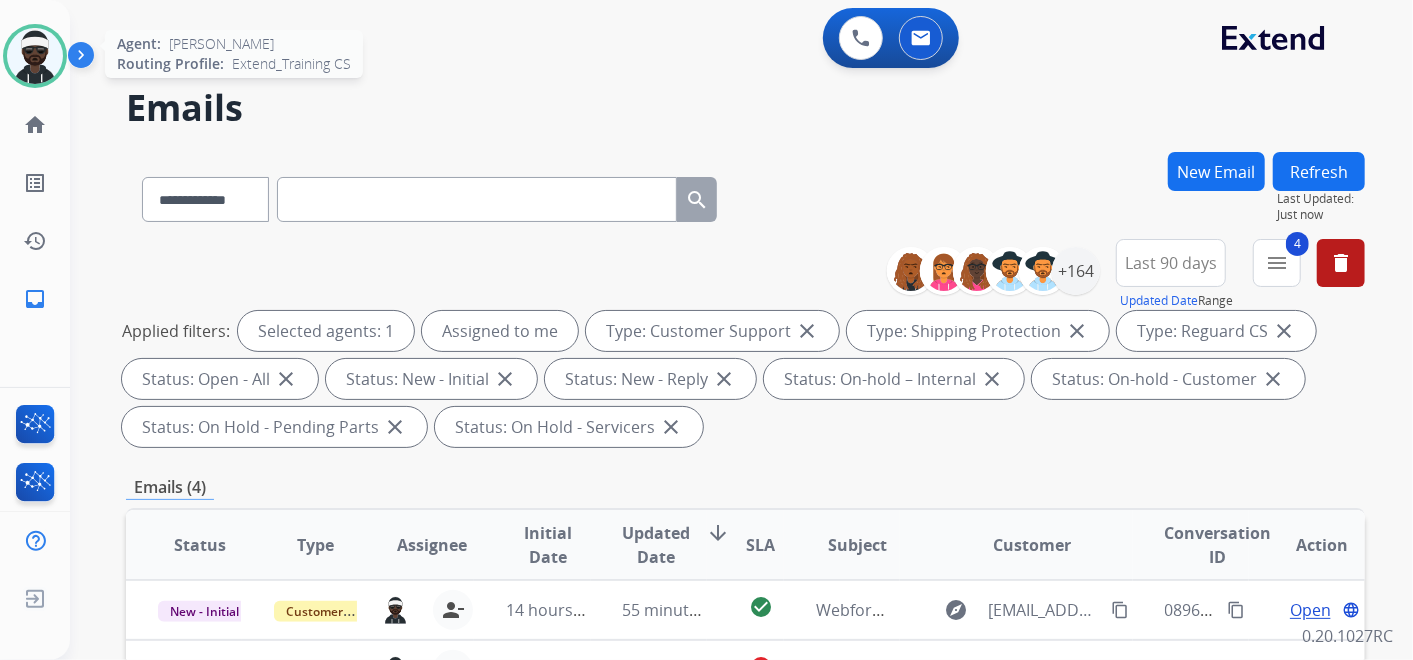 click at bounding box center (35, 56) 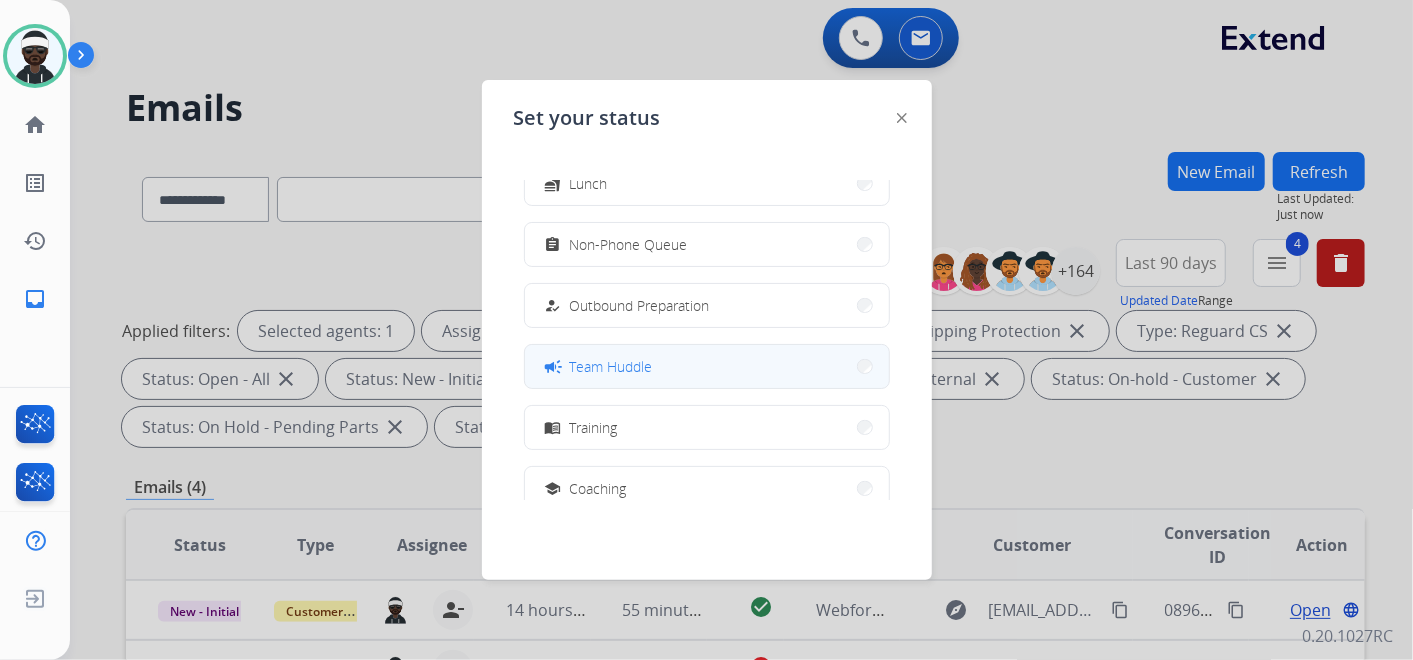 scroll, scrollTop: 154, scrollLeft: 0, axis: vertical 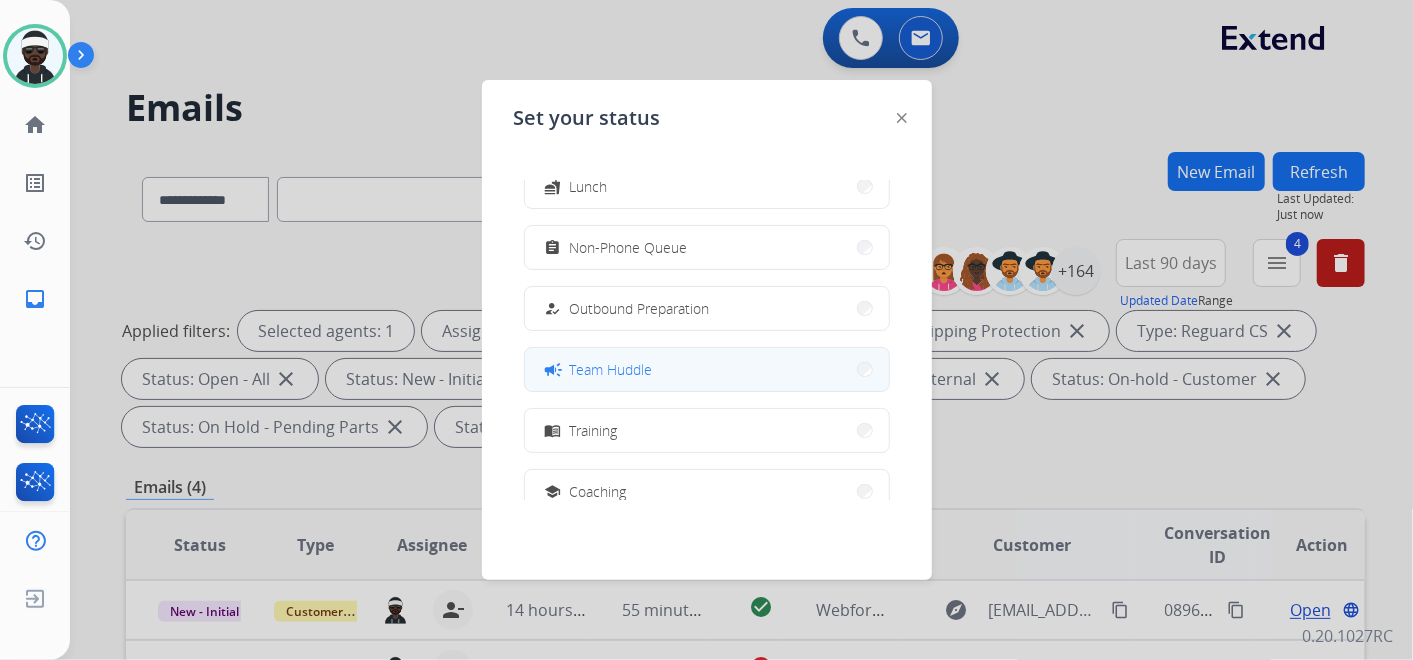 click on "Team Huddle" at bounding box center [611, 369] 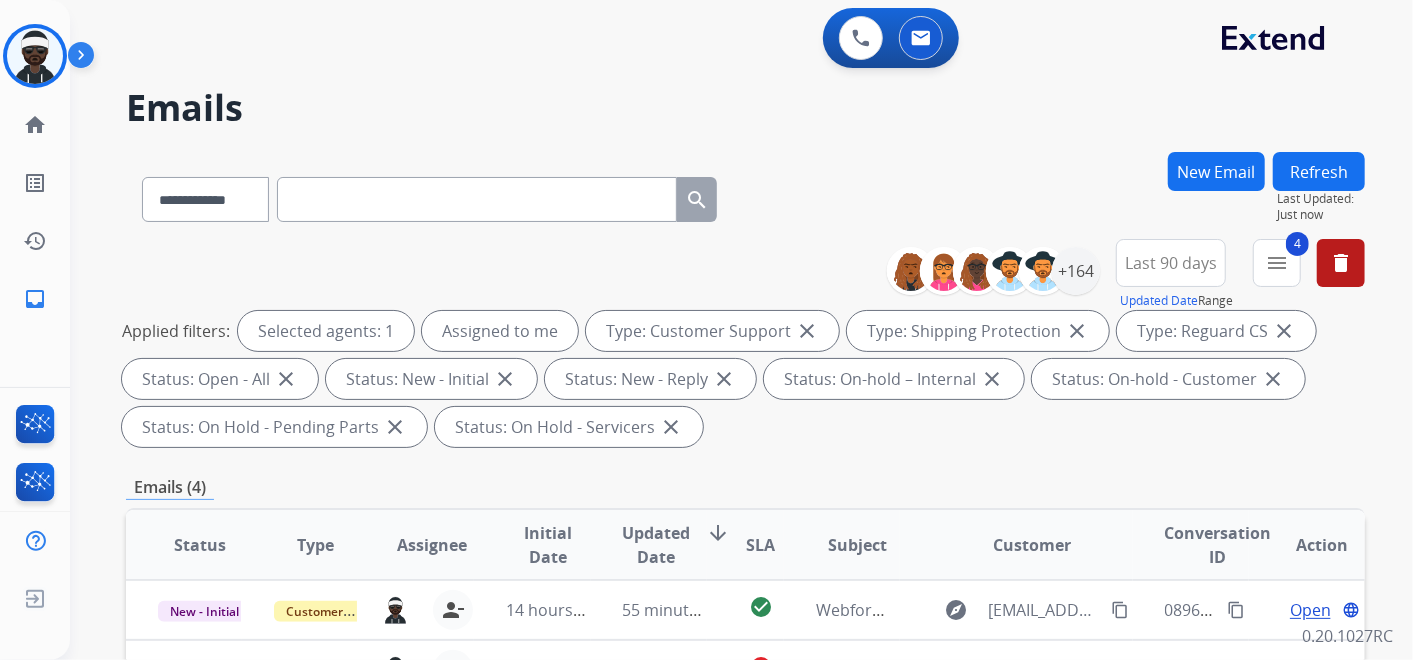 click on "New Email" at bounding box center [1216, 171] 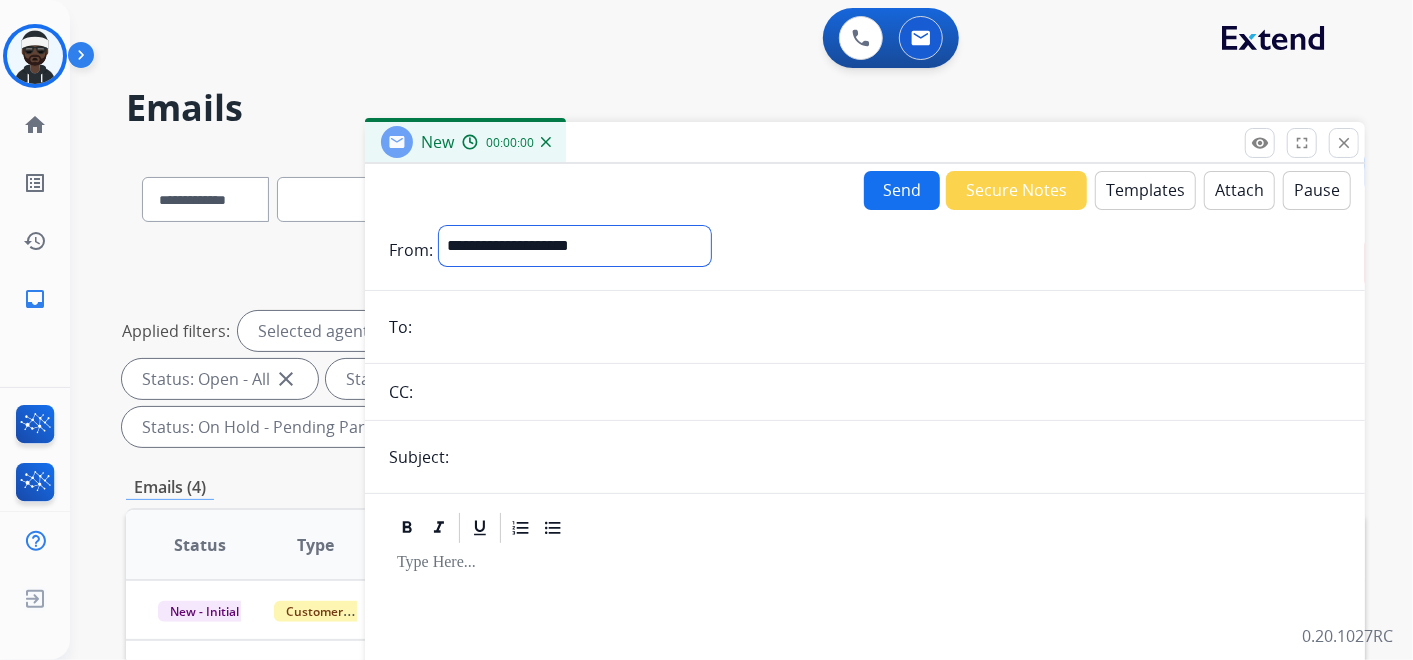 click on "**********" at bounding box center [575, 246] 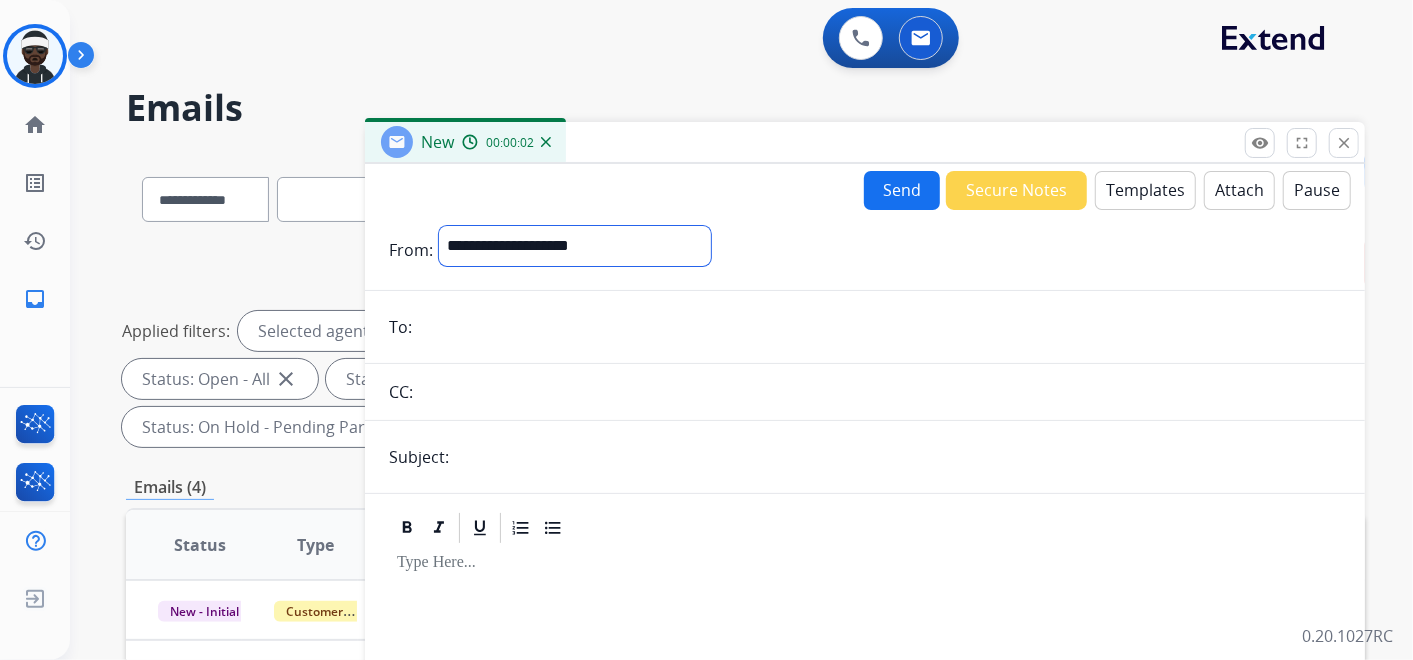 select on "**********" 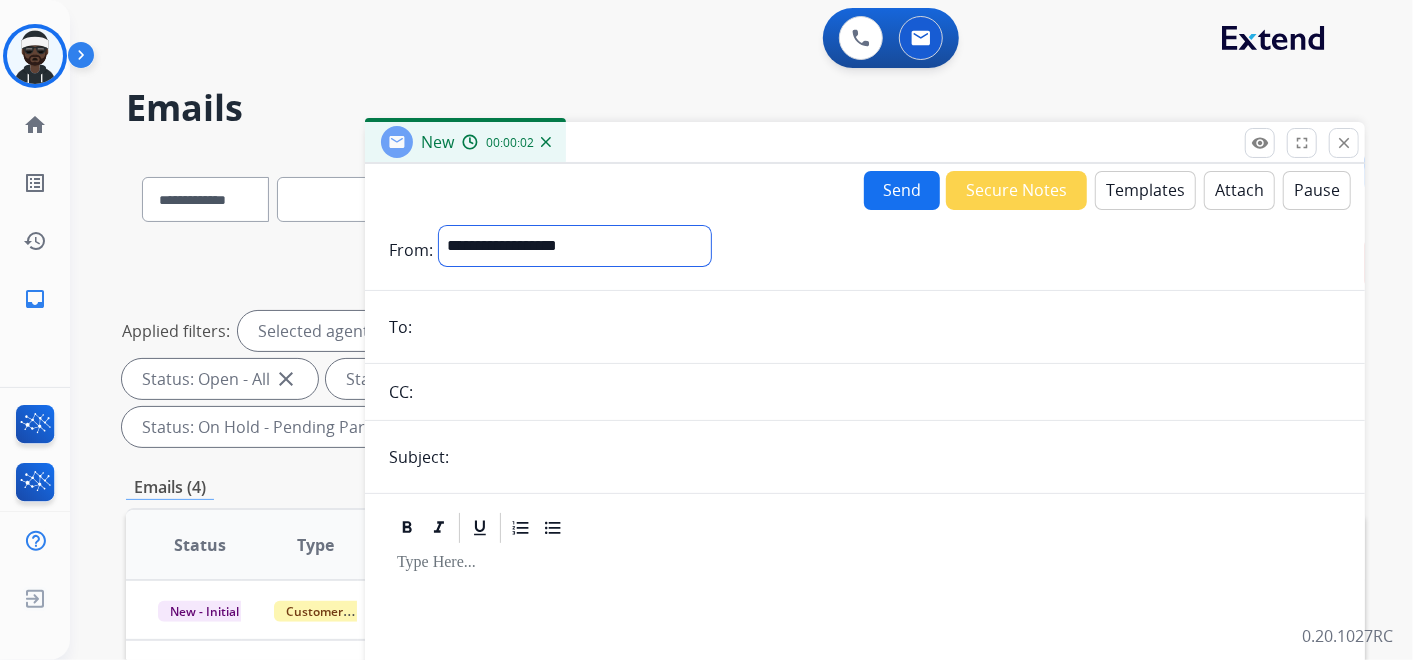 click on "**********" at bounding box center [575, 246] 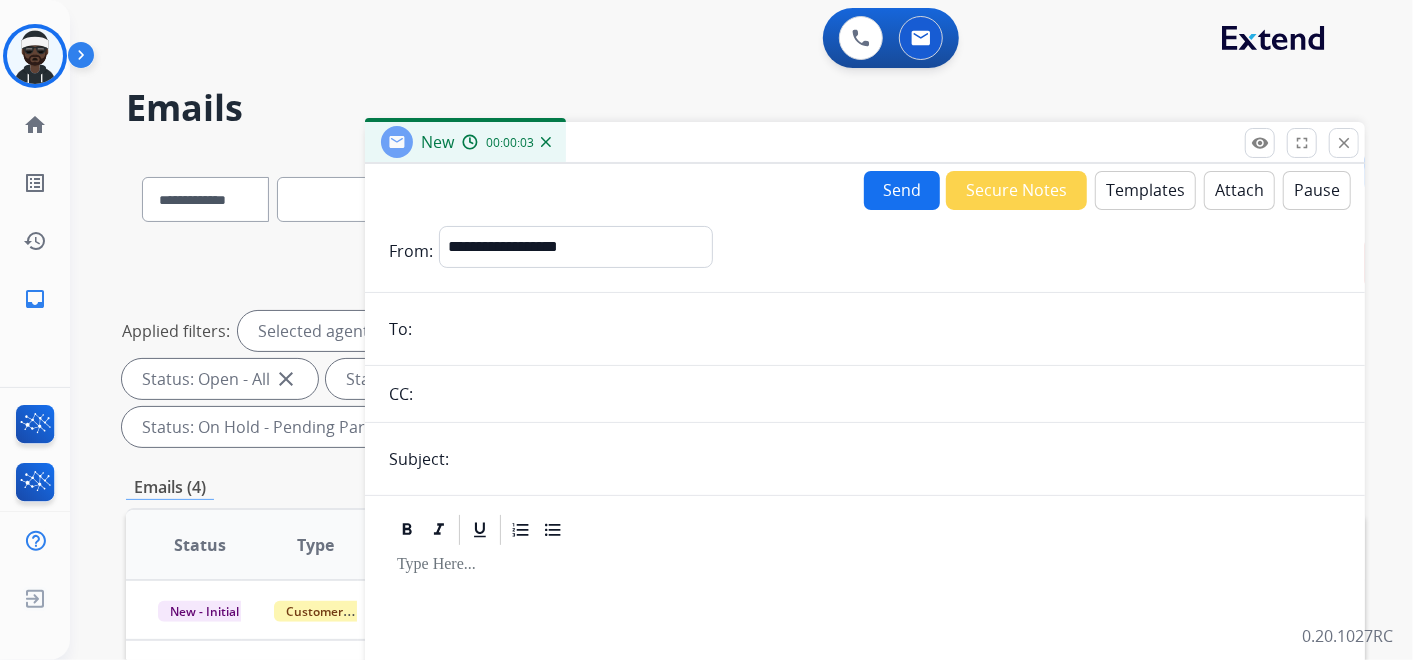 click at bounding box center [898, 459] 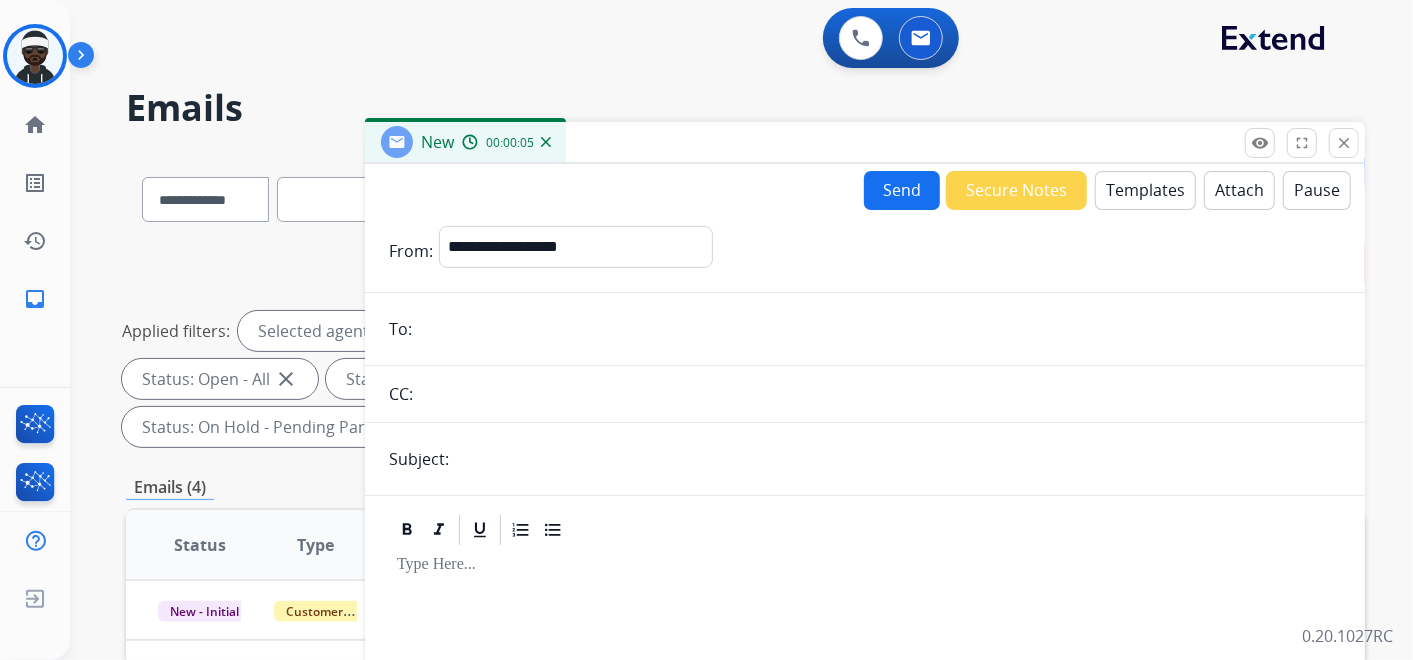 type on "**********" 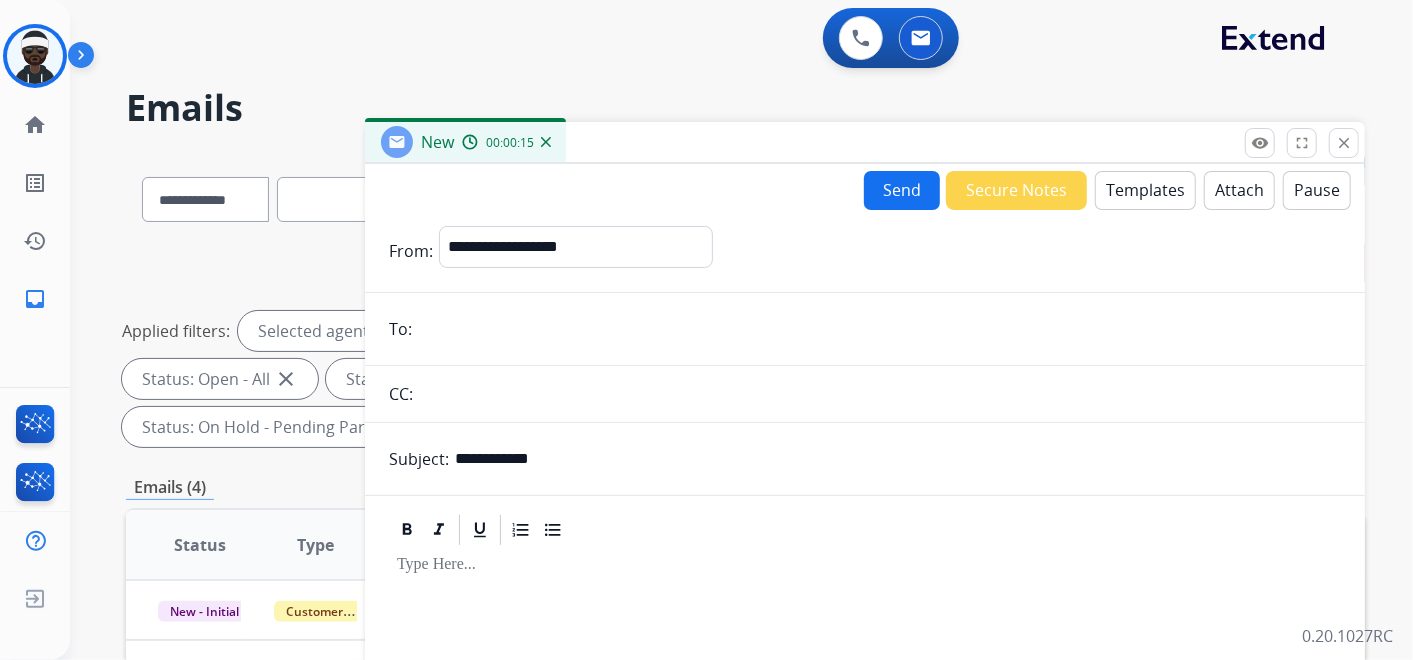 click at bounding box center [879, 329] 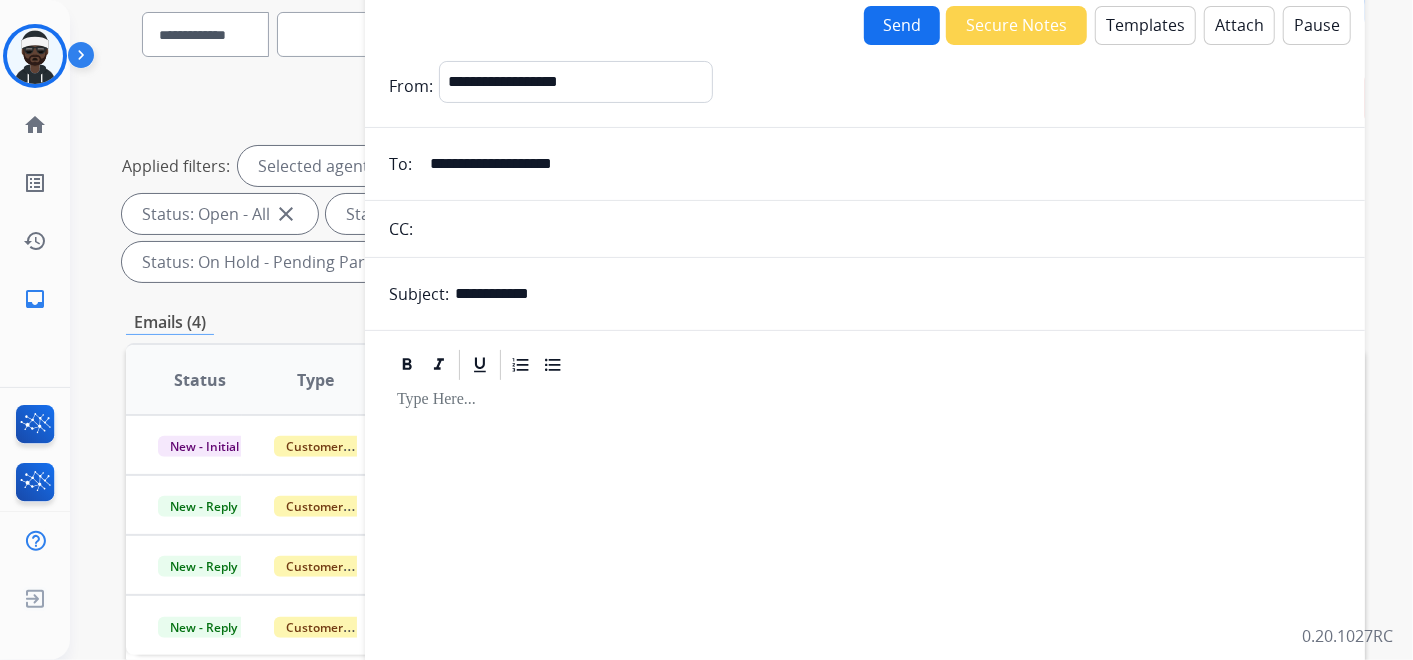 scroll, scrollTop: 222, scrollLeft: 0, axis: vertical 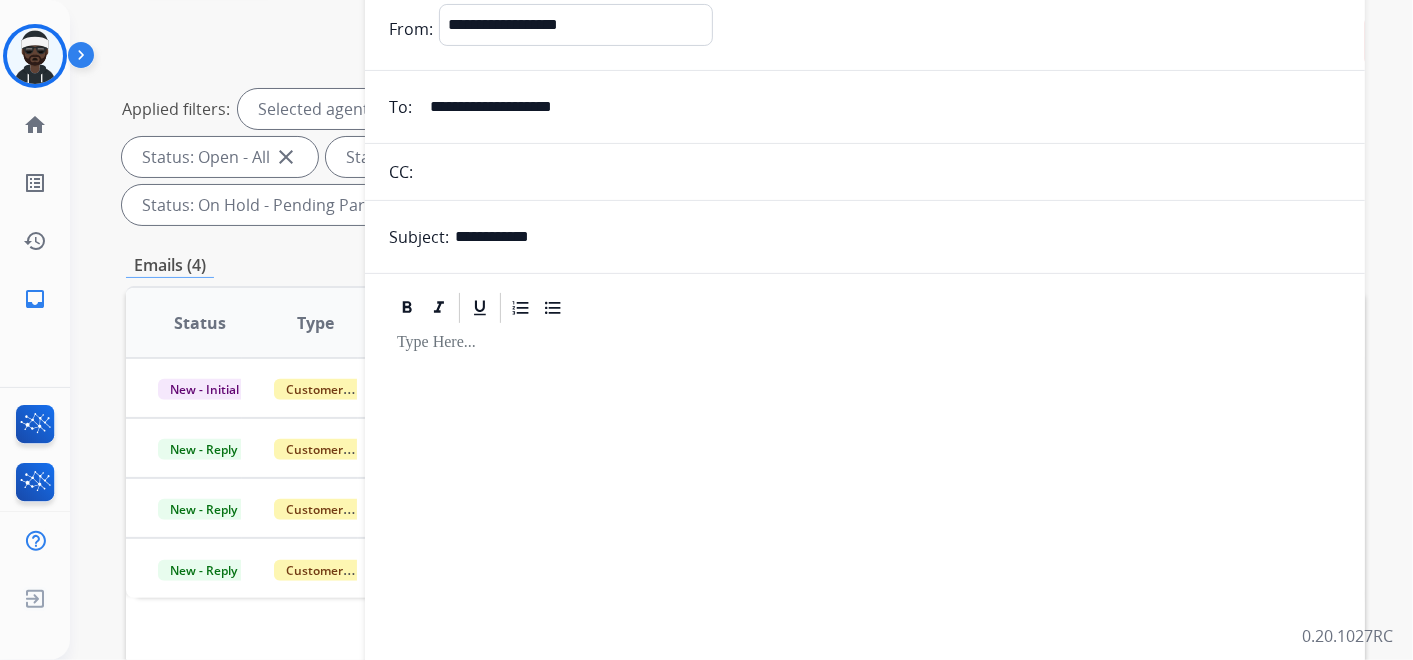 type on "**********" 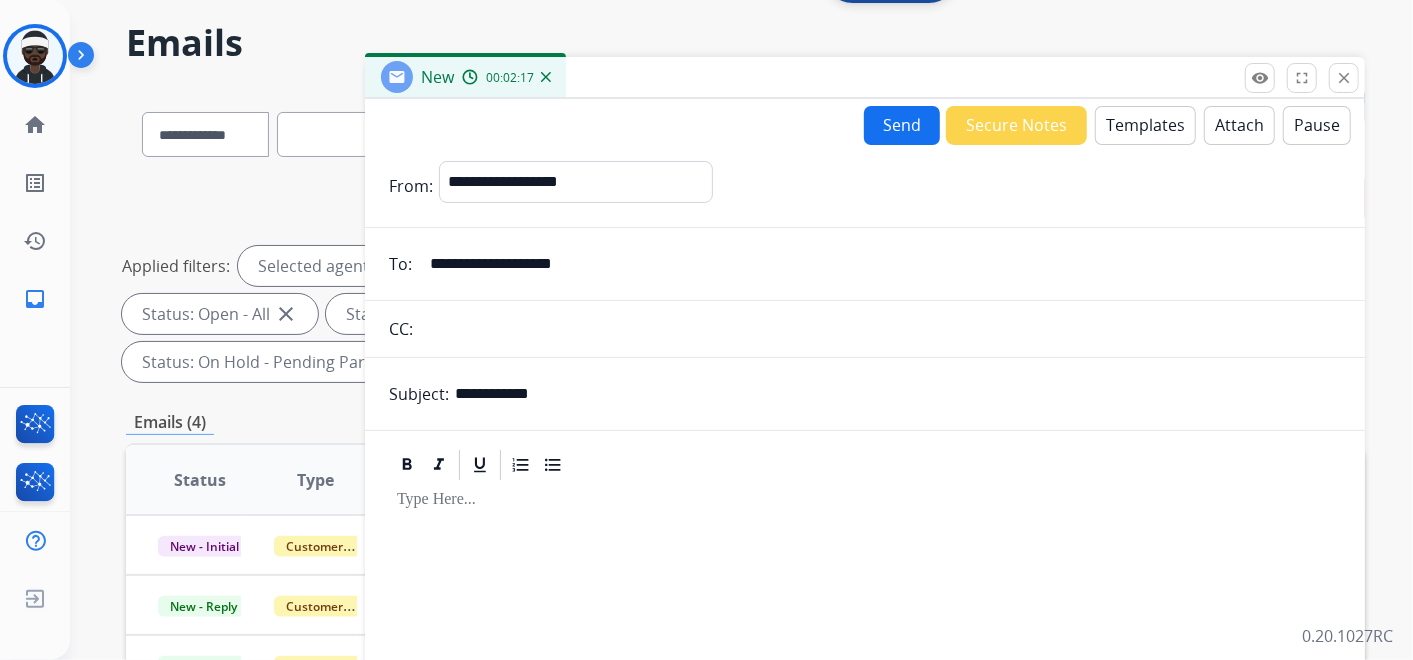 scroll, scrollTop: 0, scrollLeft: 0, axis: both 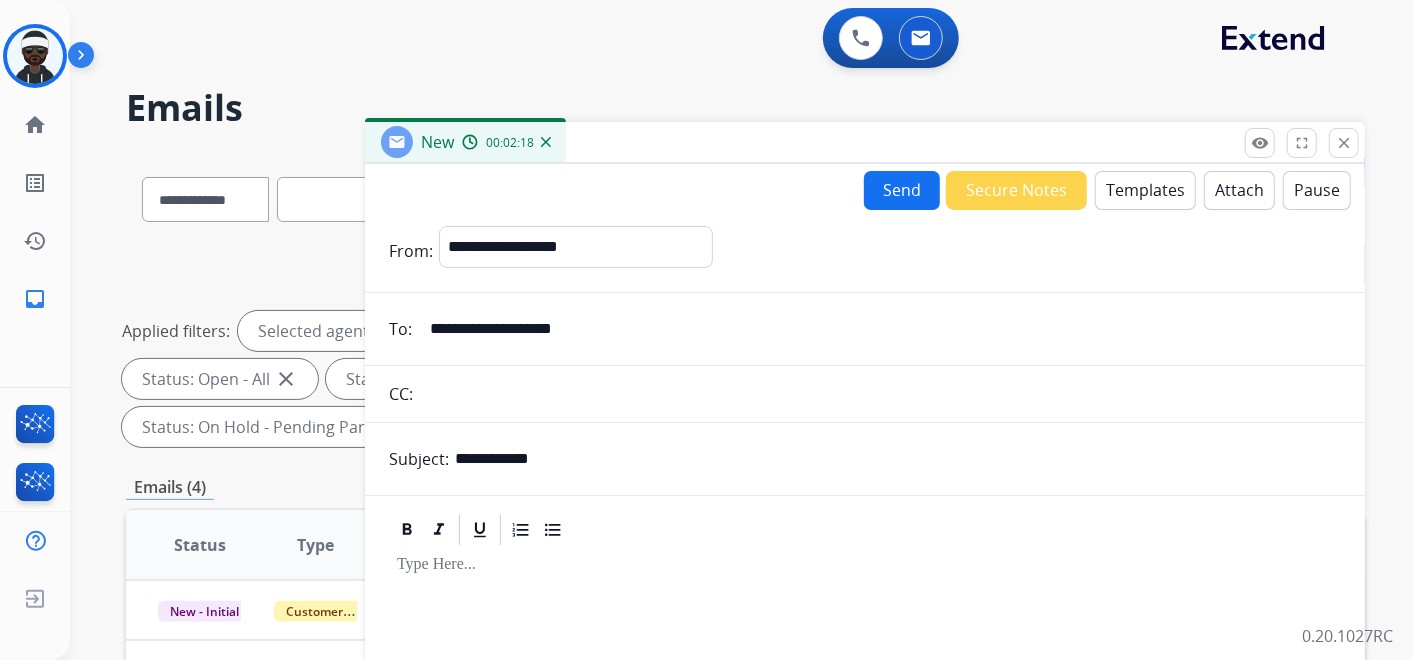 click on "Templates" at bounding box center (1145, 190) 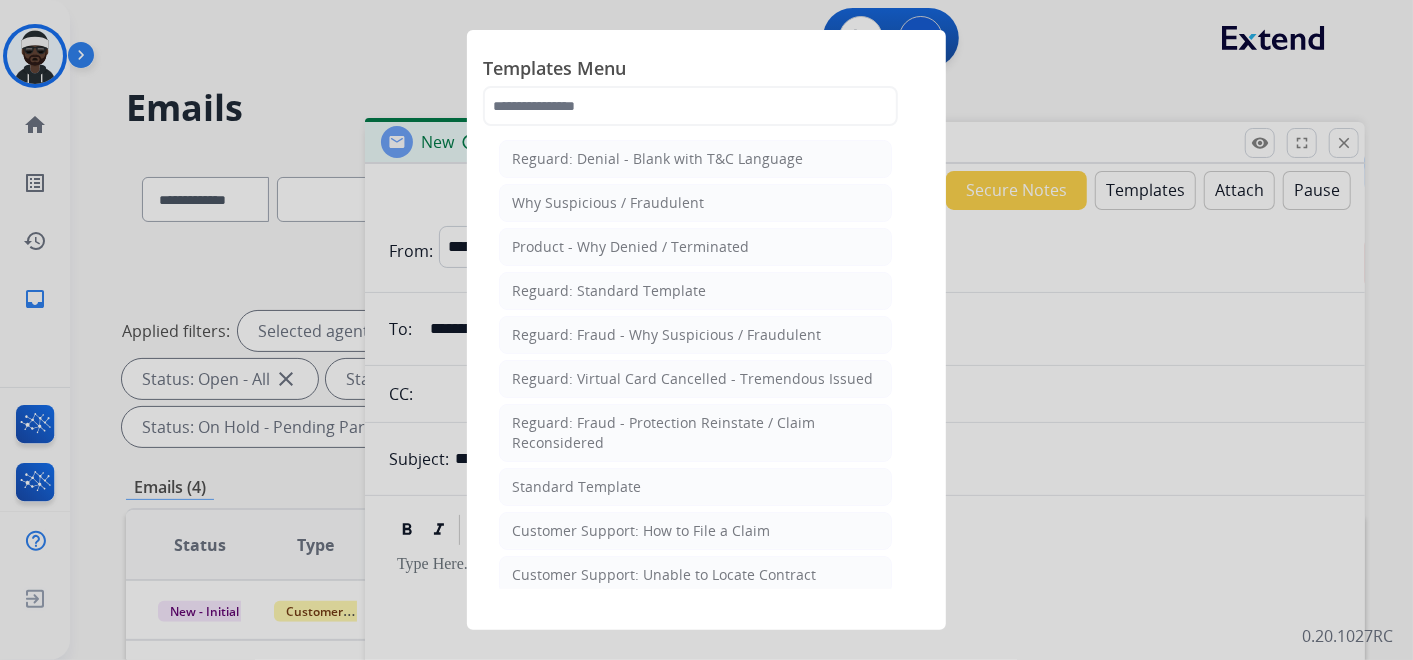 type 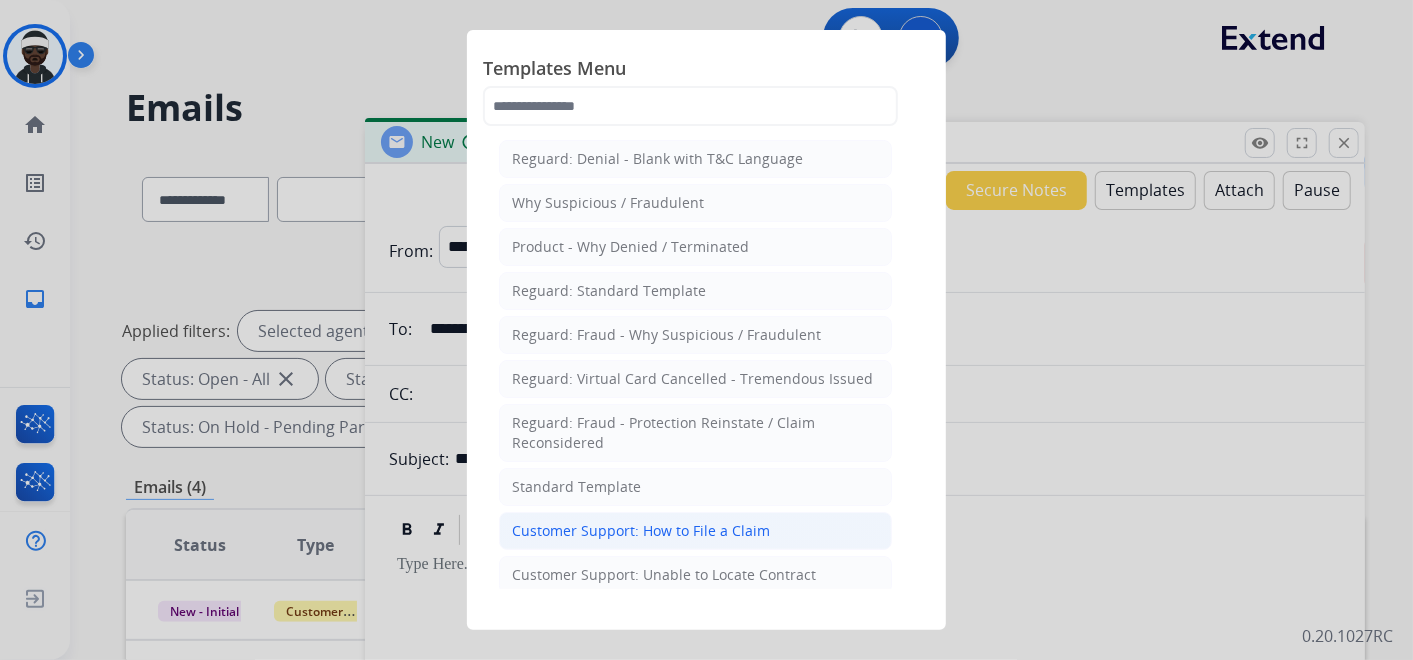 click on "Customer Support: How to File a Claim" 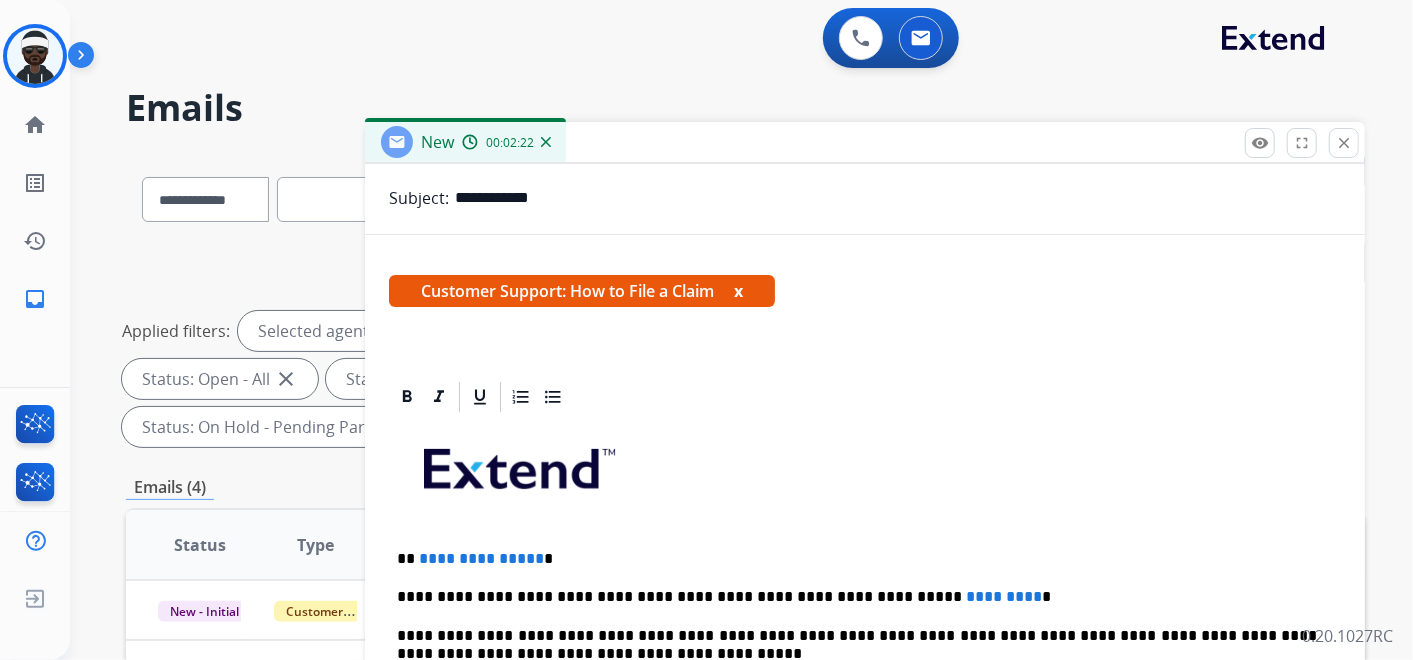 scroll, scrollTop: 267, scrollLeft: 0, axis: vertical 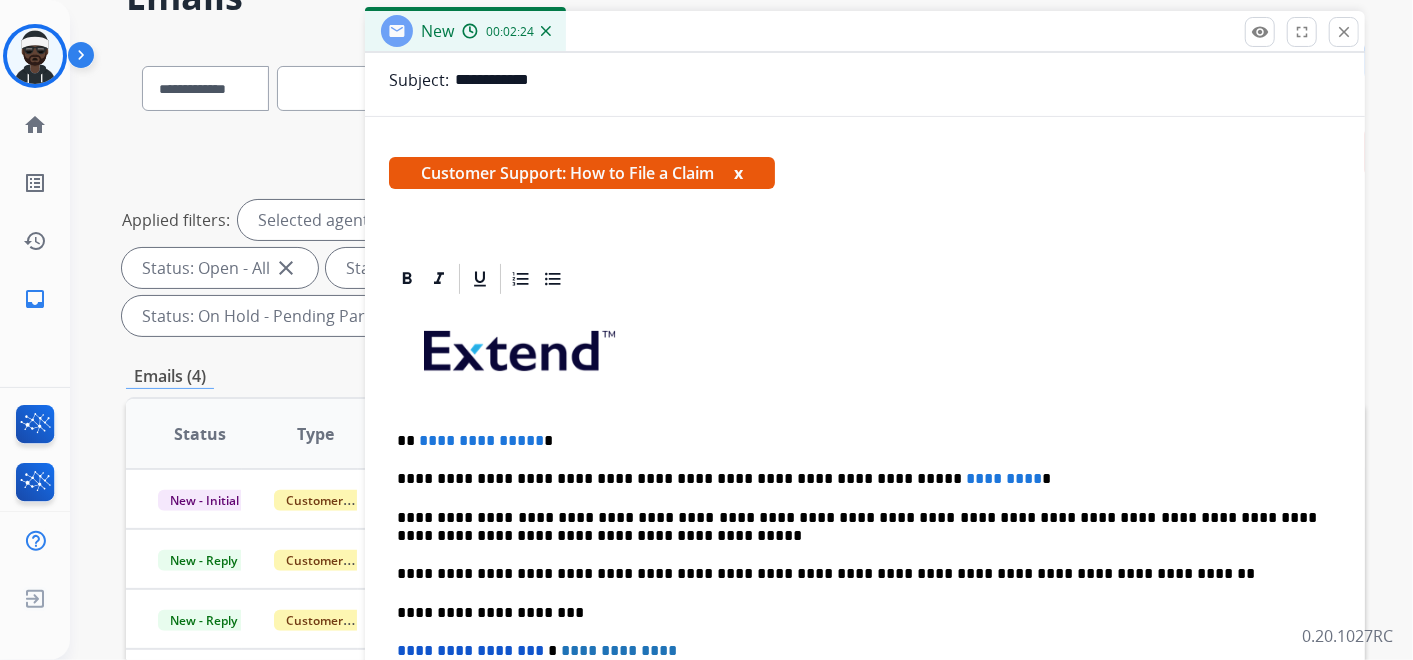 click on "**********" at bounding box center (857, 441) 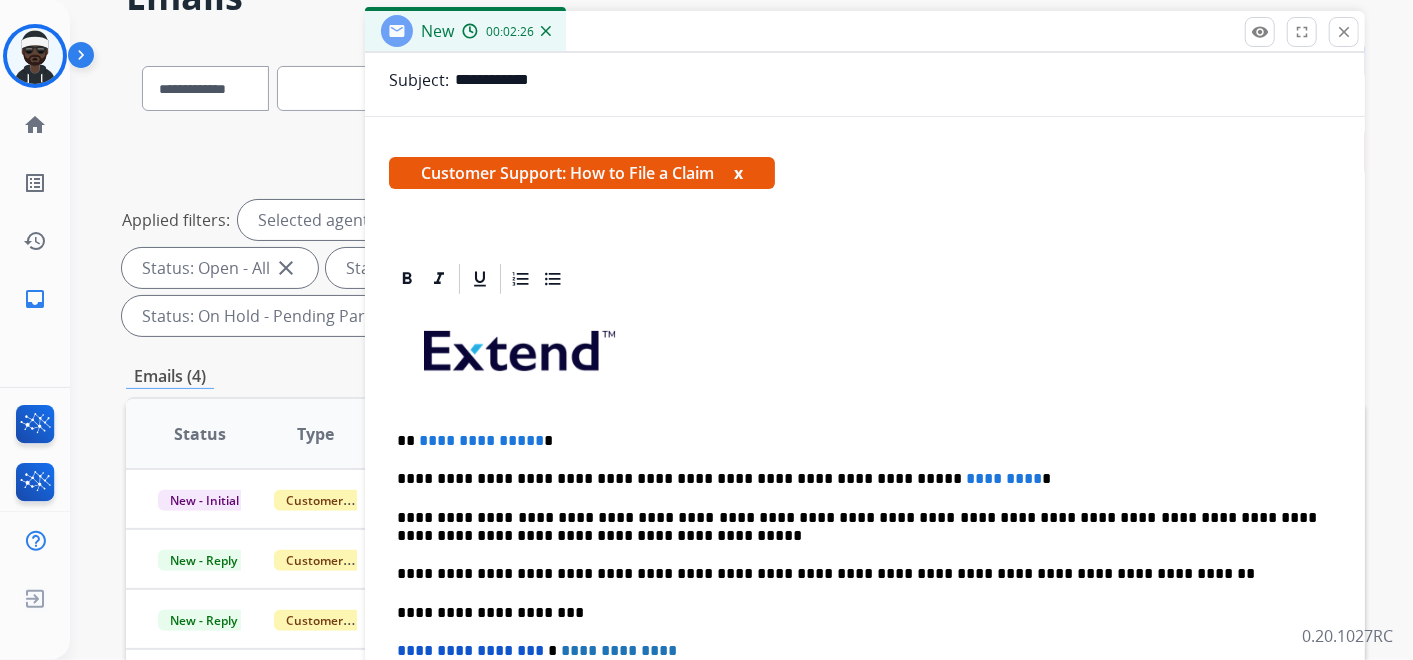 type 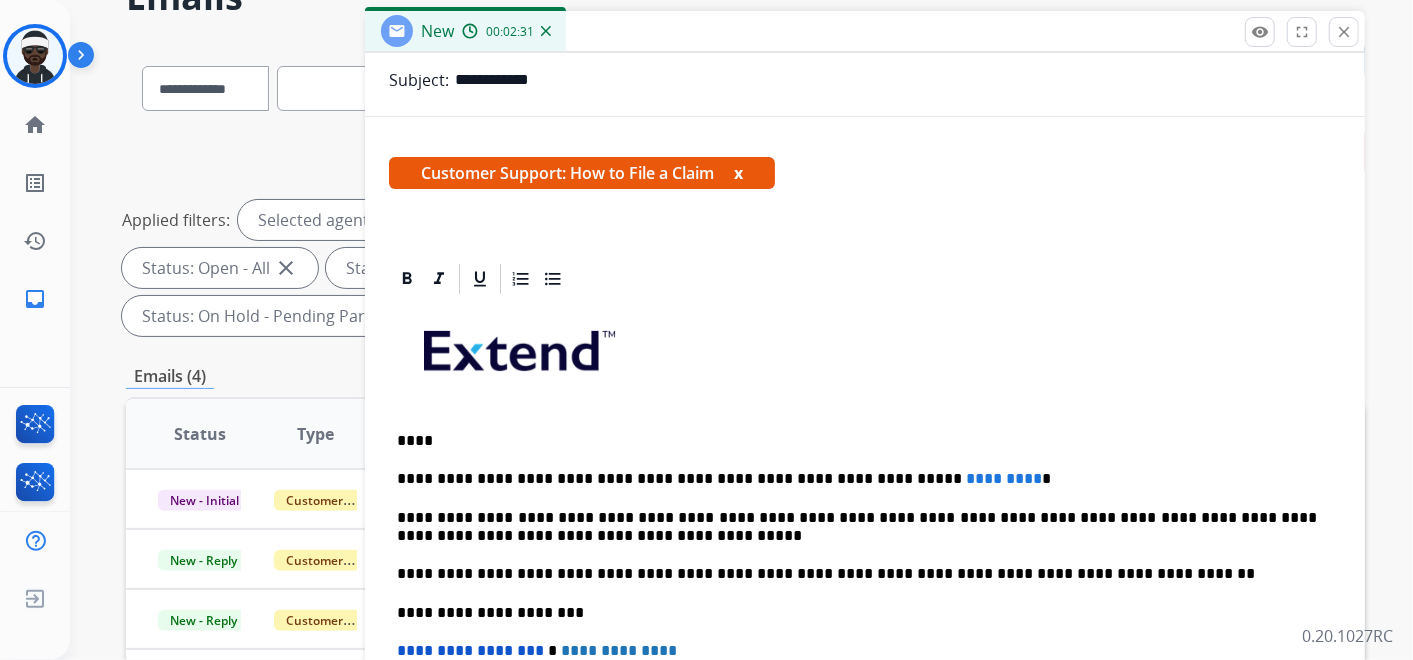 click on "**********" at bounding box center [857, 479] 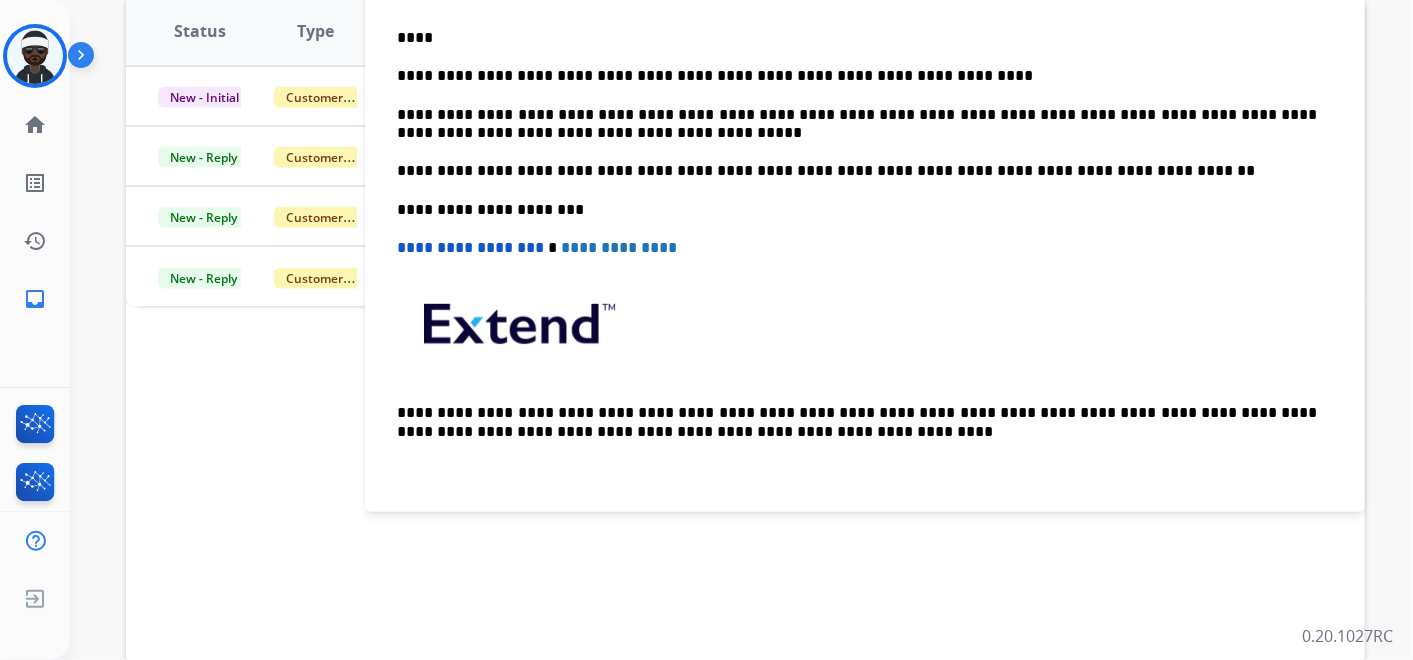 scroll, scrollTop: 555, scrollLeft: 0, axis: vertical 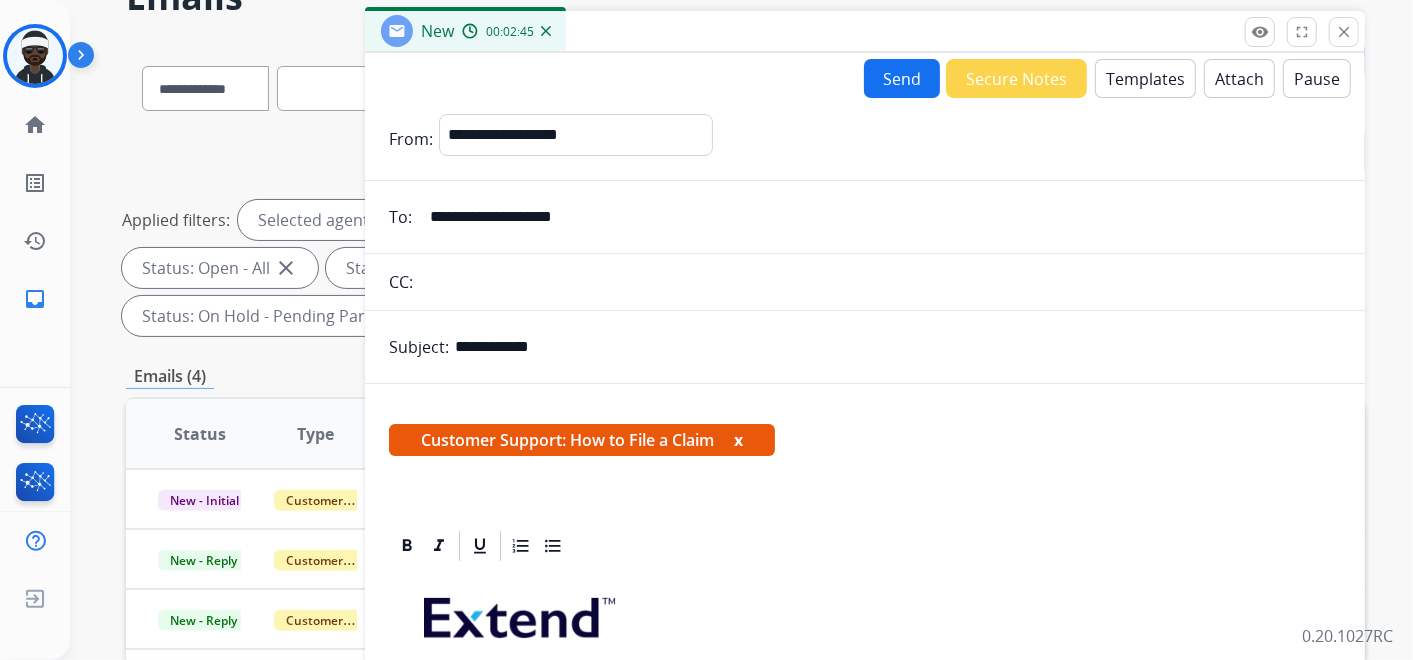 click on "Send" at bounding box center (902, 78) 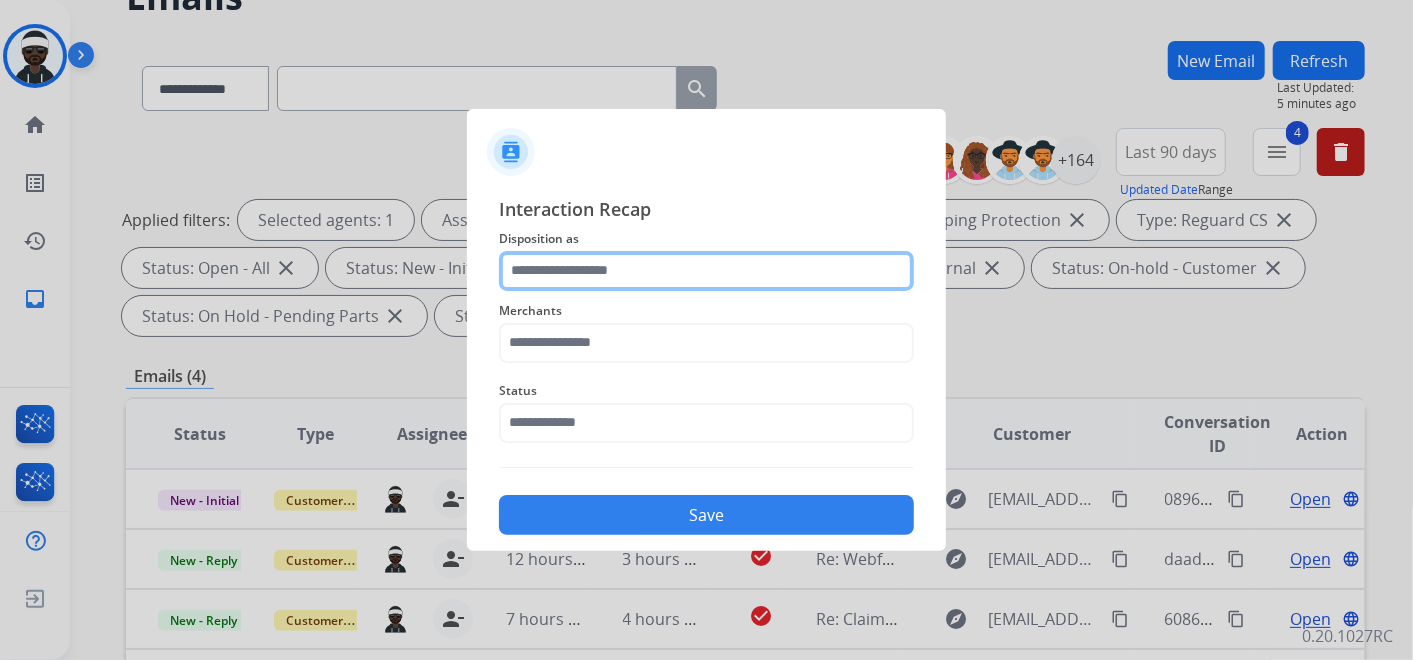 click 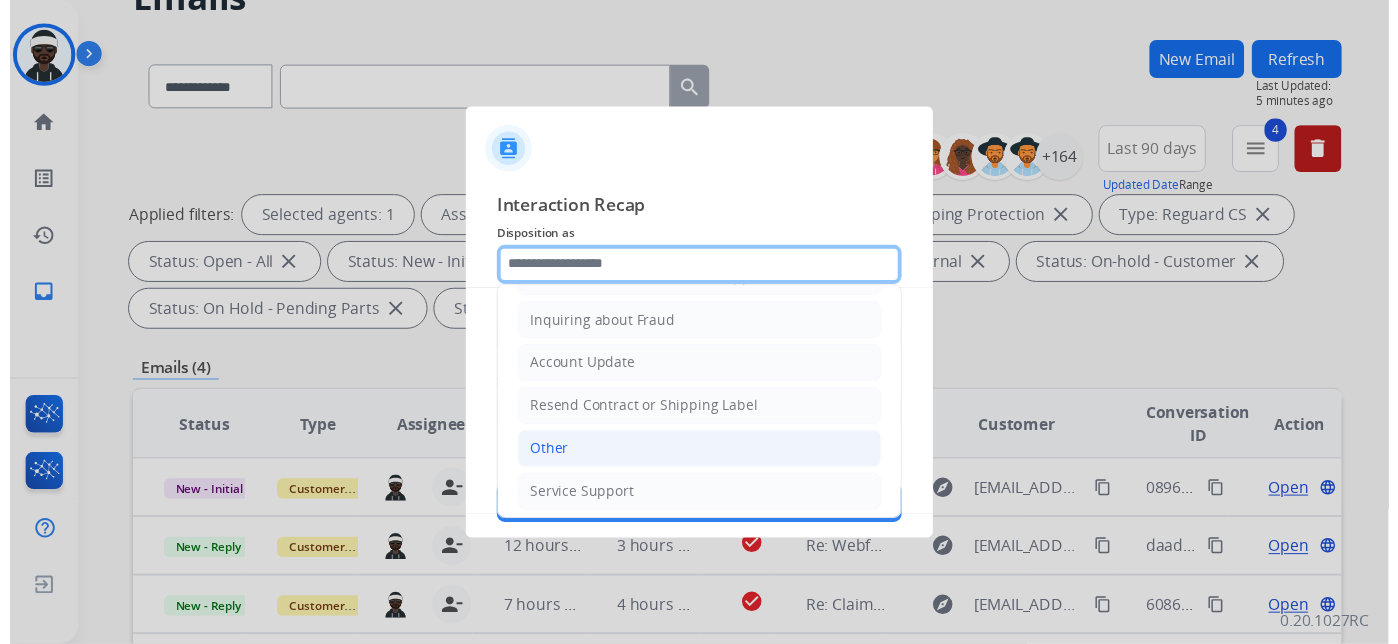 scroll, scrollTop: 0, scrollLeft: 0, axis: both 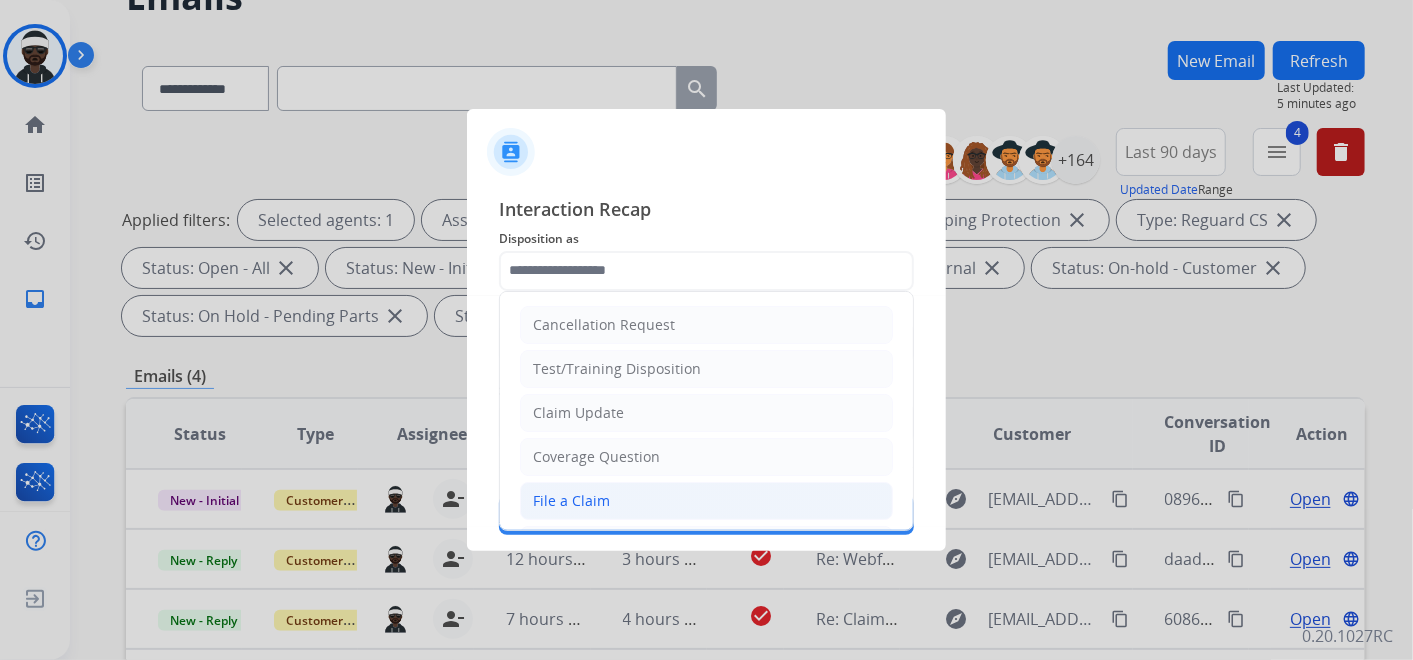 click on "File a Claim" 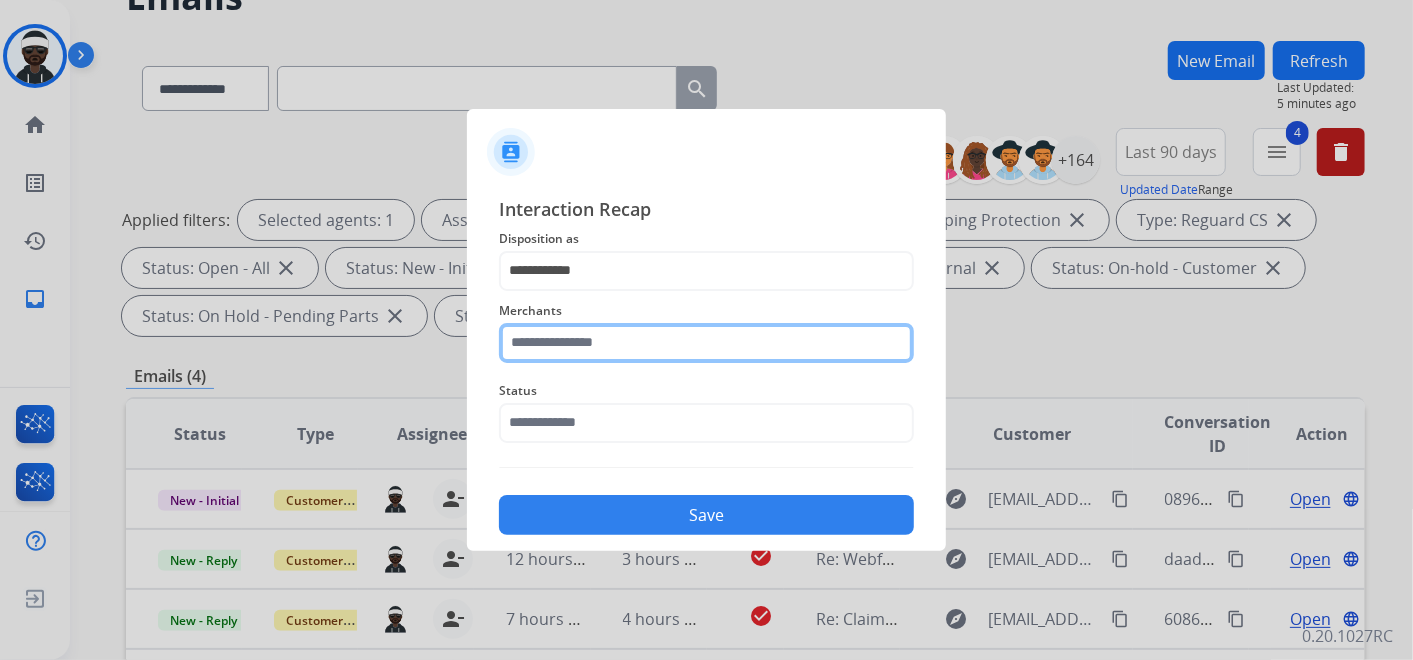 click 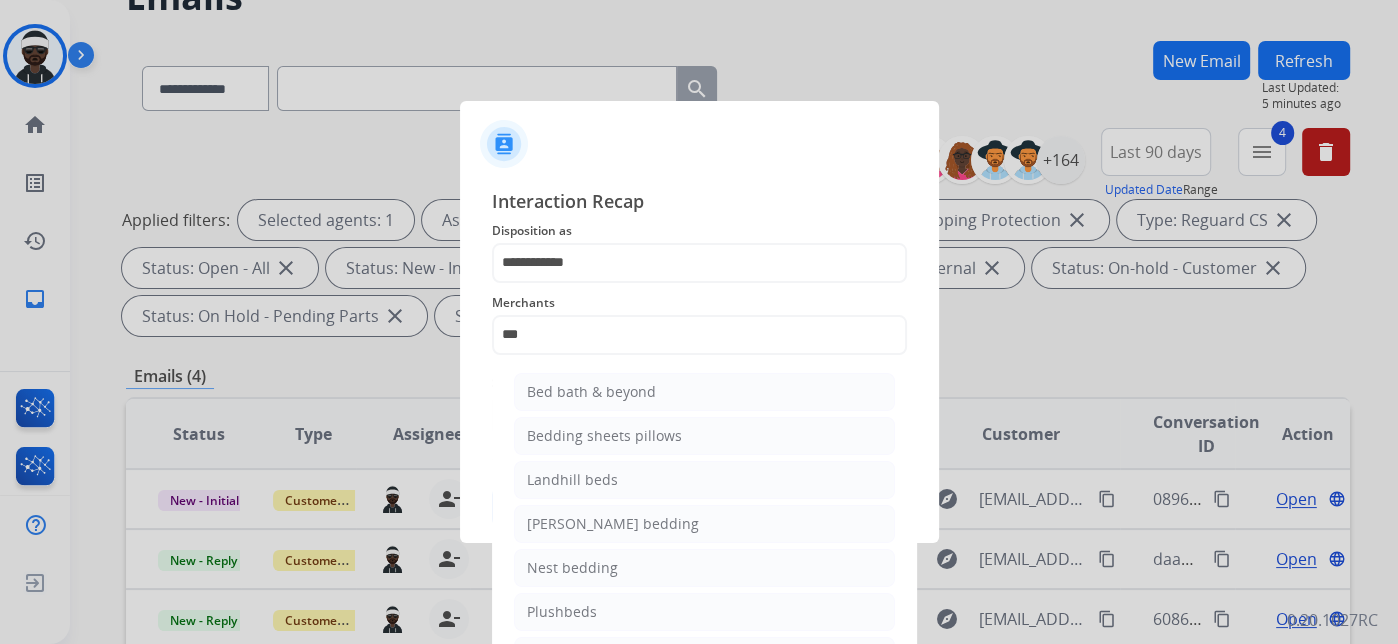 click on "Bed bath & beyond" 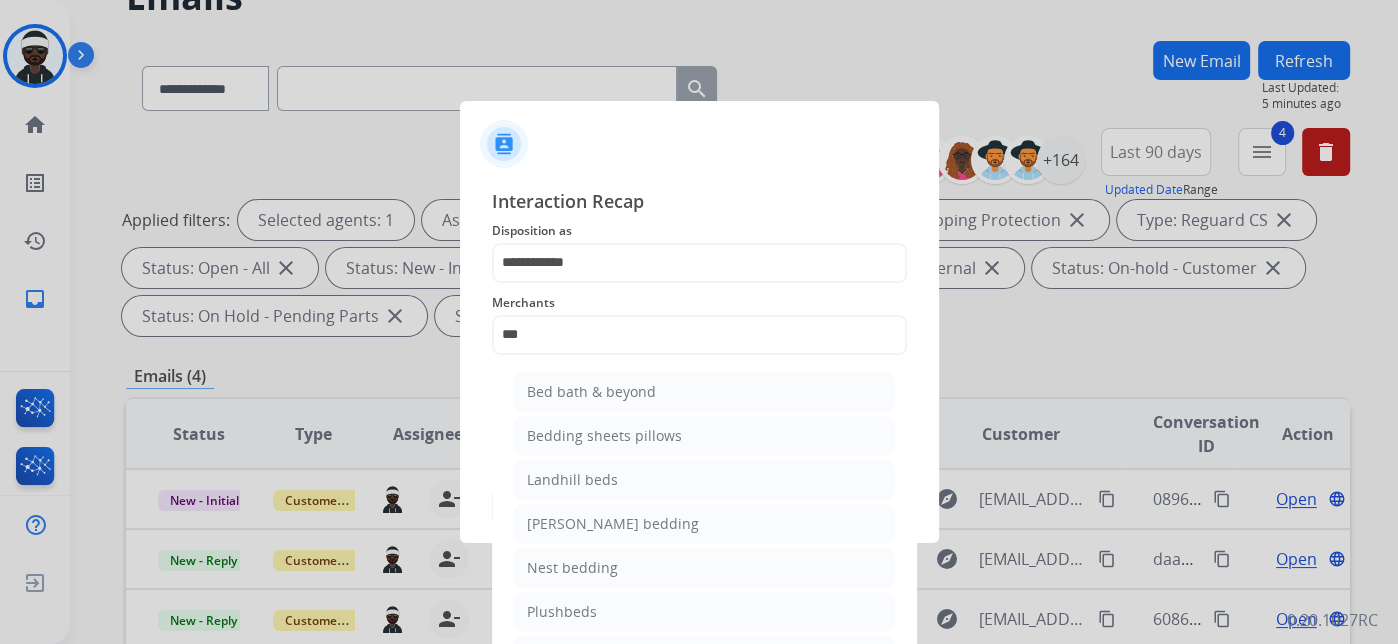 type on "**********" 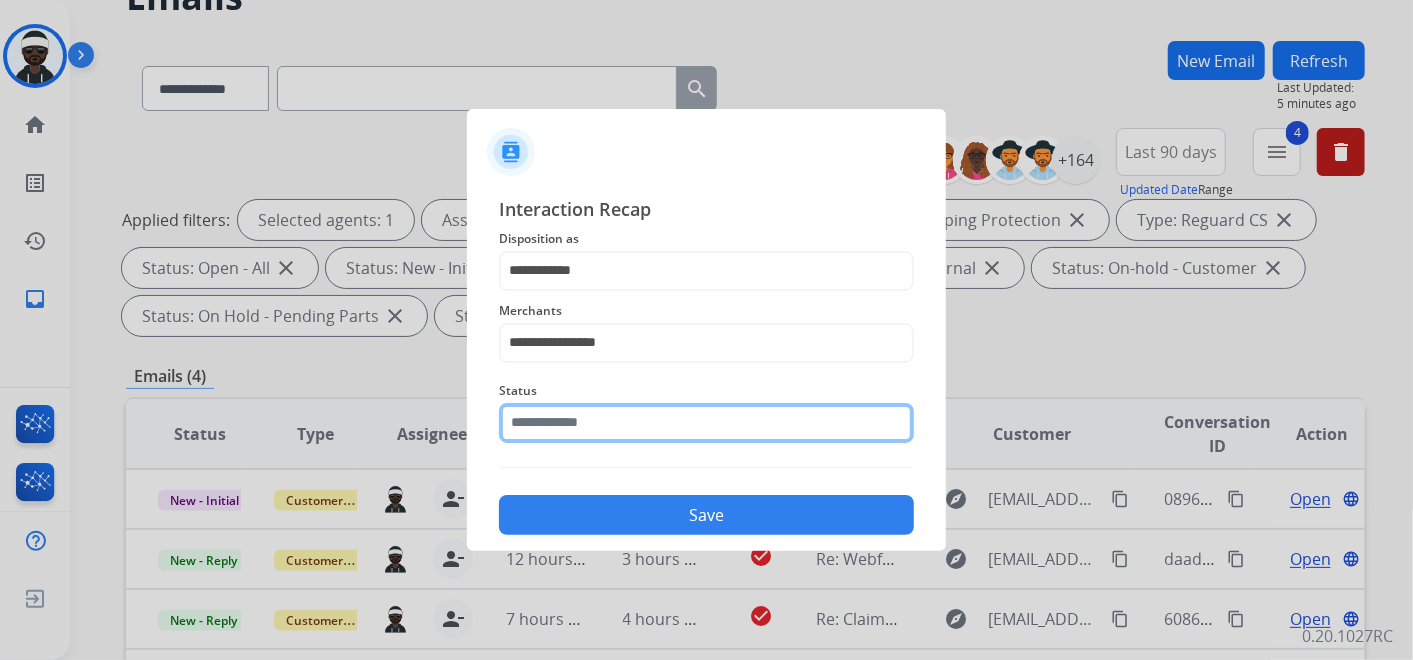 click 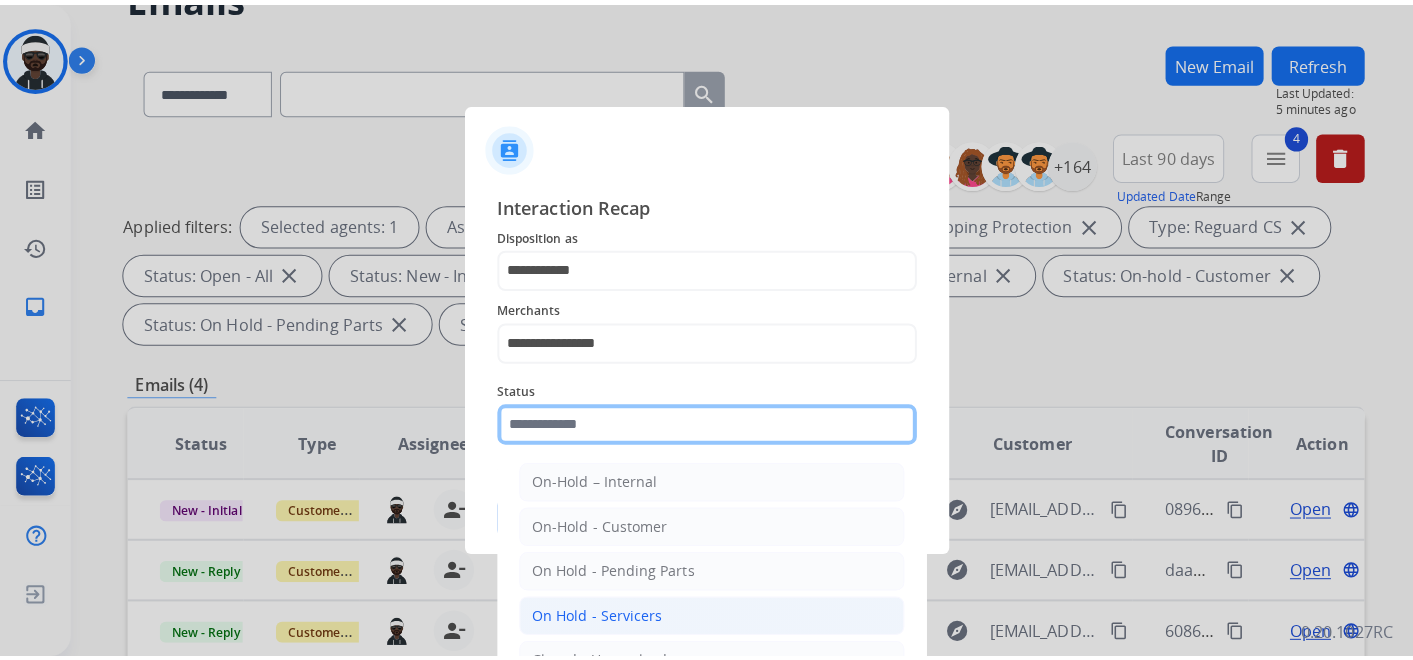 scroll, scrollTop: 114, scrollLeft: 0, axis: vertical 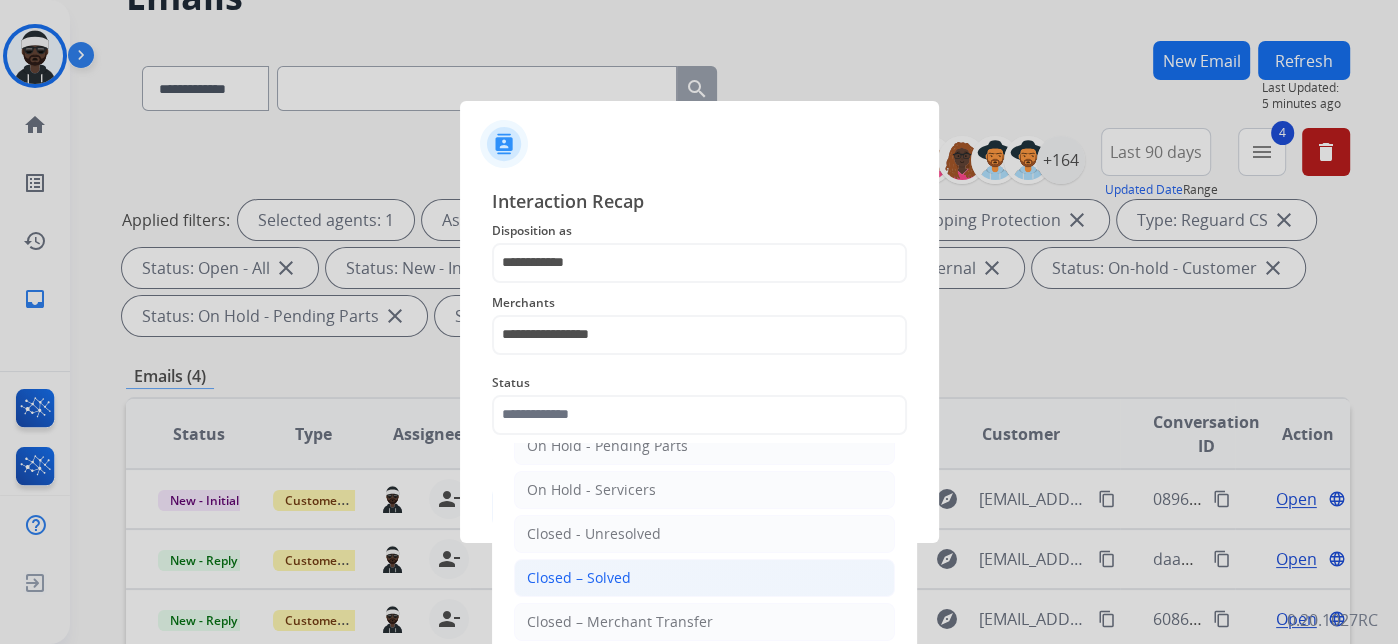 click on "Closed – Solved" 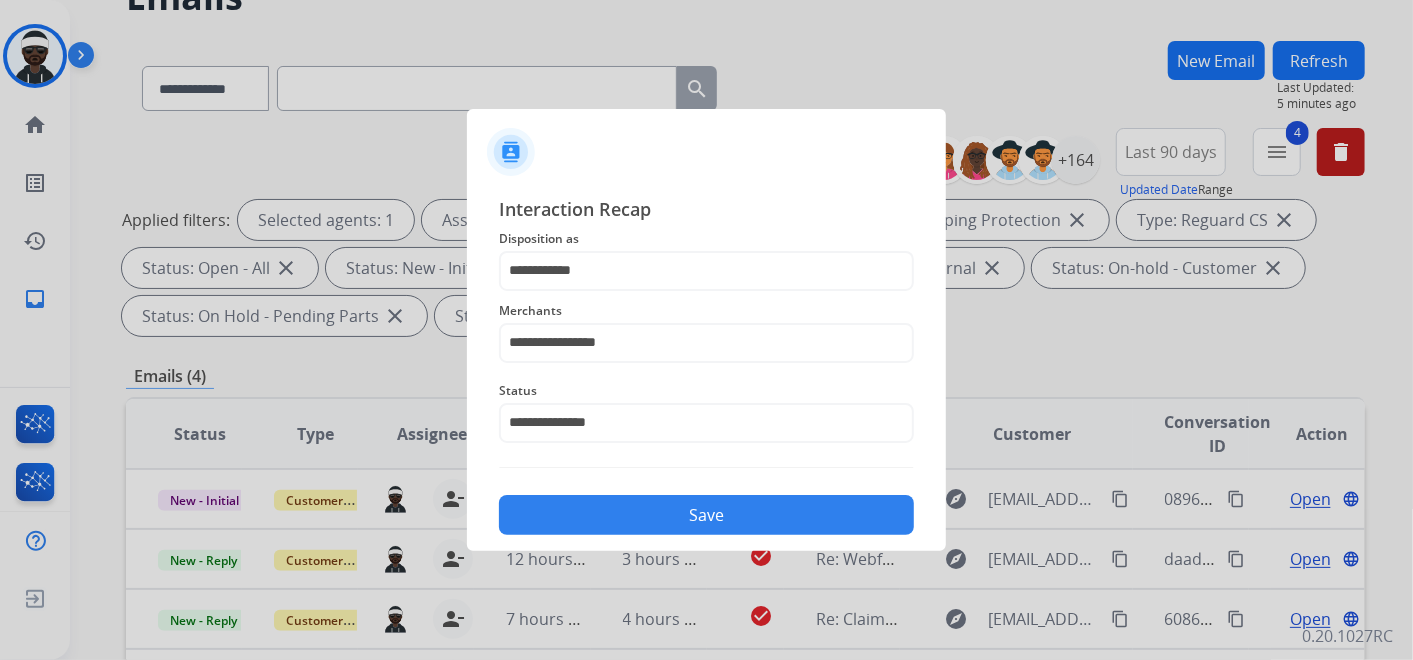 click on "Save" 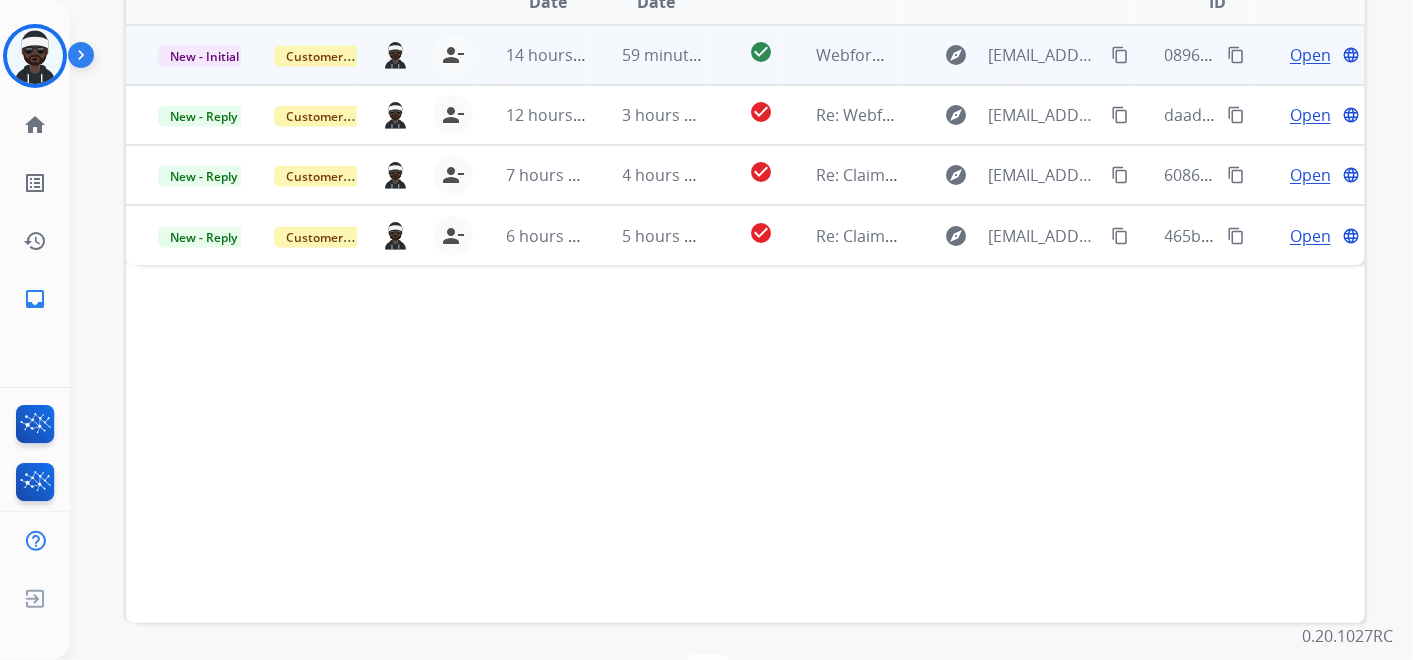 scroll, scrollTop: 444, scrollLeft: 0, axis: vertical 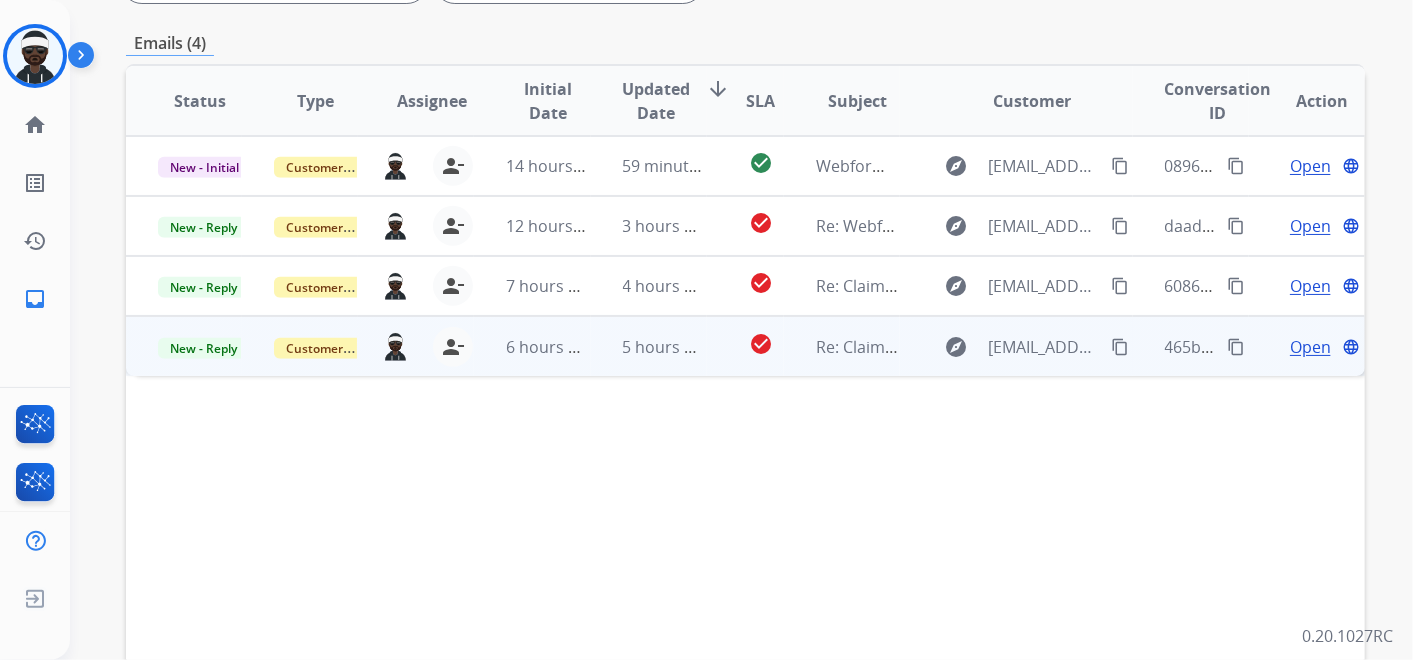 click on "Open" at bounding box center [1310, 347] 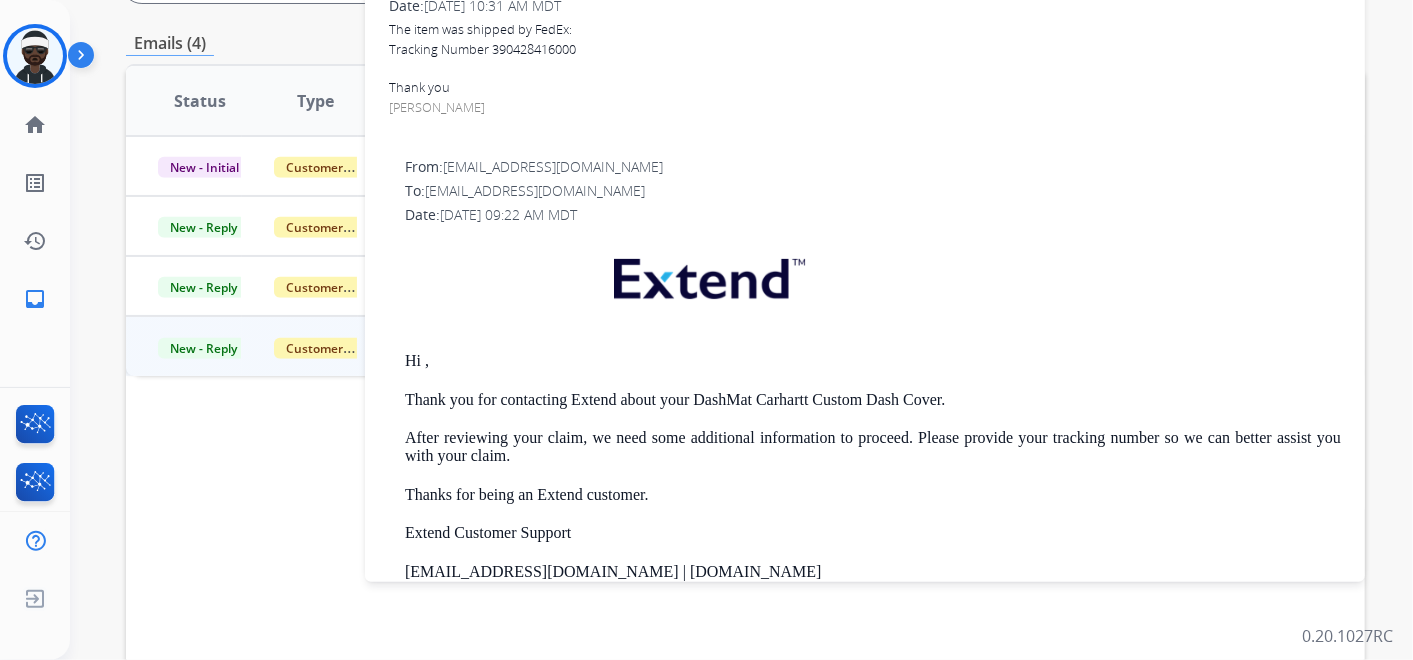 scroll, scrollTop: 0, scrollLeft: 0, axis: both 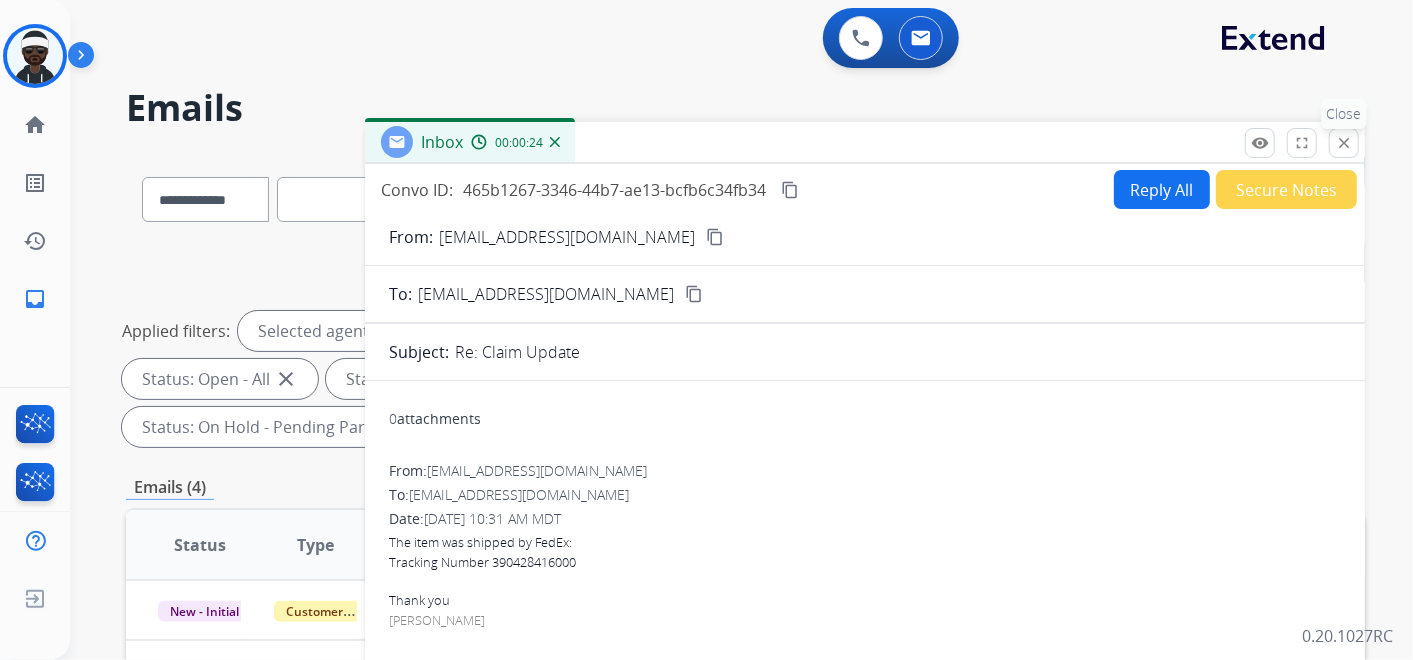 click on "close" at bounding box center [1344, 143] 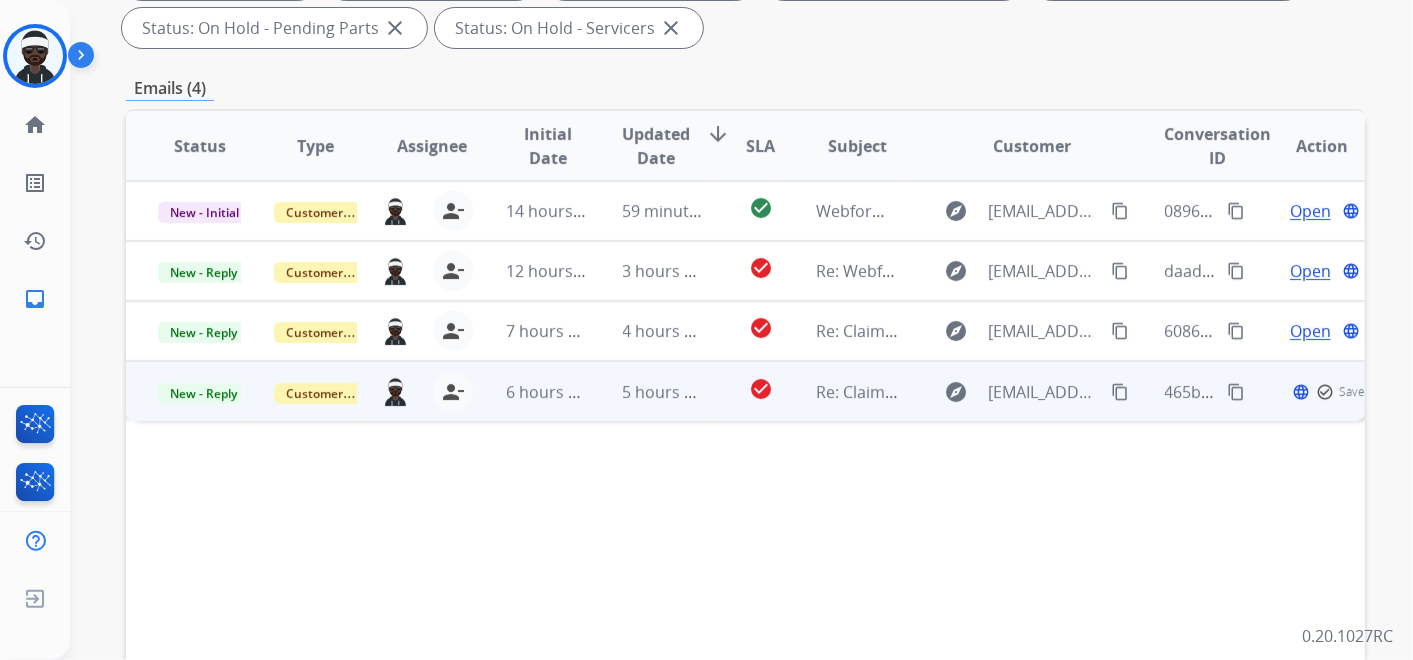 scroll, scrollTop: 444, scrollLeft: 0, axis: vertical 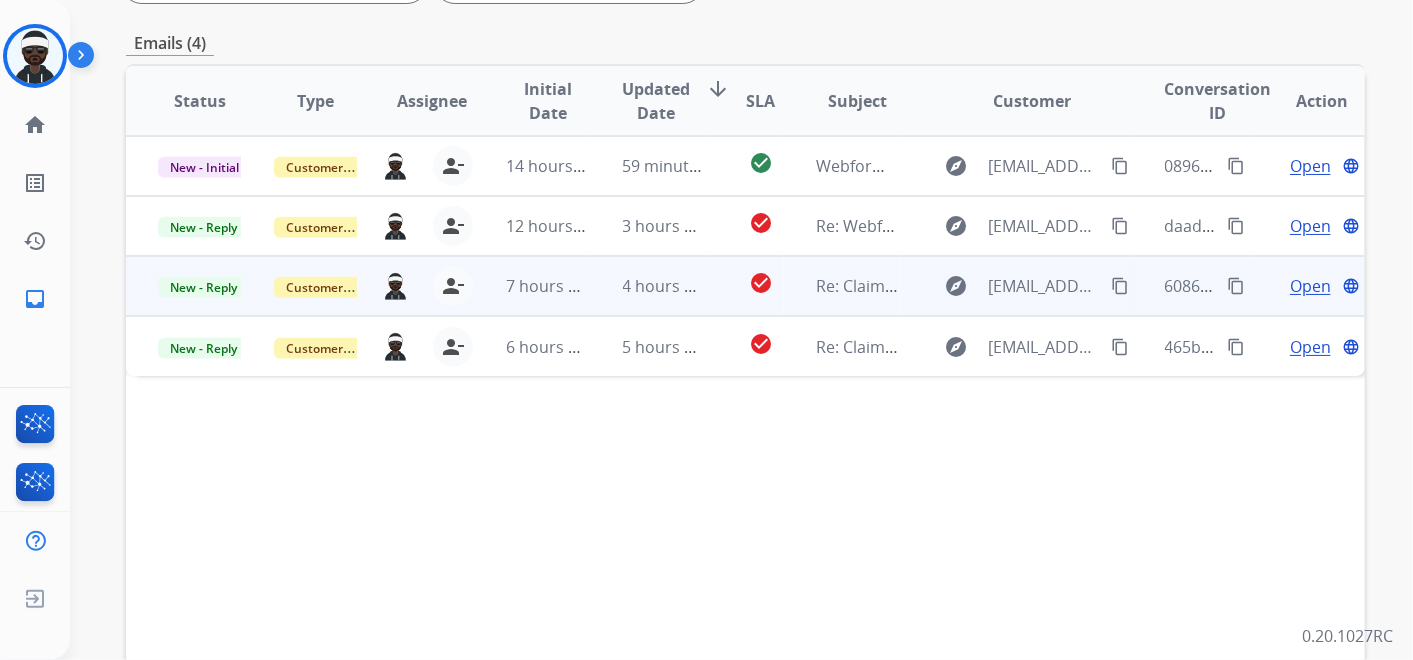 click on "Open" at bounding box center [1310, 286] 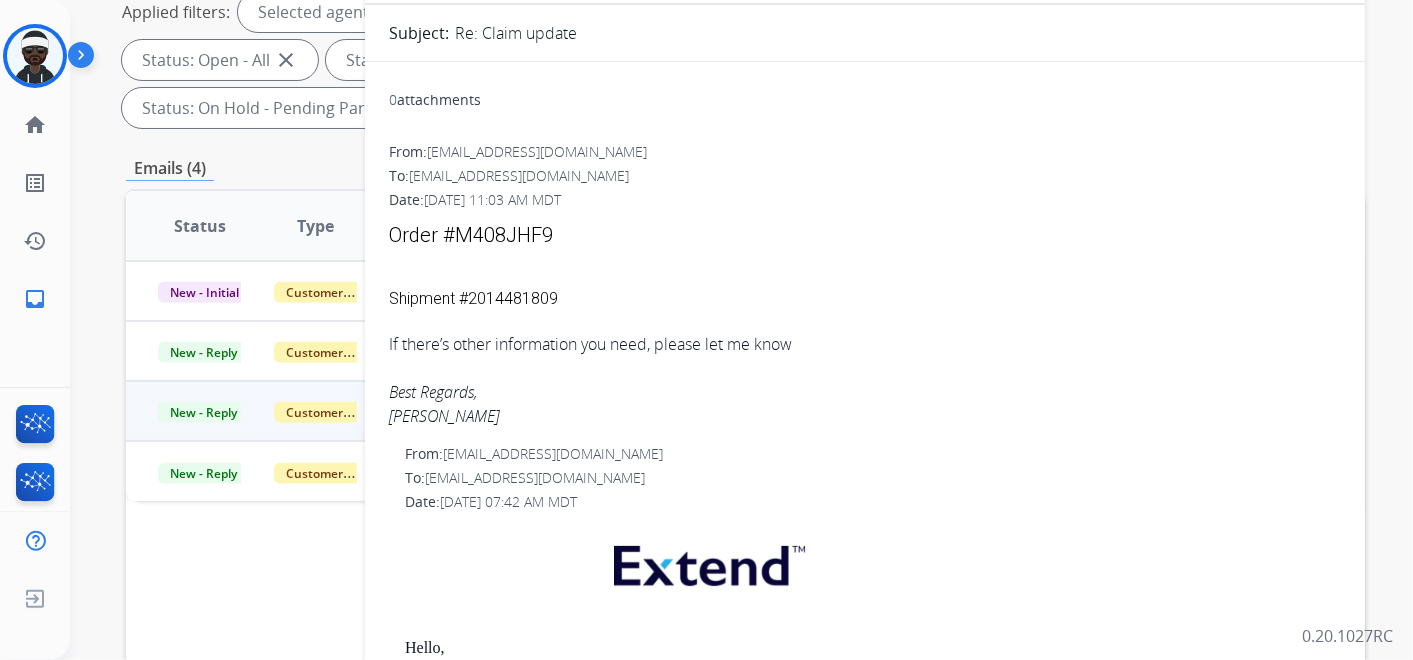 scroll, scrollTop: 222, scrollLeft: 0, axis: vertical 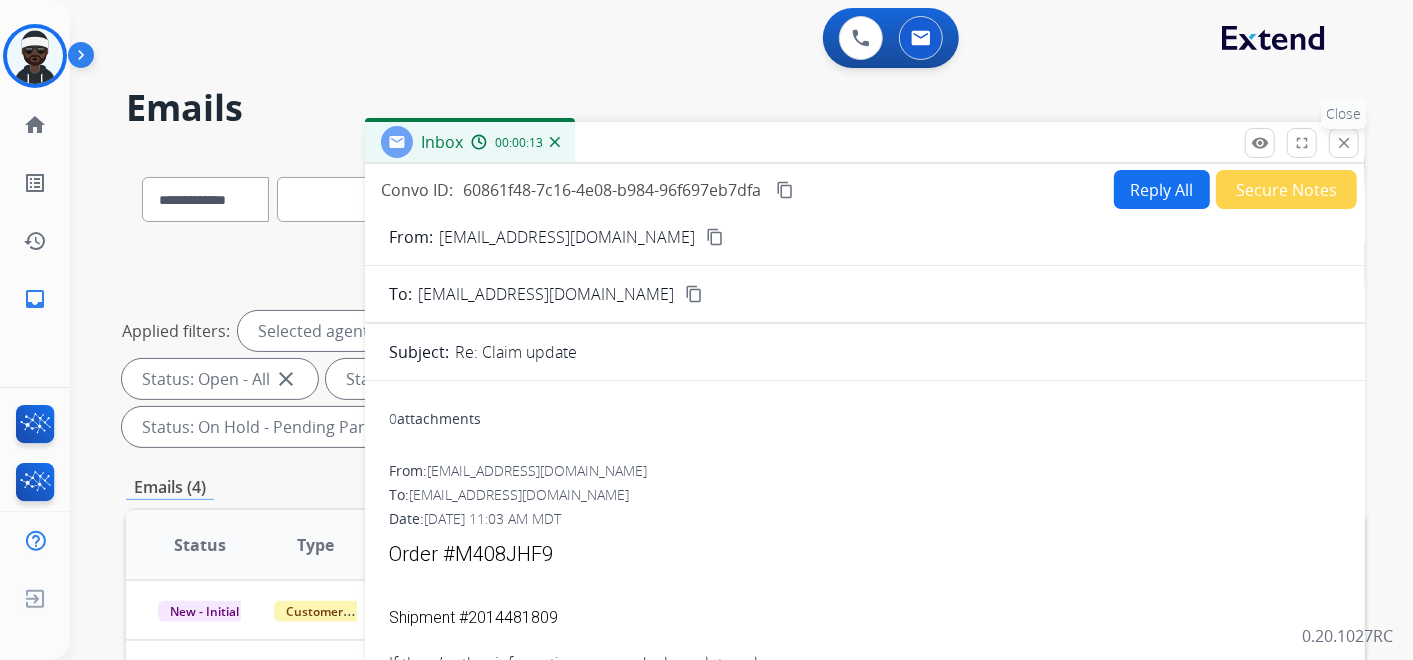 click on "close Close" at bounding box center [1344, 143] 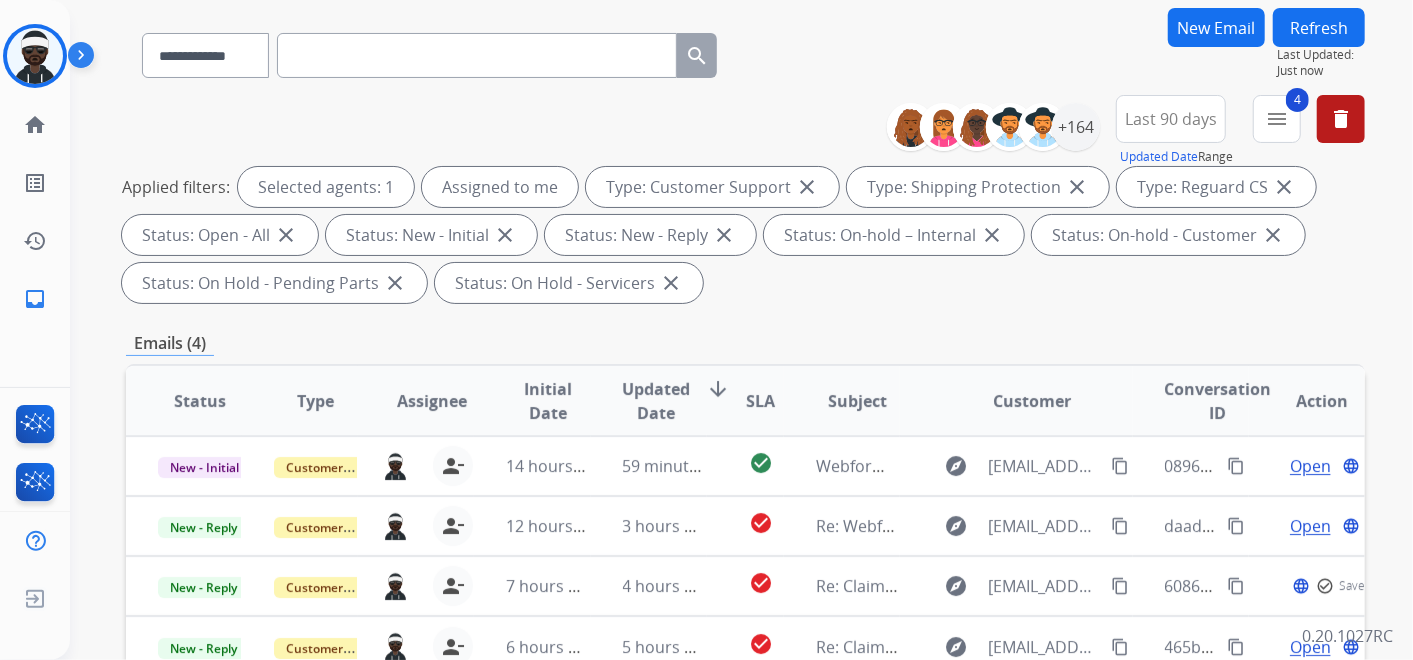 scroll, scrollTop: 111, scrollLeft: 0, axis: vertical 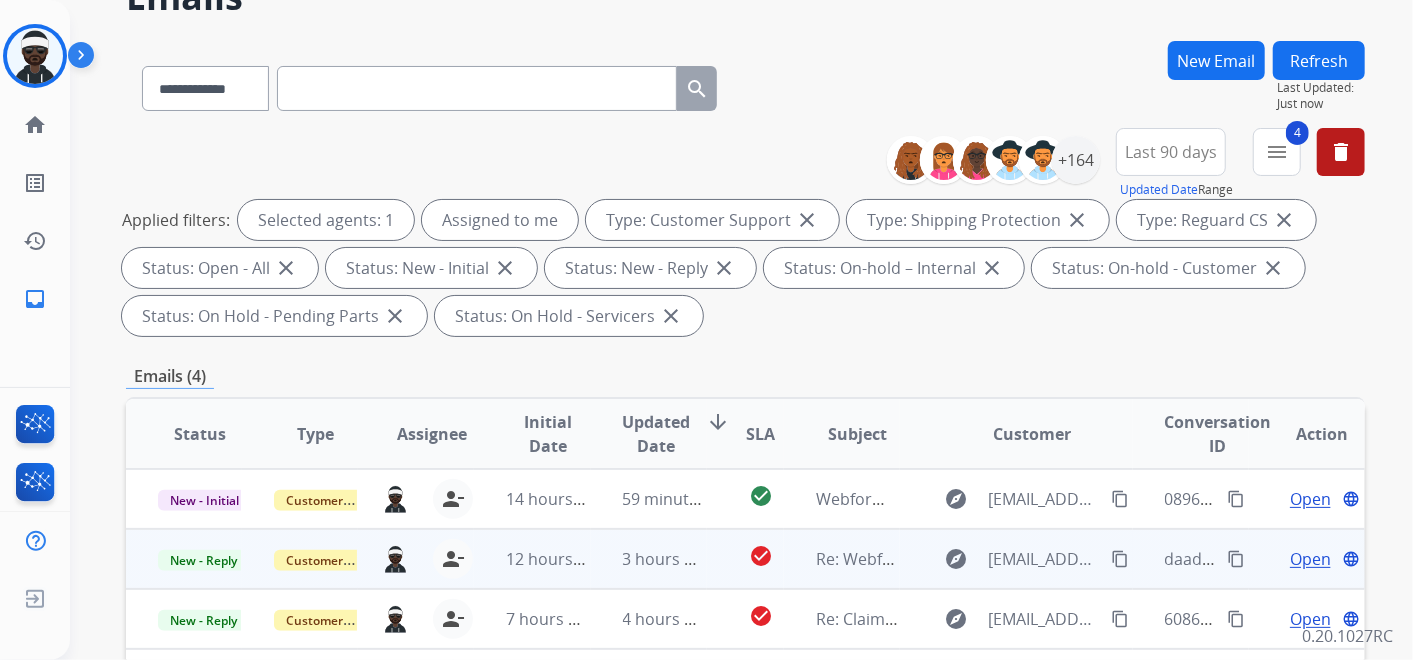 click on "Open" at bounding box center (1310, 559) 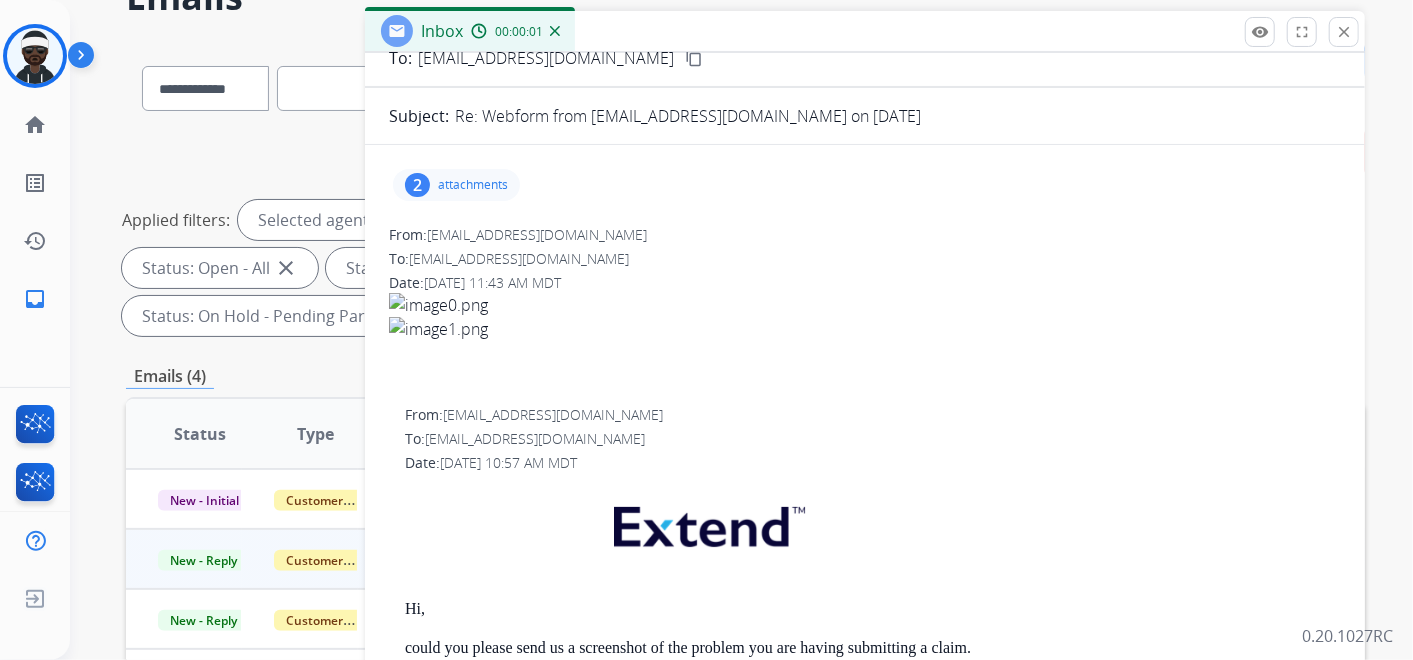 scroll, scrollTop: 0, scrollLeft: 0, axis: both 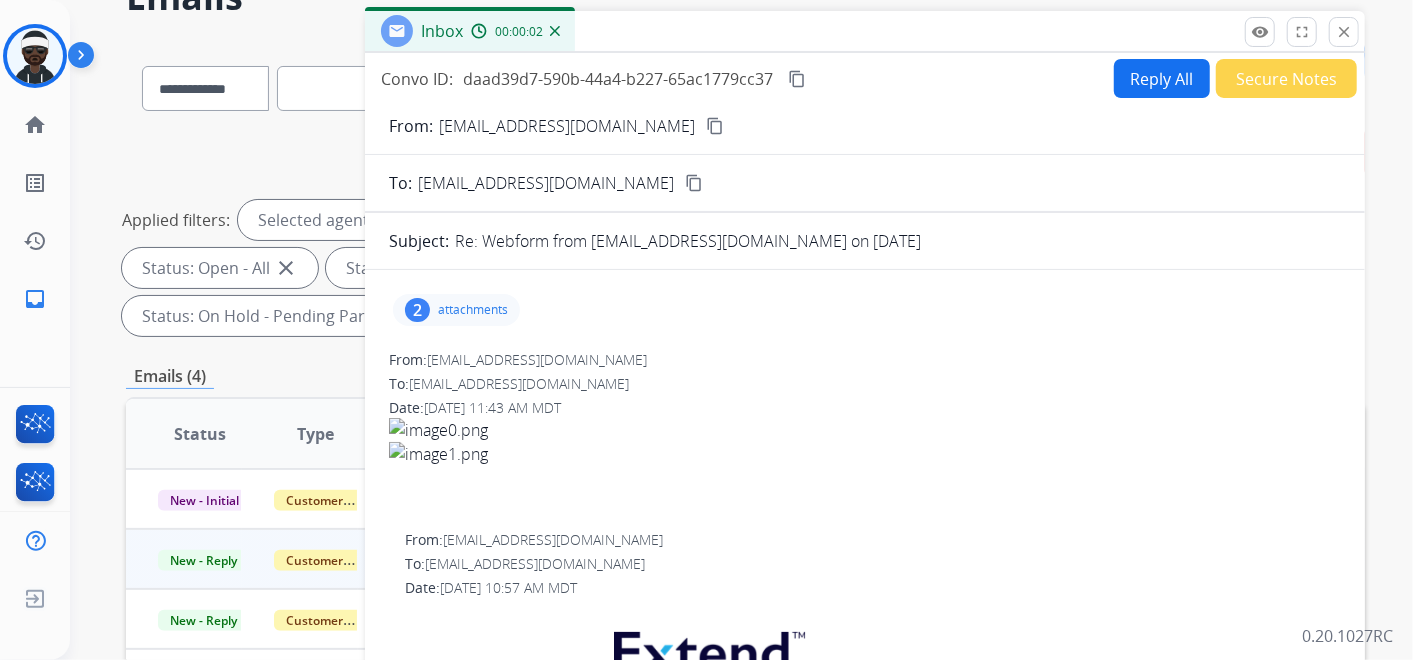 click on "2 attachments" at bounding box center [456, 310] 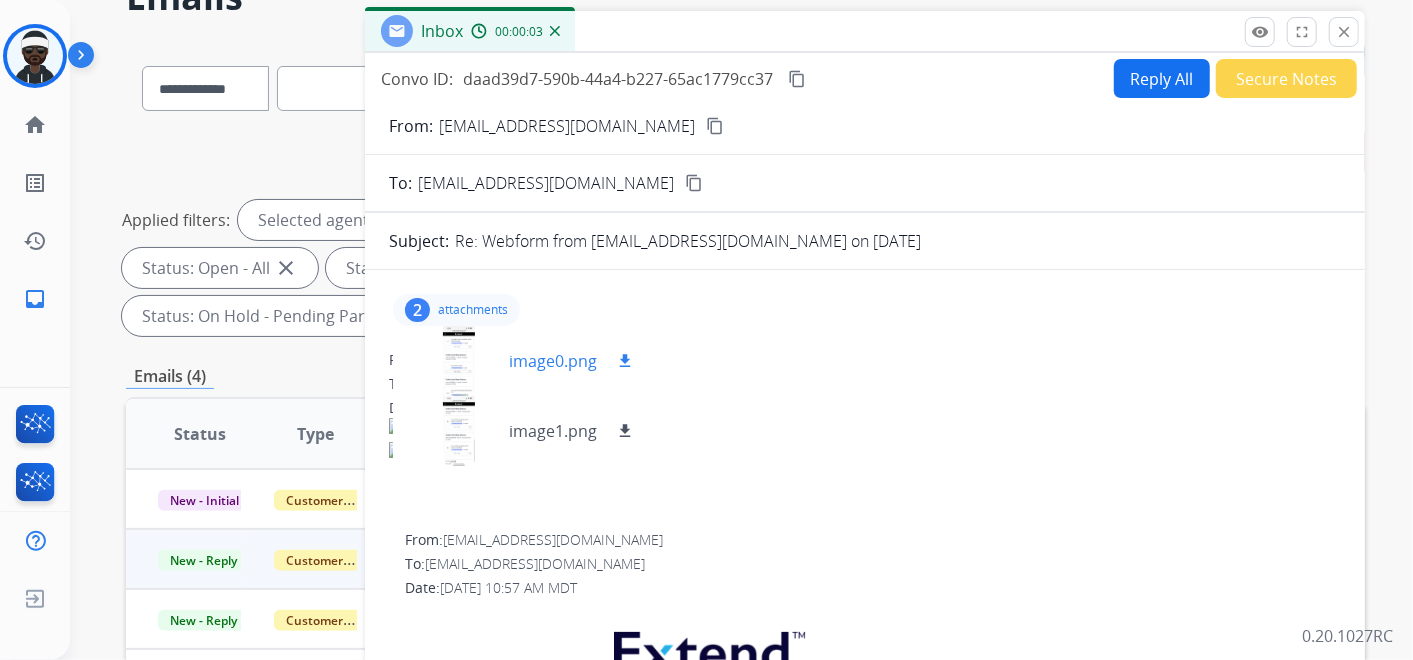 click at bounding box center (459, 361) 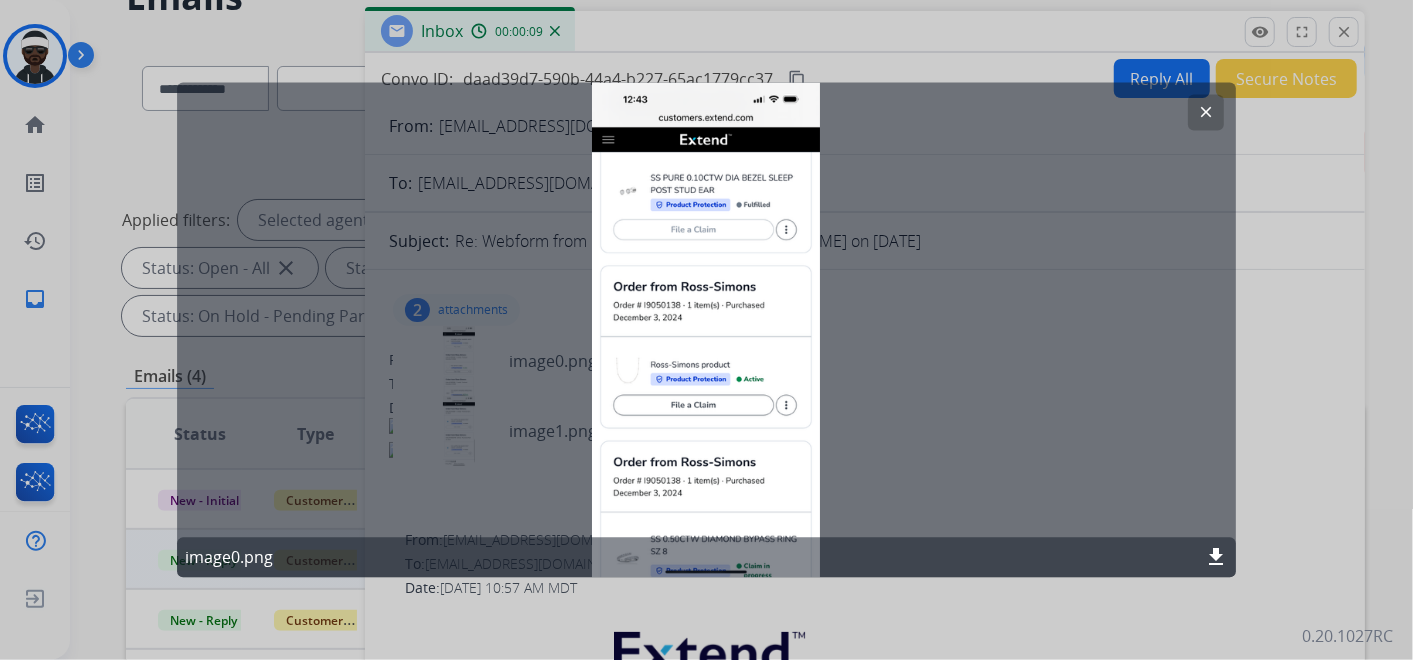 click on "clear image0.png download" 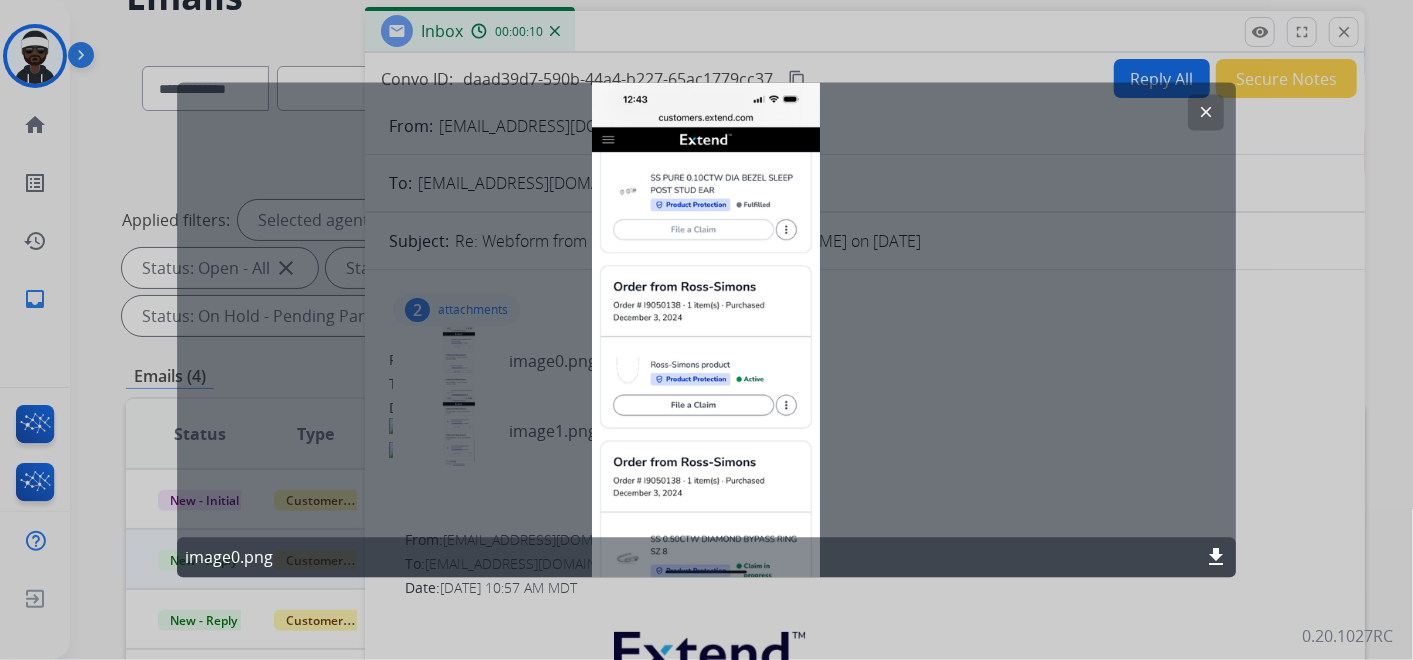 drag, startPoint x: 468, startPoint y: 436, endPoint x: 601, endPoint y: 349, distance: 158.92766 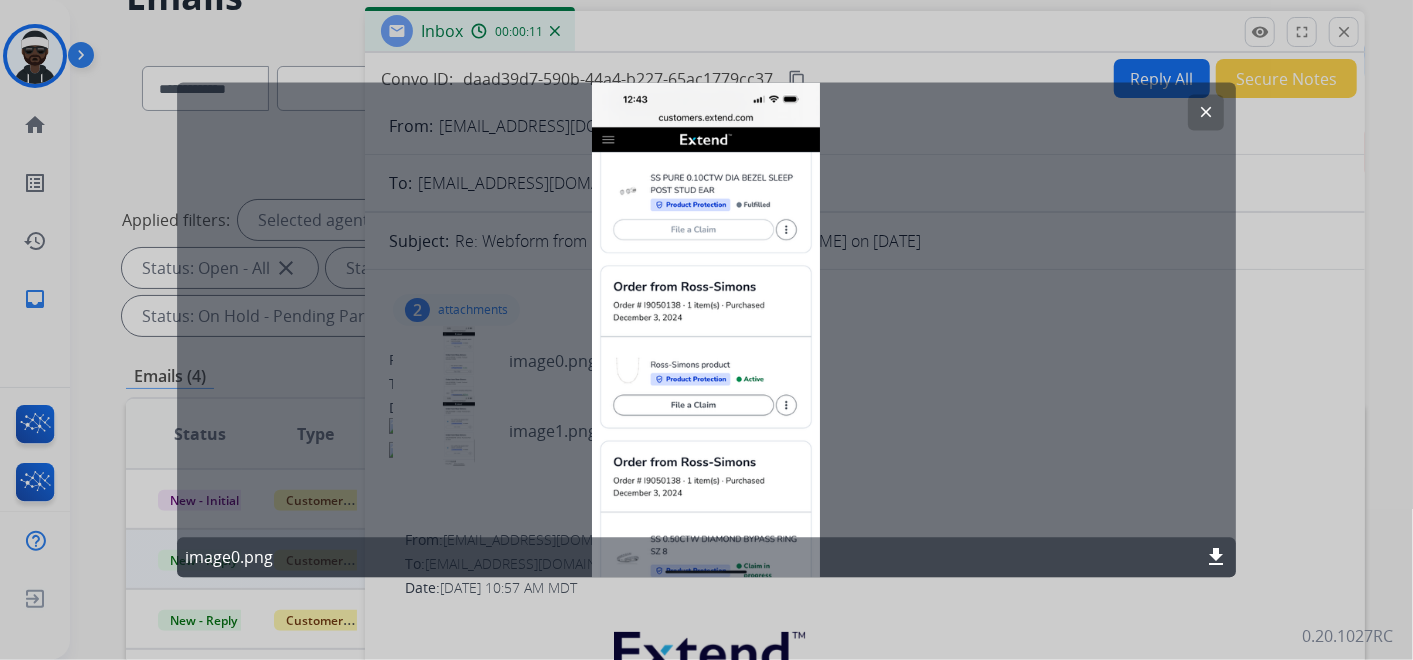 click on "clear" 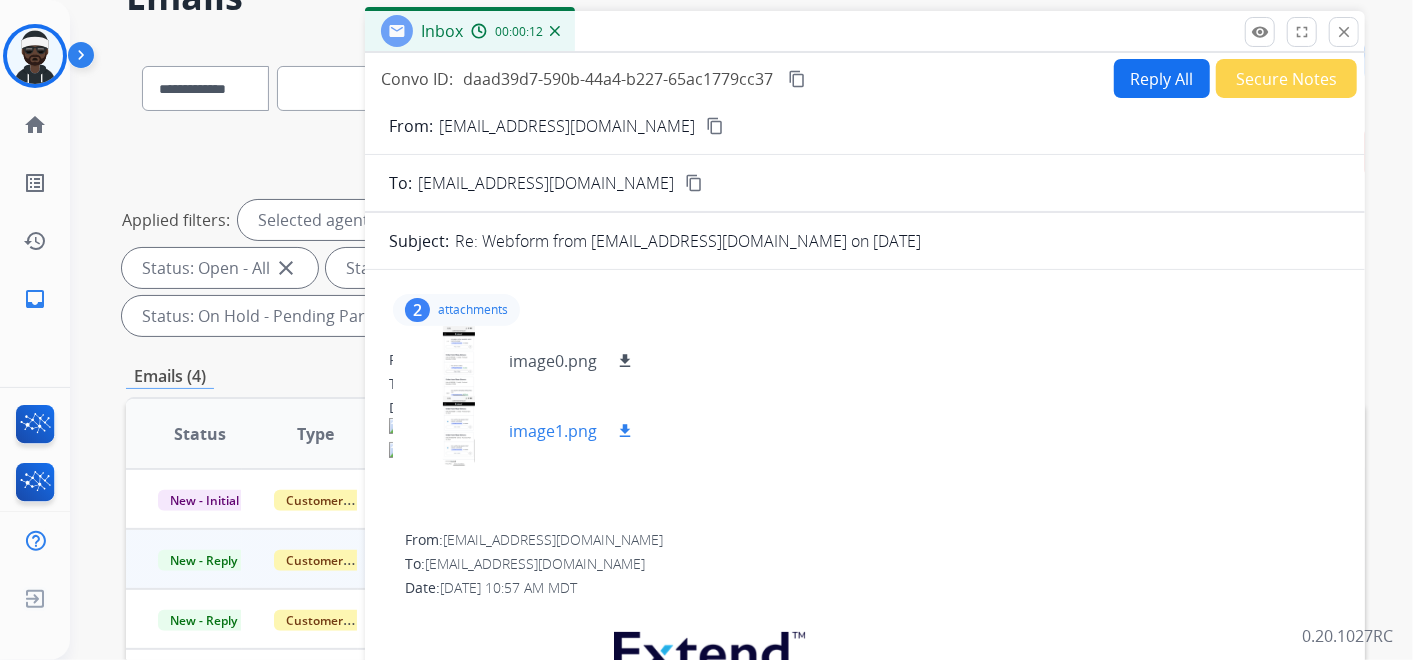 click at bounding box center [459, 431] 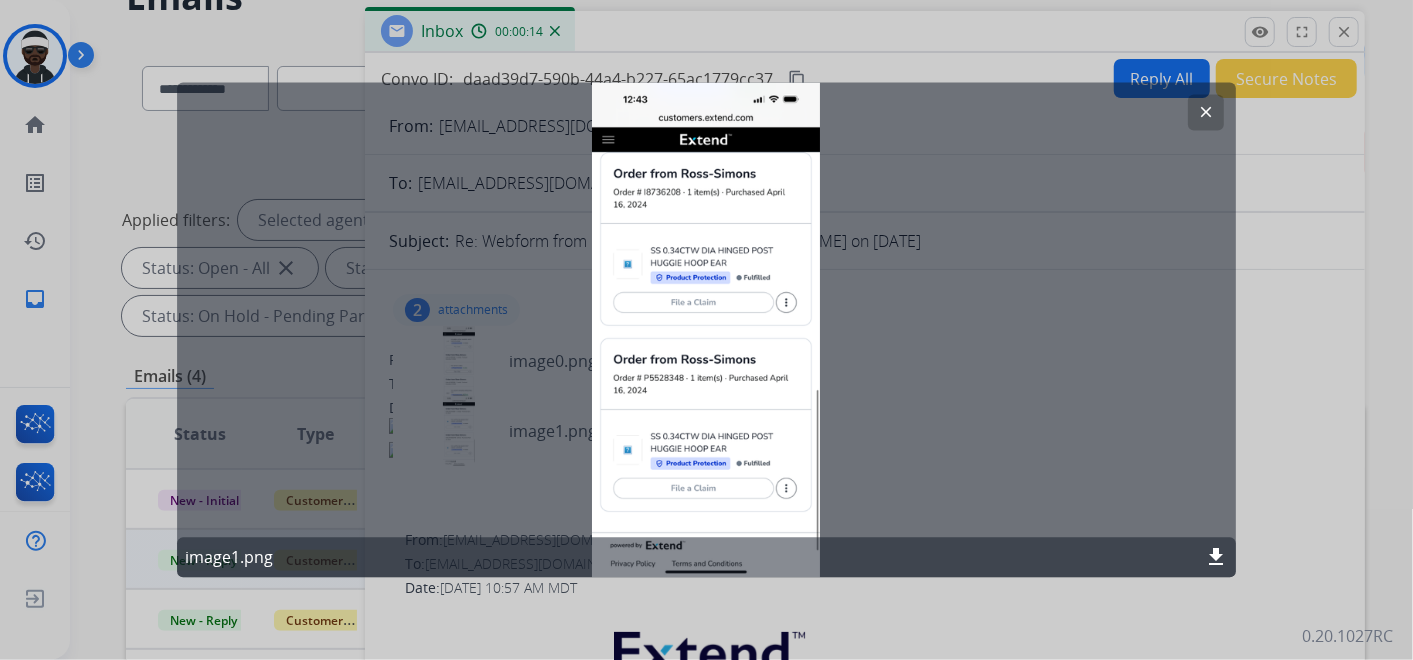 click on "clear image1.png download" 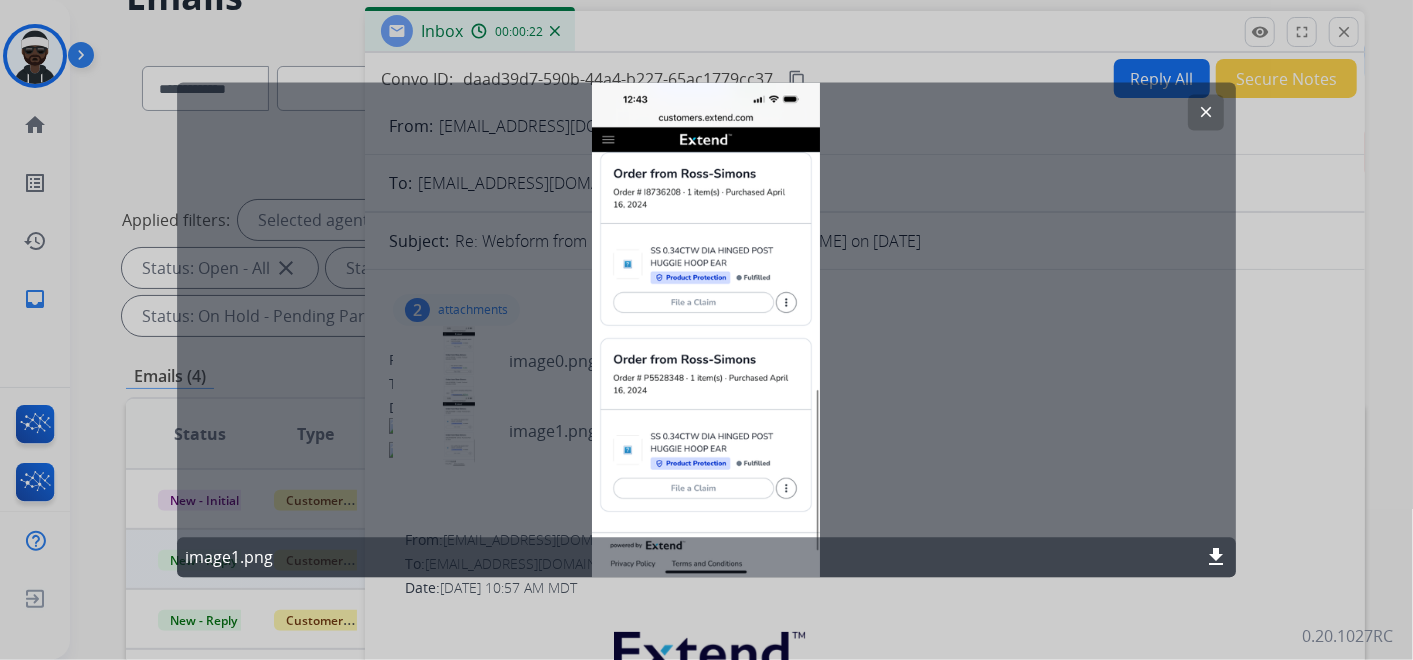 click on "clear" 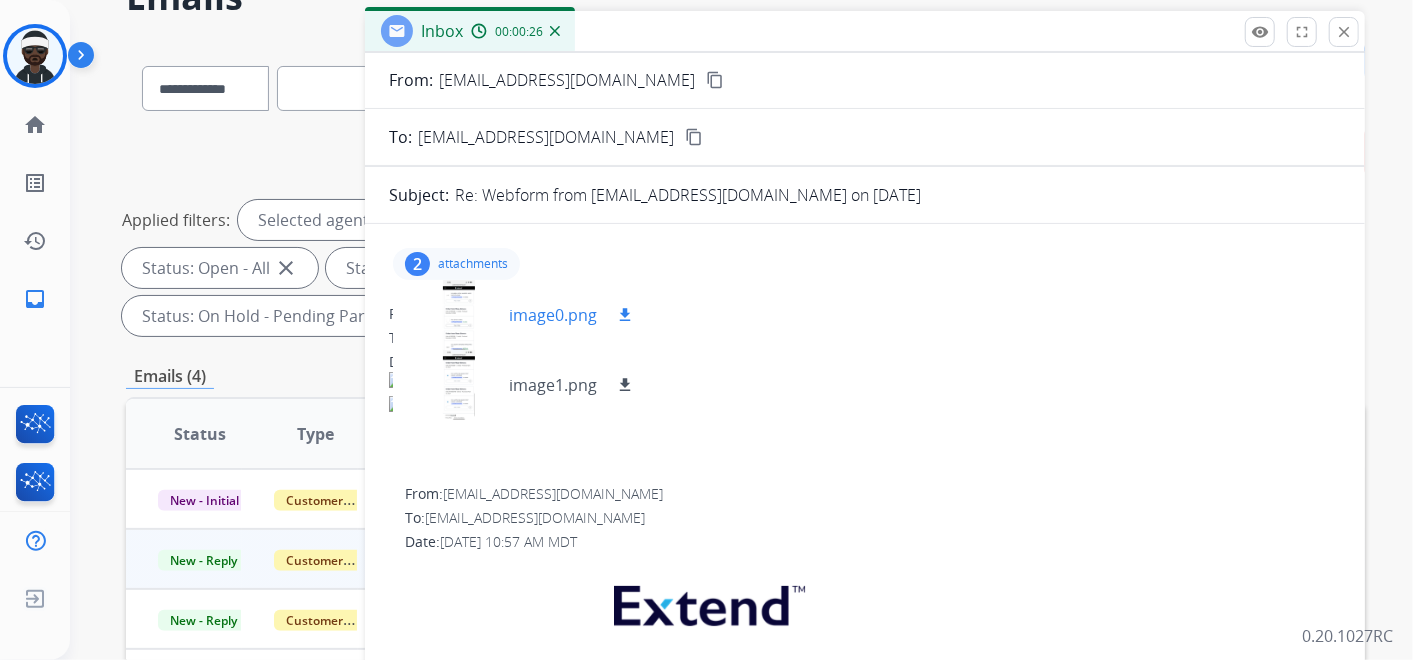 scroll, scrollTop: 0, scrollLeft: 0, axis: both 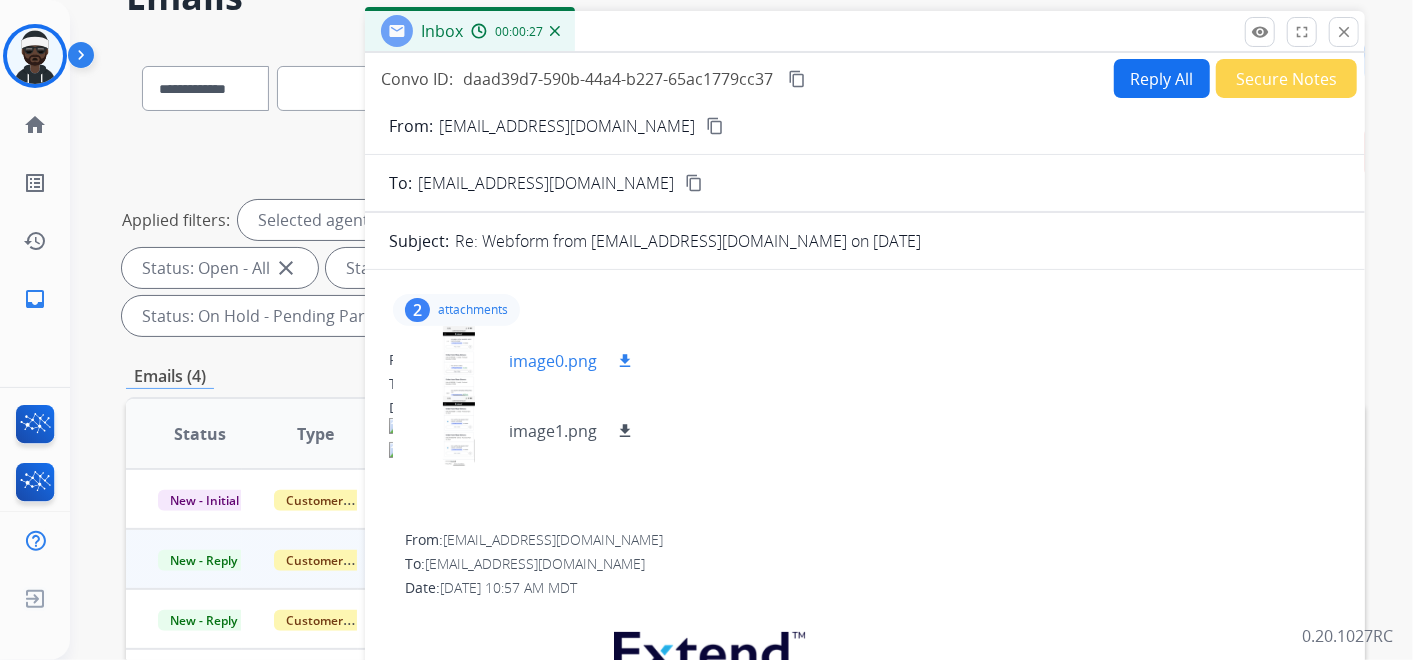 click at bounding box center [459, 361] 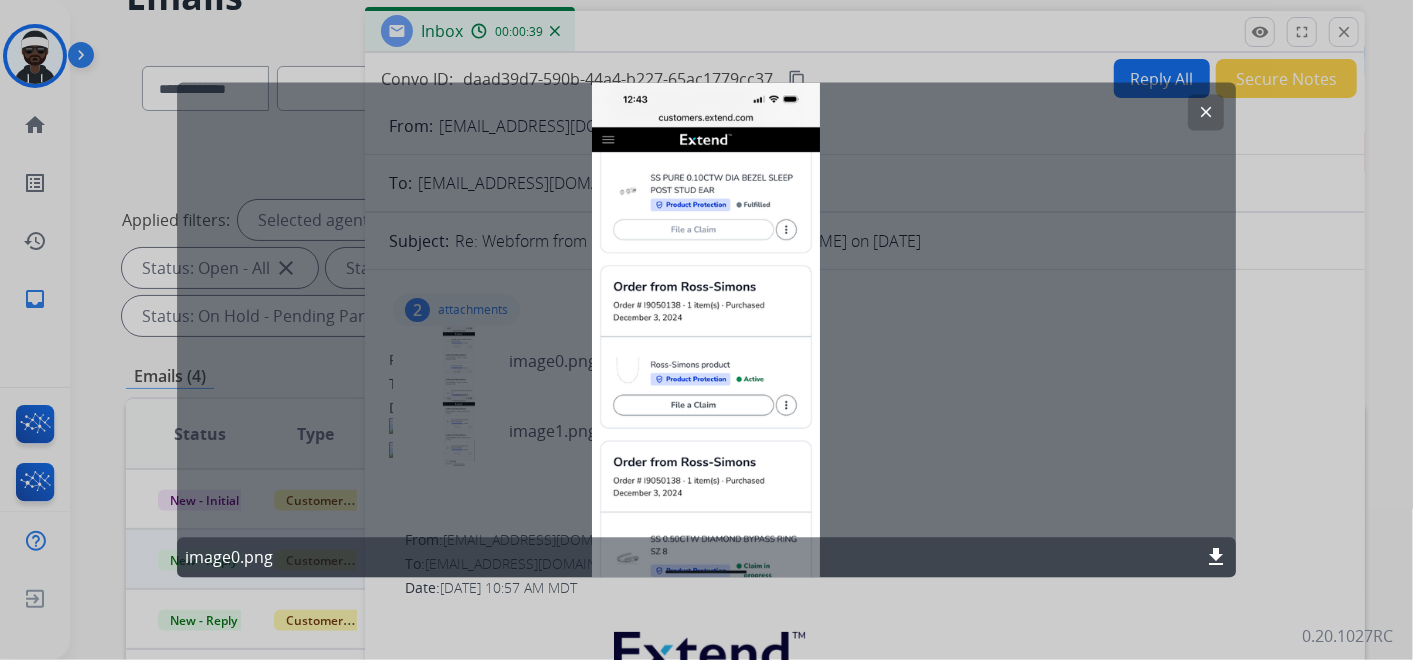 click on "clear" 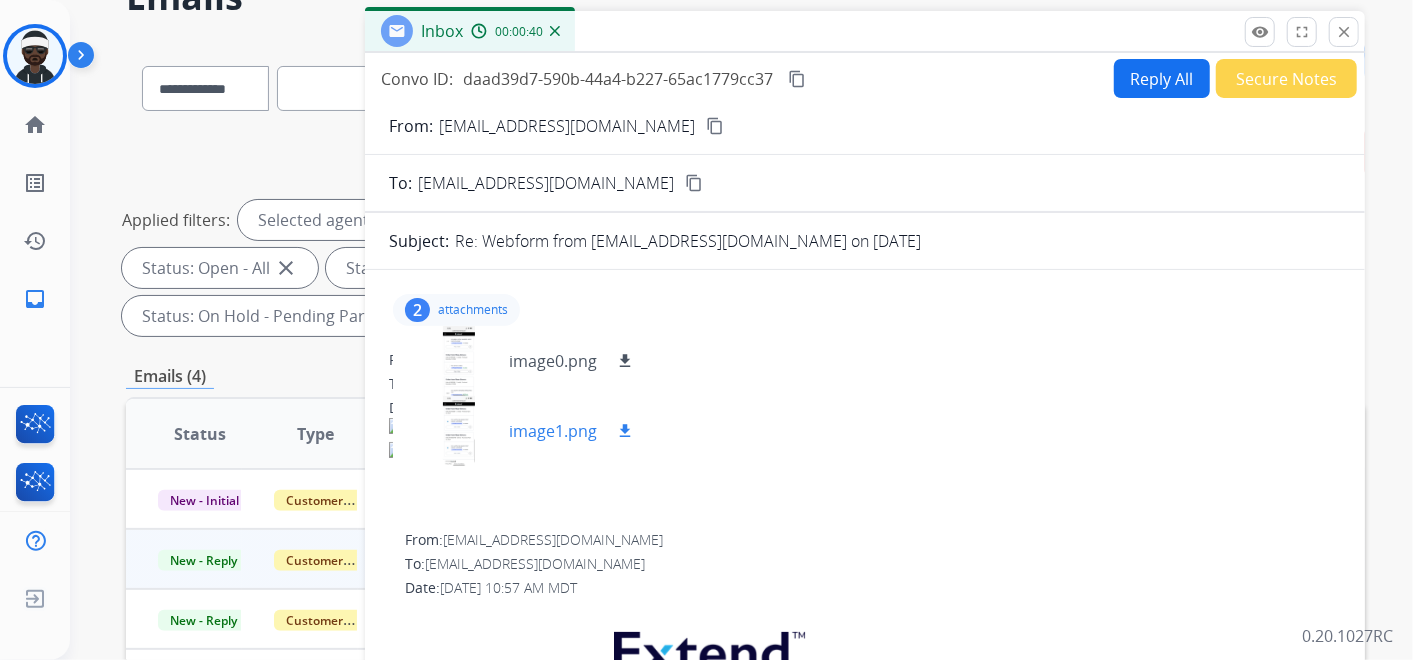 click at bounding box center (459, 431) 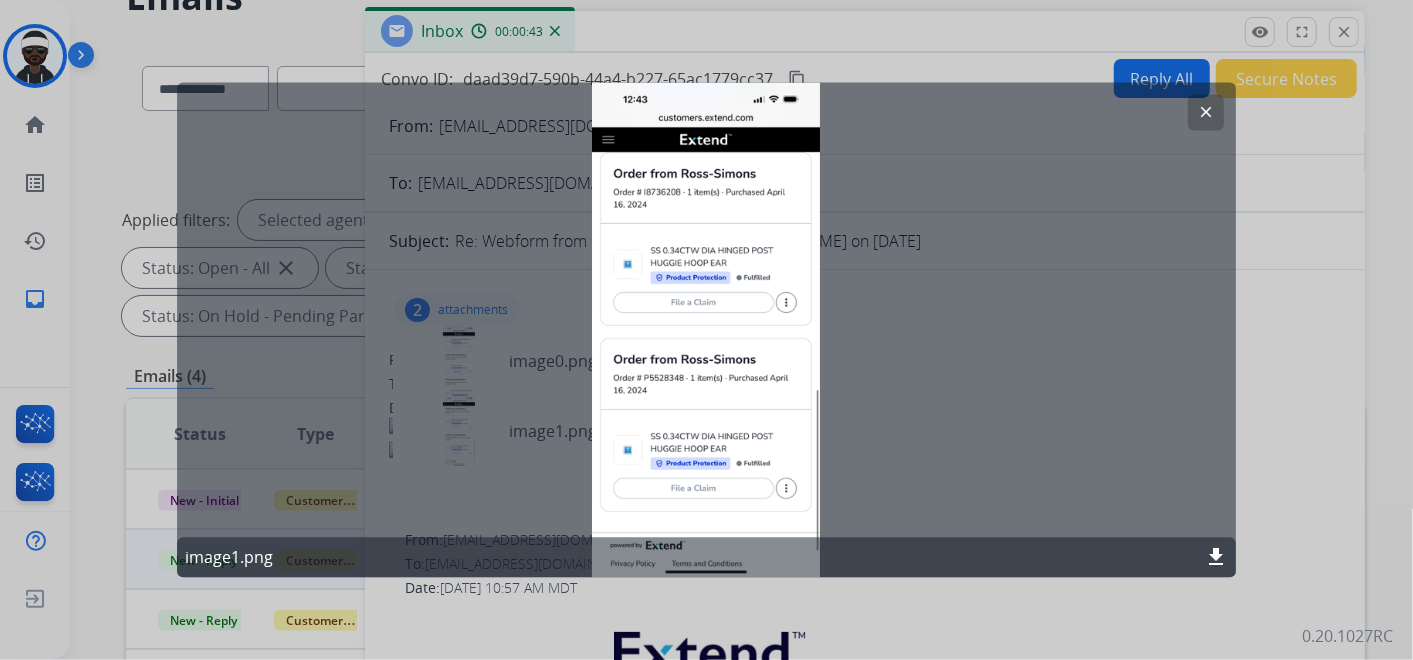 click on "clear" 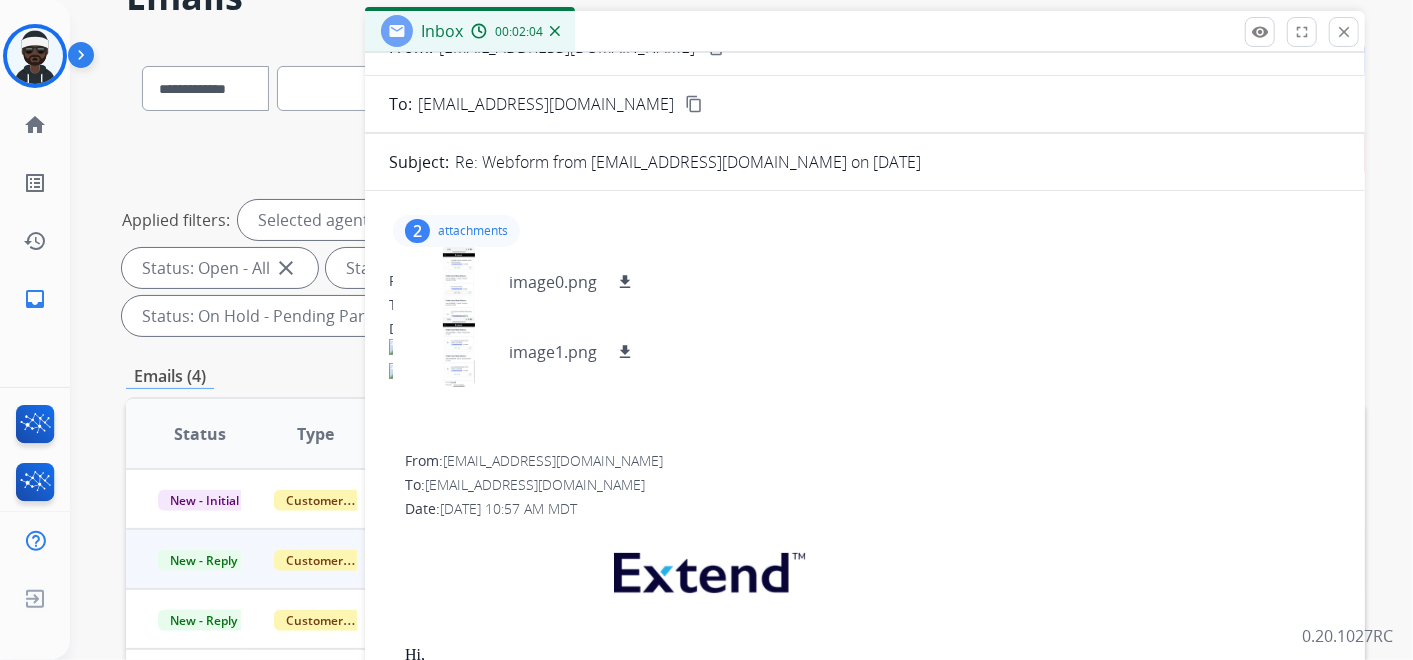 scroll, scrollTop: 74, scrollLeft: 0, axis: vertical 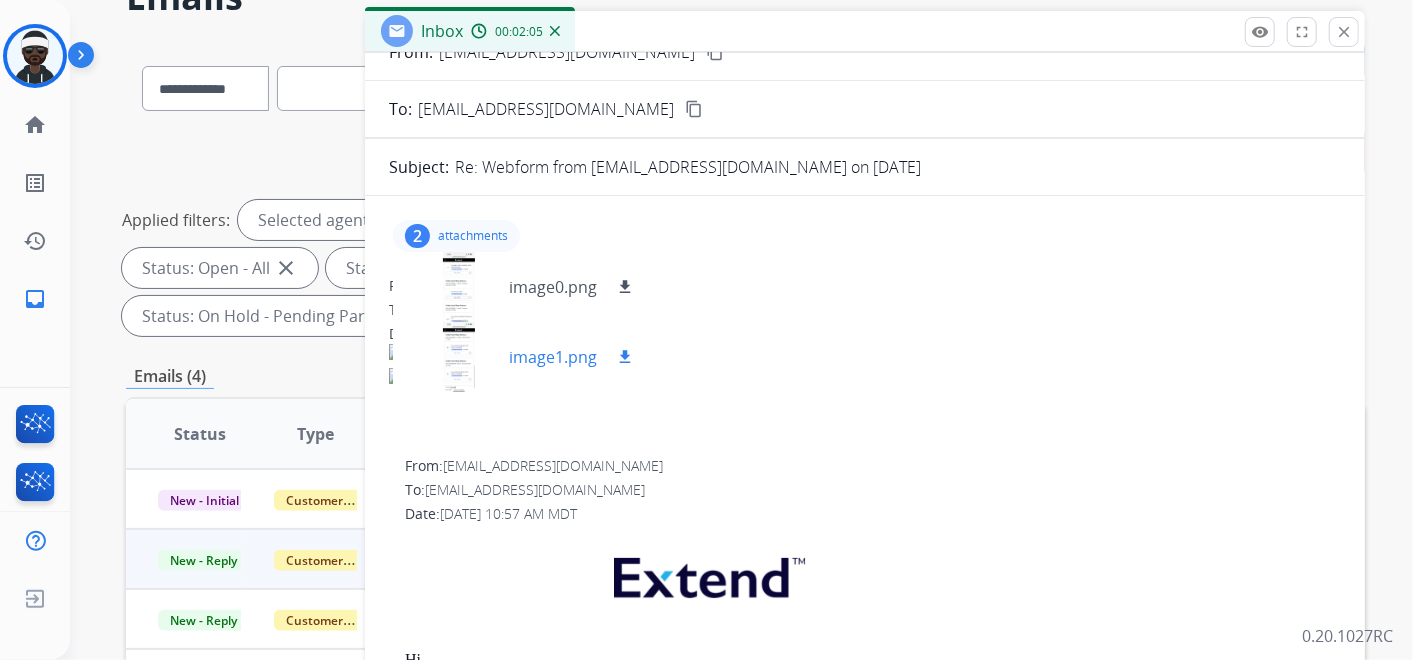 click at bounding box center (459, 357) 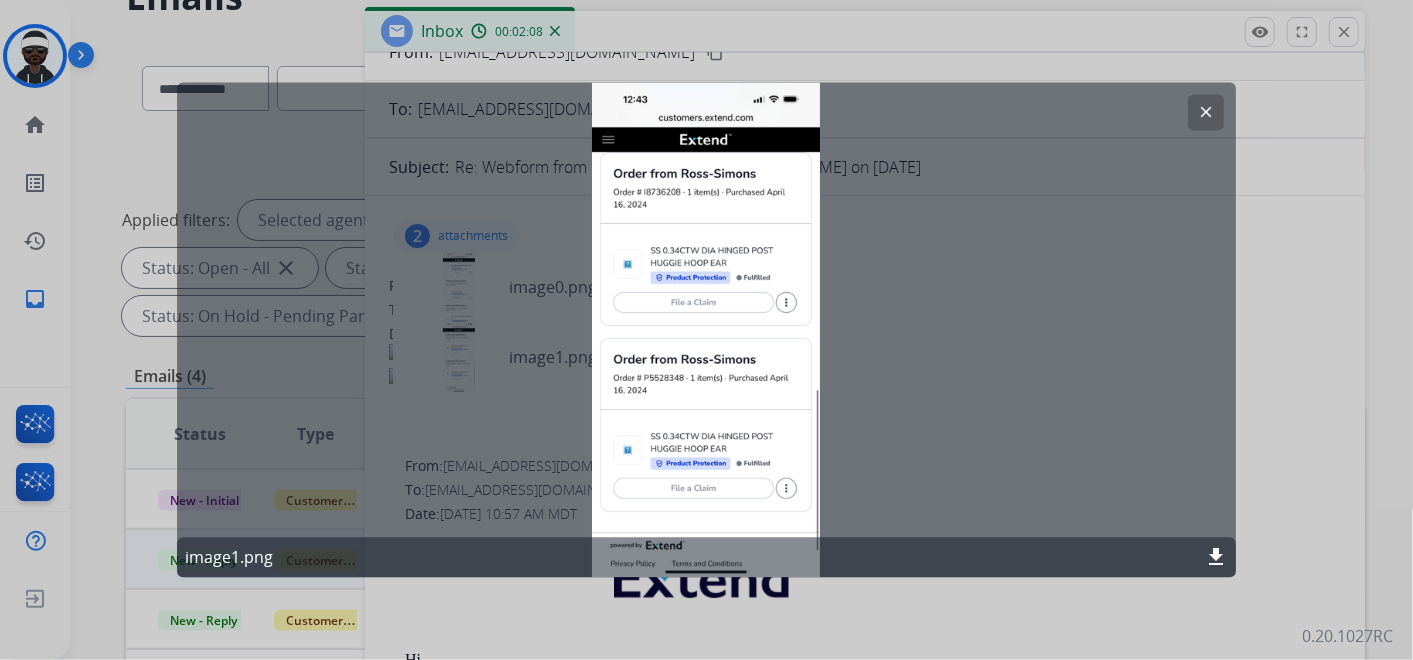 click on "clear image1.png download" 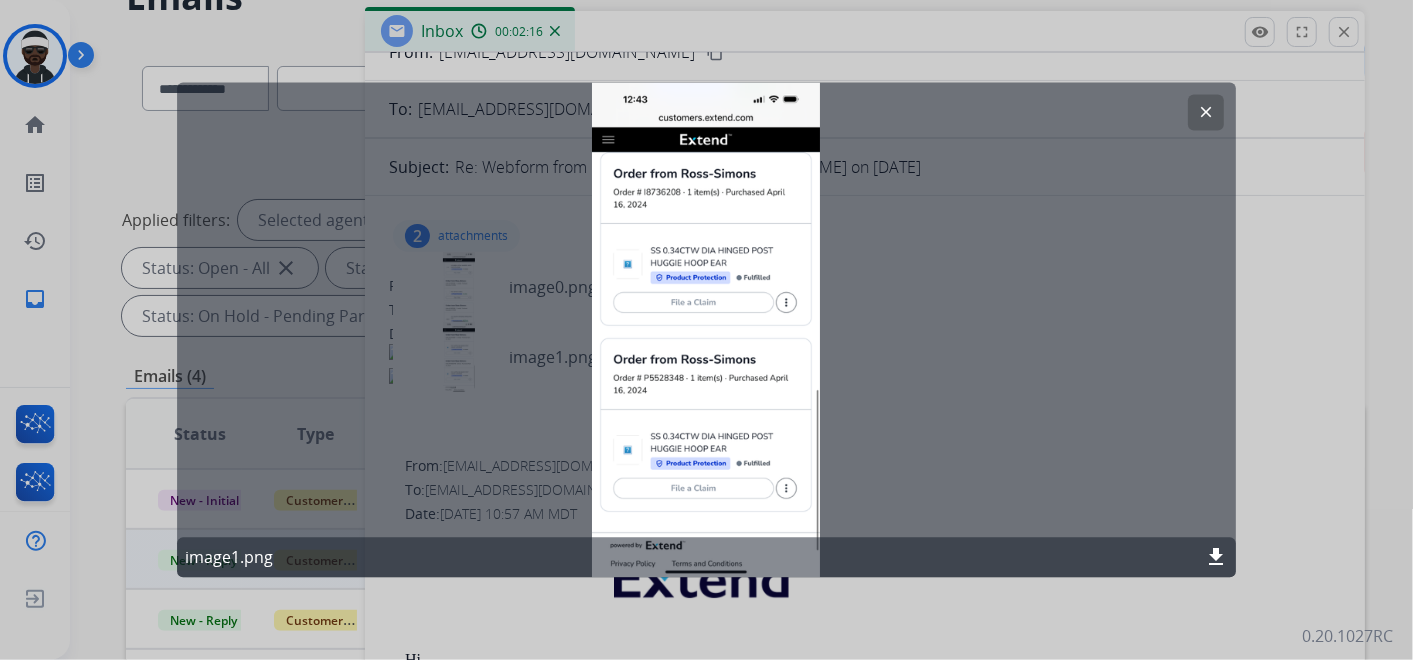 click on "clear image1.png download" 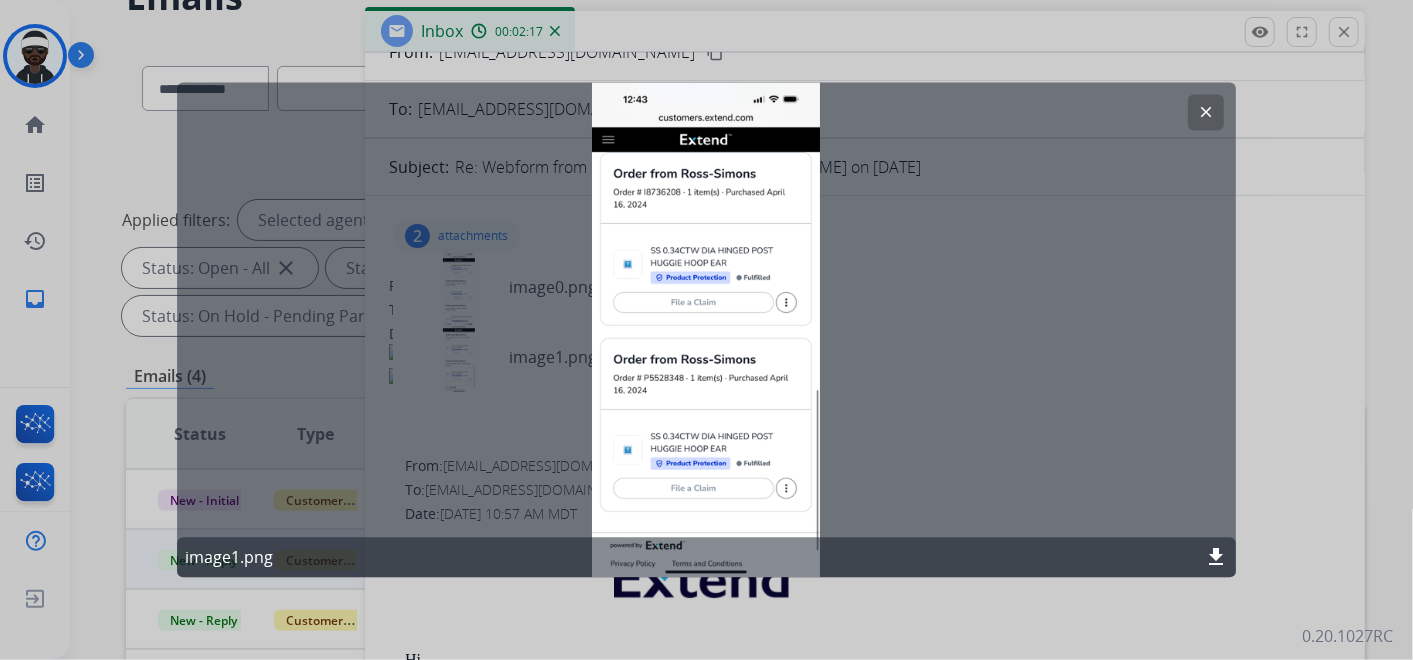 click on "clear" 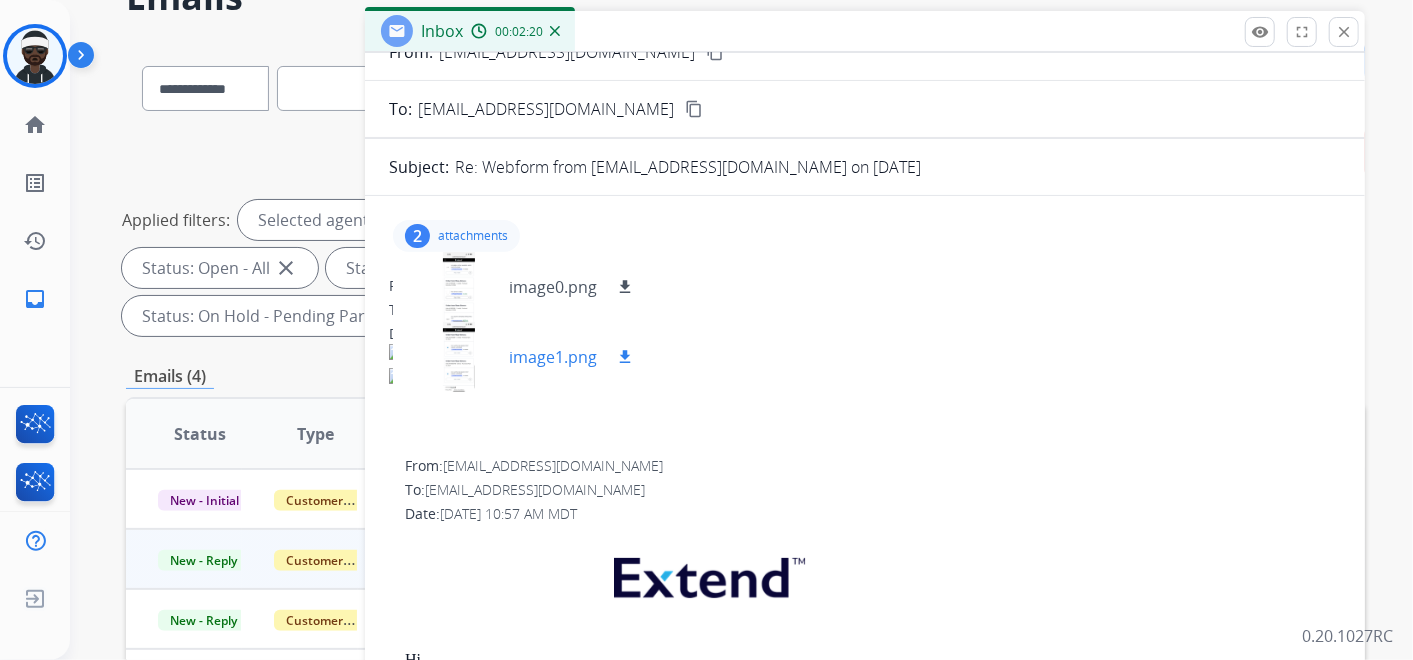 scroll, scrollTop: 0, scrollLeft: 0, axis: both 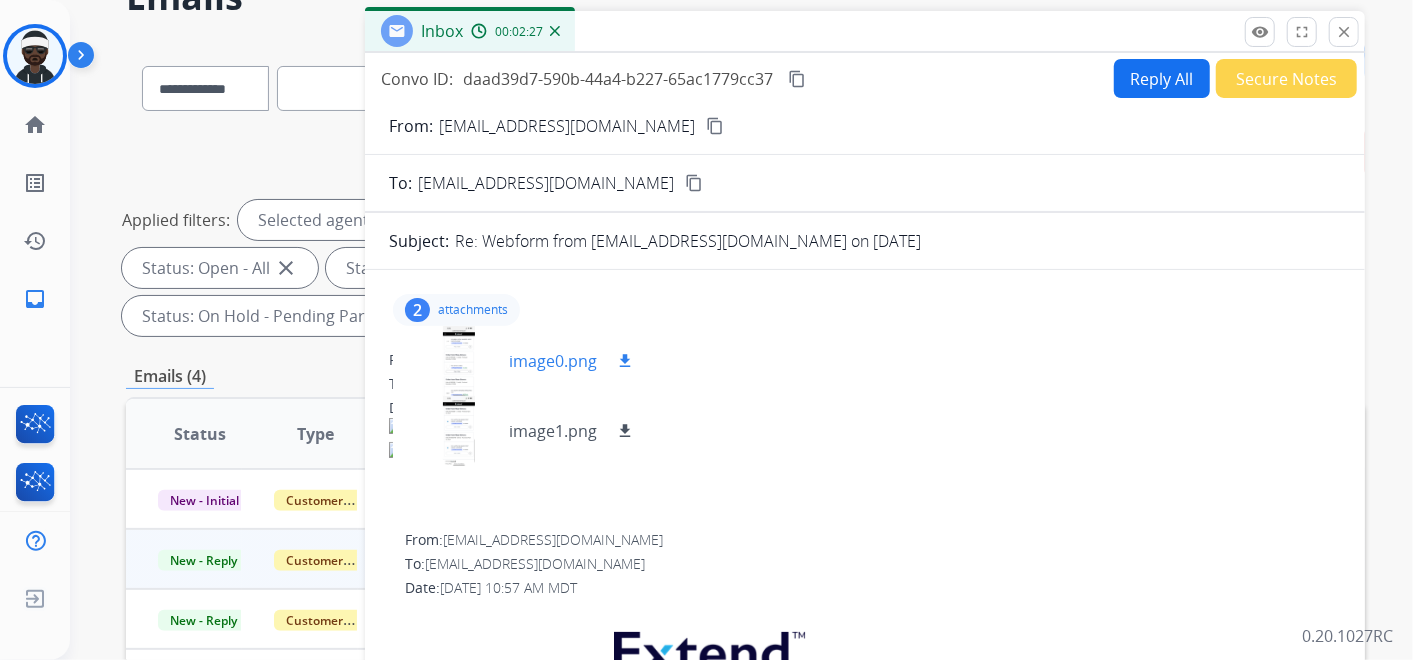 click at bounding box center (459, 361) 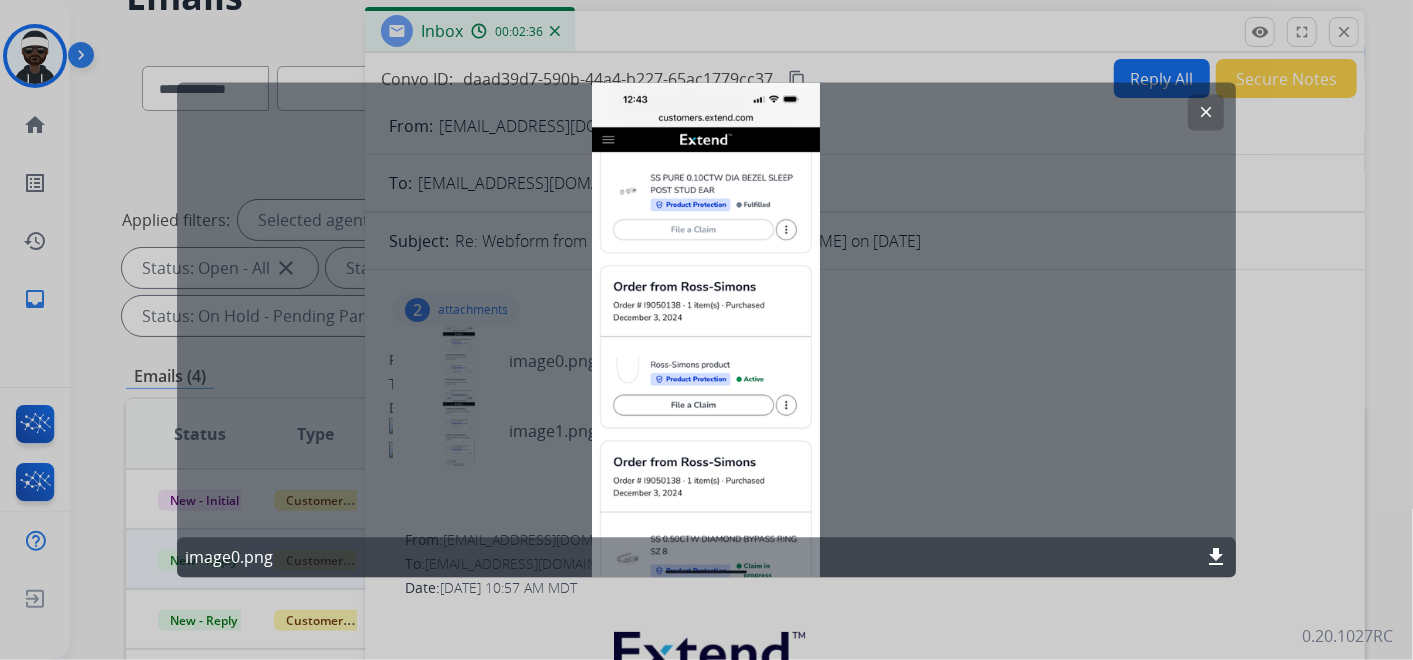click on "clear" 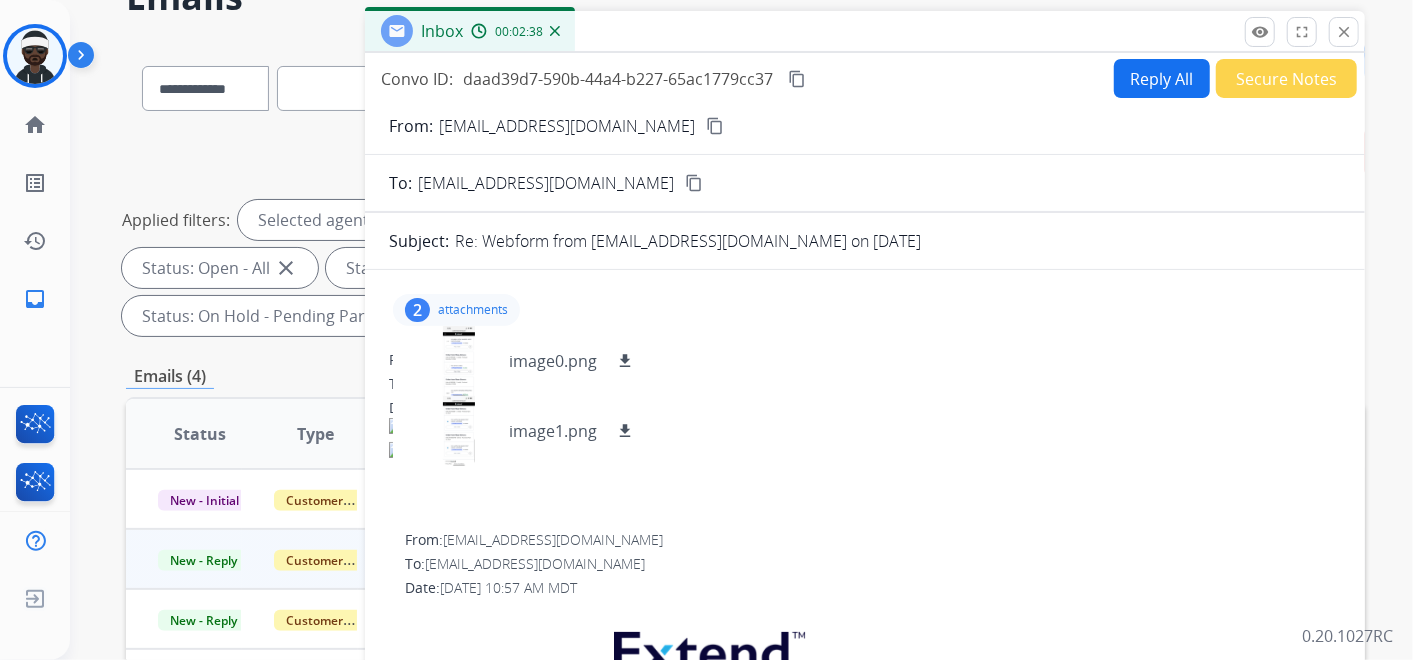 click on "Reply All" at bounding box center [1162, 78] 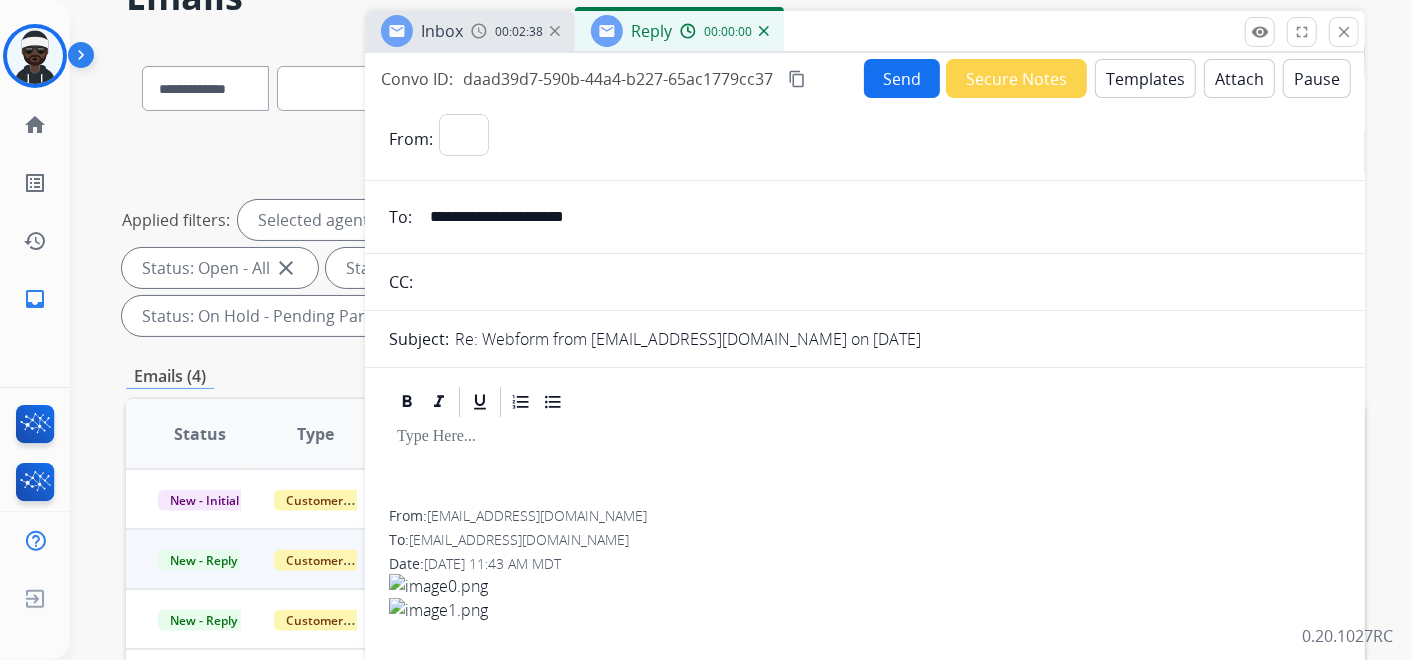 select on "**********" 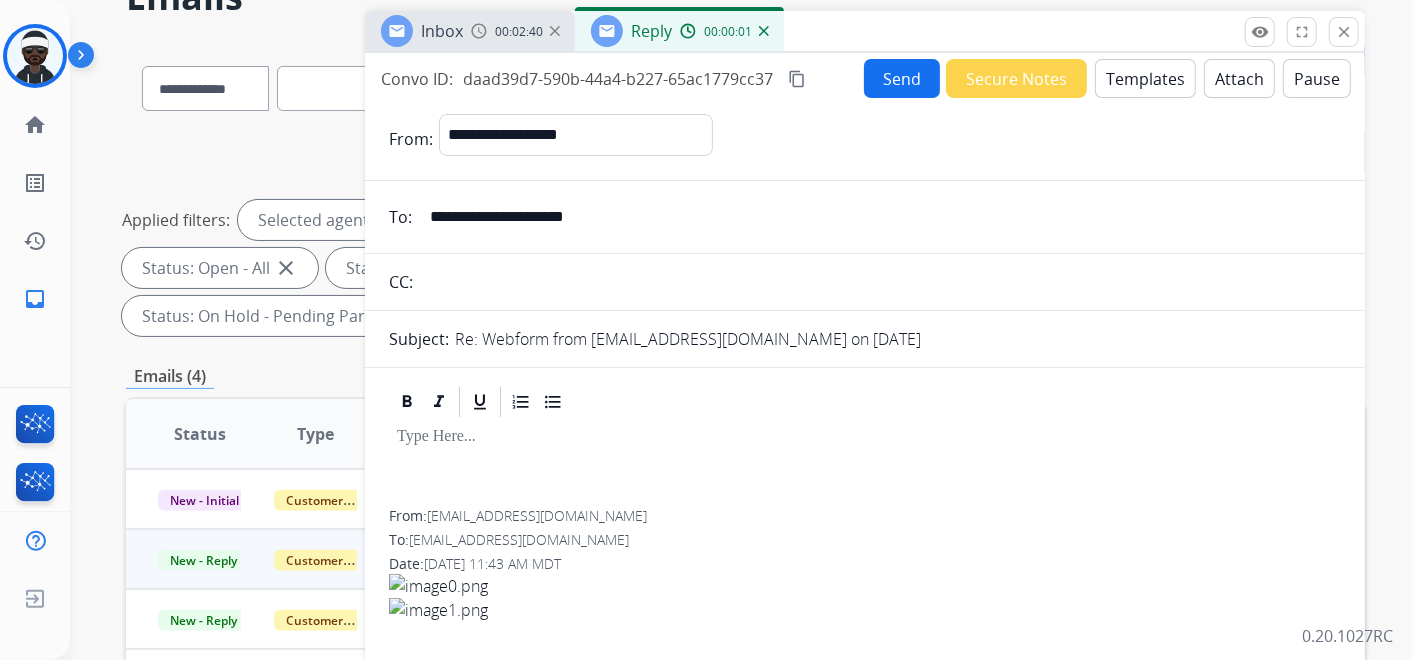 click at bounding box center (865, 465) 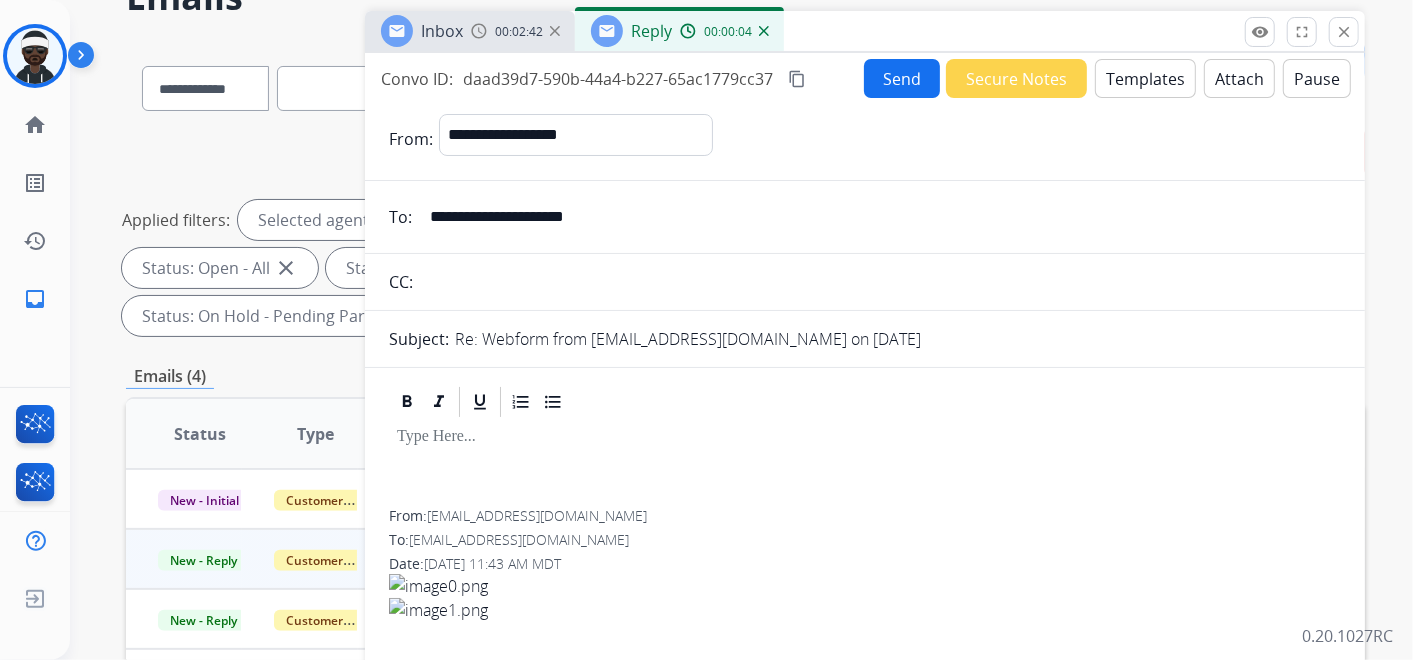 type 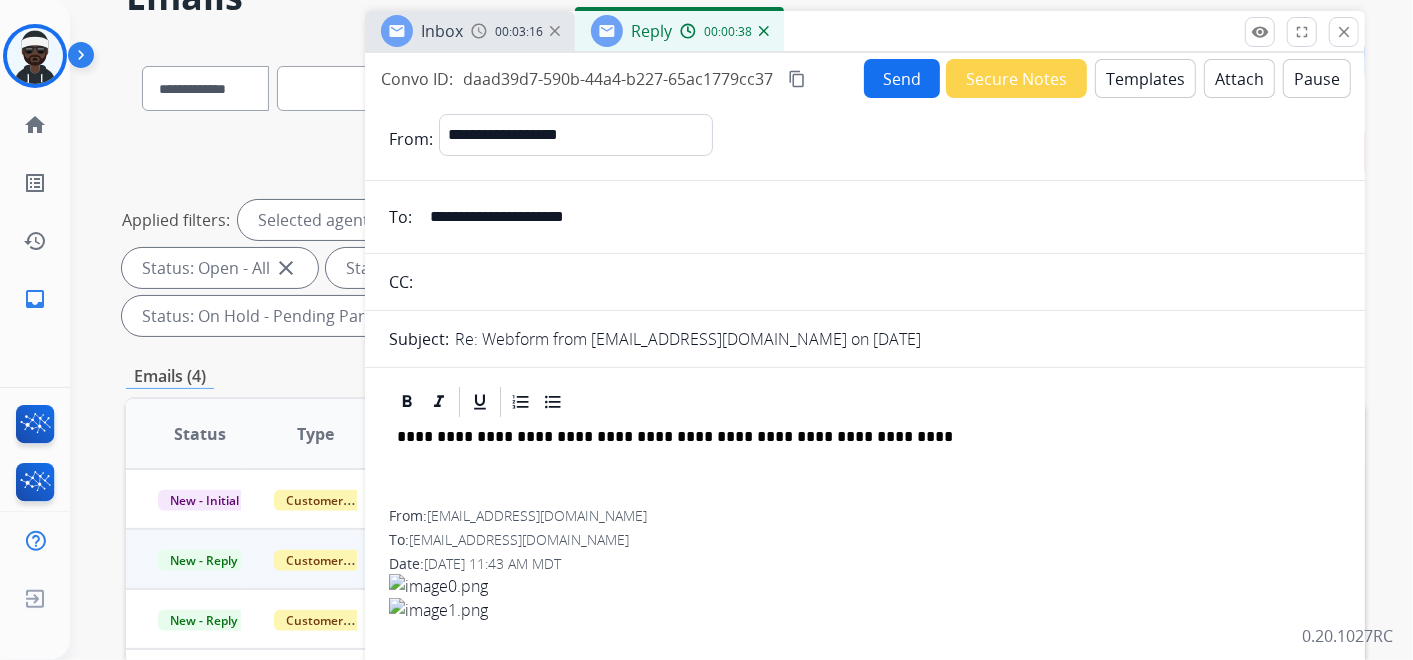 click on "Send" at bounding box center (902, 78) 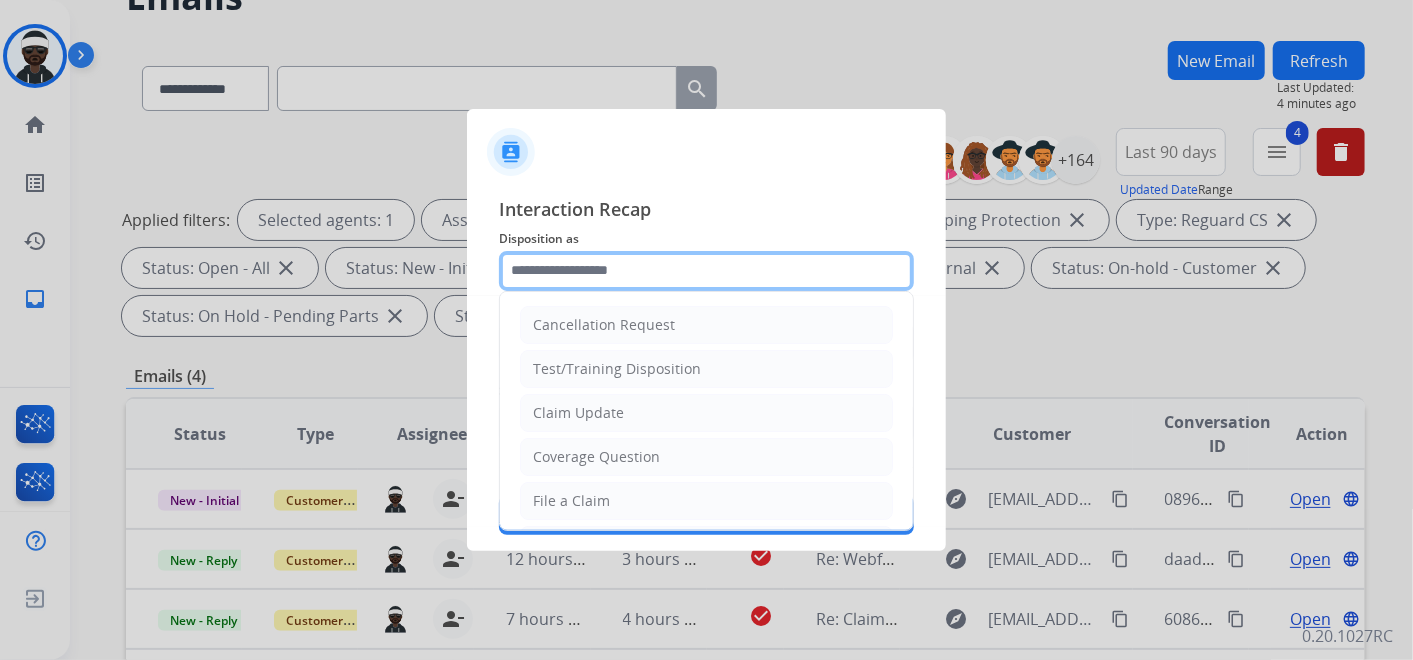 click 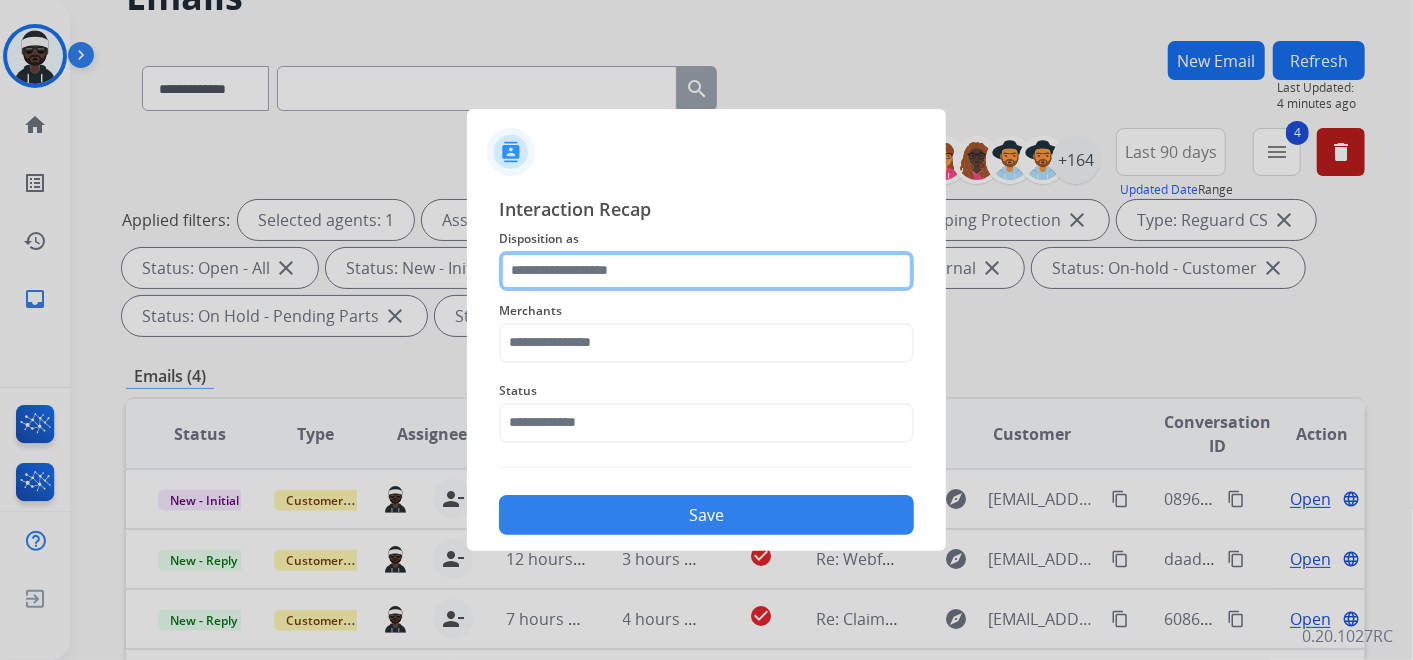 click 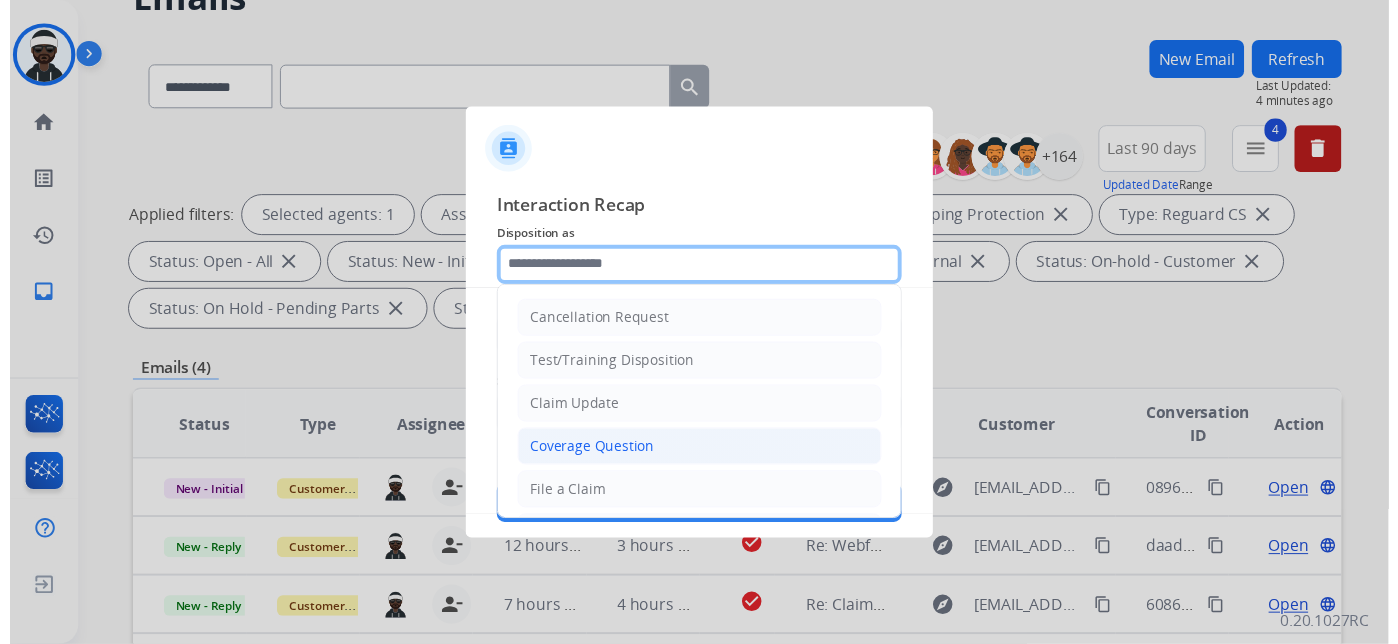 scroll, scrollTop: 111, scrollLeft: 0, axis: vertical 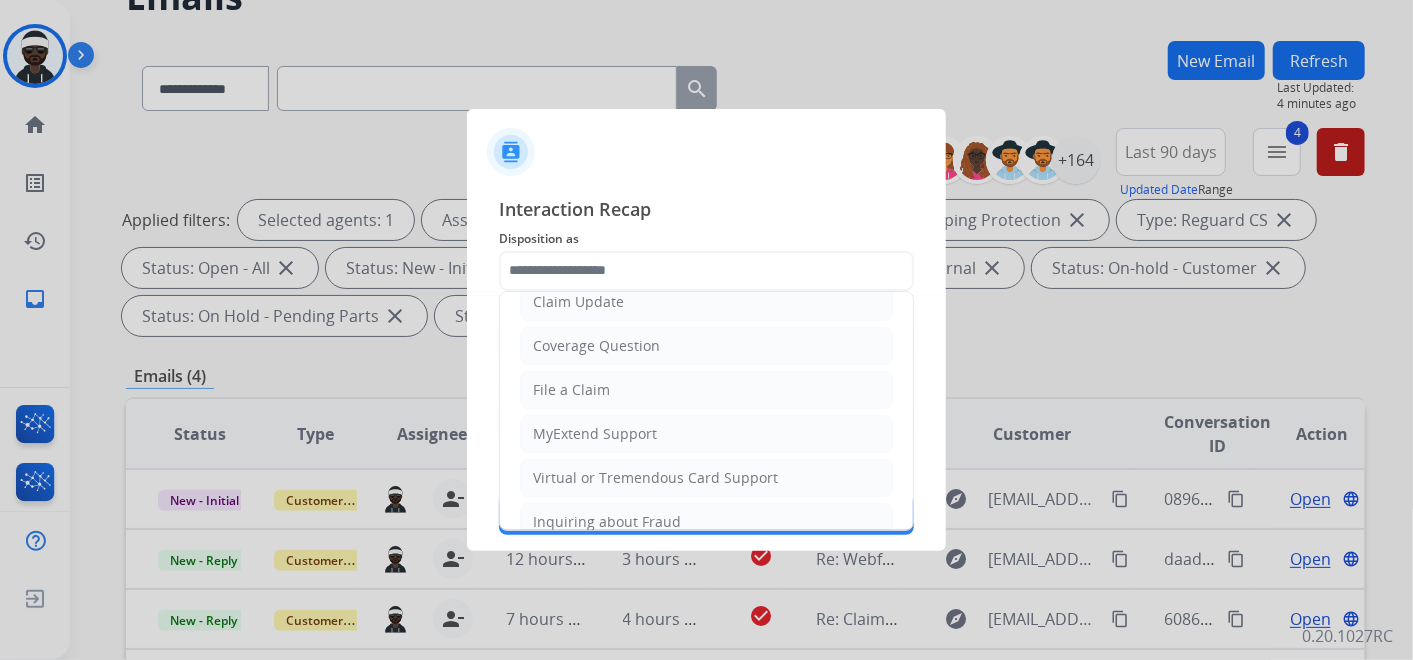 click on "File a Claim" 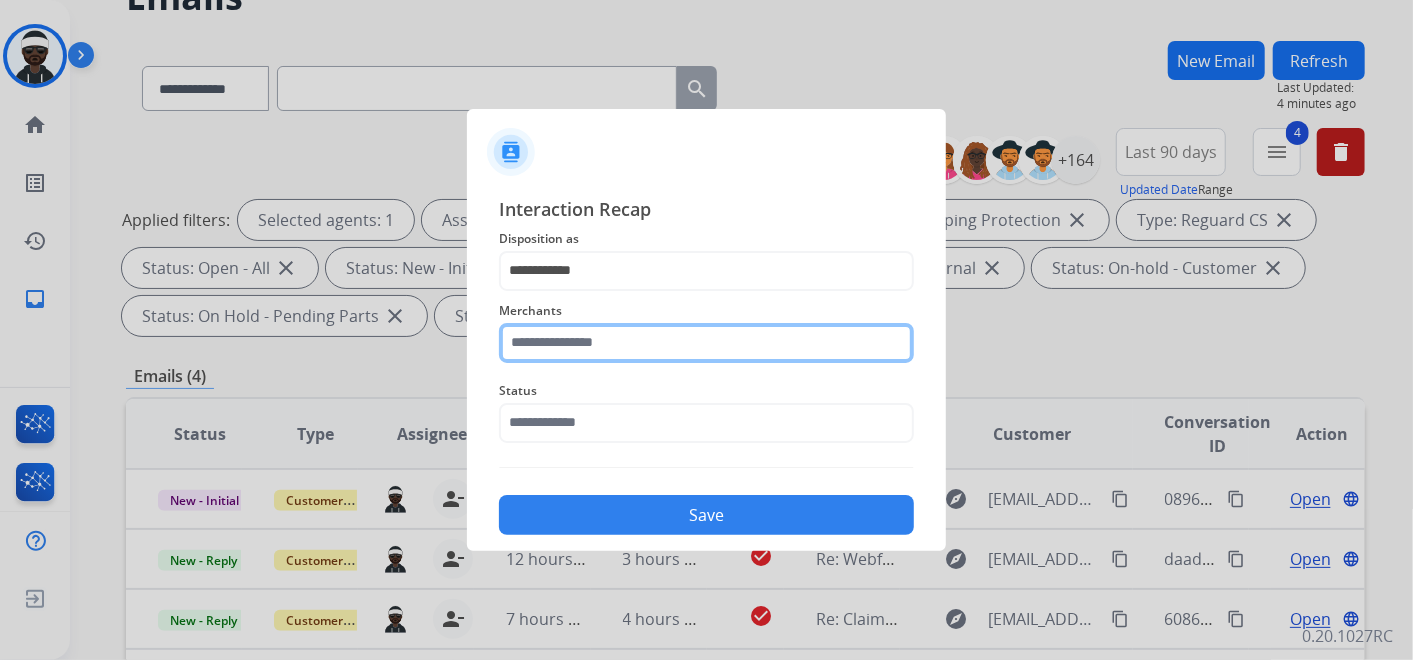 click 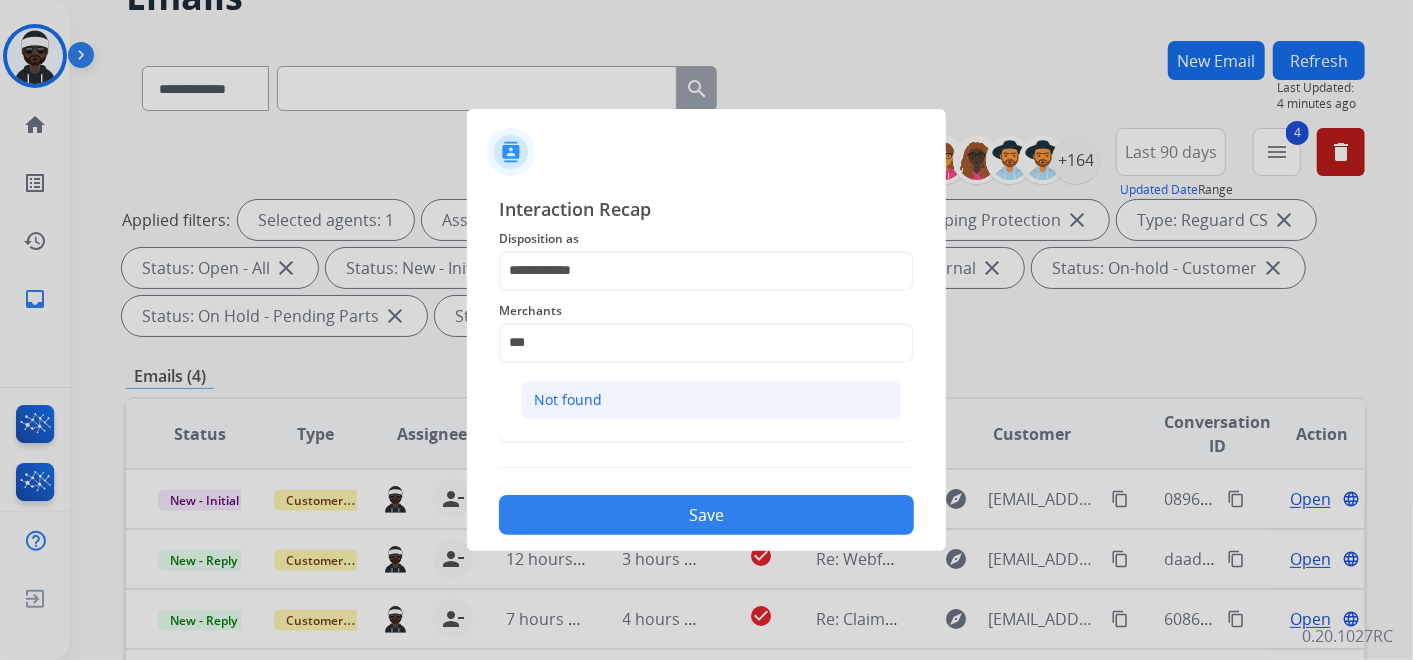click on "Not found" 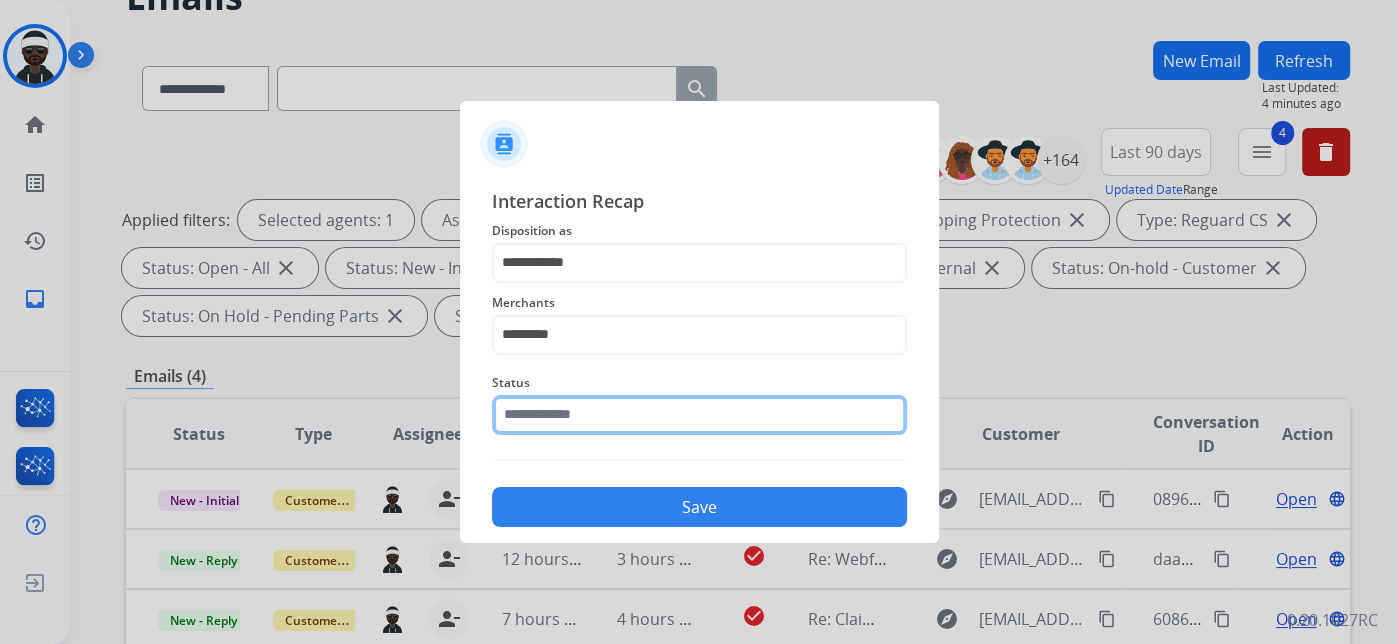 click 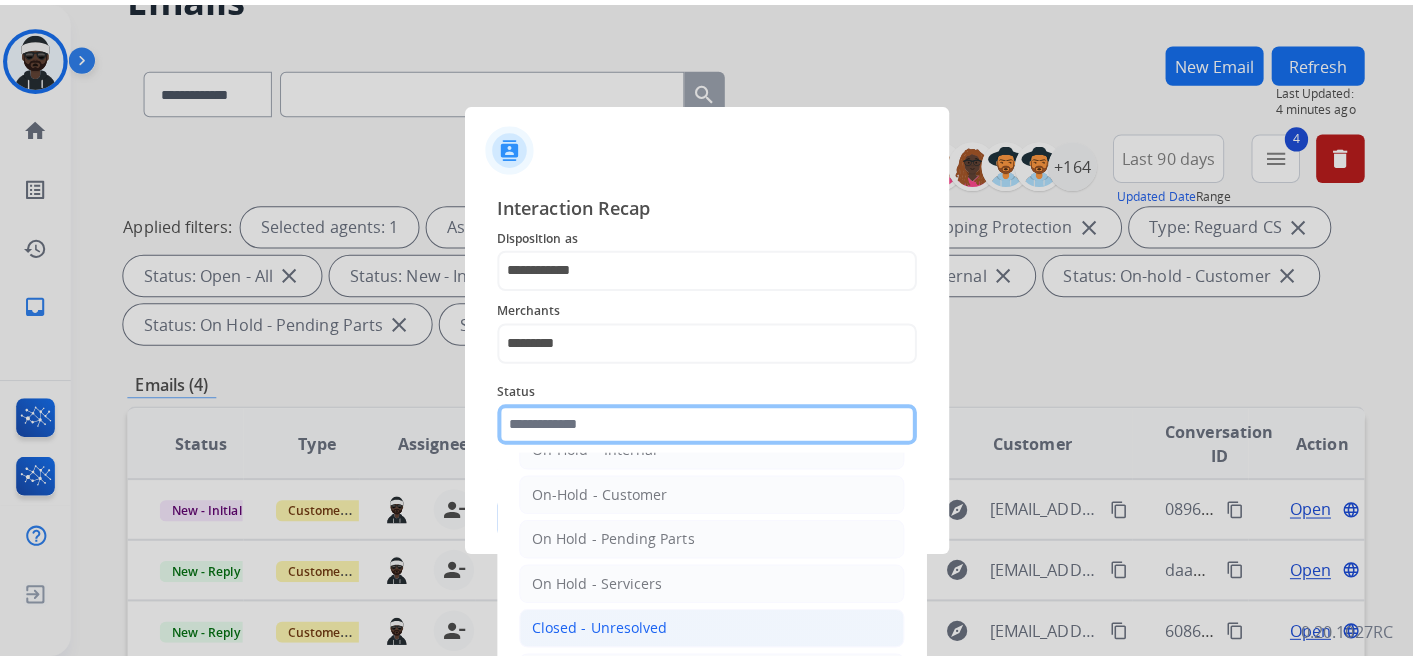 scroll, scrollTop: 111, scrollLeft: 0, axis: vertical 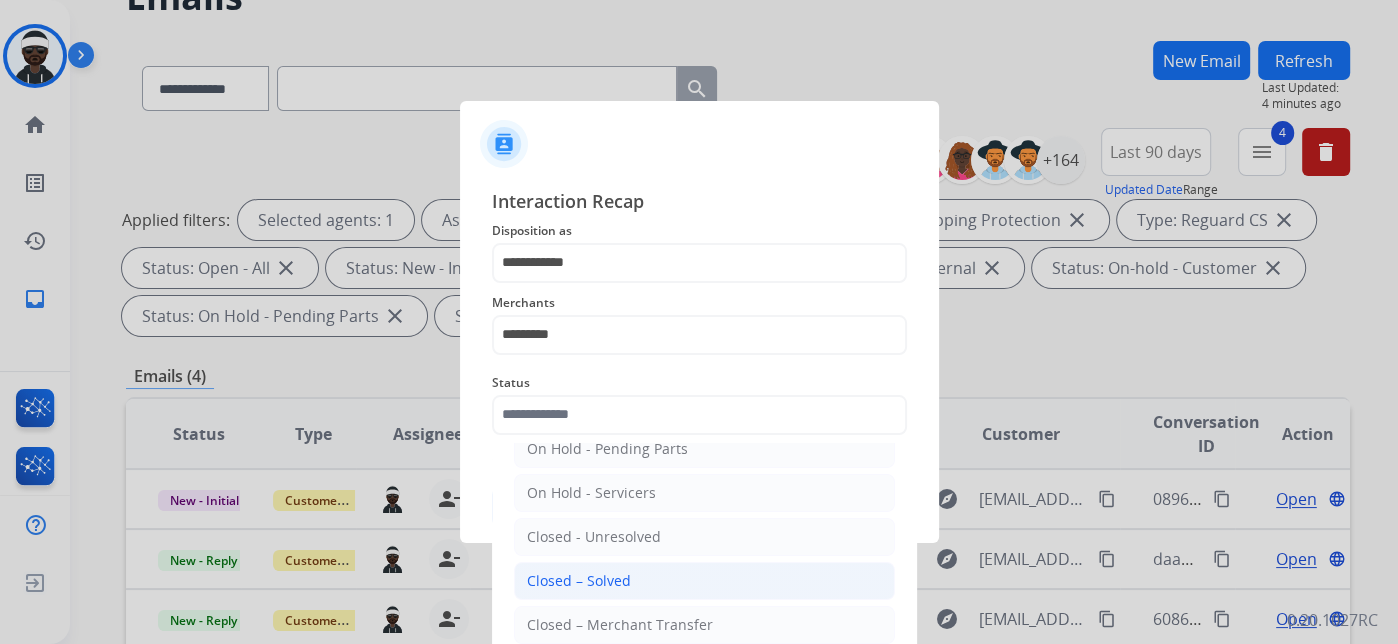 click on "Closed – Solved" 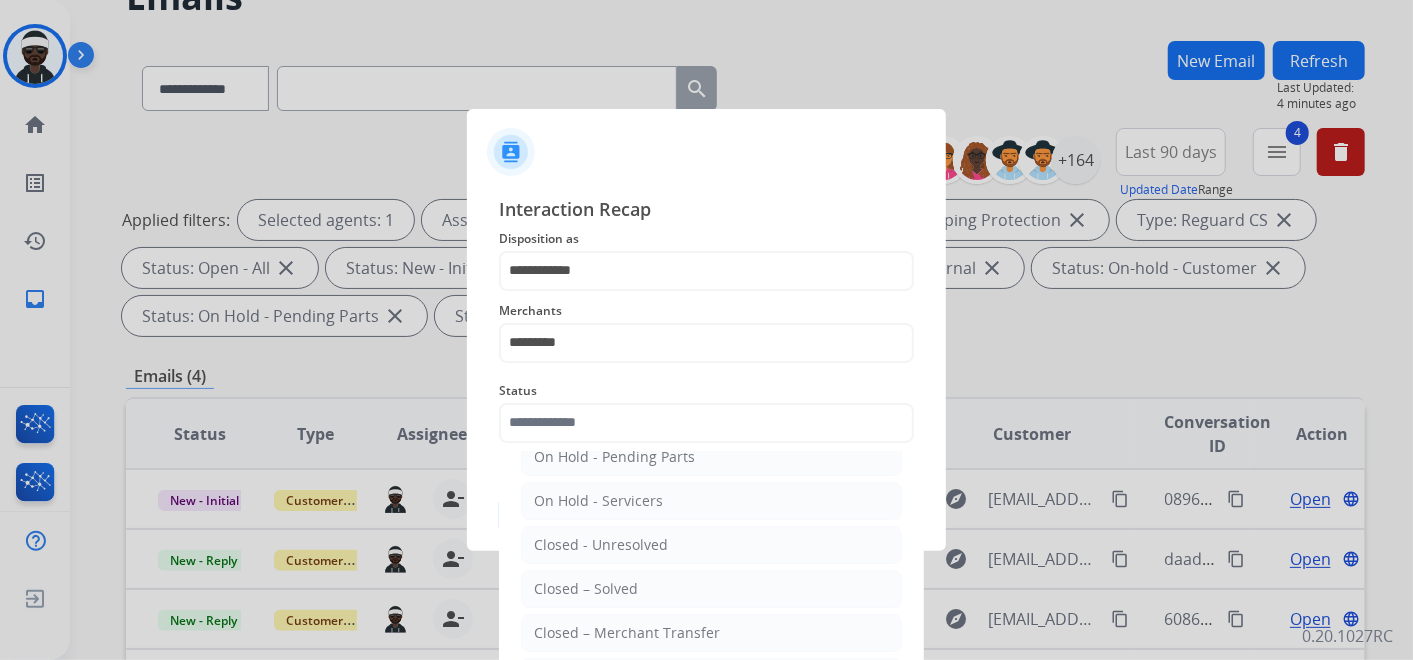 type on "**********" 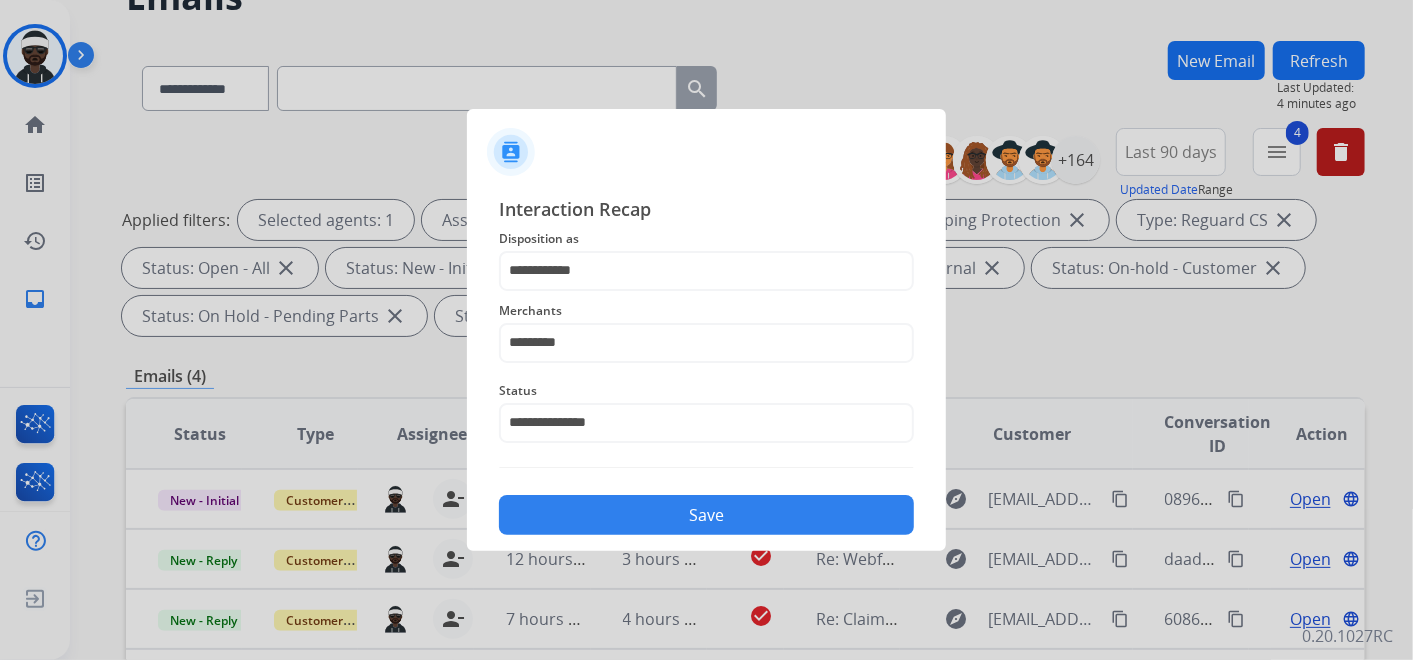click on "Save" 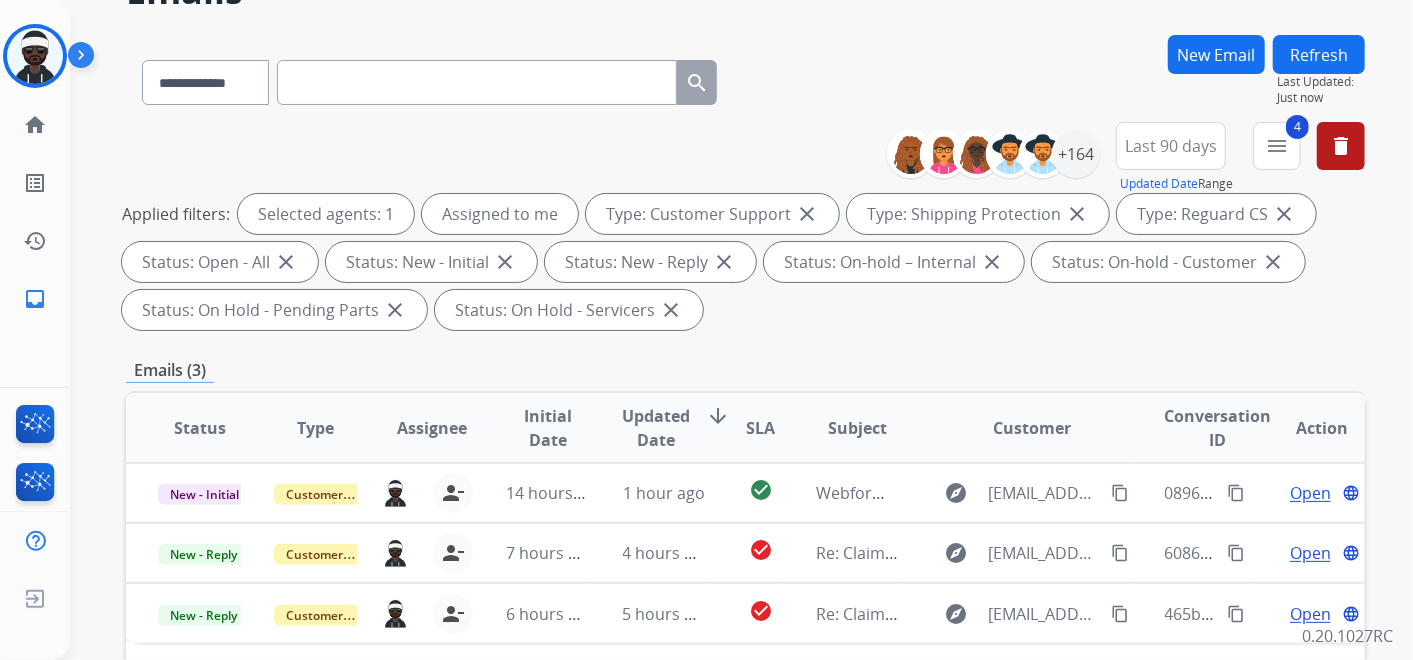 scroll, scrollTop: 111, scrollLeft: 0, axis: vertical 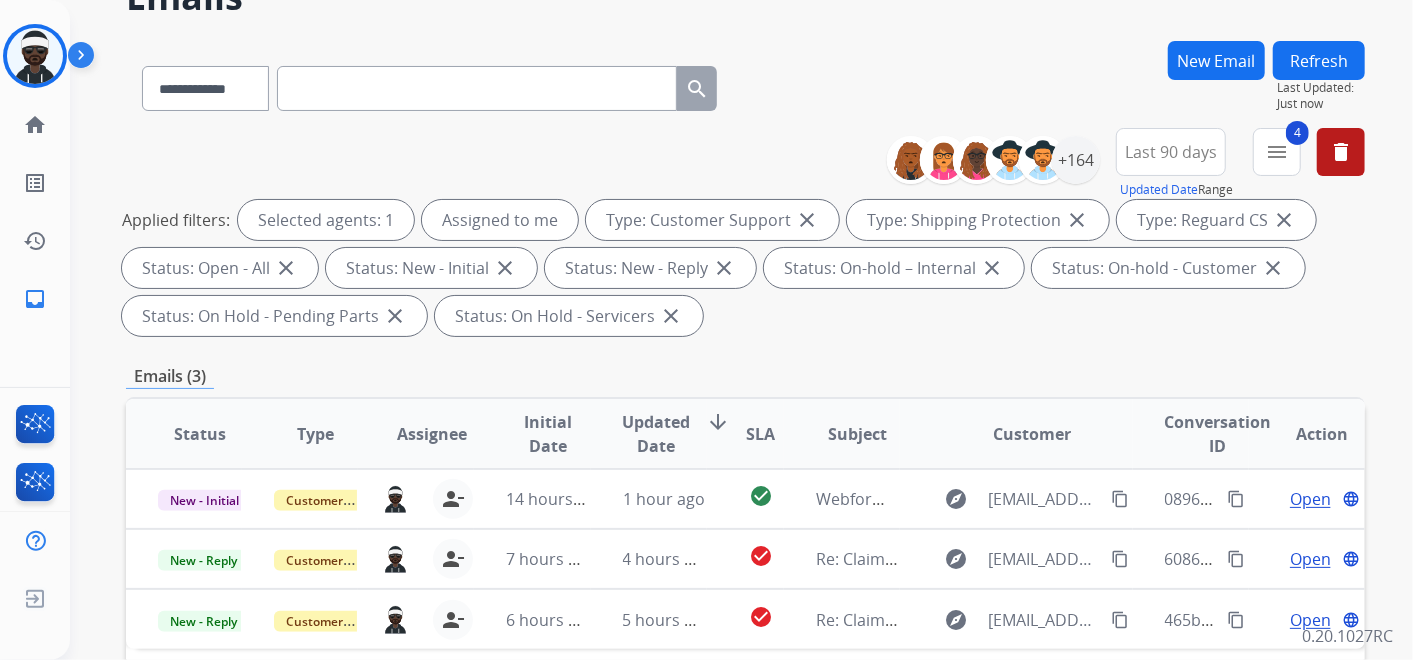 click at bounding box center (477, 88) 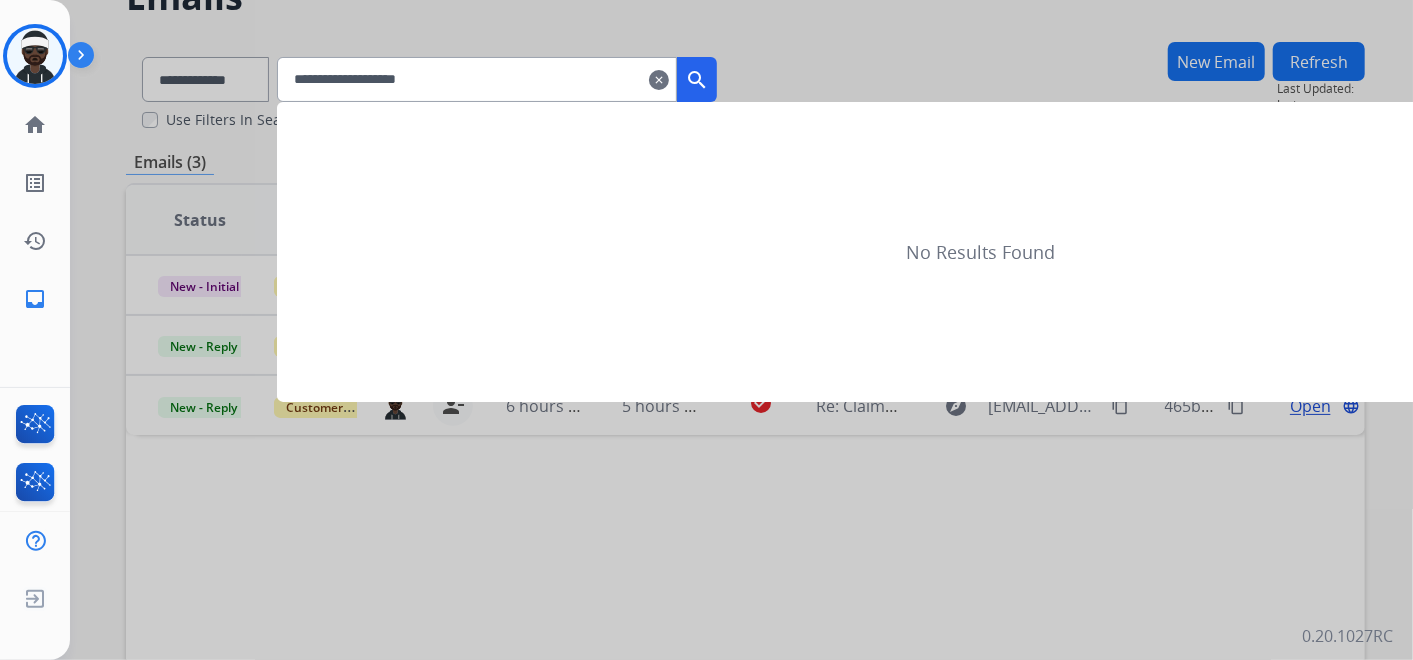 scroll, scrollTop: 0, scrollLeft: 0, axis: both 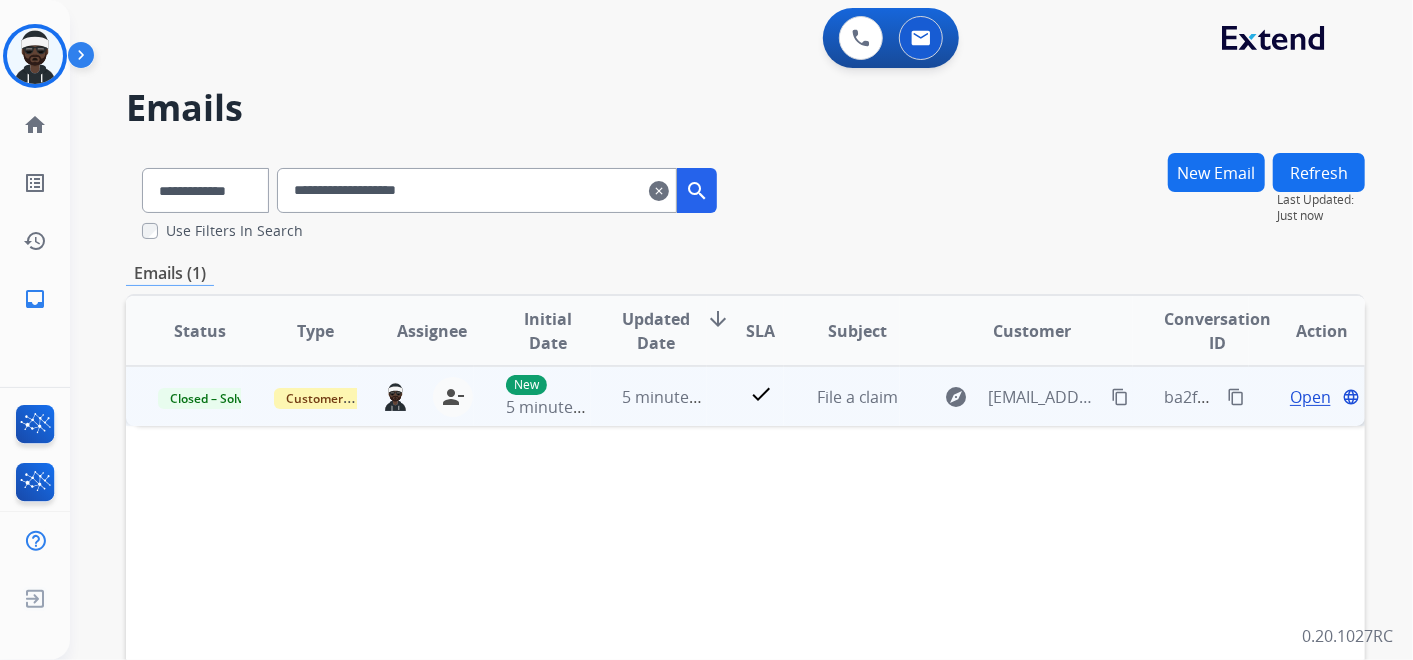click on "content_copy" at bounding box center [1236, 397] 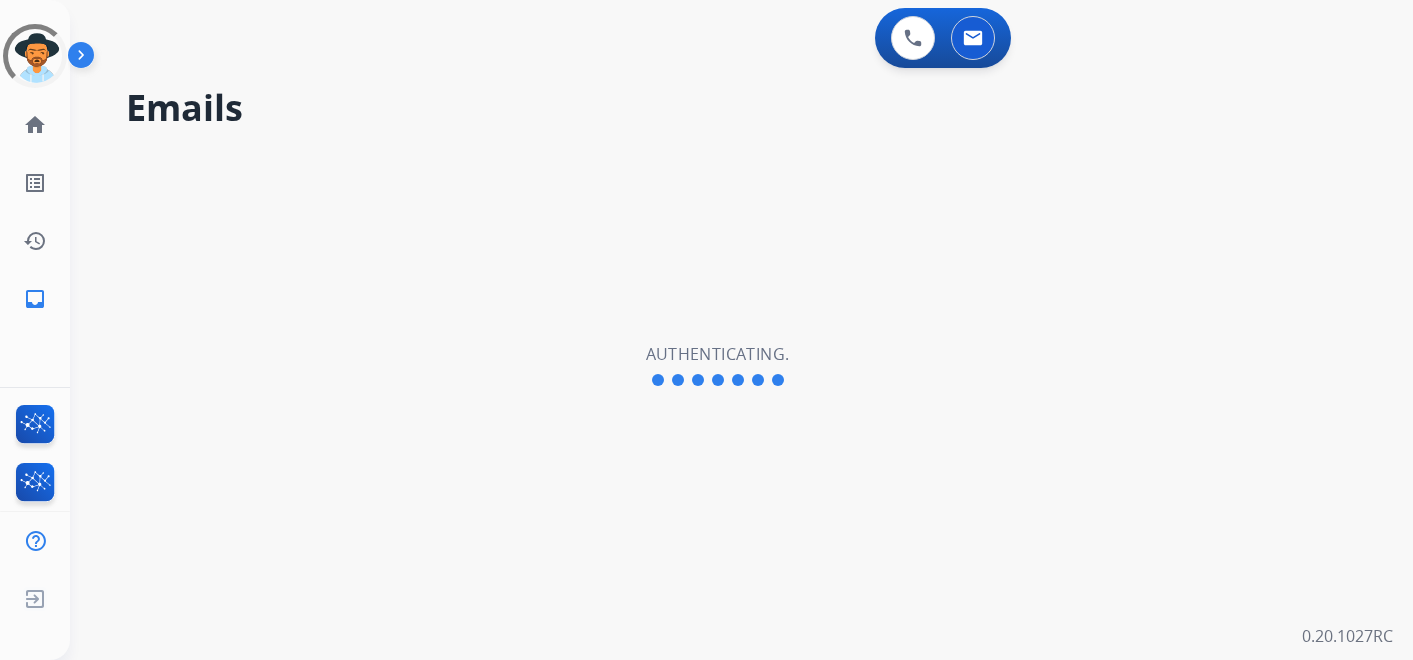 click on "Emails Authenticating." at bounding box center [717, 366] 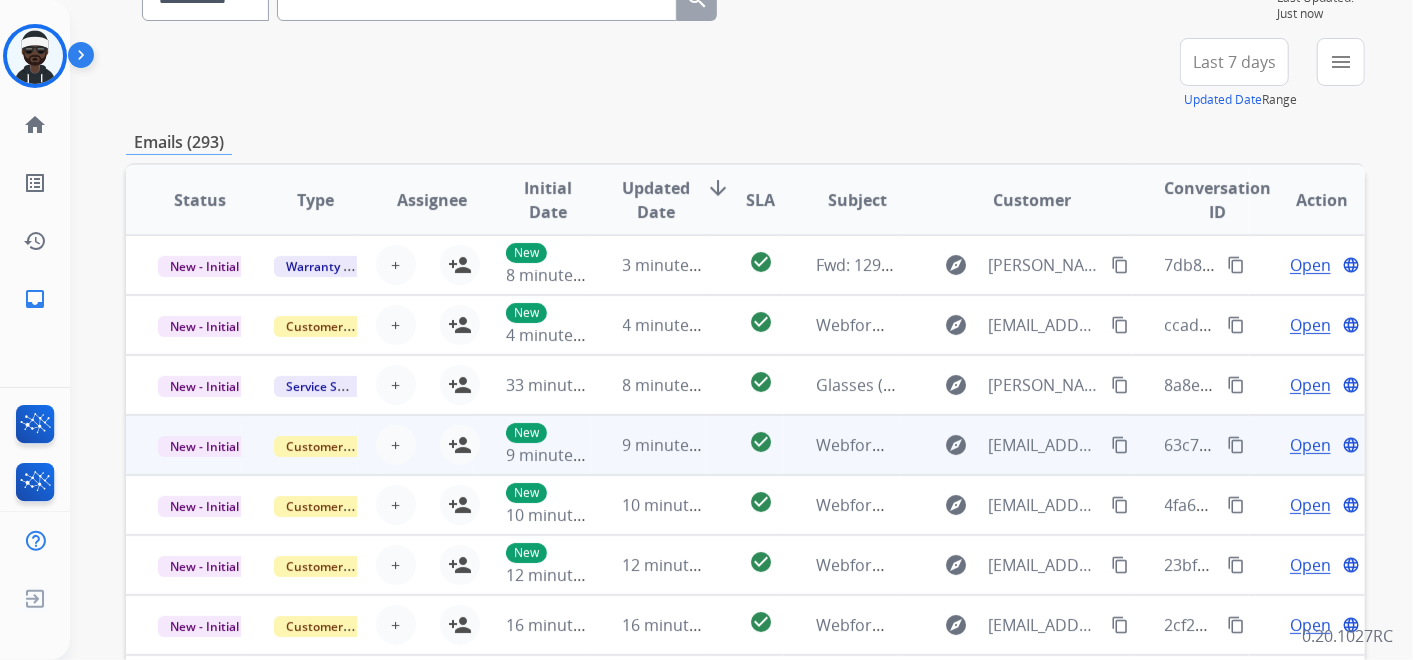 scroll, scrollTop: 222, scrollLeft: 0, axis: vertical 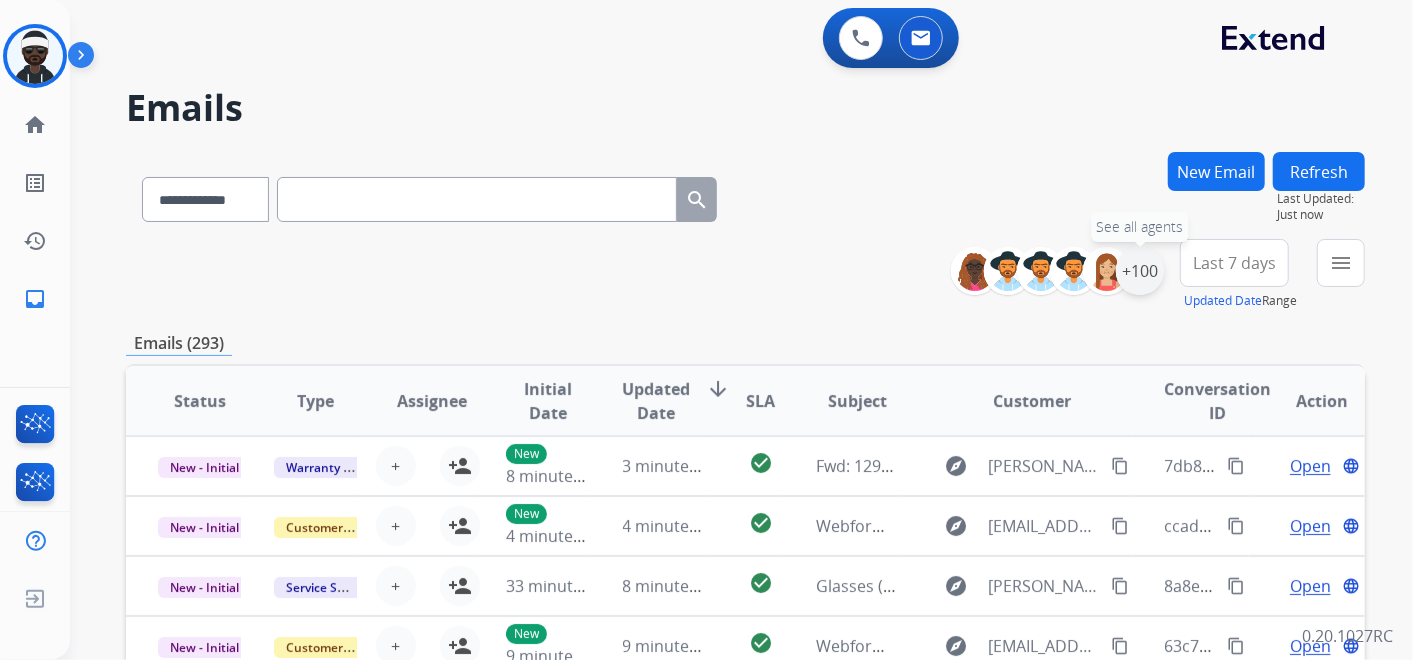 click on "+100" at bounding box center (1140, 271) 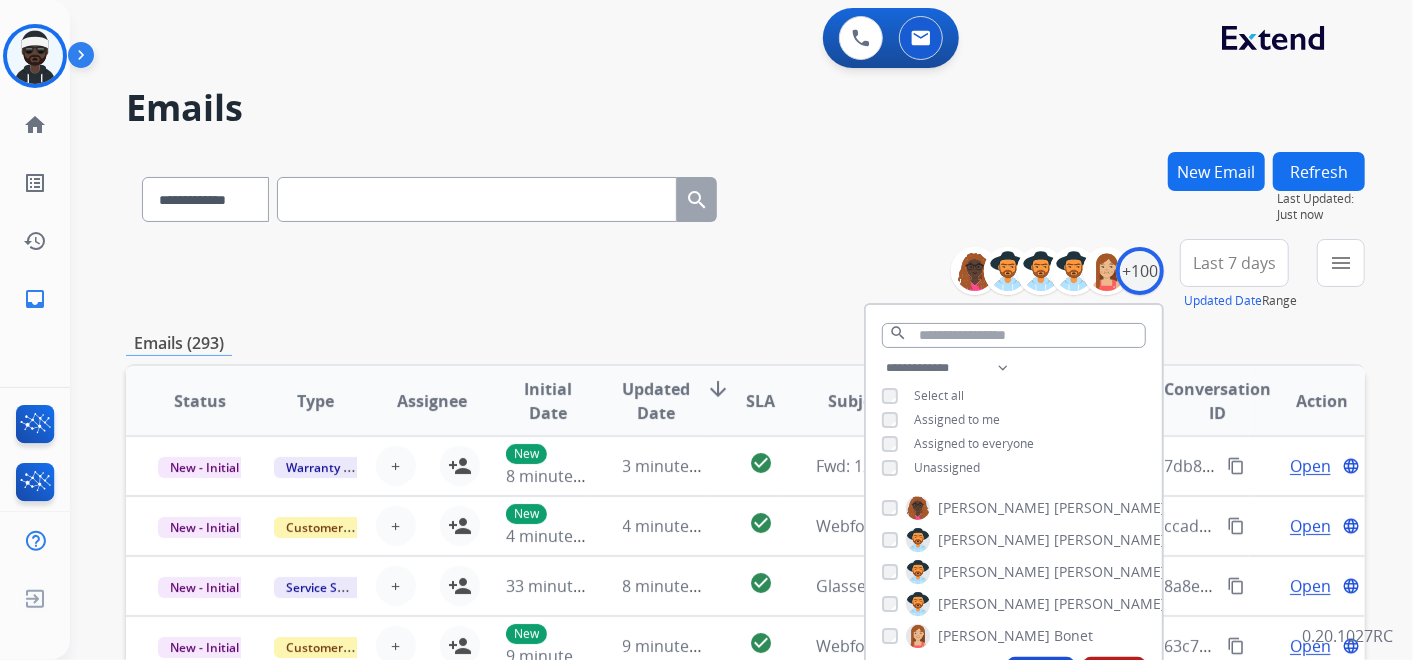 click on "Unassigned" at bounding box center (947, 467) 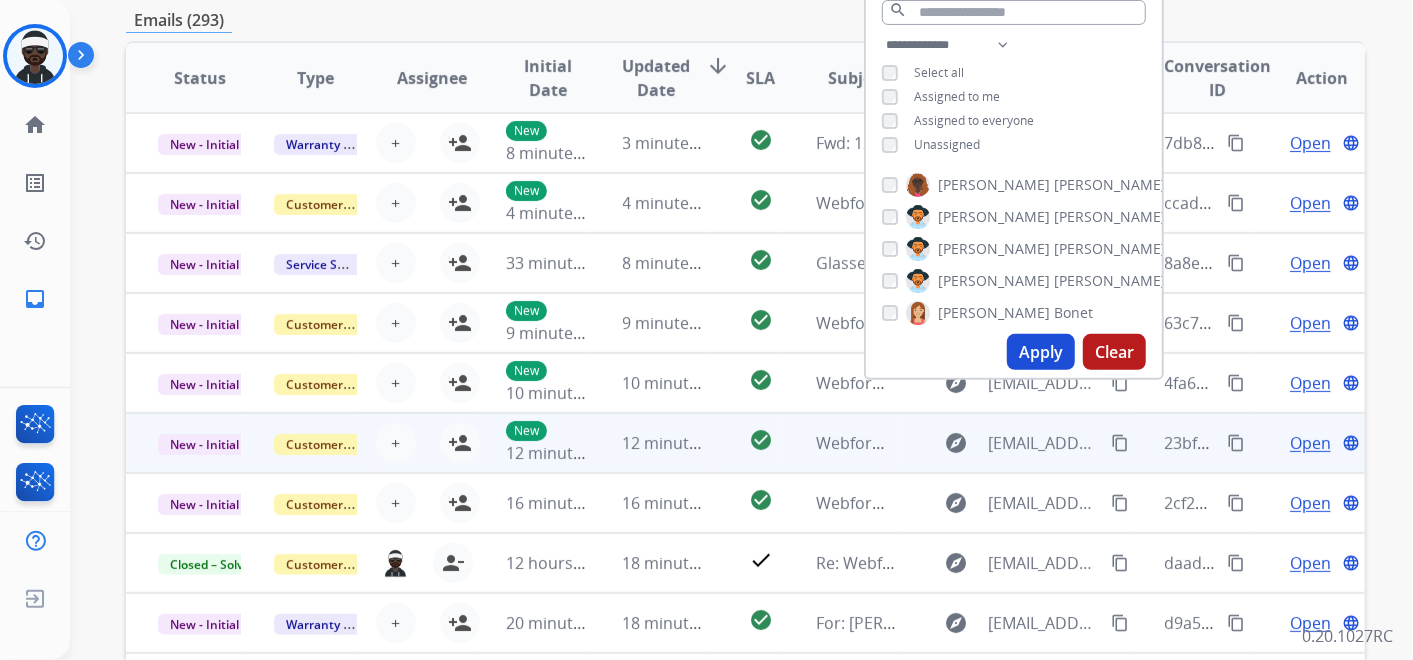 scroll, scrollTop: 333, scrollLeft: 0, axis: vertical 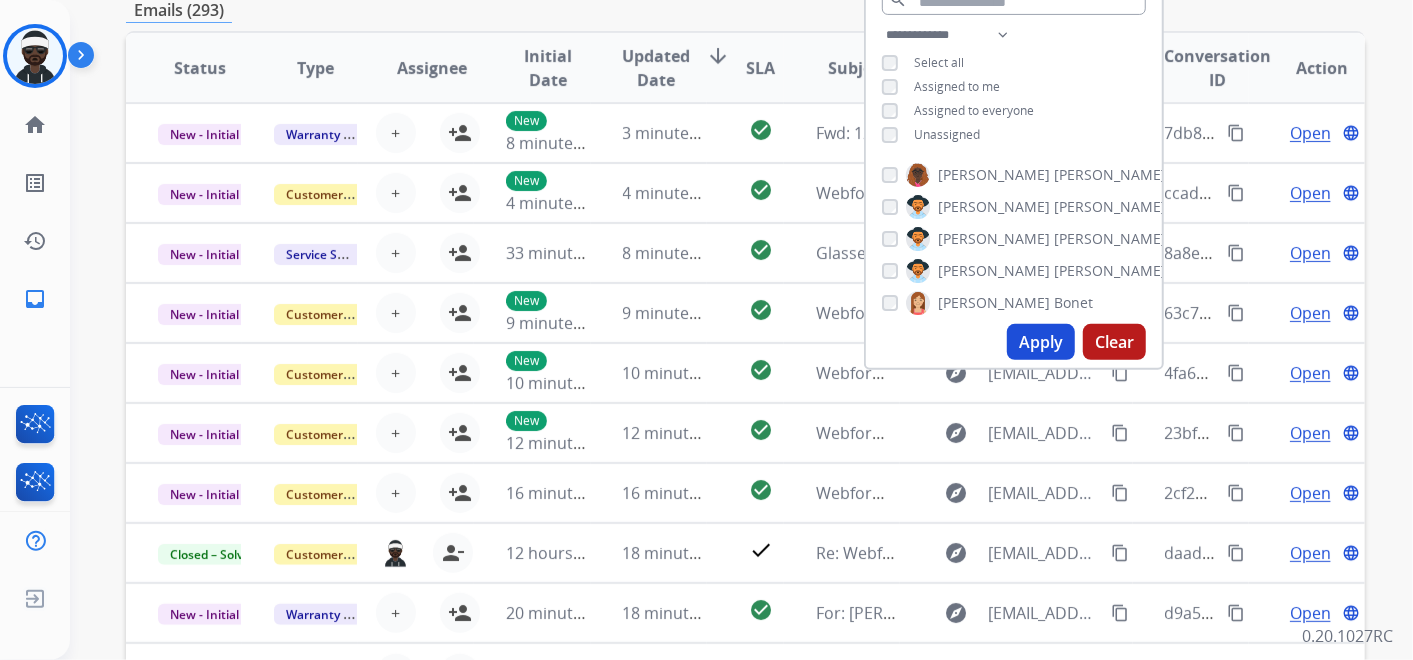 click on "Apply" at bounding box center [1041, 342] 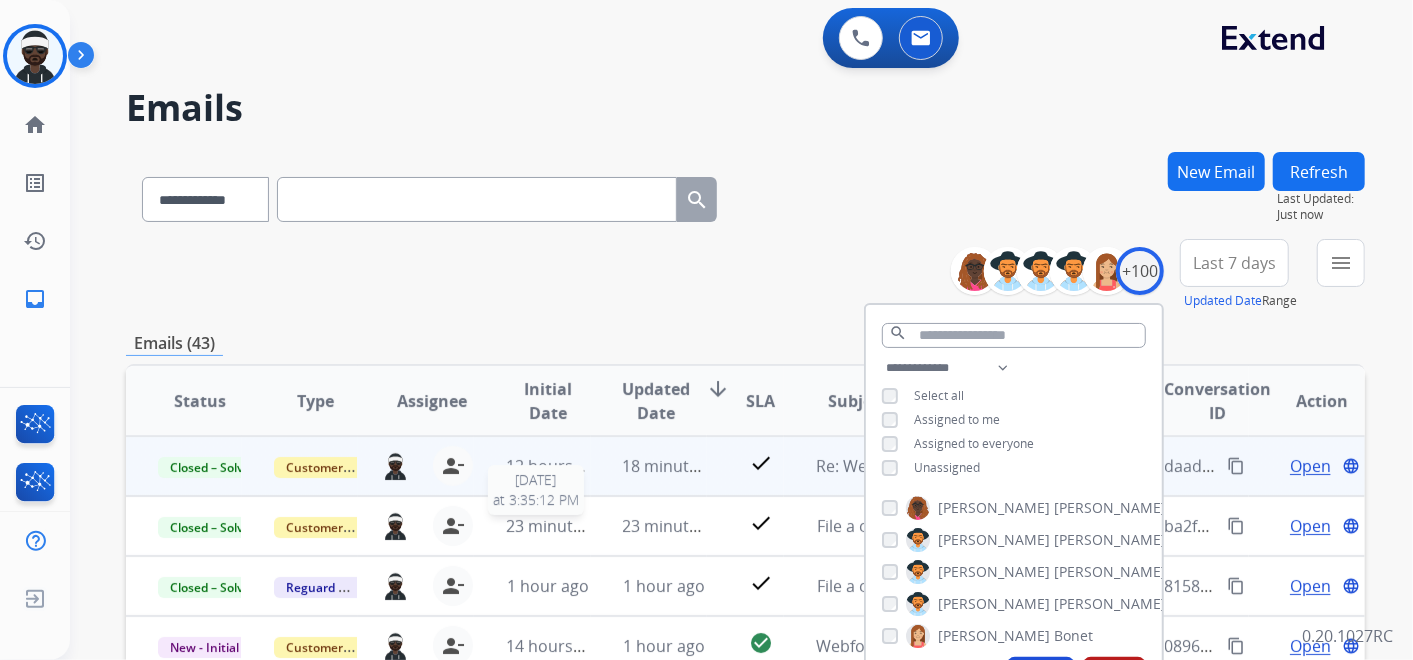 scroll, scrollTop: 1, scrollLeft: 0, axis: vertical 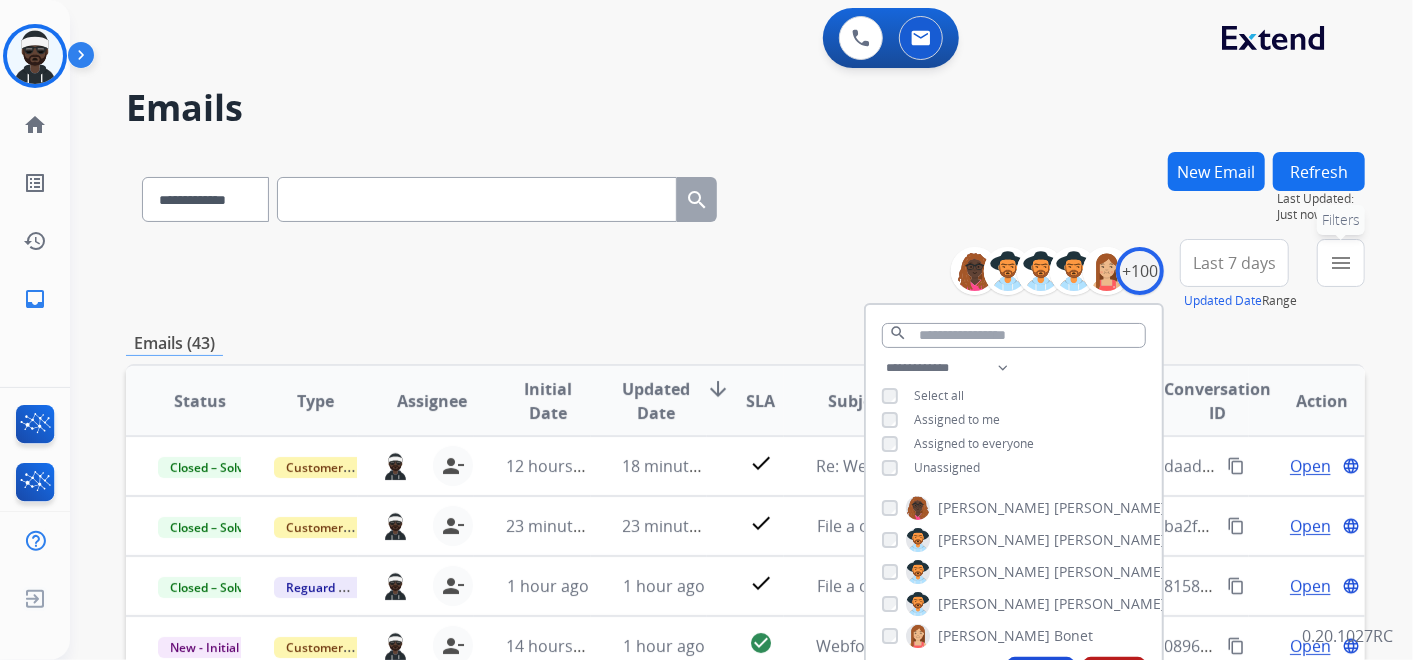 click on "menu  Filters" at bounding box center (1341, 263) 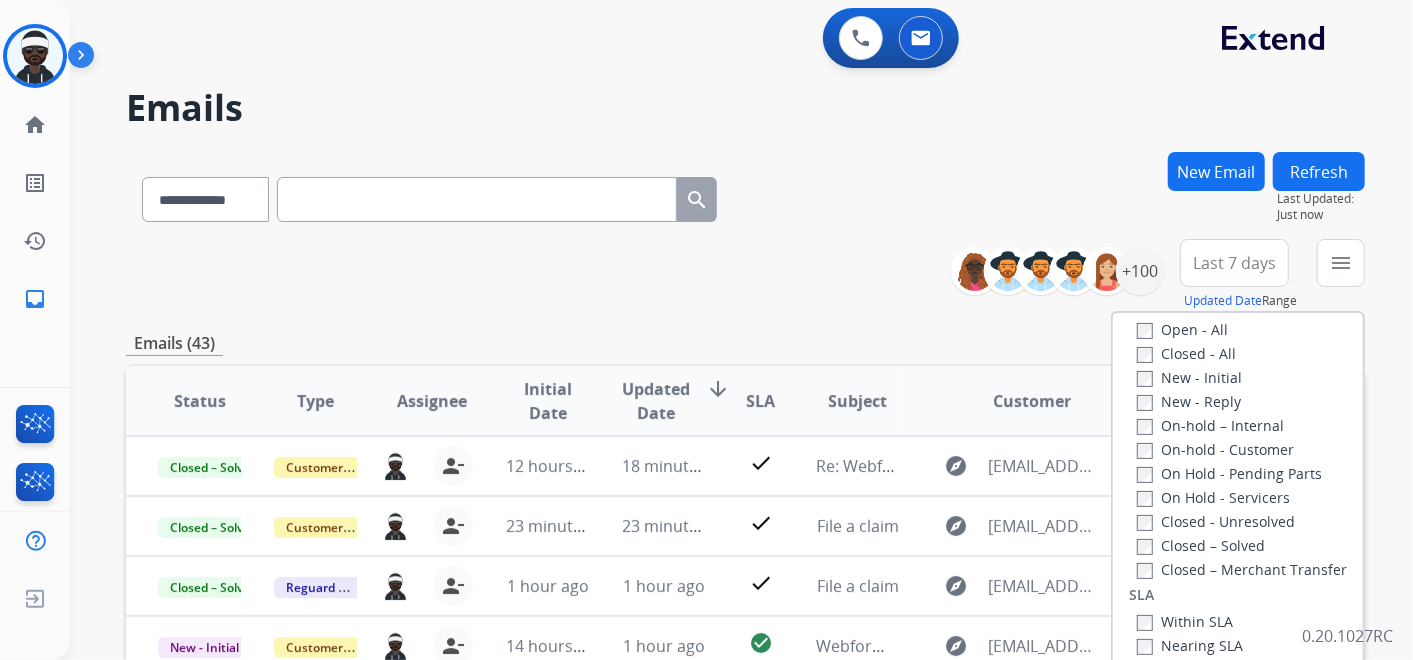 scroll, scrollTop: 333, scrollLeft: 0, axis: vertical 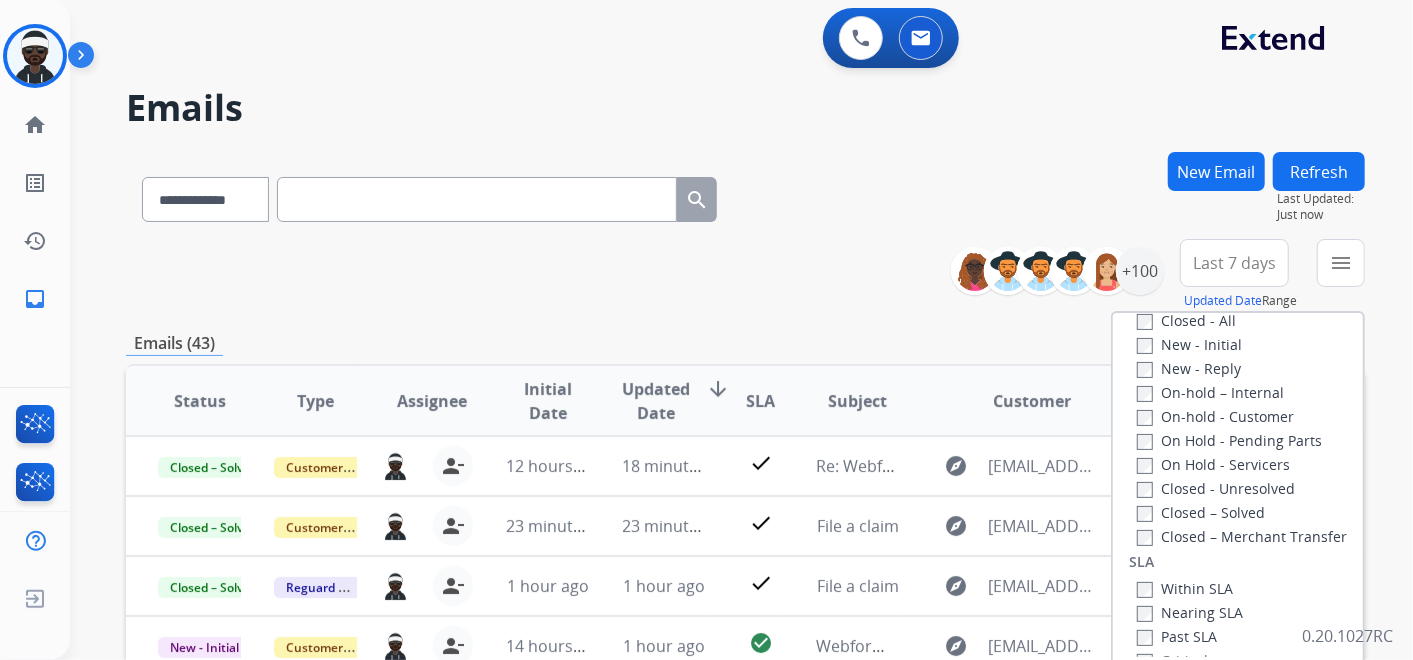 click on "Closed – Merchant Transfer" at bounding box center [1242, 536] 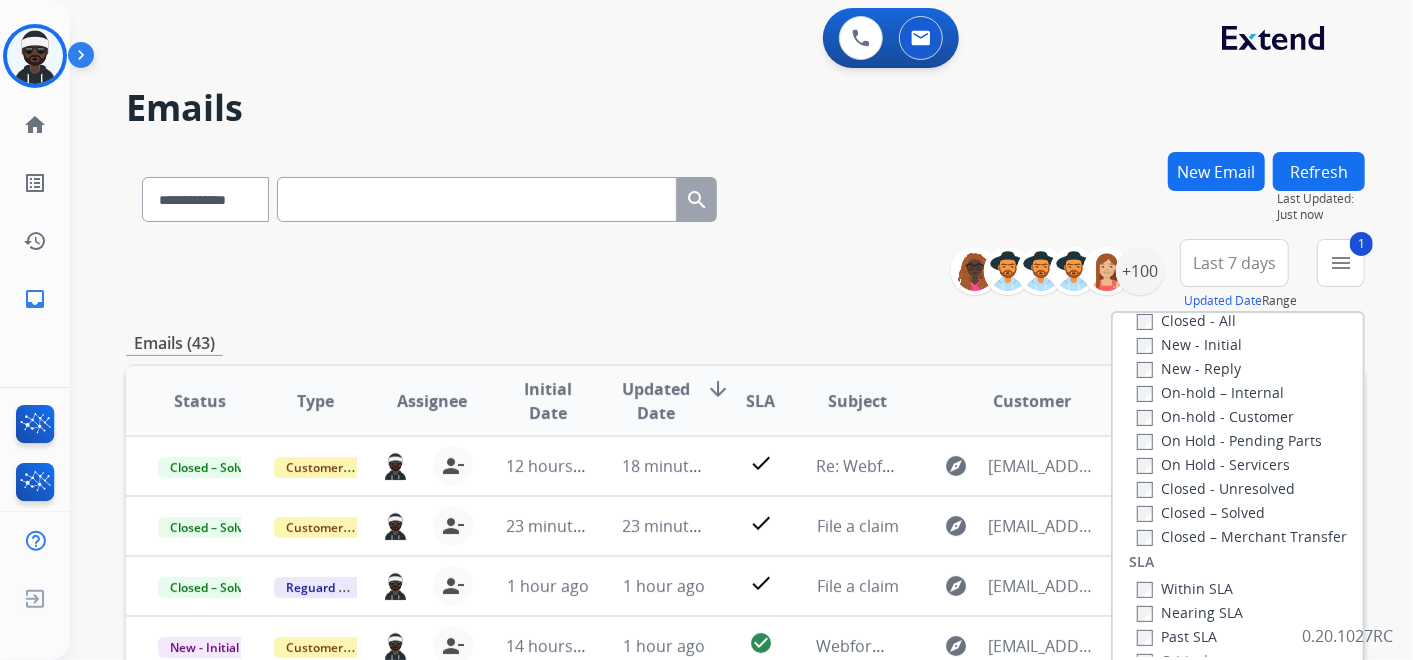 click on "Closed – Merchant Transfer" at bounding box center (1242, 536) 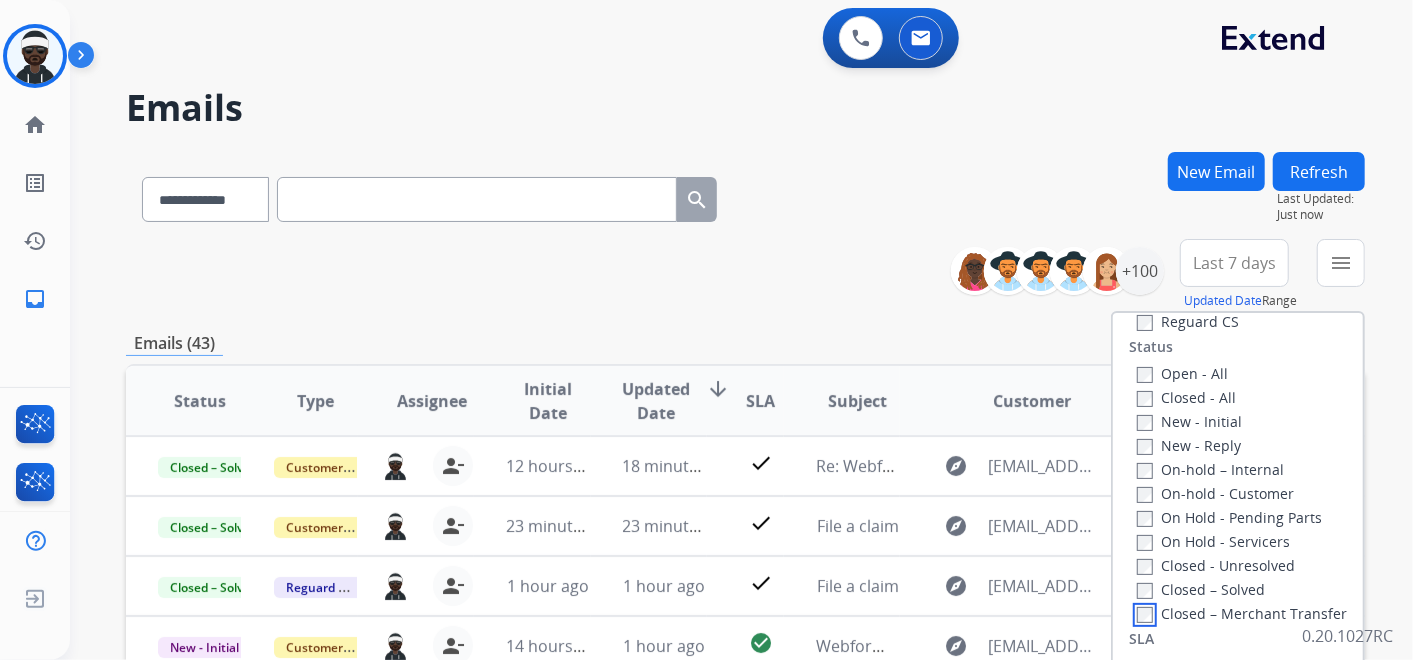 scroll, scrollTop: 222, scrollLeft: 0, axis: vertical 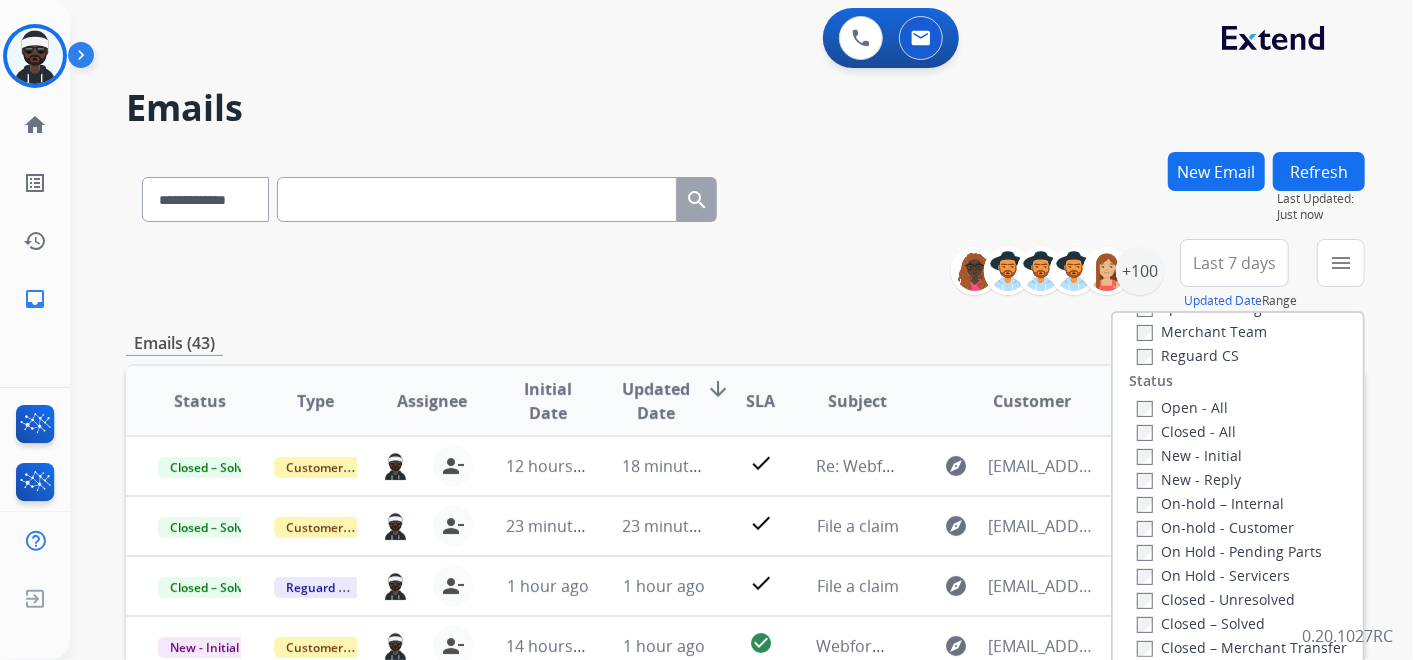 click on "New - Initial" at bounding box center [1189, 455] 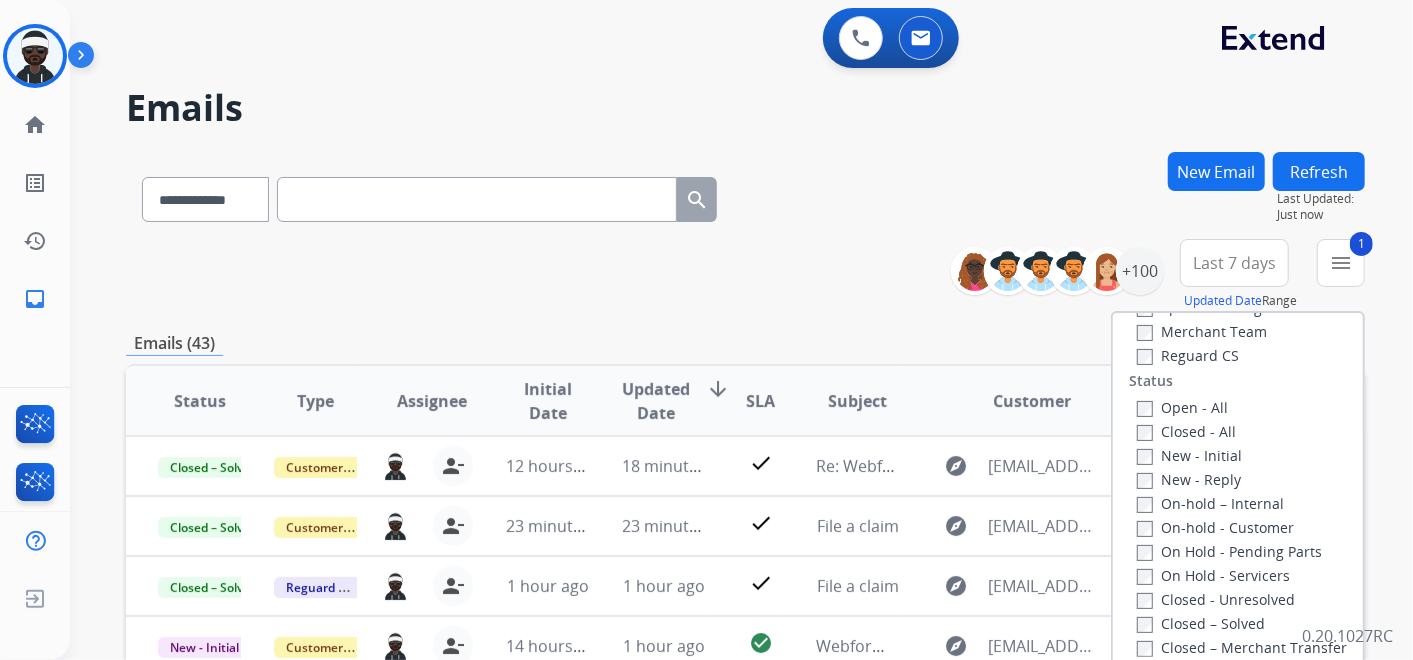click on "New - Reply" at bounding box center (1189, 479) 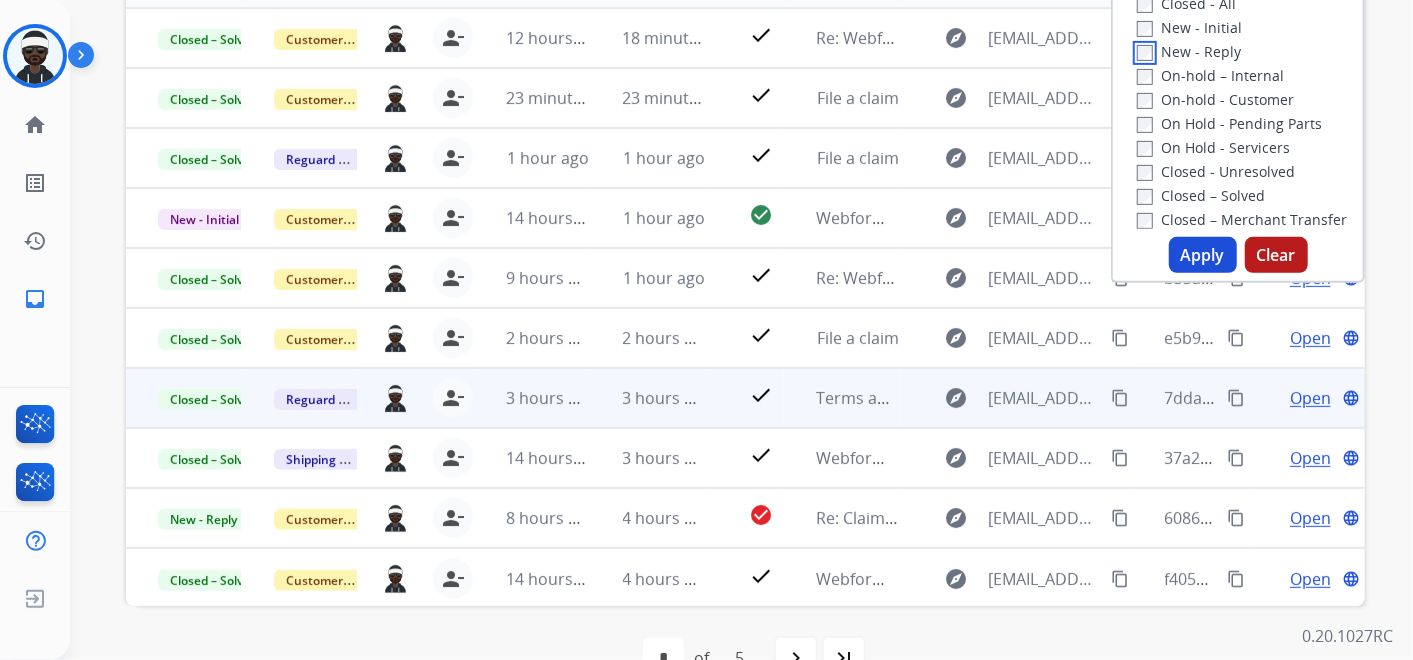 scroll, scrollTop: 444, scrollLeft: 0, axis: vertical 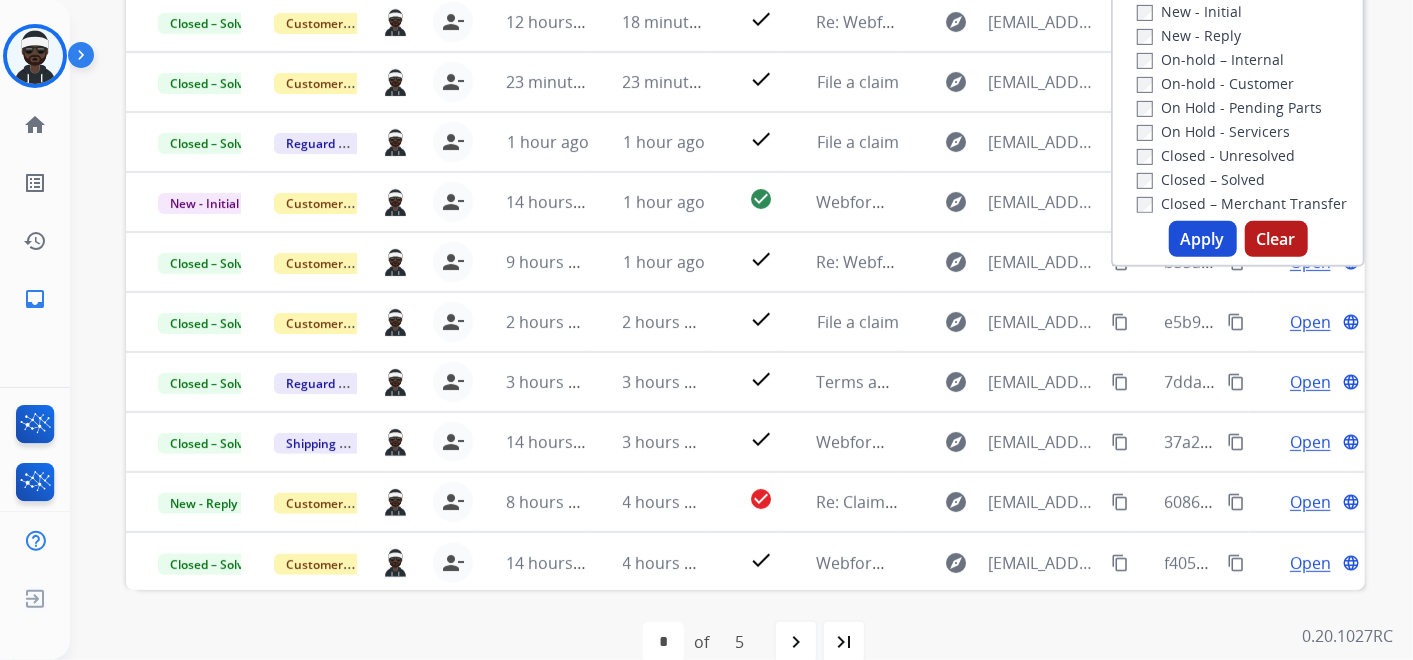 click on "Apply" at bounding box center [1203, 239] 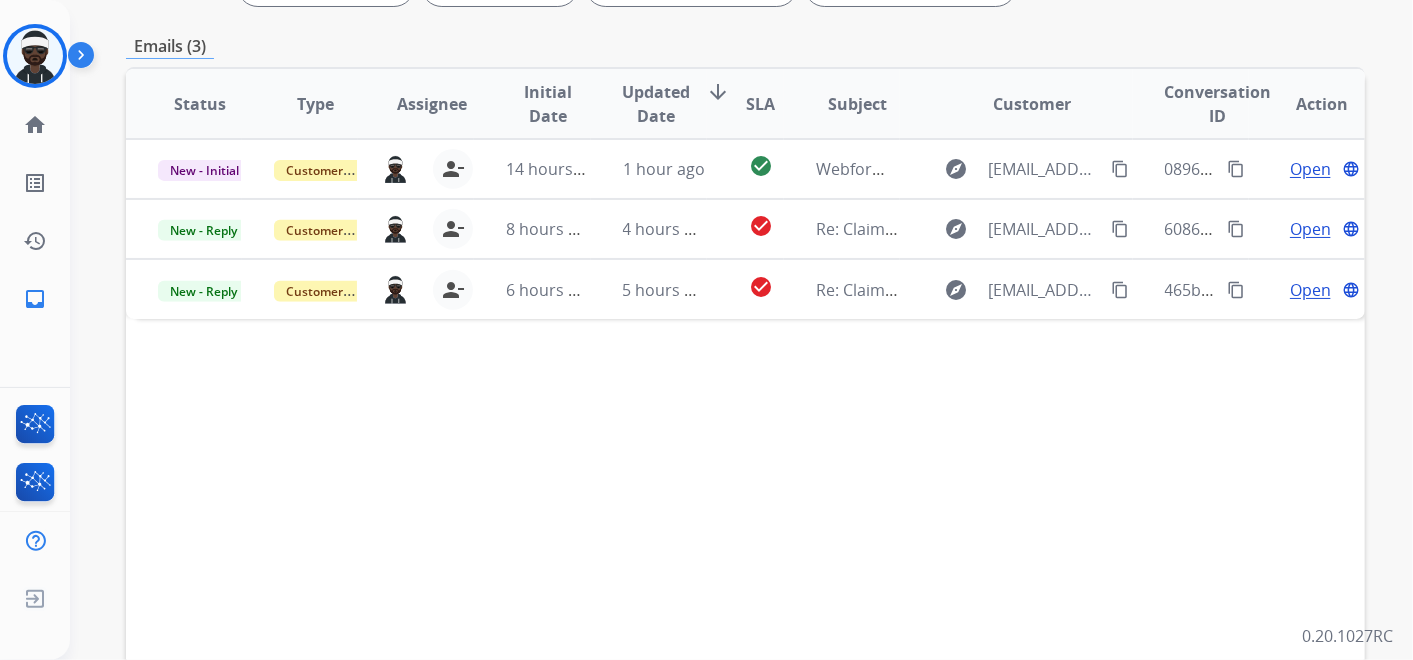 scroll, scrollTop: 111, scrollLeft: 0, axis: vertical 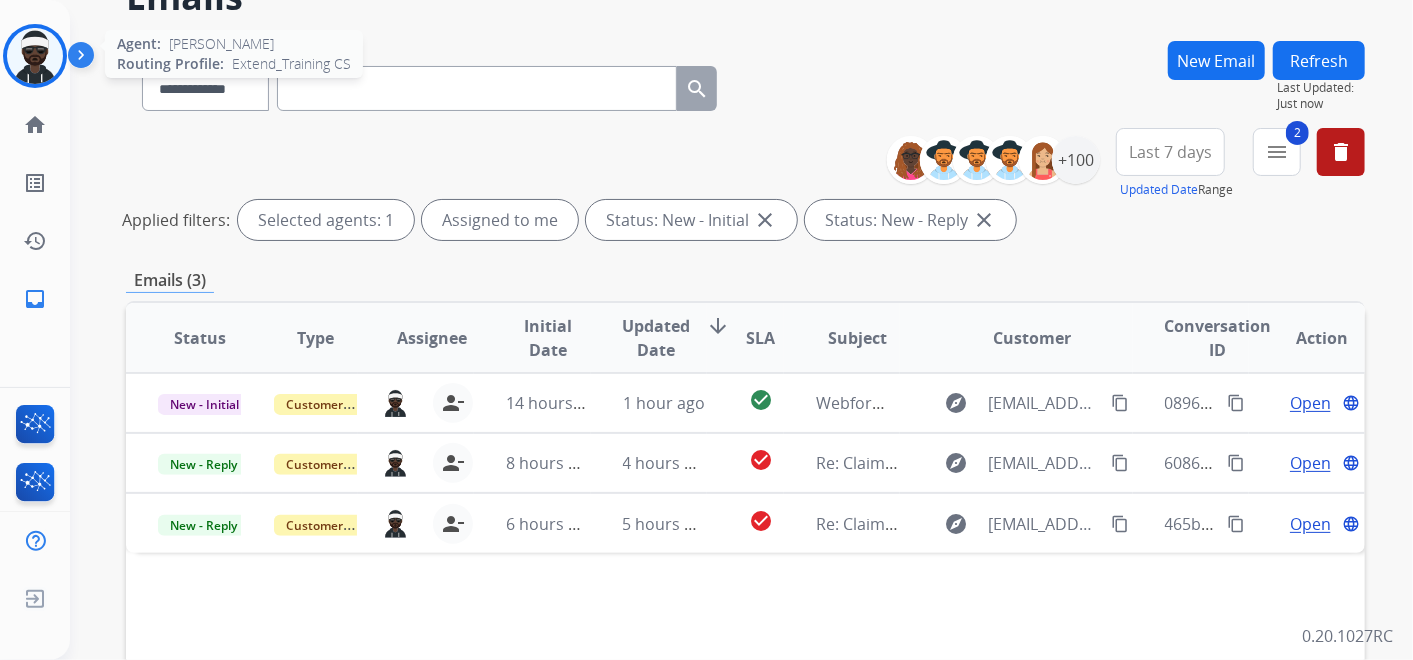 click at bounding box center (35, 56) 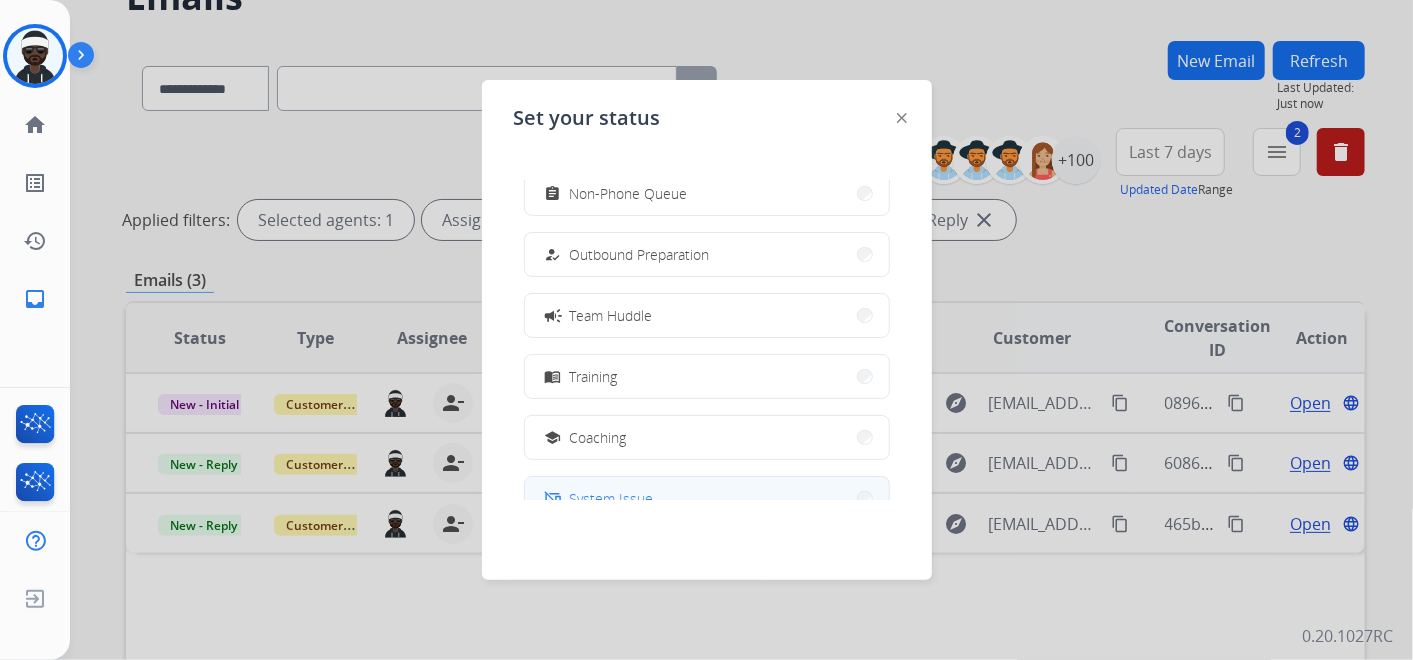 scroll, scrollTop: 154, scrollLeft: 0, axis: vertical 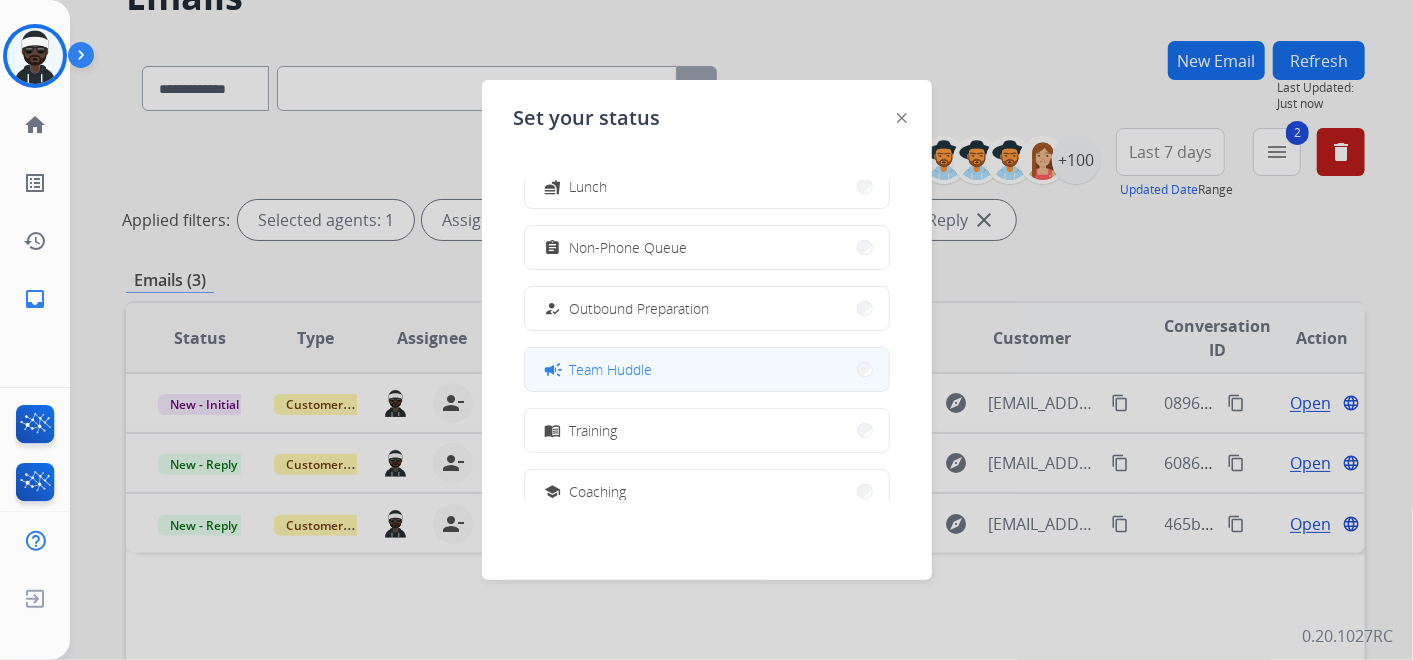 click on "Team Huddle" at bounding box center [611, 369] 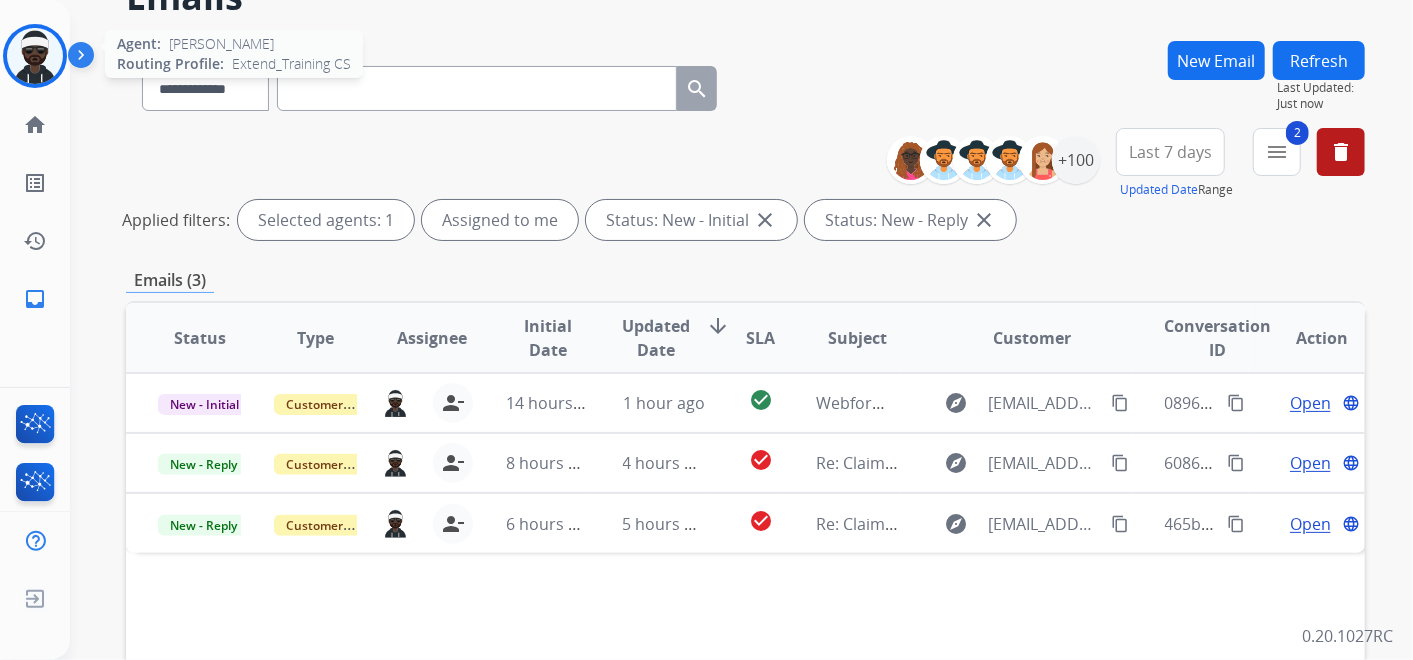 click at bounding box center [35, 56] 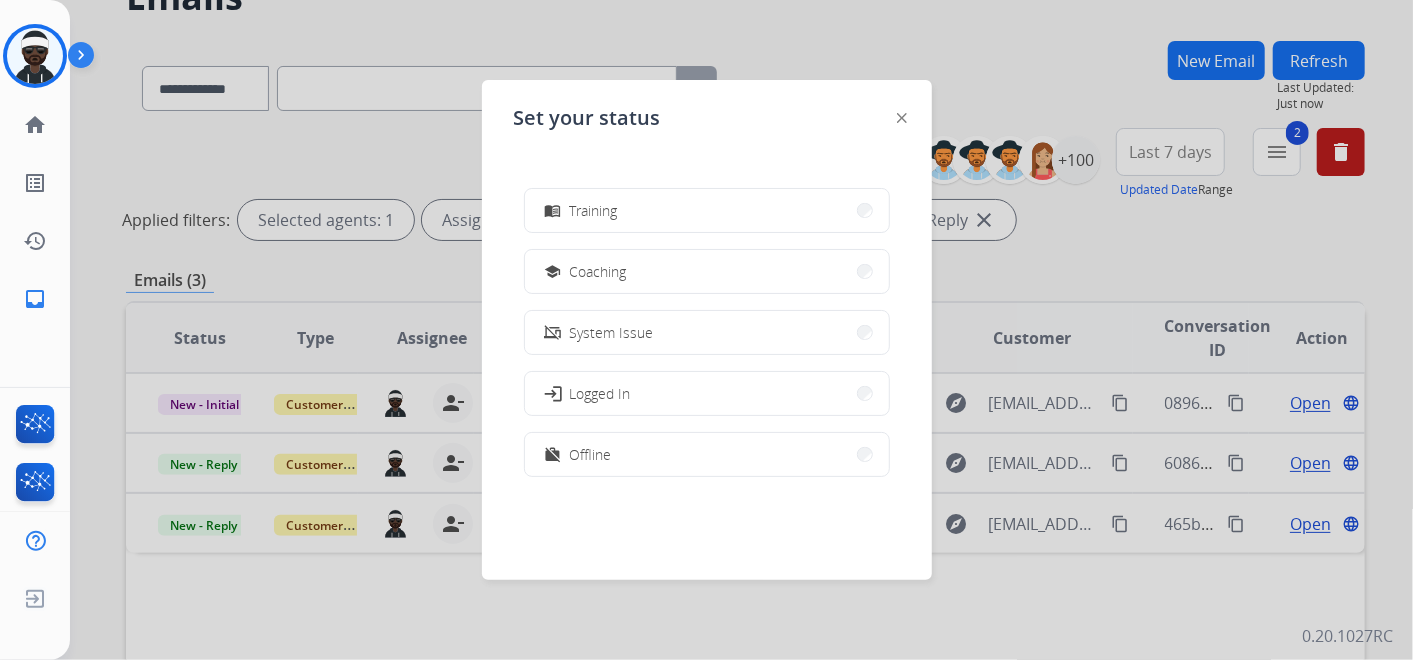 scroll, scrollTop: 377, scrollLeft: 0, axis: vertical 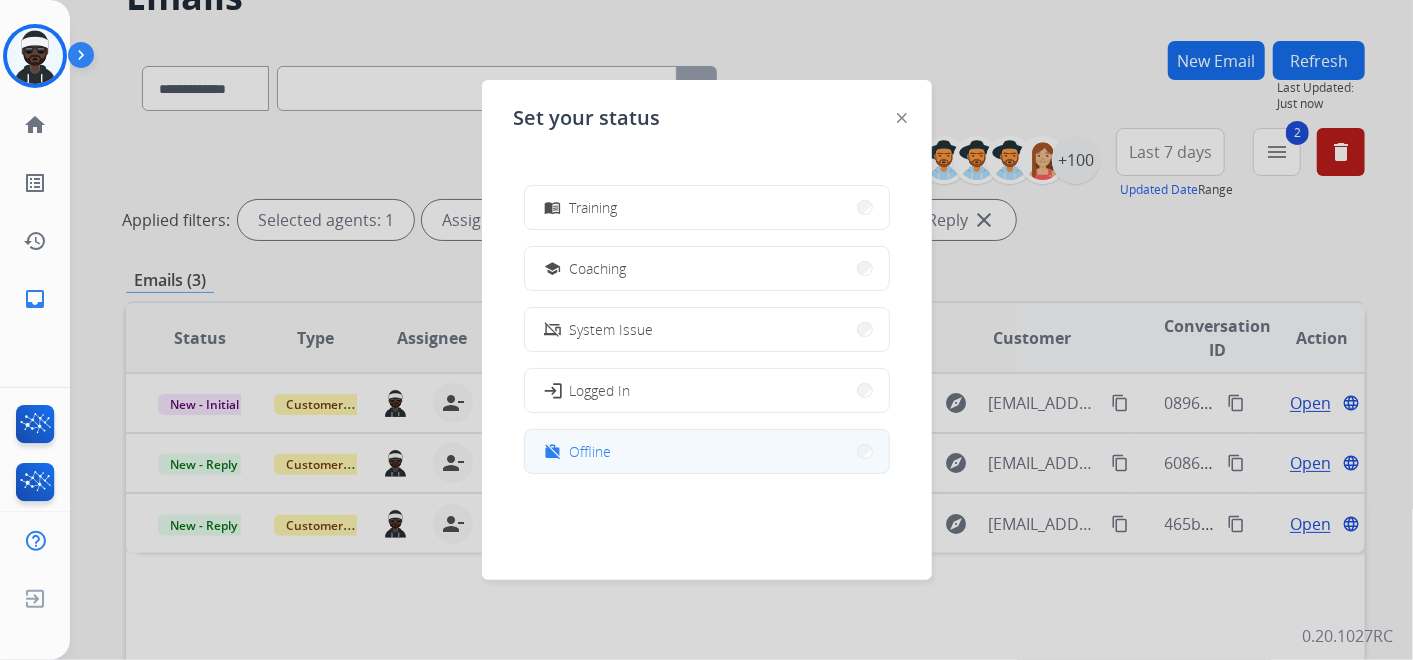click on "Offline" at bounding box center (591, 451) 